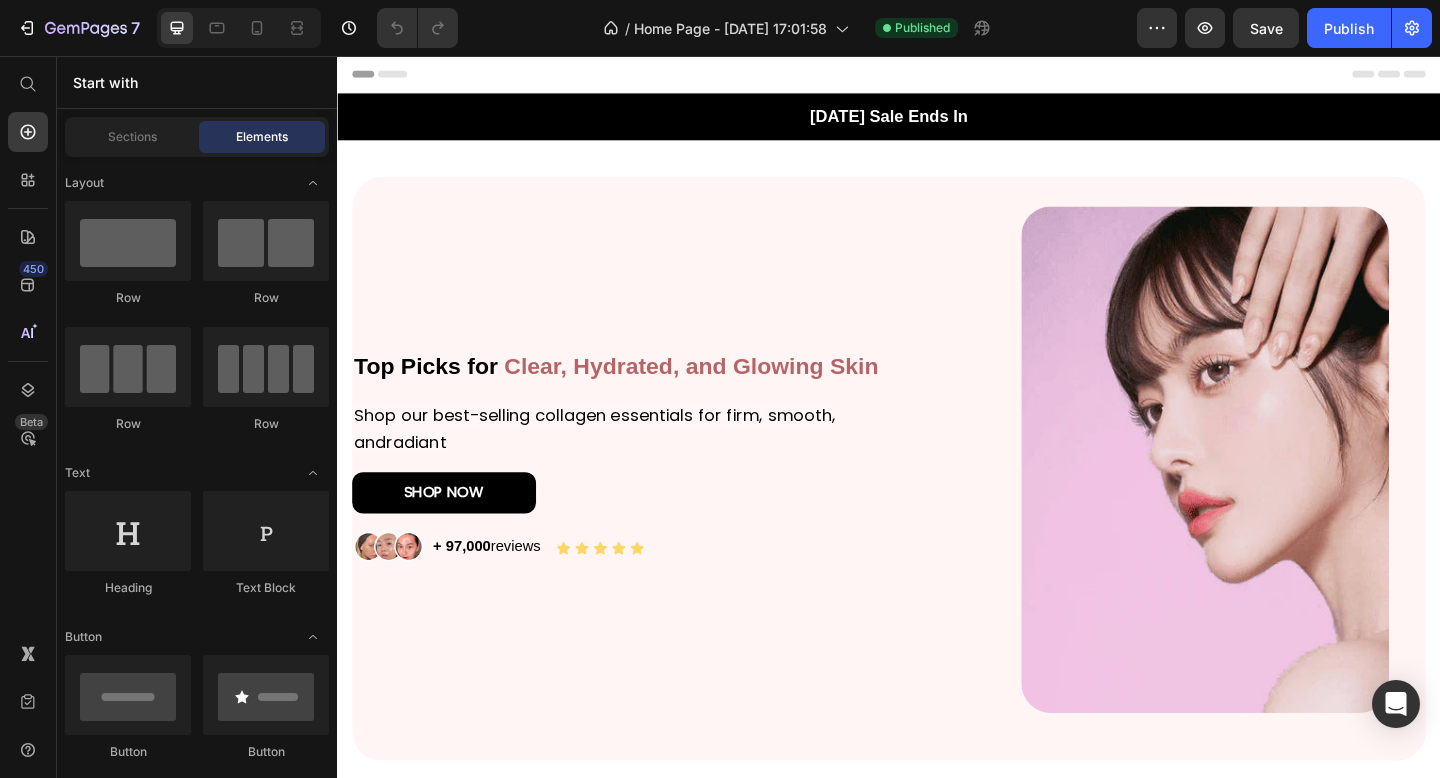 scroll, scrollTop: 0, scrollLeft: 0, axis: both 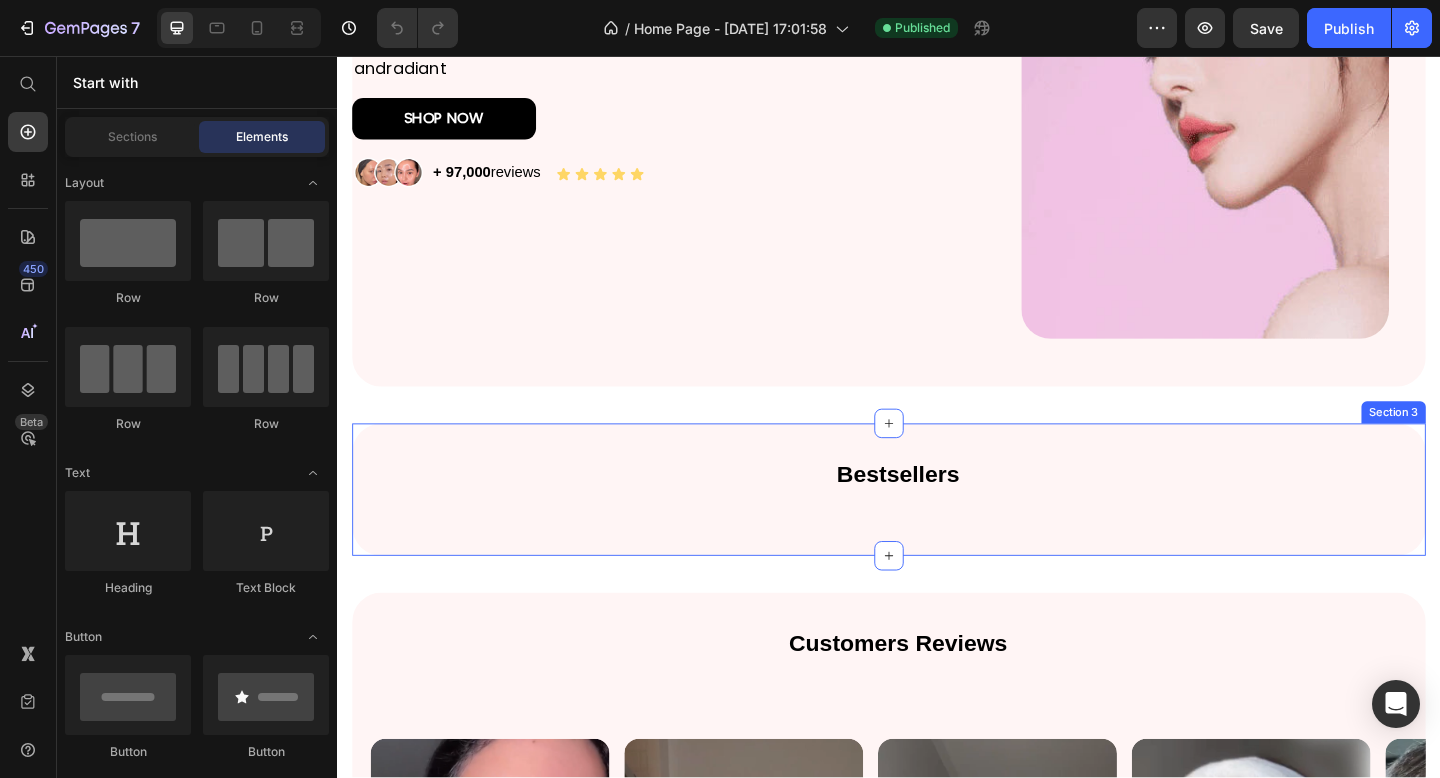 click on "Bestsellers Heading Row" at bounding box center [937, 543] 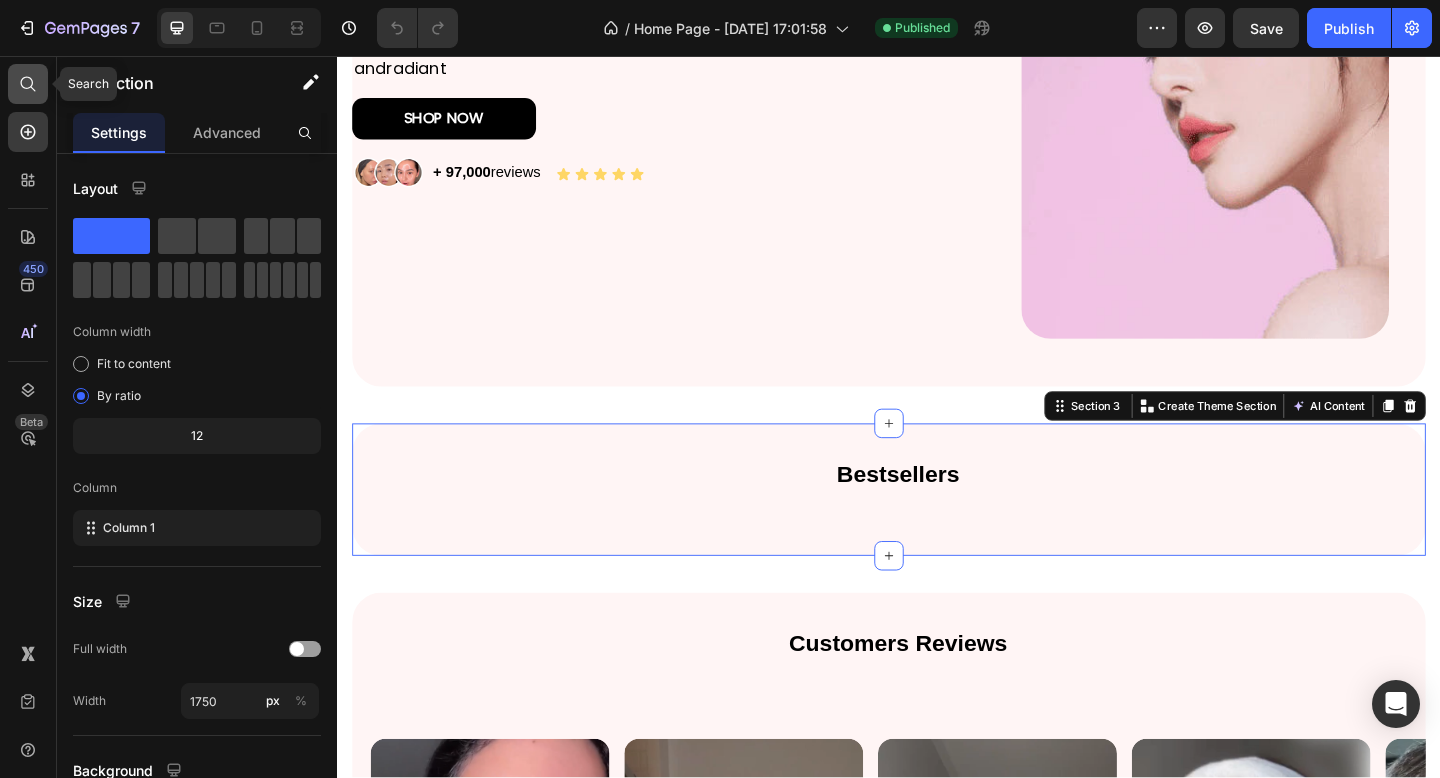 click 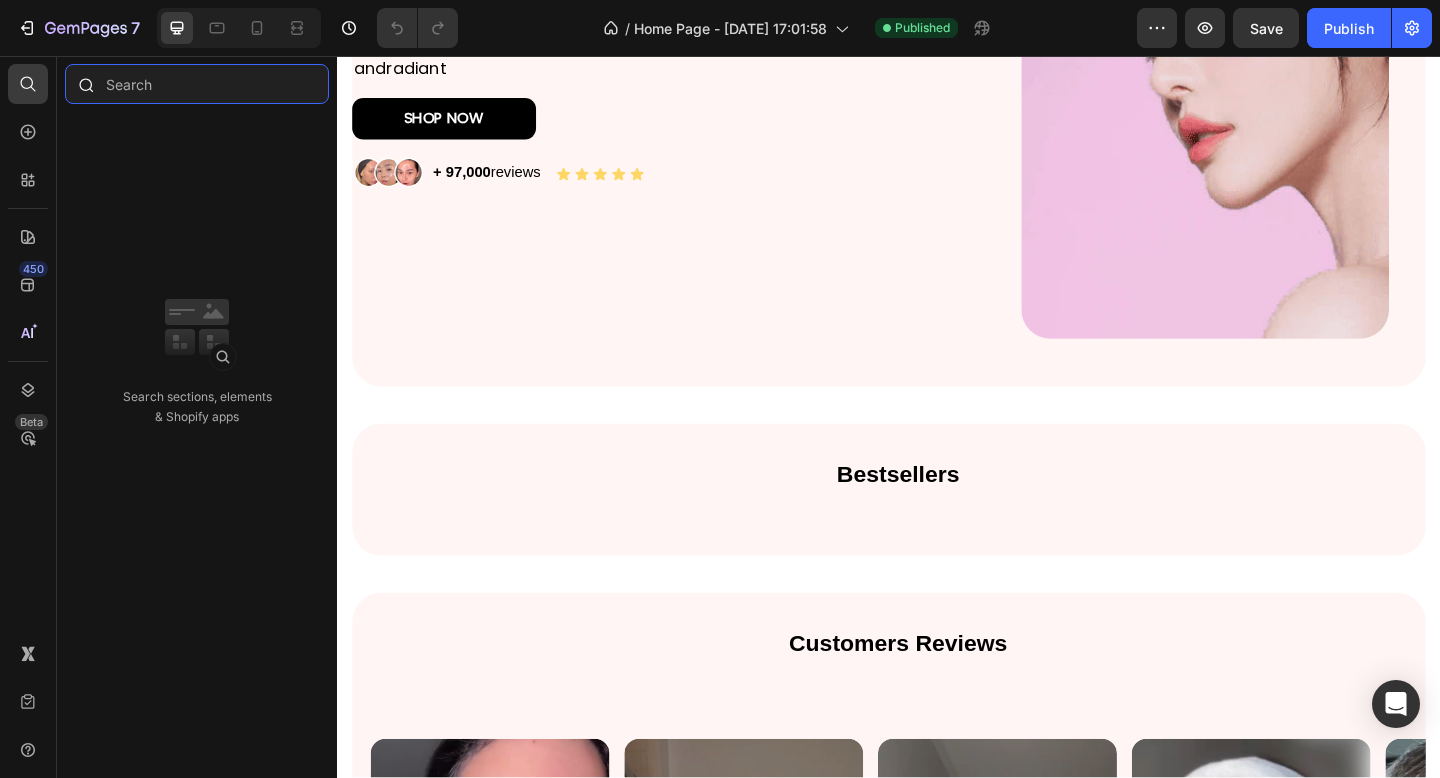 click at bounding box center [197, 84] 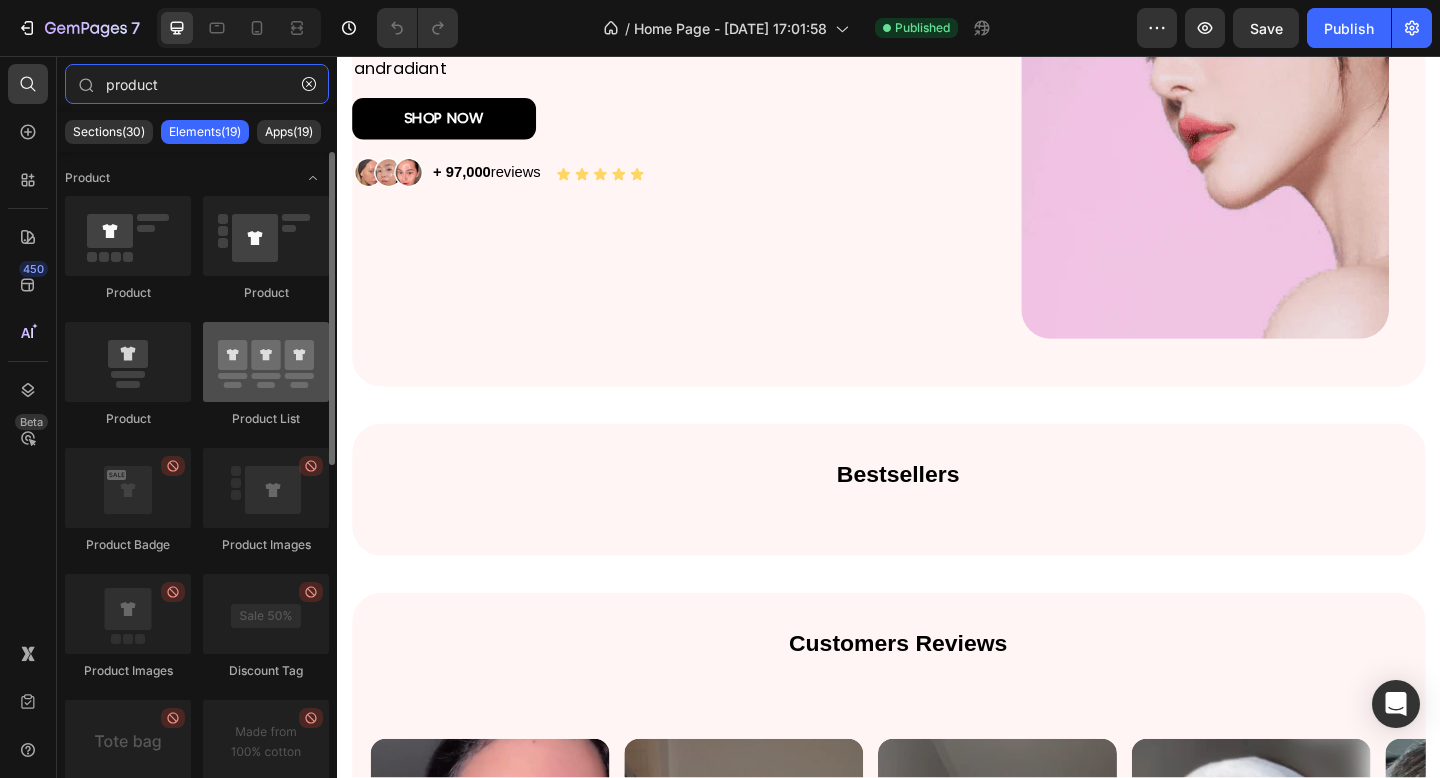 type on "product" 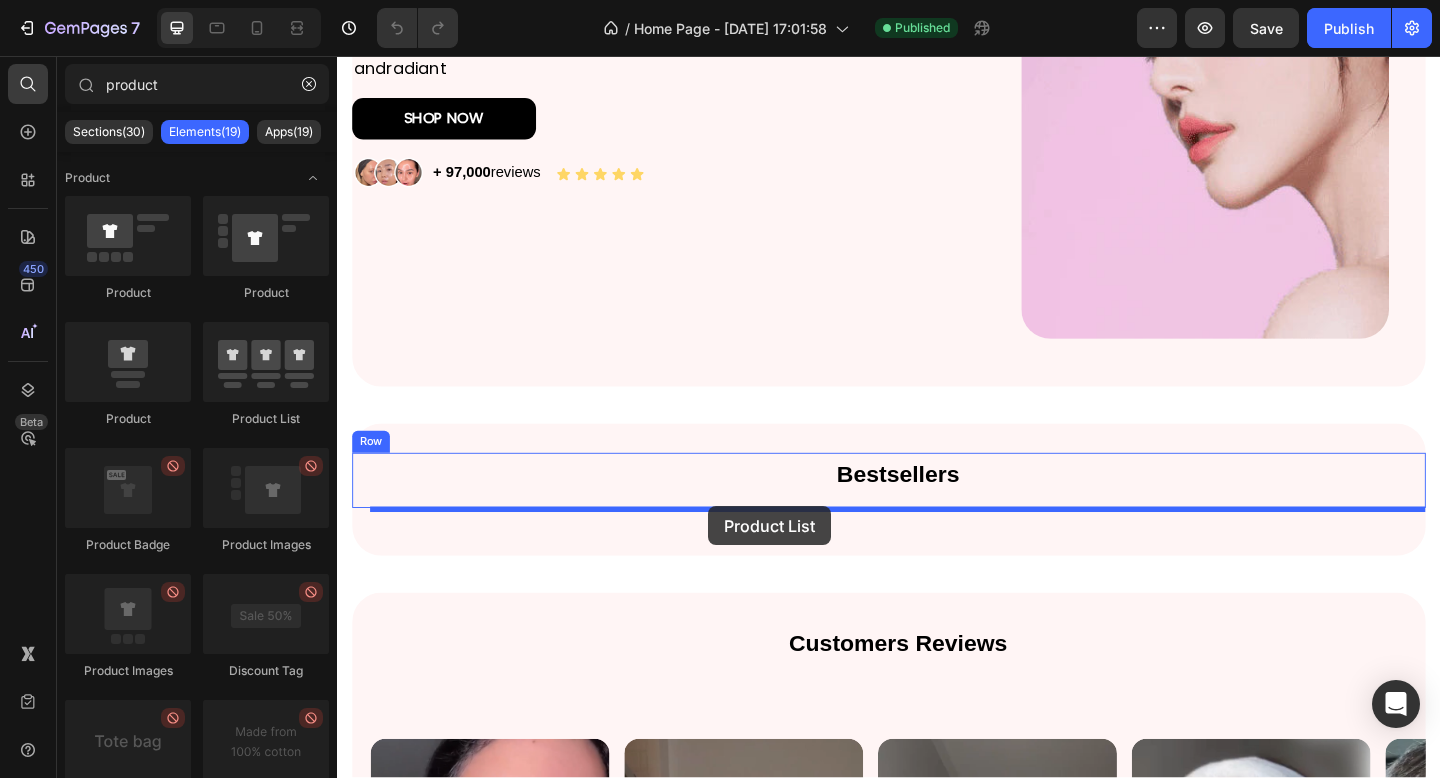 drag, startPoint x: 570, startPoint y: 403, endPoint x: 741, endPoint y: 546, distance: 222.91254 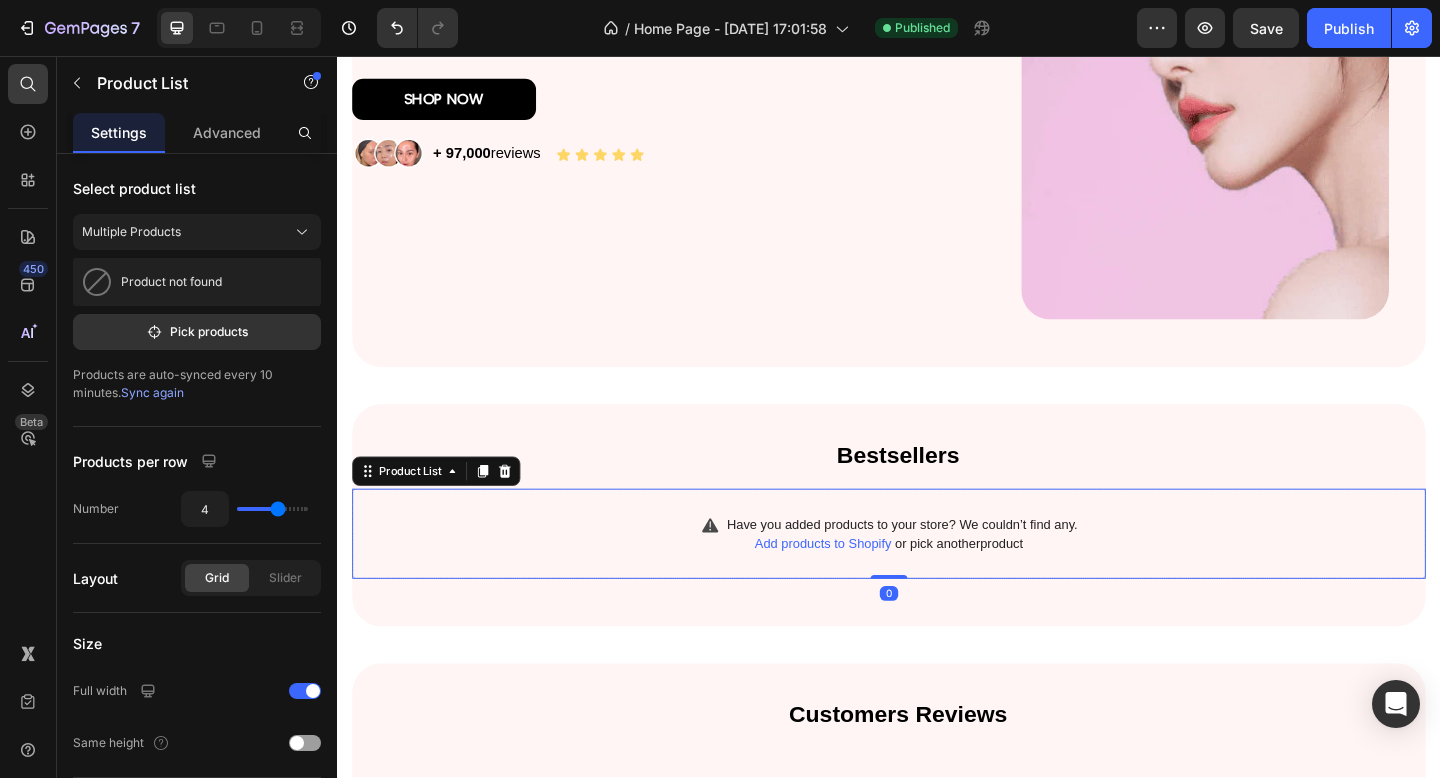 scroll, scrollTop: 440, scrollLeft: 0, axis: vertical 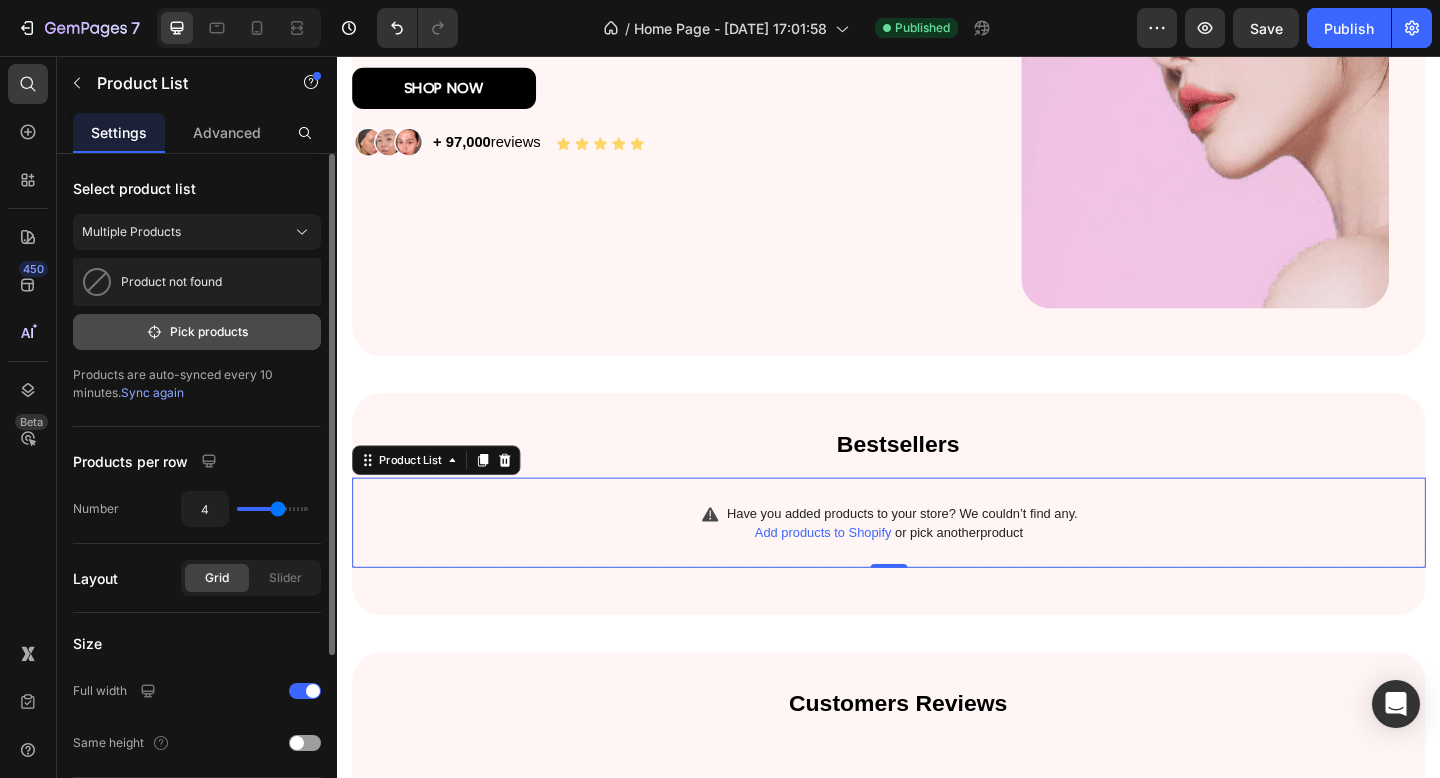 click on "Pick products" at bounding box center (197, 332) 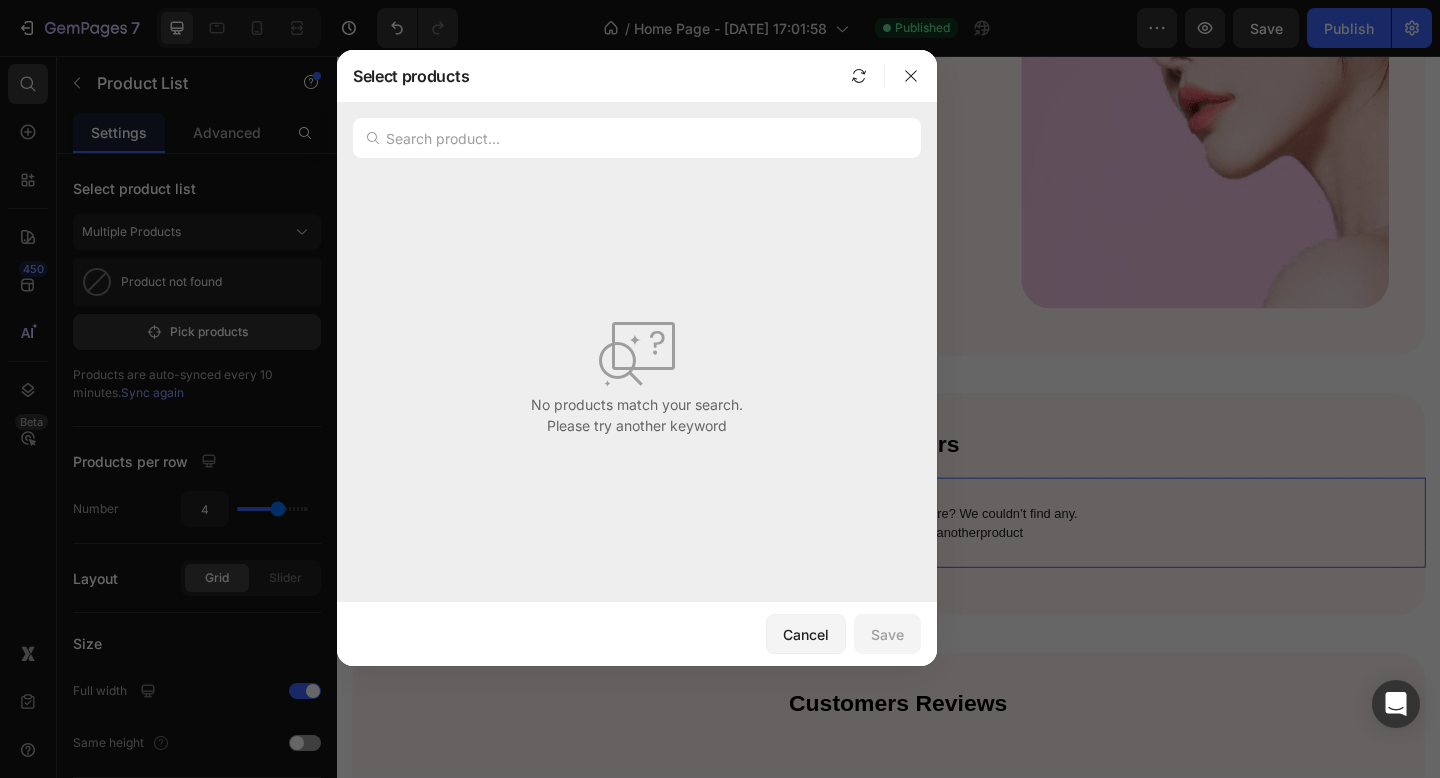 click at bounding box center (720, 389) 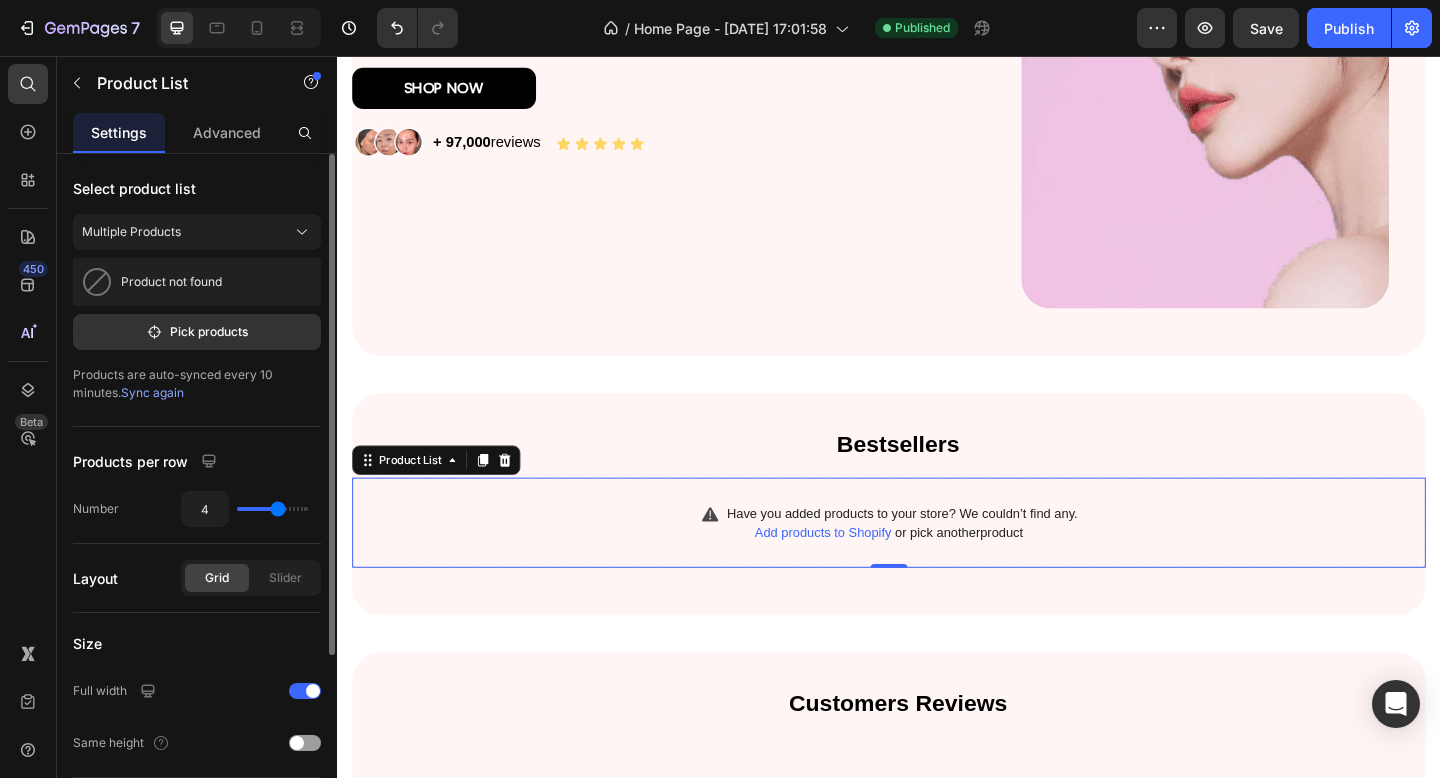 click on "Sync again" at bounding box center [152, 392] 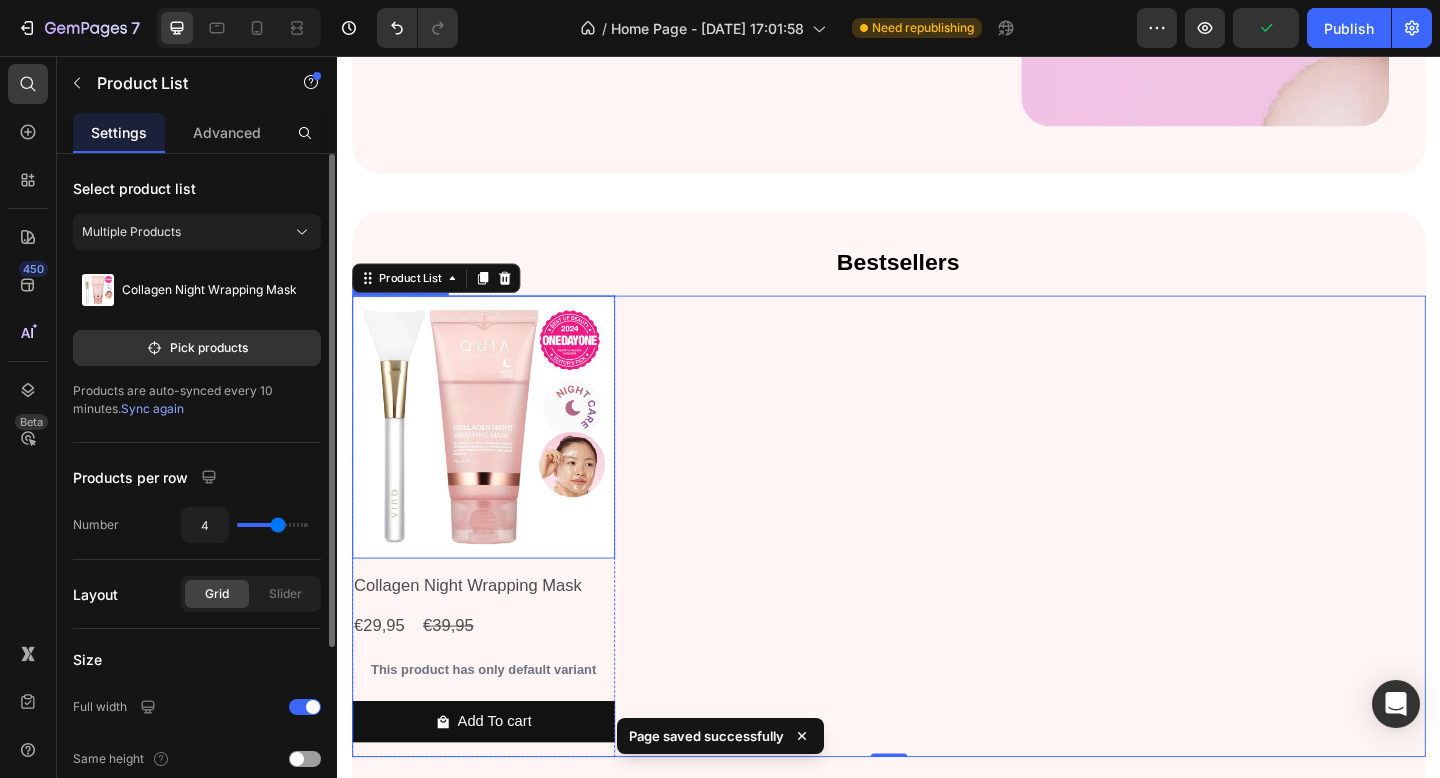 scroll, scrollTop: 674, scrollLeft: 0, axis: vertical 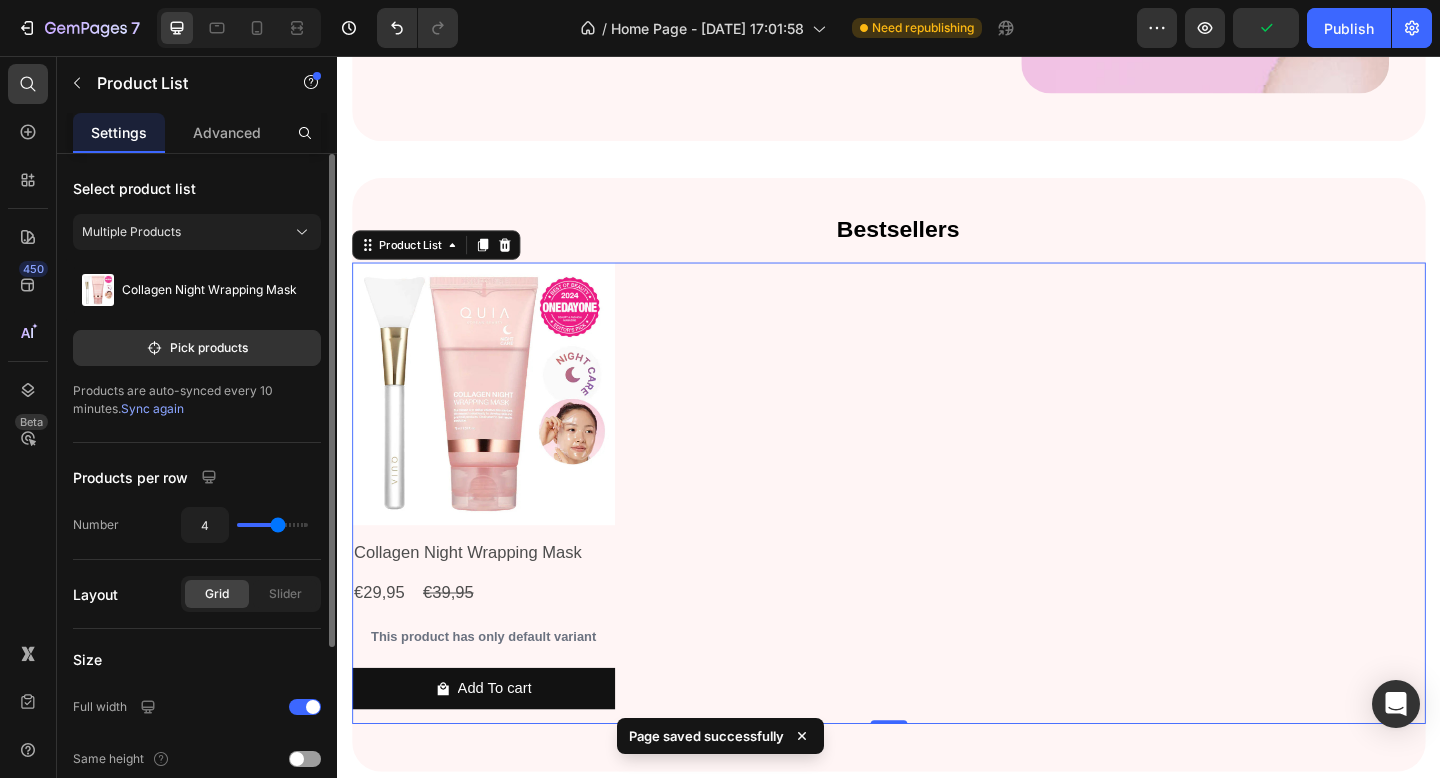 click on "Product Images Collagen Night Wrapping Mask Product Title €29,95 Product Price €39,95 Product Price Row This product has only default variant Product Variants & Swatches Add To cart Product Cart Button Row" at bounding box center [937, 532] 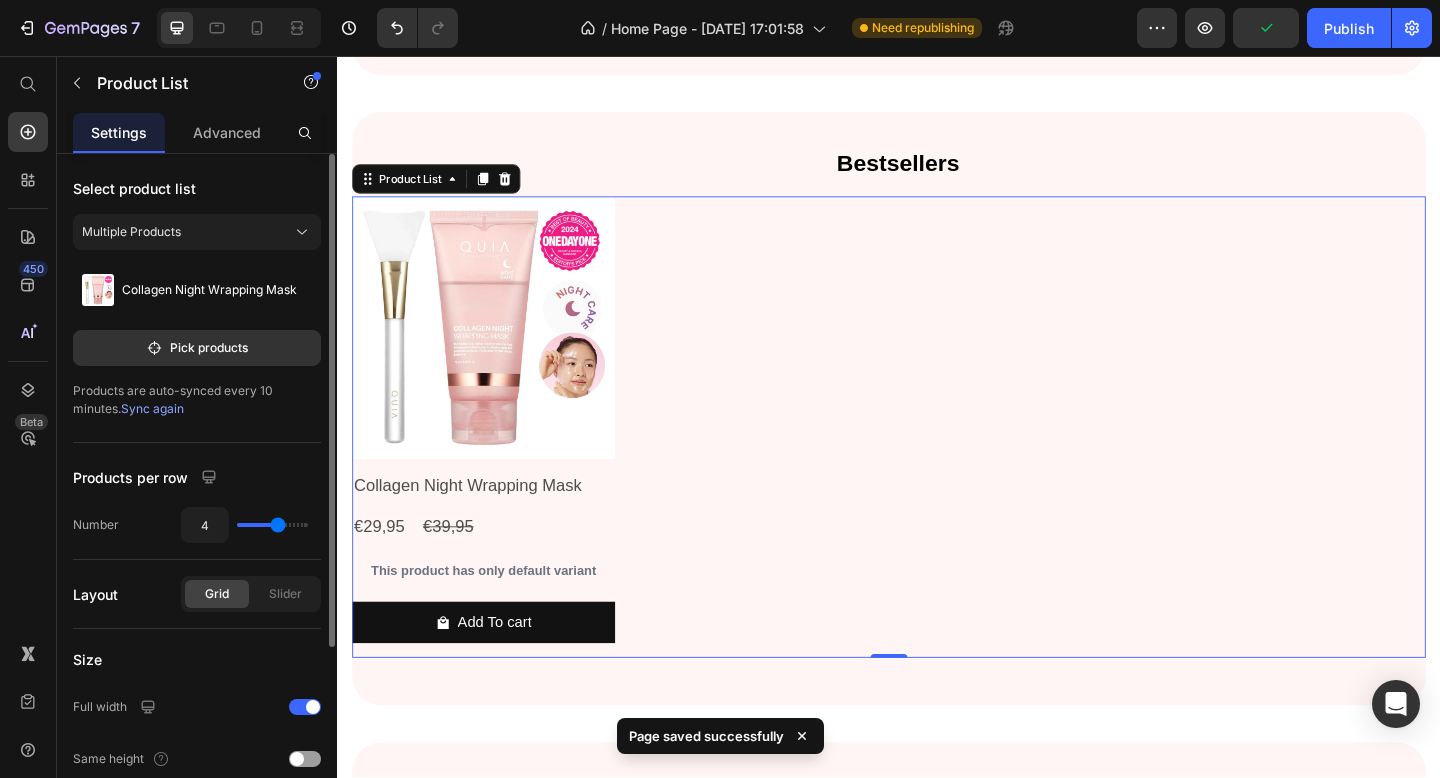 scroll, scrollTop: 758, scrollLeft: 0, axis: vertical 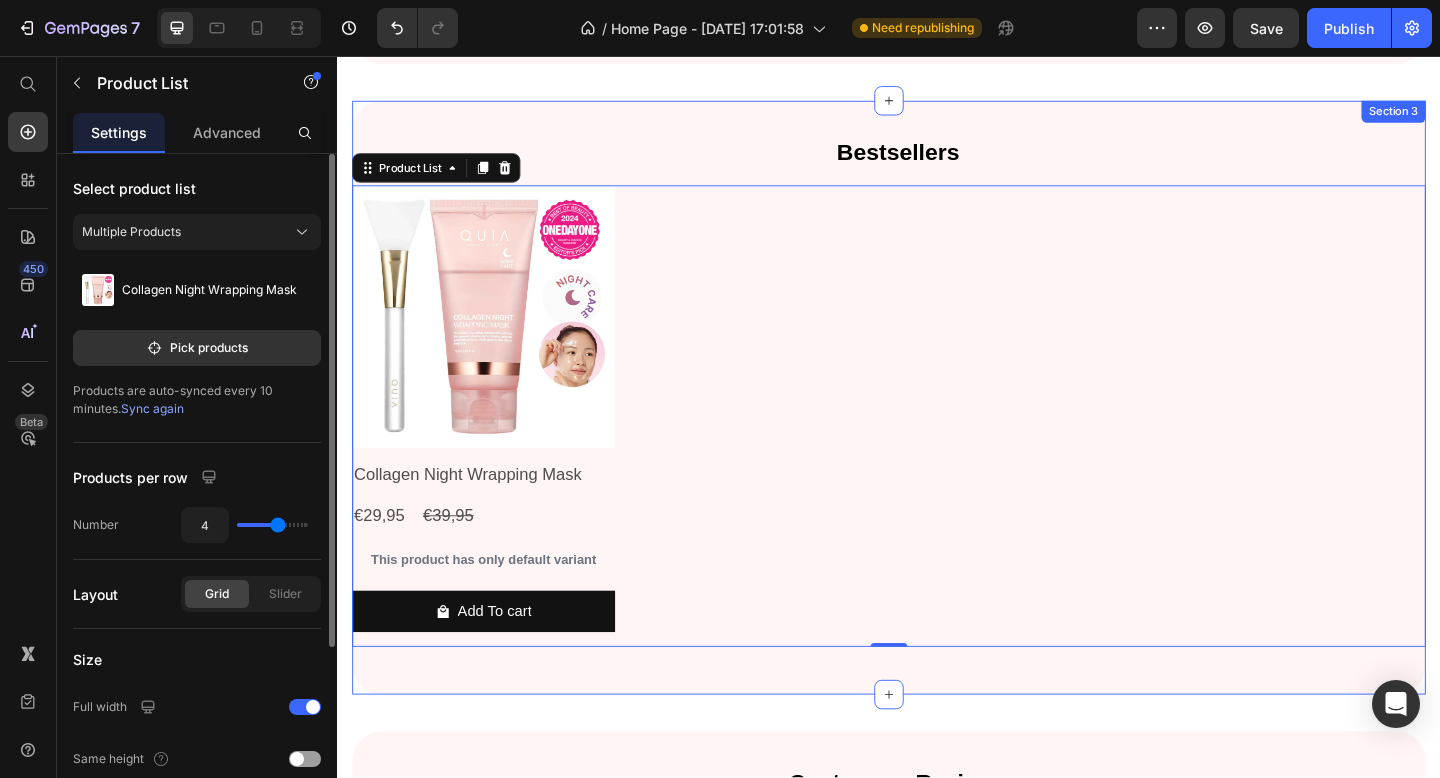click on "Bestsellers Heading Product Images Collagen Night Wrapping Mask Product Title €29,95 Product Price €39,95 Product Price Row This product has only default variant Product Variants & Swatches Add To cart Product Cart Button Row Product List   0 Row Section 3" at bounding box center [937, 428] 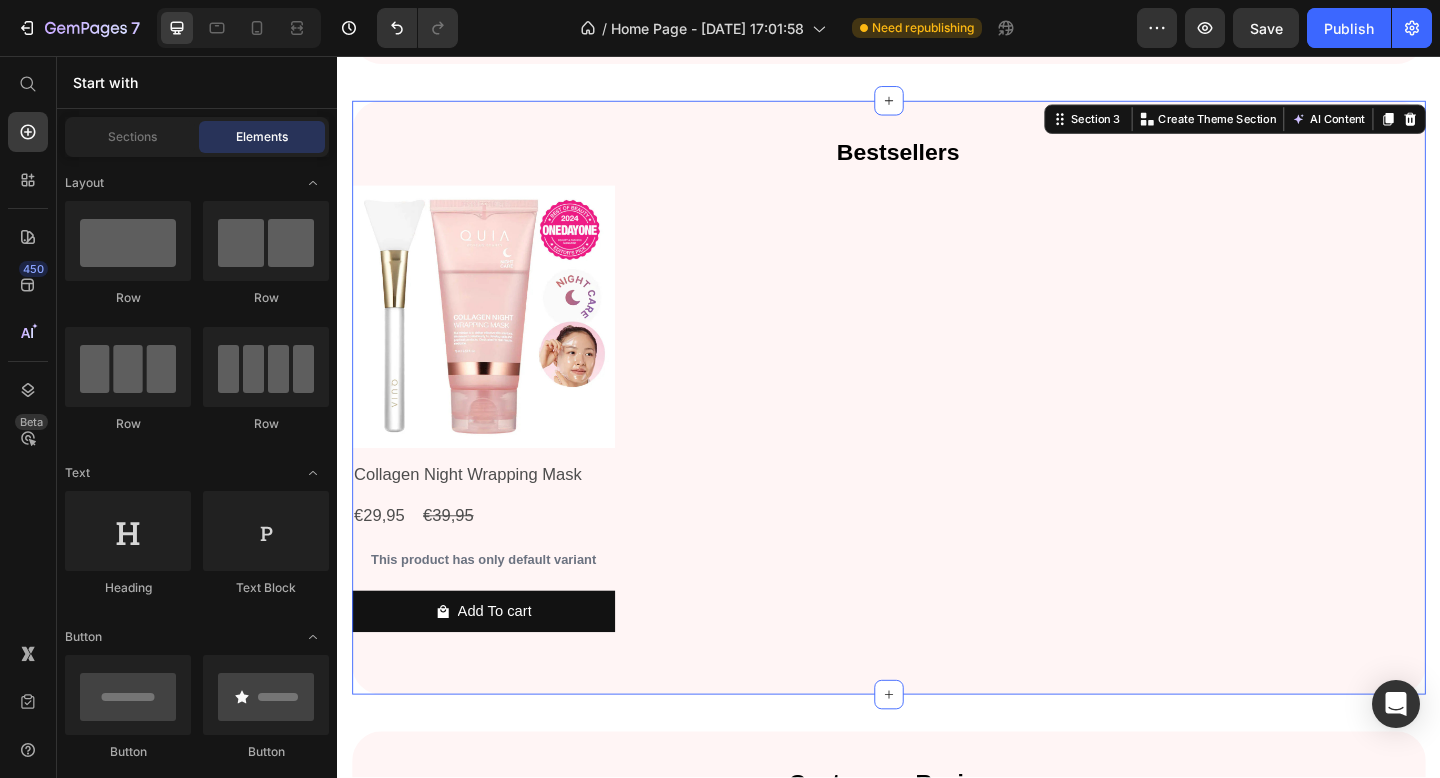 click on "Top Picks for   Clear, Hydrated, and Glowing Skin Heading Shop our best-selling collagen essentials for firm, smooth, andradiant Text Block SHOP NOW Button Image + 97,000  reviews Text Block Icon Icon Icon Icon Icon Icon List Row Image Row Section 2 Bestsellers Heading Product Images Collagen Night Wrapping Mask Product Title €29,95 Product Price €39,95 Product Price Row This product has only default variant Product Variants & Swatches Add To cart Product Cart Button Row Product List Row Section 3   You can create reusable sections Create Theme Section AI Content Write with GemAI What would you like to describe here? Tone and Voice Persuasive Product Collagen Night Wrapping Mask Show more Generate Customers Reviews Heading Row
Custom Code" at bounding box center [937, 410] 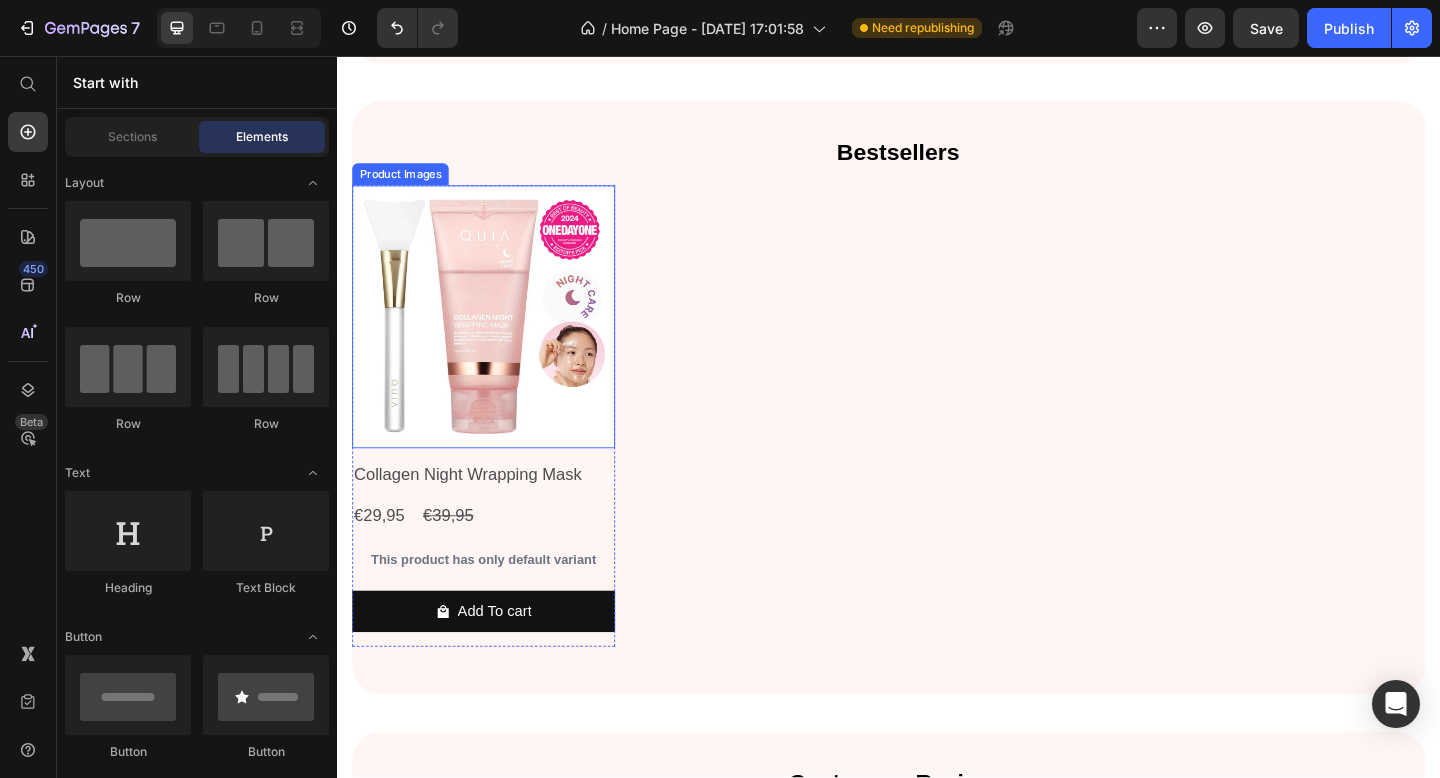 click at bounding box center (496, 340) 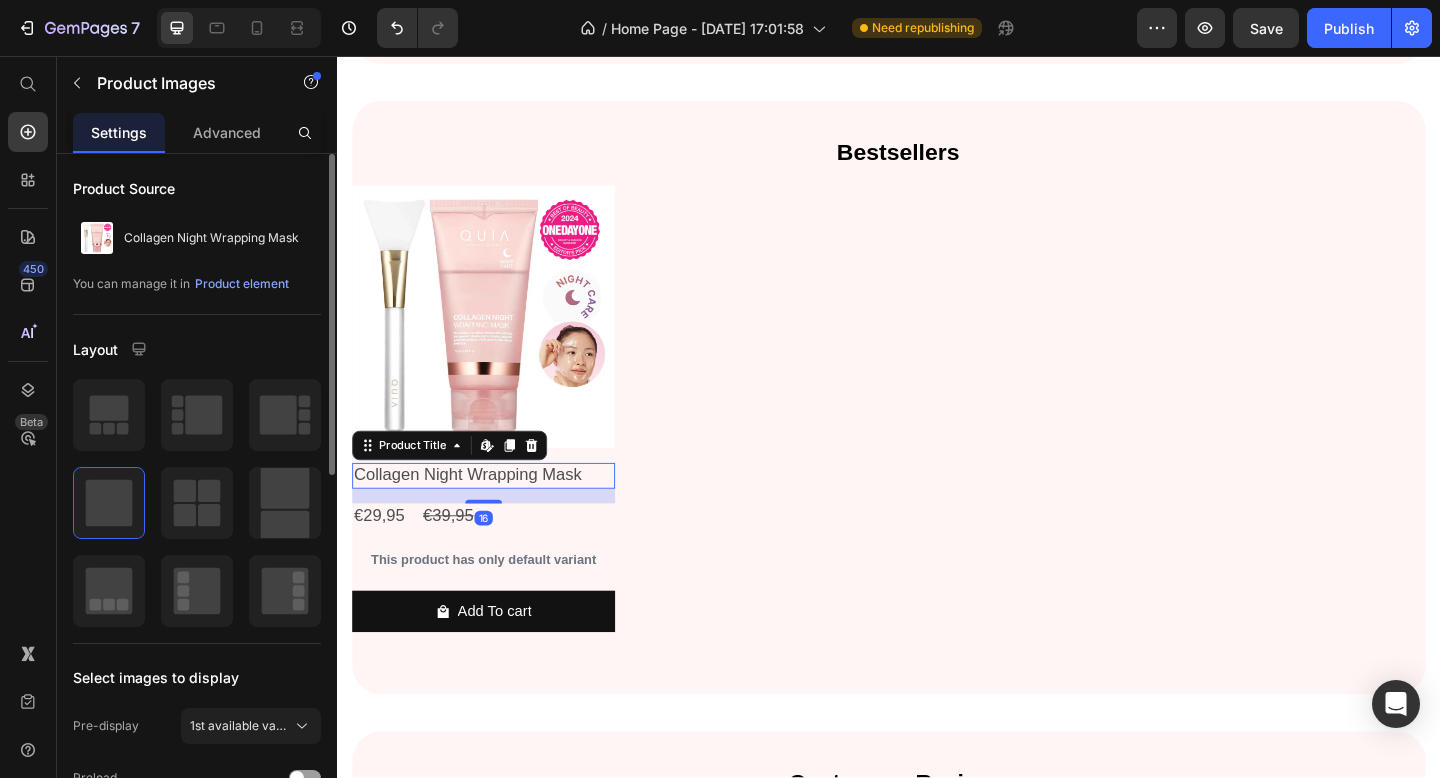 click on "Collagen Night Wrapping Mask" at bounding box center [496, 512] 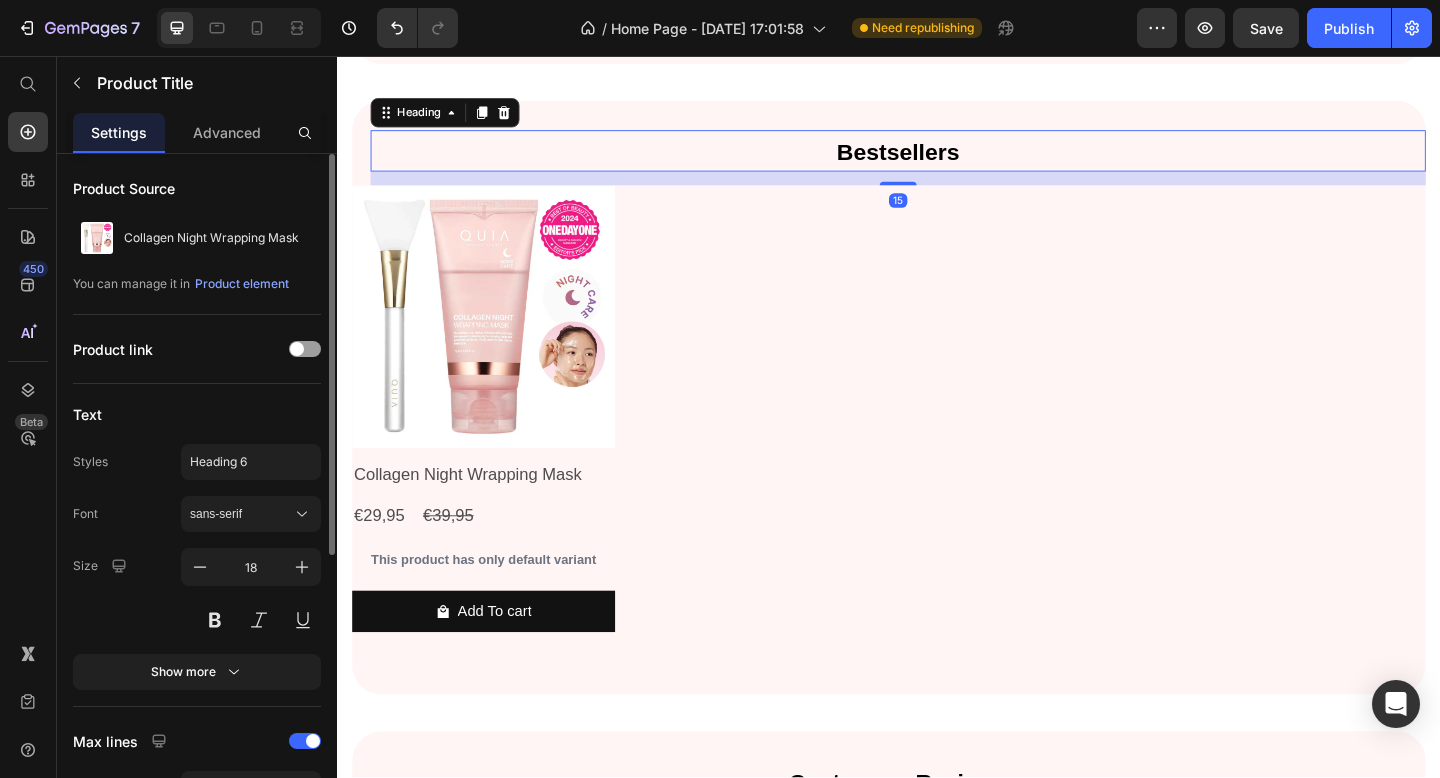 click on "Bestsellers" at bounding box center [947, 159] 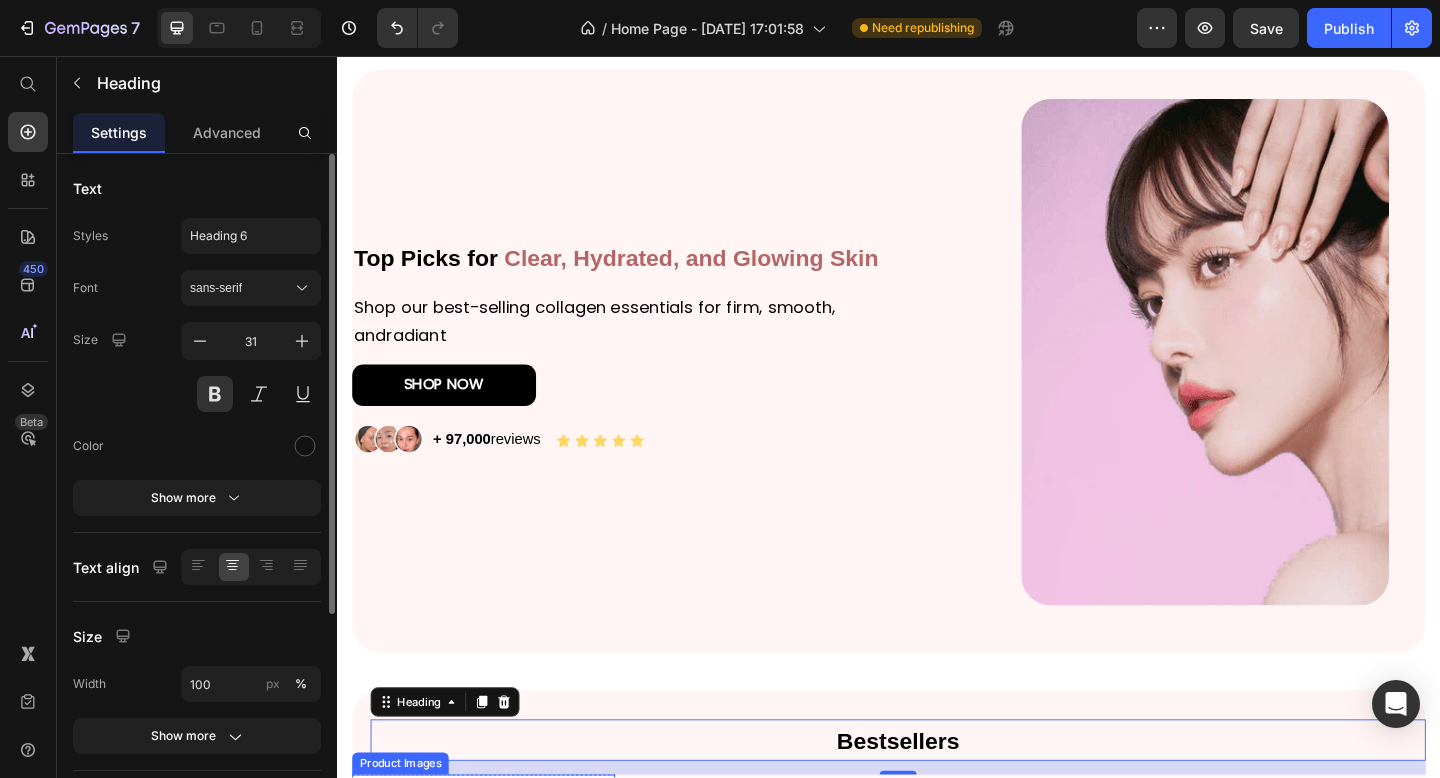 scroll, scrollTop: 44, scrollLeft: 0, axis: vertical 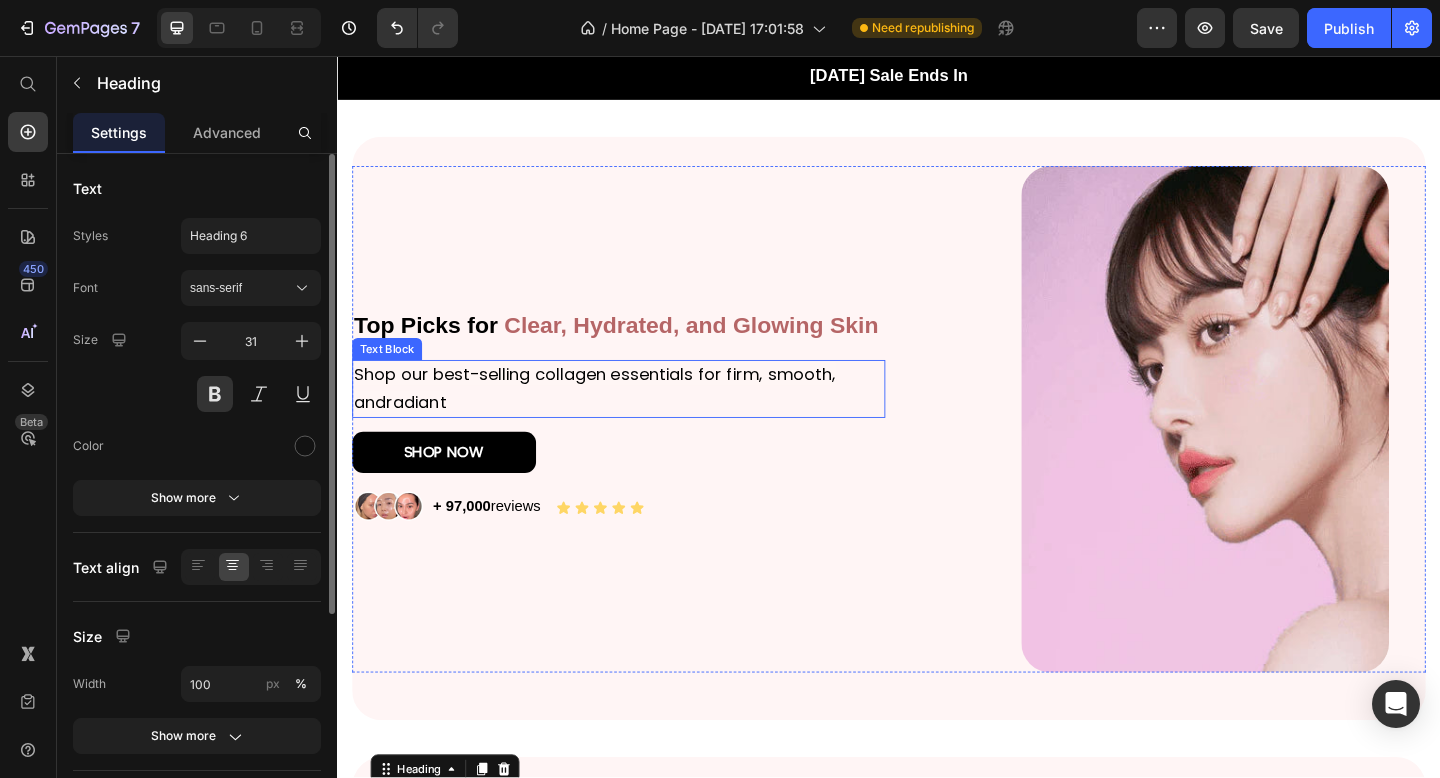 click on "Shop our best-selling collagen essentials for firm, smooth, andradiant" at bounding box center (617, 417) 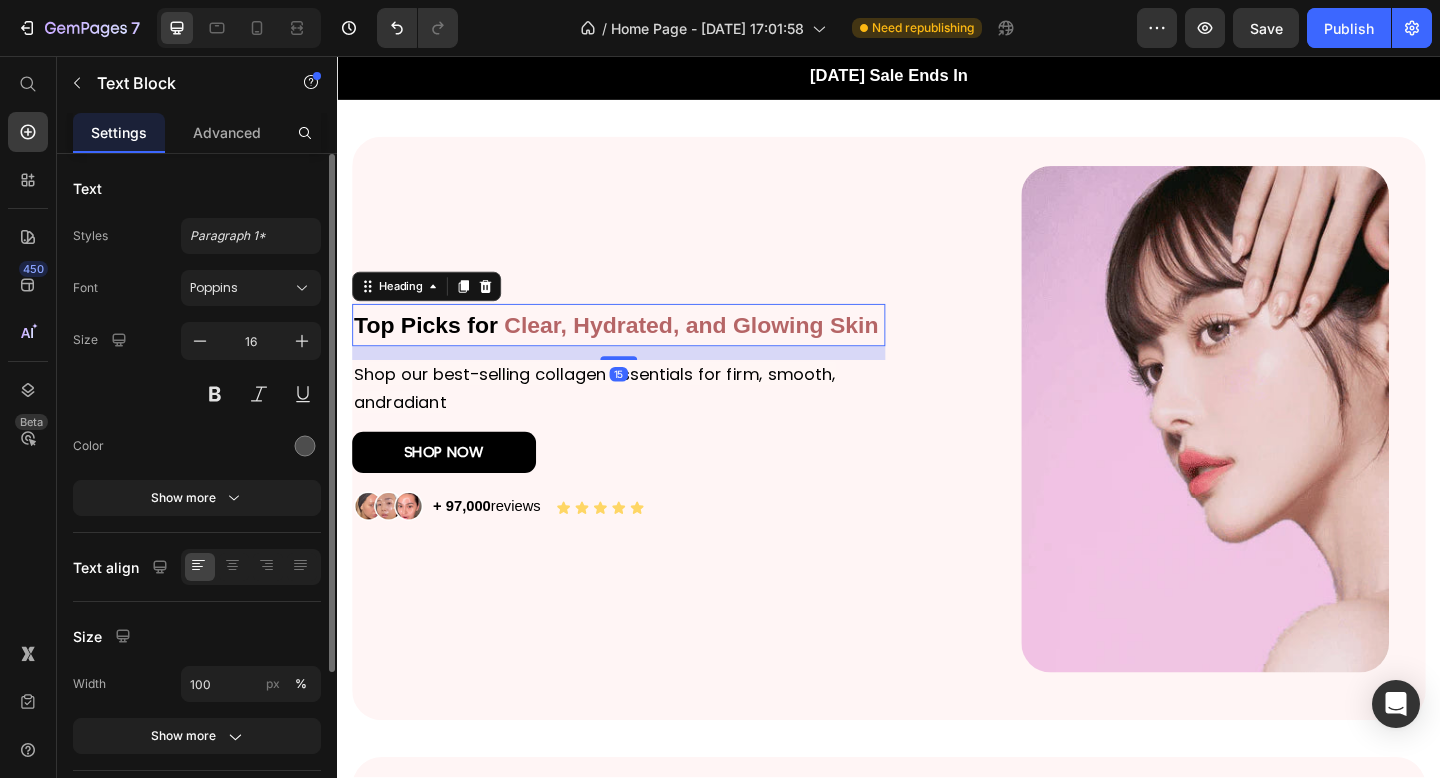 click on "Clear, Hydrated, and Glowing Skin" at bounding box center (721, 349) 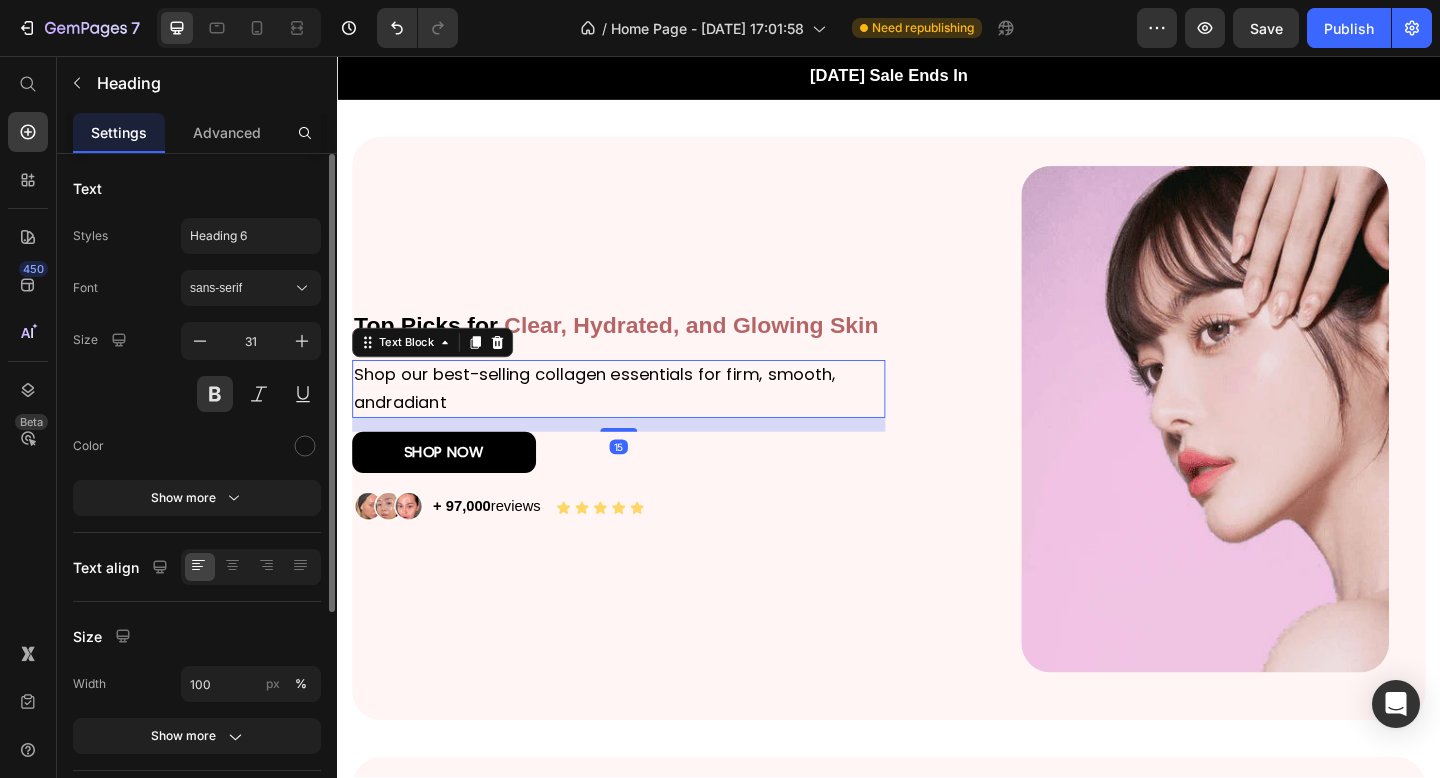 click on "Shop our best-selling collagen essentials for firm, smooth, andradiant" at bounding box center [617, 417] 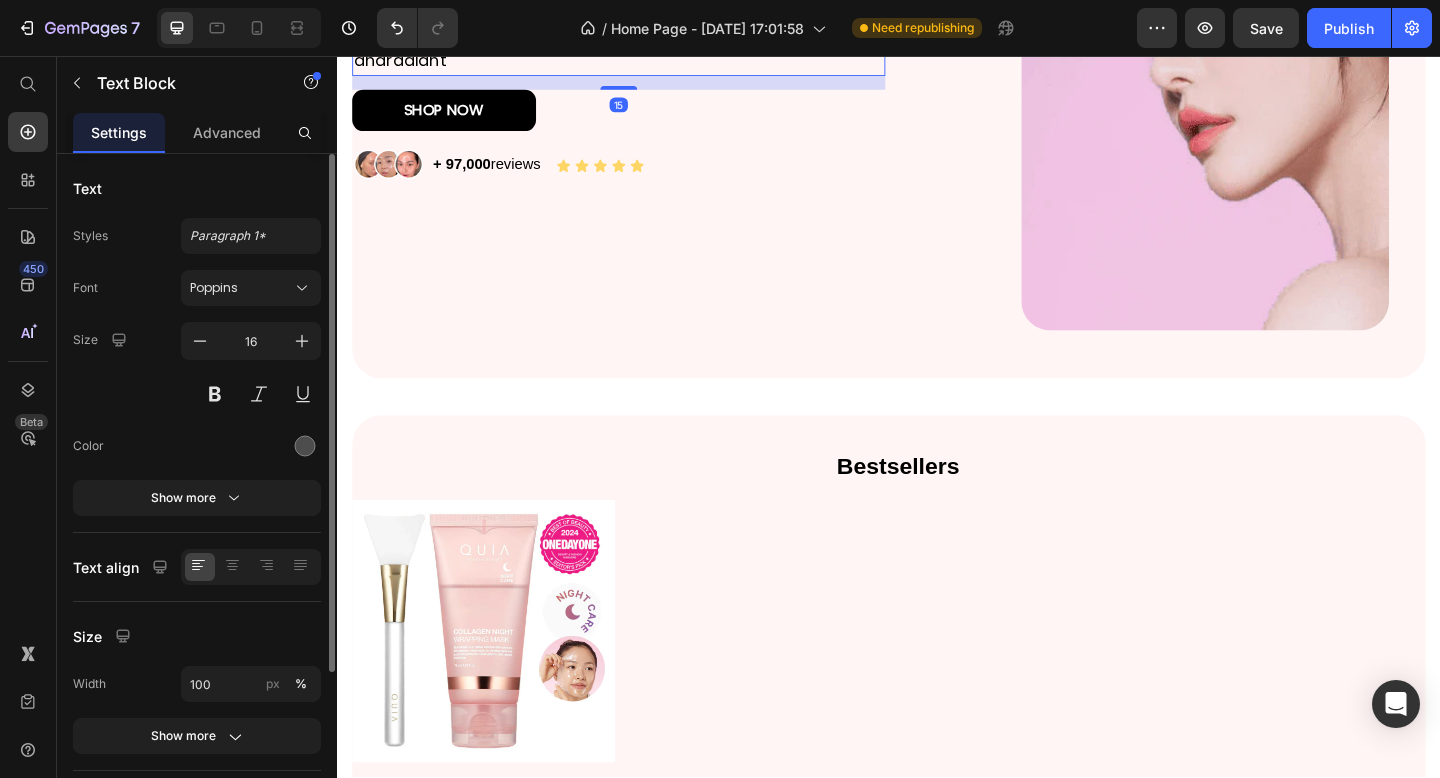 scroll, scrollTop: 680, scrollLeft: 0, axis: vertical 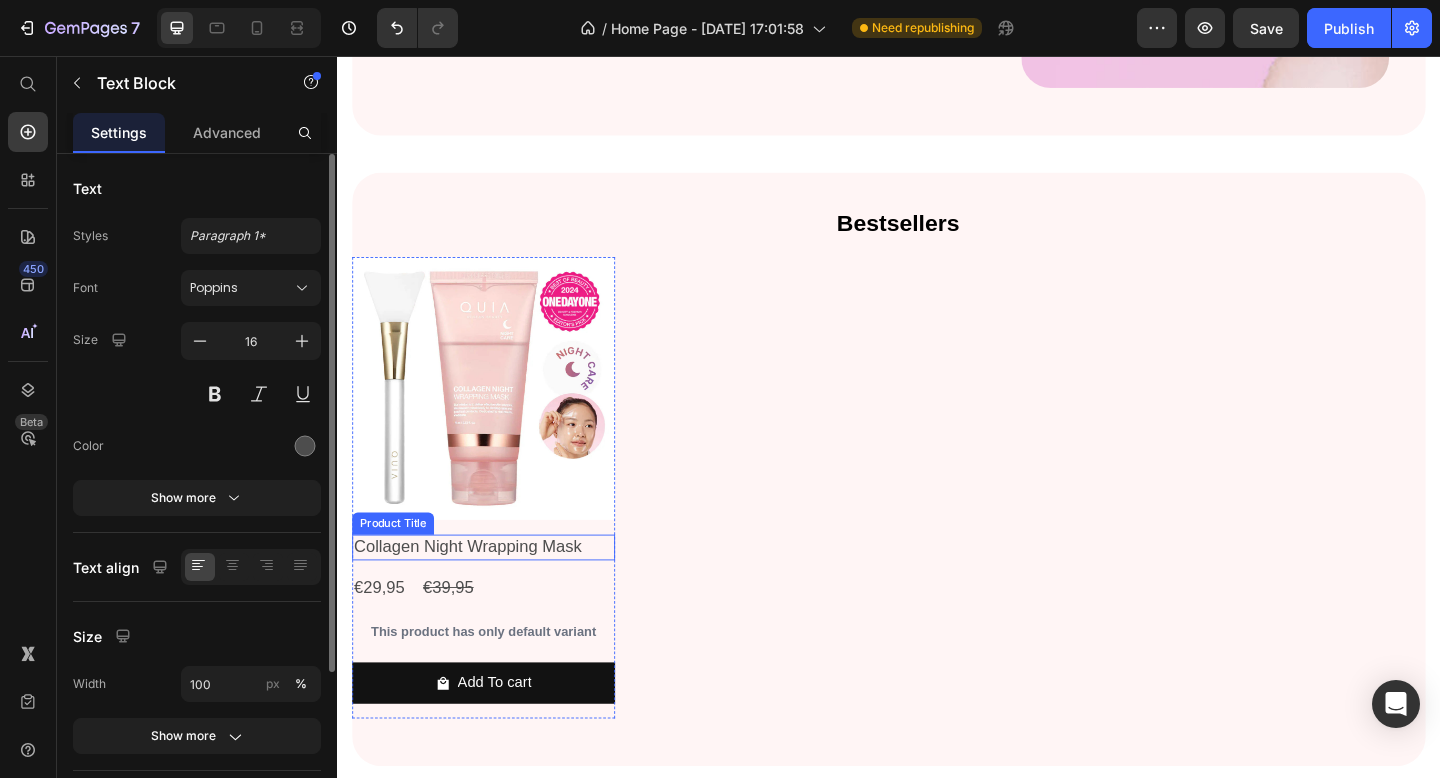 click on "Collagen Night Wrapping Mask" at bounding box center [496, 590] 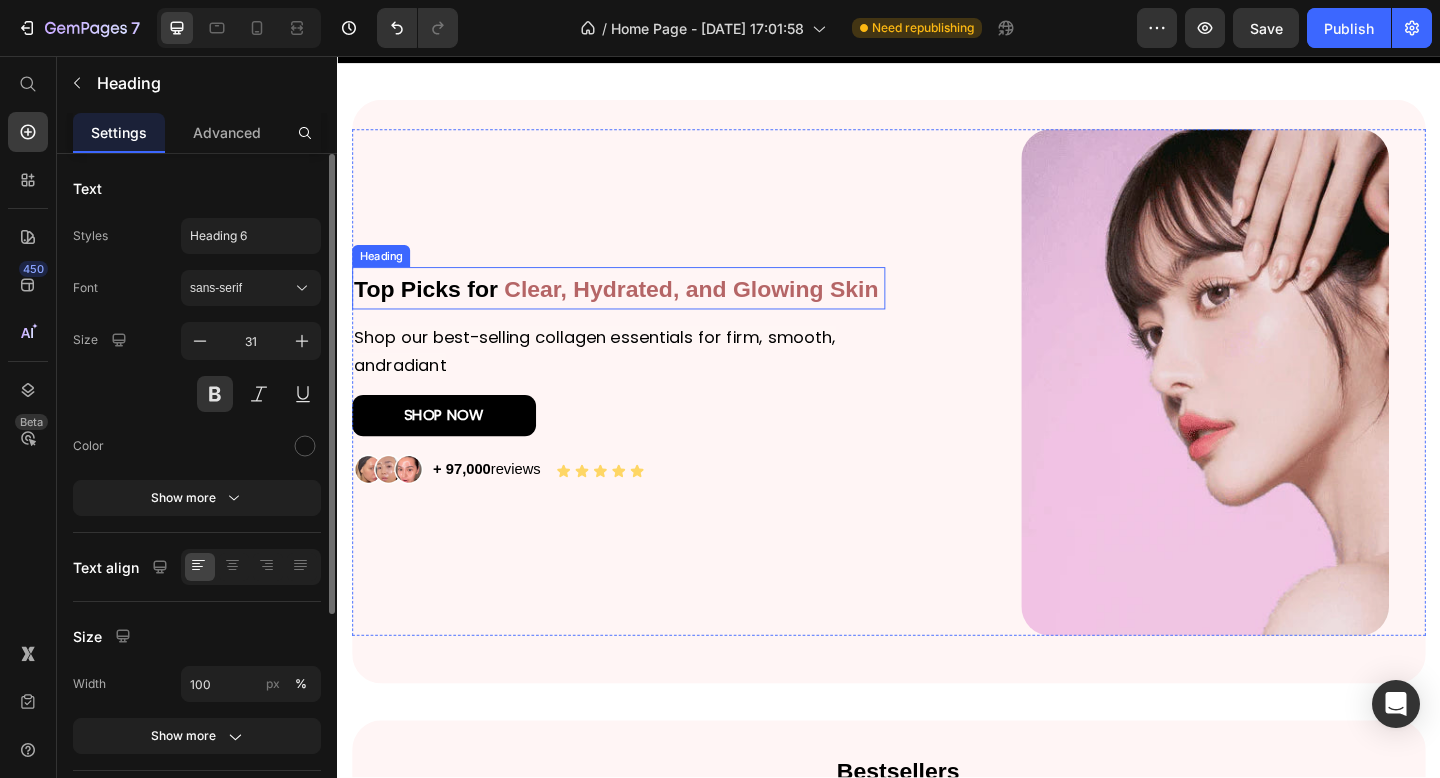 click on "Clear, Hydrated, and Glowing Skin" at bounding box center [721, 309] 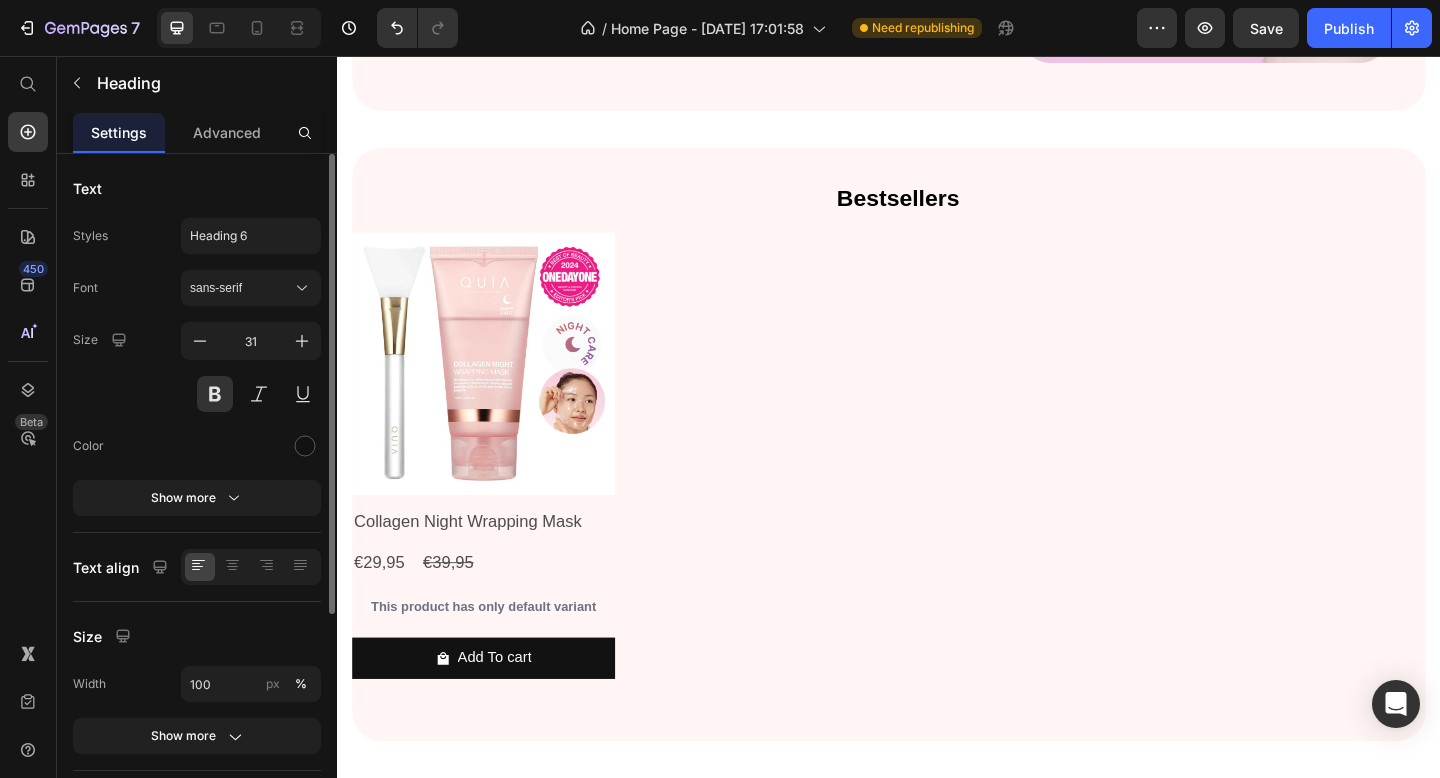 scroll, scrollTop: 1010, scrollLeft: 0, axis: vertical 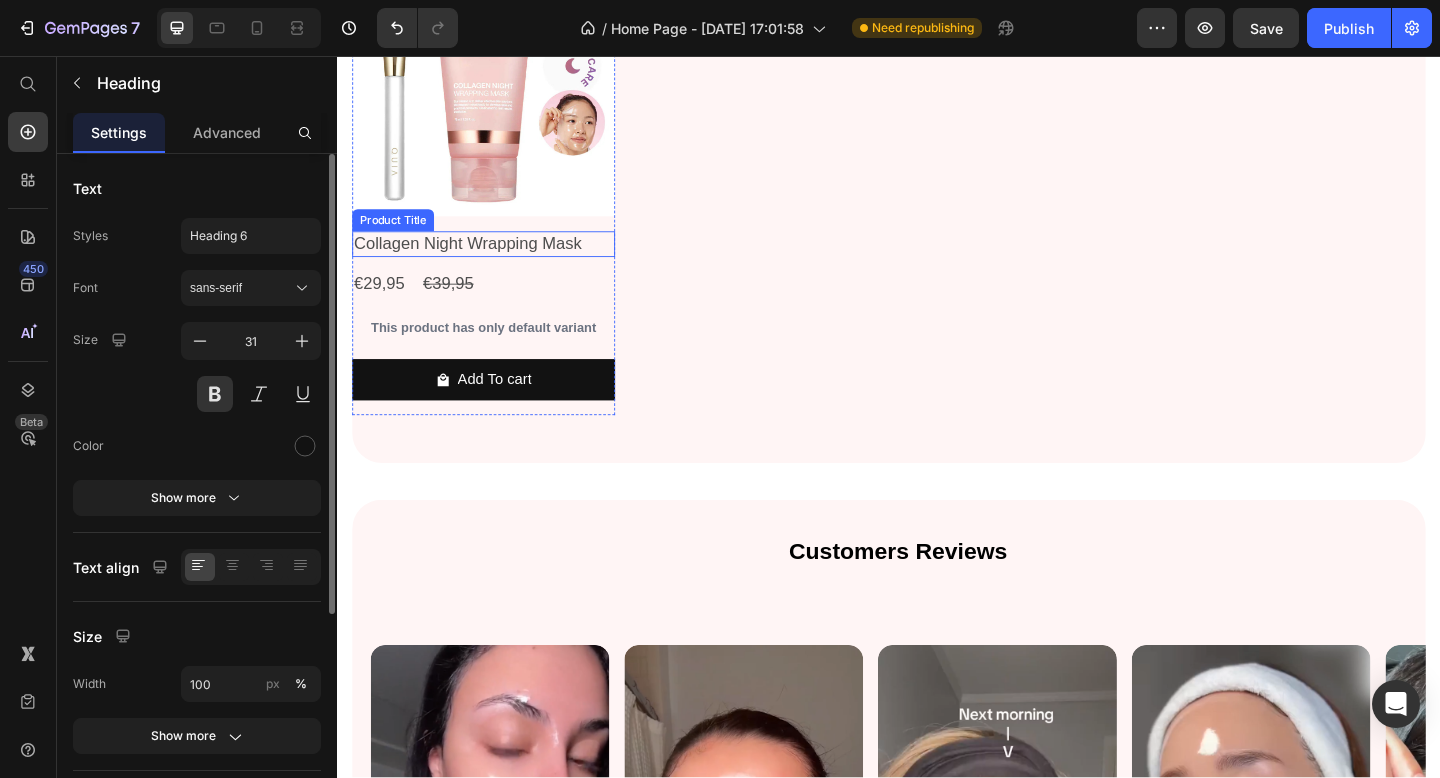 click on "Collagen Night Wrapping Mask" at bounding box center (496, 260) 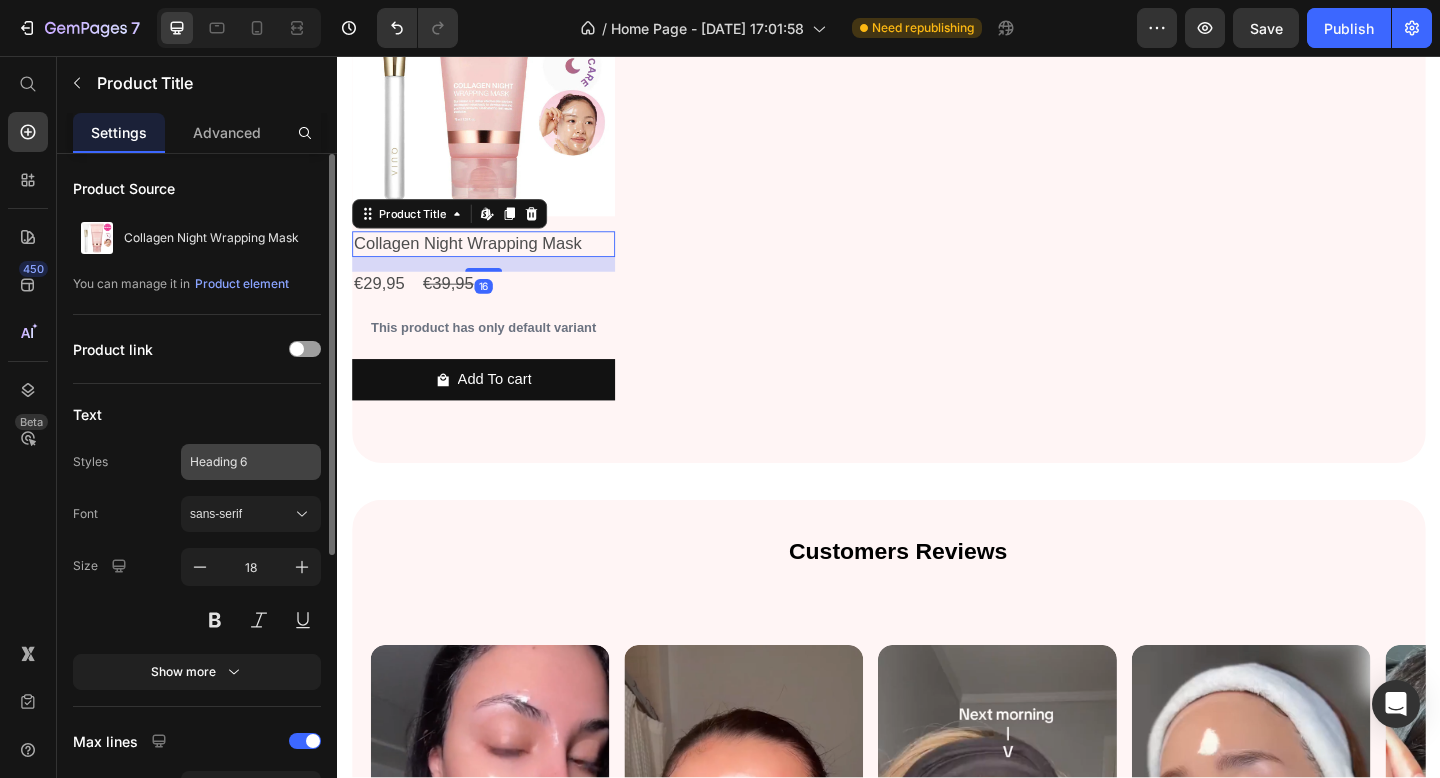 click on "Heading 6" at bounding box center (239, 462) 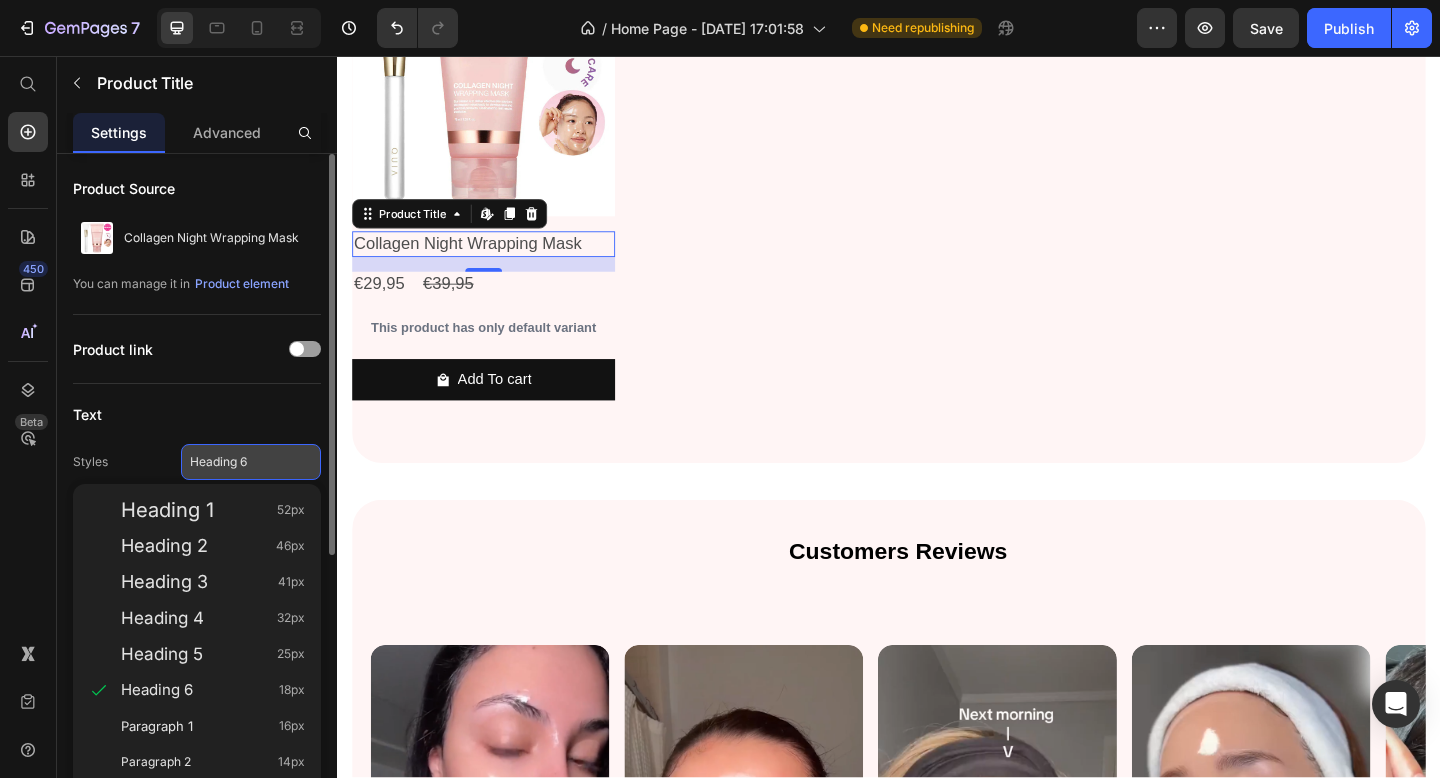 click on "Heading 6" at bounding box center (239, 462) 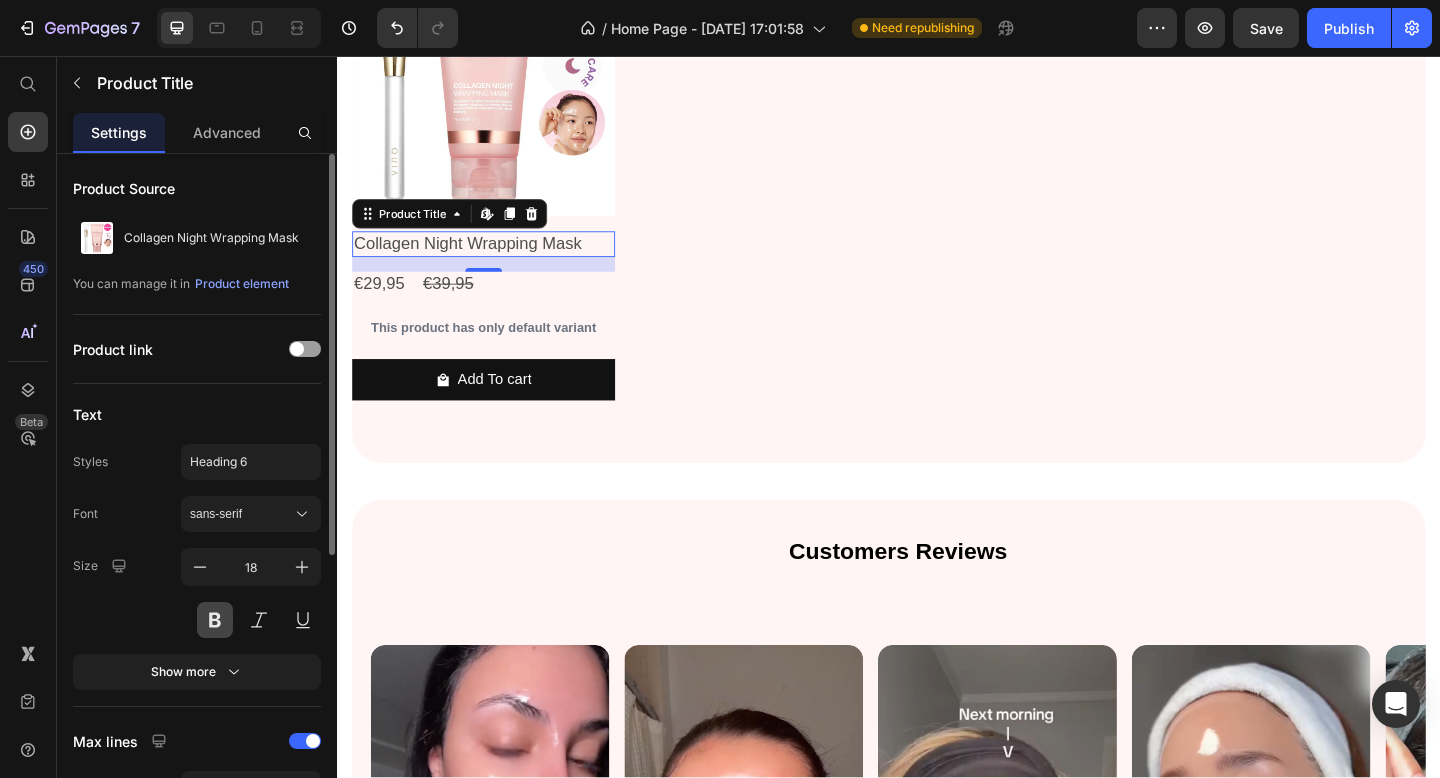 click at bounding box center (215, 620) 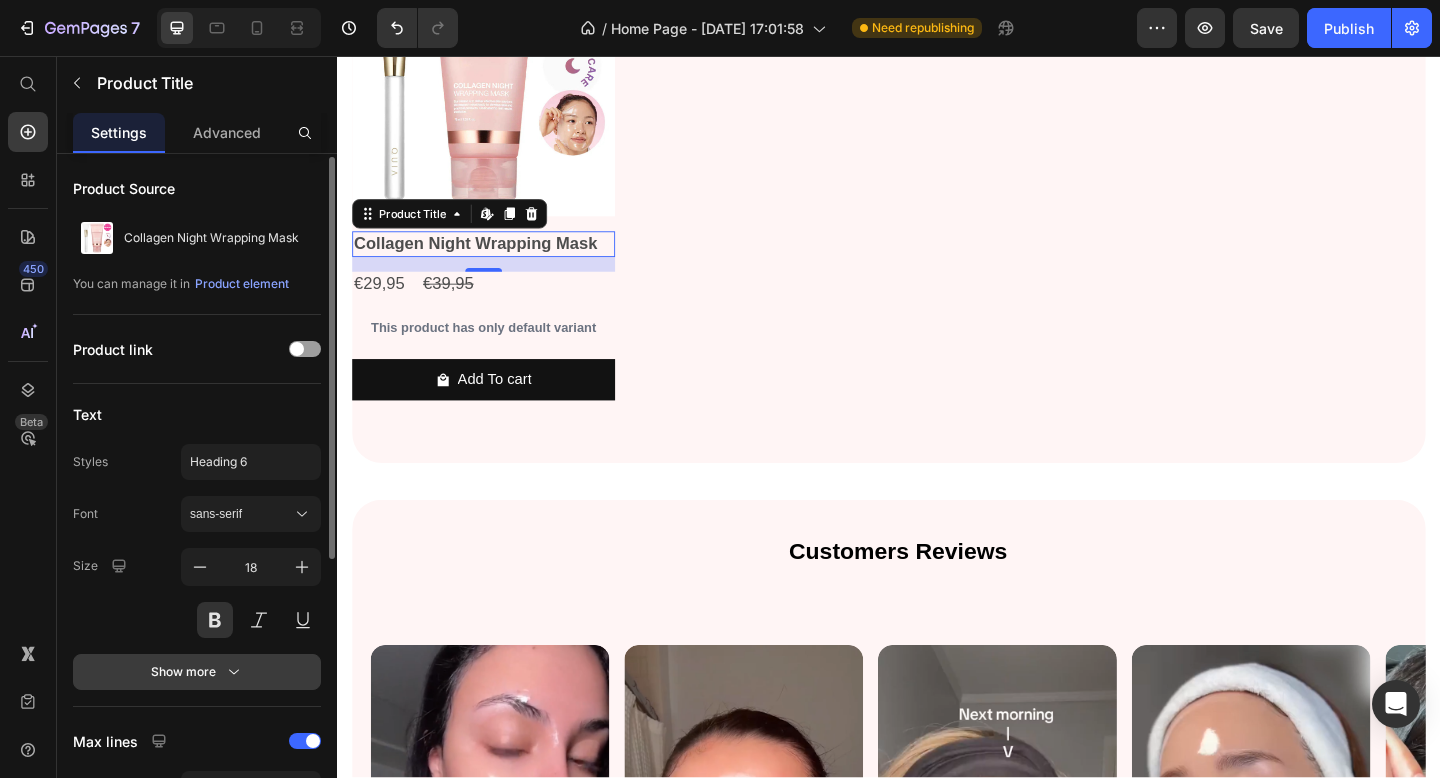 scroll, scrollTop: 471, scrollLeft: 0, axis: vertical 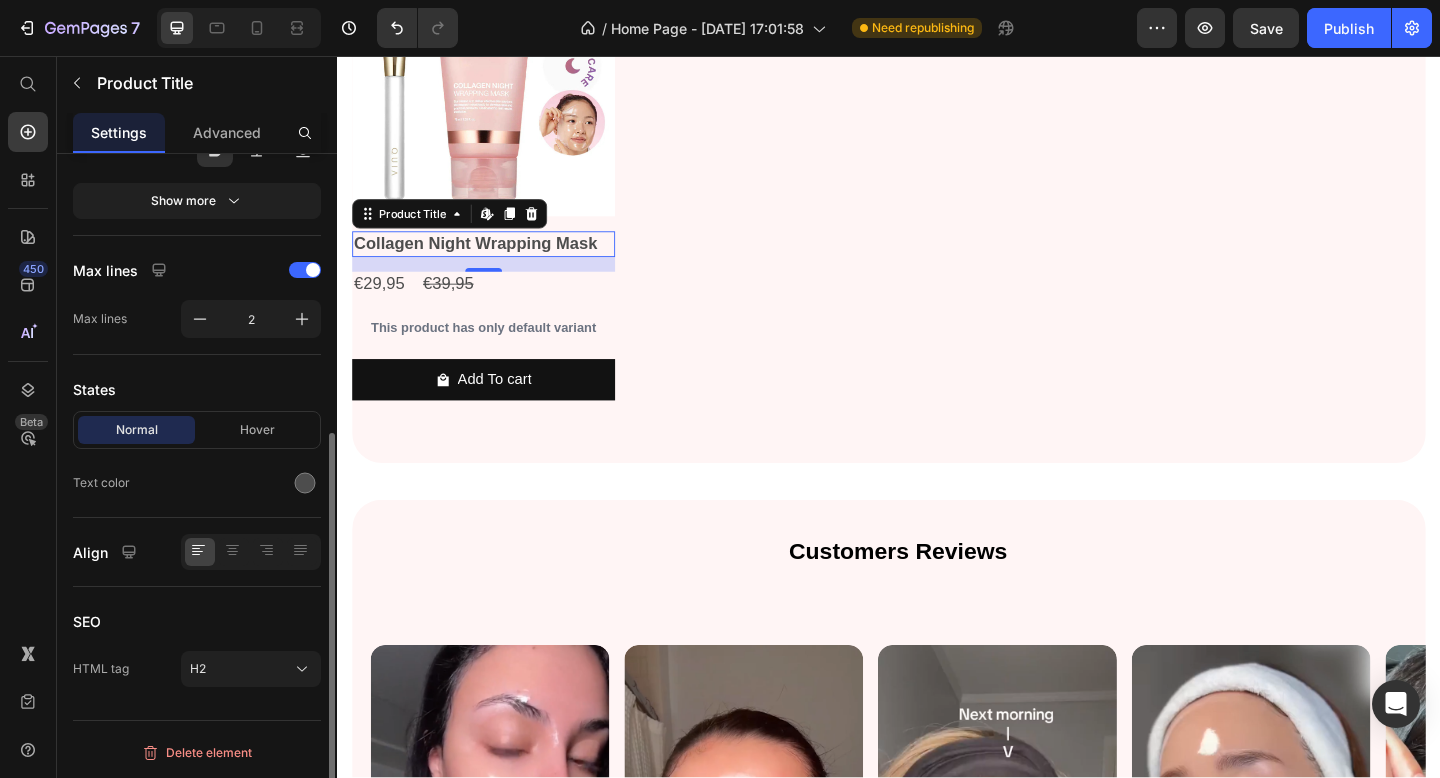 click on "States Normal Hover Text color" 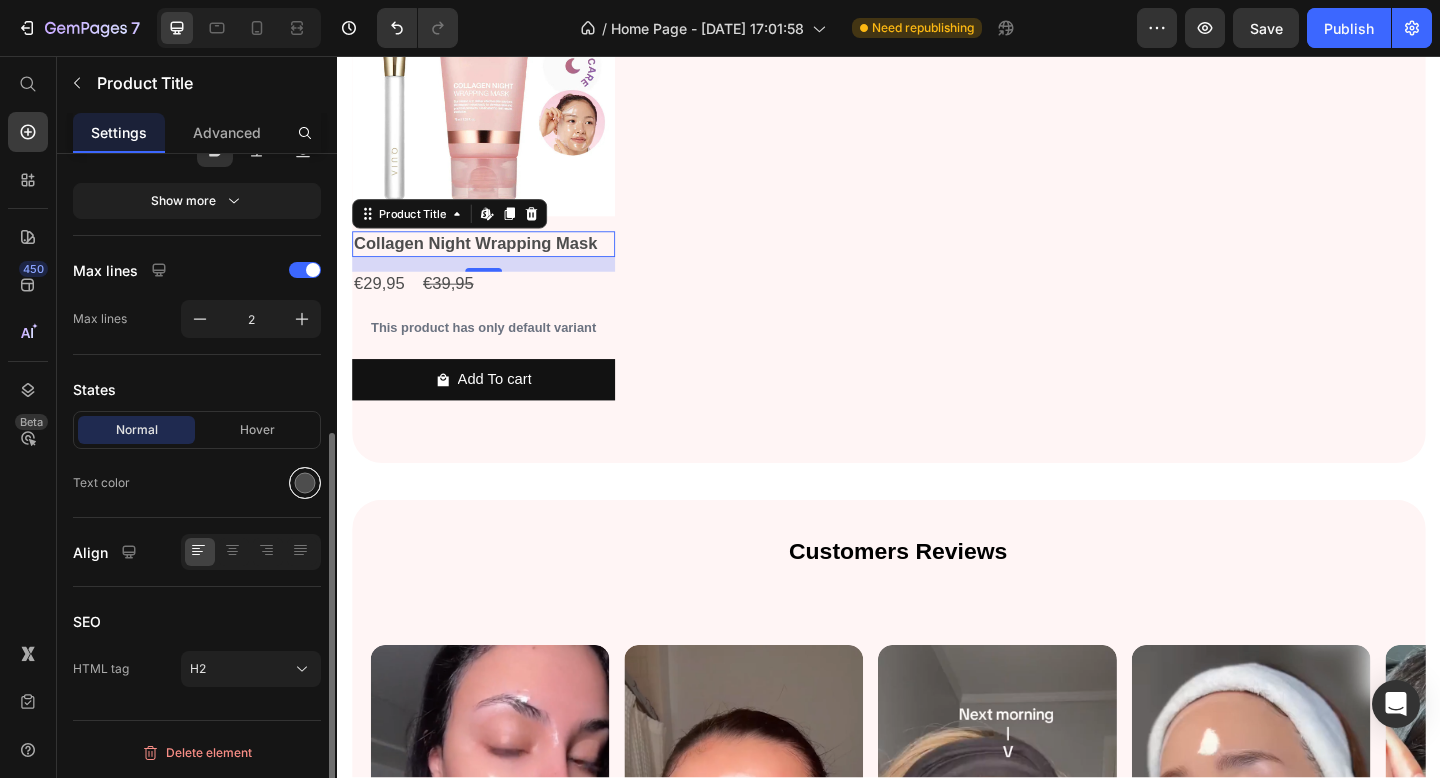 click at bounding box center (305, 483) 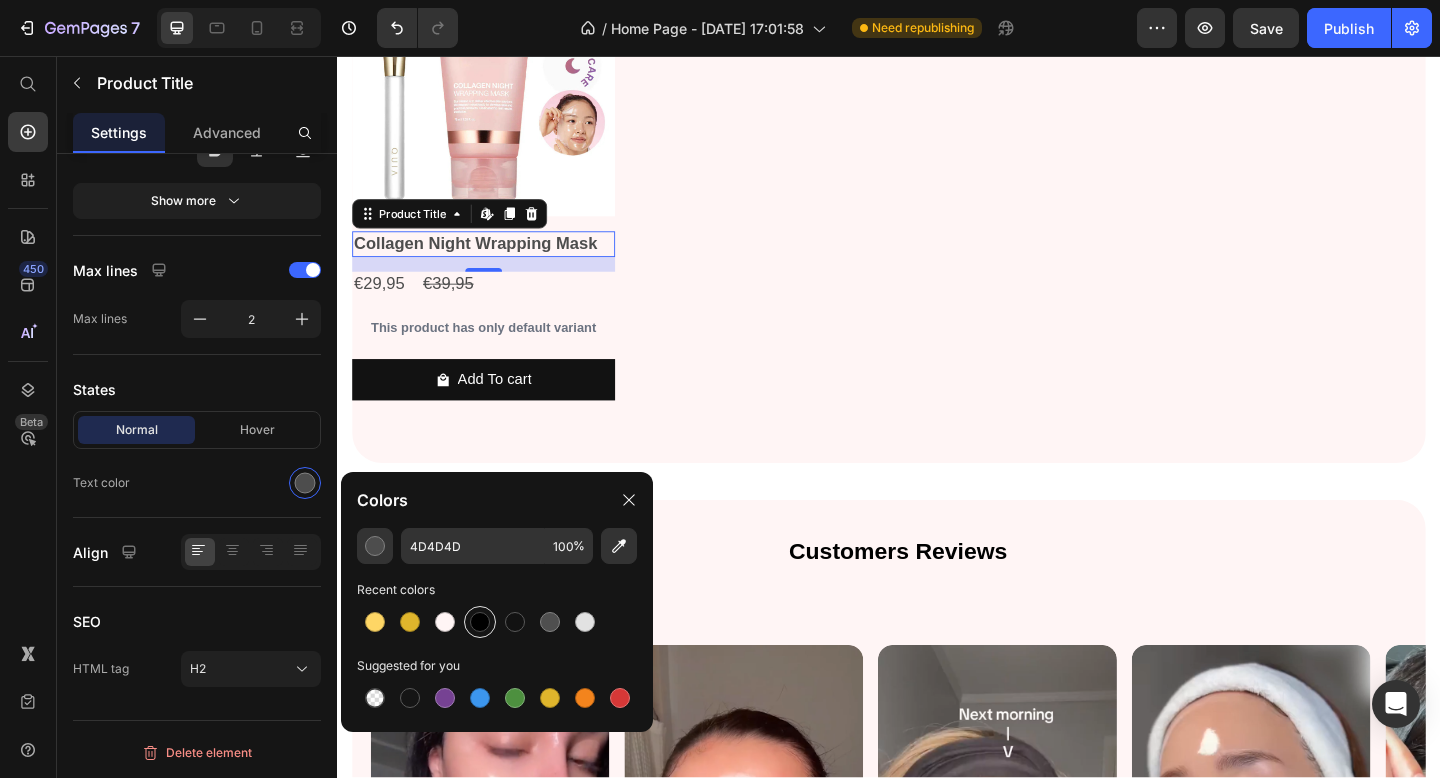 click at bounding box center [480, 622] 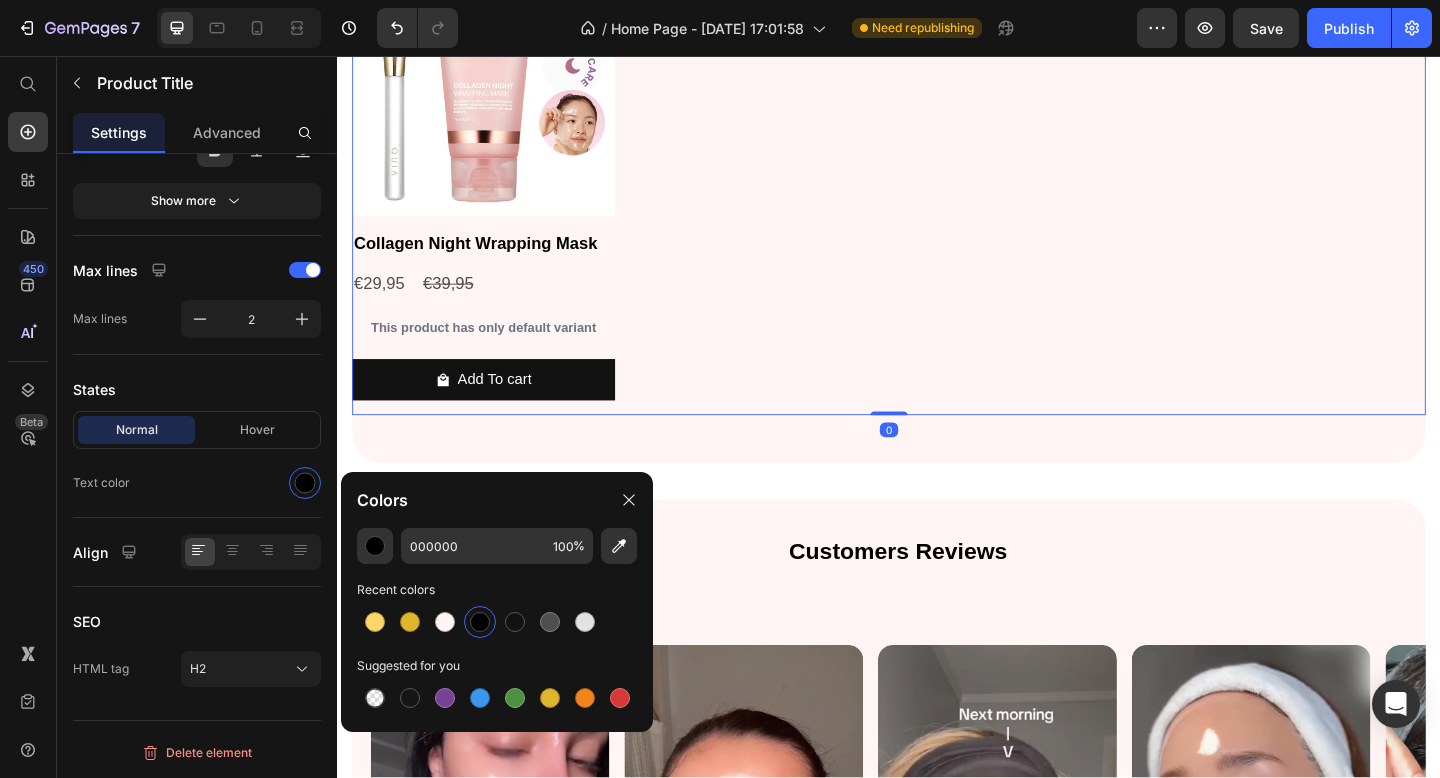 click on "Product Images Collagen Night Wrapping Mask Product Title €29,95 Product Price €39,95 Product Price Row This product has only default variant Product Variants & Swatches Add To cart Product Cart Button Row" at bounding box center [937, 196] 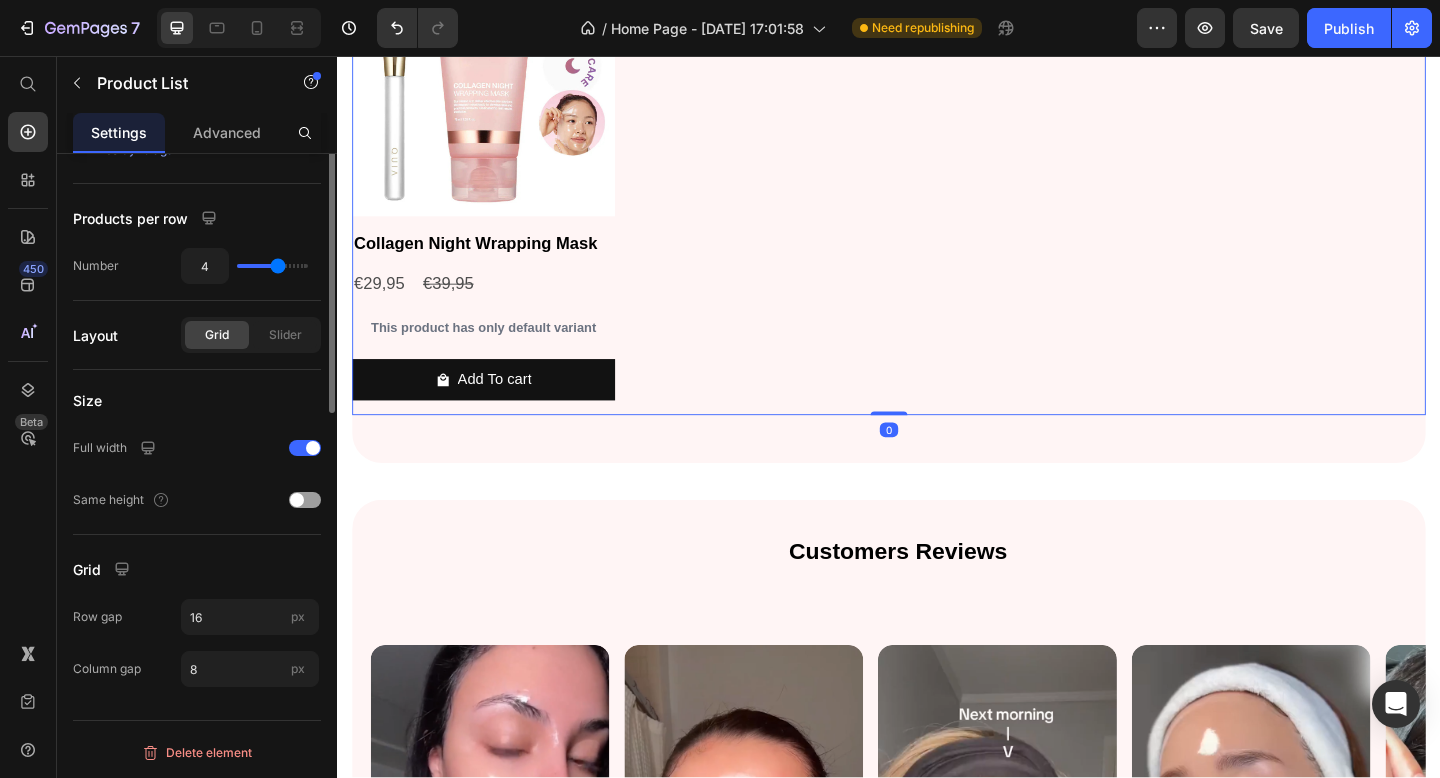 scroll, scrollTop: 0, scrollLeft: 0, axis: both 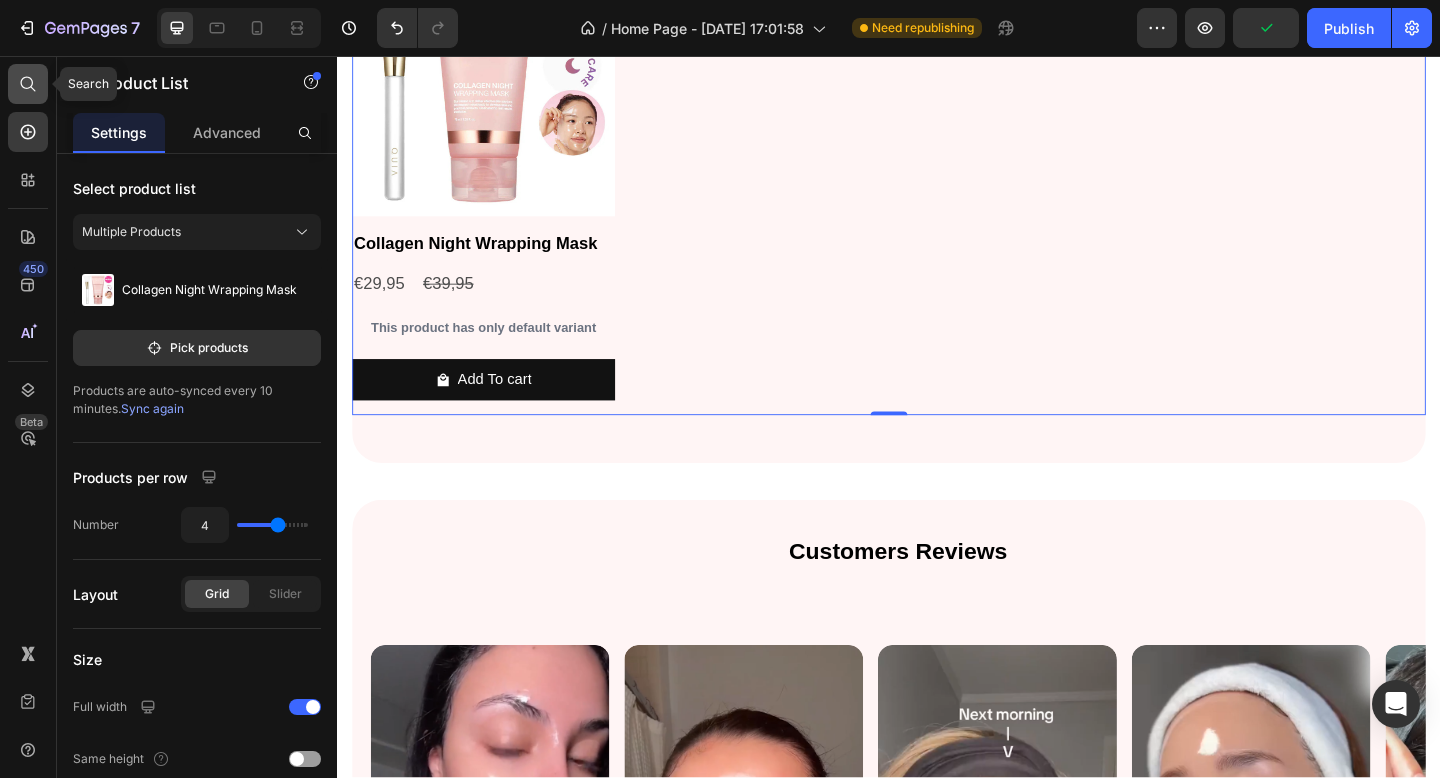 click 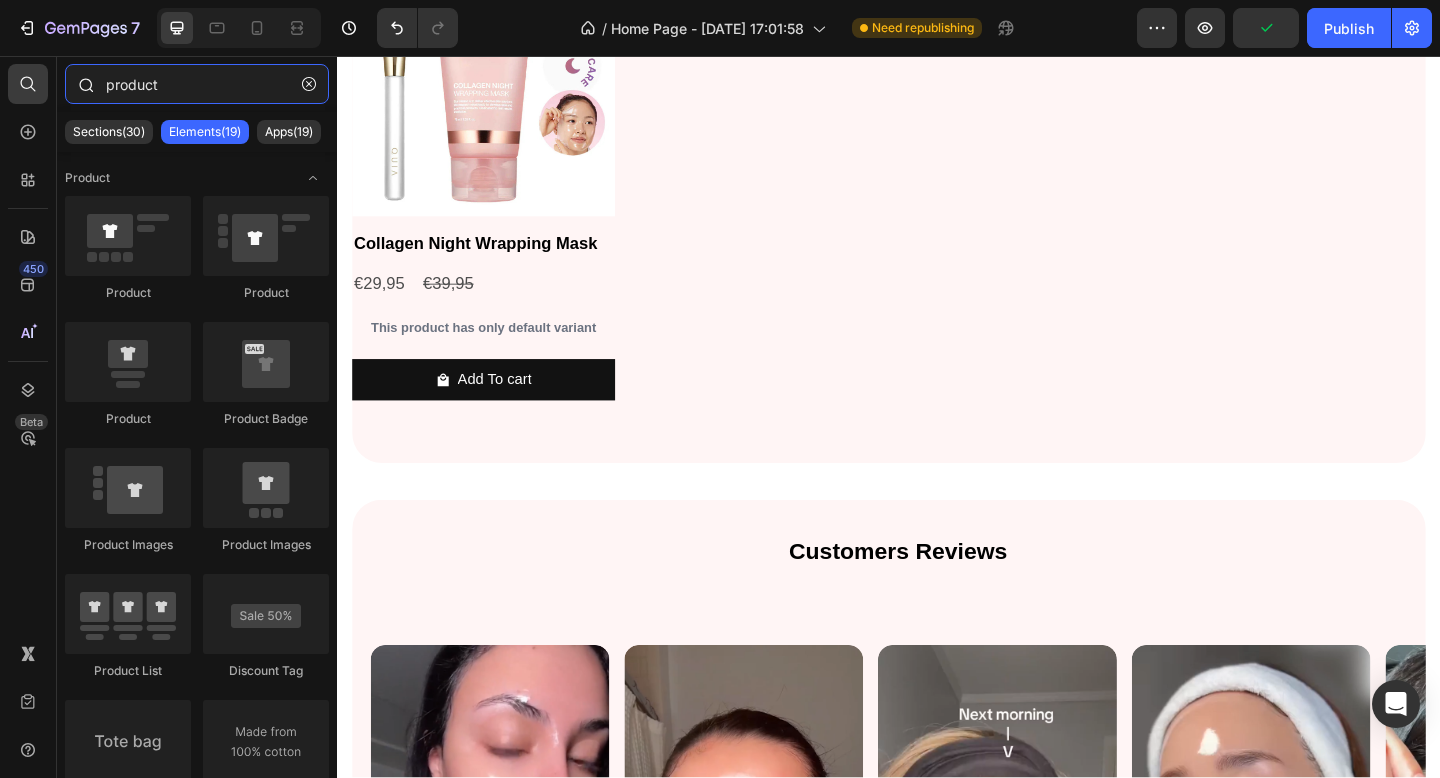 click on "product" at bounding box center [197, 84] 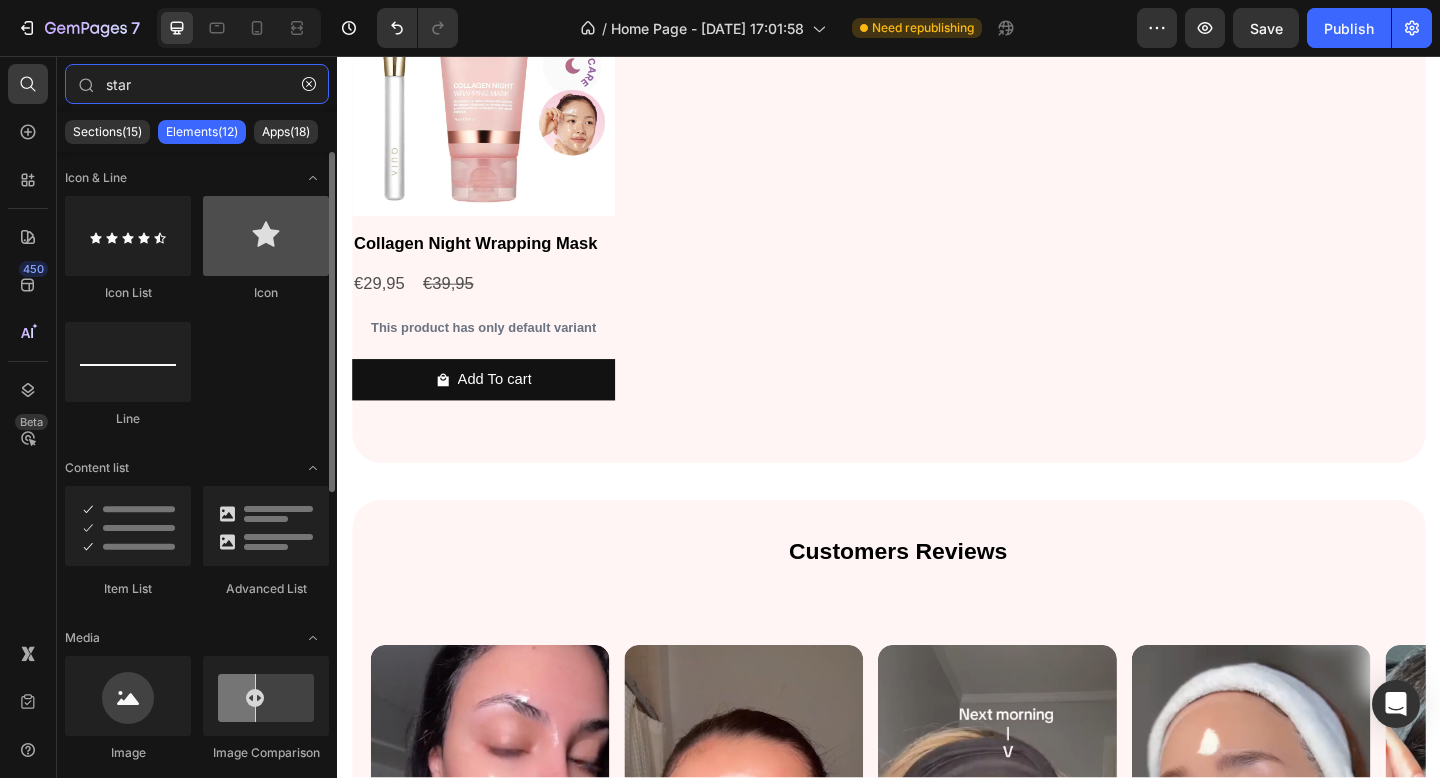 type on "star" 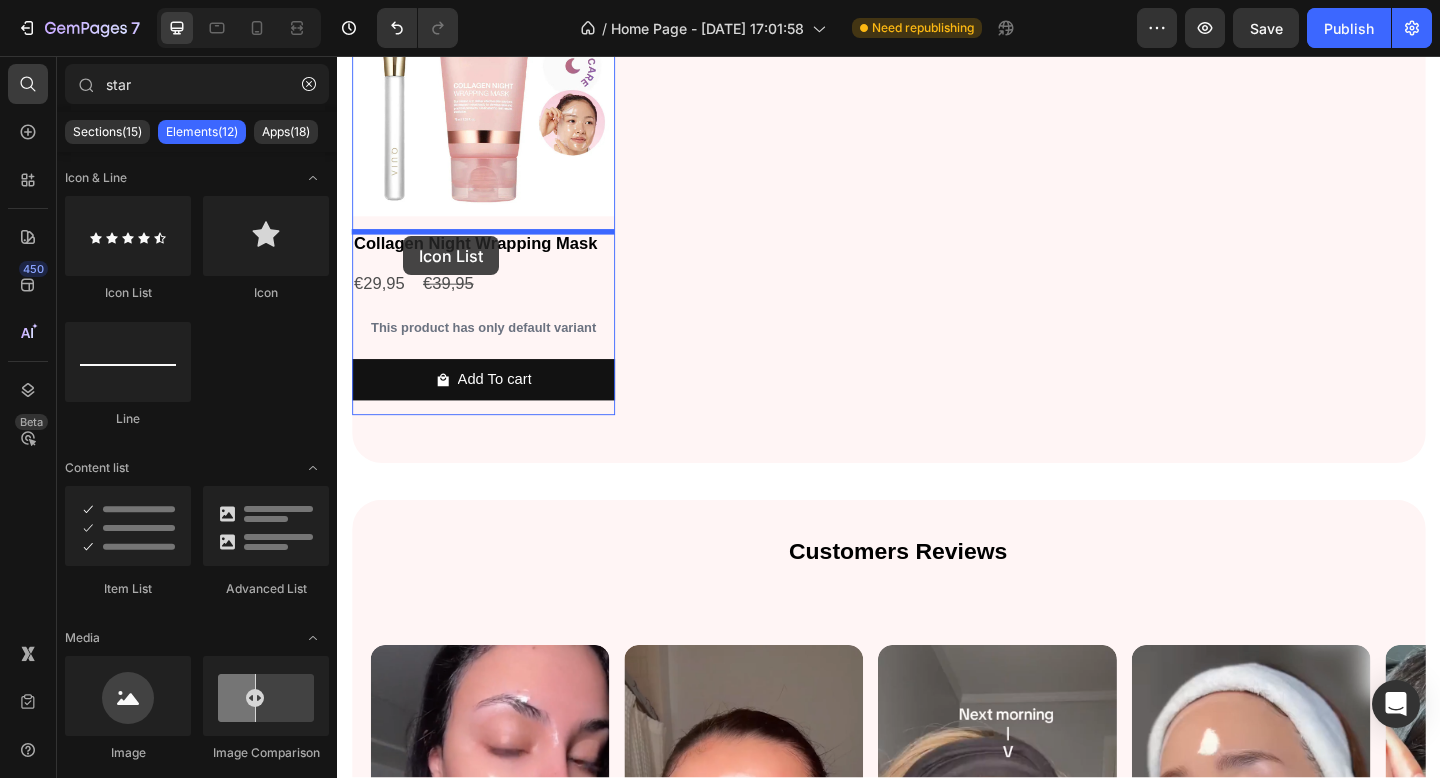 drag, startPoint x: 638, startPoint y: 309, endPoint x: 409, endPoint y: 252, distance: 235.98729 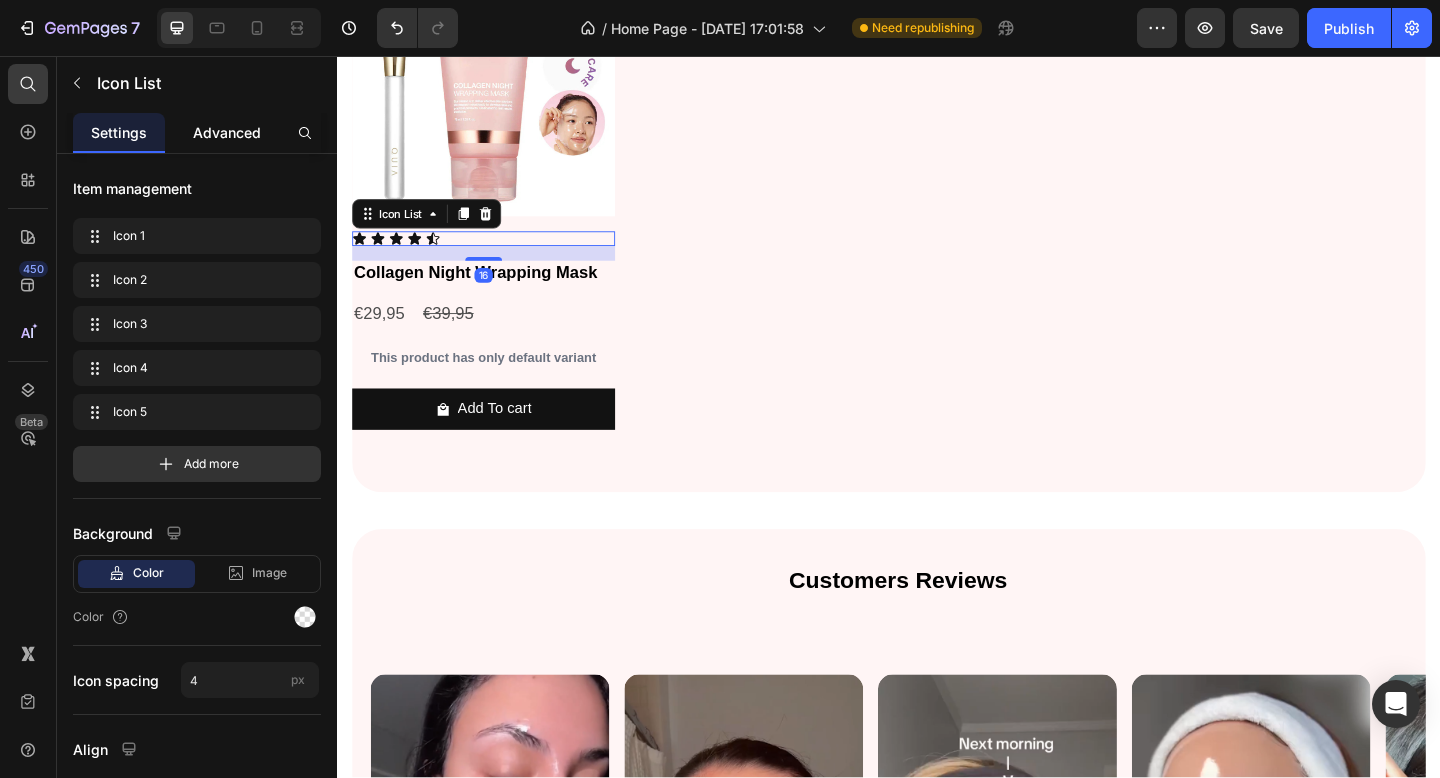 click on "Advanced" at bounding box center [227, 132] 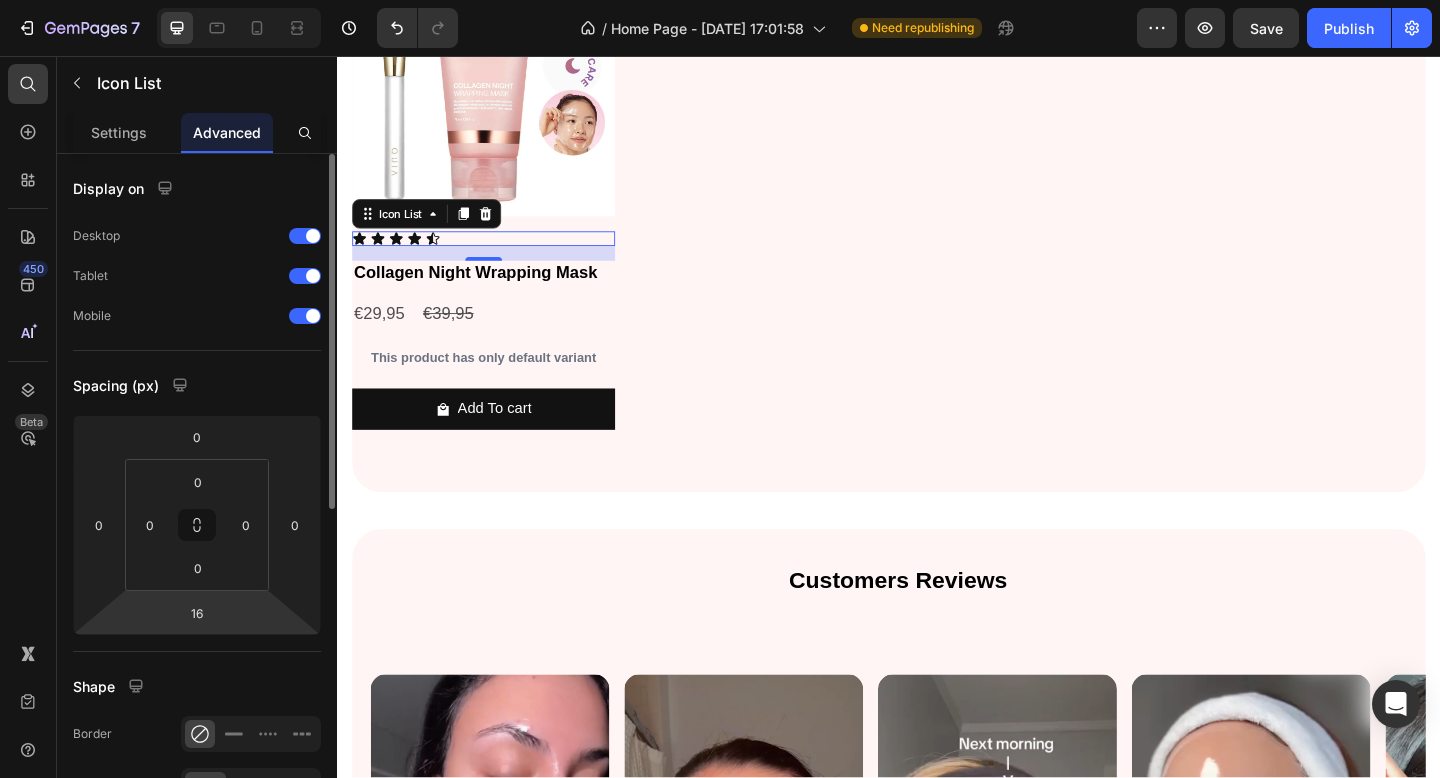 click on "7   /  Home Page - [DATE] 17:01:58 Need republishing Preview  Save   Publish  450 Beta star Sections(15) Elements(12) Apps(18) Icon & Line
Icon List
Icon
Line Content list
Item List
Advanced List Media
Image
Image Comparison
Image Button
Sticky Back to top Product
Sticky Add to Cart" at bounding box center [720, 0] 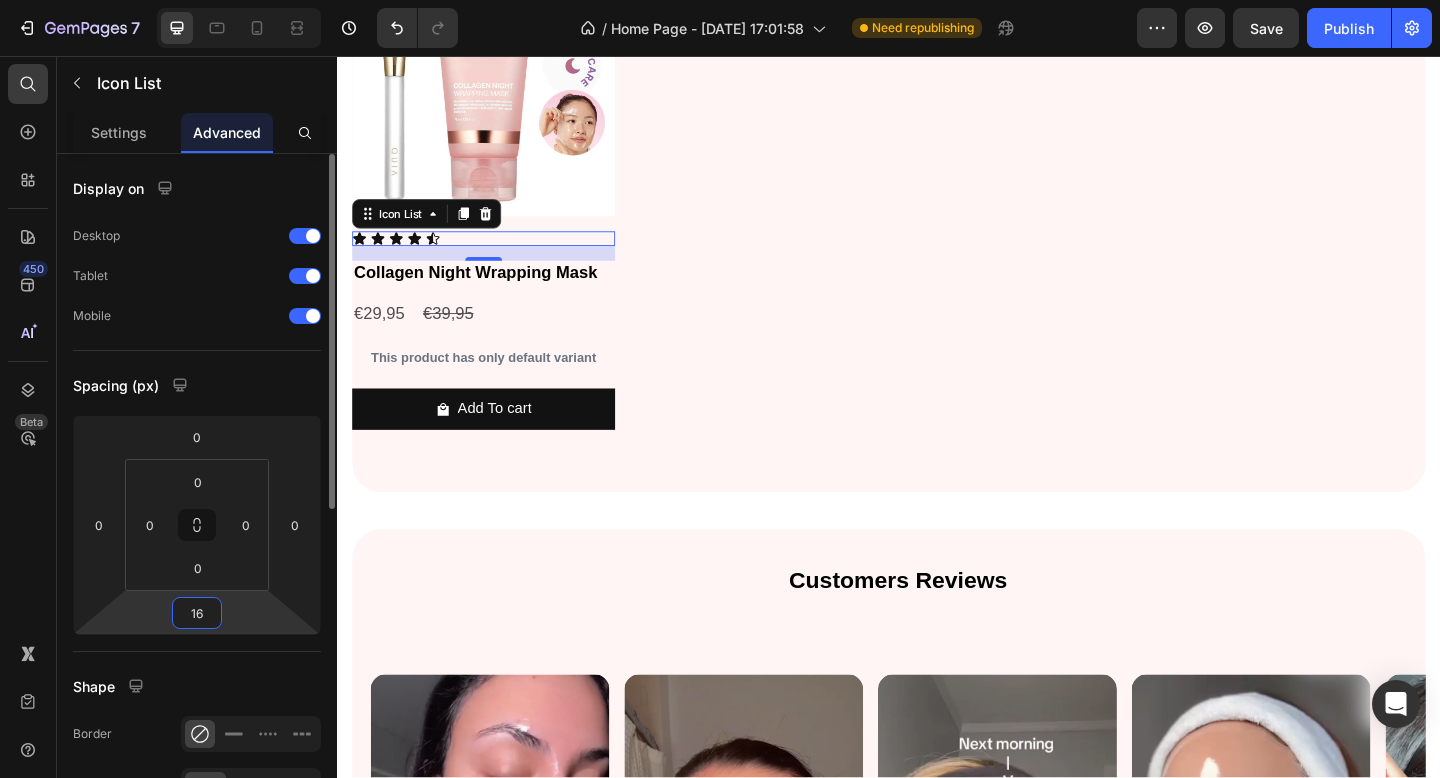 click on "7   /  Home Page - [DATE] 17:01:58 Need republishing Preview  Save   Publish  450 Beta star Sections(15) Elements(12) Apps(18) Icon & Line
Icon List
Icon
Line Content list
Item List
Advanced List Media
Image
Image Comparison
Image Button
Sticky Back to top Product
Sticky Add to Cart" at bounding box center [720, 0] 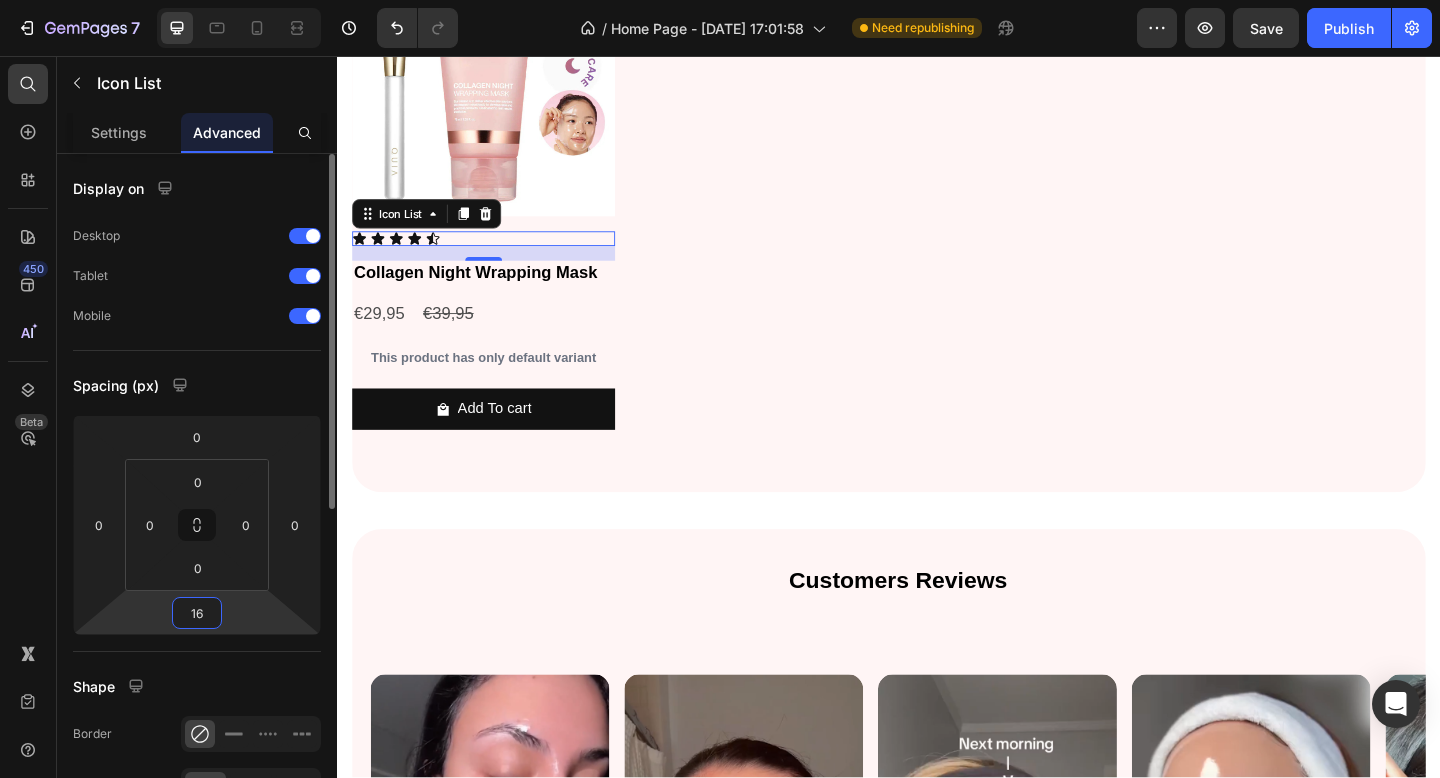 click on "16" at bounding box center [197, 613] 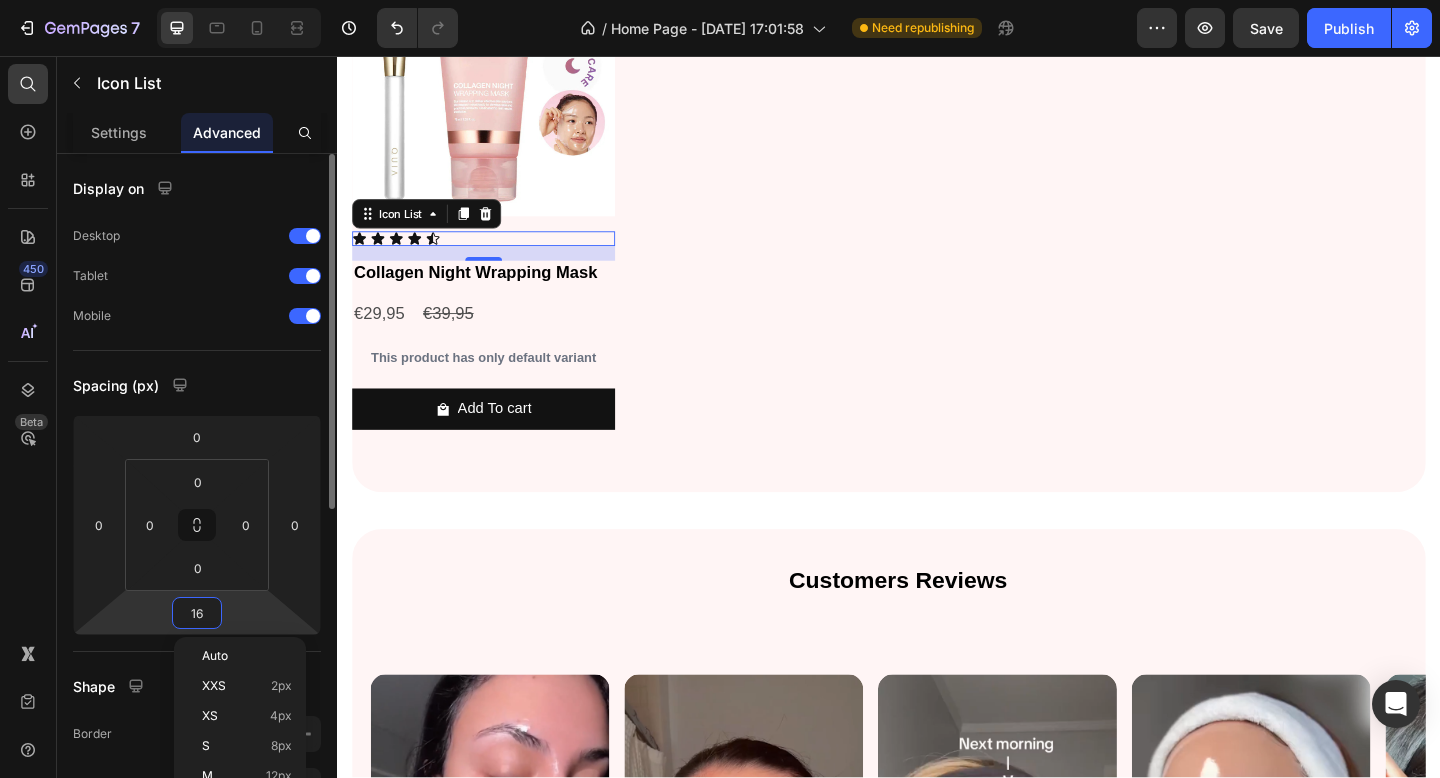 type 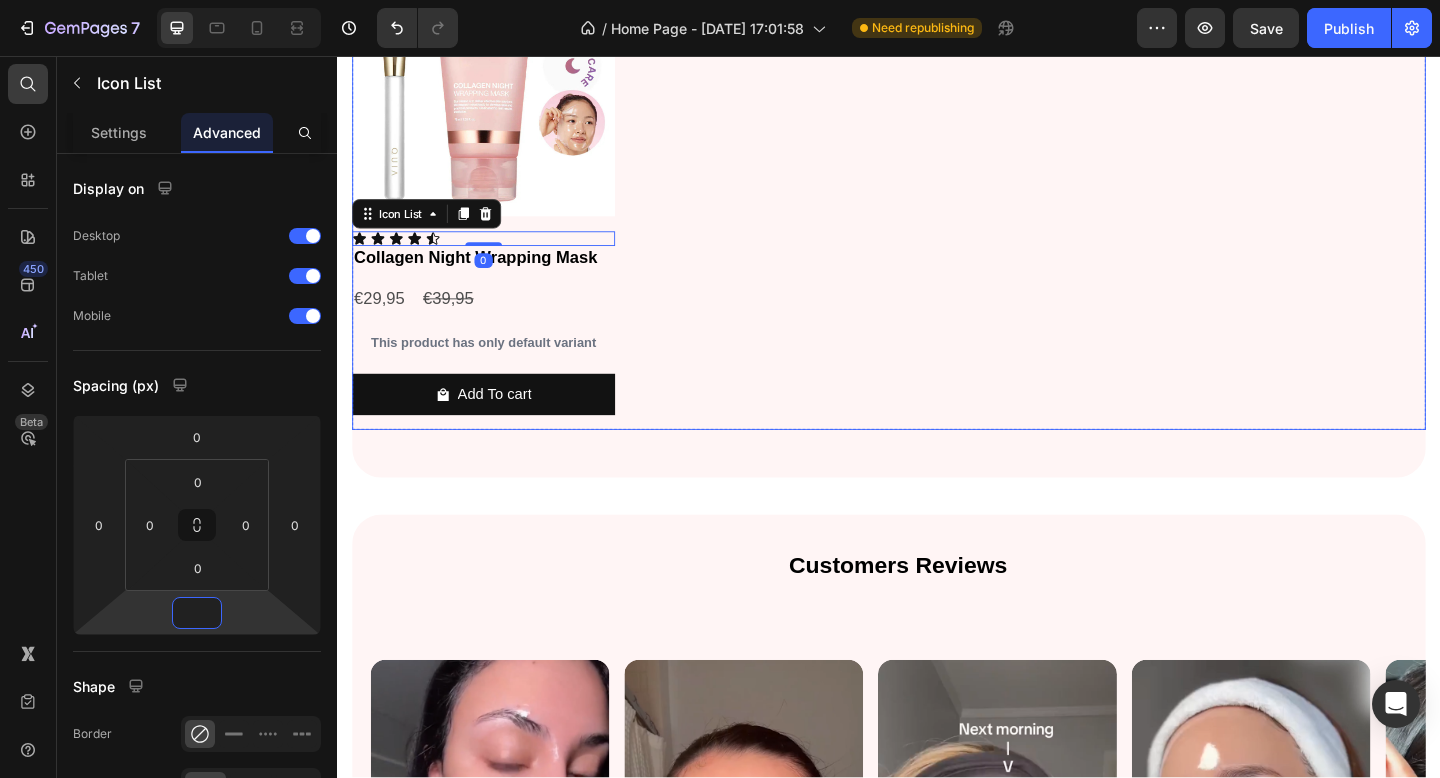 click on "Product Images Icon Icon Icon Icon Icon Icon List   0 Collagen Night Wrapping Mask Product Title €29,95 Product Price €39,95 Product Price Row This product has only default variant Product Variants & Swatches Add To cart Product Cart Button Row" at bounding box center [937, 204] 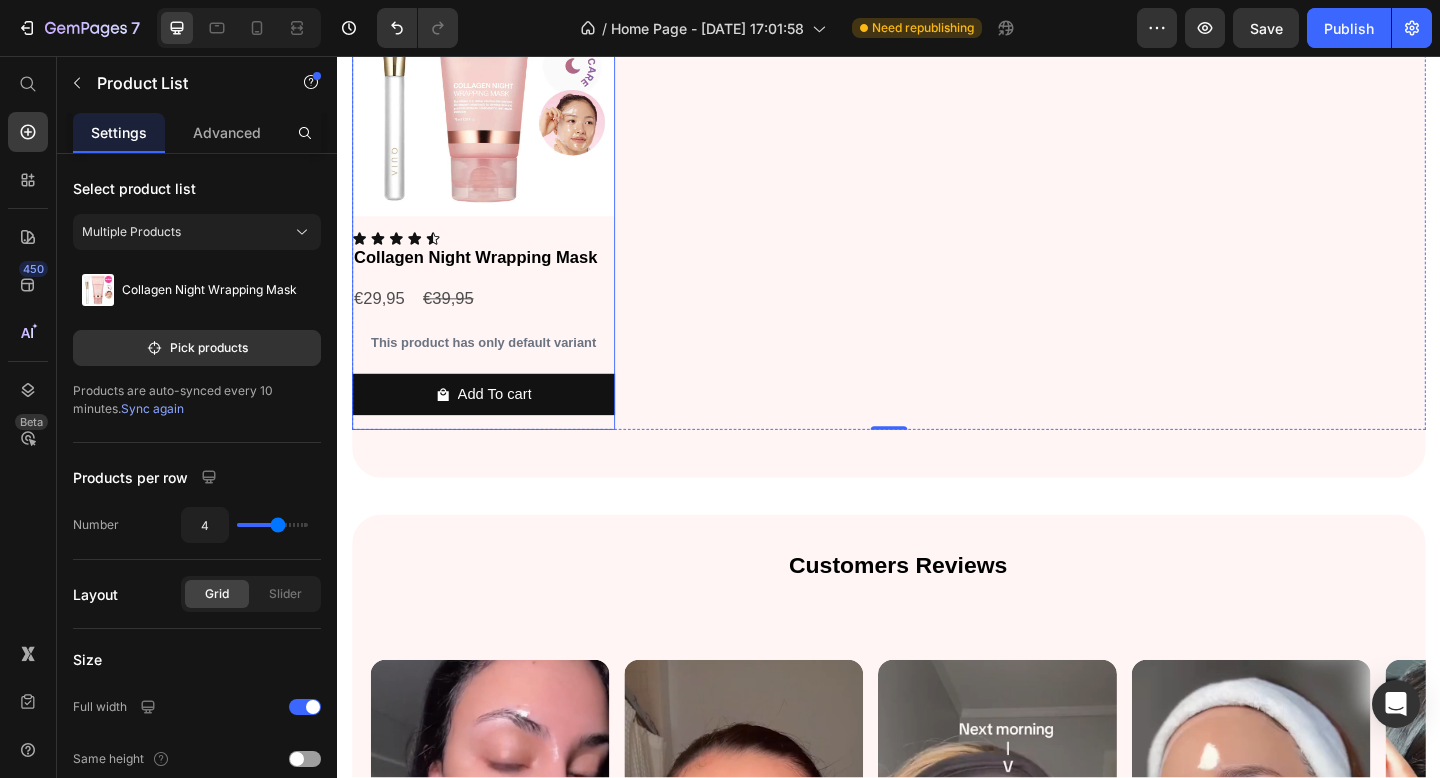 click 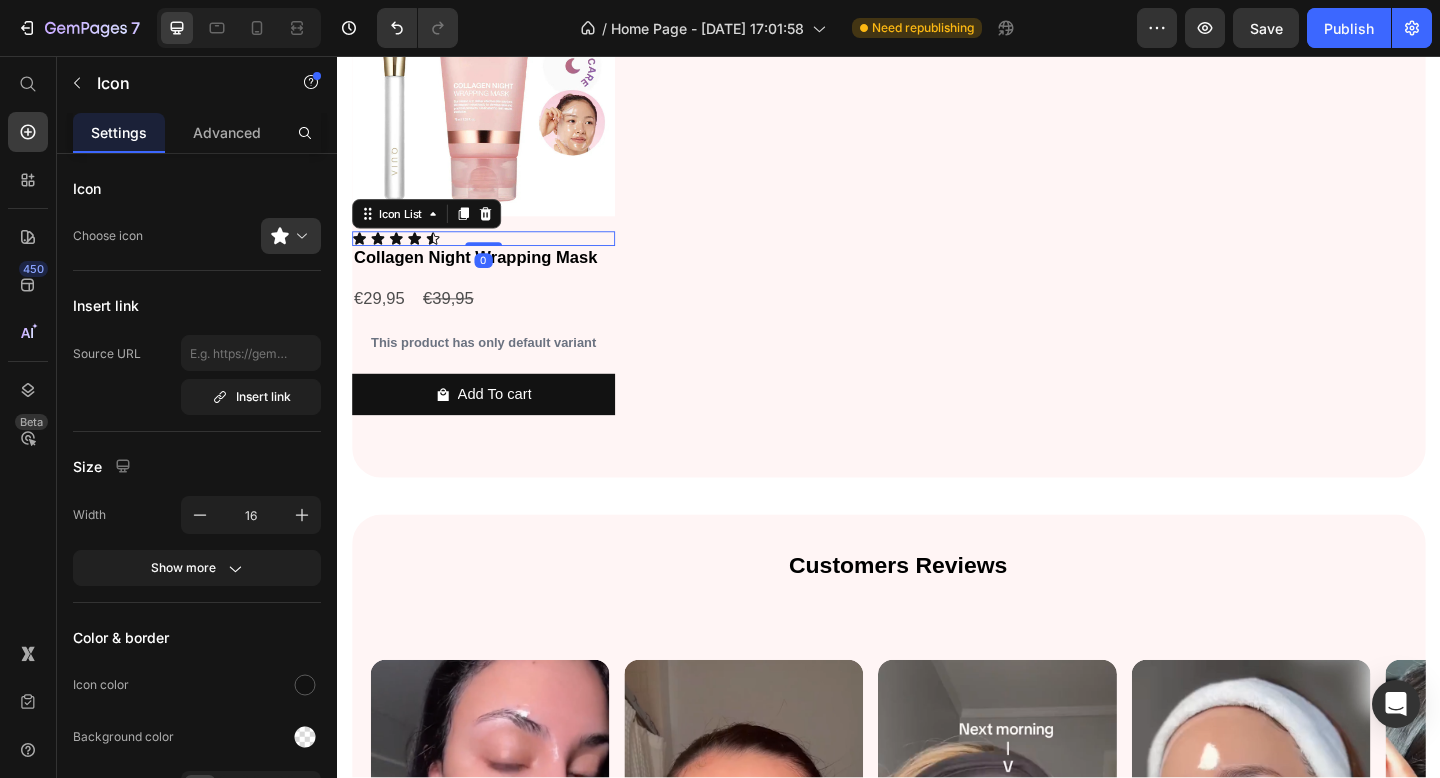 click on "Icon Icon Icon Icon Icon" at bounding box center [496, 255] 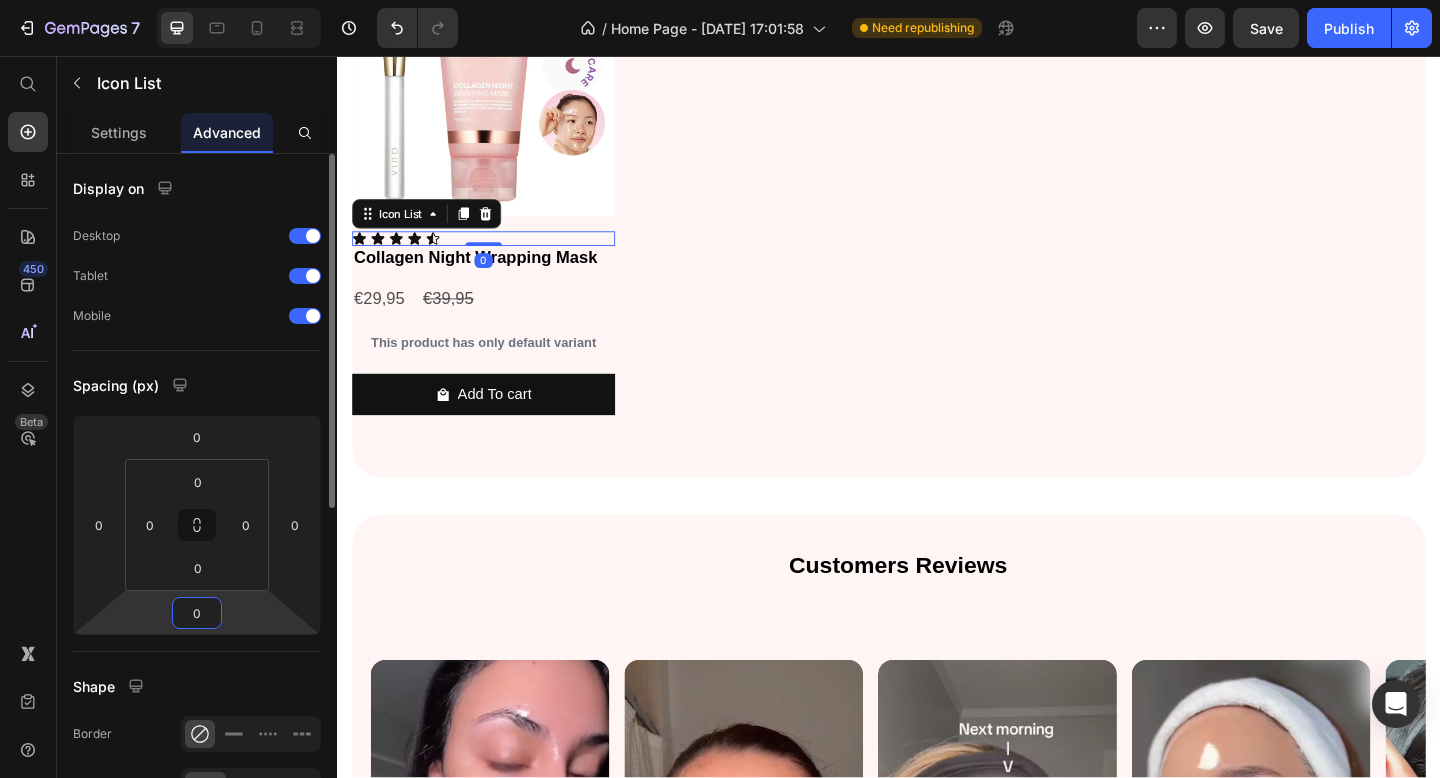 click on "0" at bounding box center (197, 613) 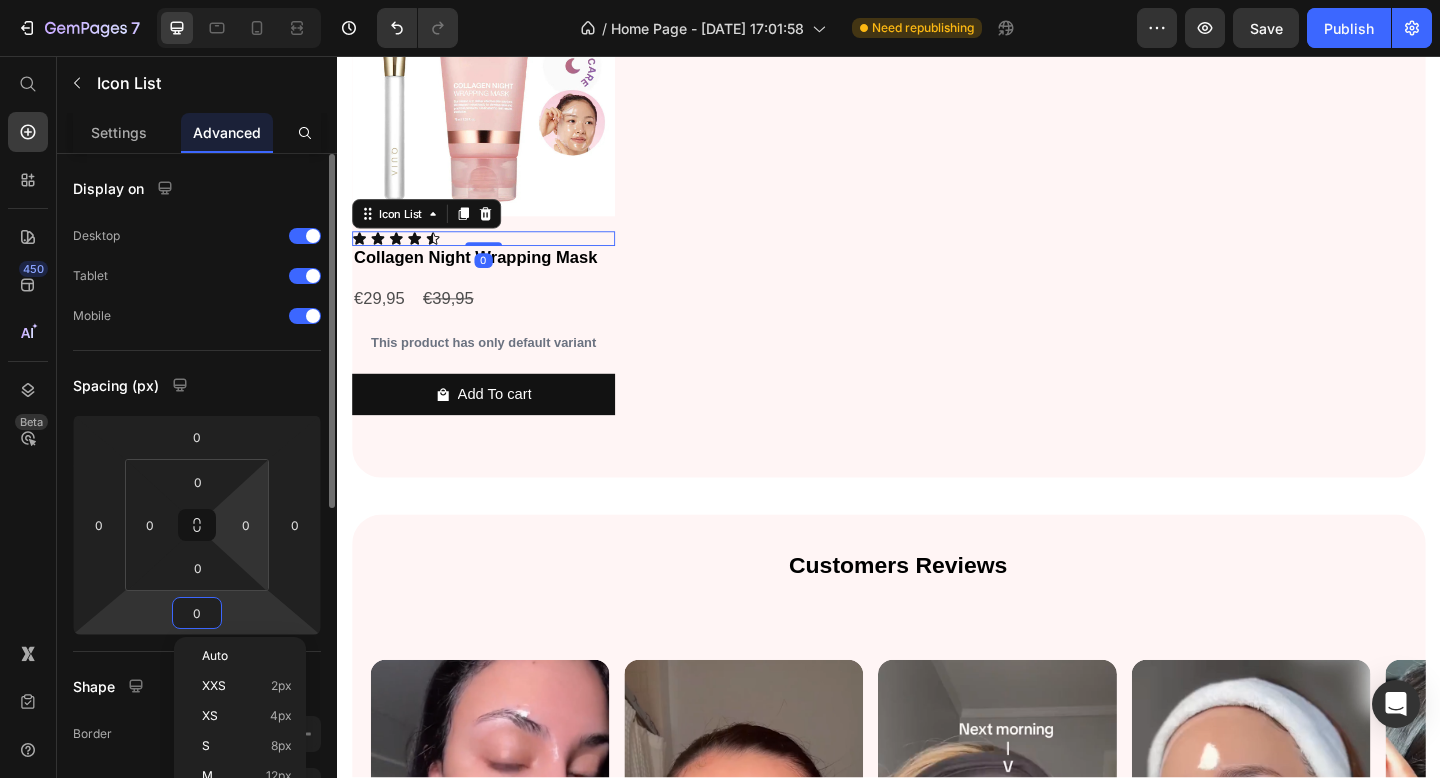 type on "5" 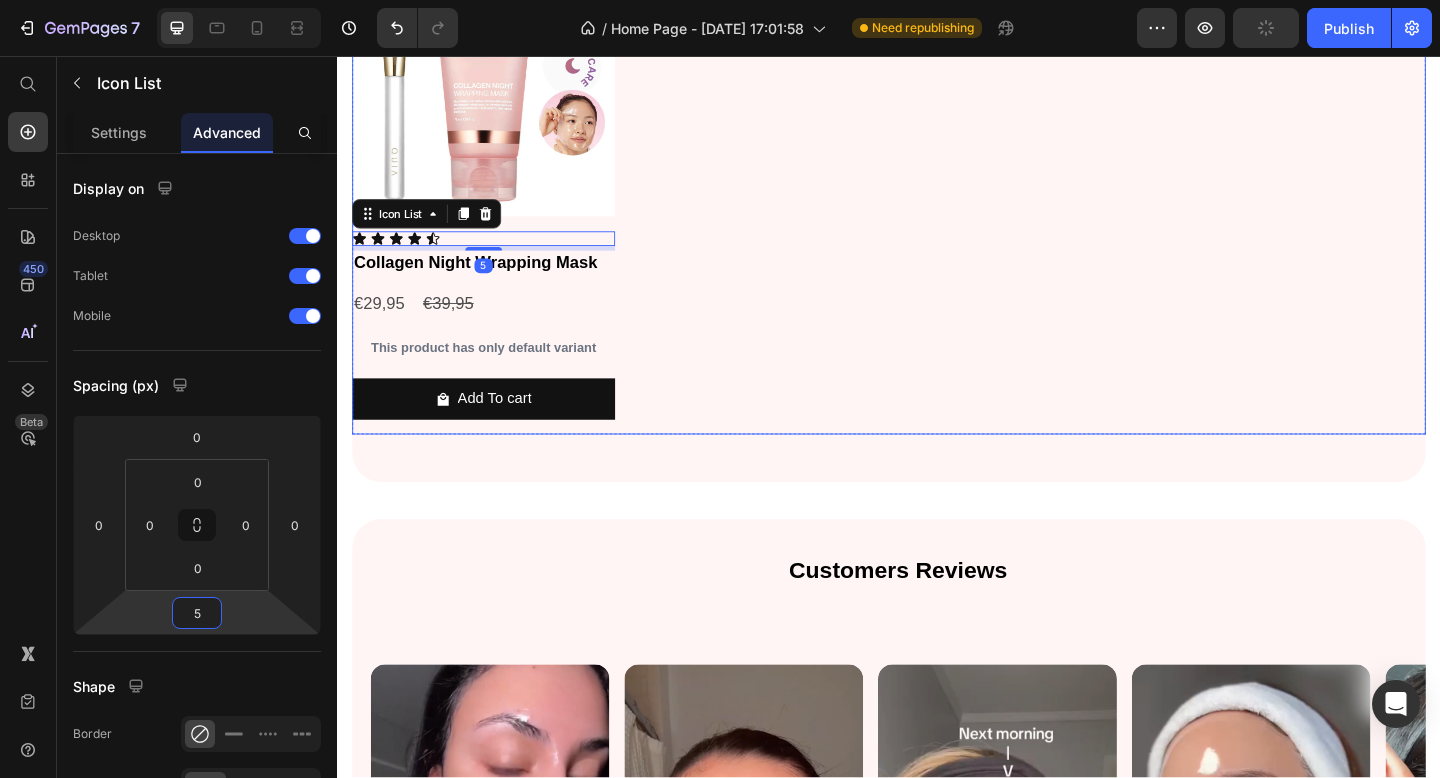click on "Product Images Icon Icon Icon Icon Icon Icon List   5 Collagen Night Wrapping Mask Product Title €29,95 Product Price €39,95 Product Price Row This product has only default variant Product Variants & Swatches Add To cart Product Cart Button Row" at bounding box center [937, 206] 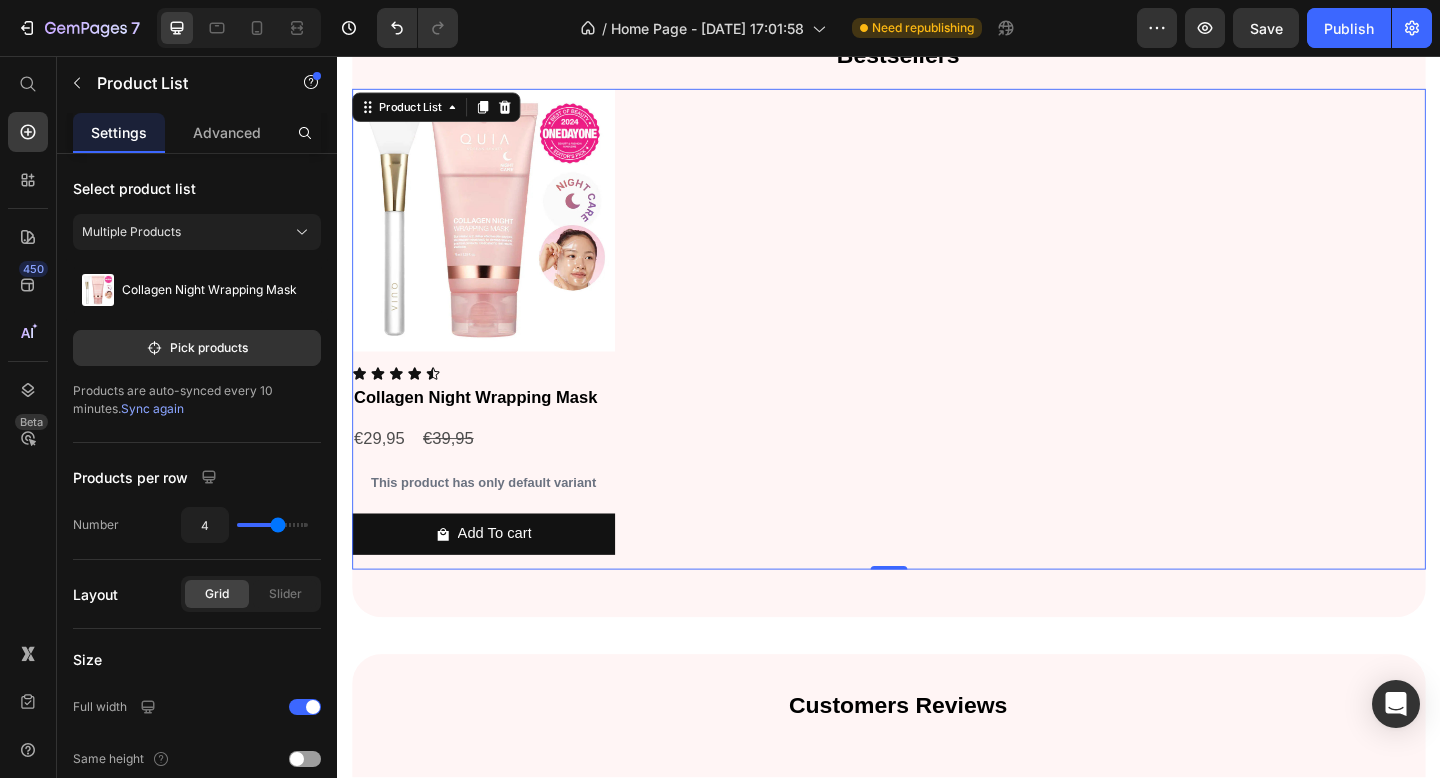 scroll, scrollTop: 849, scrollLeft: 0, axis: vertical 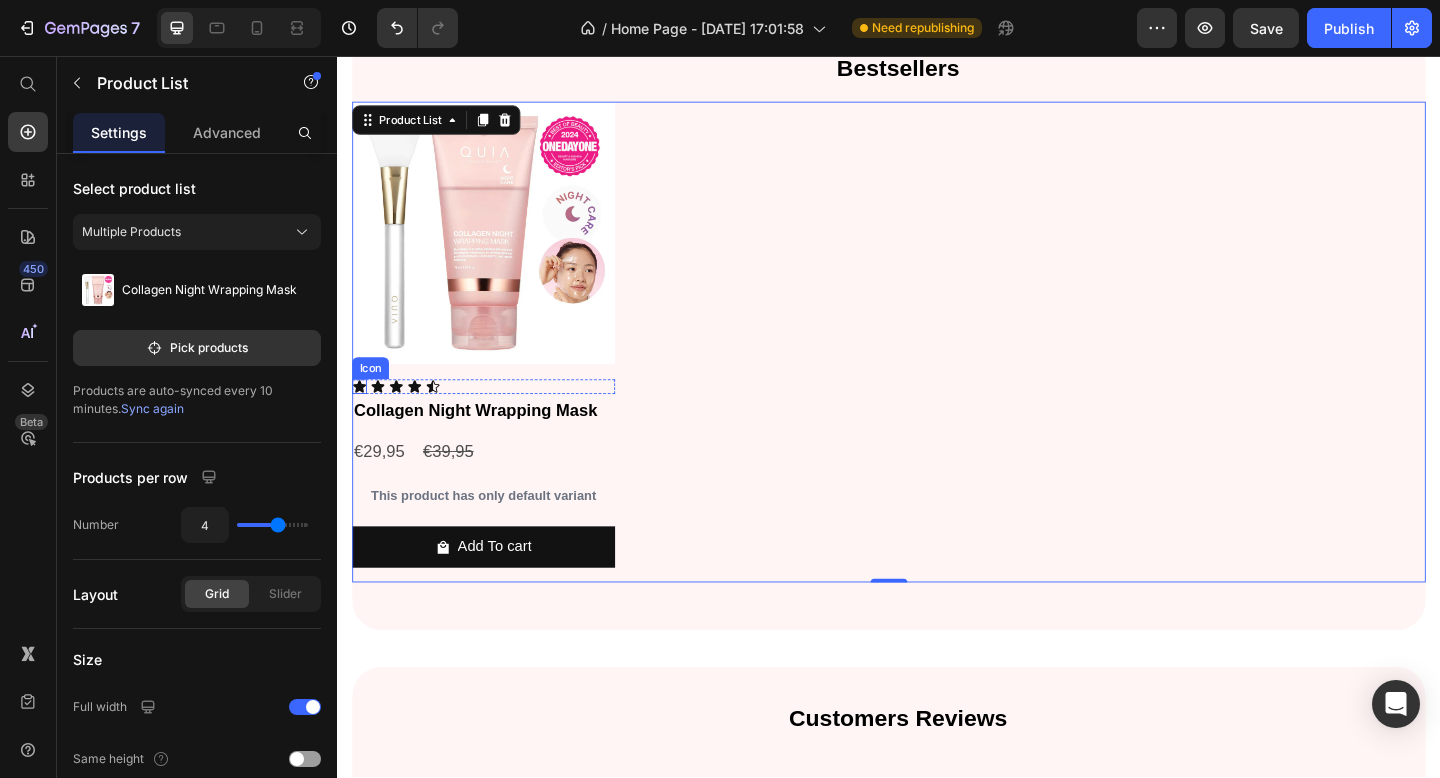 click 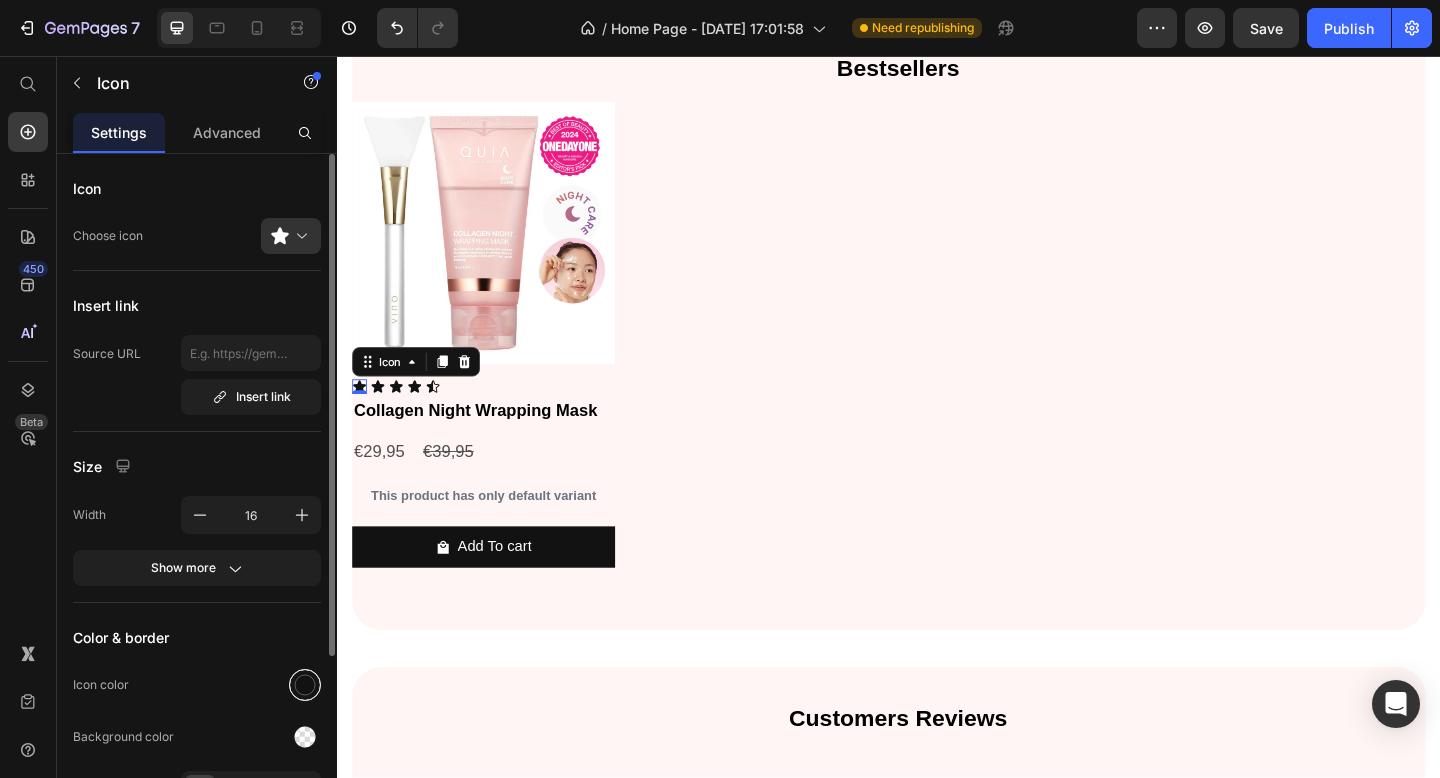 click at bounding box center (305, 685) 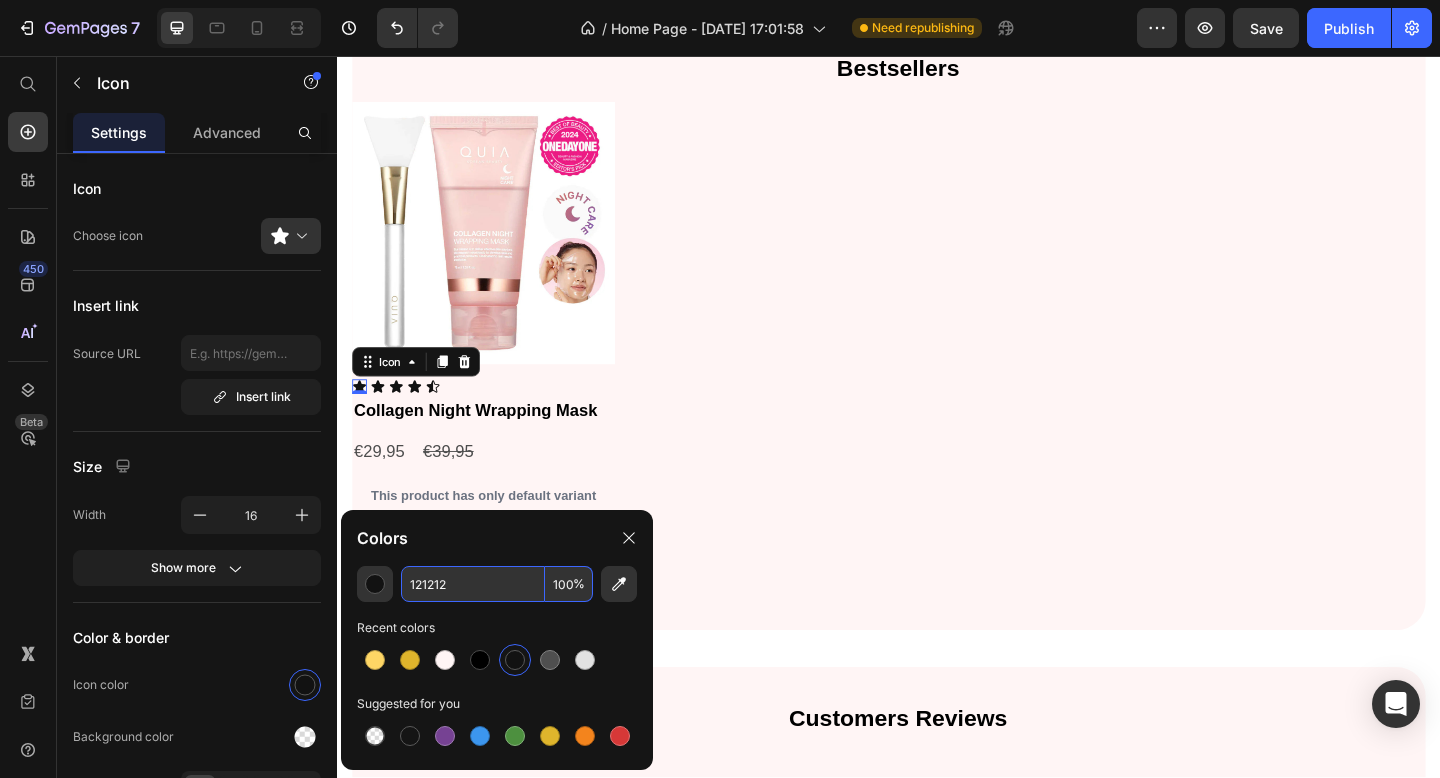 click on "121212" at bounding box center (473, 584) 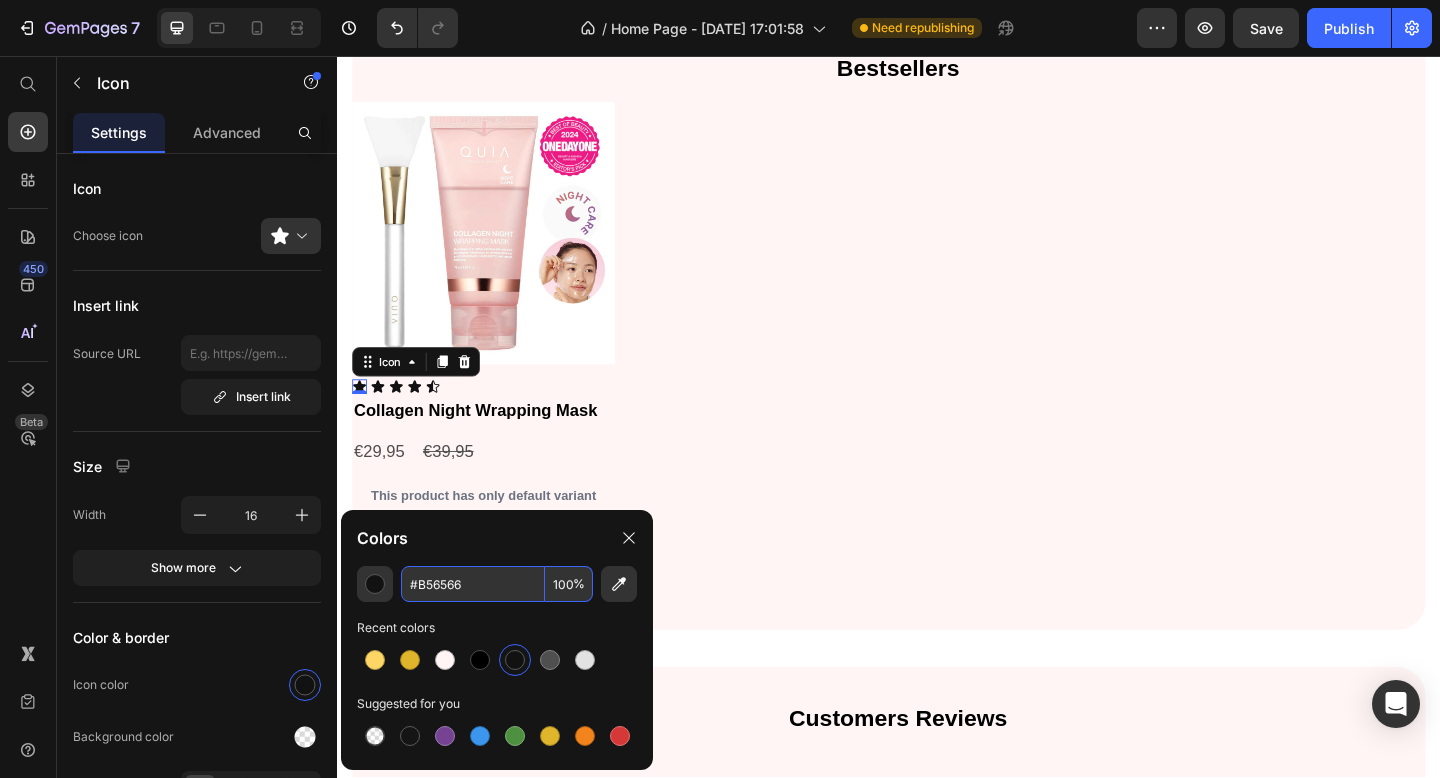 type on "B56566" 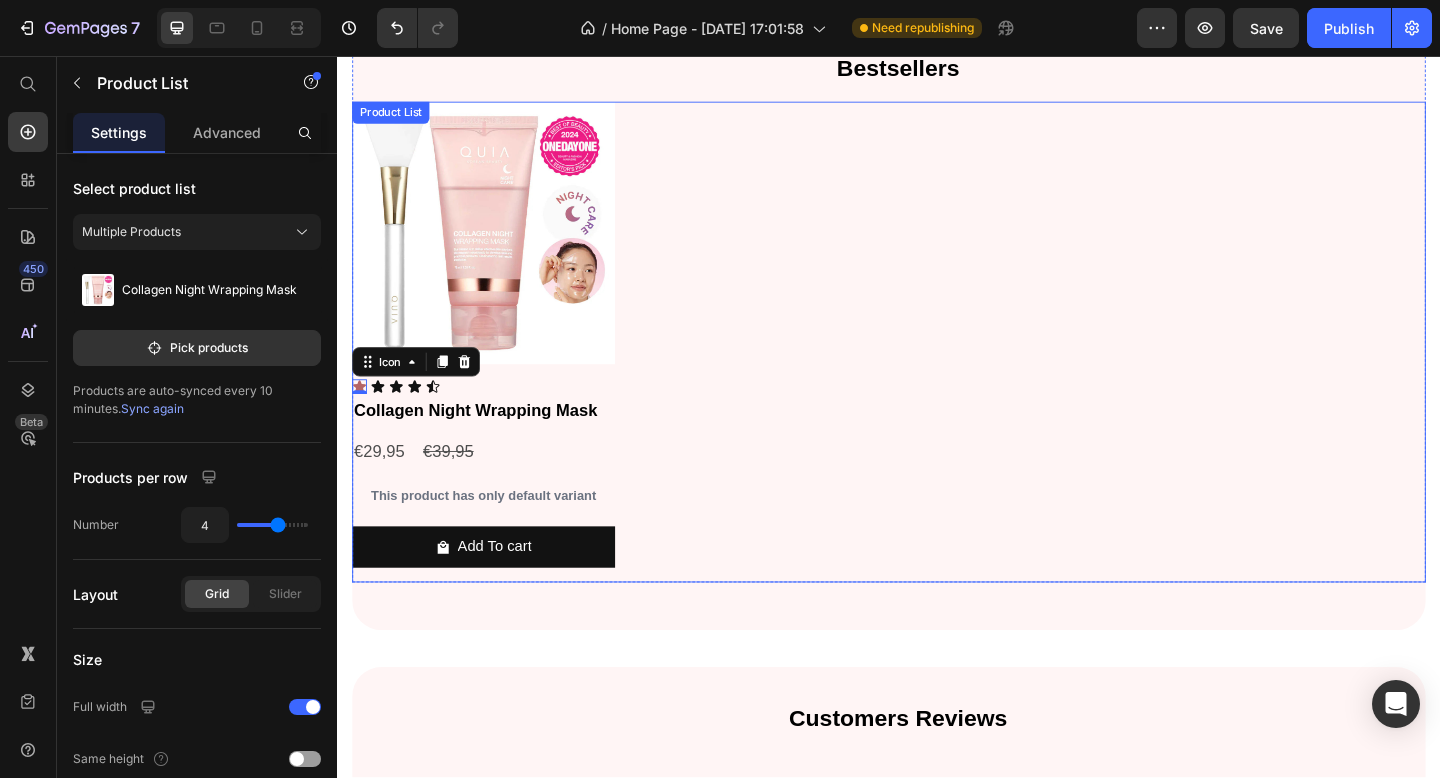 click on "Product Images Icon   0 Icon Icon Icon Icon Icon List Collagen Night Wrapping Mask Product Title €29,95 Product Price €39,95 Product Price Row This product has only default variant Product Variants & Swatches Add To cart Product Cart Button Row" at bounding box center [937, 367] 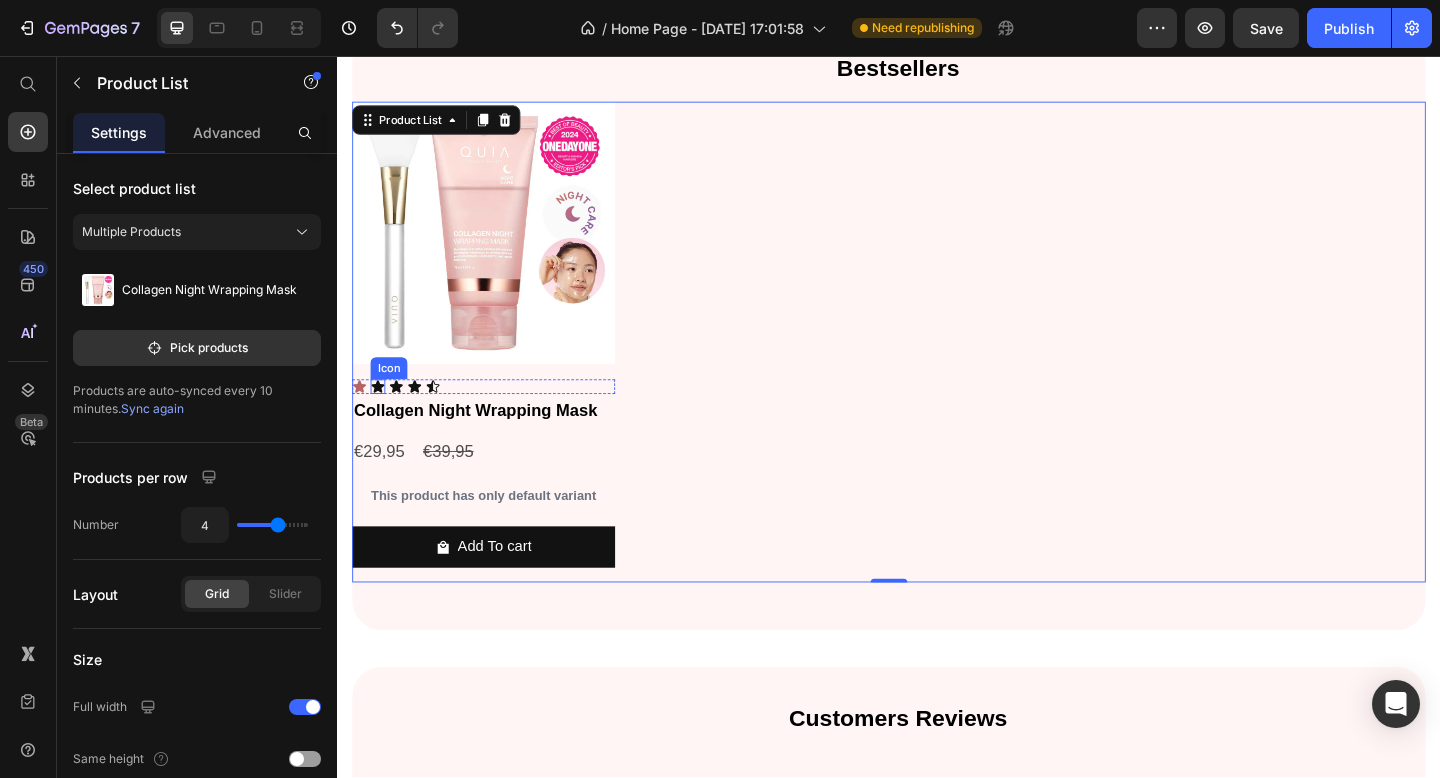 click on "Icon" at bounding box center (381, 416) 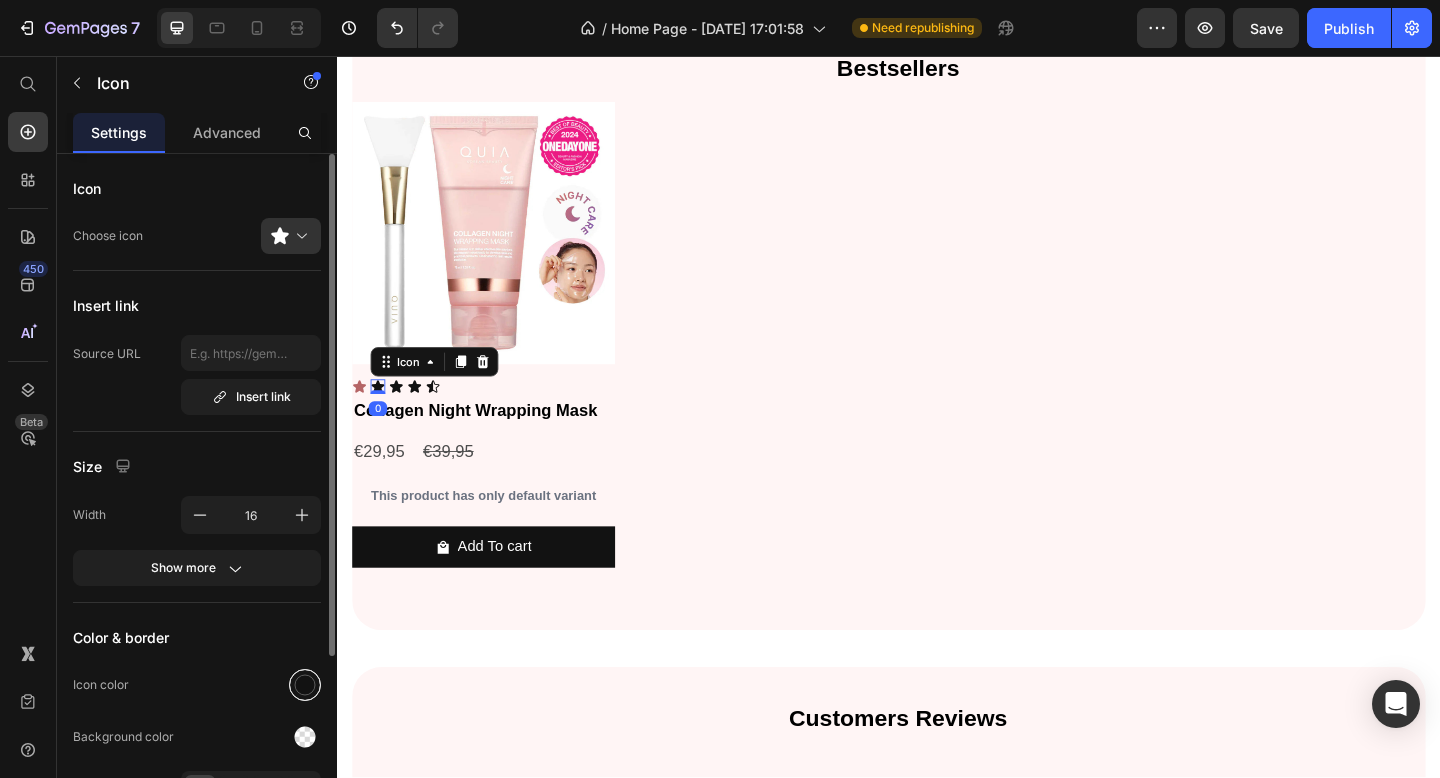 click at bounding box center (305, 685) 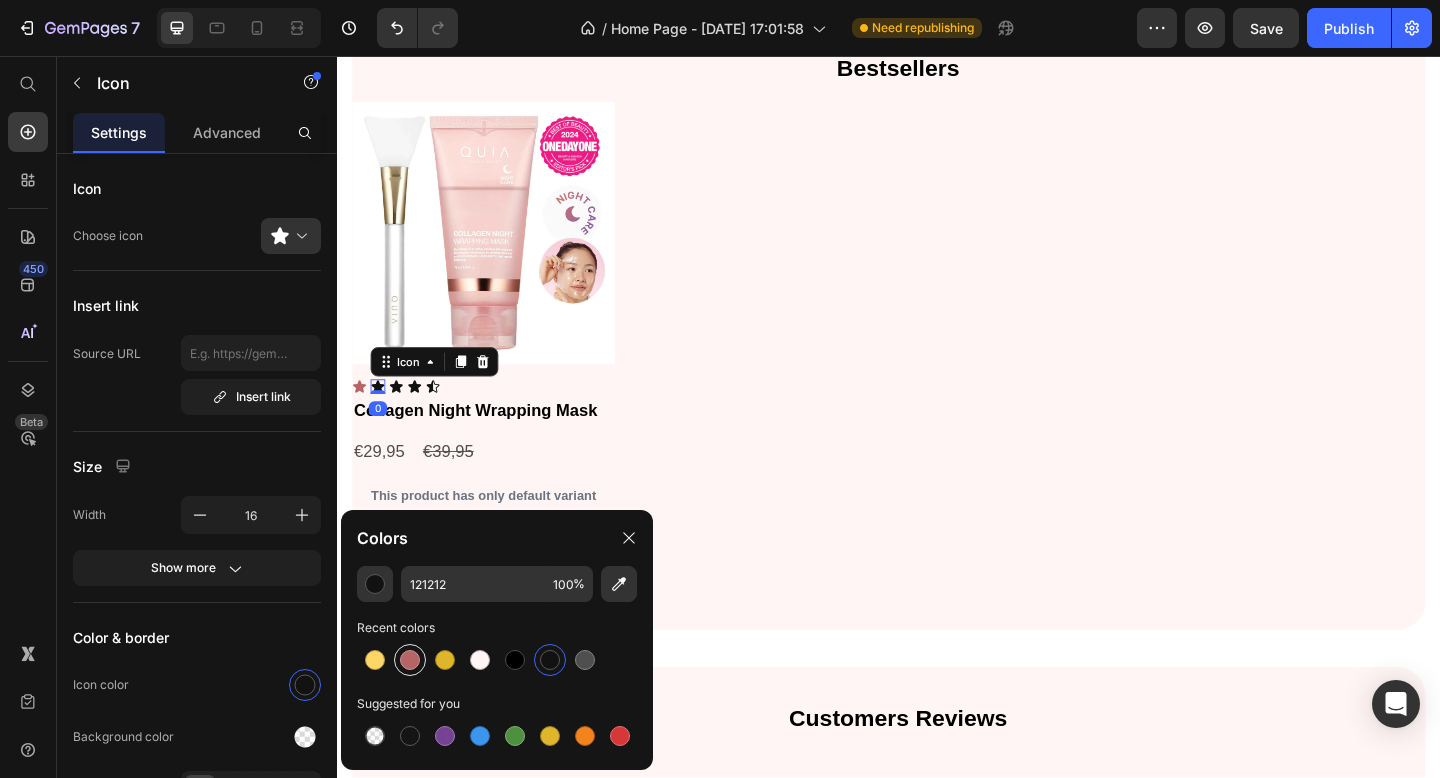 click at bounding box center (410, 660) 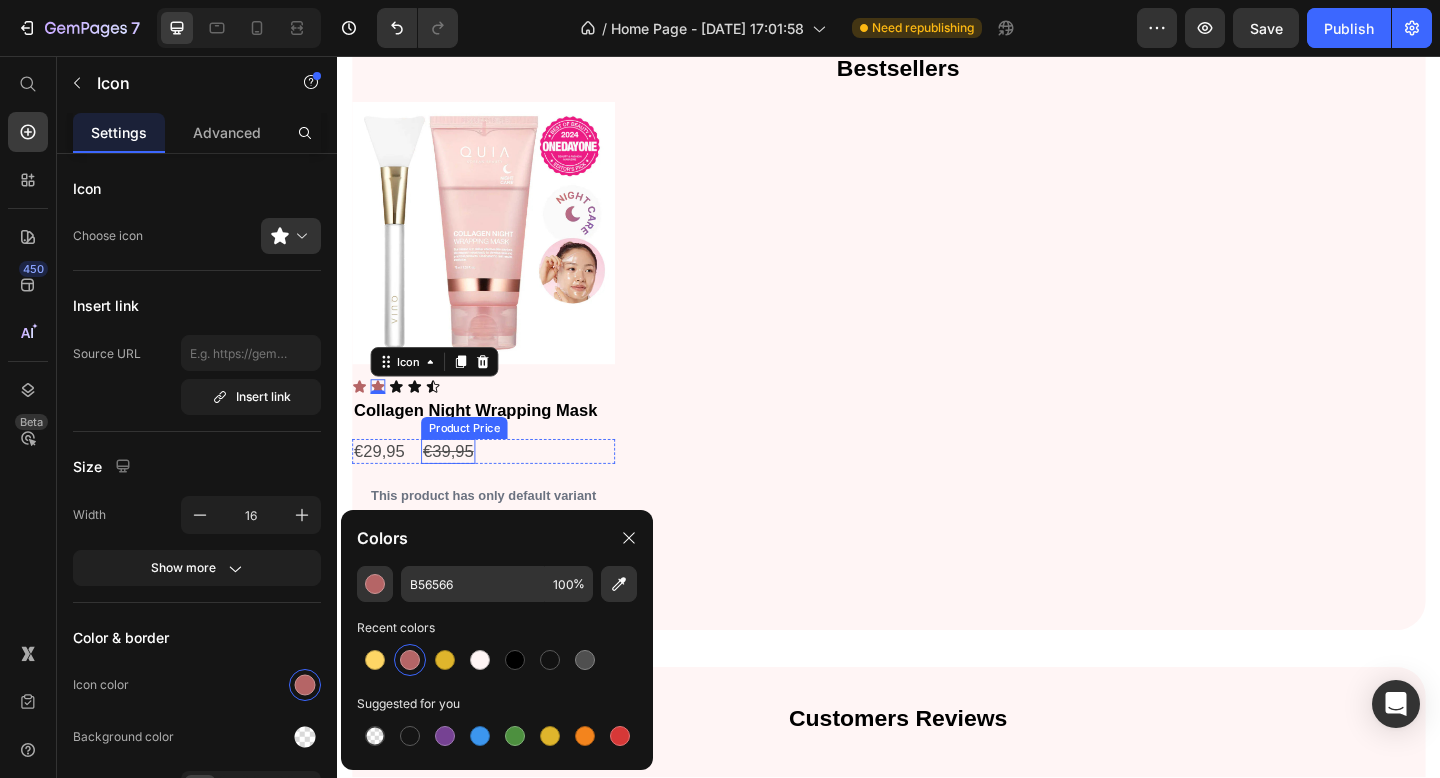 click on "Product Price" at bounding box center [475, 461] 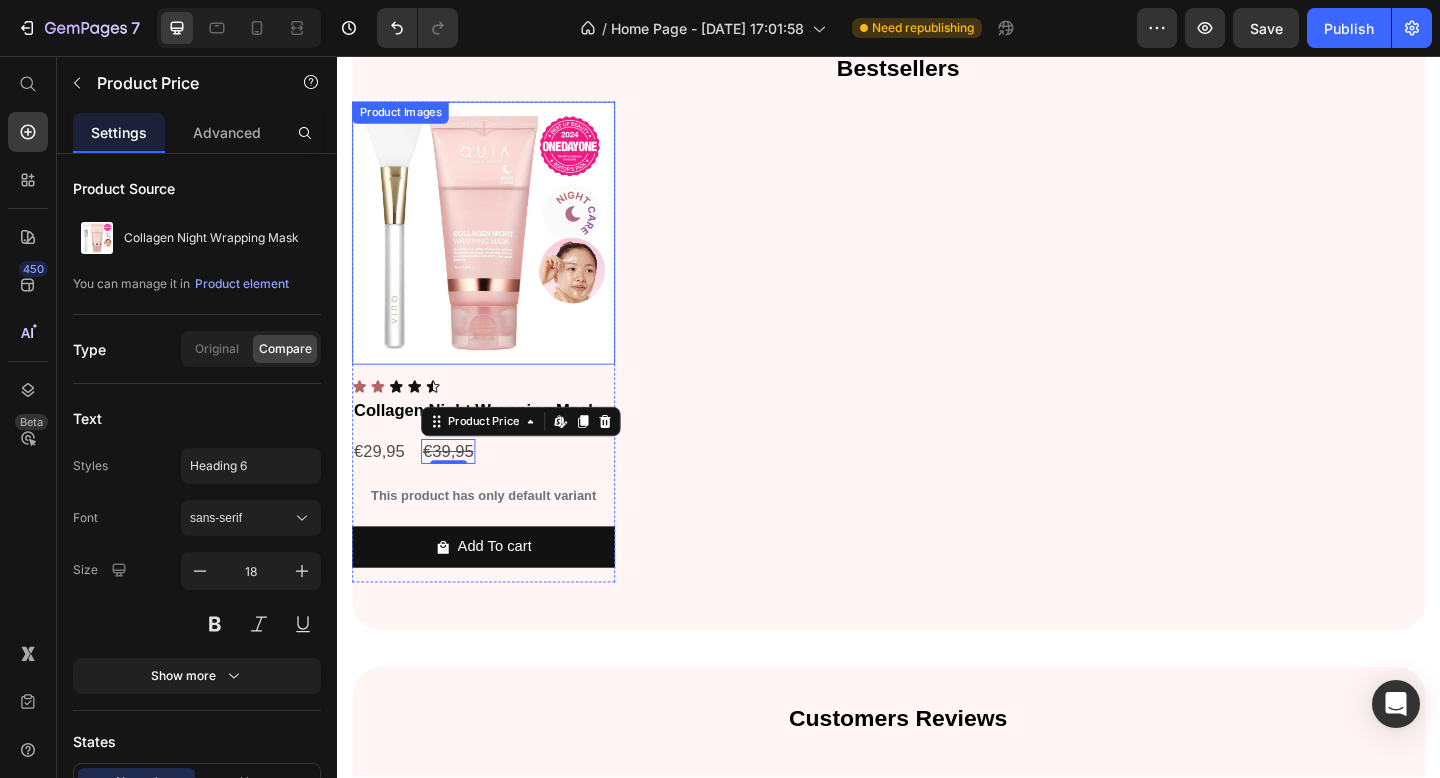 click at bounding box center [496, 249] 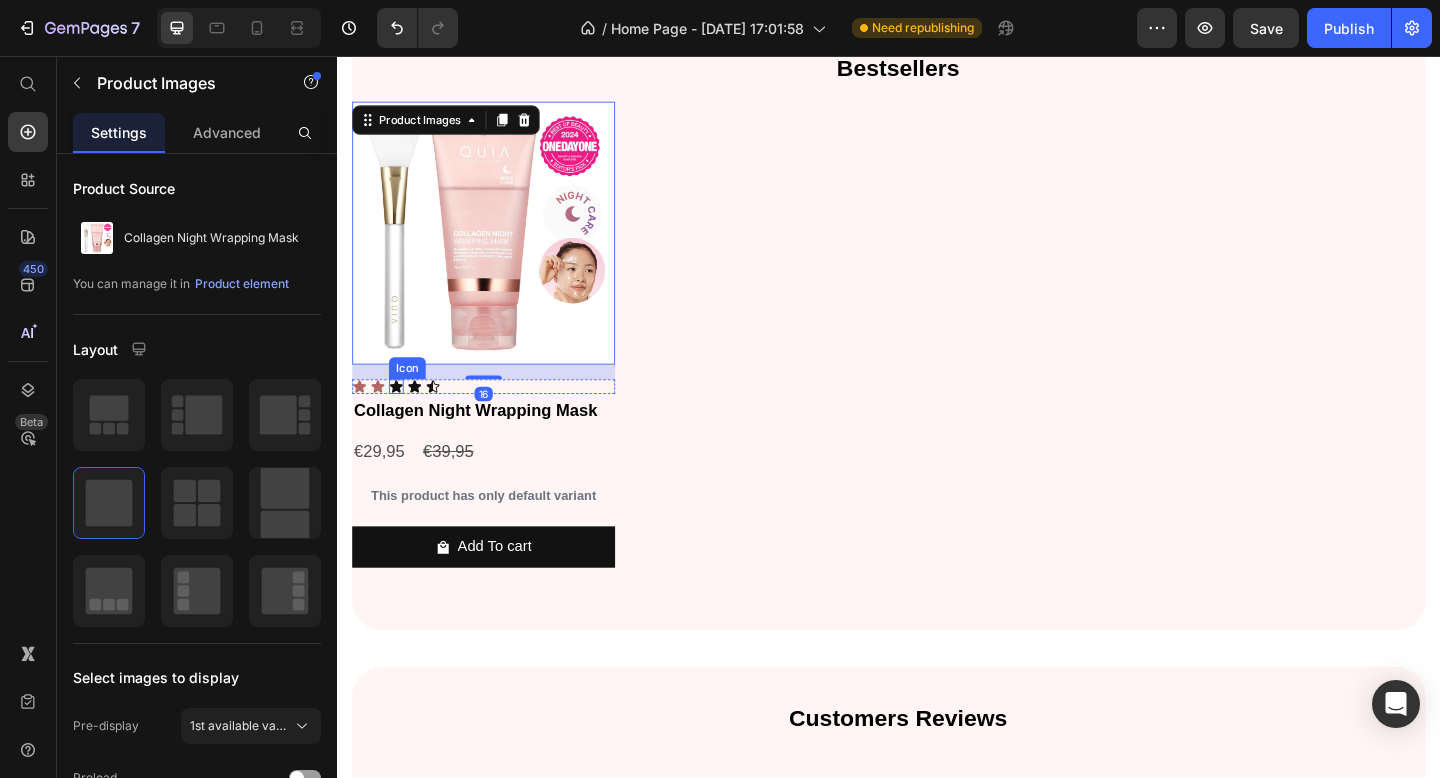 click on "Icon" at bounding box center [401, 416] 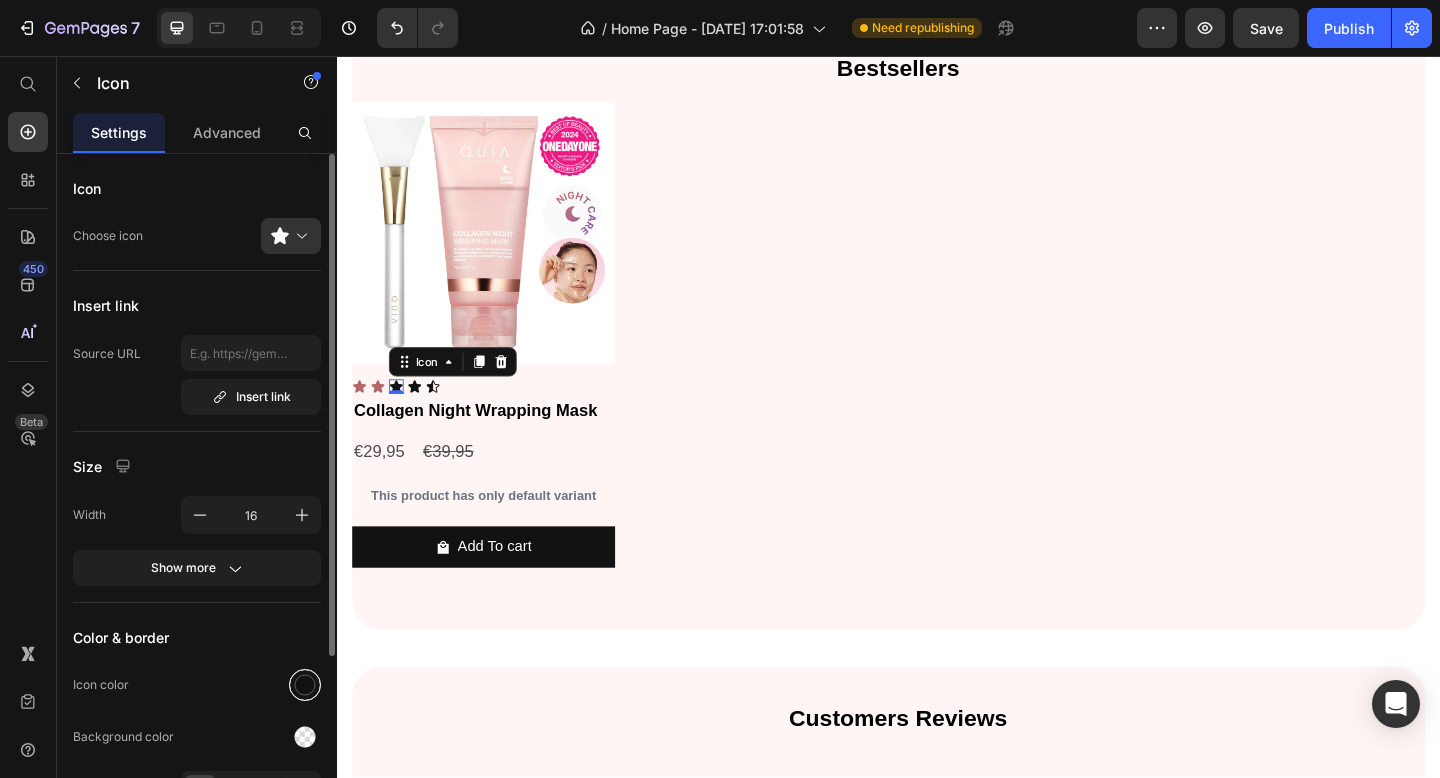 click at bounding box center [305, 685] 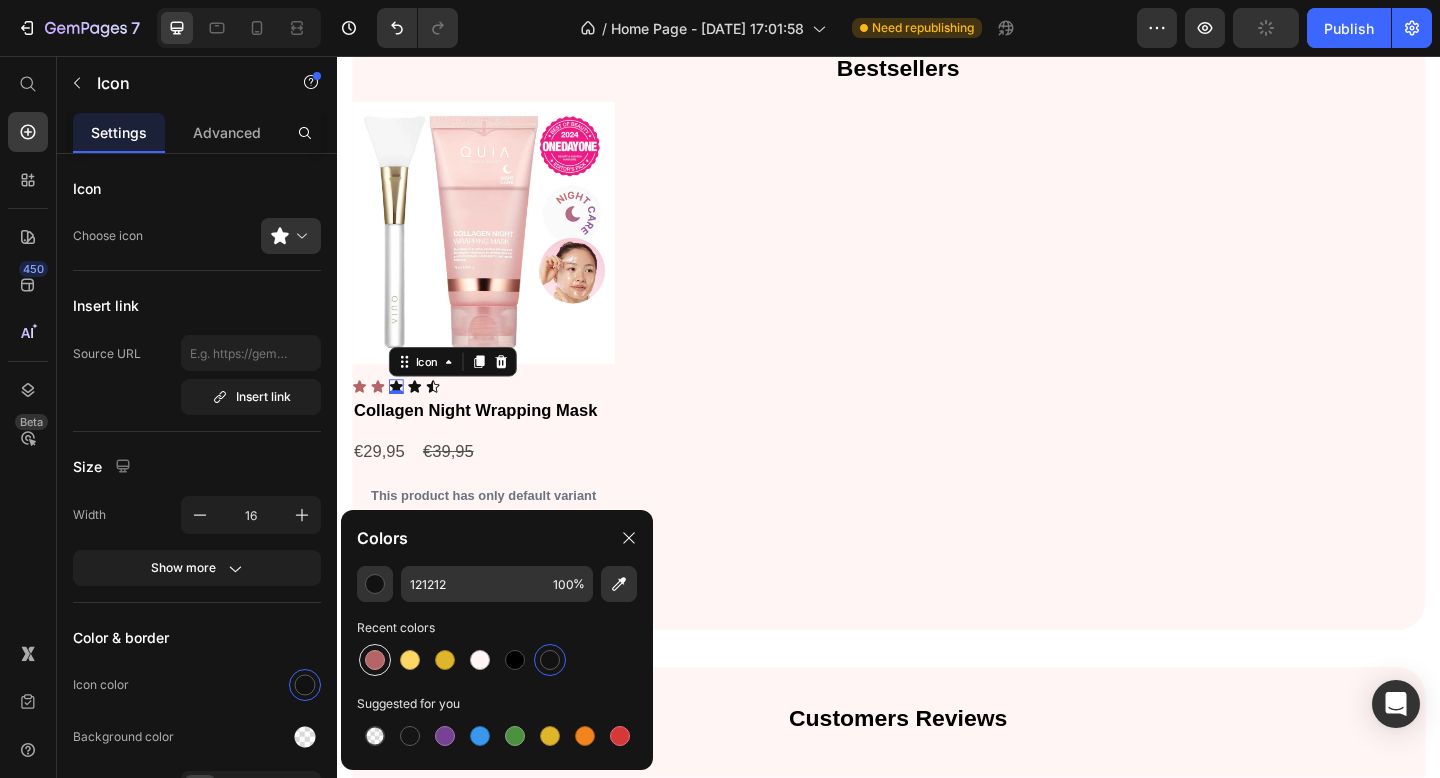 drag, startPoint x: 381, startPoint y: 648, endPoint x: 69, endPoint y: 485, distance: 352.0128 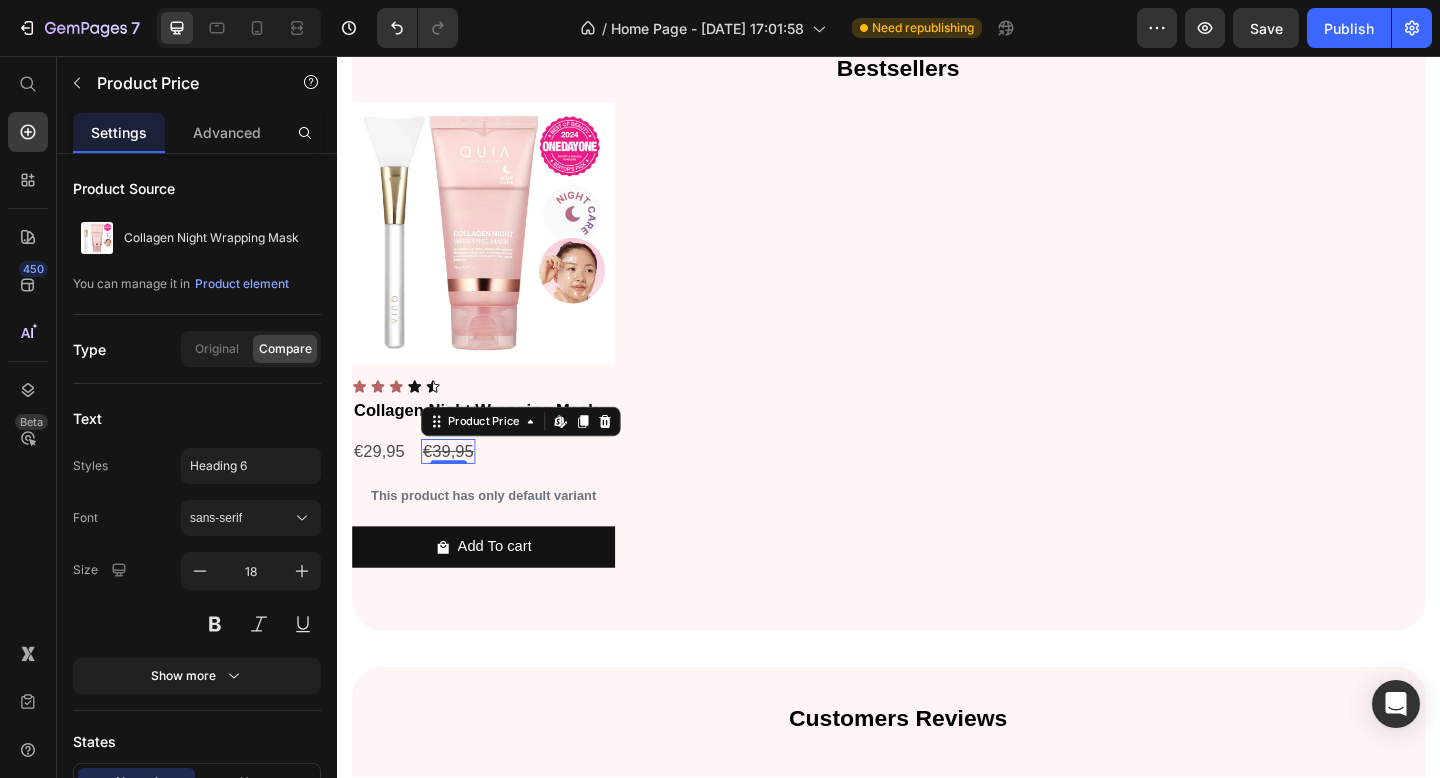 click on "€39,95" at bounding box center (457, 486) 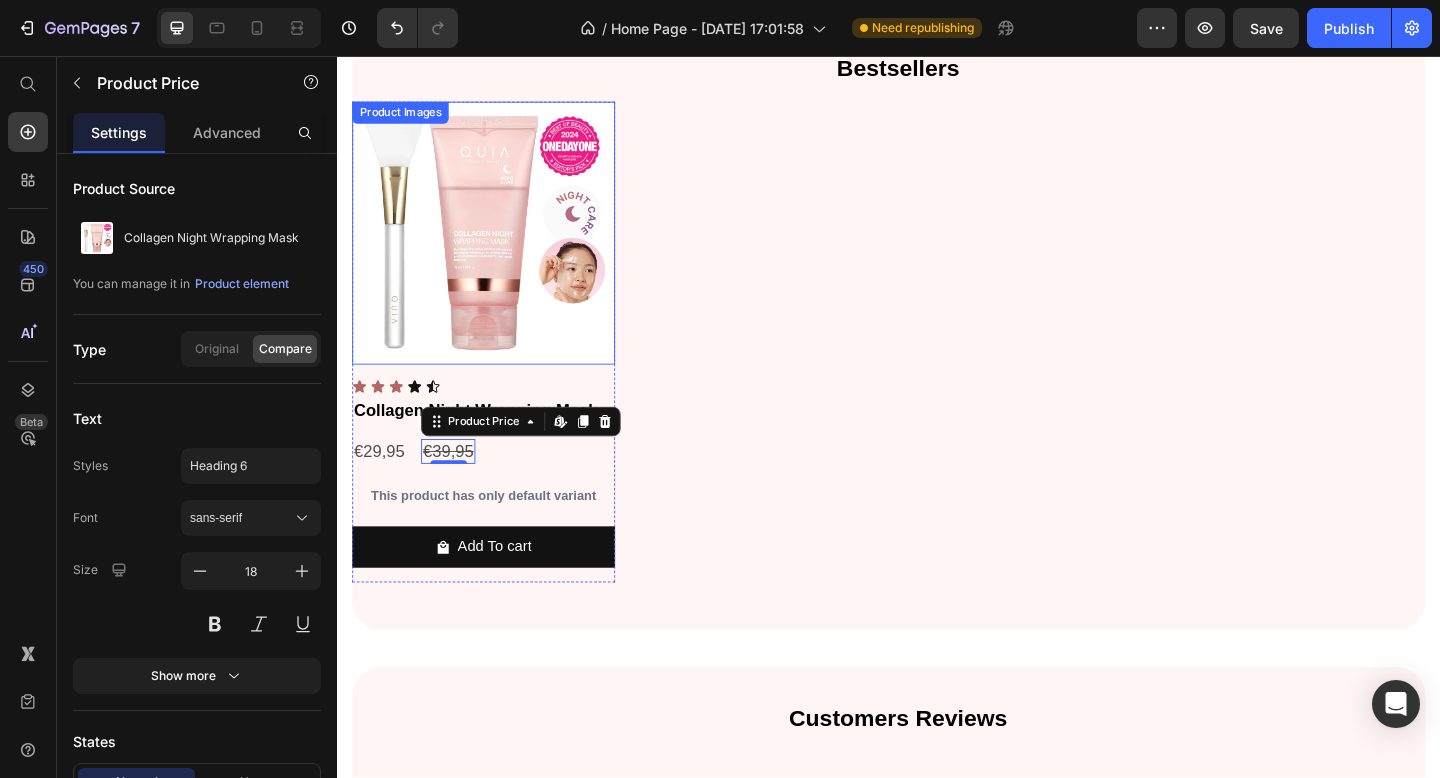 click at bounding box center (496, 249) 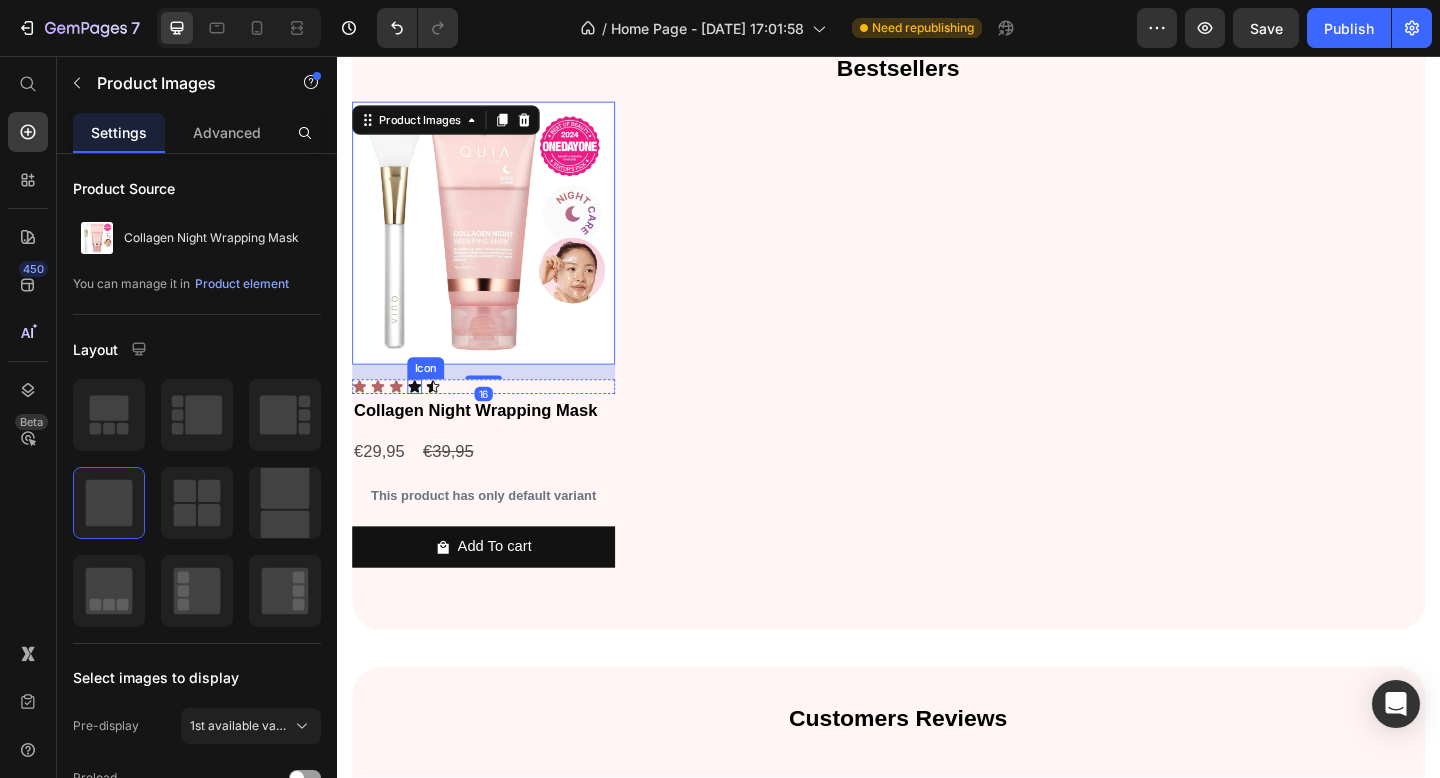 click on "Icon" at bounding box center (421, 416) 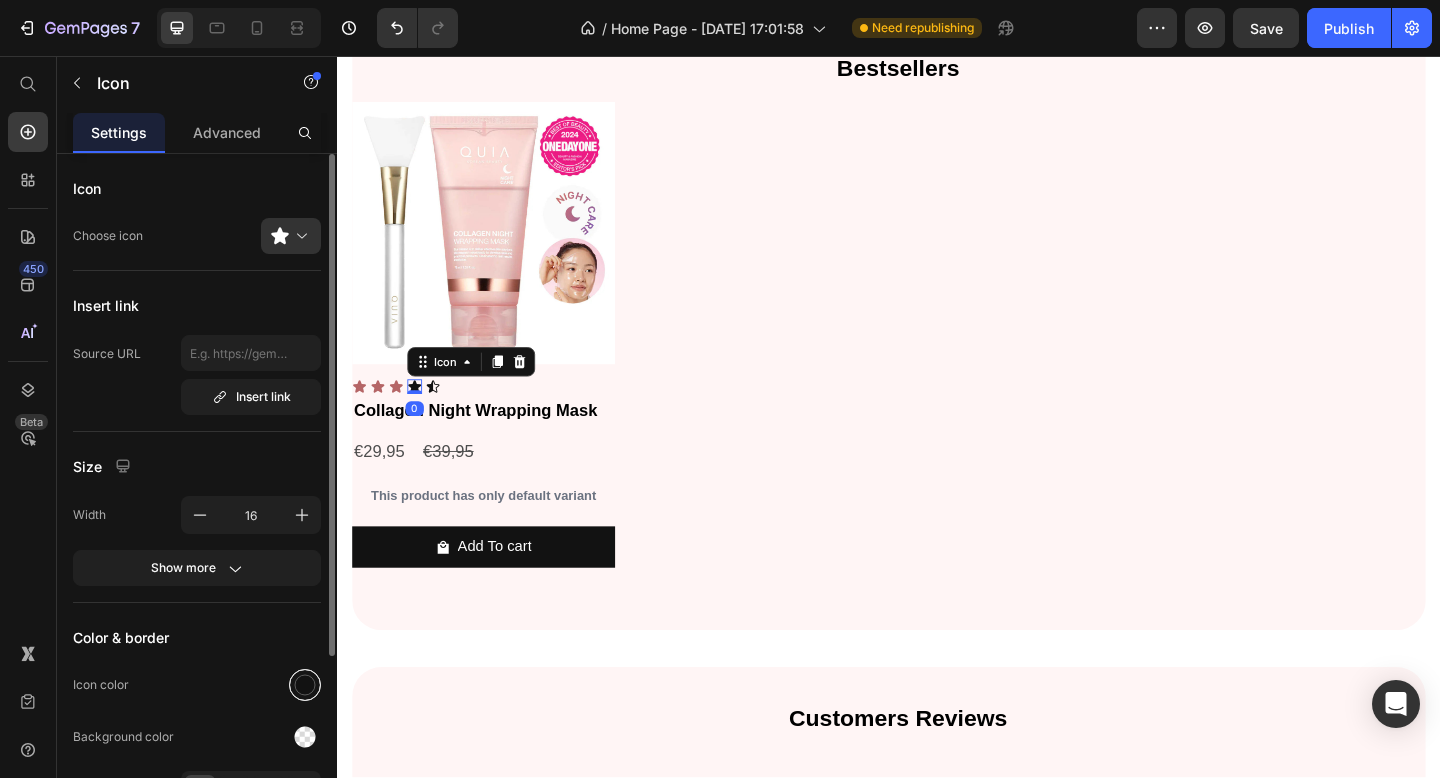 click at bounding box center (305, 685) 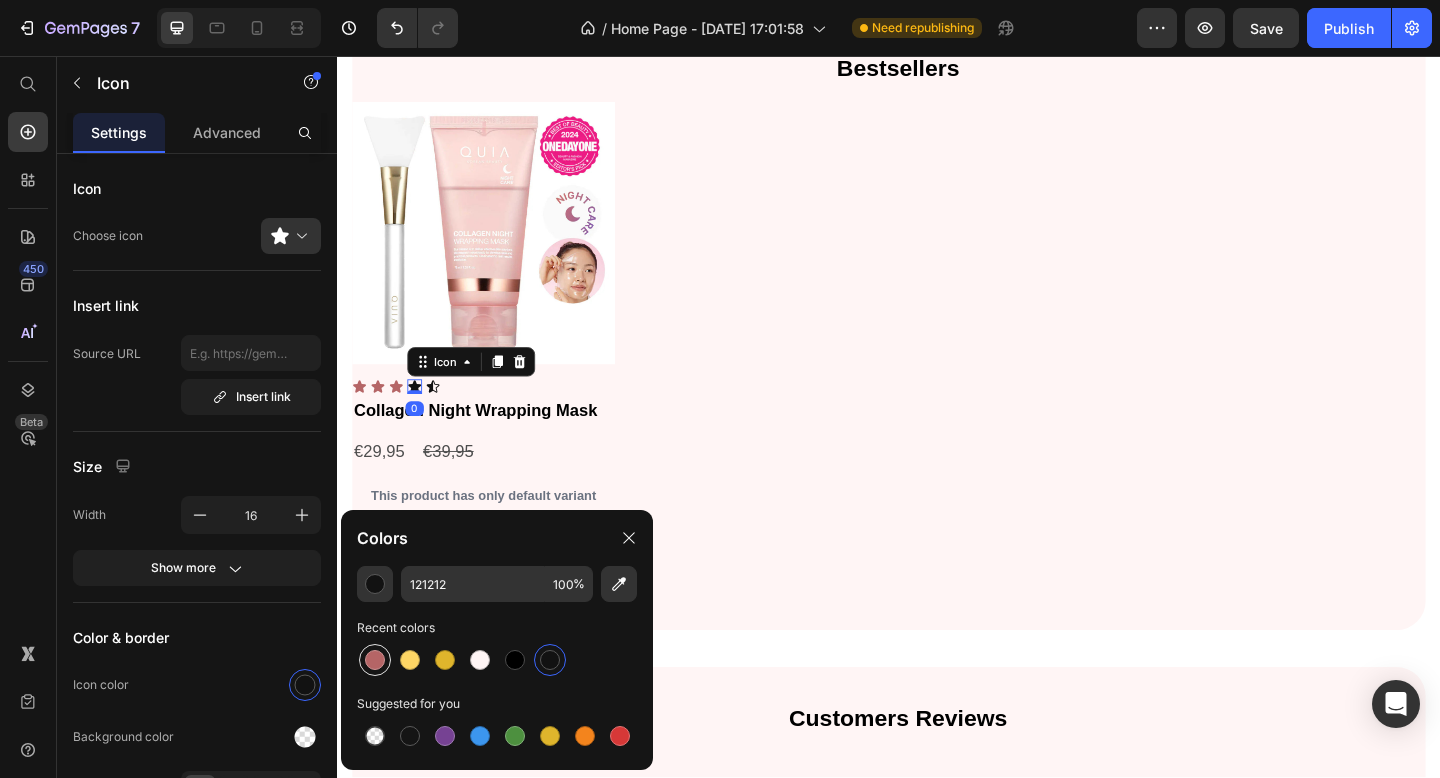 click at bounding box center [375, 660] 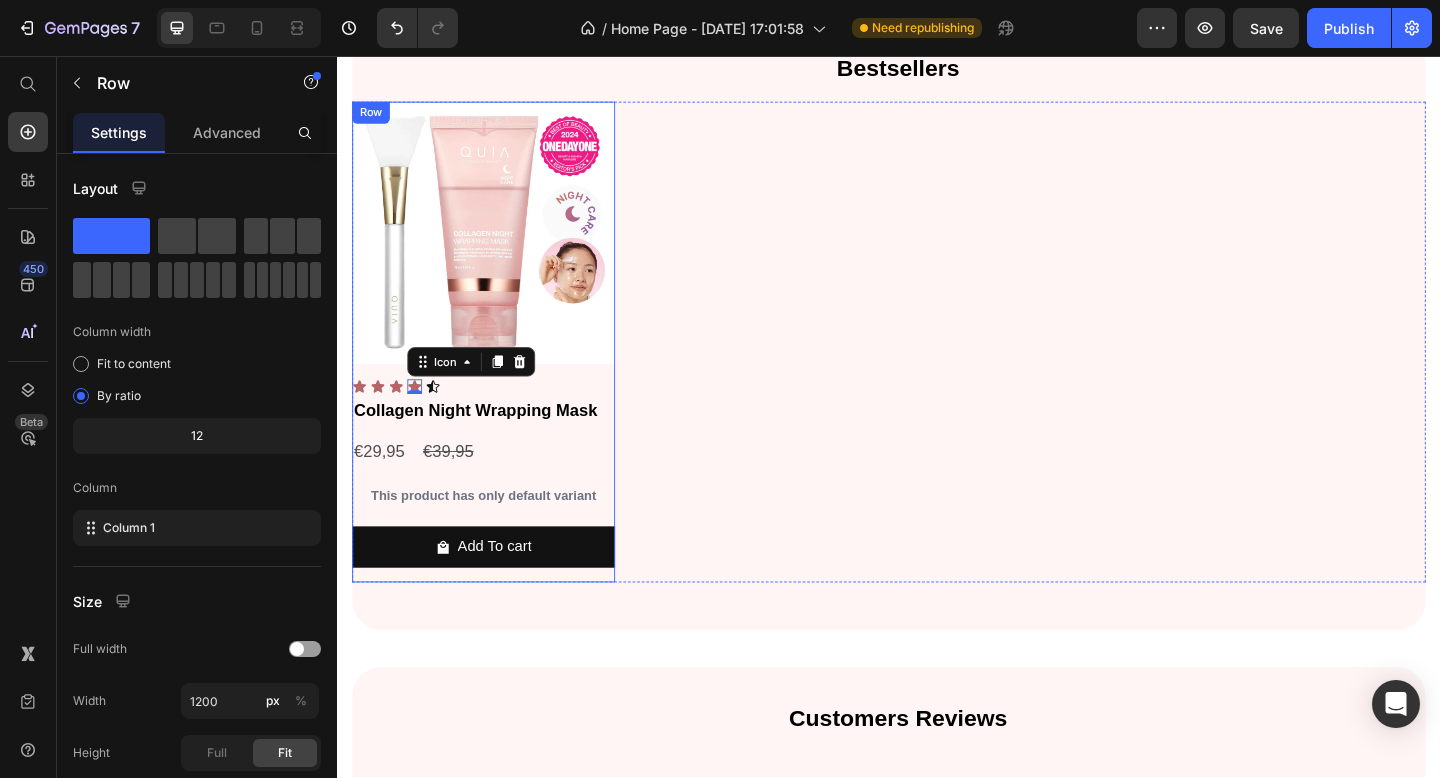 click on "Product Images Icon Icon Icon Icon   0 Icon Icon List Collagen Night Wrapping Mask Product Title €29,95 Product Price €39,95 Product Price Row This product has only default variant Product Variants & Swatches Add To cart Product Cart Button" at bounding box center (496, 367) 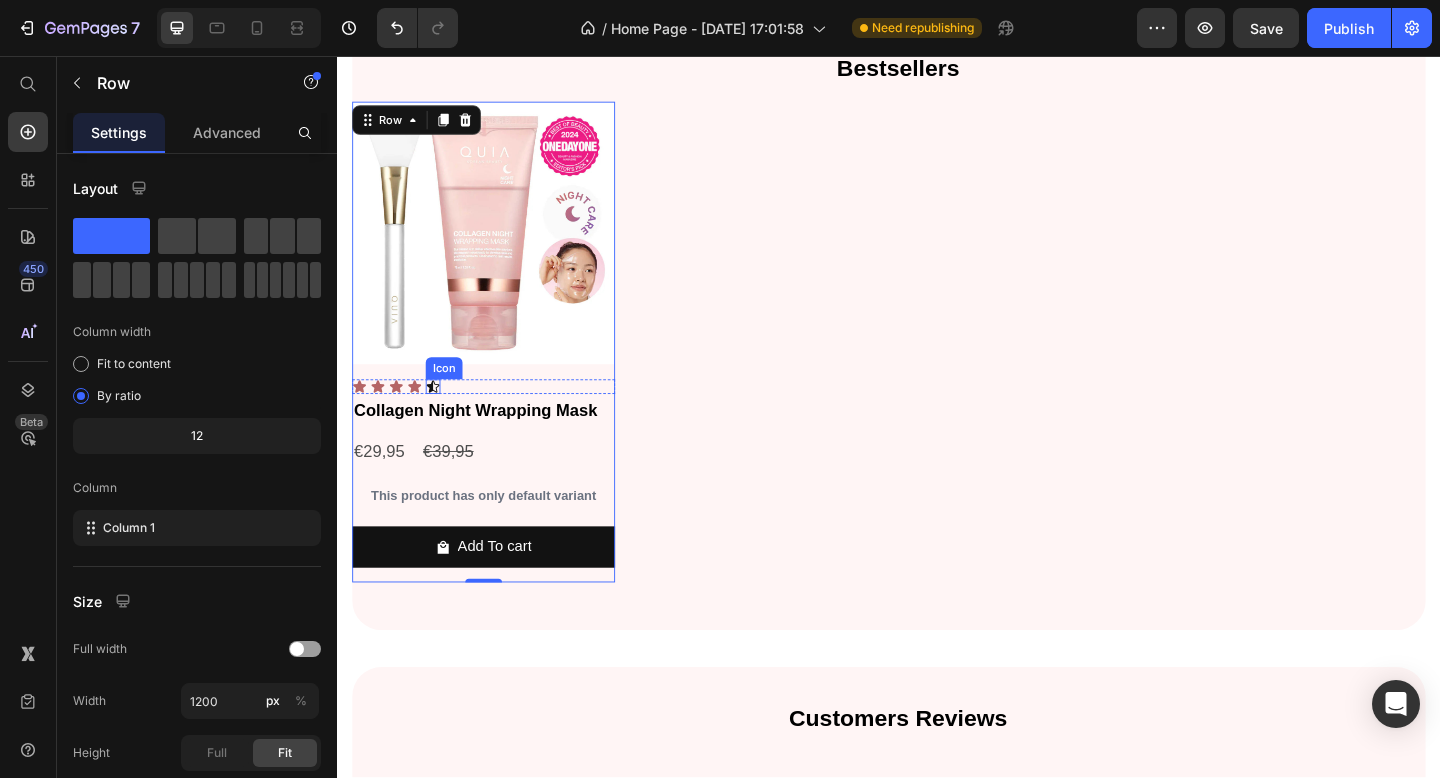 click 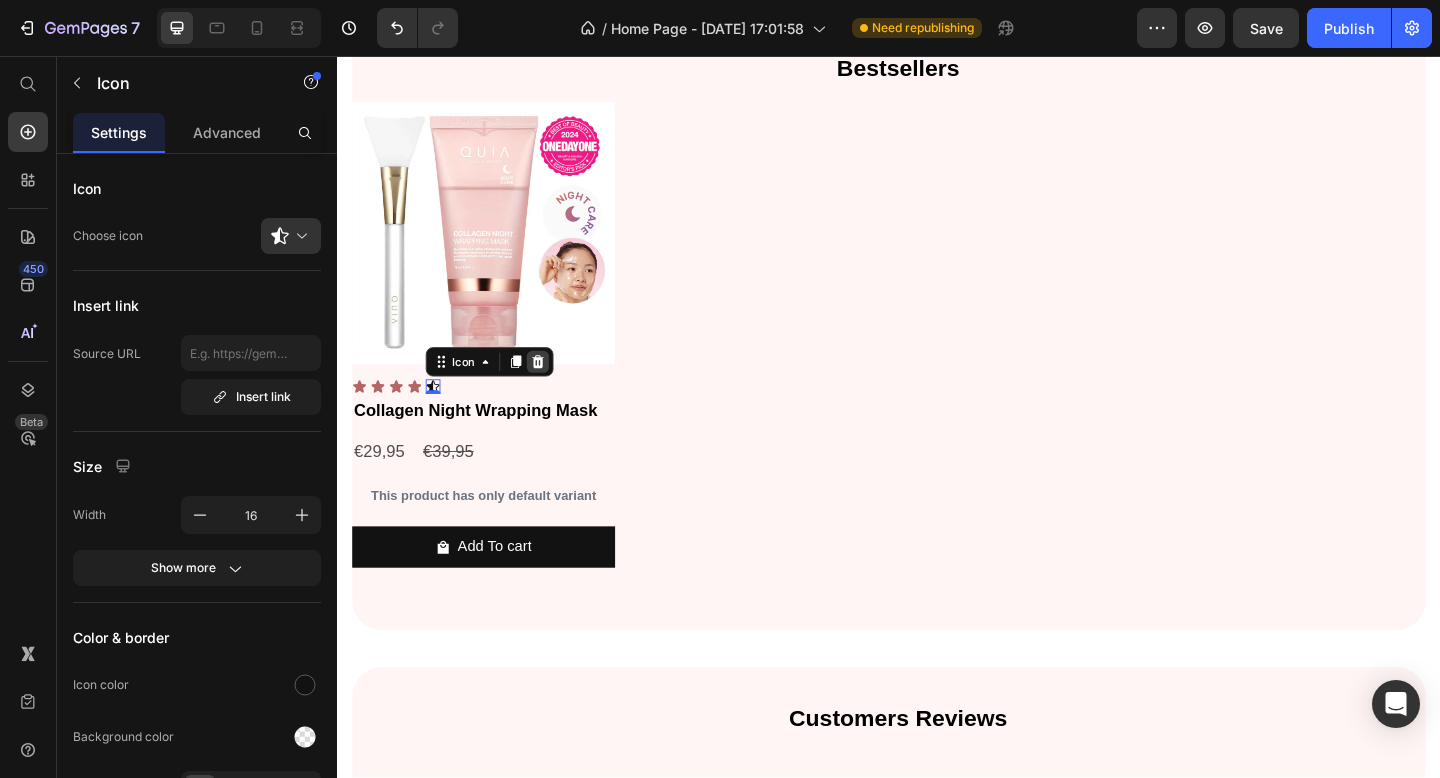 click 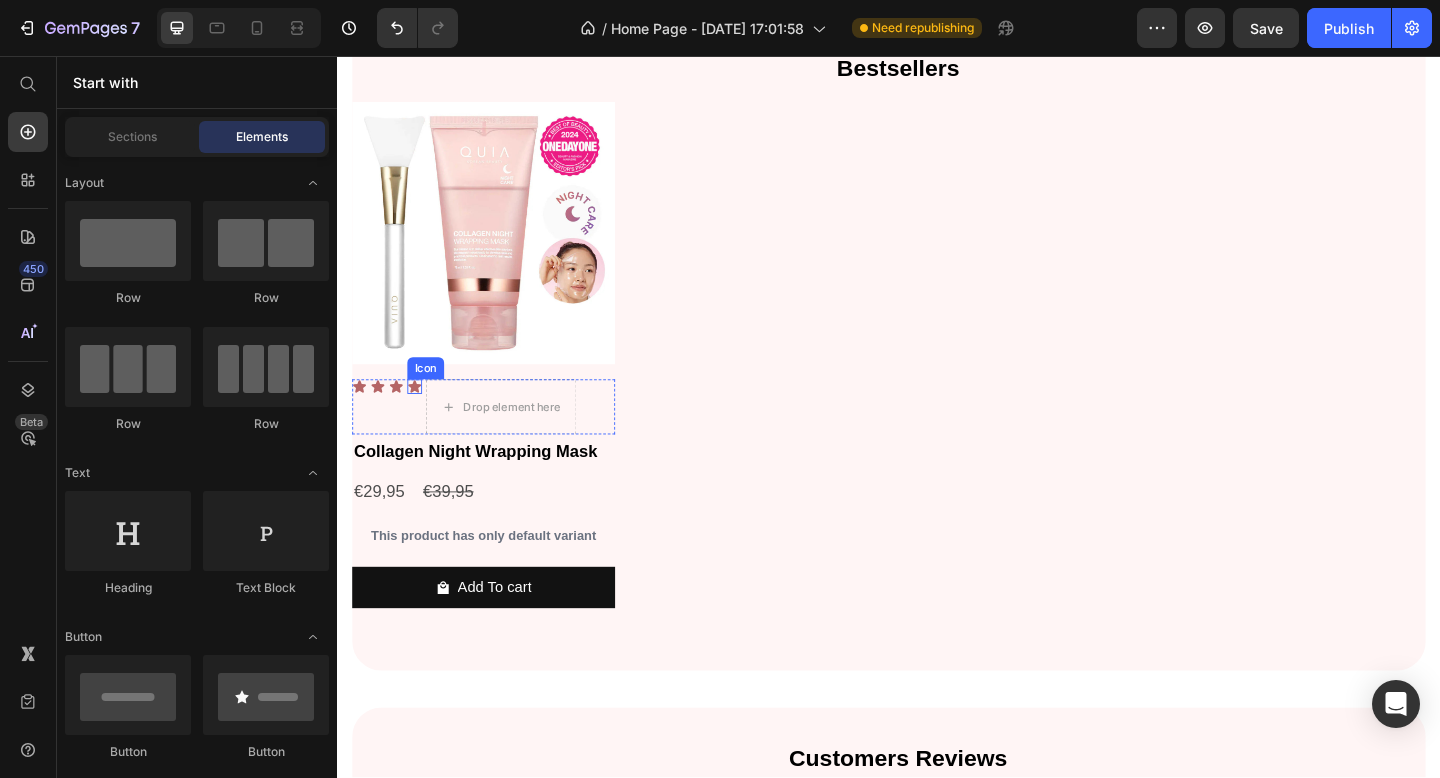 click 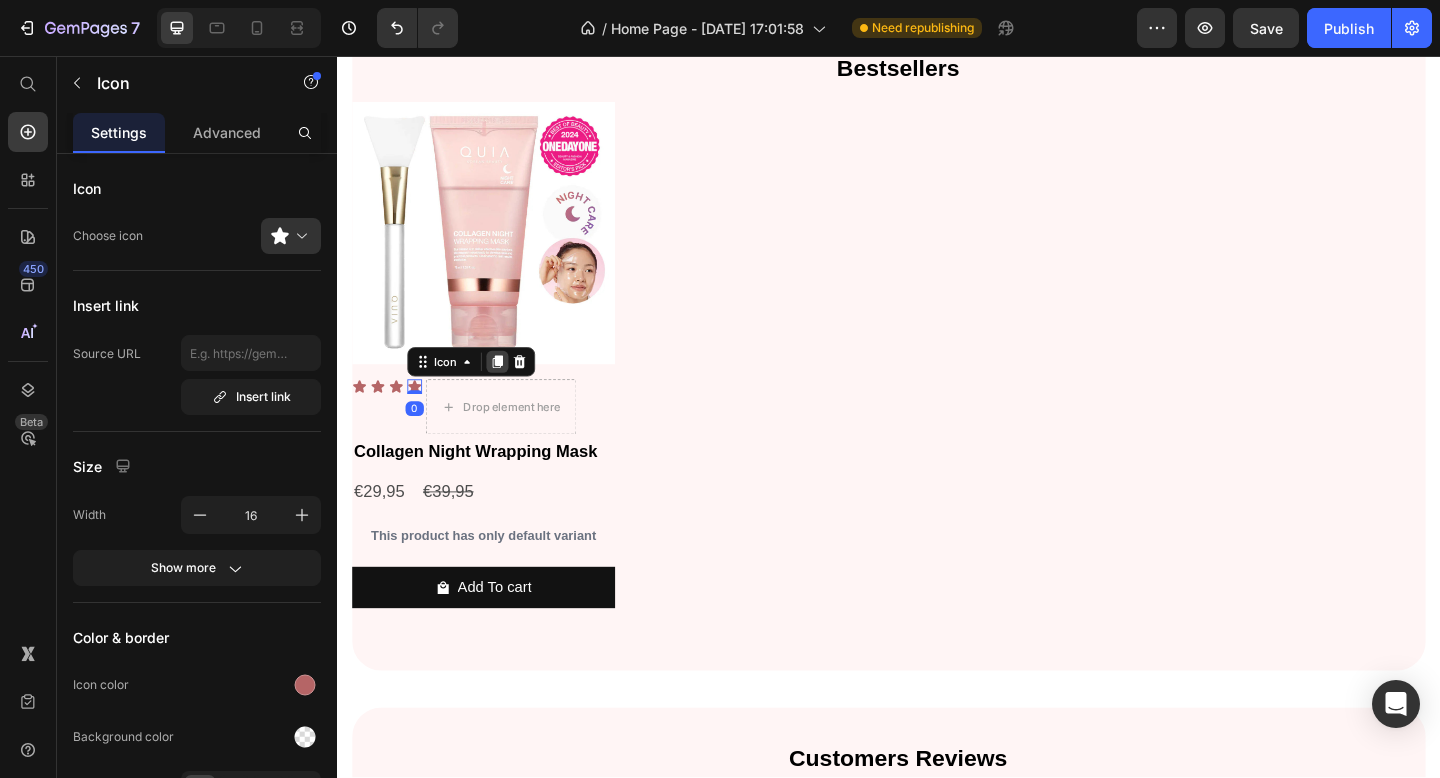 click 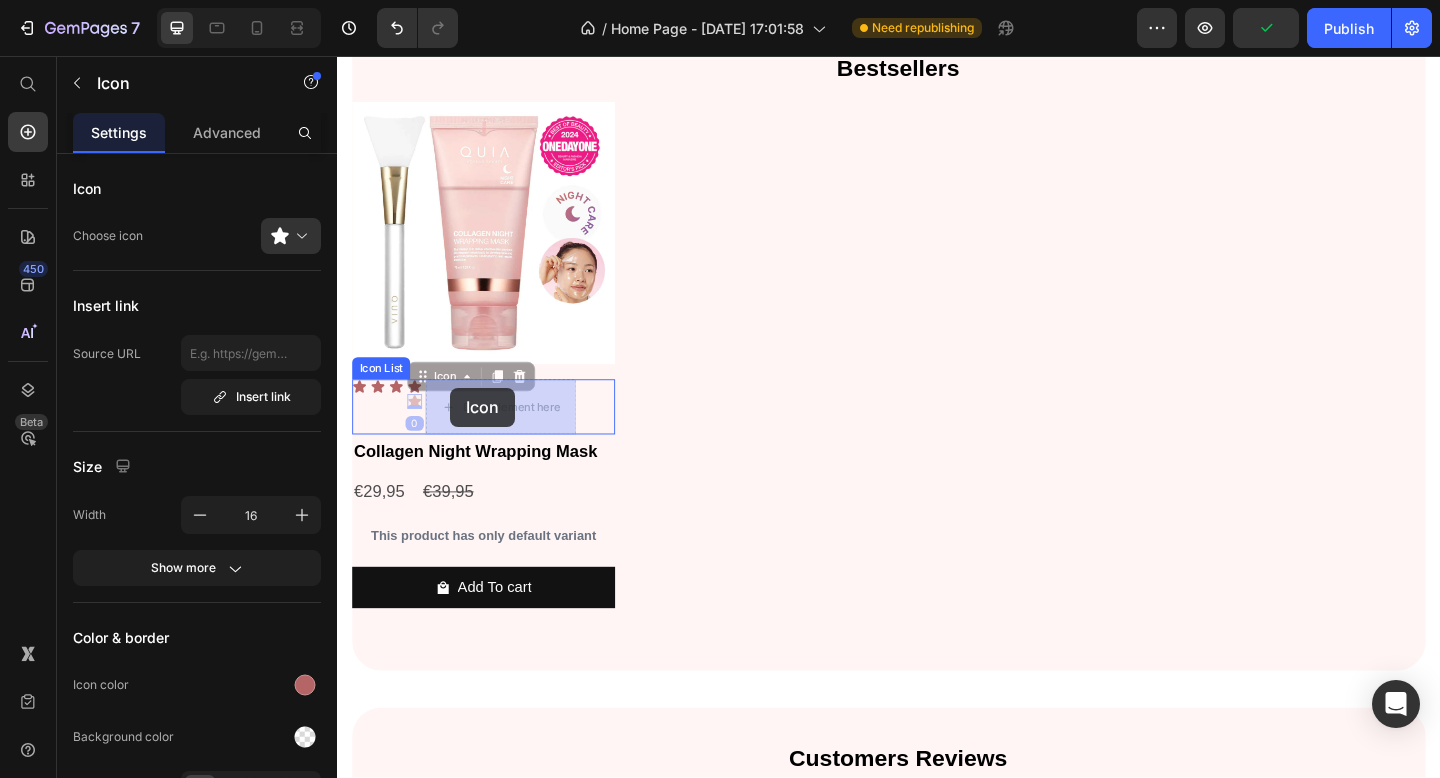 drag, startPoint x: 424, startPoint y: 412, endPoint x: 460, endPoint y: 420, distance: 36.878178 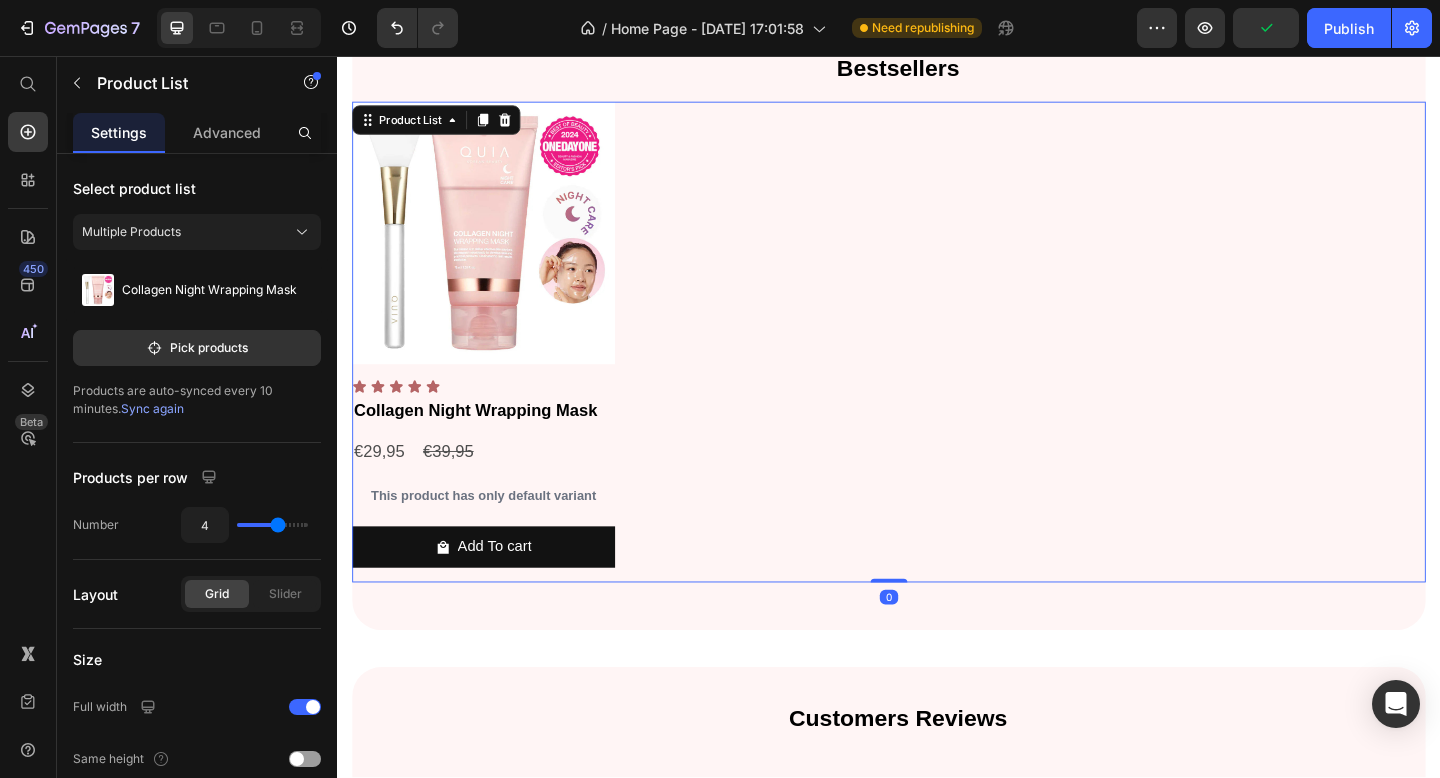 click on "Product Images Icon Icon Icon Icon Icon Icon List Collagen Night Wrapping Mask Product Title €29,95 Product Price €39,95 Product Price Row This product has only default variant Product Variants & Swatches Add To cart Product Cart Button Row" at bounding box center (937, 367) 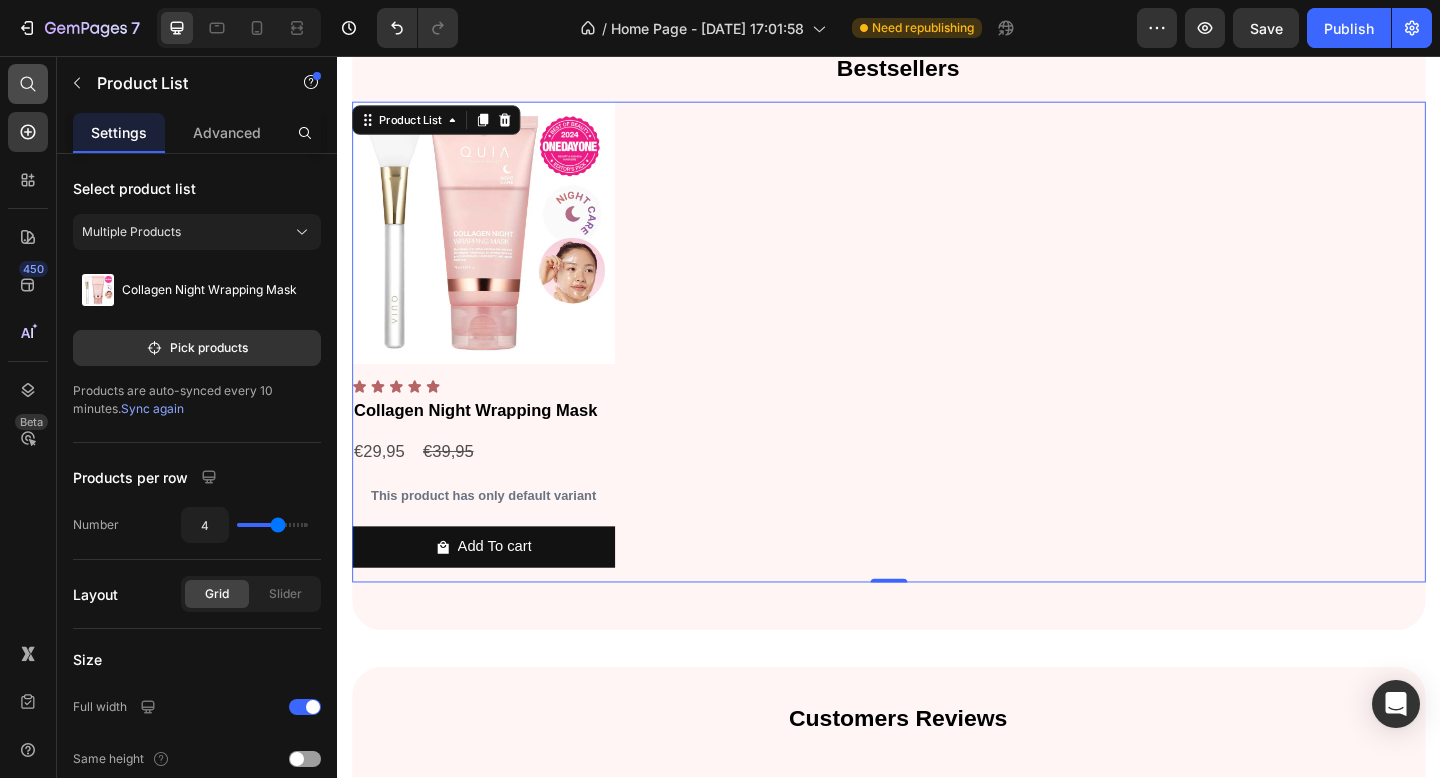 click 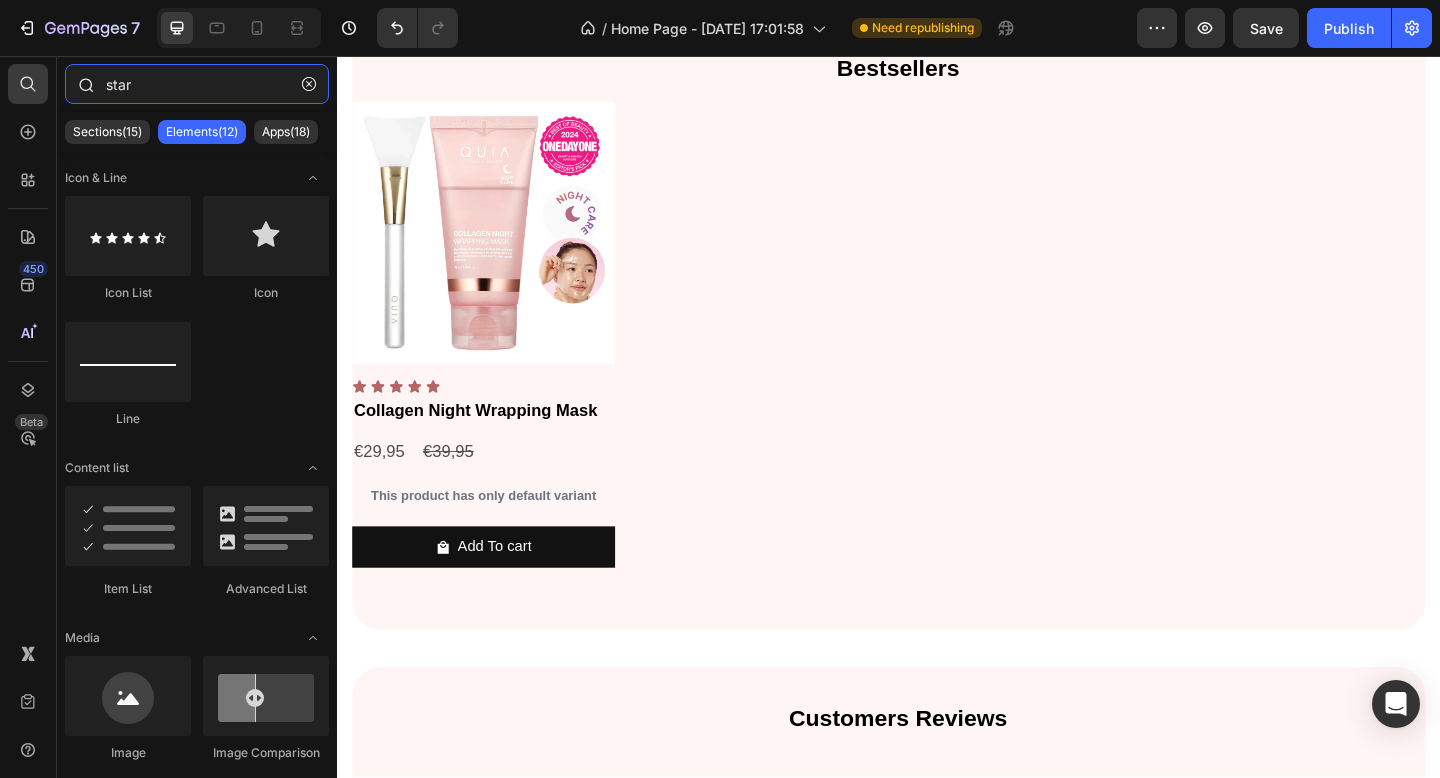 click on "star" at bounding box center (197, 84) 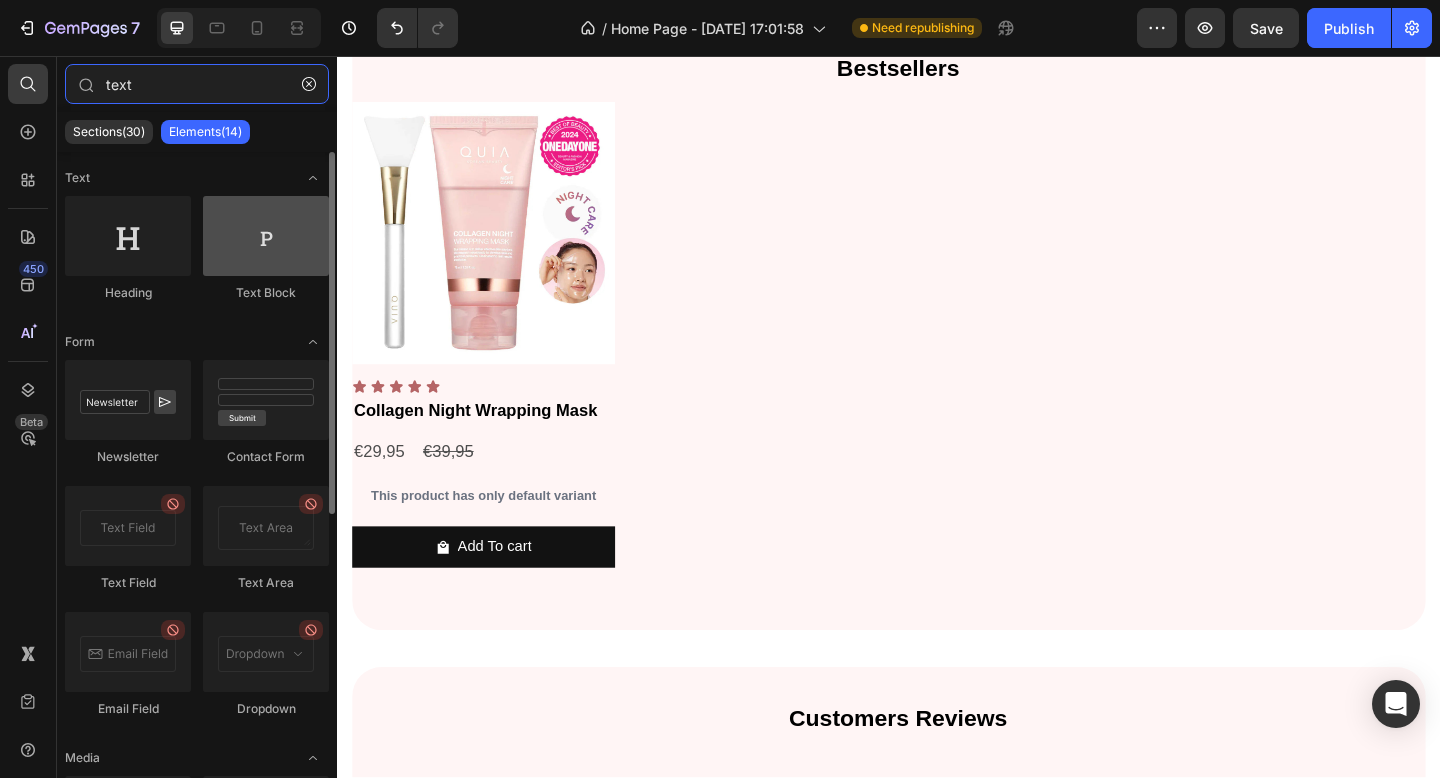 type on "text" 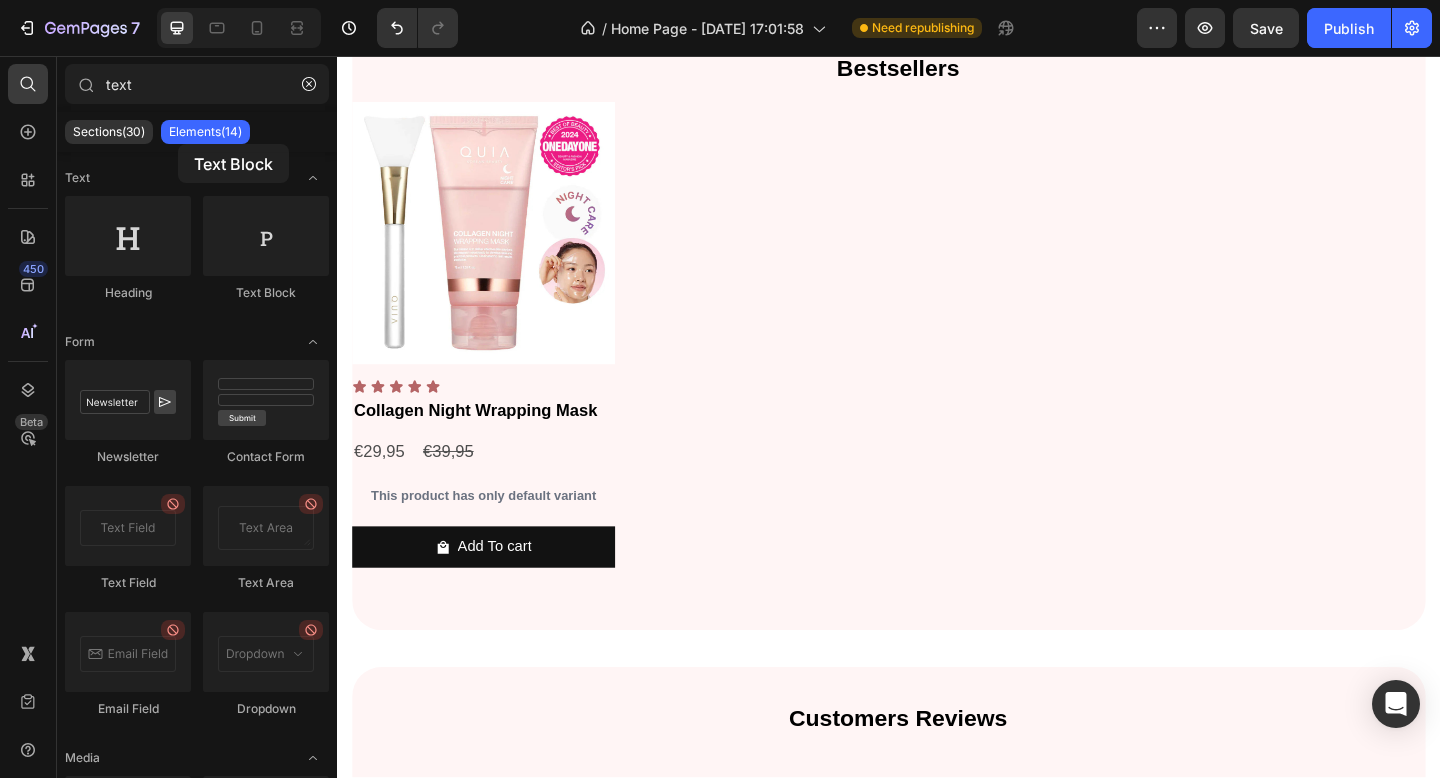 drag, startPoint x: 231, startPoint y: 231, endPoint x: 180, endPoint y: 148, distance: 97.41663 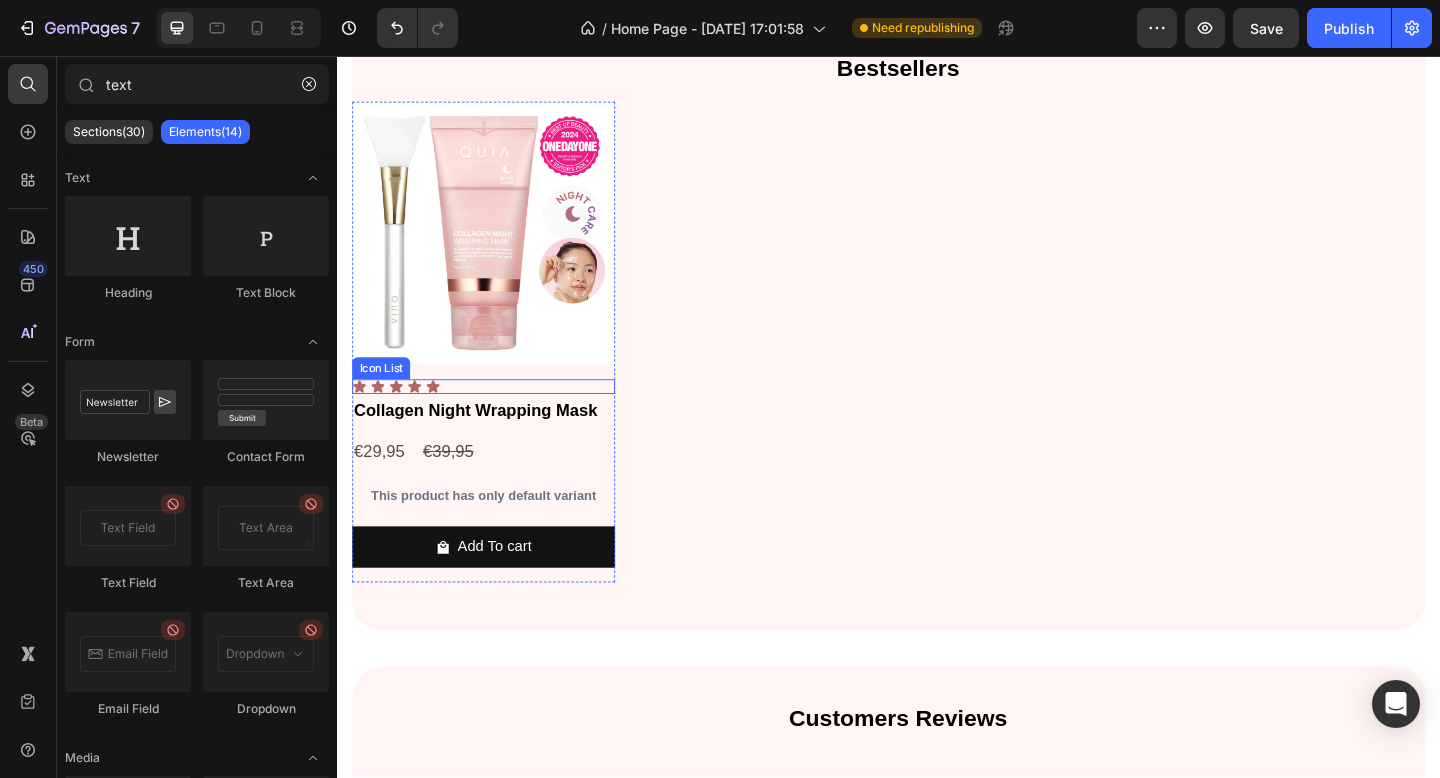 click on "Icon Icon Icon Icon Icon" at bounding box center (496, 416) 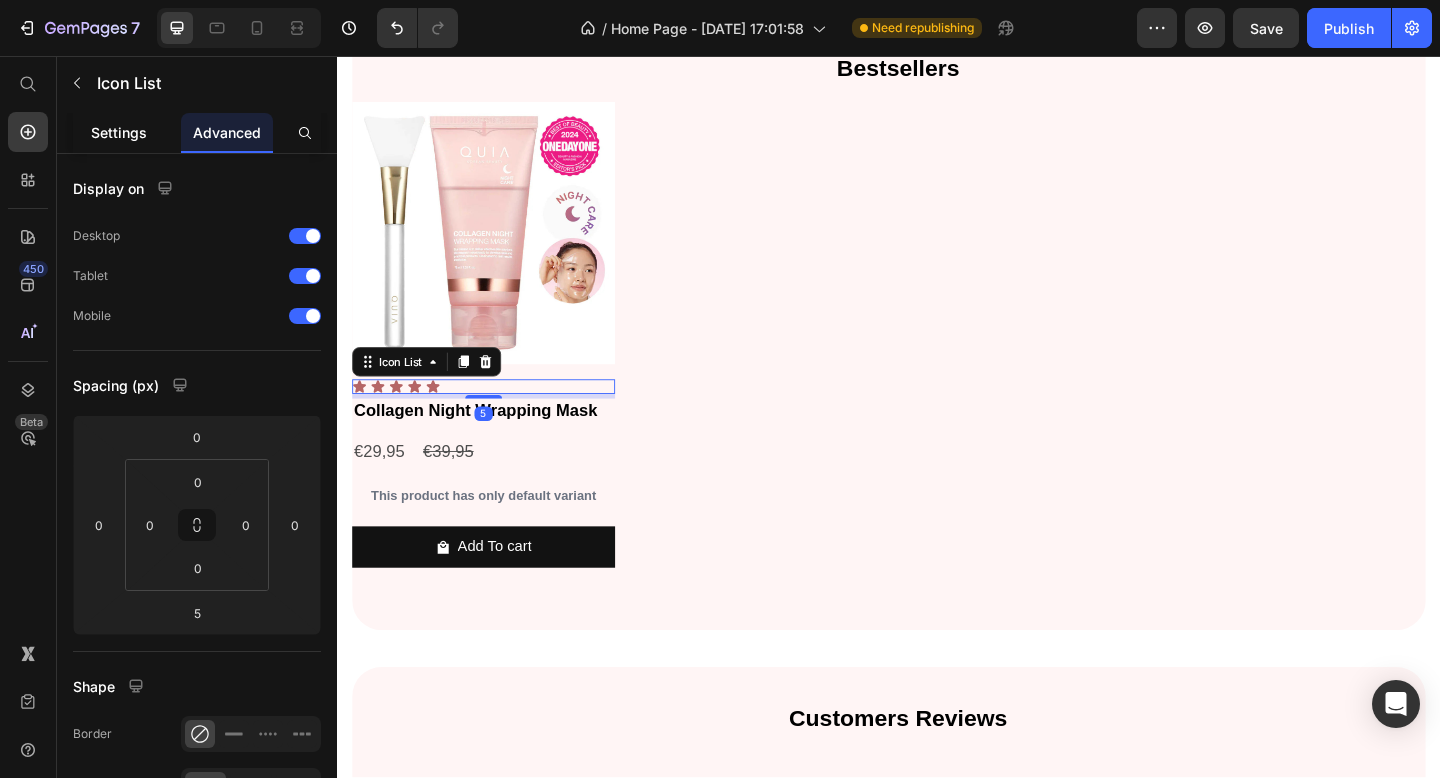 click on "Settings" 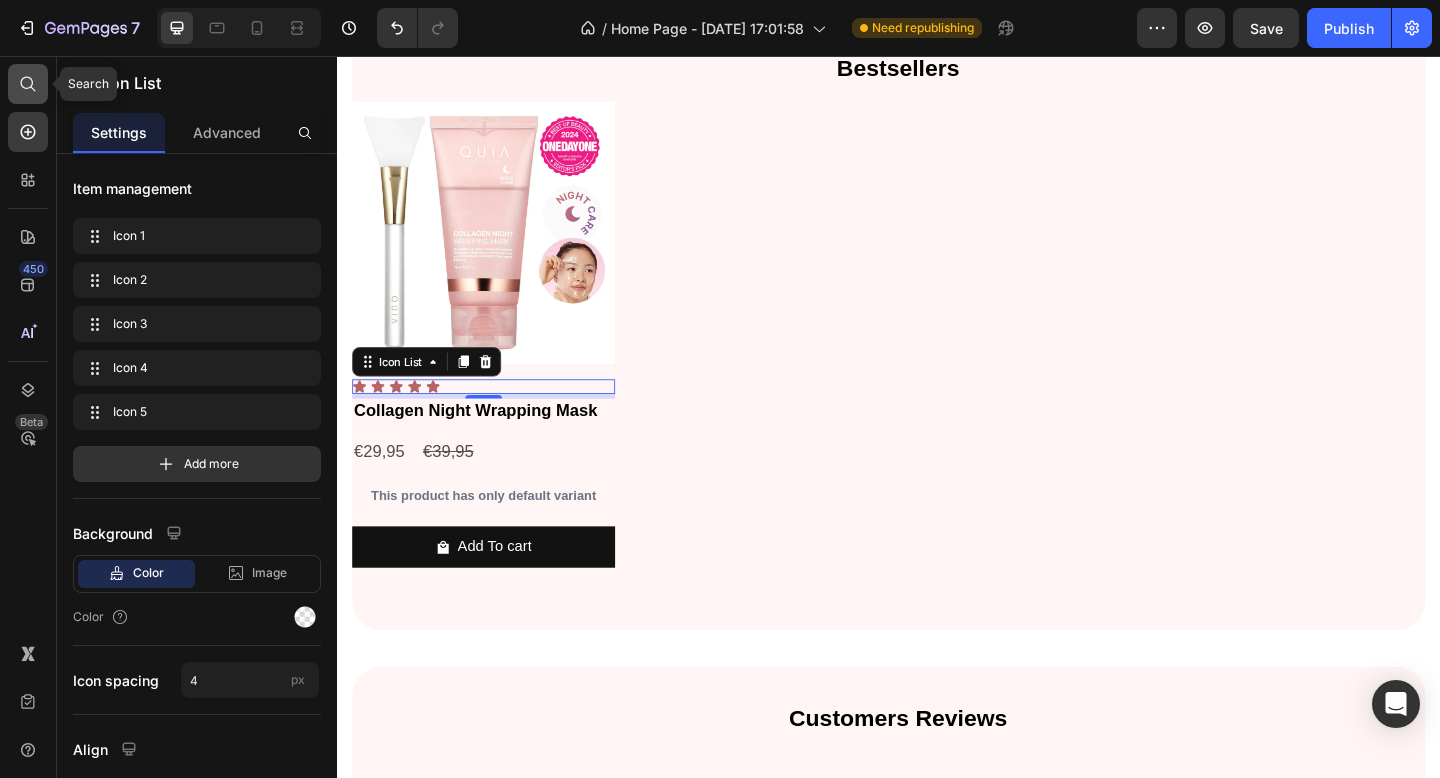 click 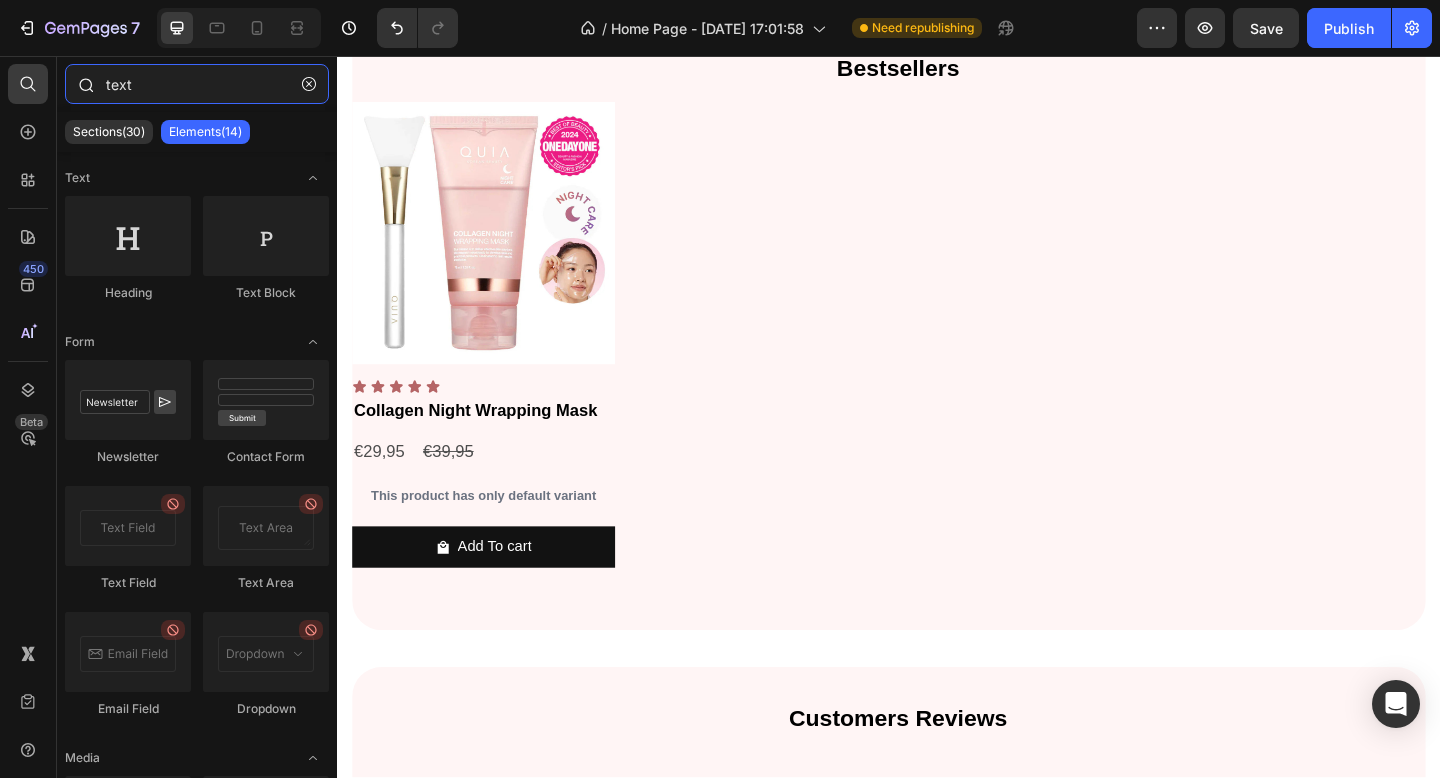 click on "text" at bounding box center (197, 84) 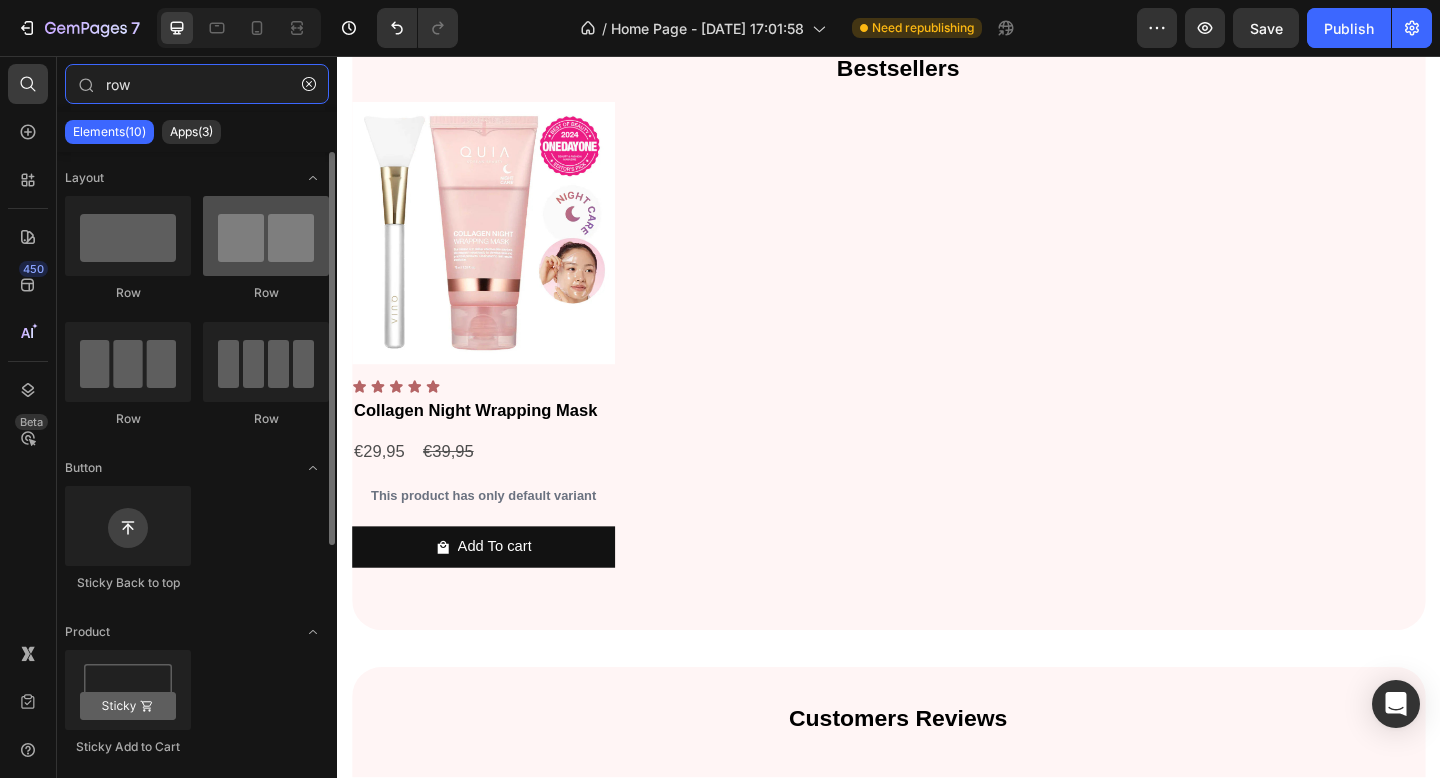 type on "row" 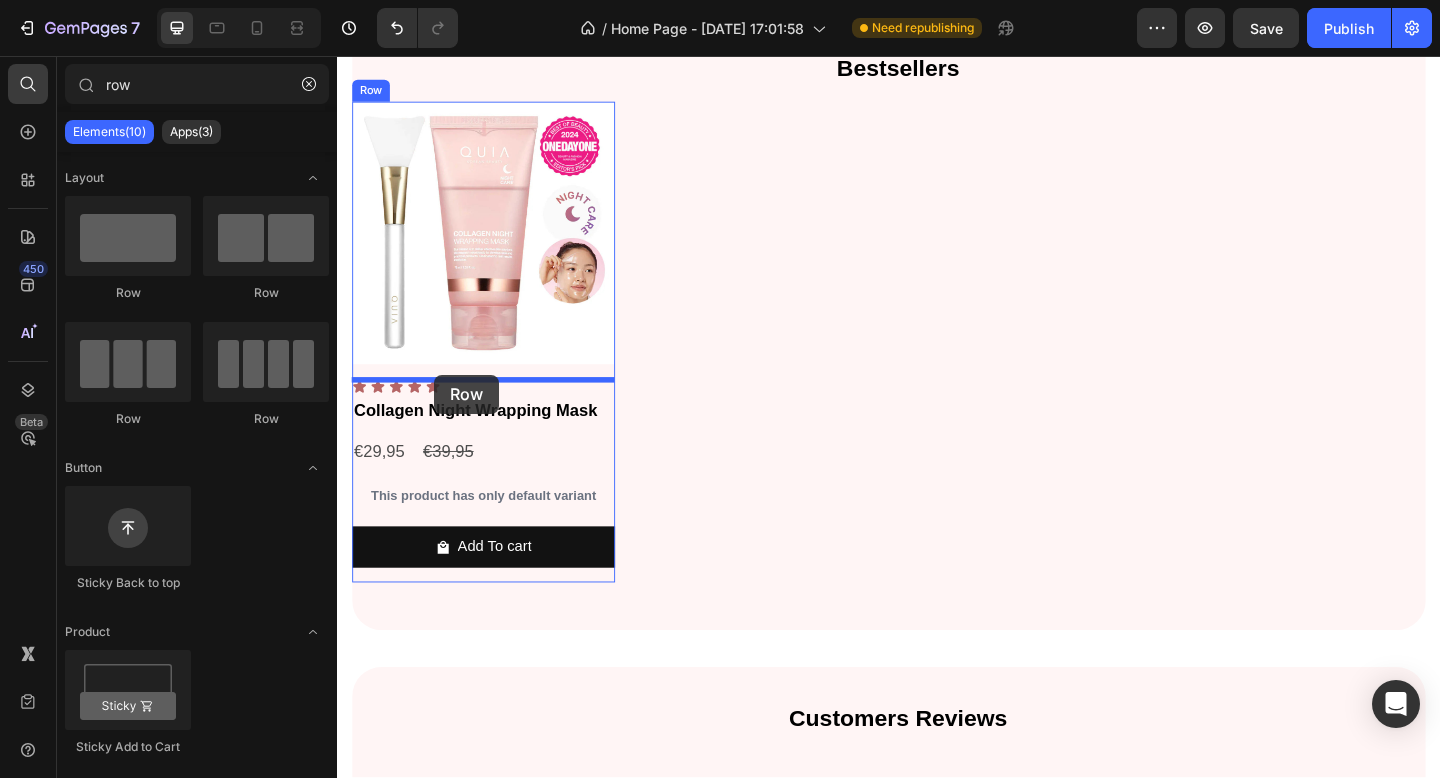 drag, startPoint x: 588, startPoint y: 278, endPoint x: 440, endPoint y: 403, distance: 193.72403 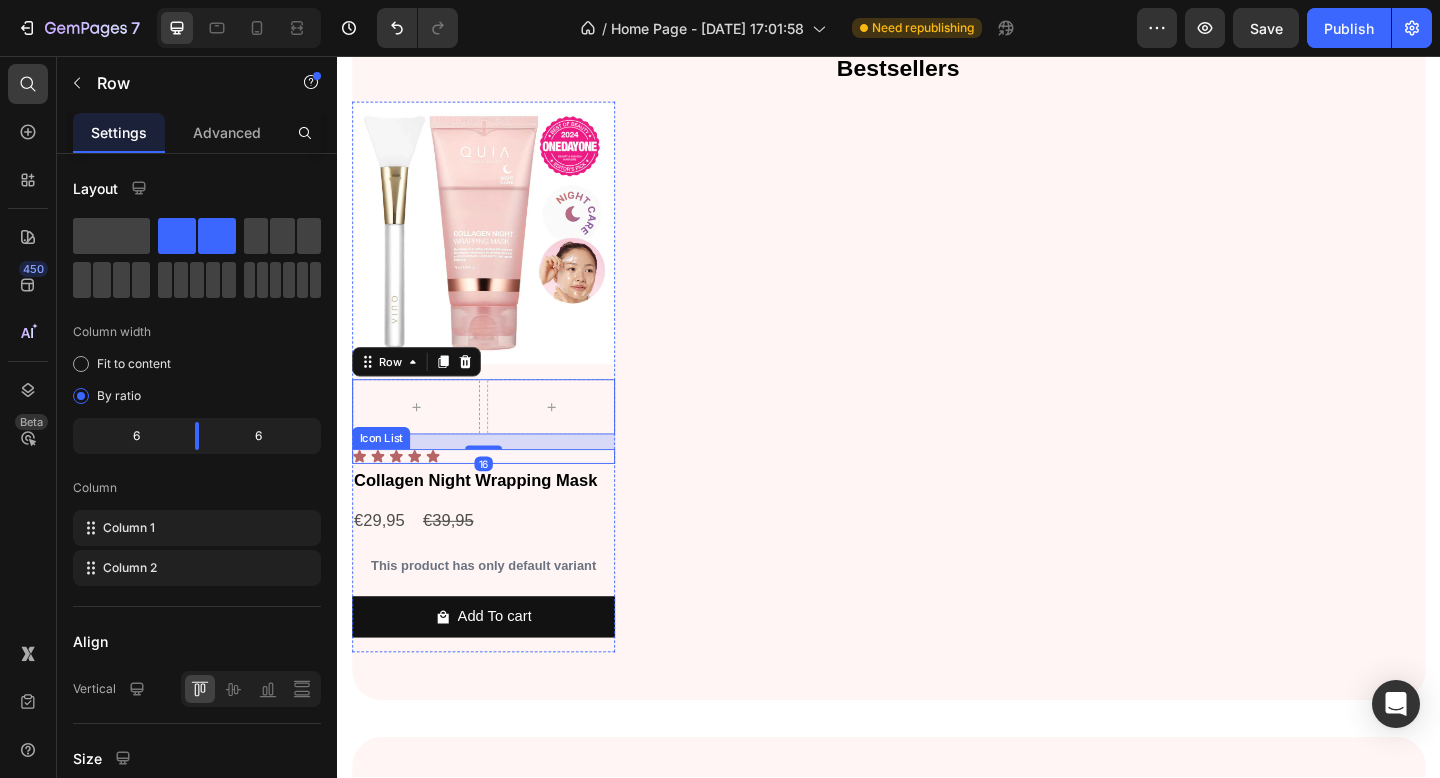click on "Icon Icon Icon Icon Icon" at bounding box center (496, 492) 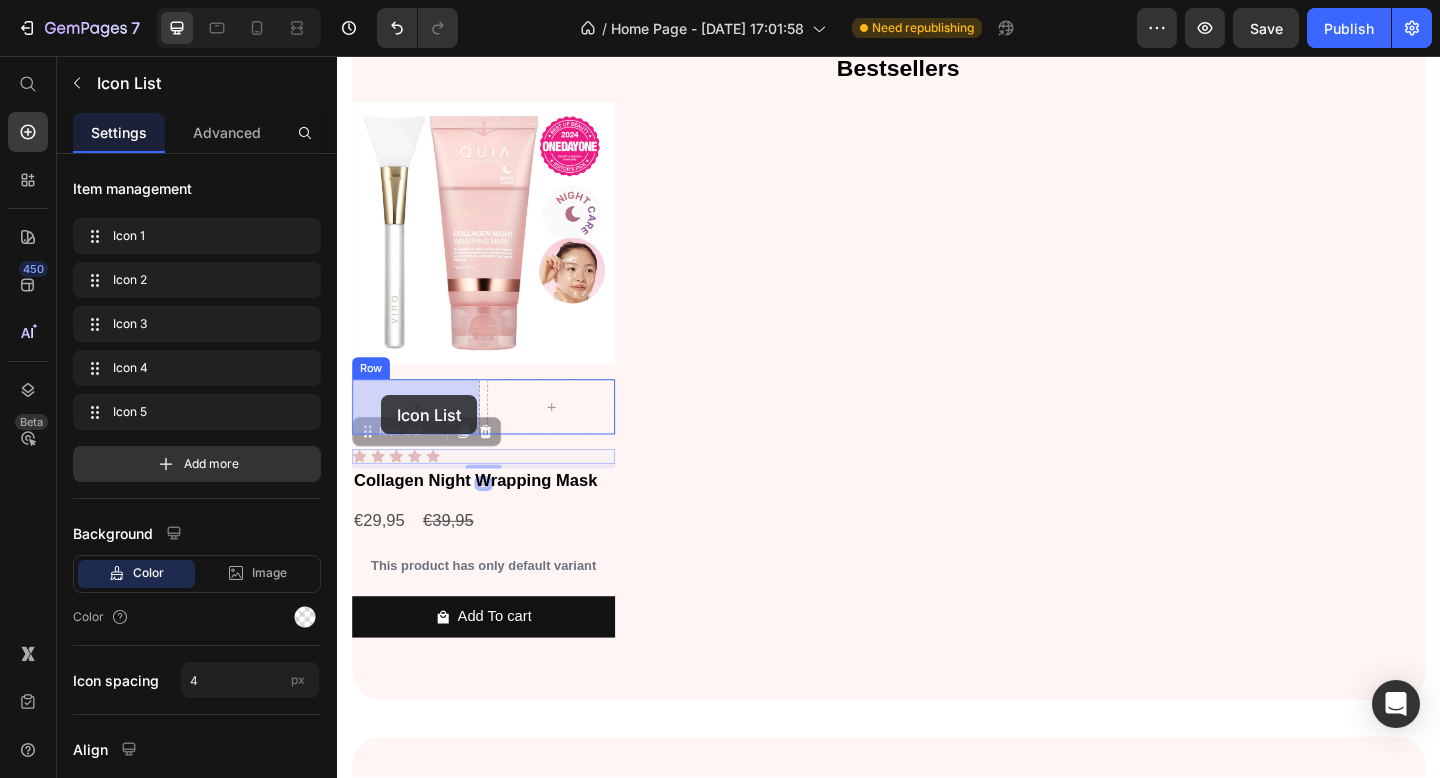 drag, startPoint x: 372, startPoint y: 466, endPoint x: 384, endPoint y: 425, distance: 42.72002 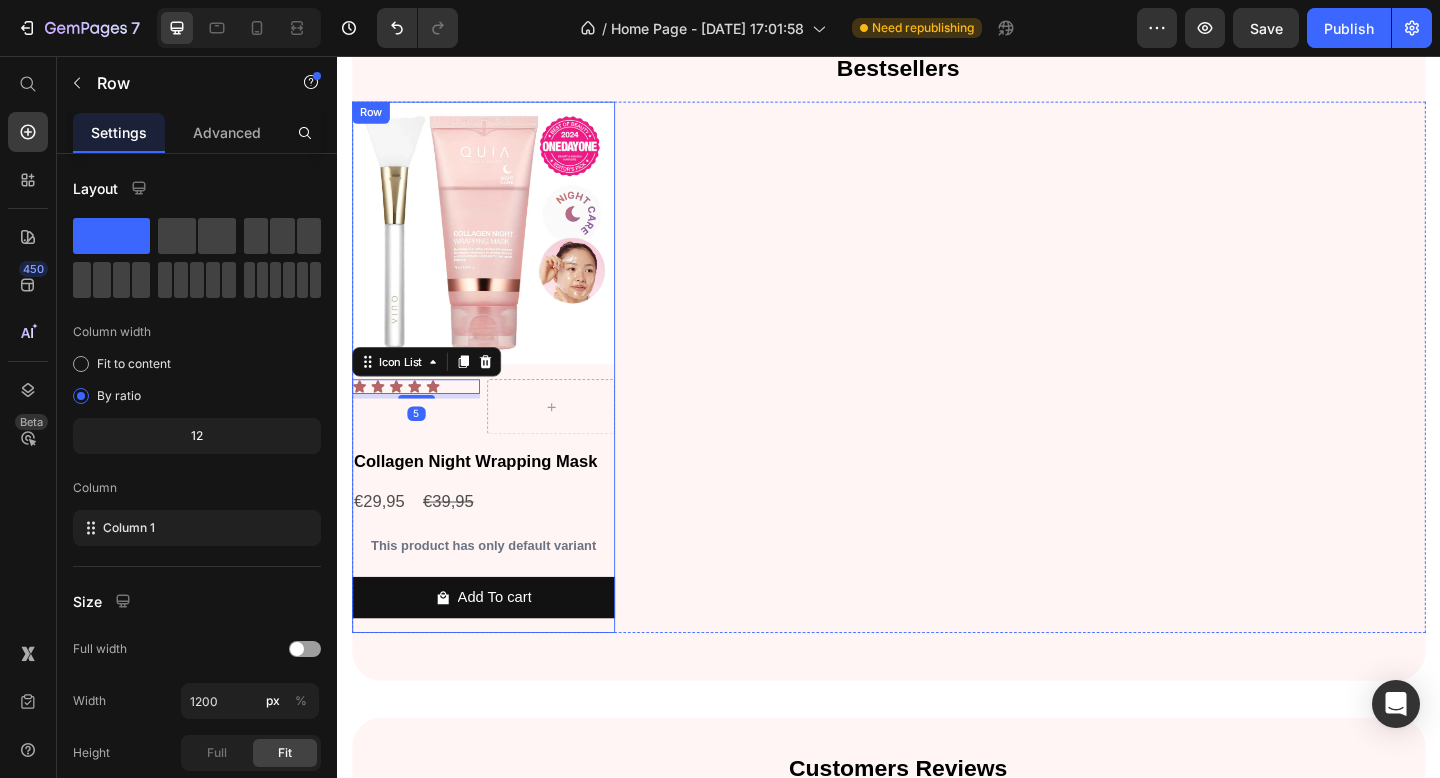 click on "Product Images Icon Icon Icon Icon Icon Icon List   5
Row Collagen Night Wrapping Mask Product Title €29,95 Product Price €39,95 Product Price Row This product has only default variant Product Variants & Swatches Add To cart Product Cart Button" at bounding box center (496, 395) 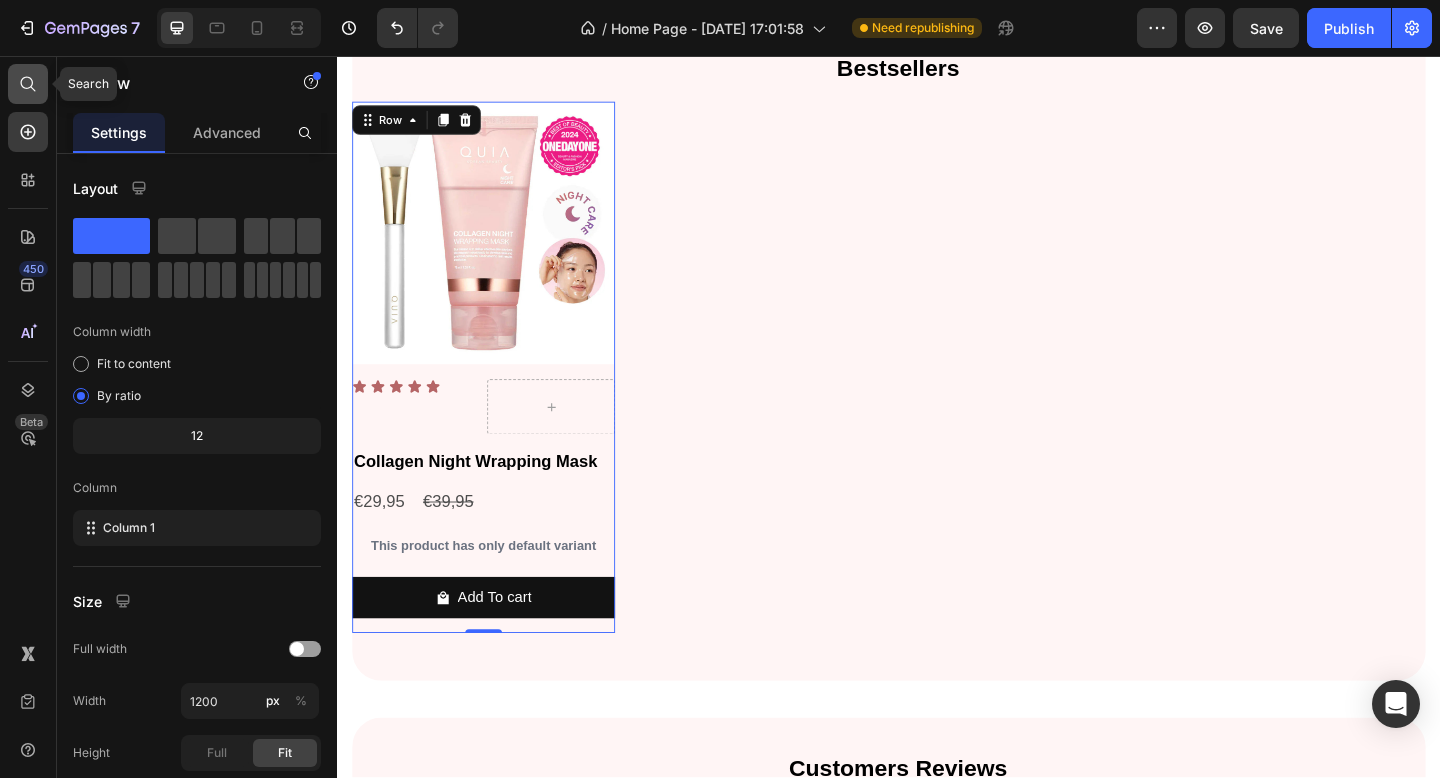 click 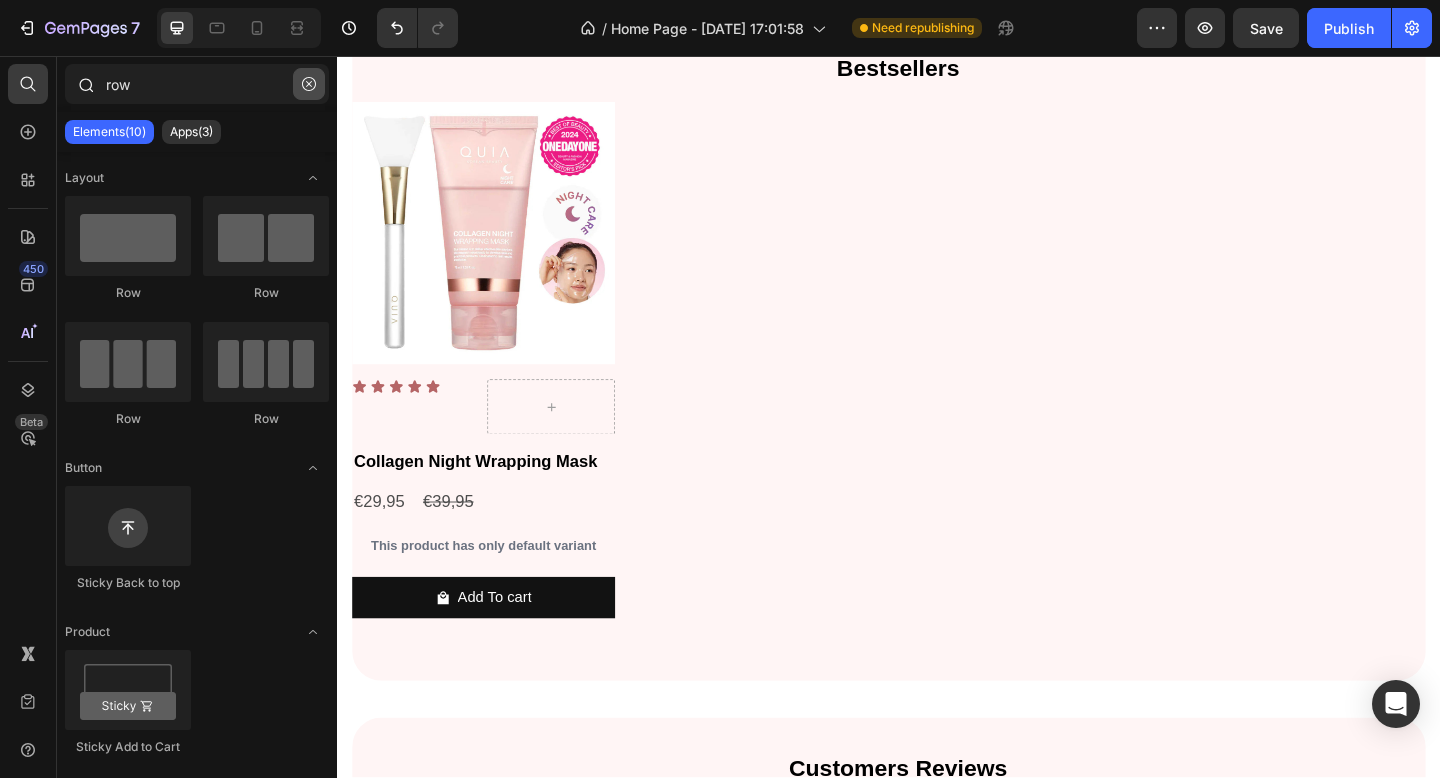 click 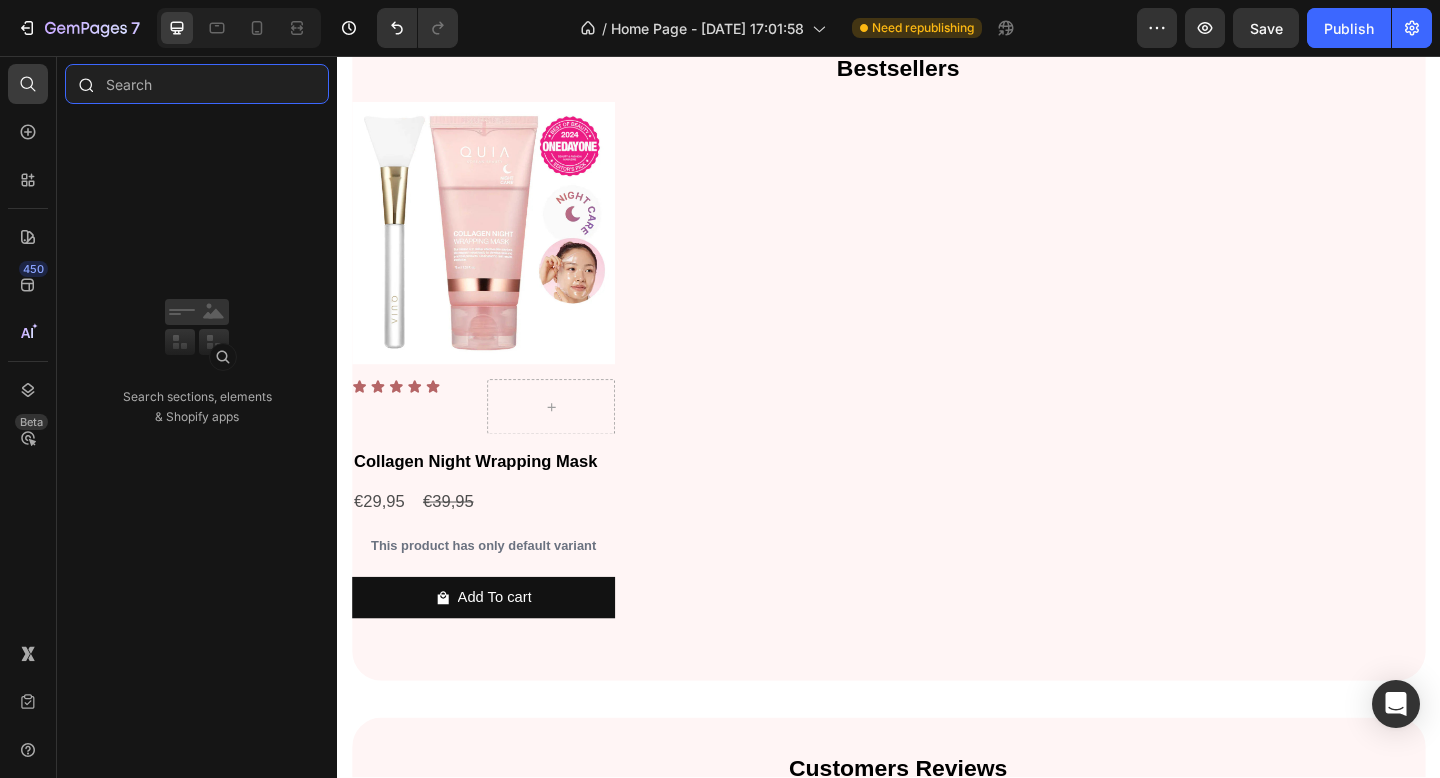 click at bounding box center [197, 84] 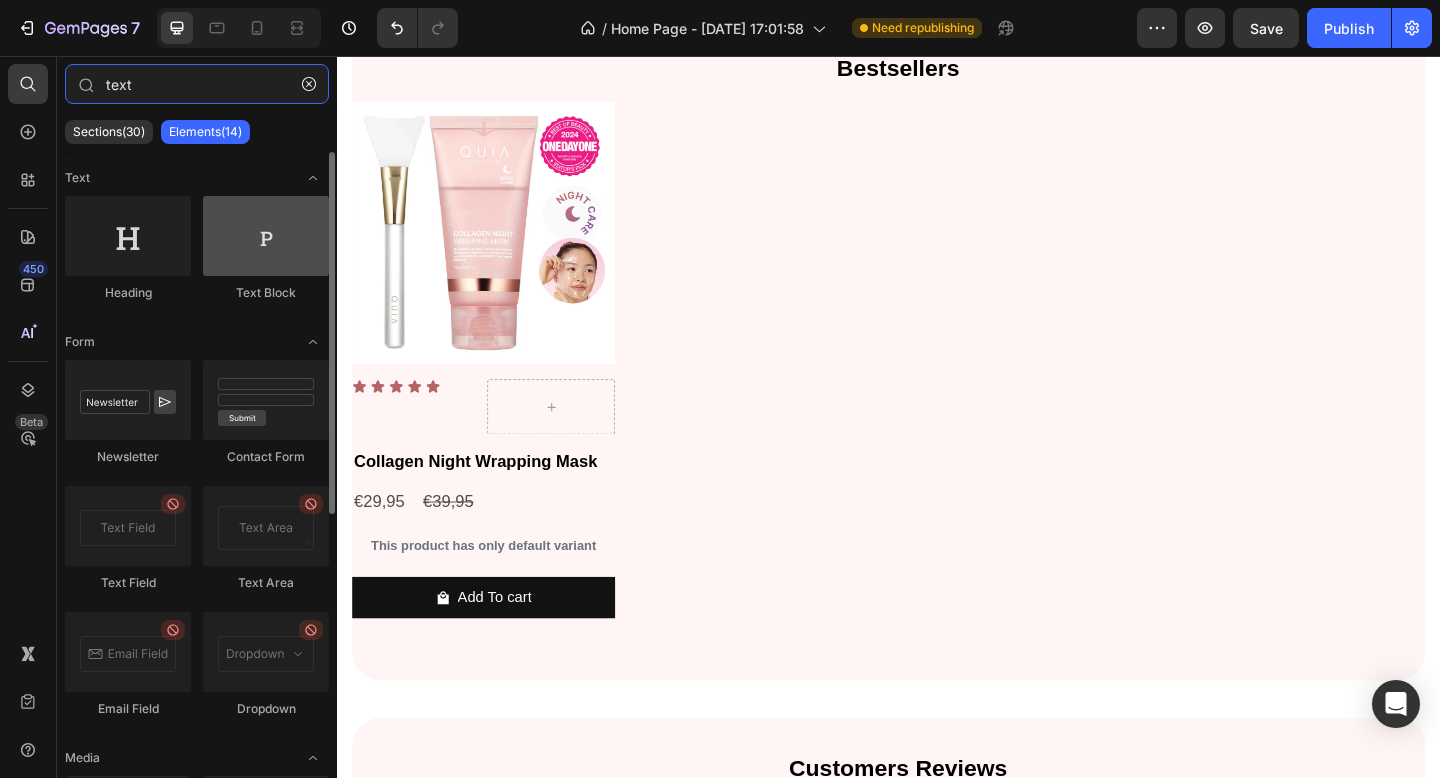 type on "text" 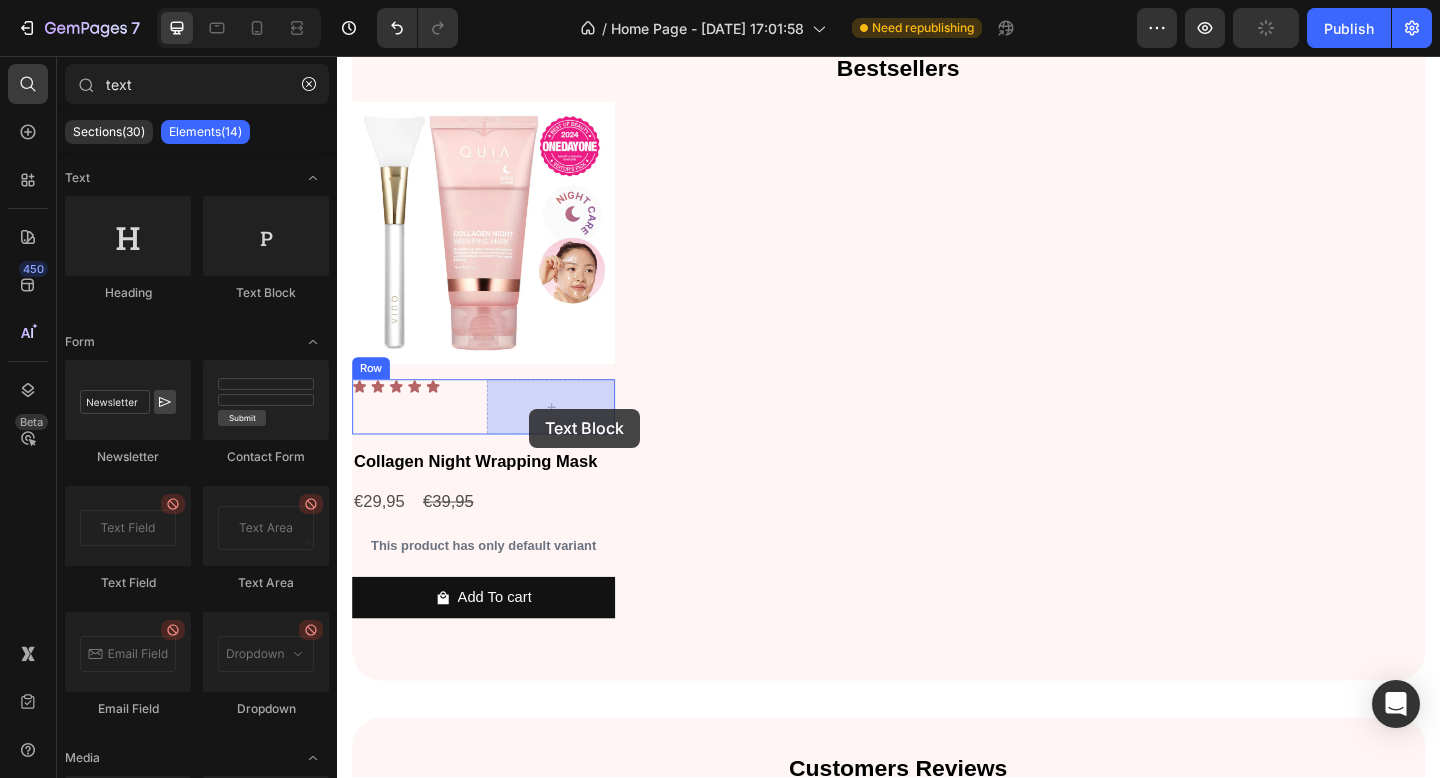 drag, startPoint x: 562, startPoint y: 293, endPoint x: 546, endPoint y: 440, distance: 147.86818 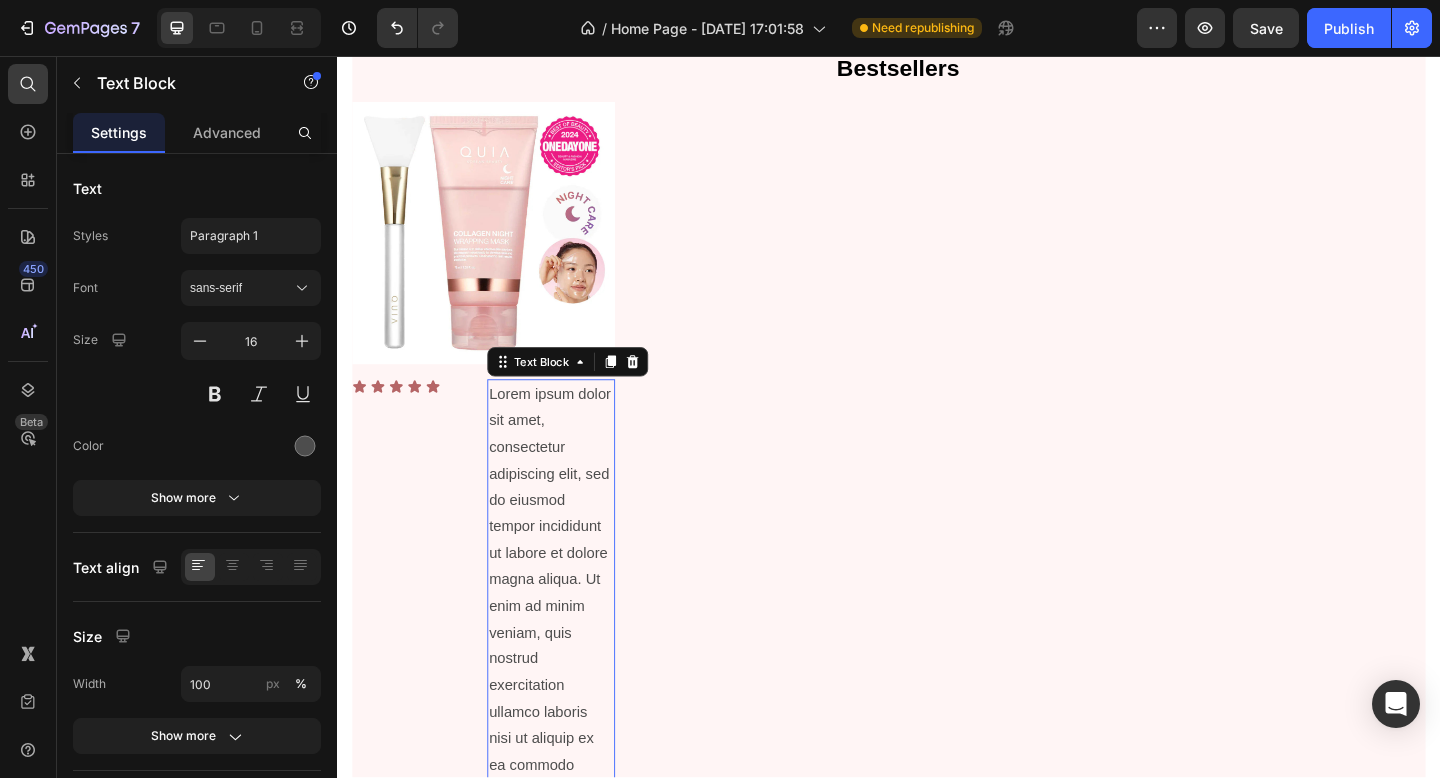 click on "Lorem ipsum dolor sit amet, consectetur adipiscing elit, sed do eiusmod tempor incididunt ut labore et dolore magna aliqua. Ut enim ad minim veniam, quis nostrud exercitation ullamco laboris nisi ut aliquip ex ea commodo consequat." at bounding box center (569, 640) 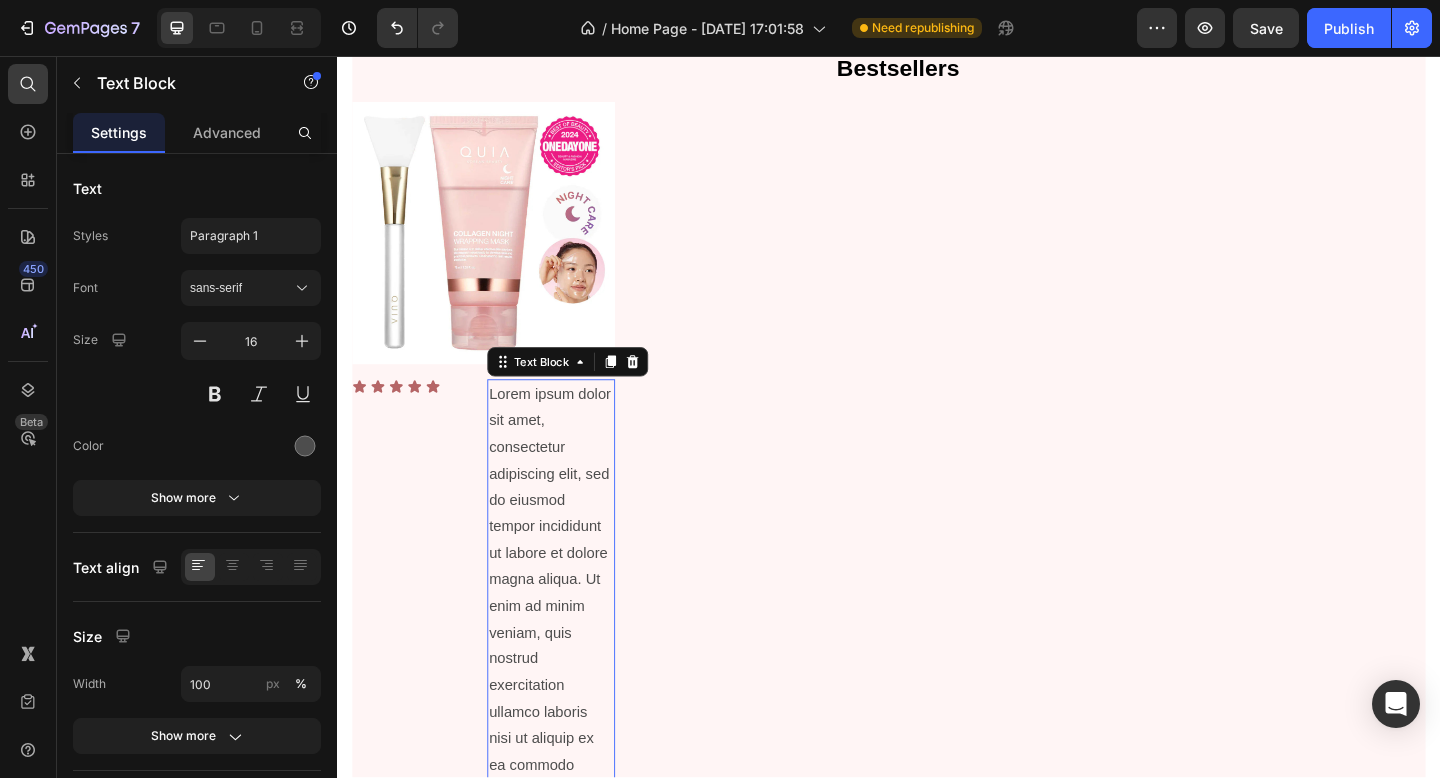 click on "Lorem ipsum dolor sit amet, consectetur adipiscing elit, sed do eiusmod tempor incididunt ut labore et dolore magna aliqua. Ut enim ad minim veniam, quis nostrud exercitation ullamco laboris nisi ut aliquip ex ea commodo consequat." at bounding box center (569, 640) 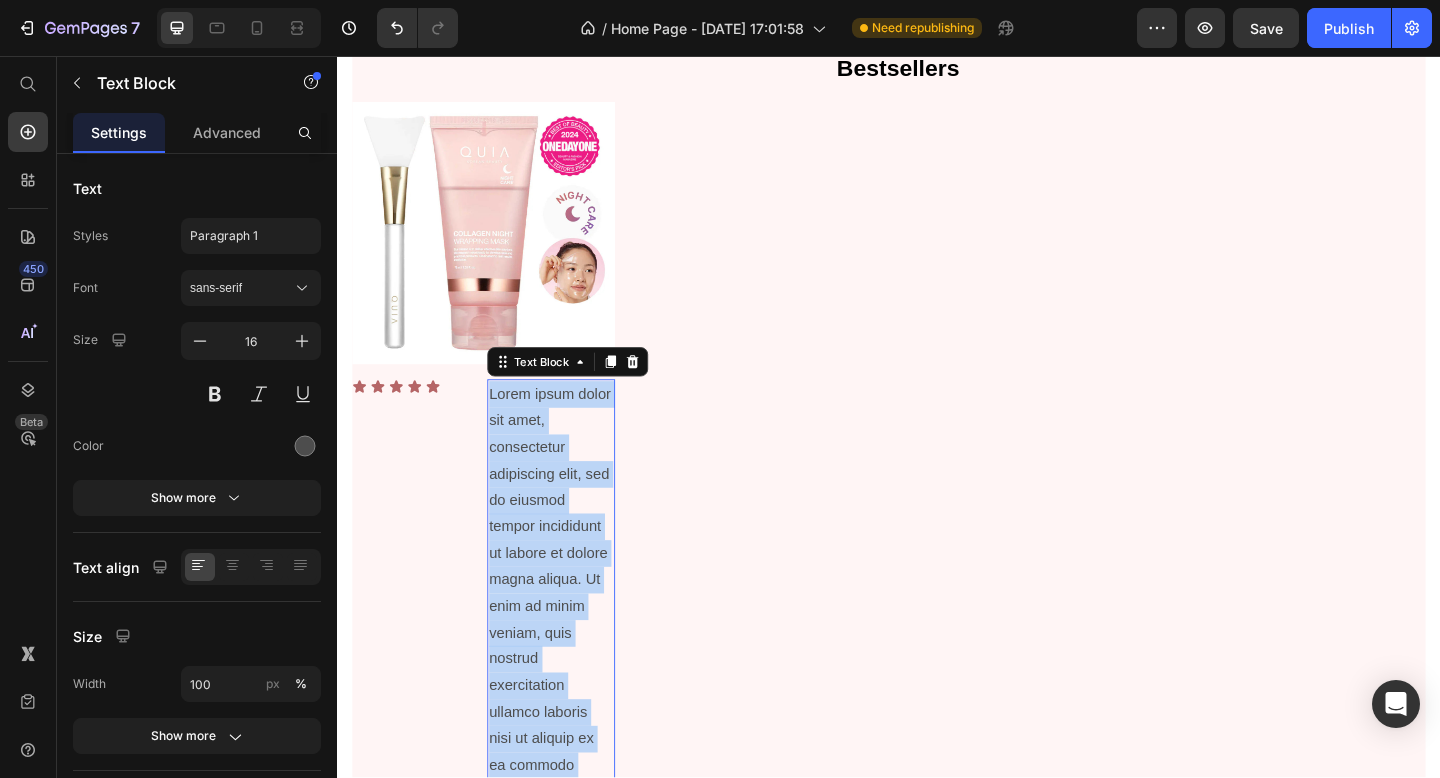 click on "Lorem ipsum dolor sit amet, consectetur adipiscing elit, sed do eiusmod tempor incididunt ut labore et dolore magna aliqua. Ut enim ad minim veniam, quis nostrud exercitation ullamco laboris nisi ut aliquip ex ea commodo consequat." at bounding box center [569, 640] 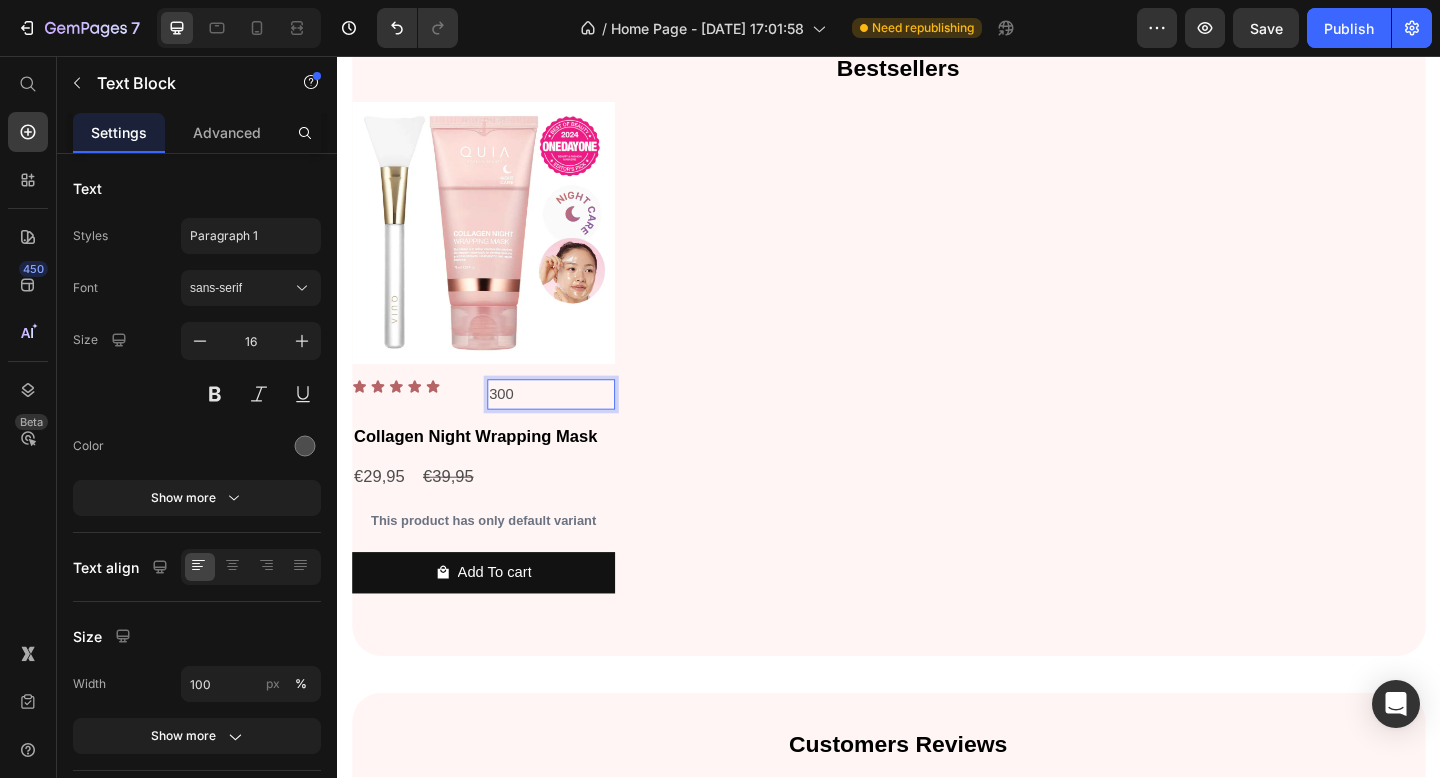 click on "Product Images Icon Icon Icon Icon Icon Icon List 300 Text Block   0 Row Collagen Night Wrapping Mask Product Title €29,95 Product Price €39,95 Product Price Row This product has only default variant Product Variants & Swatches Add To cart Product Cart Button Row" at bounding box center (937, 381) 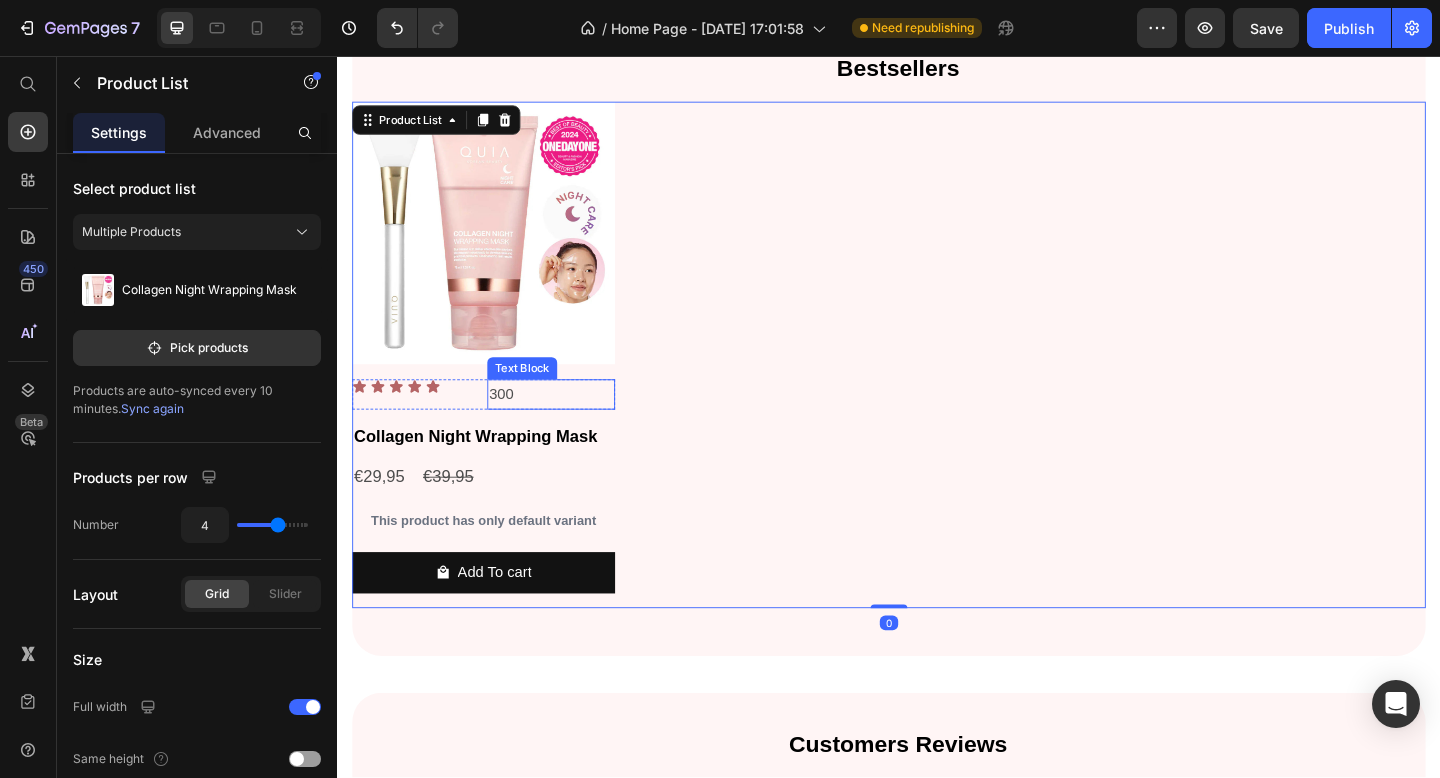 click on "300" at bounding box center [569, 424] 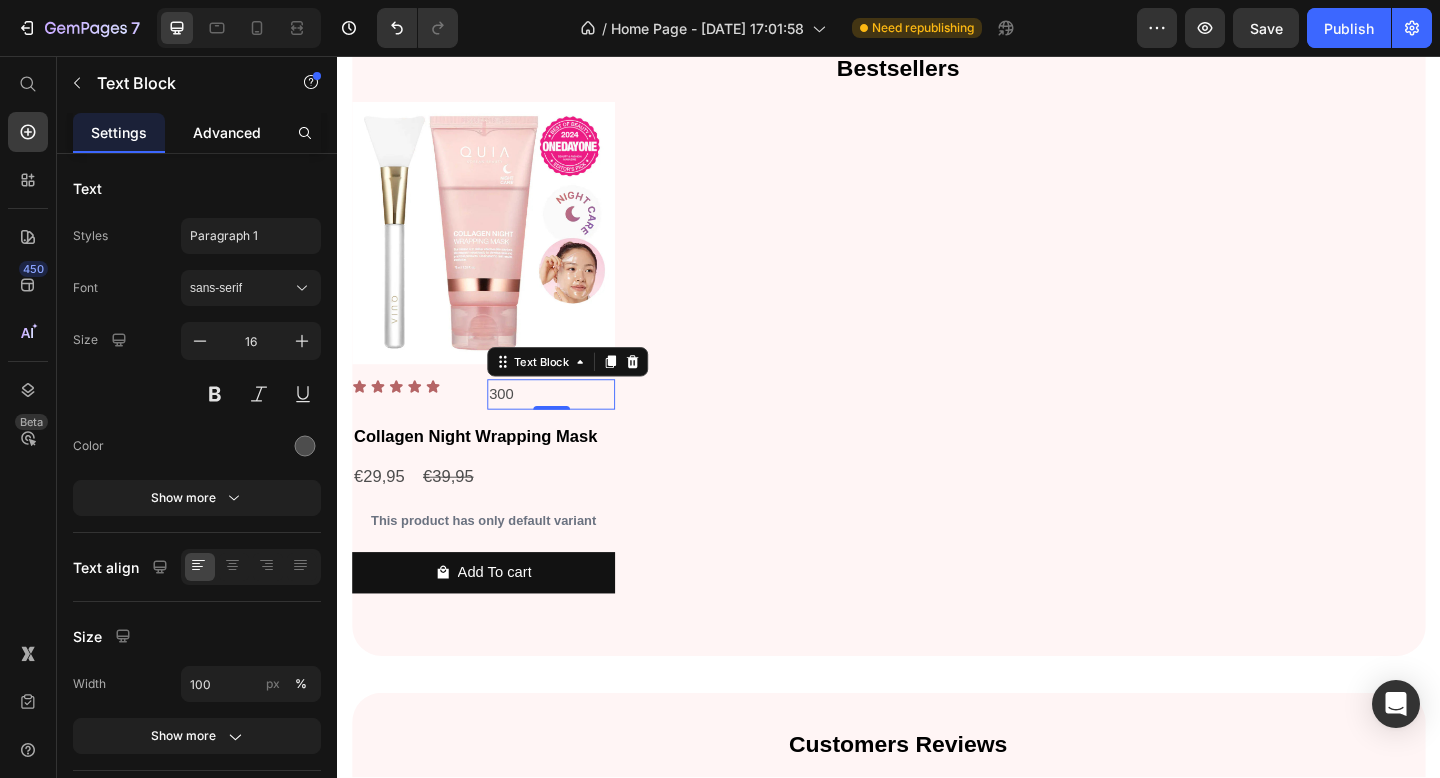 click on "Advanced" 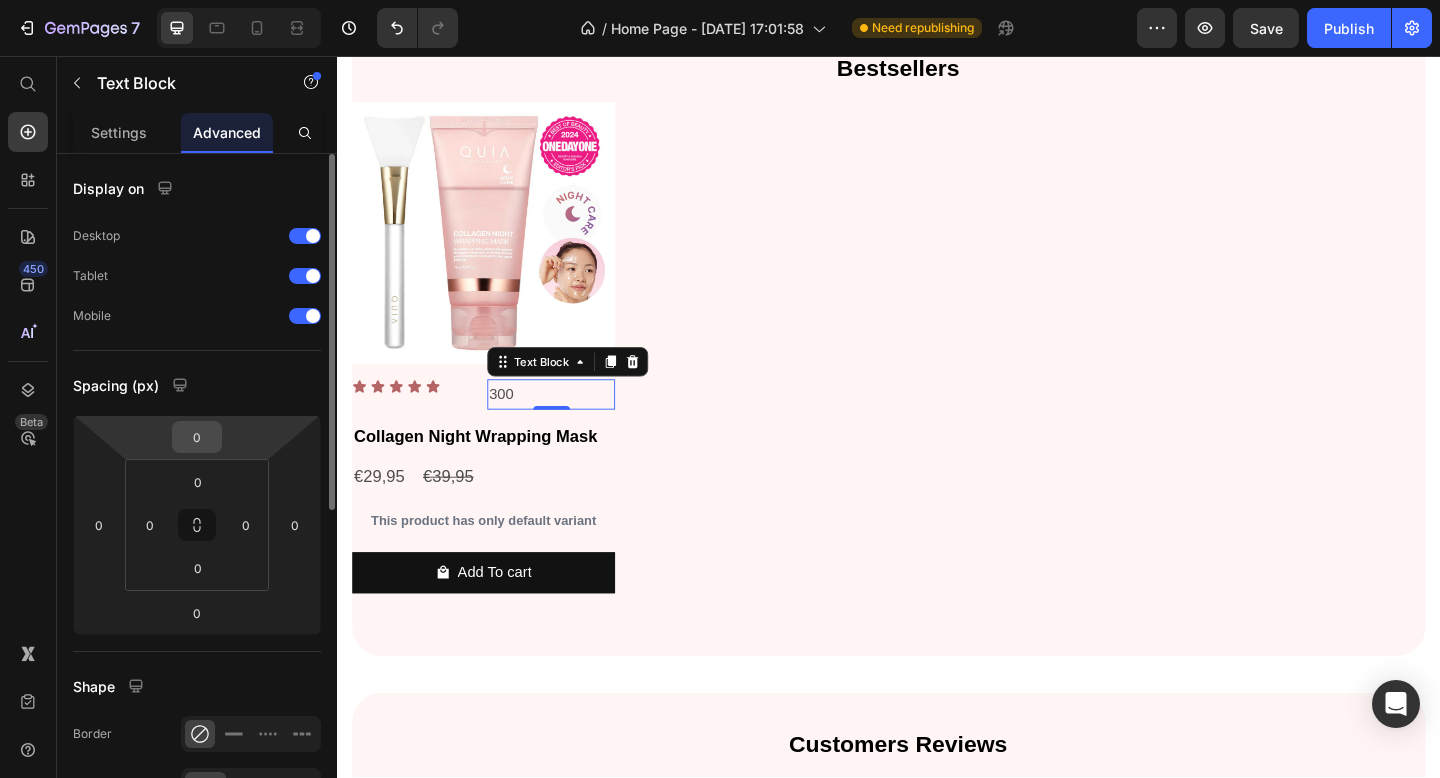 click on "0" at bounding box center (197, 437) 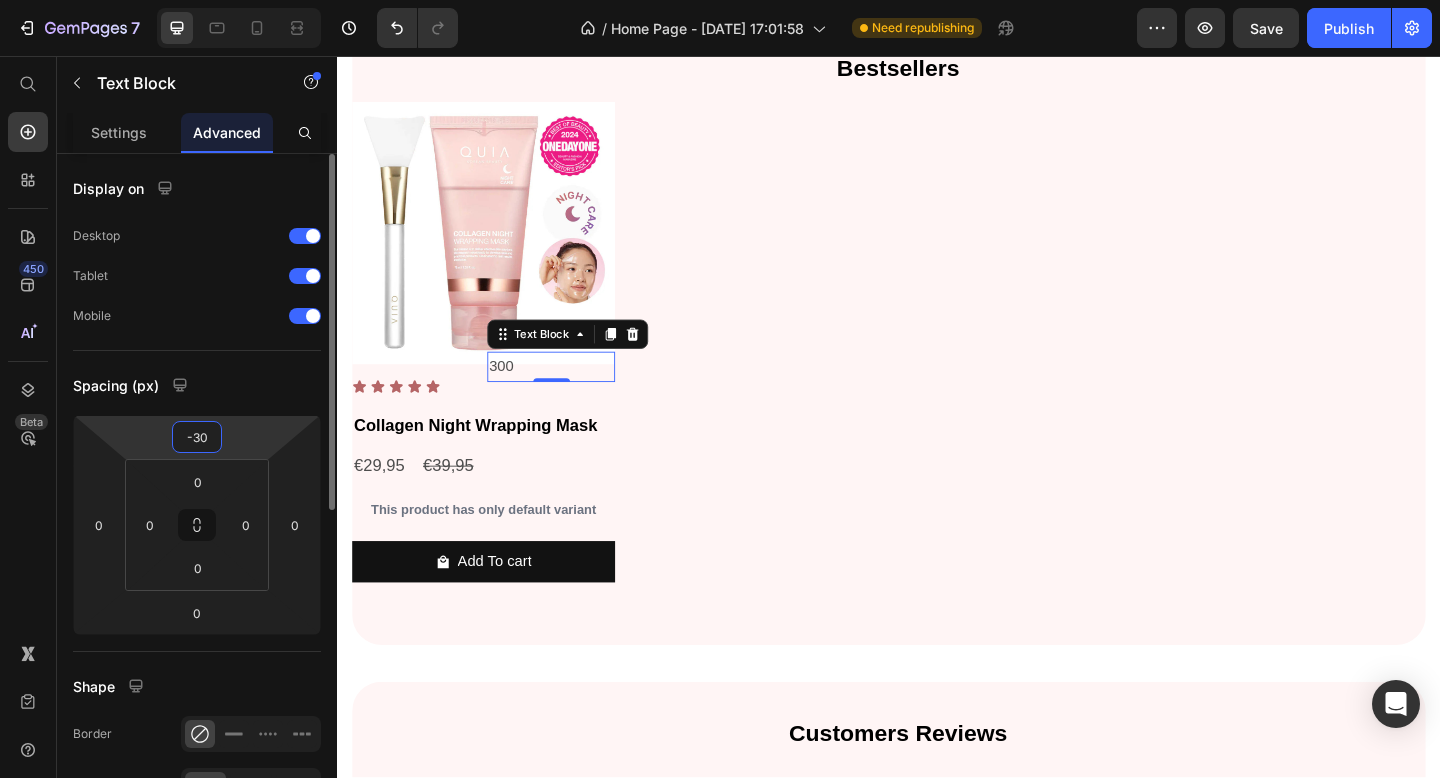 type on "-3" 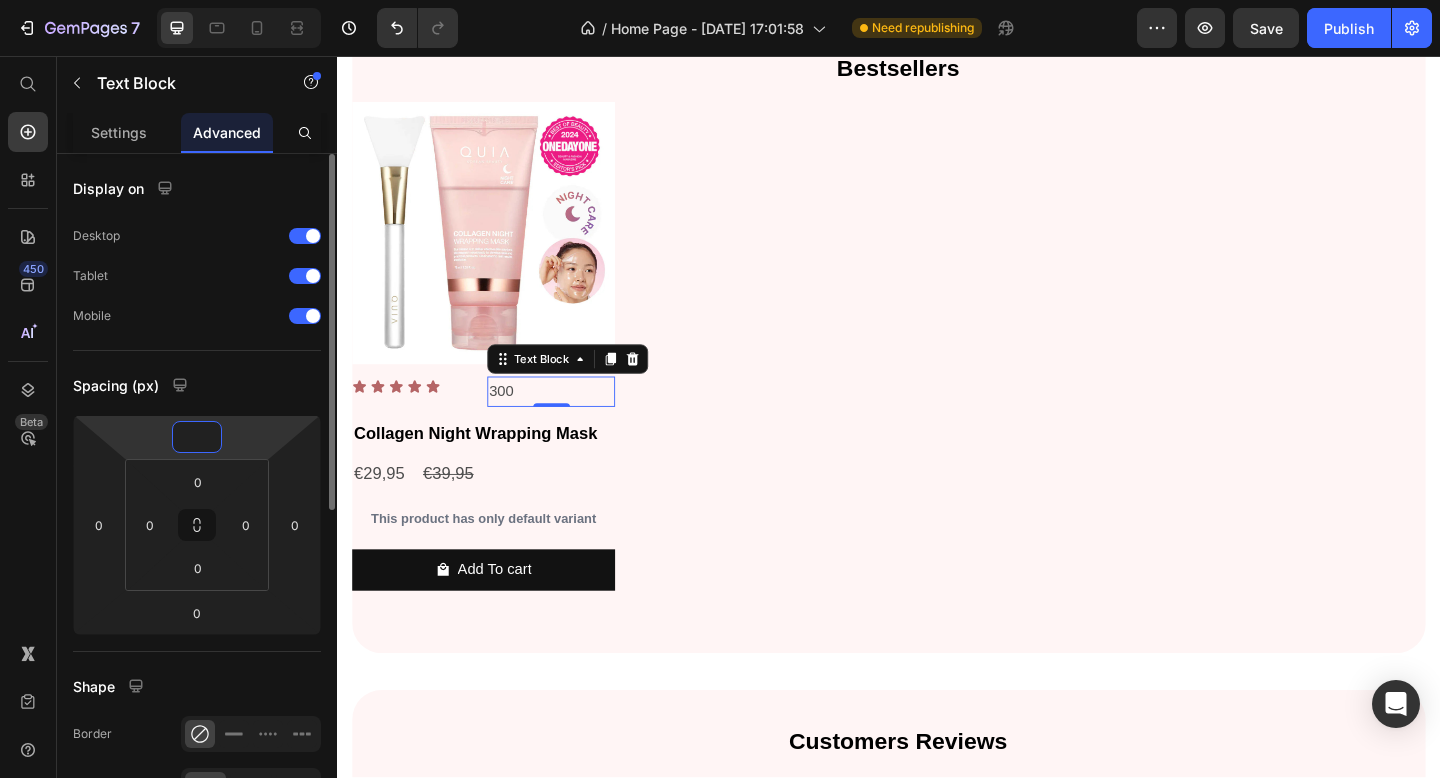 type on "-5" 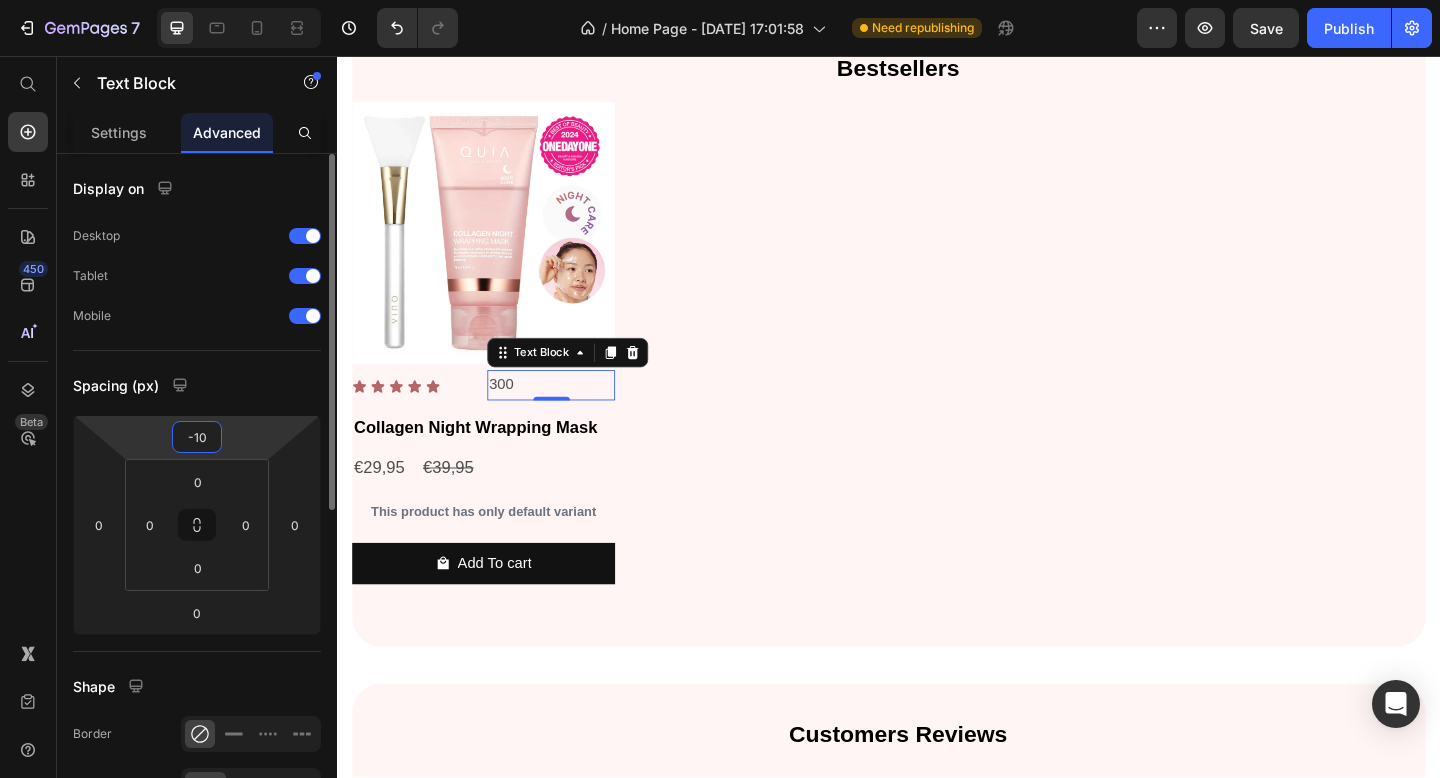 type on "-1" 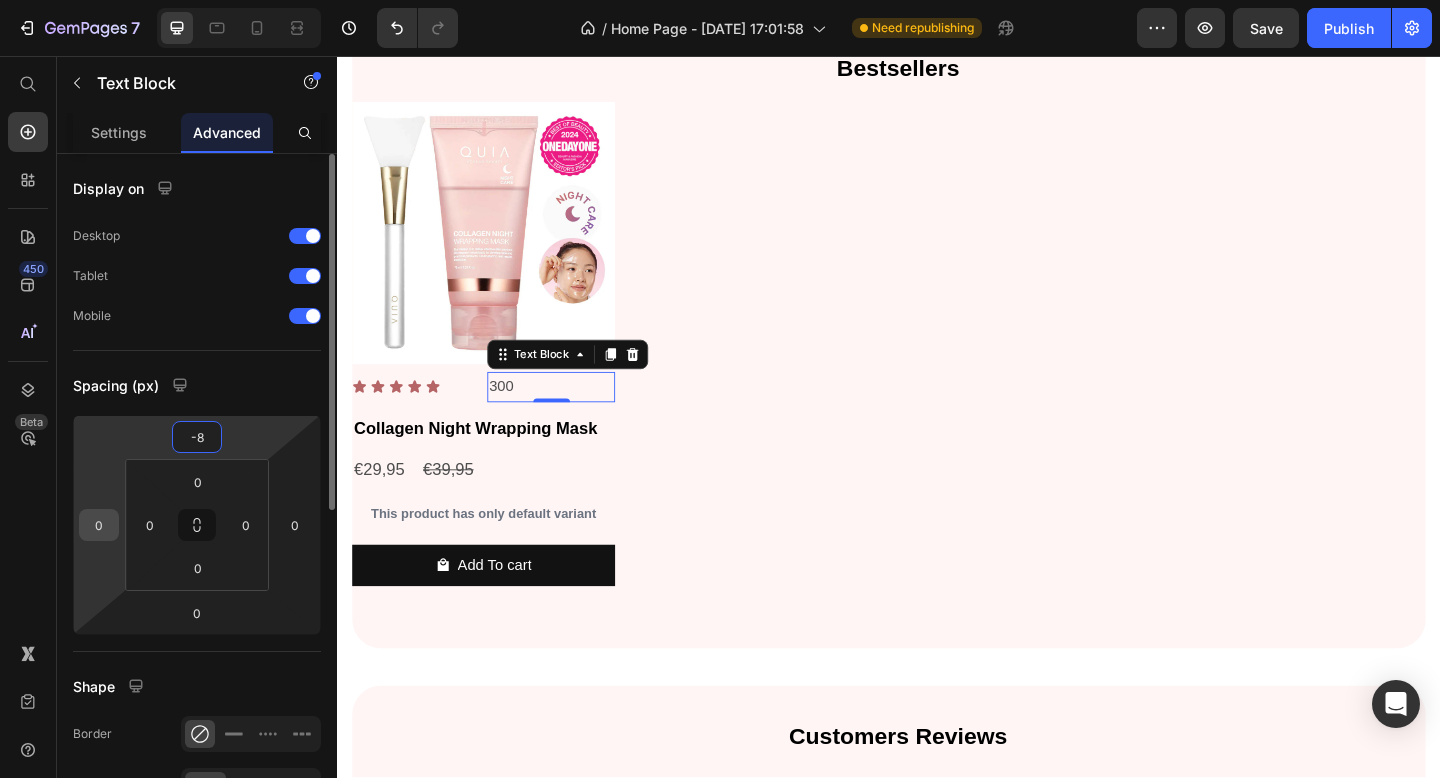 type on "-8" 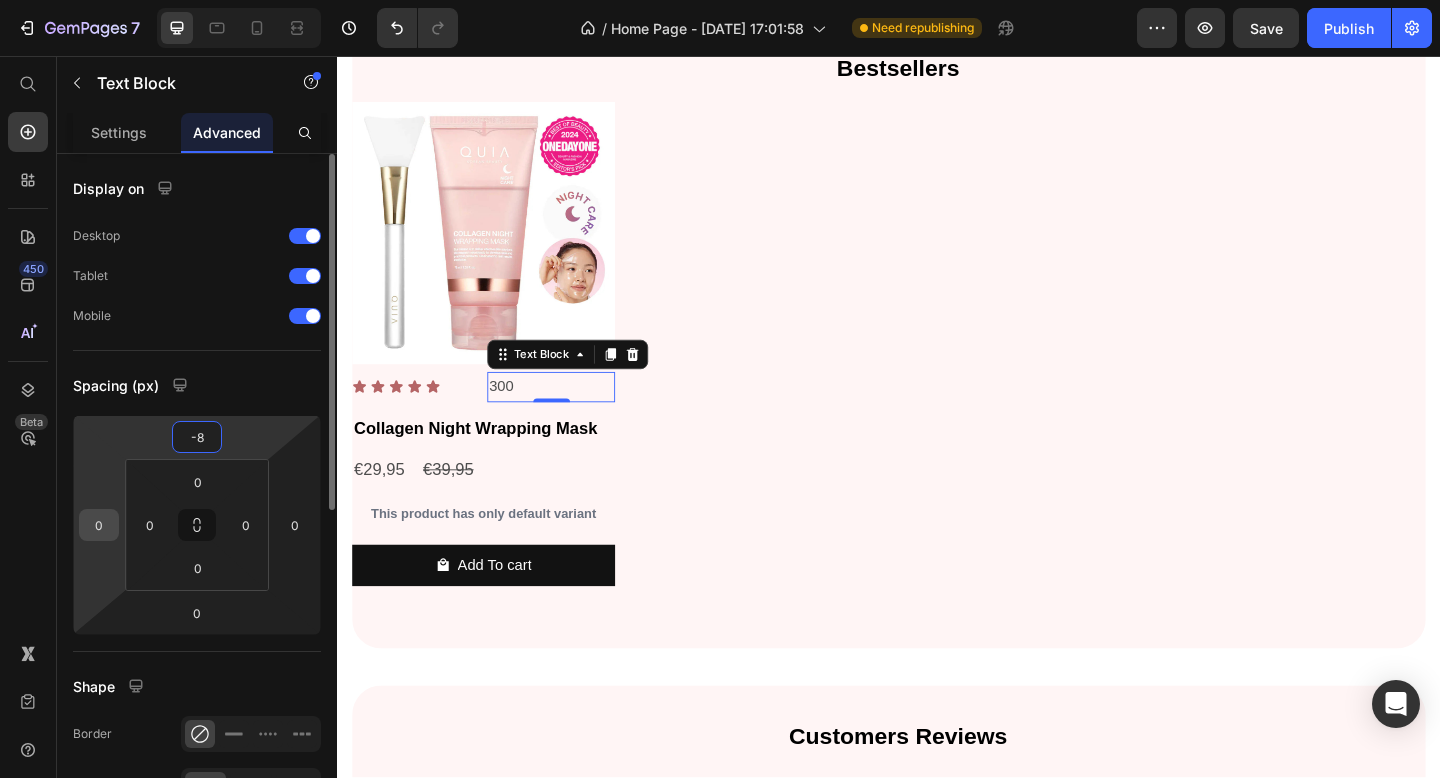 click on "0" at bounding box center [99, 525] 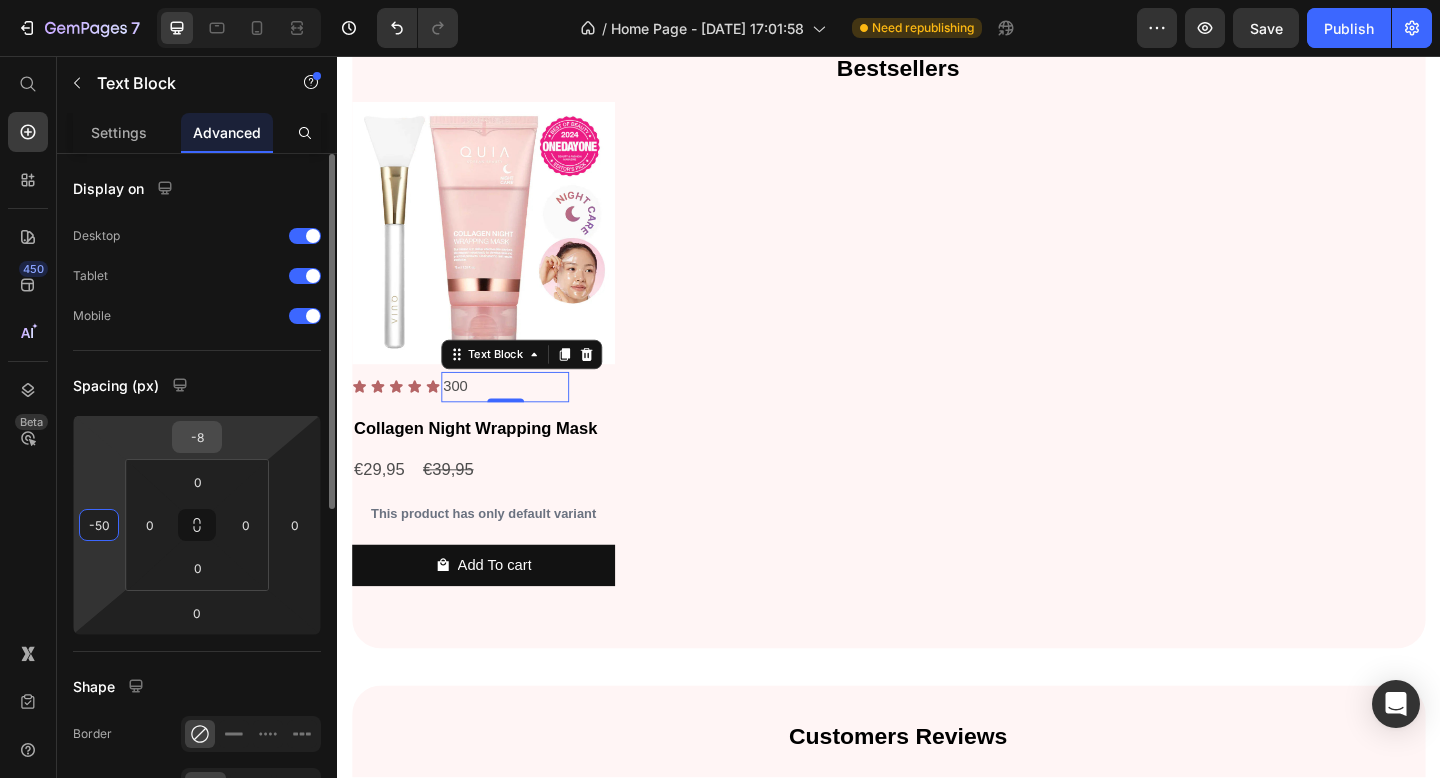 type on "-50" 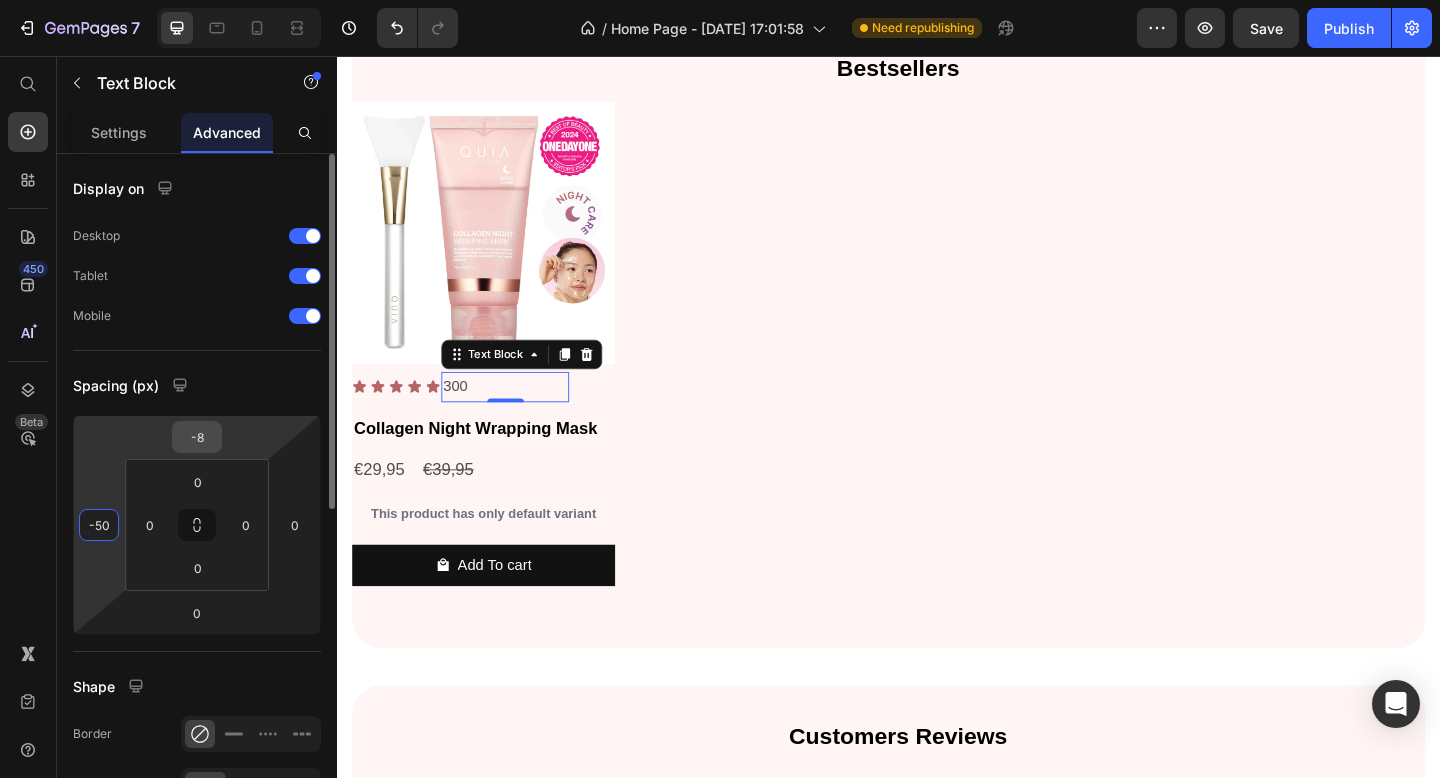 click on "-8" at bounding box center [197, 437] 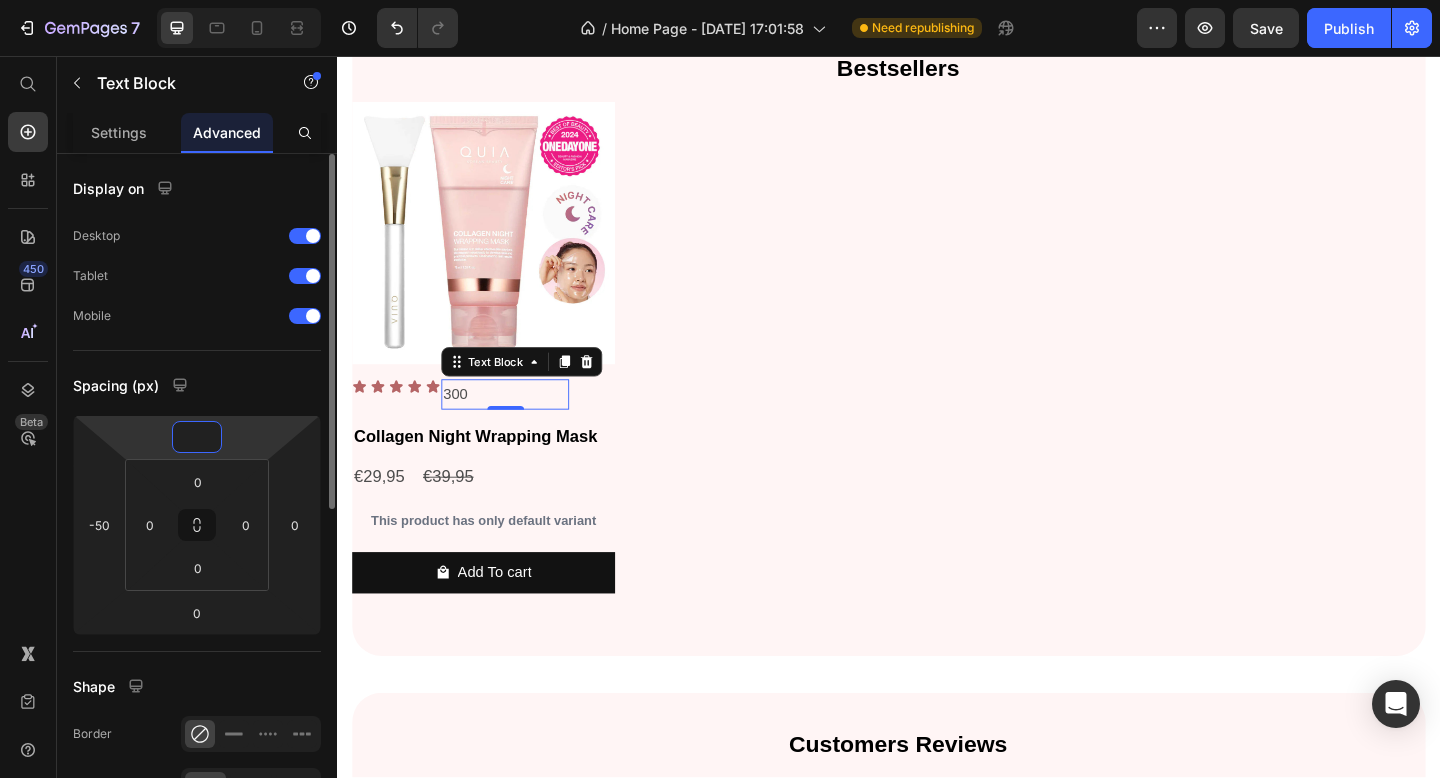 type on "-7" 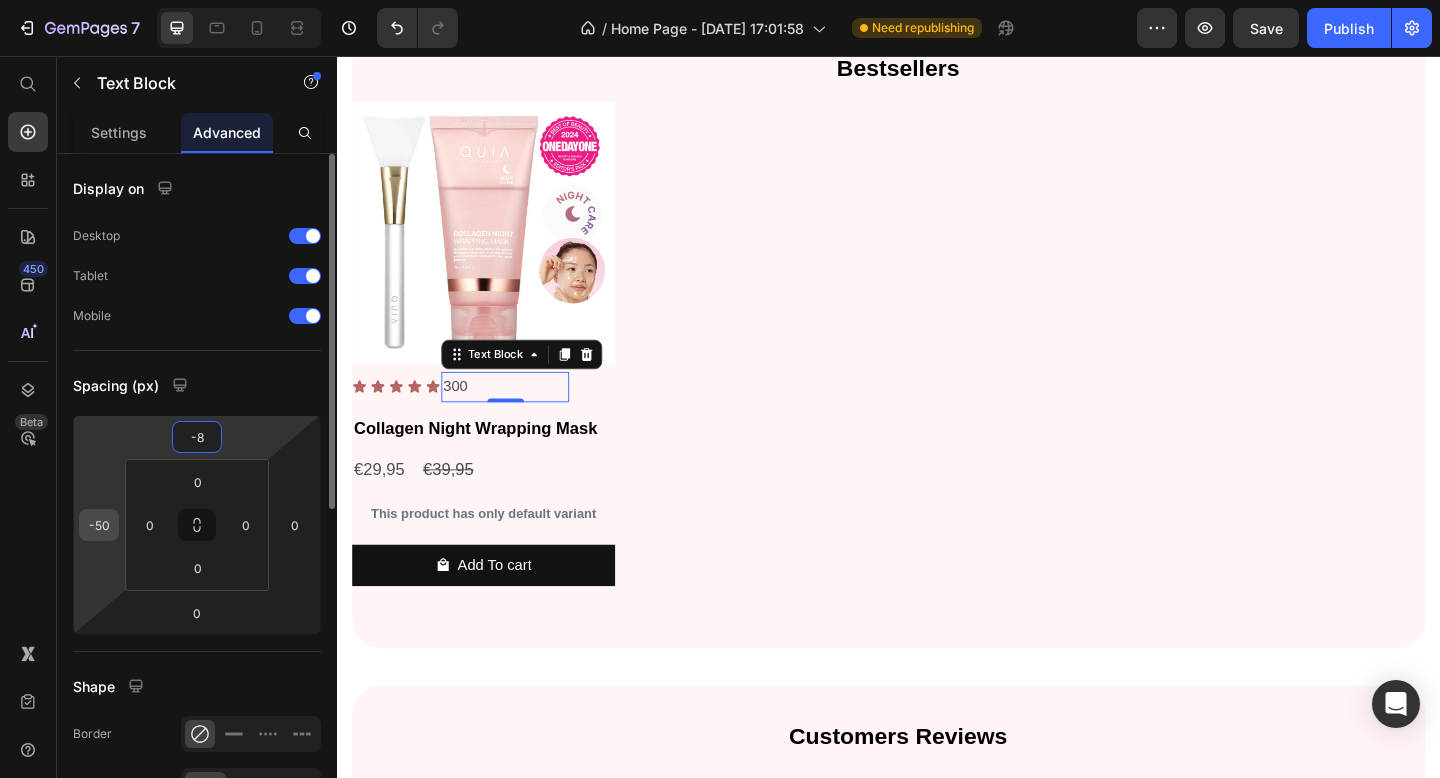 click on "-50" at bounding box center [99, 525] 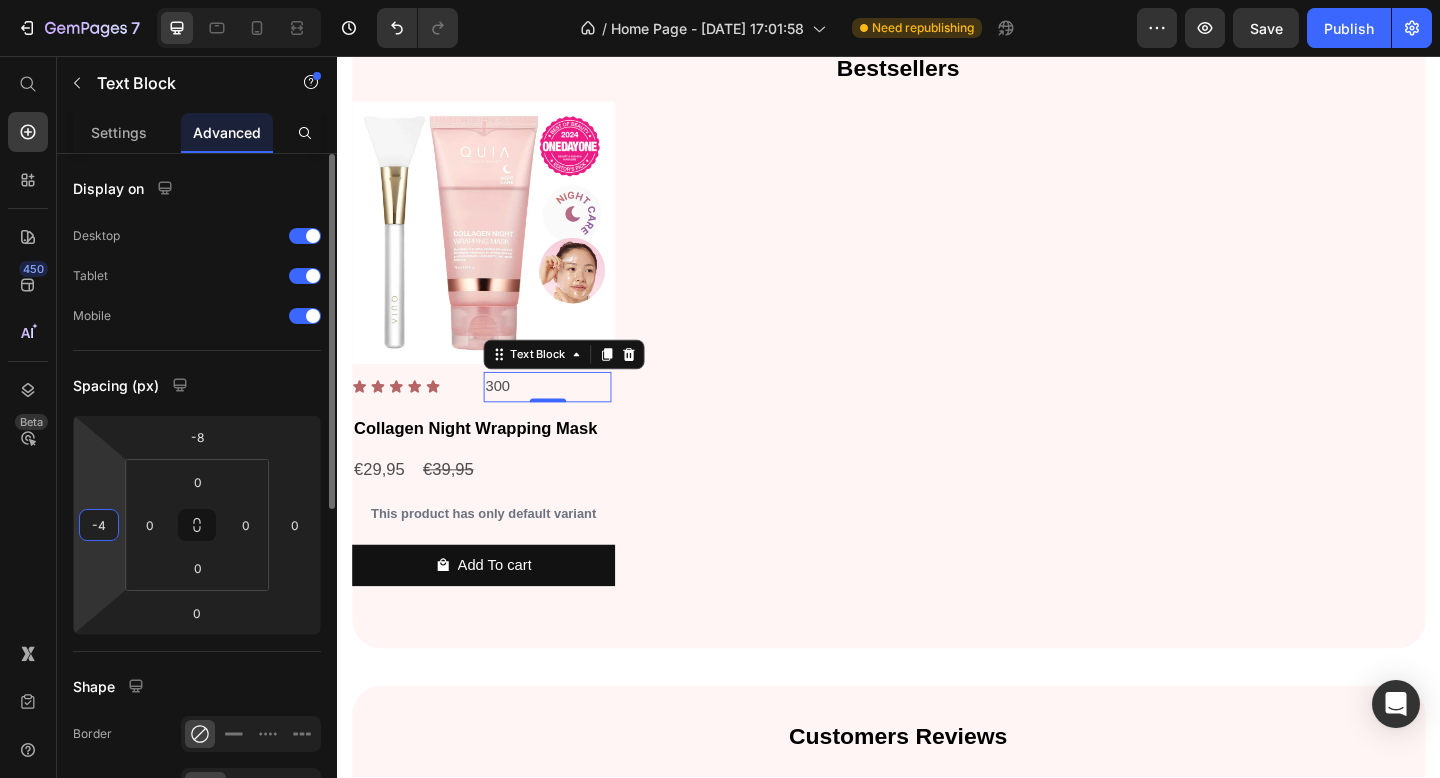 type on "-40" 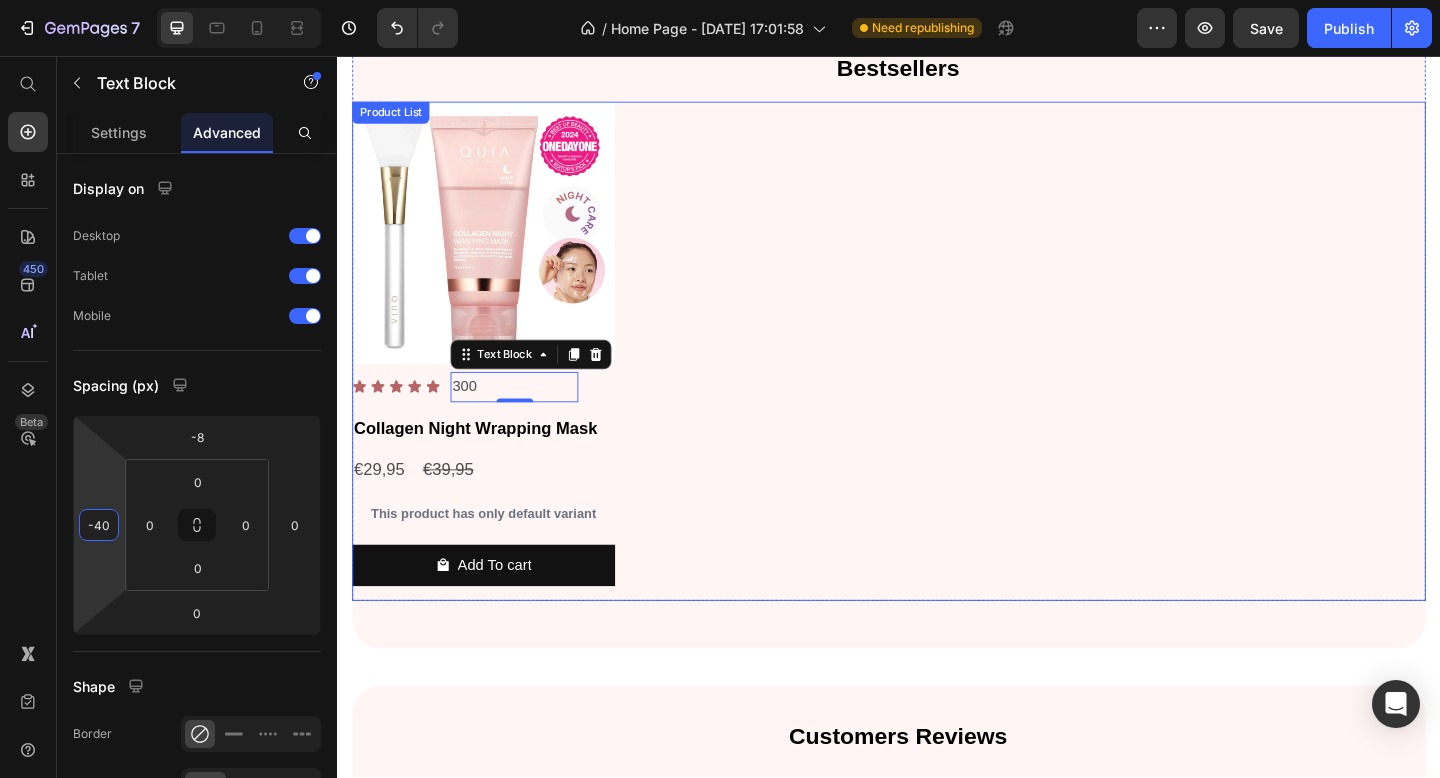 click on "Product Images Icon Icon Icon Icon Icon Icon List 300 Text Block   0 Row Collagen Night Wrapping Mask Product Title €29,95 Product Price €39,95 Product Price Row This product has only default variant Product Variants & Swatches Add To cart Product Cart Button Row" at bounding box center [937, 377] 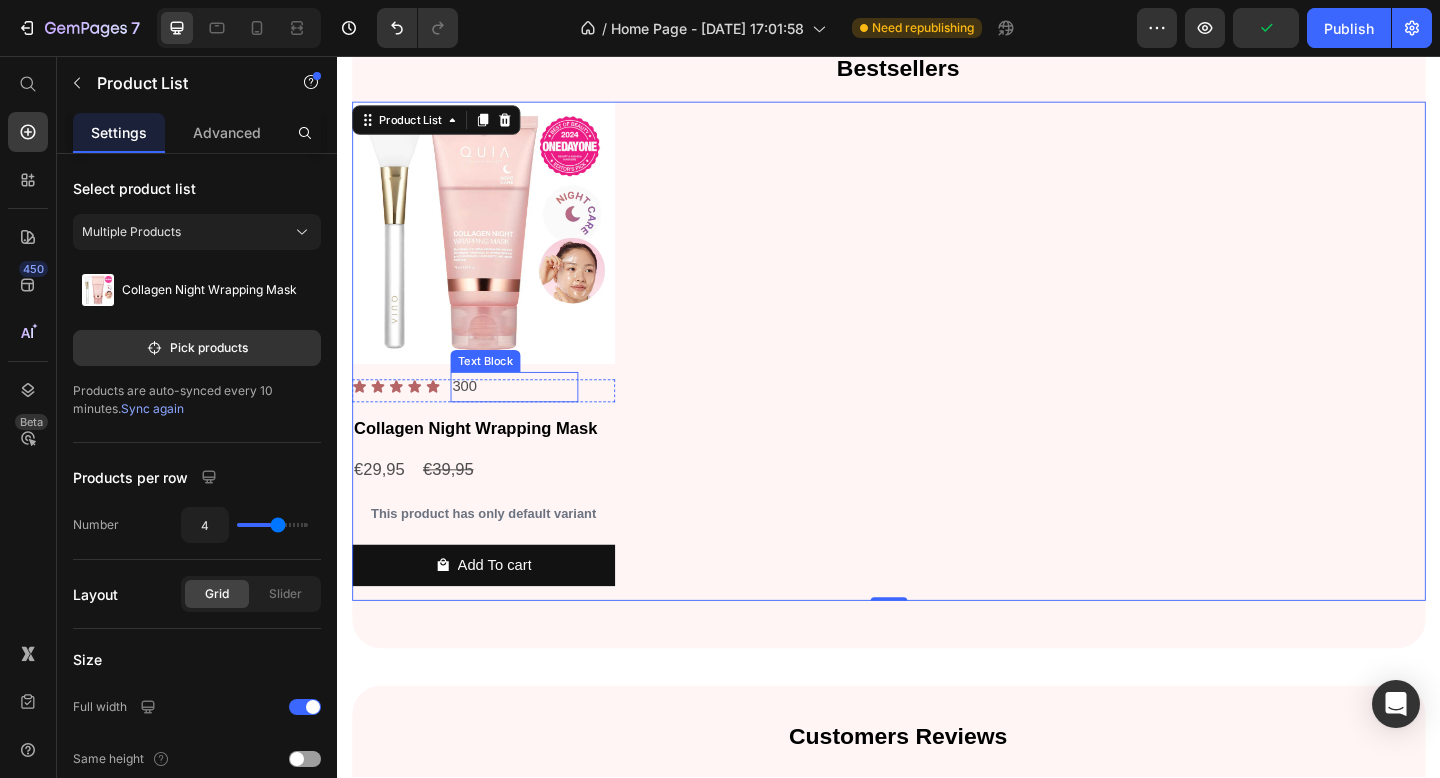 click on "300" at bounding box center [529, 416] 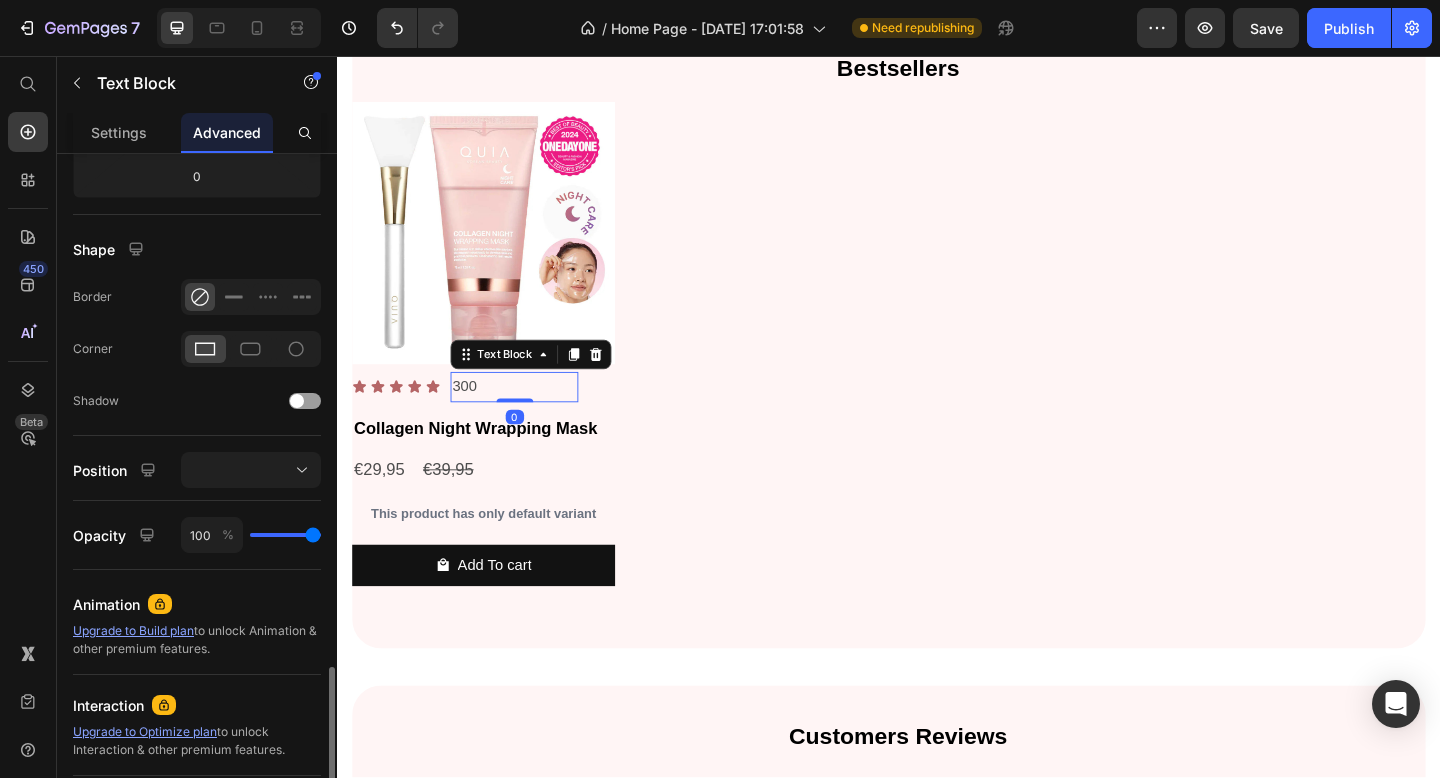scroll, scrollTop: 624, scrollLeft: 0, axis: vertical 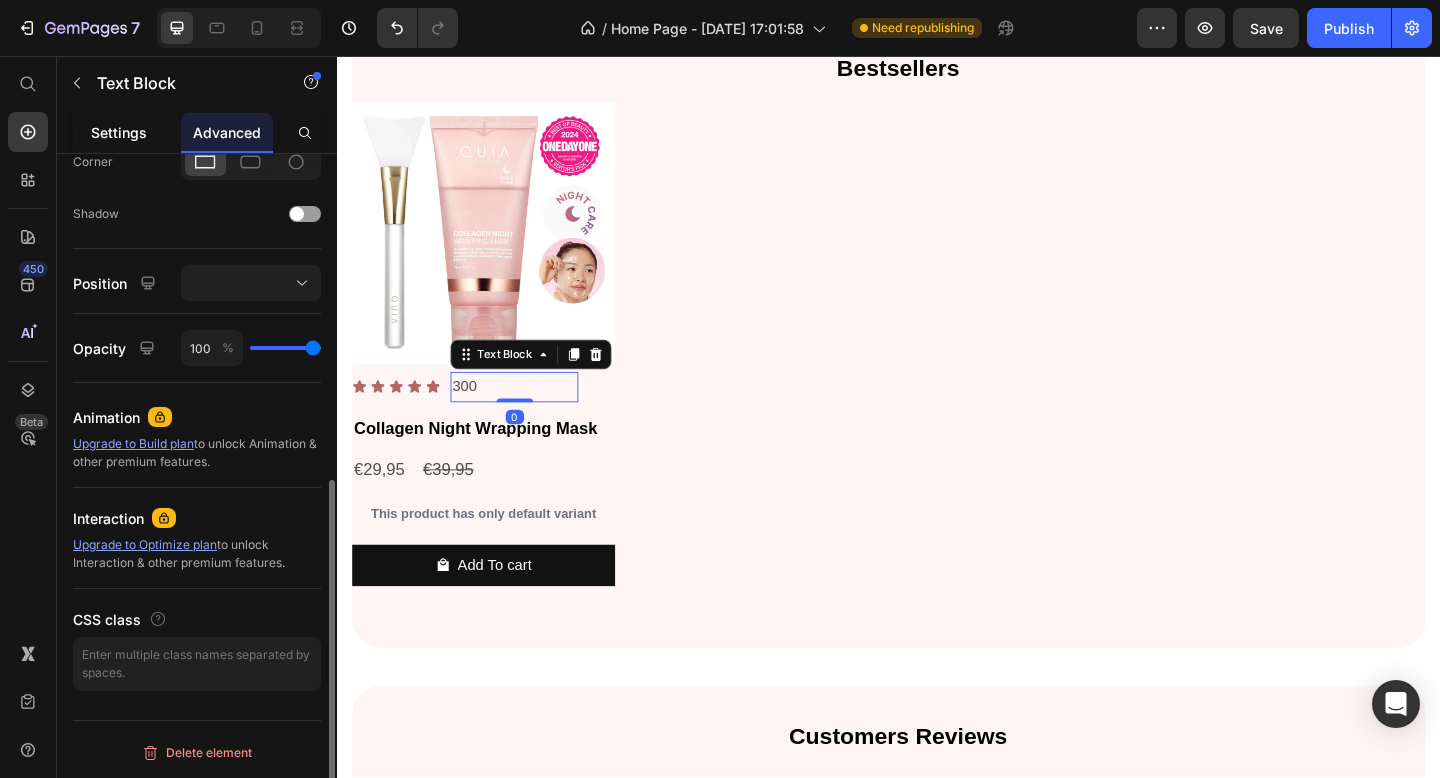click on "Settings" at bounding box center [119, 132] 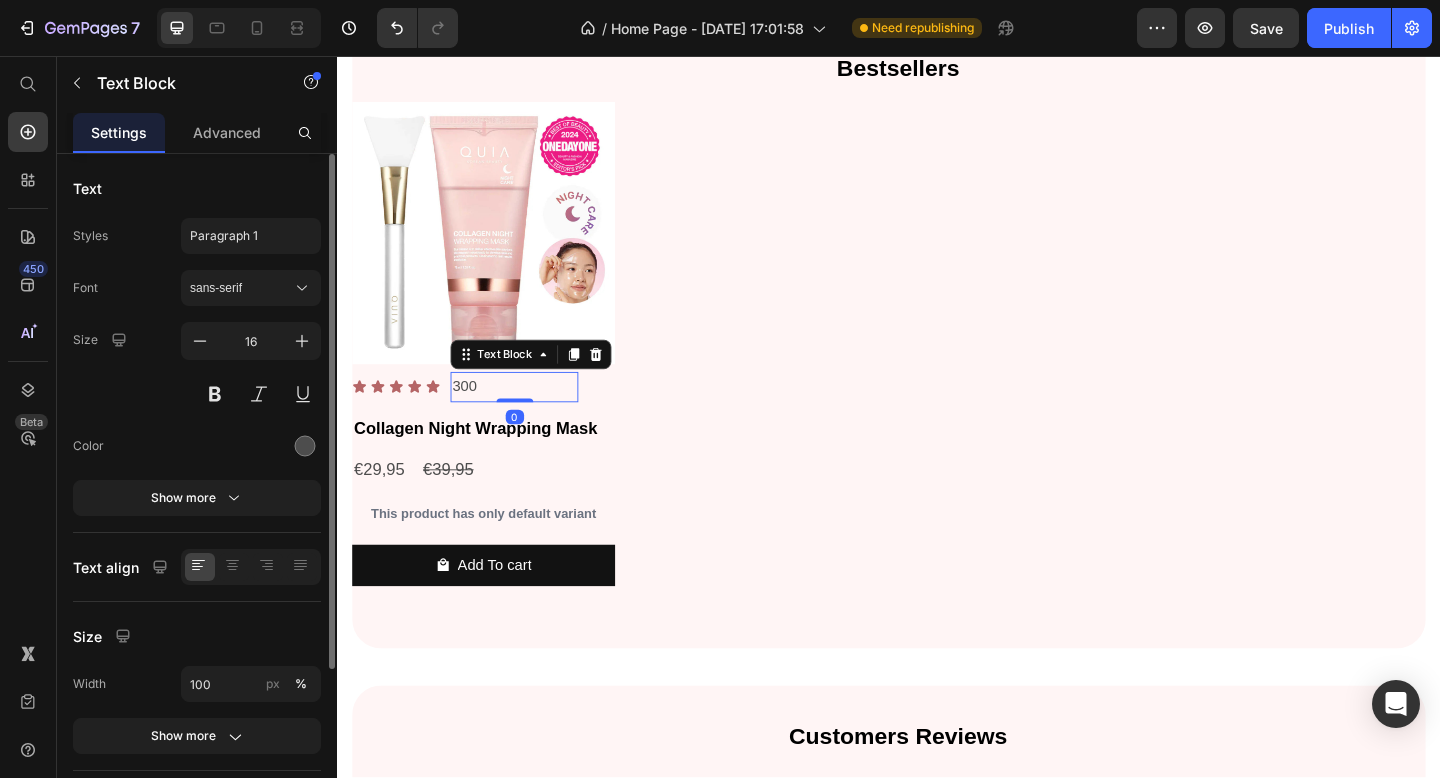 scroll, scrollTop: 214, scrollLeft: 0, axis: vertical 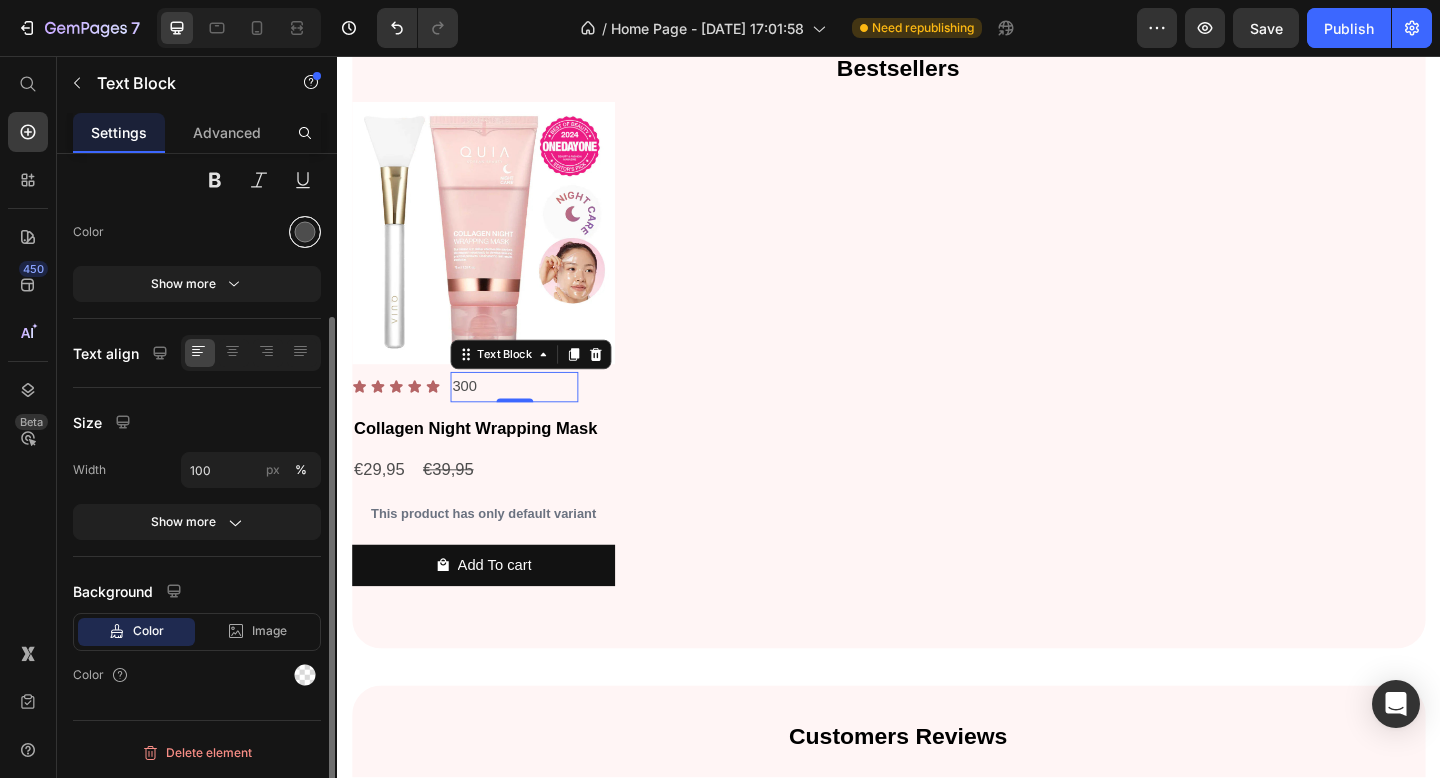 click at bounding box center [305, 232] 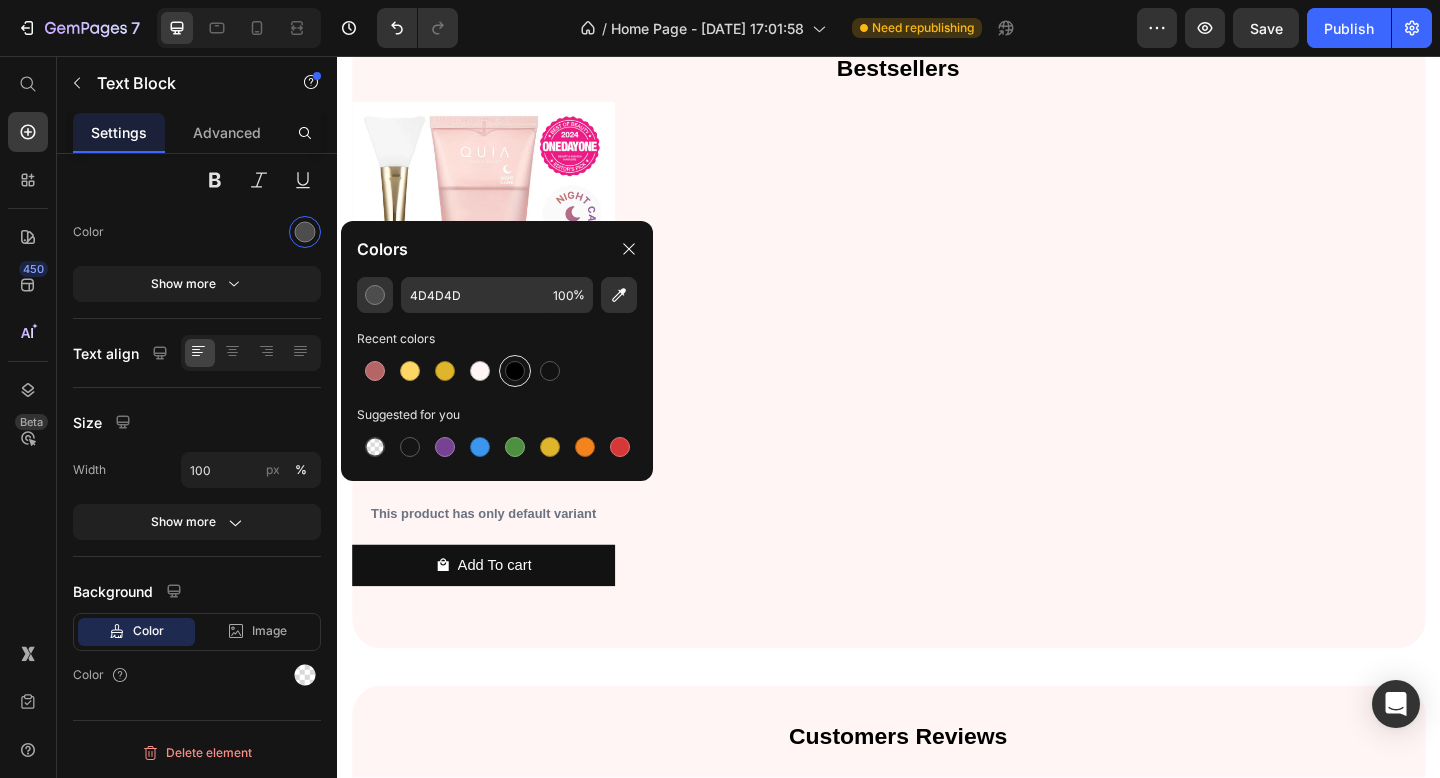 click at bounding box center (515, 371) 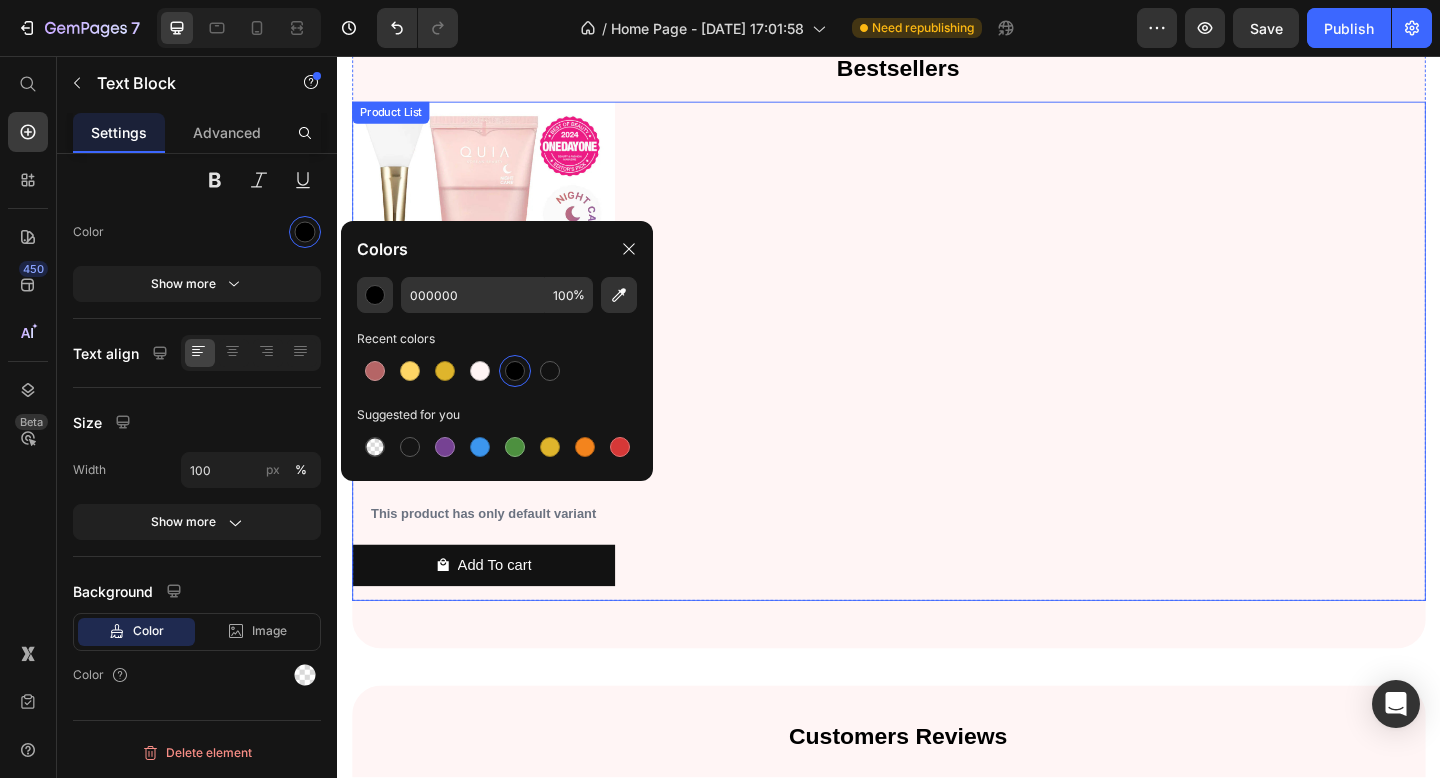click on "Product Images Icon Icon Icon Icon Icon Icon List 300 Text Block   0 Row Collagen Night Wrapping Mask Product Title €29,95 Product Price €39,95 Product Price Row This product has only default variant Product Variants & Swatches Add To cart Product Cart Button Row" at bounding box center [937, 377] 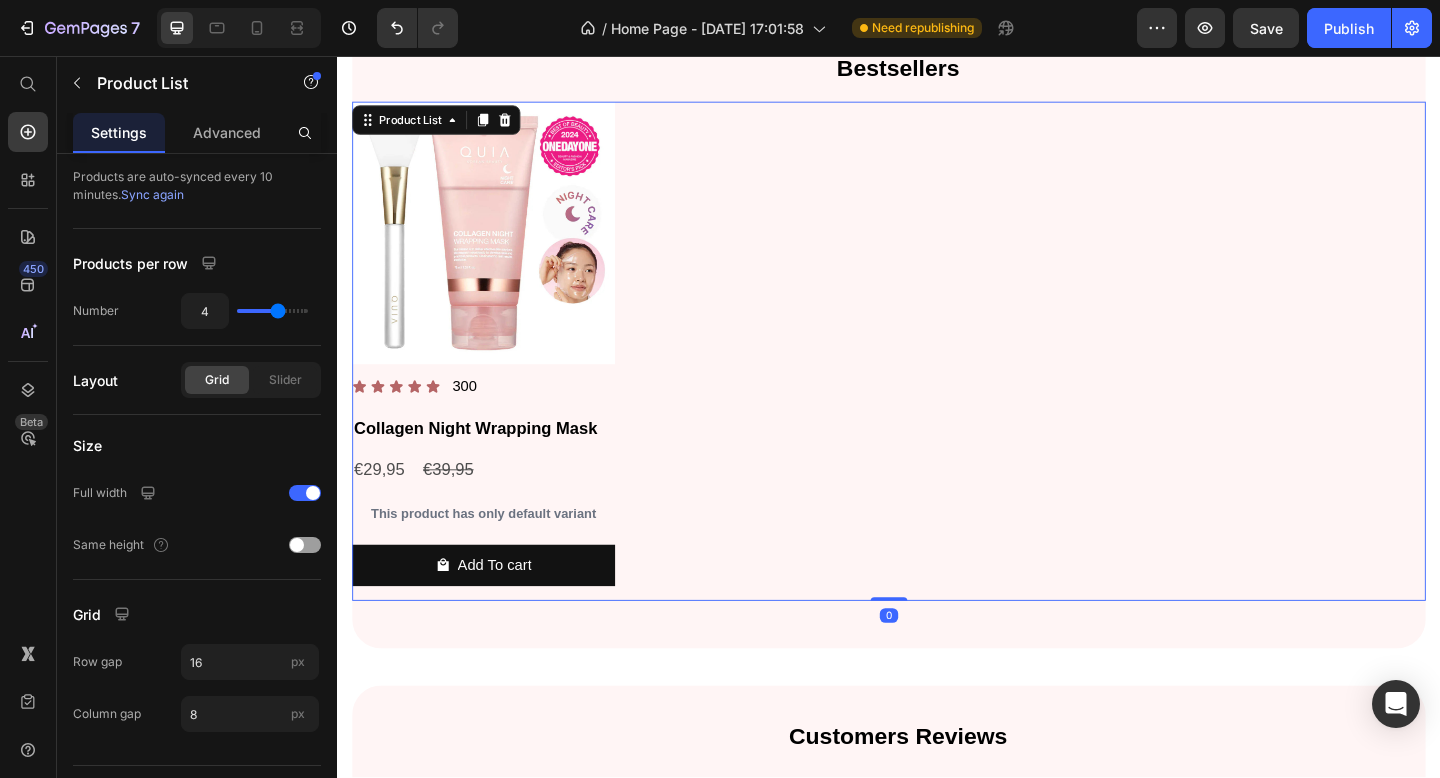 scroll, scrollTop: 0, scrollLeft: 0, axis: both 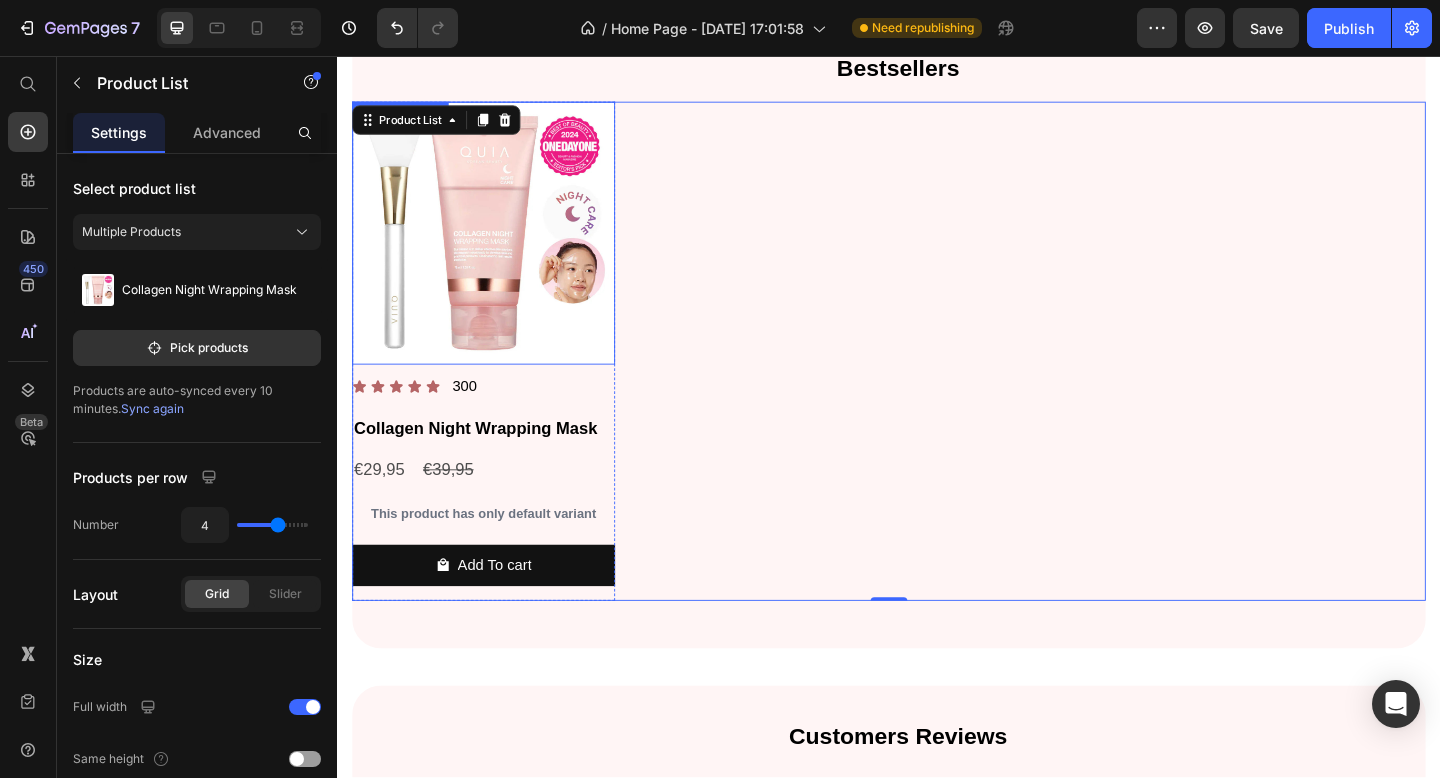 click on "Product Images Icon Icon Icon Icon Icon Icon List 300 Text Block Row Collagen Night Wrapping Mask Product Title €29,95 Product Price €39,95 Product Price Row This product has only default variant Product Variants & Swatches Add To cart Product Cart Button Row" at bounding box center (937, 377) 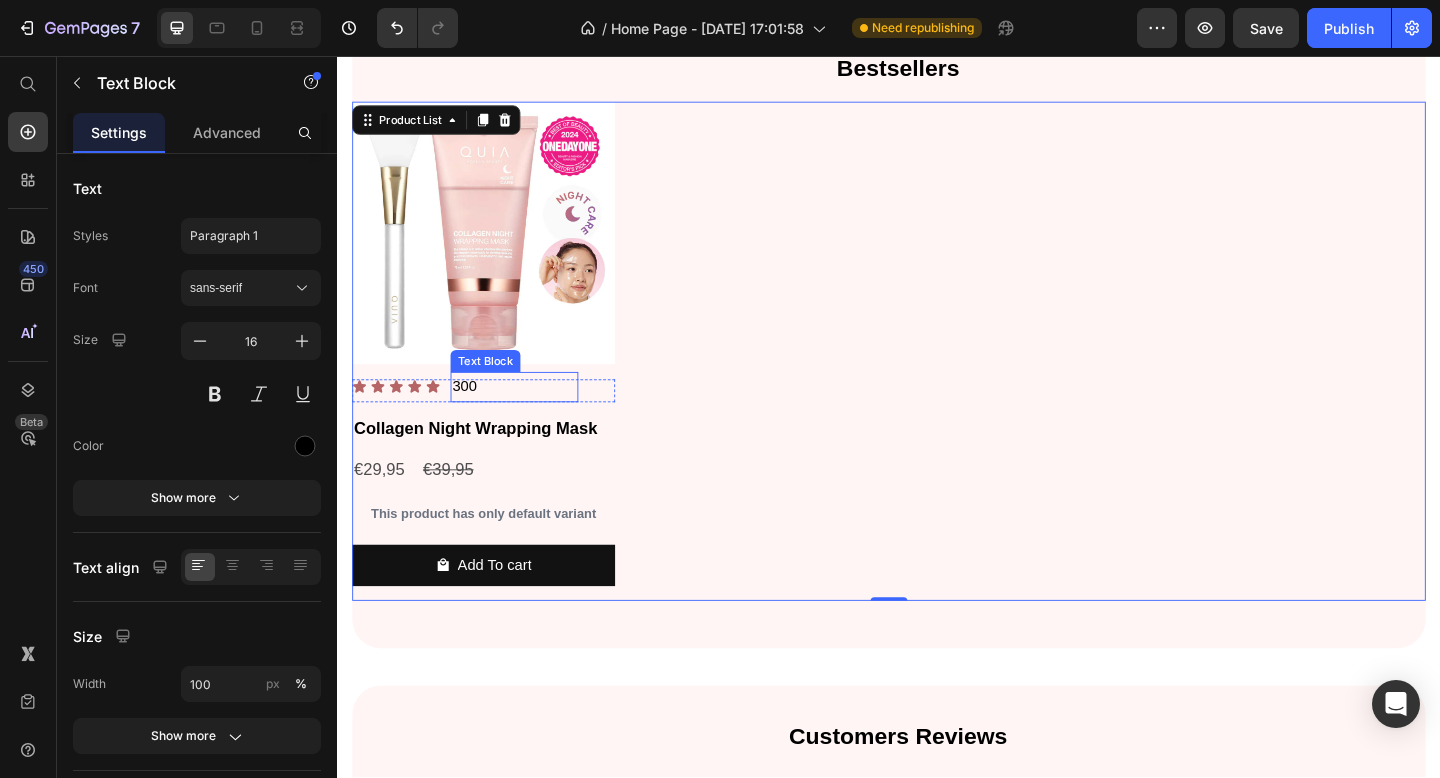click on "300" at bounding box center [529, 416] 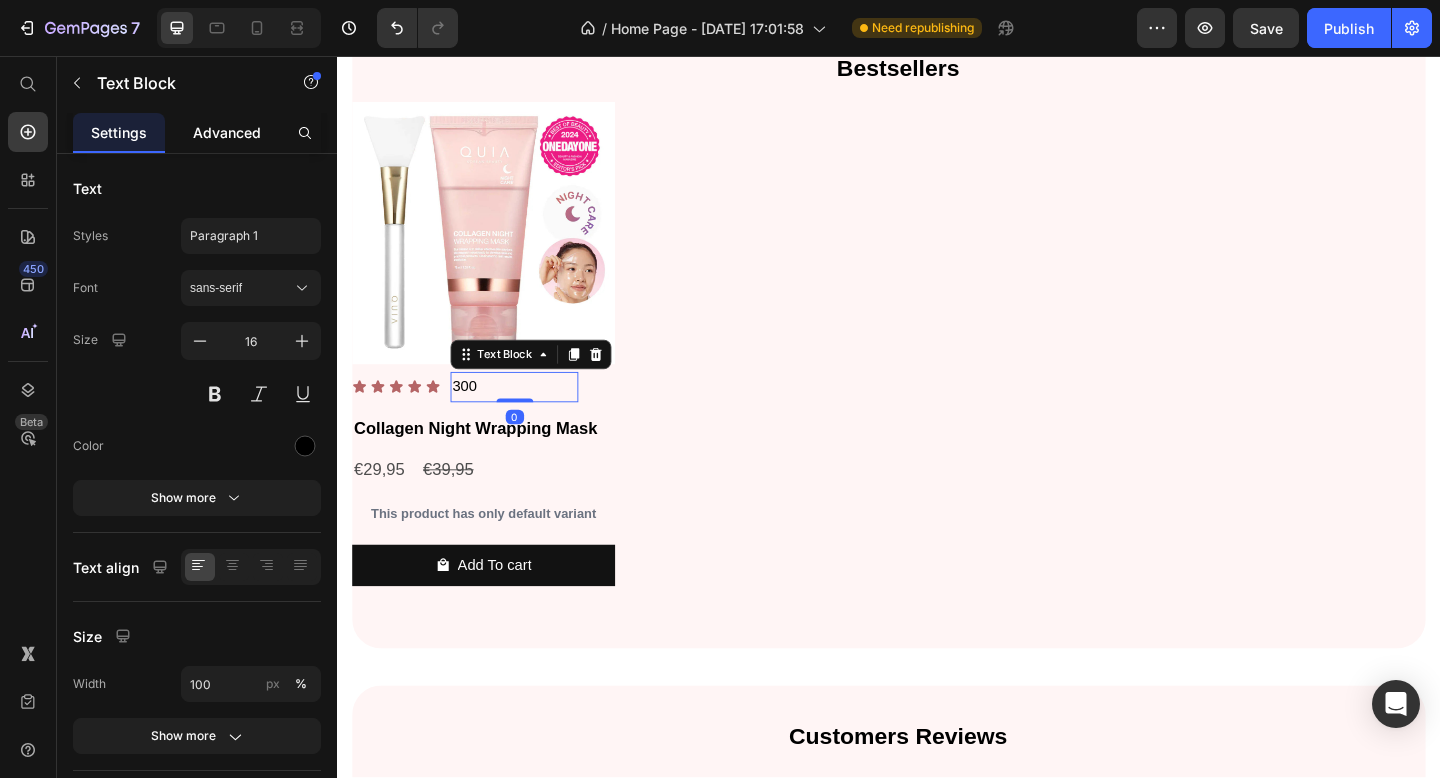 click on "Advanced" 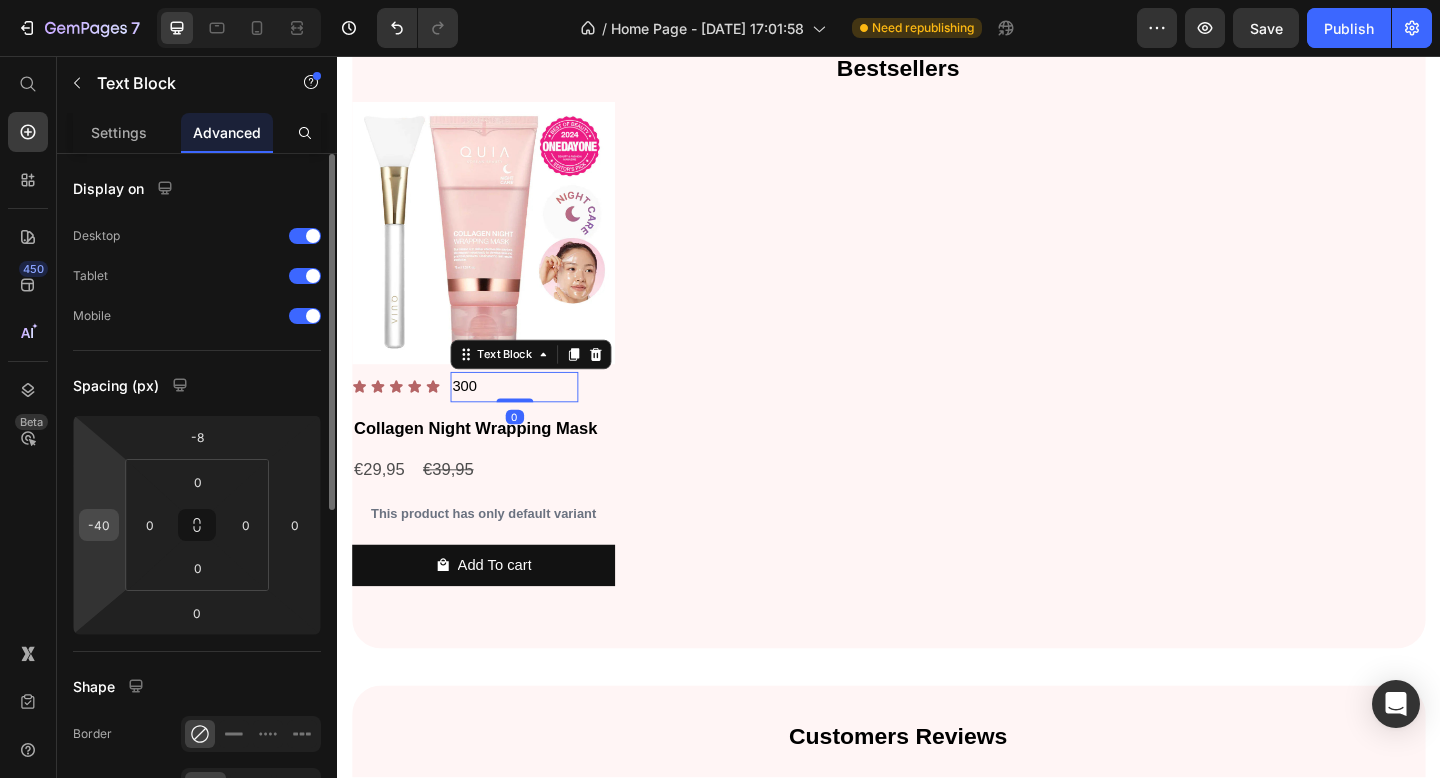 click on "-40" at bounding box center [99, 525] 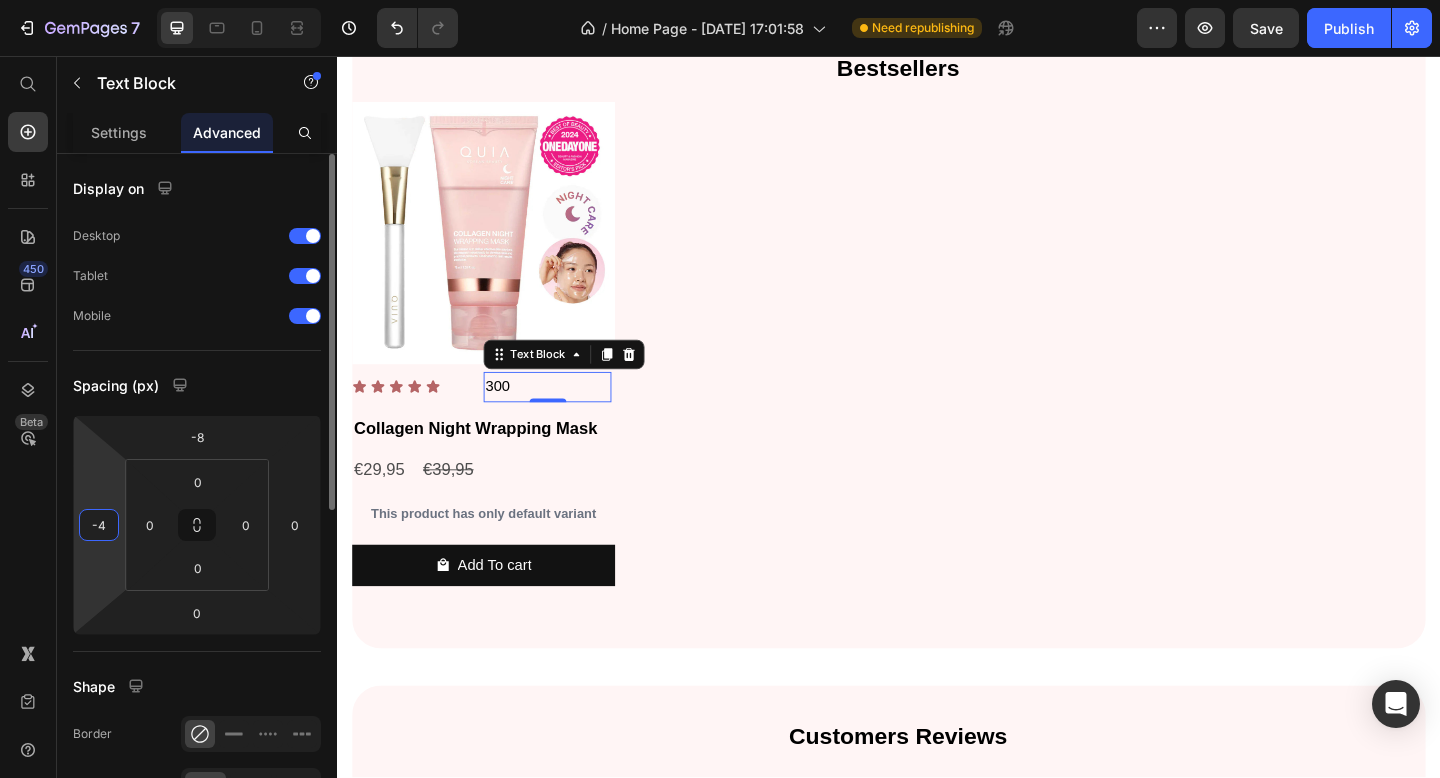 type on "-45" 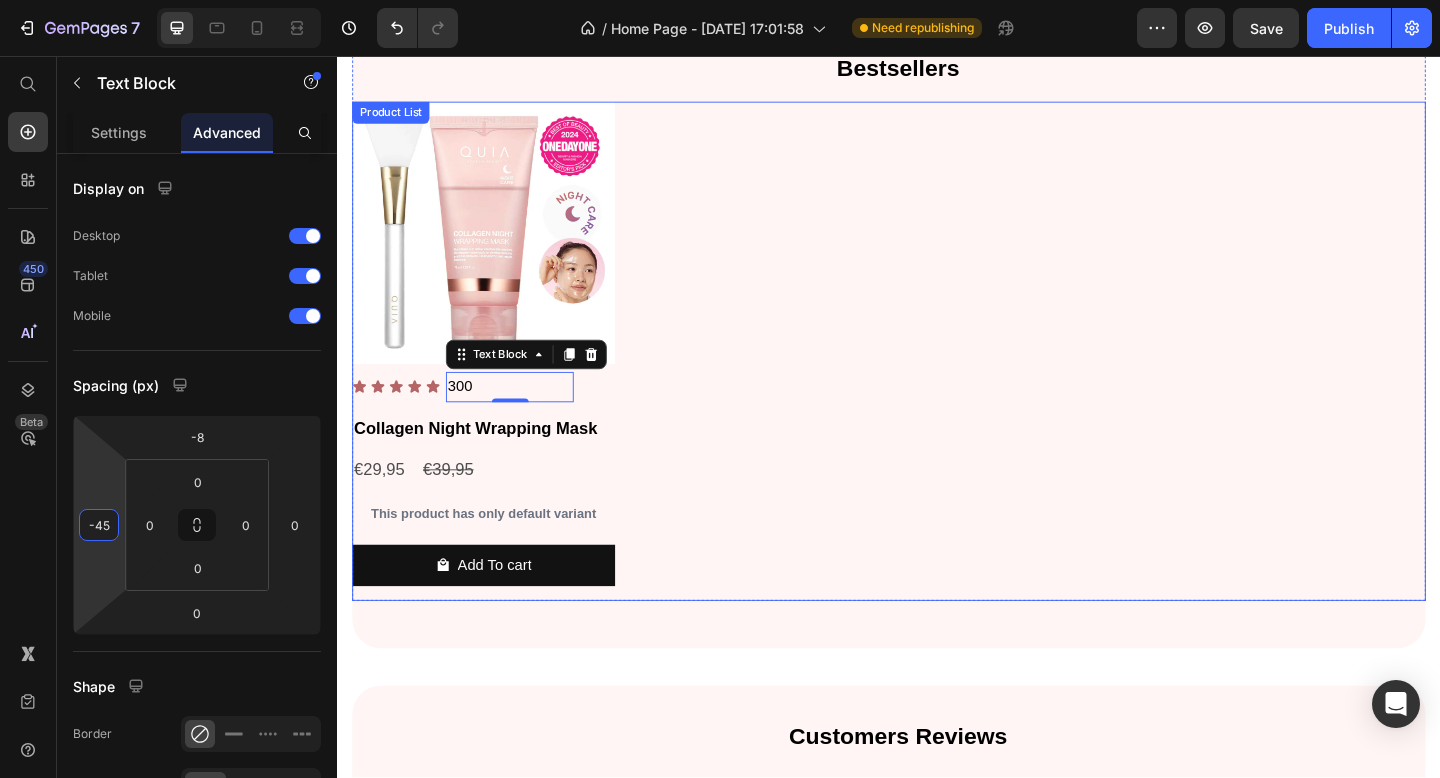 click on "Product Images Icon Icon Icon Icon Icon Icon List 300 Text Block   0 Row Collagen Night Wrapping Mask Product Title €29,95 Product Price €39,95 Product Price Row This product has only default variant Product Variants & Swatches Add To cart Product Cart Button Row" at bounding box center (937, 377) 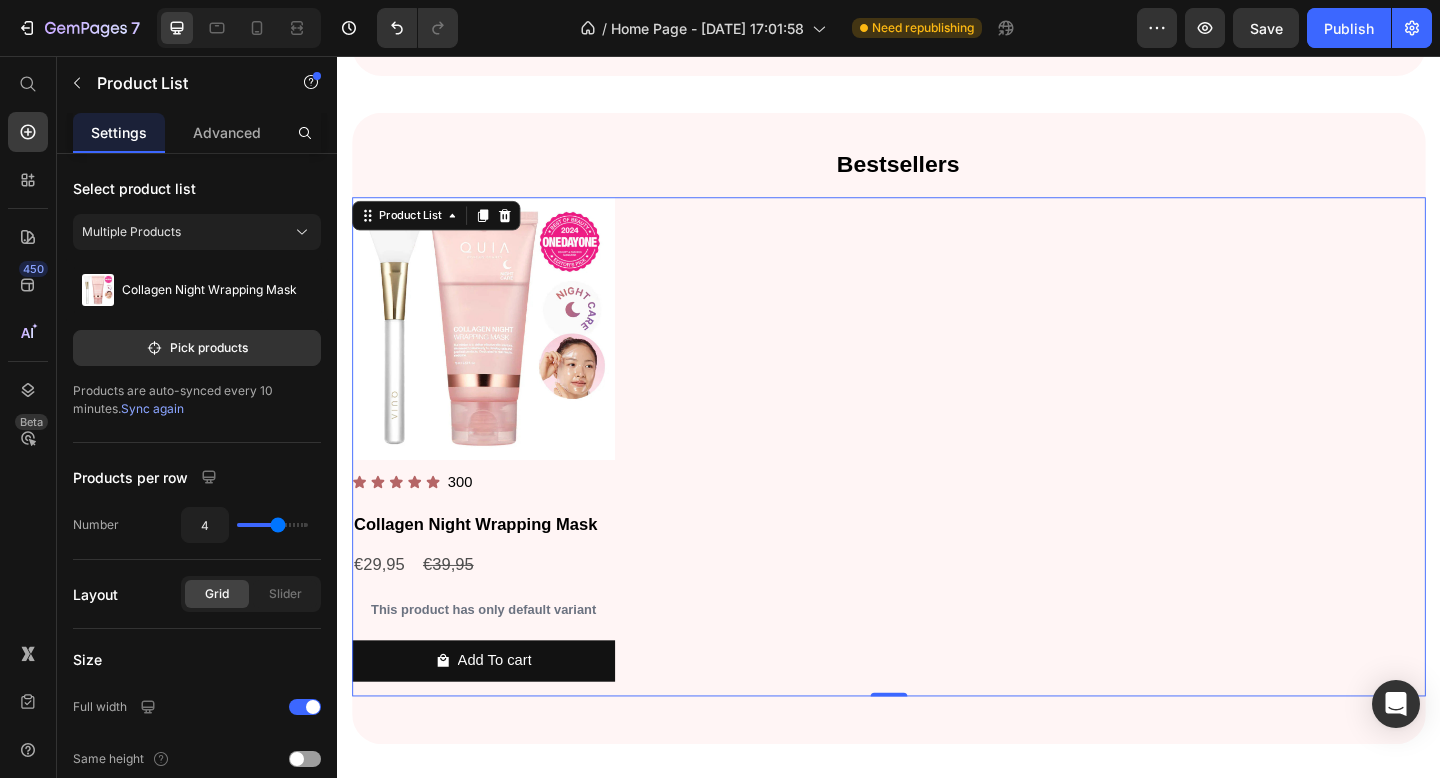 scroll, scrollTop: 721, scrollLeft: 0, axis: vertical 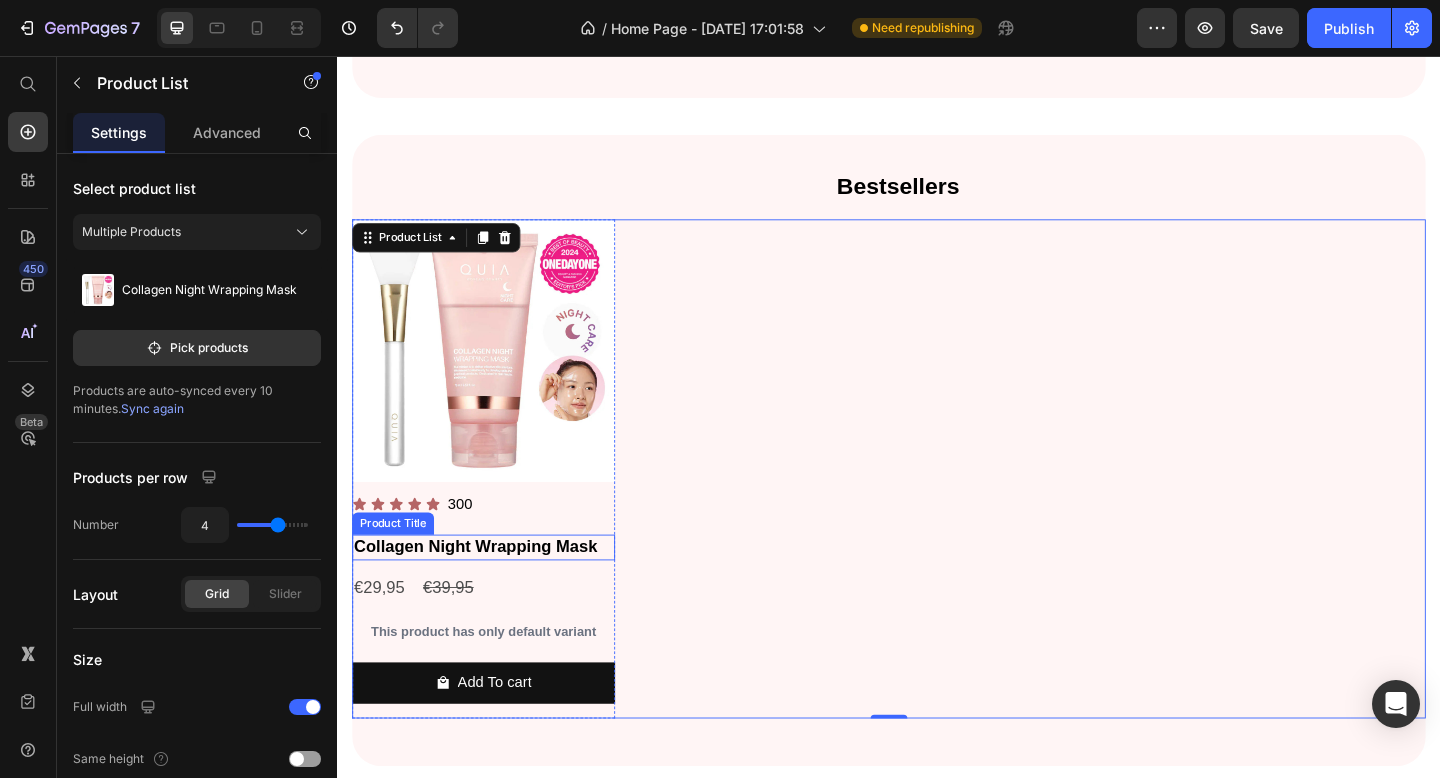 click on "Collagen Night Wrapping Mask" at bounding box center [496, 590] 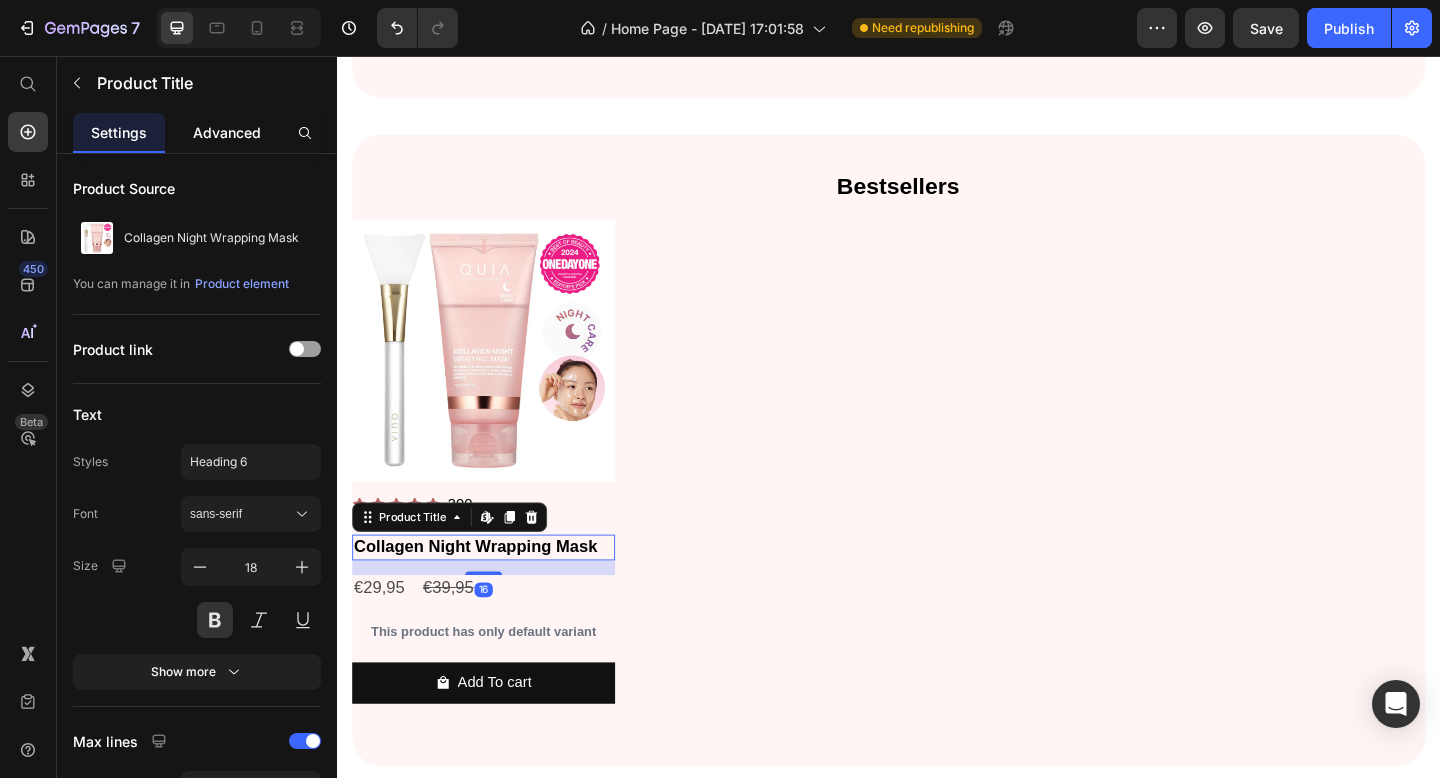 click on "Advanced" at bounding box center (227, 132) 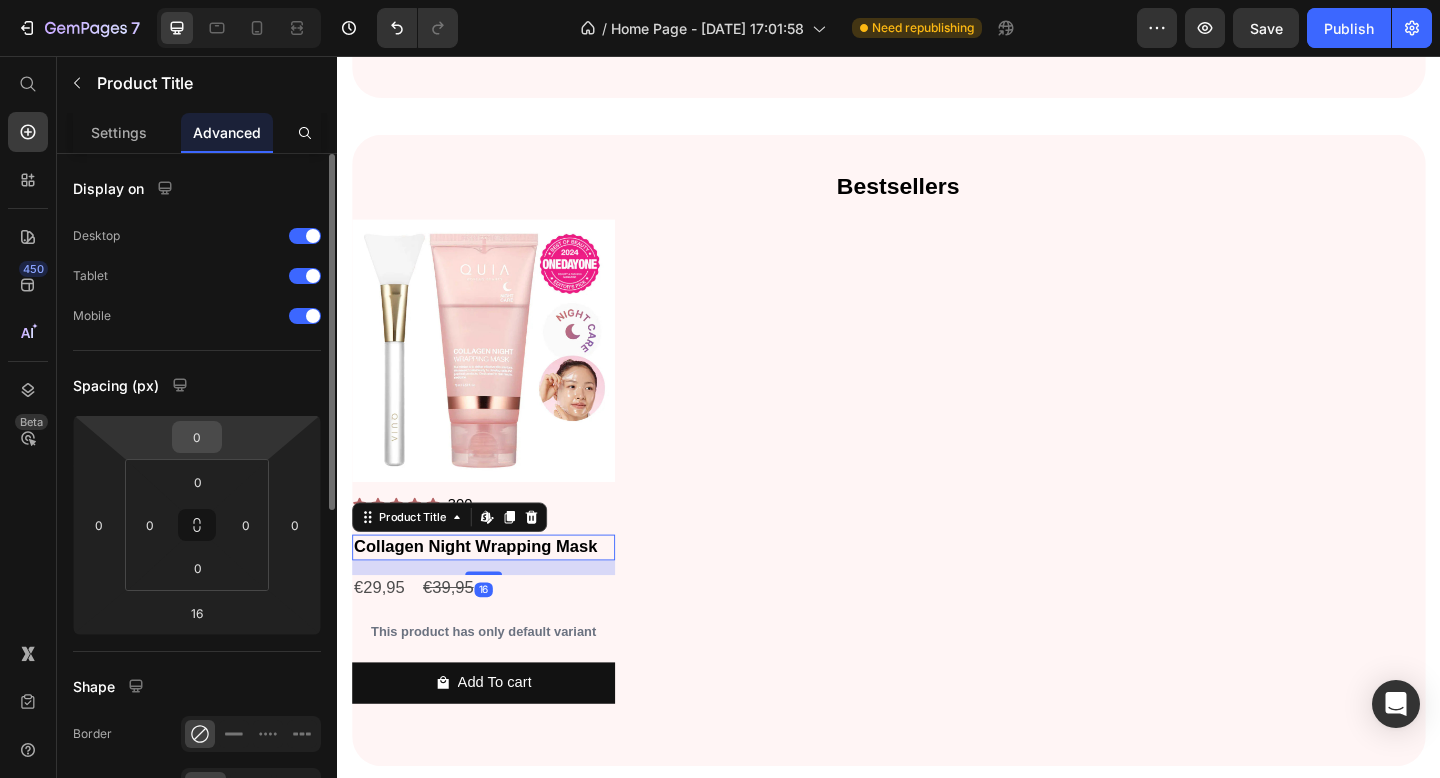 click on "0" at bounding box center (197, 437) 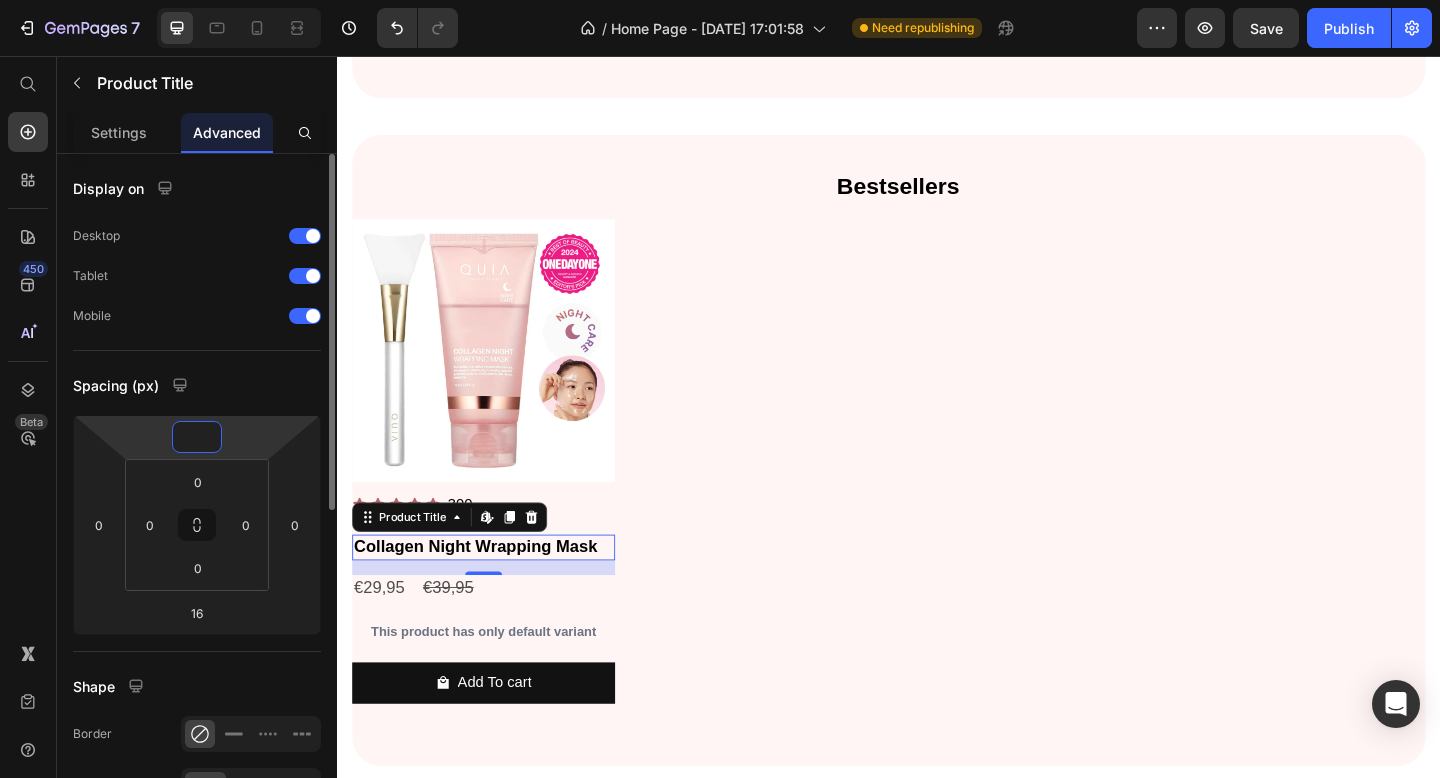 type on "-3" 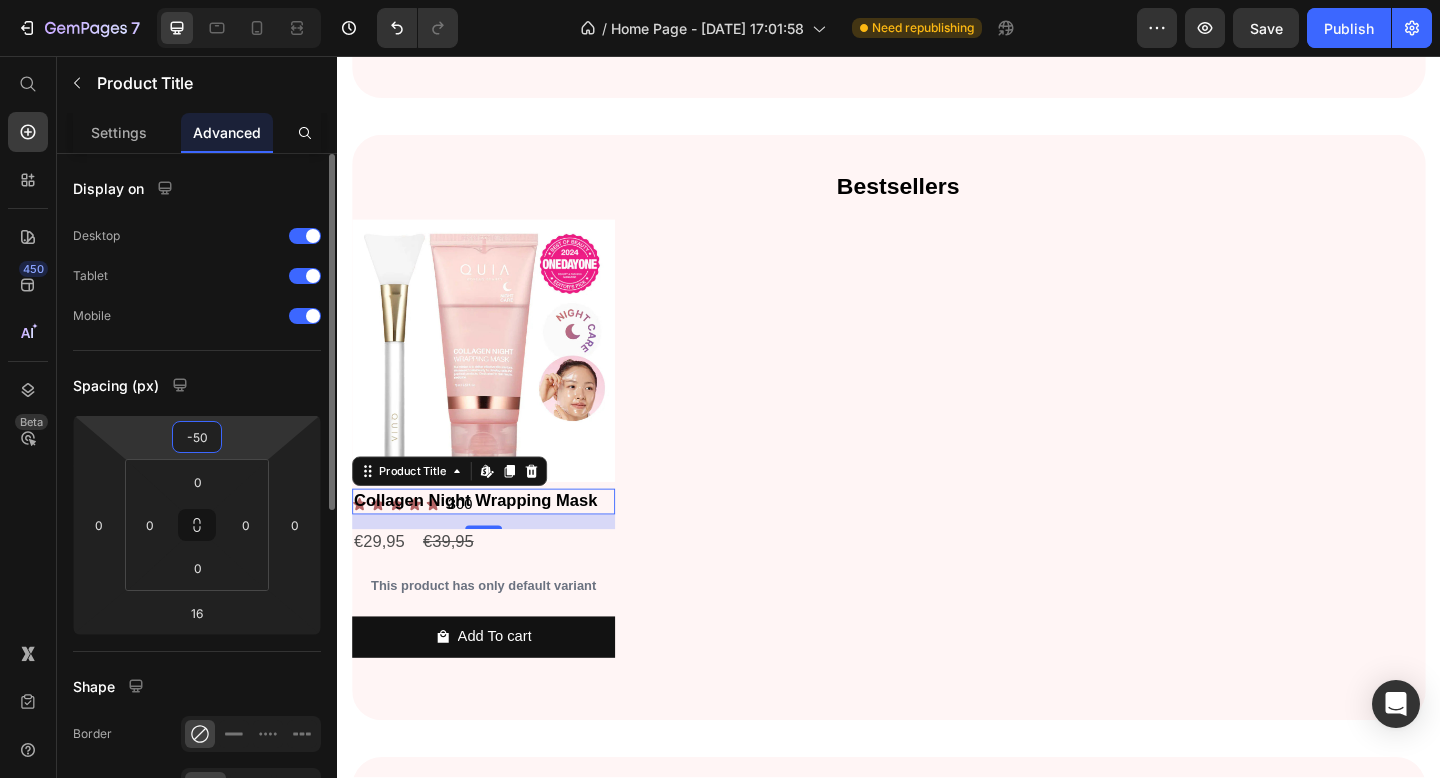 type on "-5" 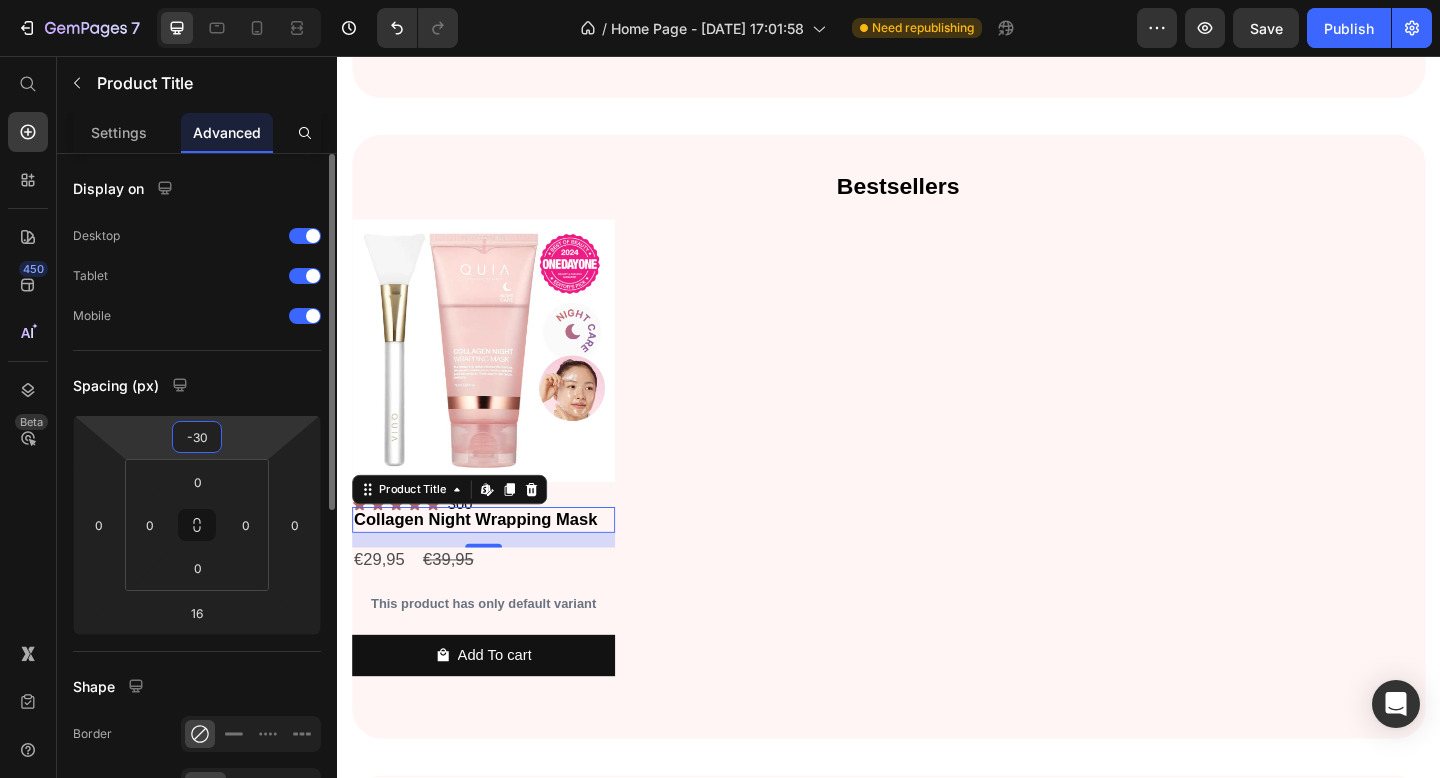 type on "-3" 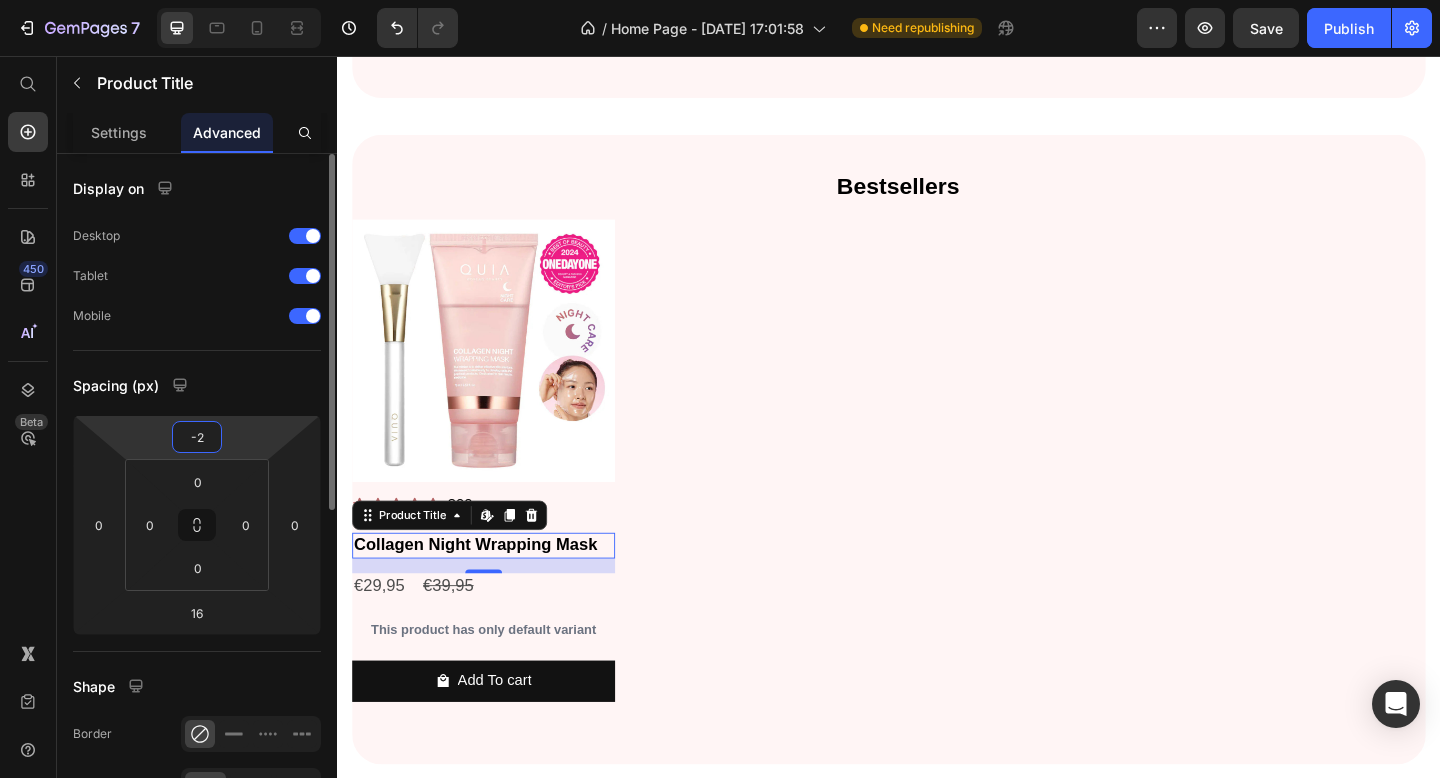 type on "-20" 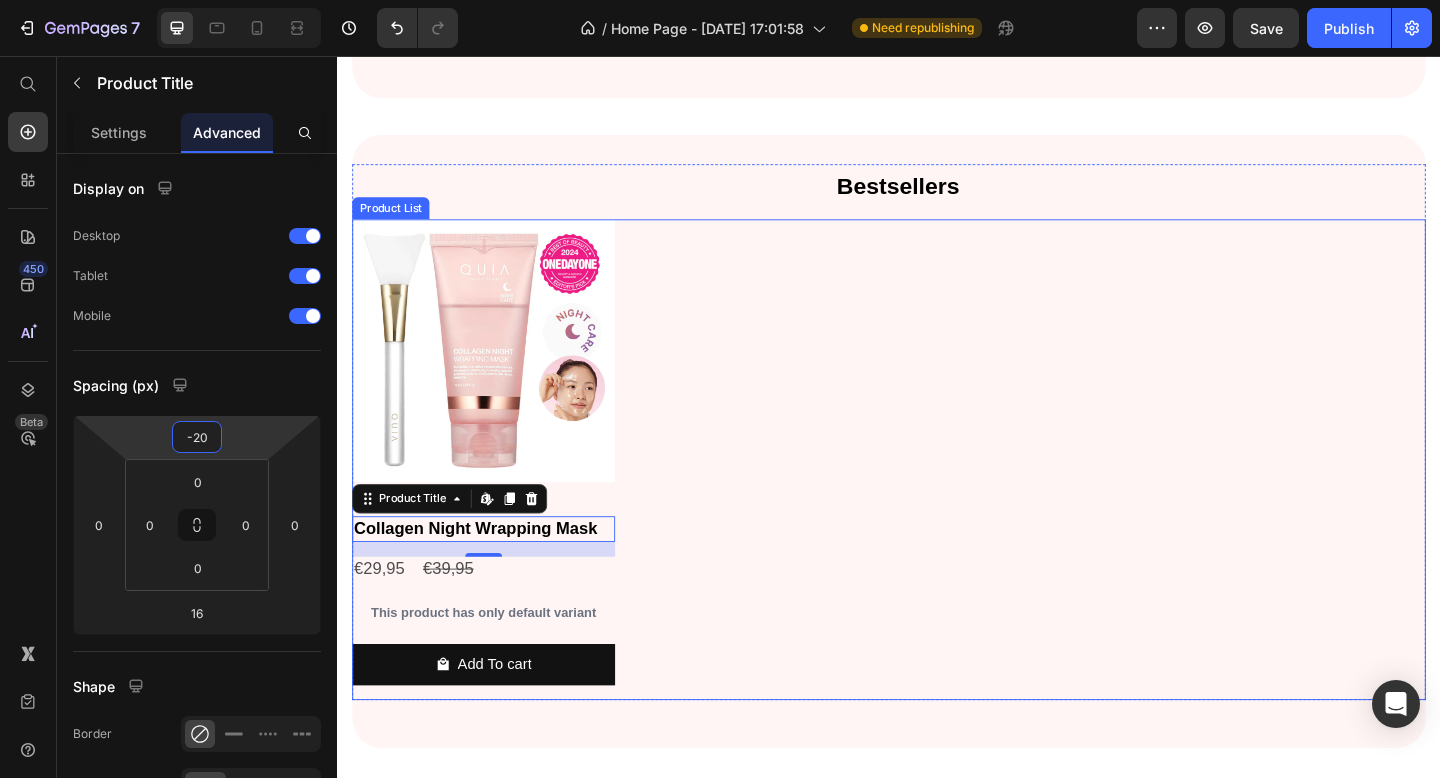 click on "Product Images Icon Icon Icon Icon Icon Icon List 300 Text Block Row Collagen Night Wrapping Mask Product Title   Edit content in Shopify 16 €29,95 Product Price €39,95 Product Price Row This product has only default variant Product Variants & Swatches Add To cart Product Cart Button Row" at bounding box center (937, 495) 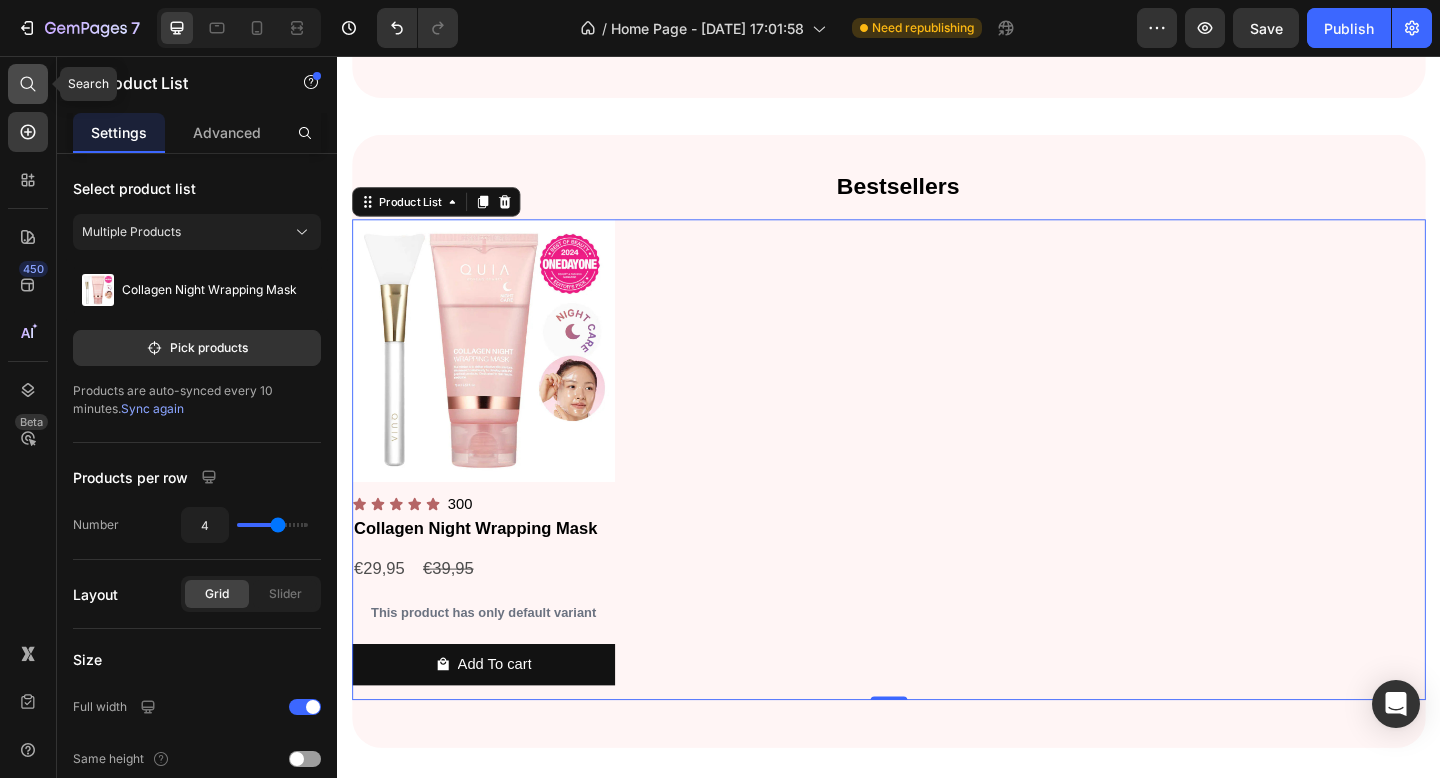 click 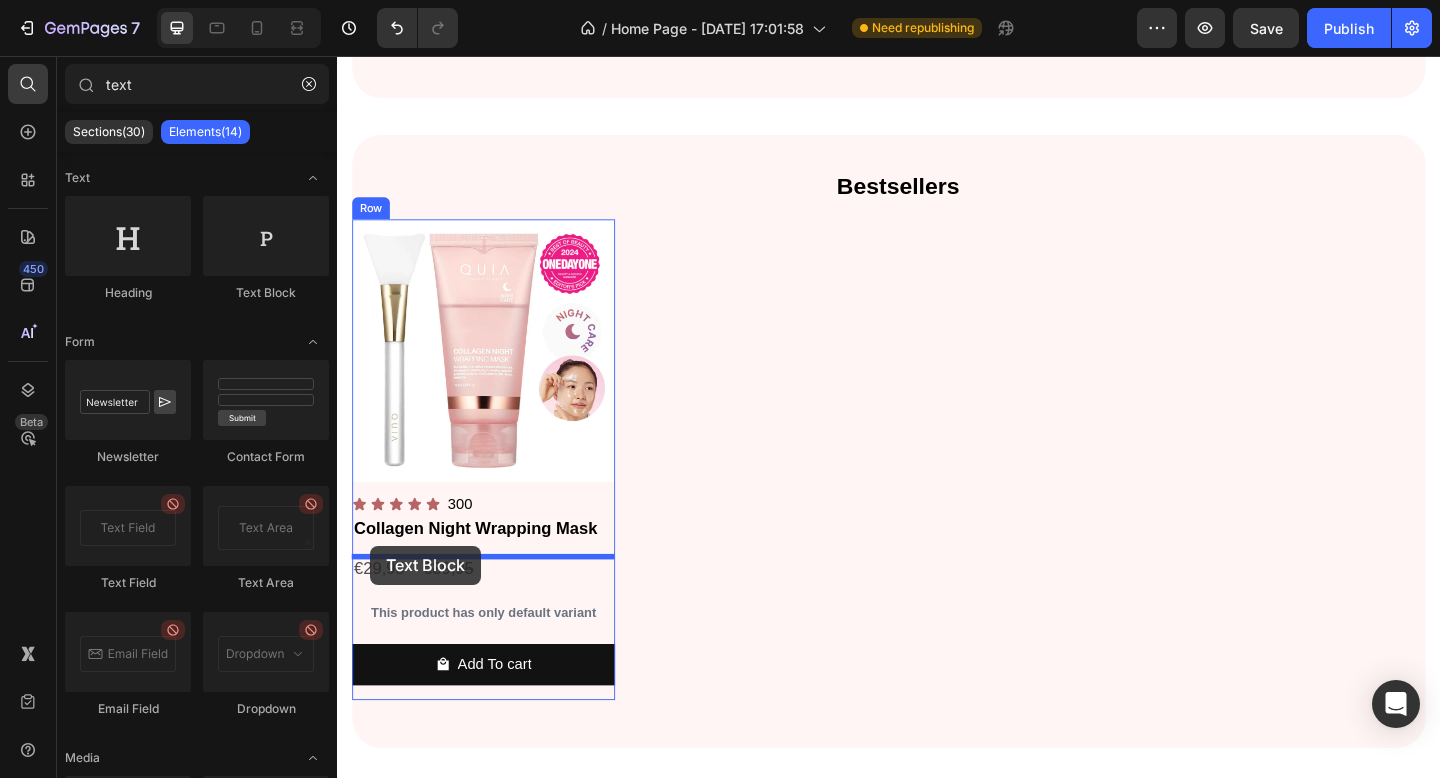 drag, startPoint x: 581, startPoint y: 288, endPoint x: 375, endPoint y: 588, distance: 363.91757 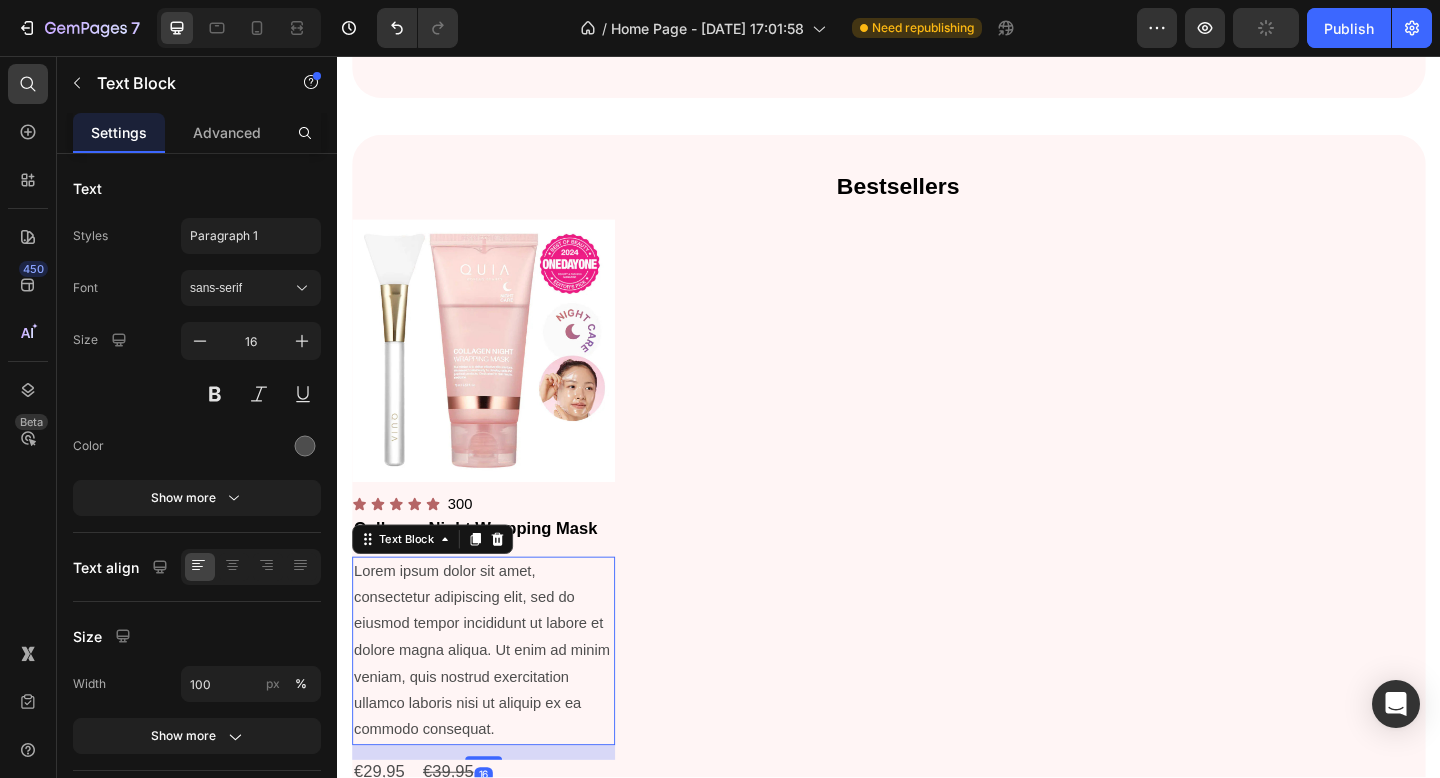 click on "Lorem ipsum dolor sit amet, consectetur adipiscing elit, sed do eiusmod tempor incididunt ut labore et dolore magna aliqua. Ut enim ad minim veniam, quis nostrud exercitation ullamco laboris nisi ut aliquip ex ea commodo consequat." at bounding box center [496, 704] 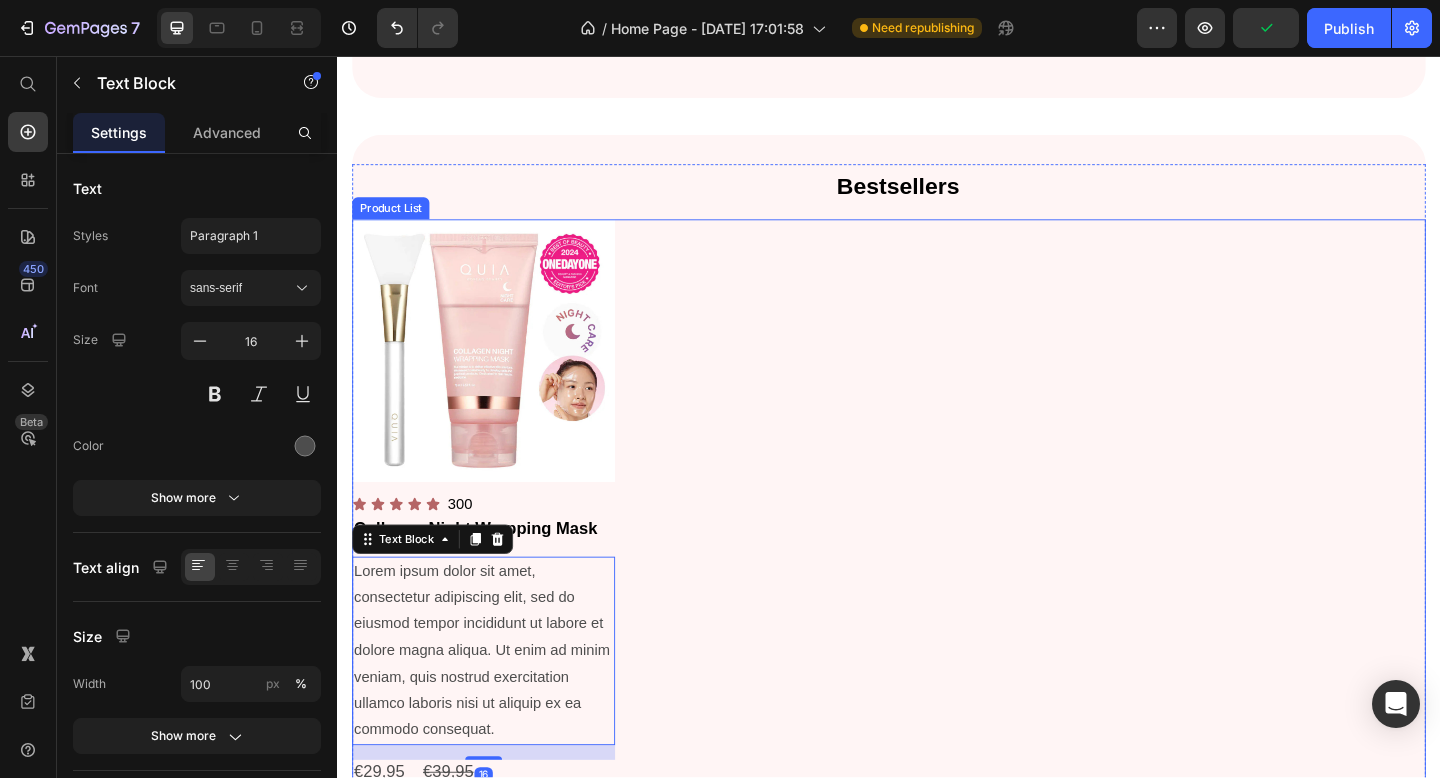 click on "Product Images Icon Icon Icon Icon Icon Icon List 300 Text Block Row Collagen Night Wrapping Mask Product Title Lorem ipsum dolor sit amet, consectetur adipiscing elit, sed do eiusmod tempor incididunt ut labore et dolore magna aliqua. Ut enim ad minim veniam, quis nostrud exercitation ullamco laboris nisi ut aliquip ex ea commodo consequat. Text Block   16 €29,95 Product Price €39,95 Product Price Row This product has only default variant Product Variants & Swatches Add To cart Product Cart Button Row" at bounding box center (937, 606) 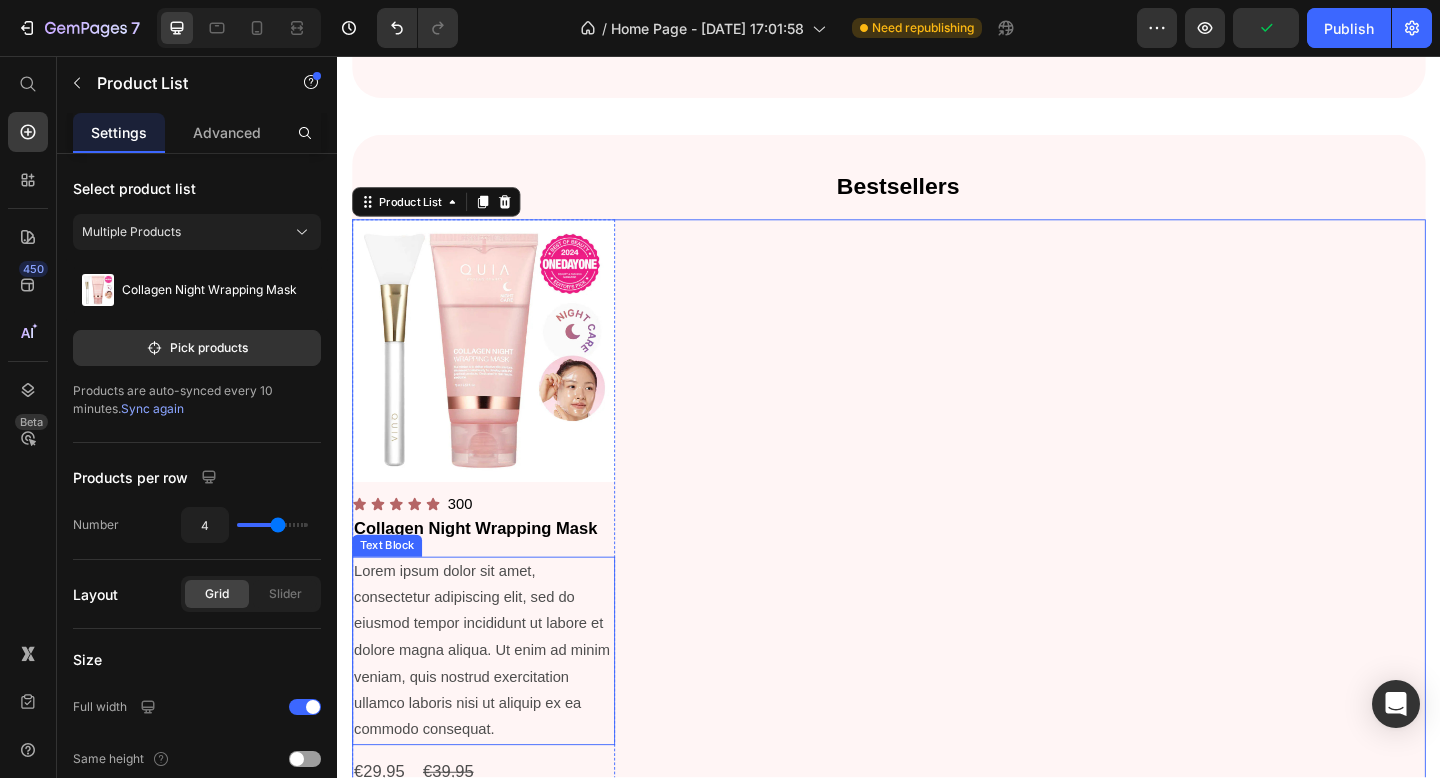 click on "Lorem ipsum dolor sit amet, consectetur adipiscing elit, sed do eiusmod tempor incididunt ut labore et dolore magna aliqua. Ut enim ad minim veniam, quis nostrud exercitation ullamco laboris nisi ut aliquip ex ea commodo consequat." at bounding box center (496, 704) 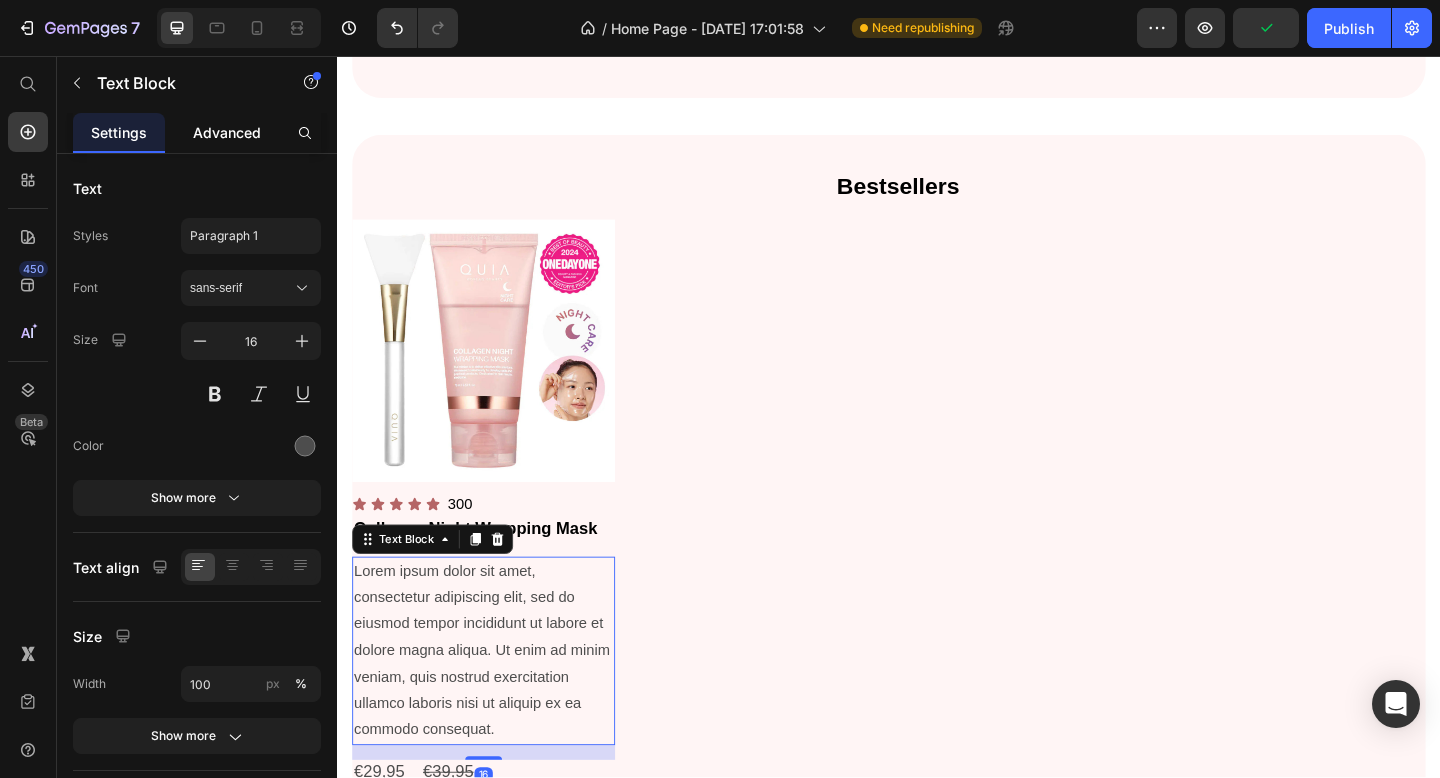 click on "Advanced" 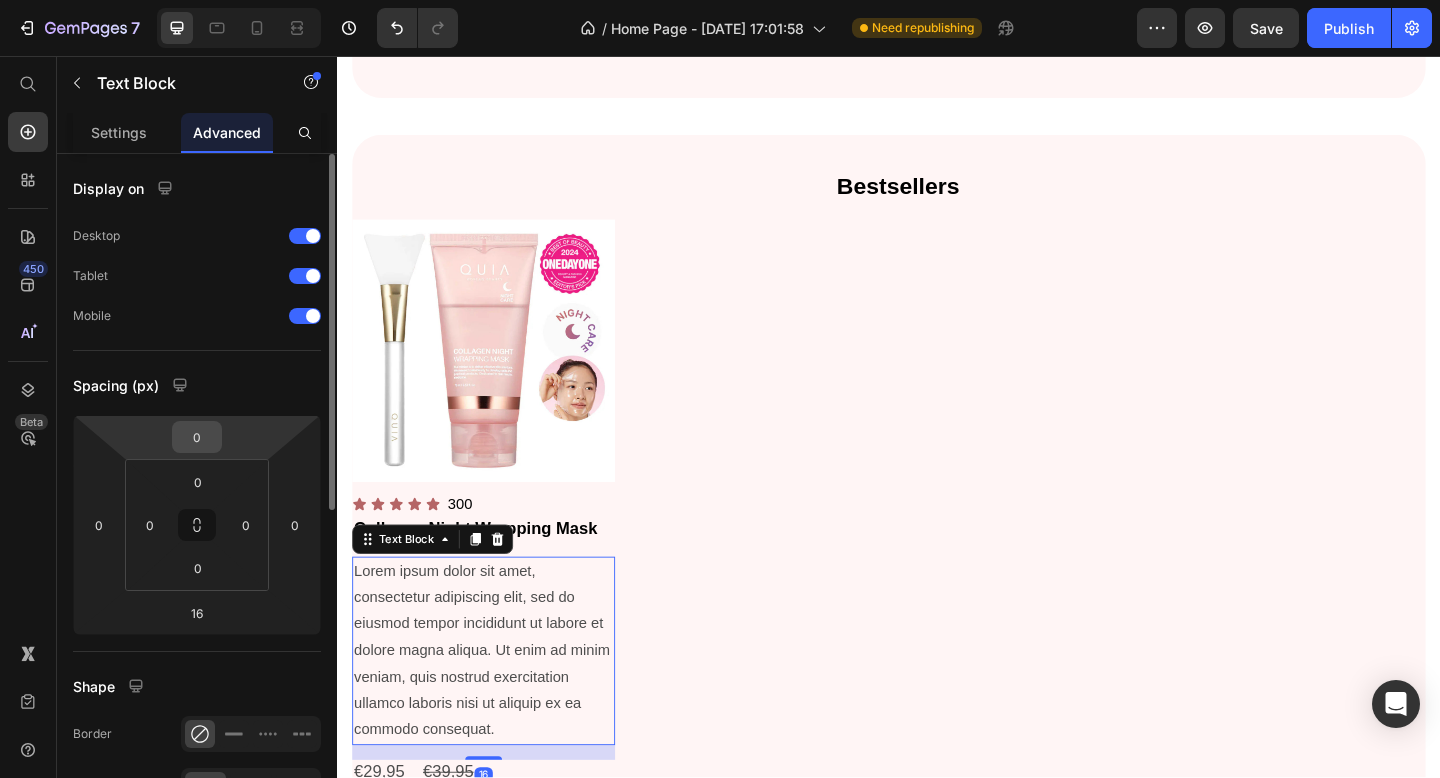 click on "0" at bounding box center (197, 437) 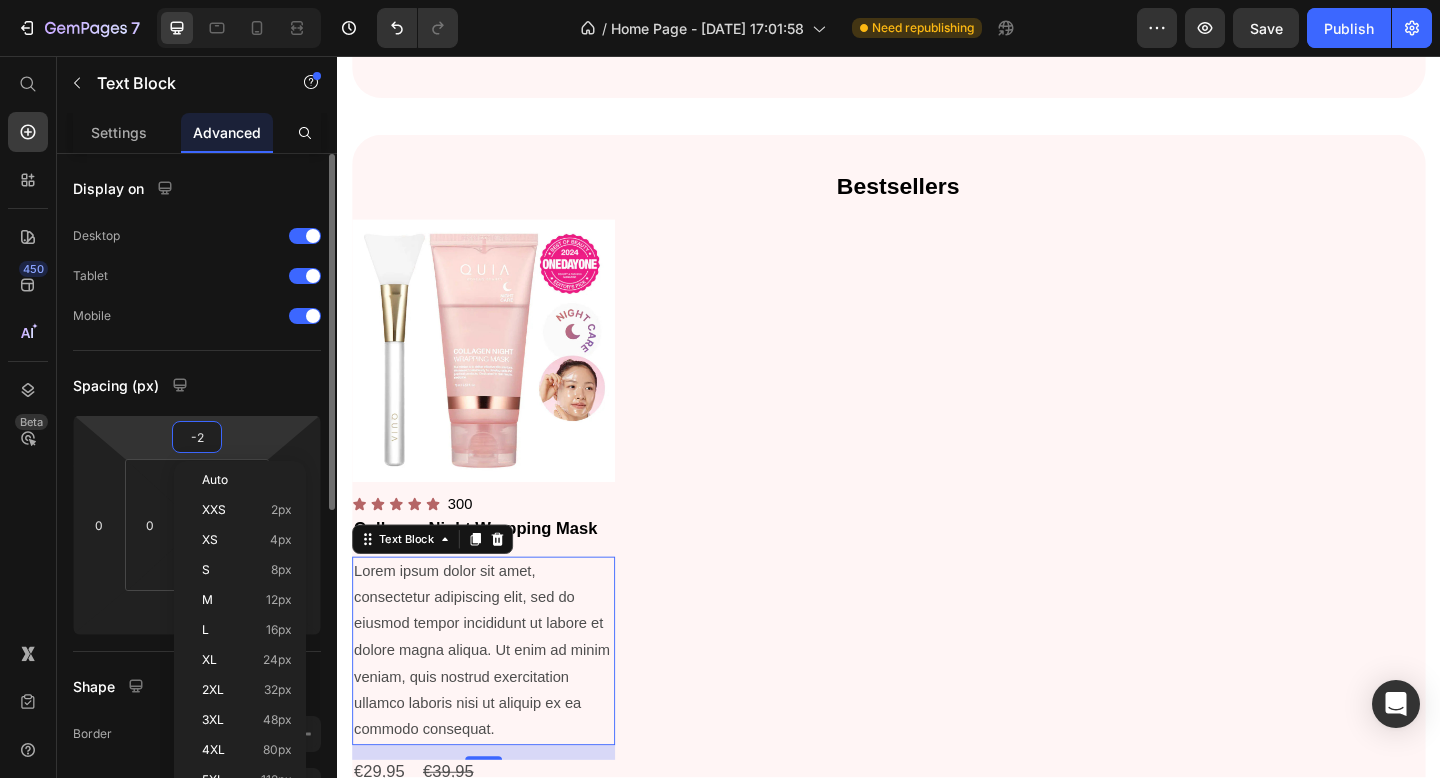 type on "-20" 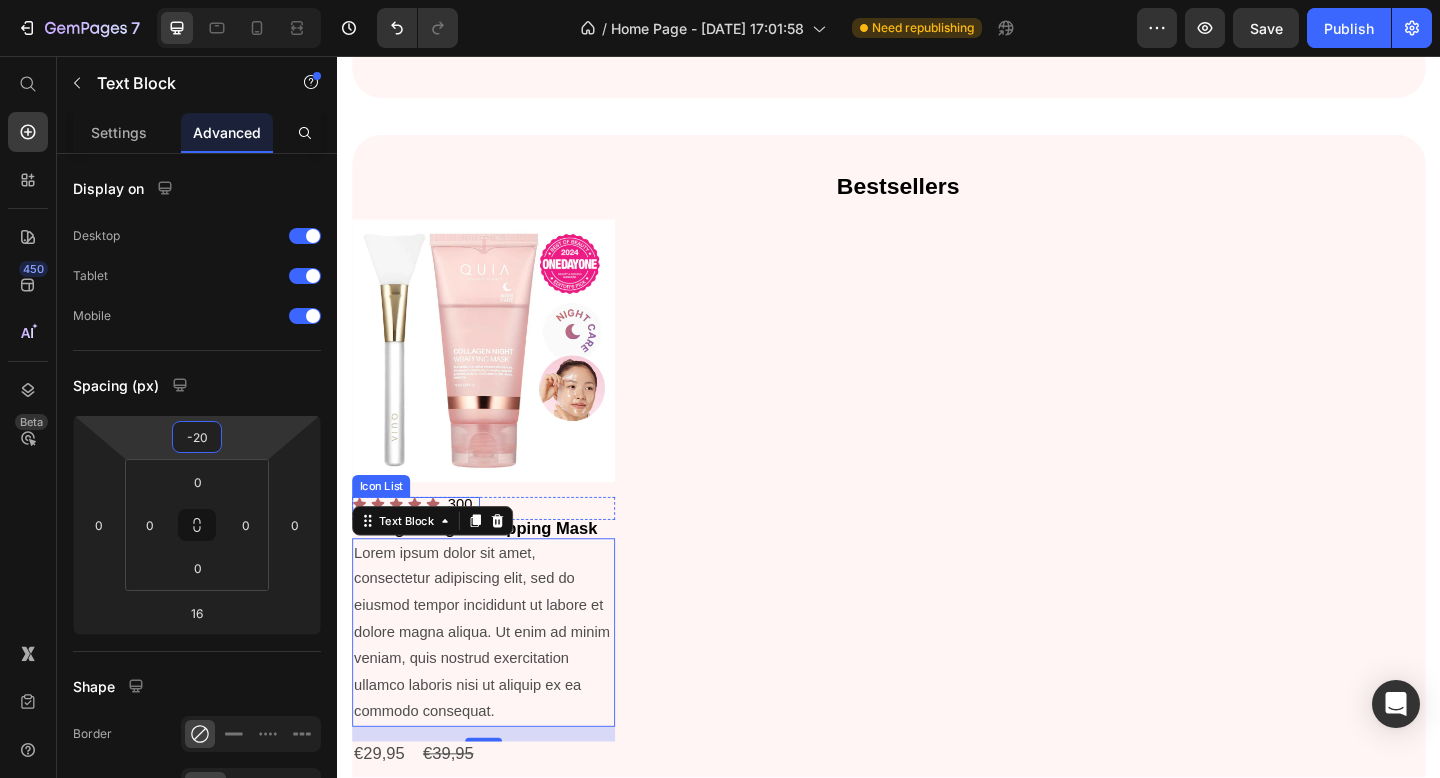 click on "Product Images Icon Icon Icon Icon Icon Icon List 300 Text Block Row Collagen Night Wrapping Mask Product Title Lorem ipsum dolor sit amet, consectetur adipiscing elit, sed do eiusmod tempor incididunt ut labore et dolore magna aliqua. Ut enim ad minim veniam, quis nostrud exercitation ullamco laboris nisi ut aliquip ex ea commodo consequat. Text Block   16 €29,95 Product Price €39,95 Product Price Row This product has only default variant Product Variants & Swatches Add To cart Product Cart Button Row" at bounding box center [937, 596] 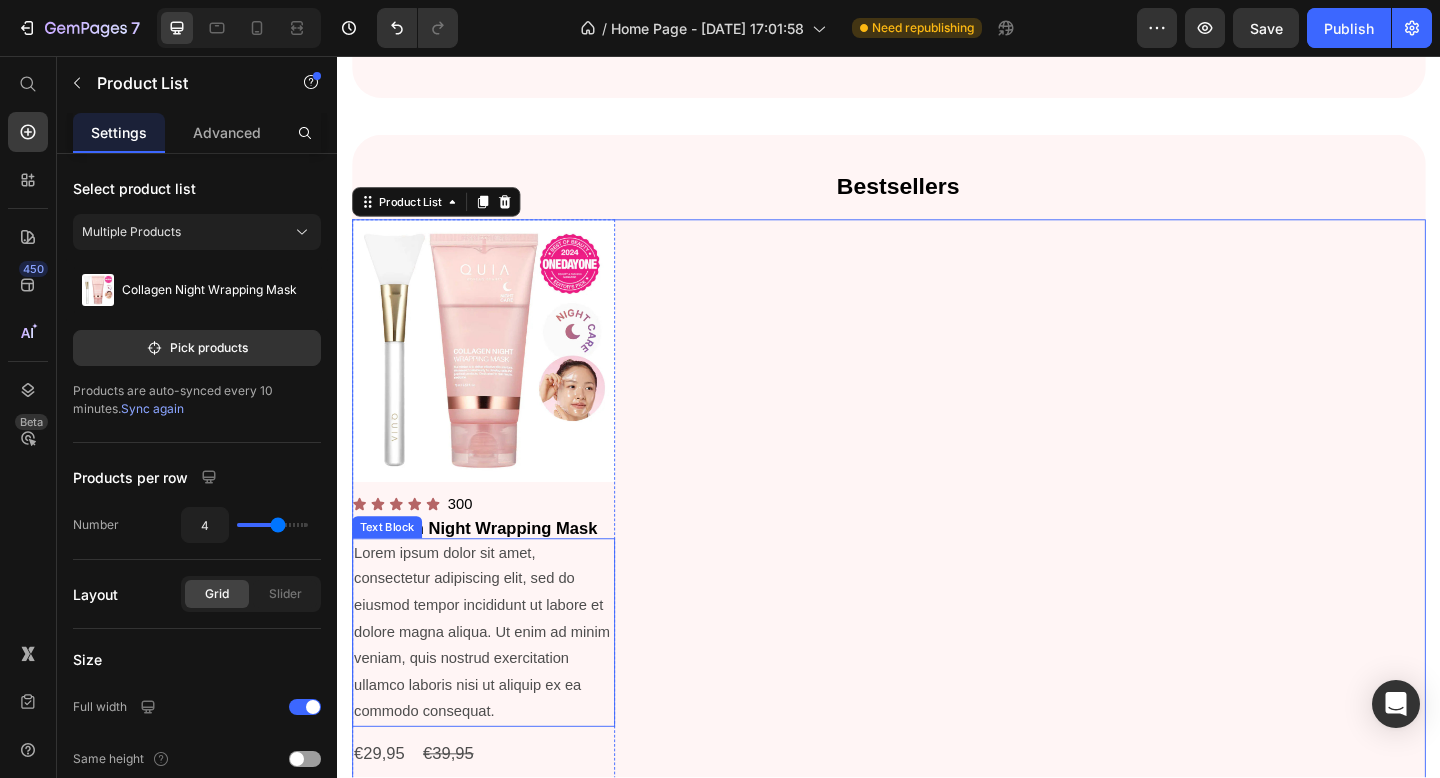 click on "Lorem ipsum dolor sit amet, consectetur adipiscing elit, sed do eiusmod tempor incididunt ut labore et dolore magna aliqua. Ut enim ad minim veniam, quis nostrud exercitation ullamco laboris nisi ut aliquip ex ea commodo consequat." at bounding box center [496, 684] 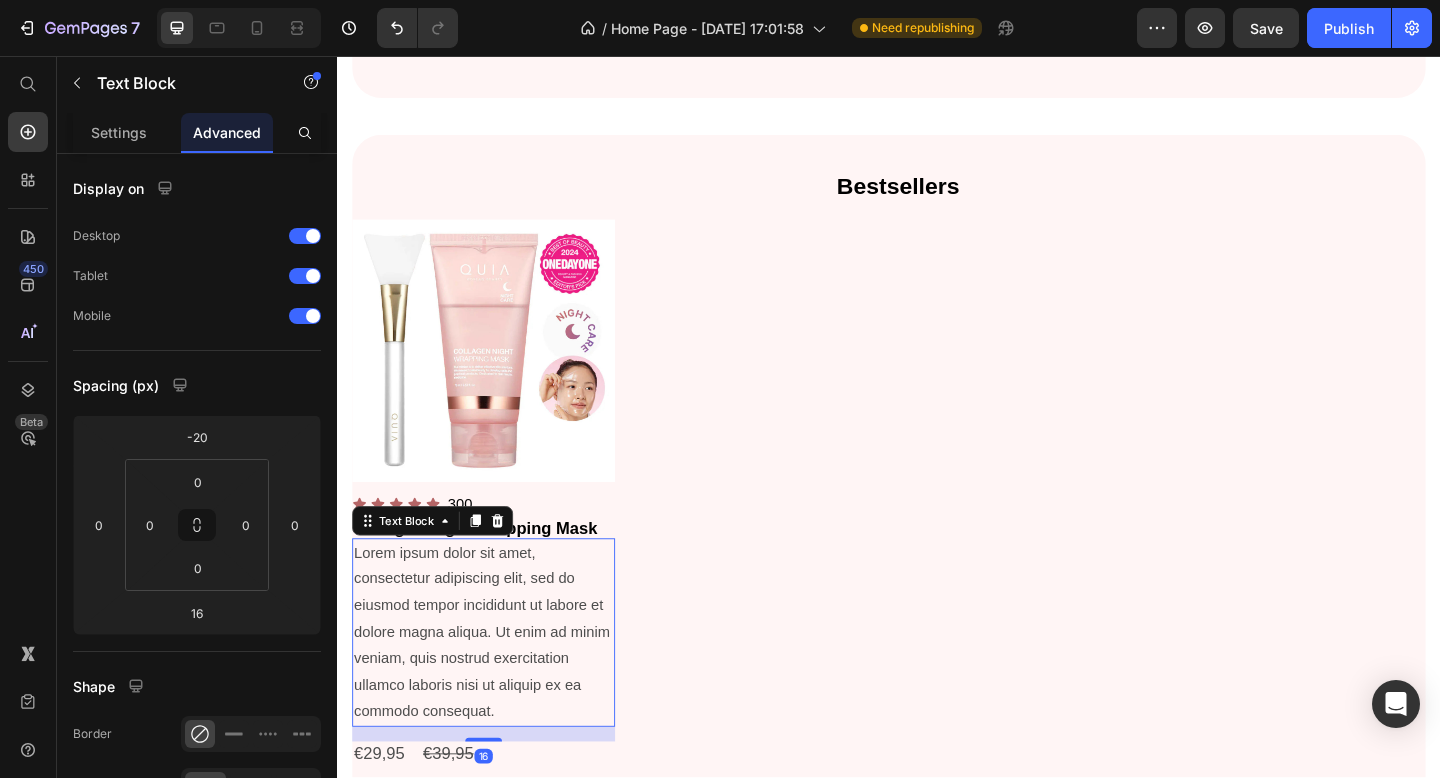 click on "Lorem ipsum dolor sit amet, consectetur adipiscing elit, sed do eiusmod tempor incididunt ut labore et dolore magna aliqua. Ut enim ad minim veniam, quis nostrud exercitation ullamco laboris nisi ut aliquip ex ea commodo consequat." at bounding box center [496, 684] 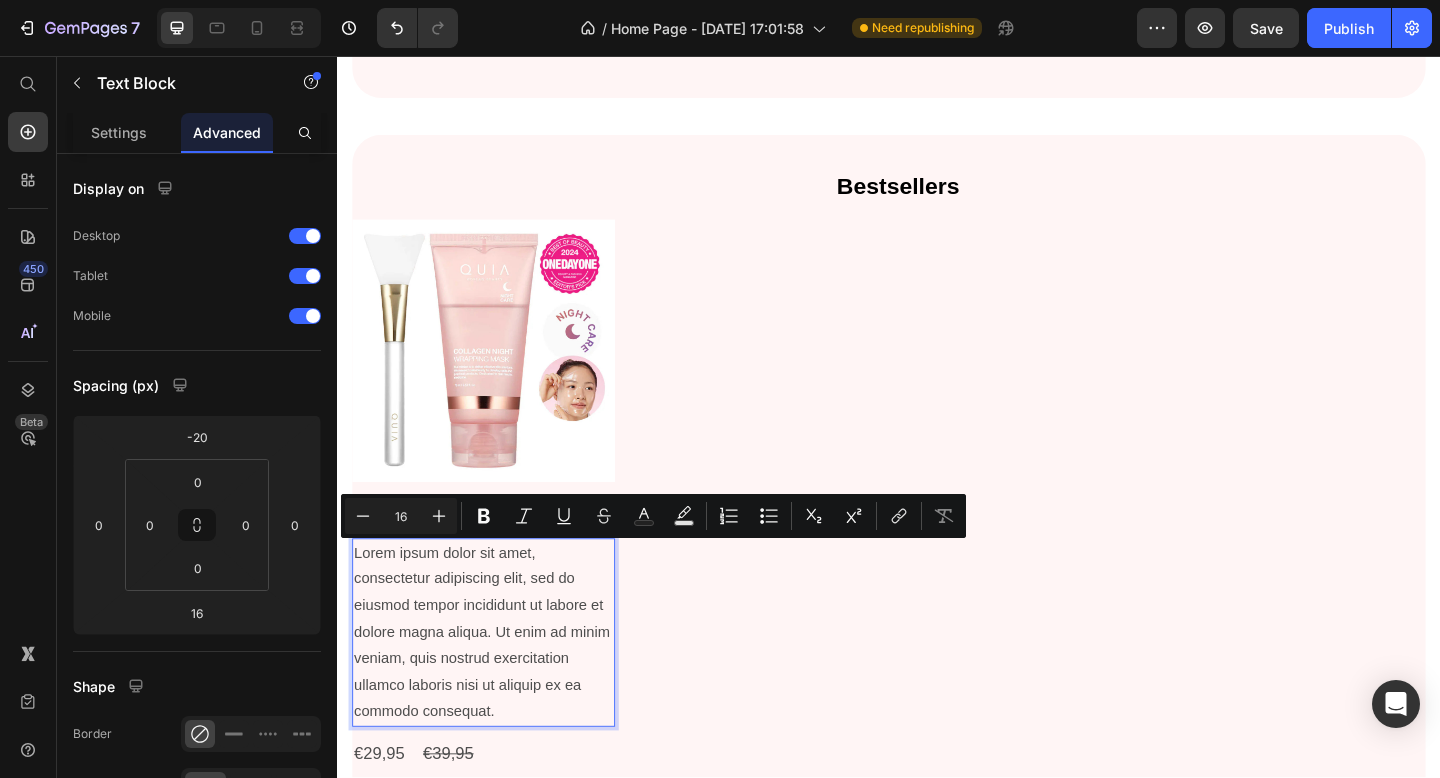 click on "Lorem ipsum dolor sit amet, consectetur adipiscing elit, sed do eiusmod tempor incididunt ut labore et dolore magna aliqua. Ut enim ad minim veniam, quis nostrud exercitation ullamco laboris nisi ut aliquip ex ea commodo consequat." at bounding box center (496, 684) 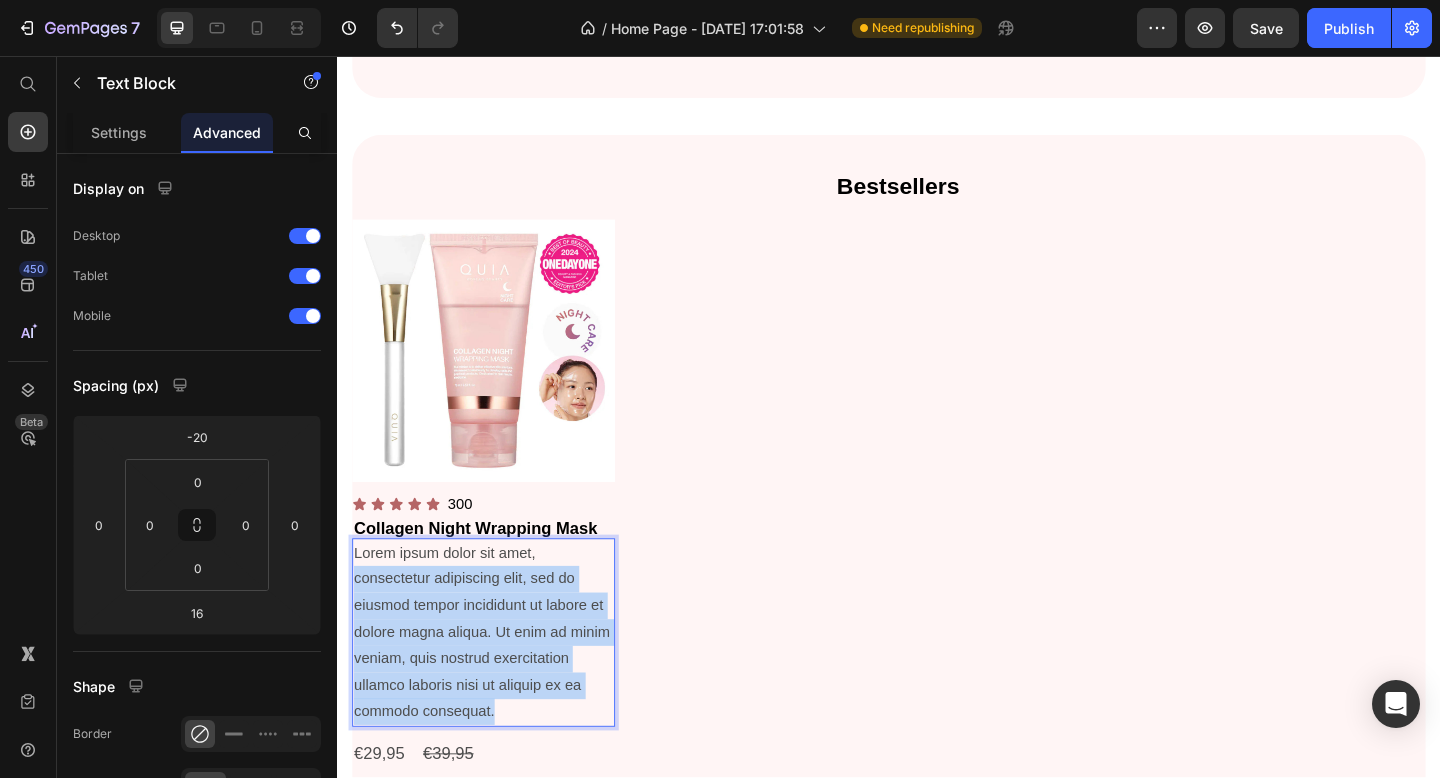 drag, startPoint x: 487, startPoint y: 705, endPoint x: 351, endPoint y: 628, distance: 156.285 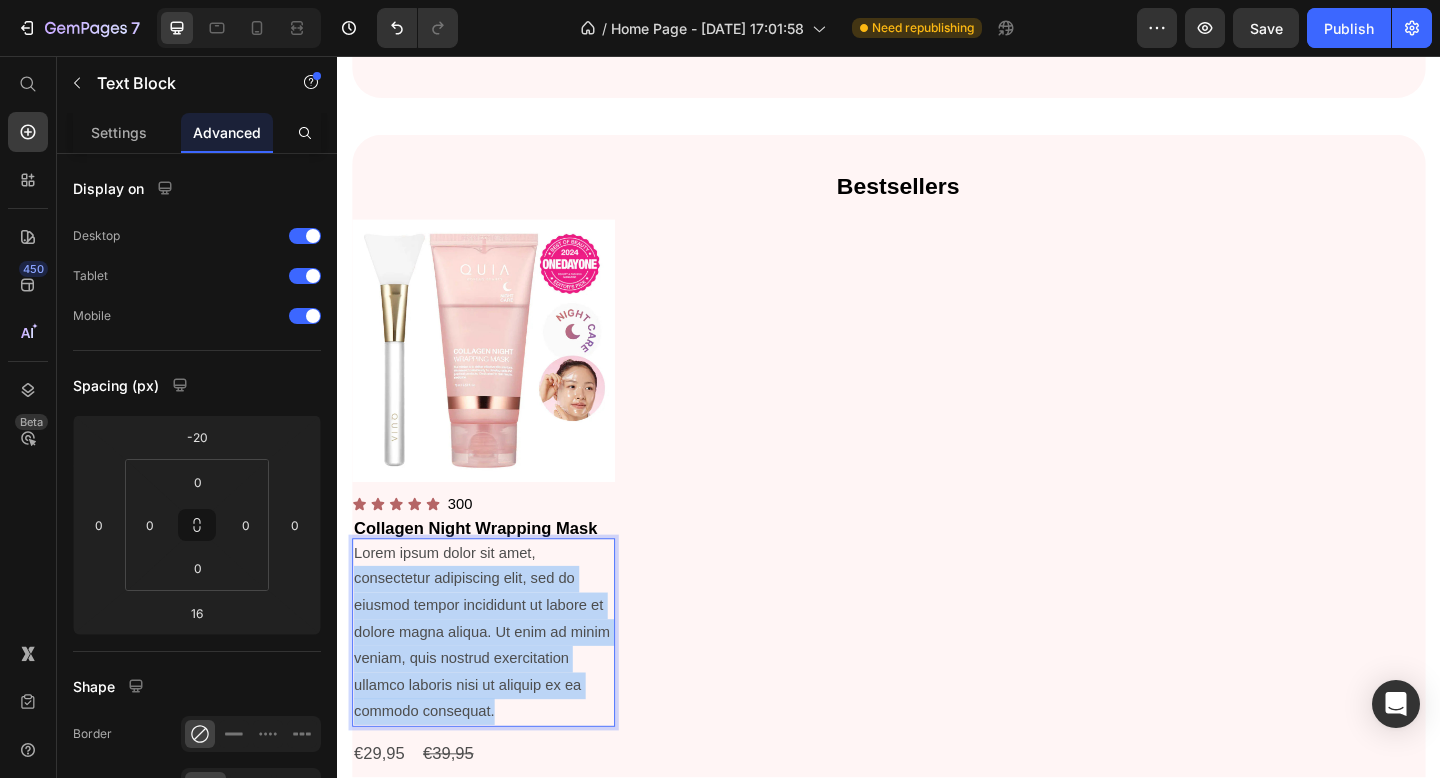 click on "Bestsellers Heading Product Images Icon Icon Icon Icon Icon Icon List 300 Text Block Row Collagen Night Wrapping Mask Product Title Lorem ipsum dolor sit amet, consectetur adipiscing elit, sed do eiusmod tempor incididunt ut labore et dolore magna aliqua. Ut enim ad minim veniam, quis nostrud exercitation ullamco laboris nisi ut aliquip ex ea commodo consequat. Text Block   16 €29,95 Product Price €39,95 Product Price Row This product has only default variant Product Variants & Swatches Add To cart Product Cart Button Row Product List Row Section 3" at bounding box center (937, 576) 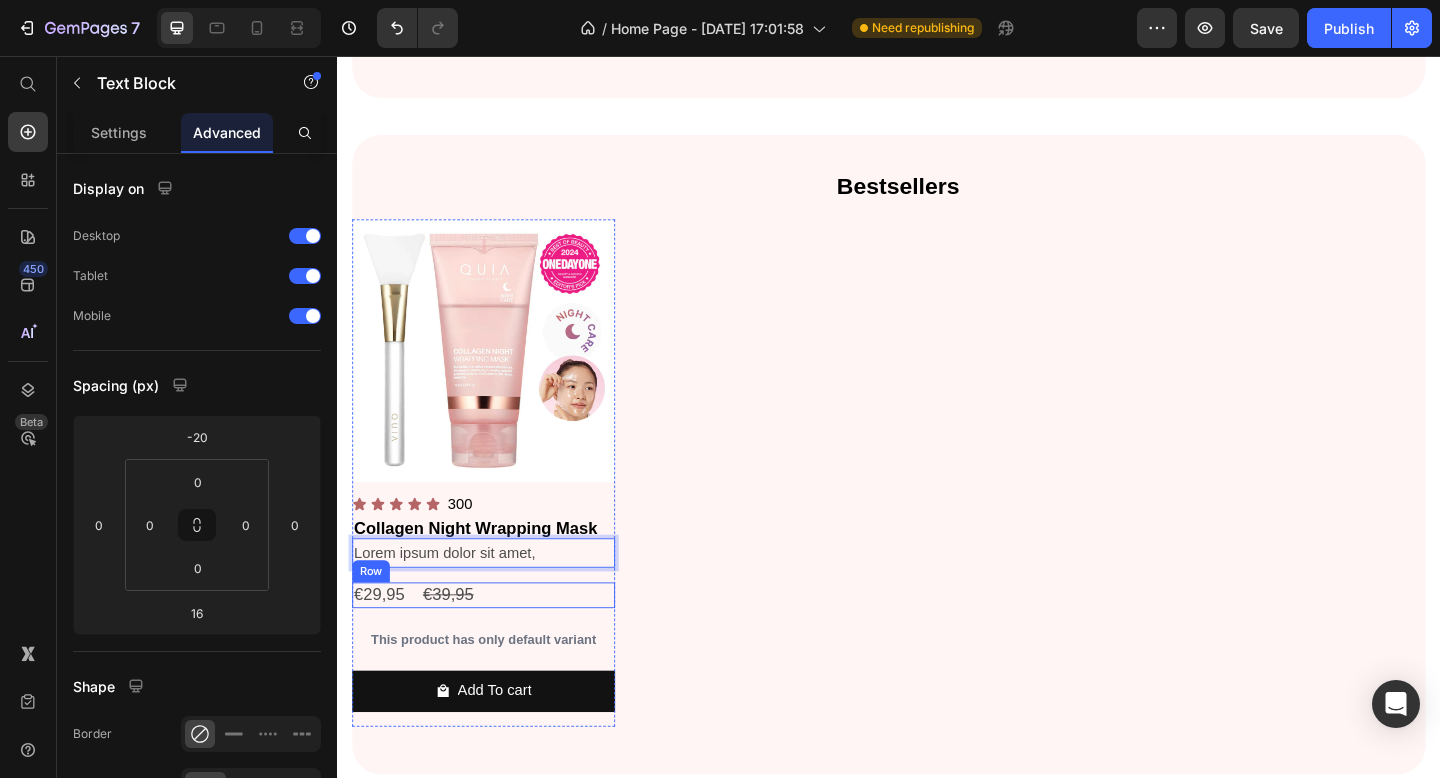 click on "Product Images Icon Icon Icon Icon Icon Icon List 300 Text Block Row Collagen Night Wrapping Mask Product Title Lorem ipsum dolor sit amet,  Text Block   16 €29,95 Product Price €39,95 Product Price Row This product has only default variant Product Variants & Swatches Add To cart Product Cart Button Row" at bounding box center [937, 509] 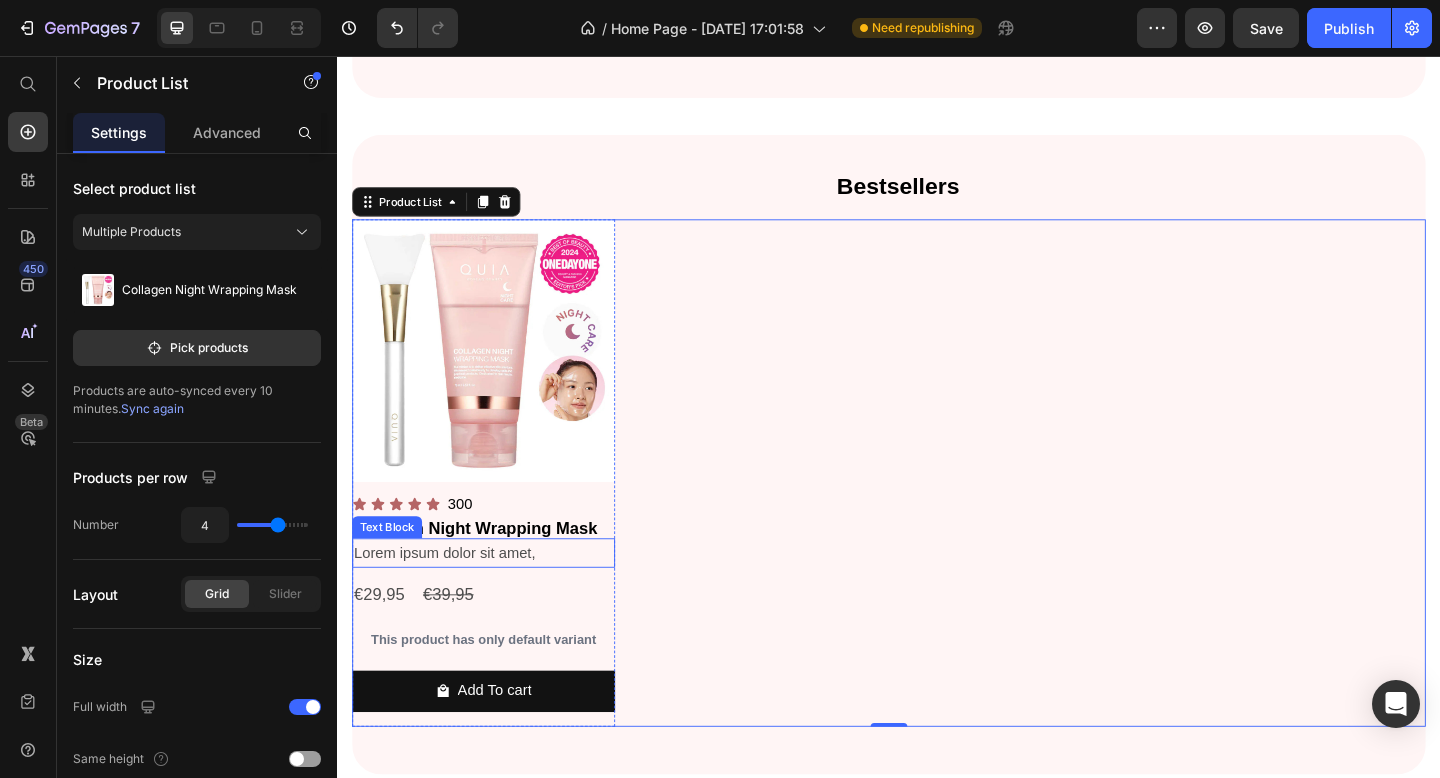 click on "Lorem ipsum dolor sit amet," at bounding box center (496, 597) 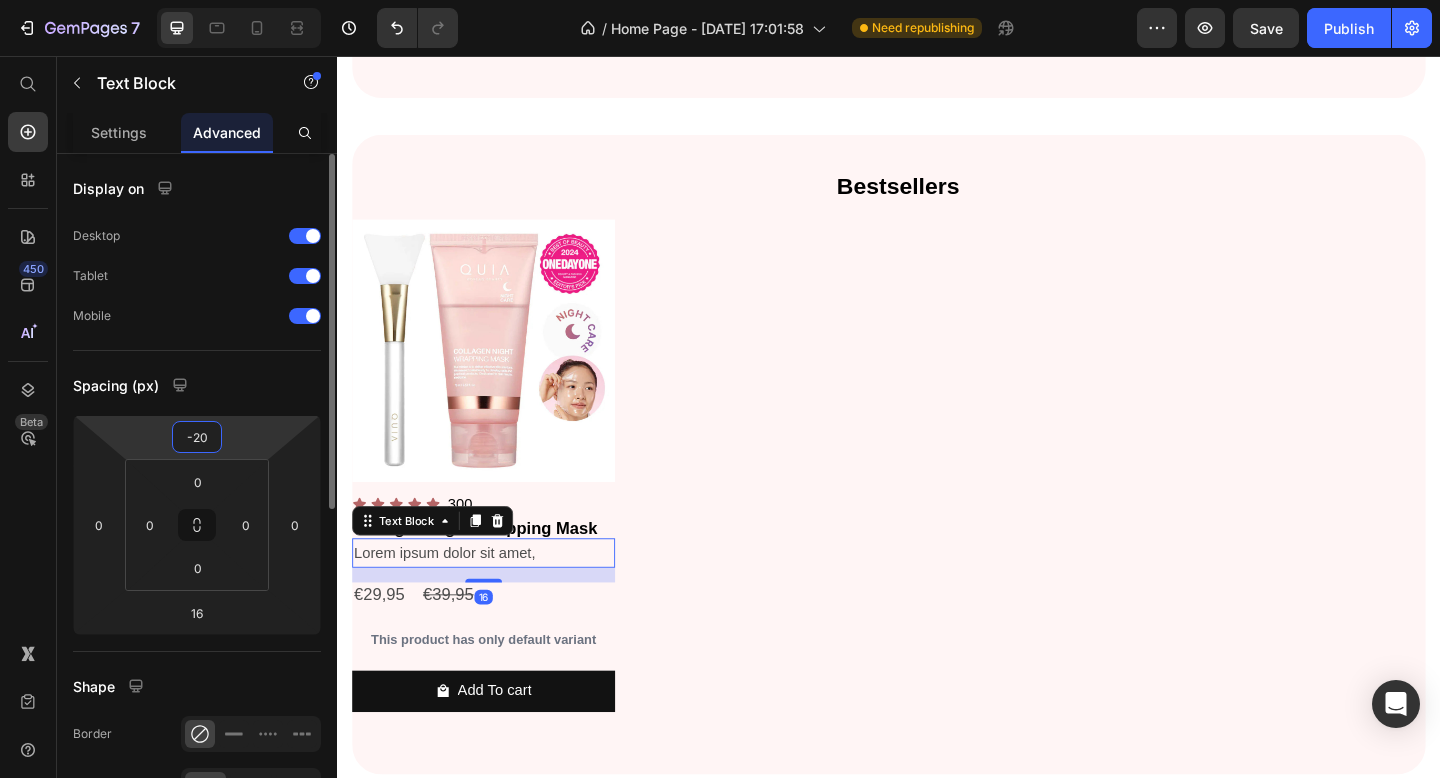 click on "-20" at bounding box center [197, 437] 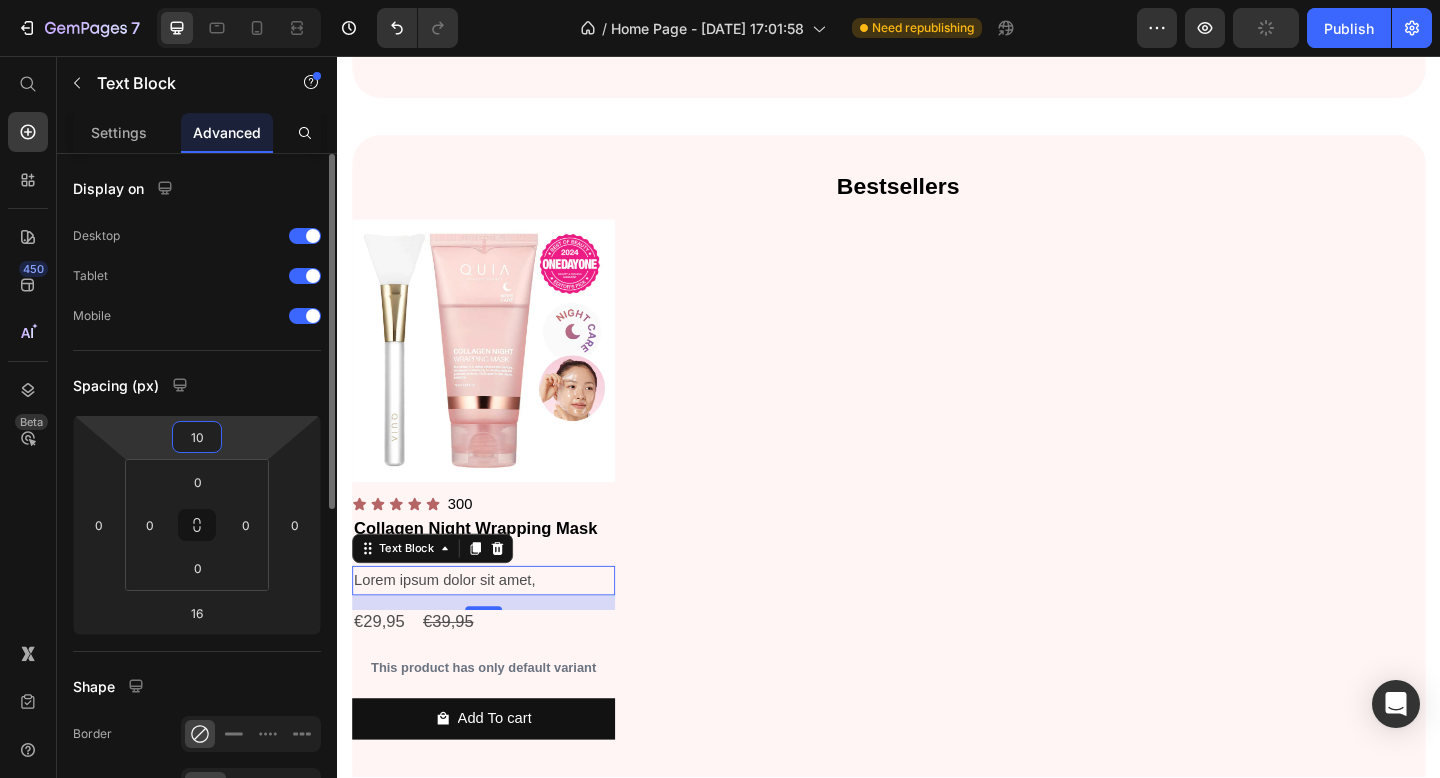 type on "1" 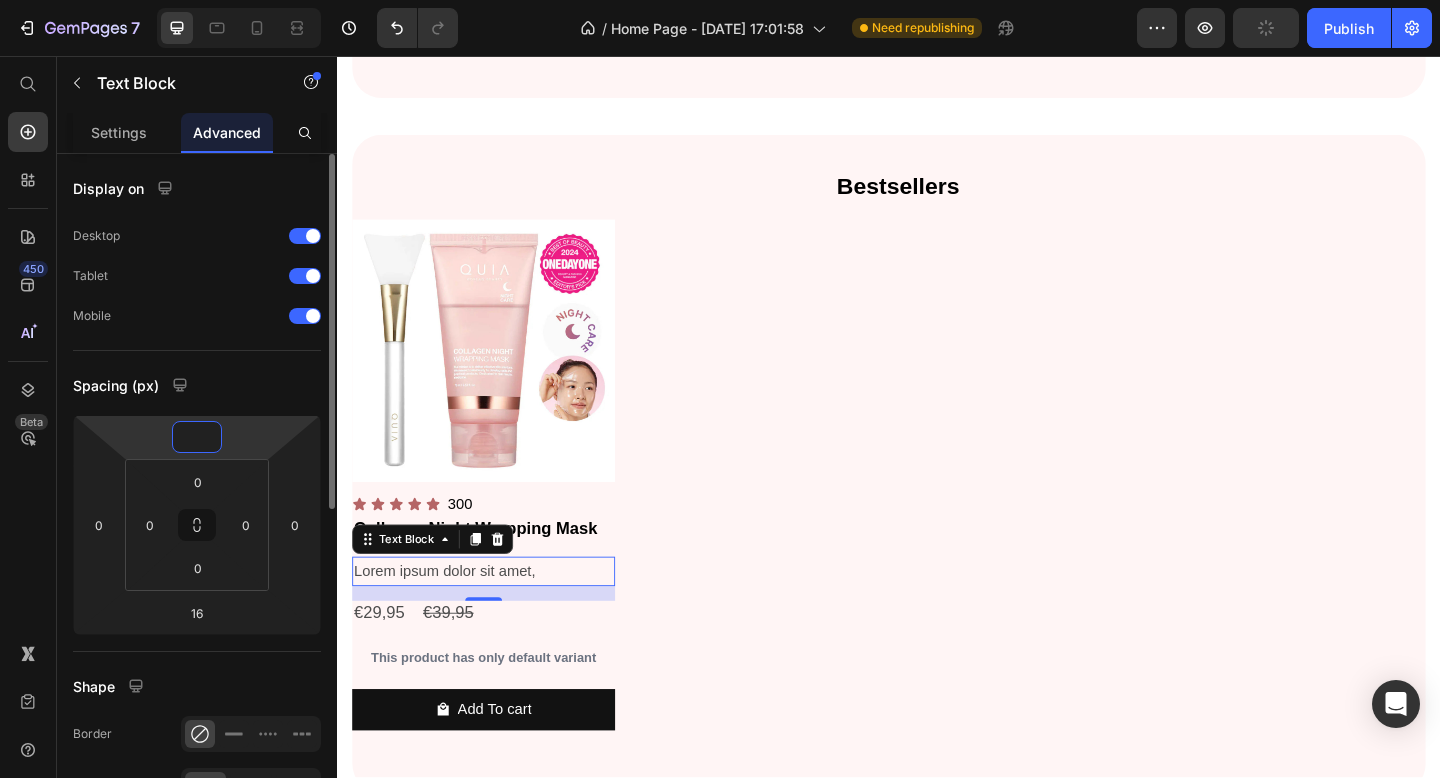 type on "5" 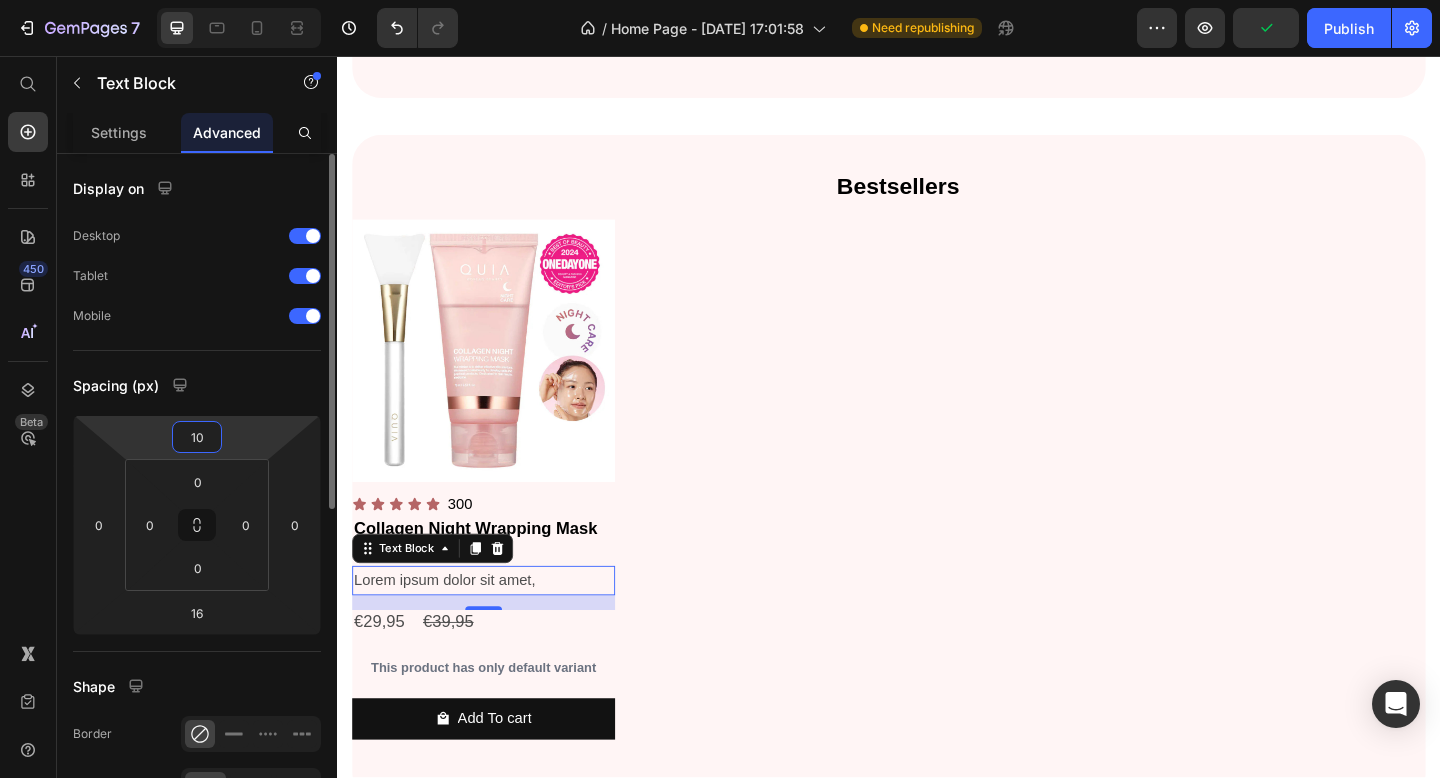 type on "1" 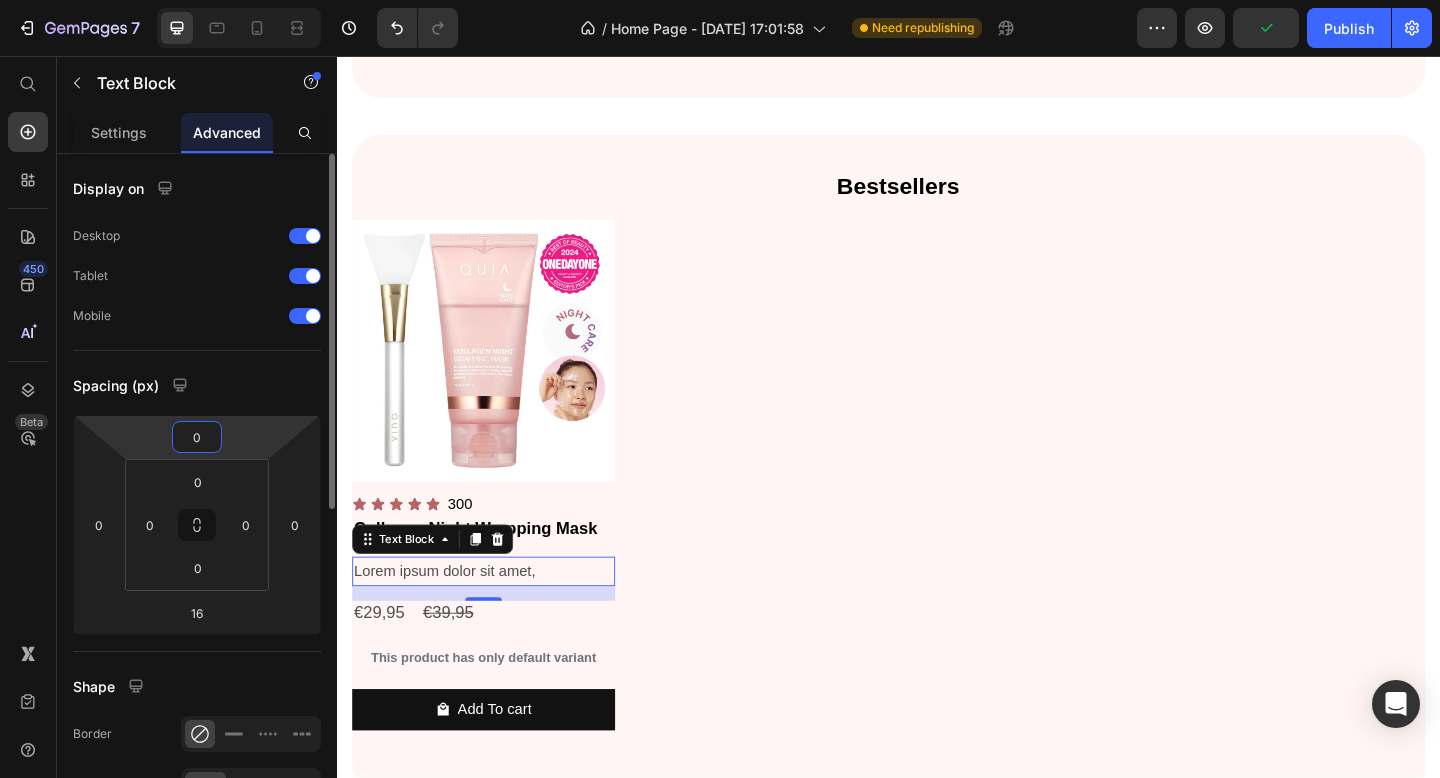 type on "01" 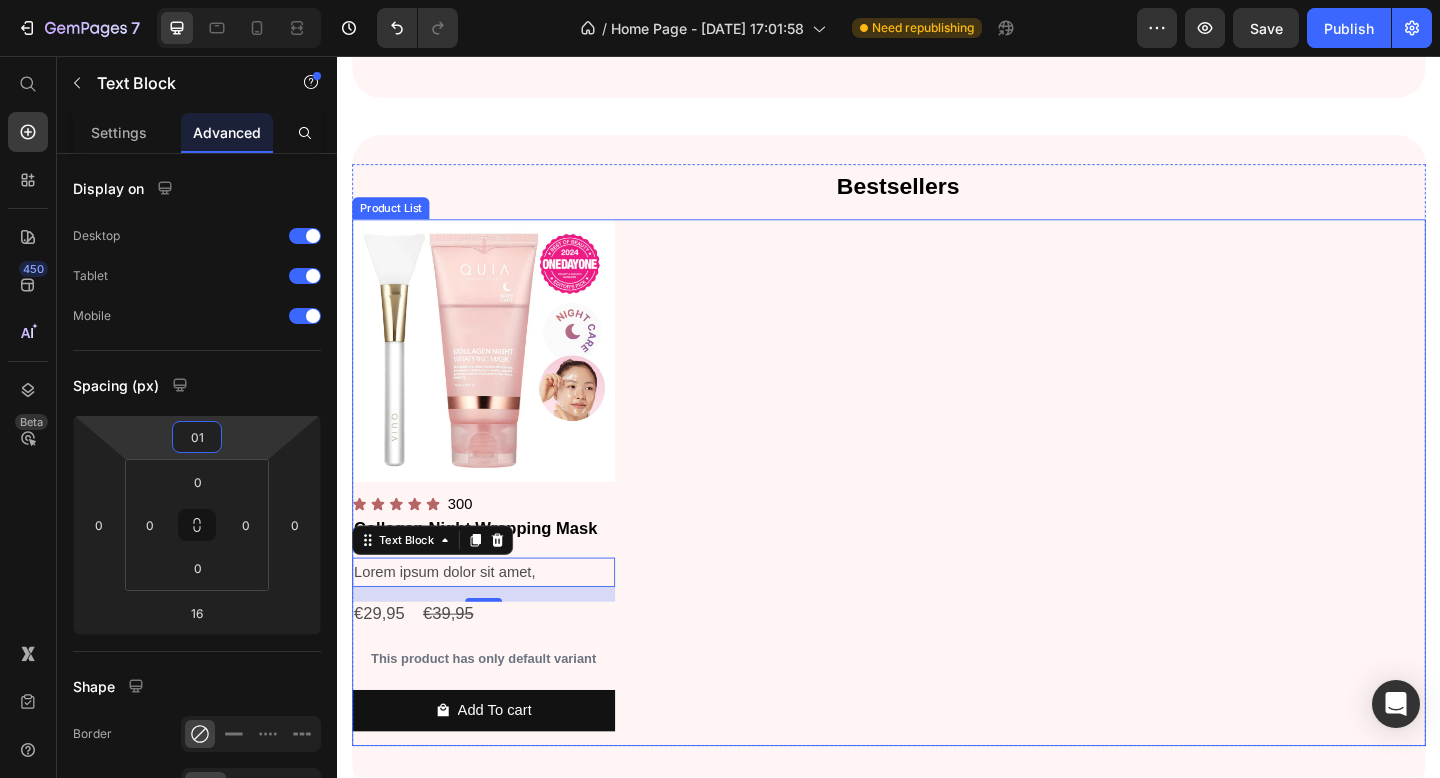 click on "Product Images Icon Icon Icon Icon Icon Icon List 300 Text Block Row Collagen Night Wrapping Mask Product Title Lorem ipsum dolor sit amet,  Text Block   16 €29,95 Product Price €39,95 Product Price Row This product has only default variant Product Variants & Swatches Add To cart Product Cart Button Row" at bounding box center [937, 520] 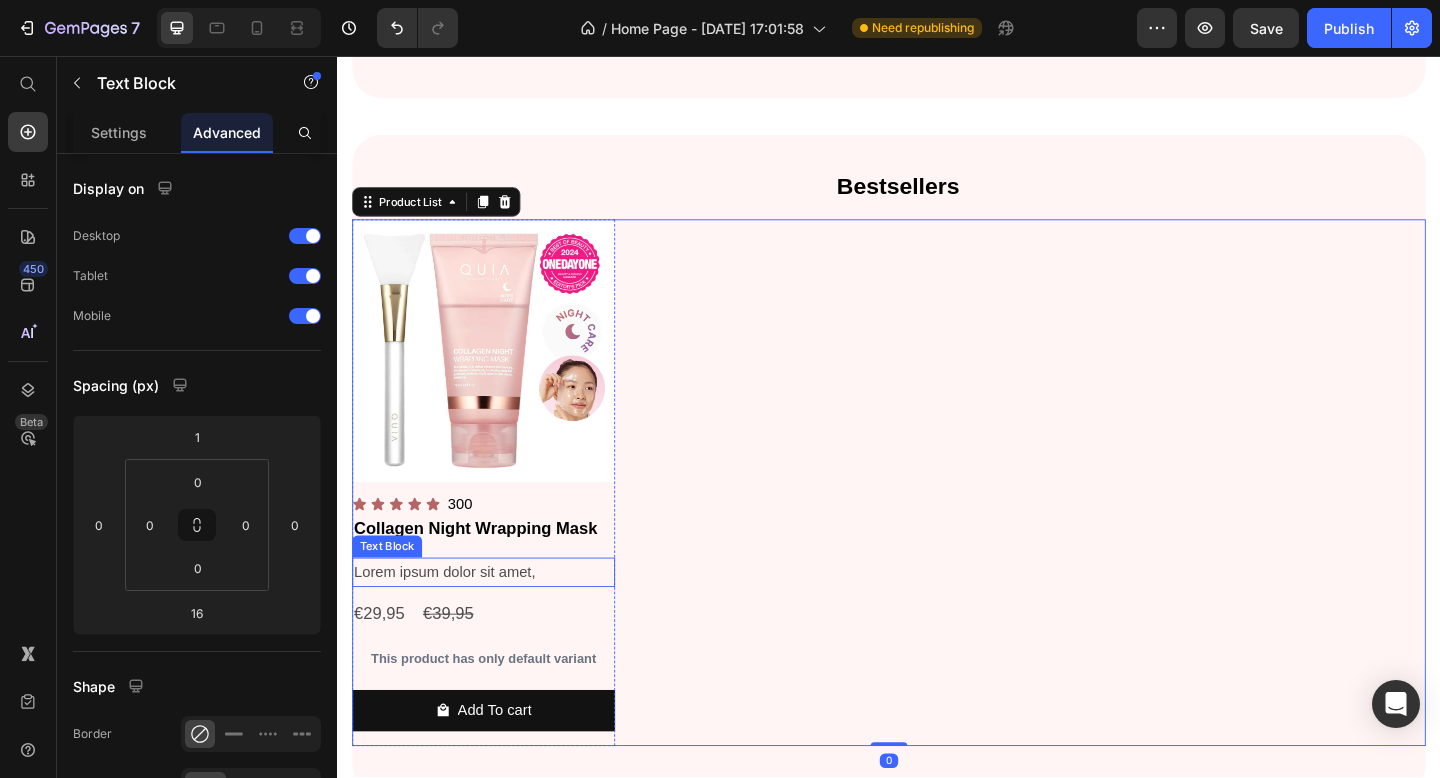 click on "Lorem ipsum dolor sit amet," at bounding box center [496, 618] 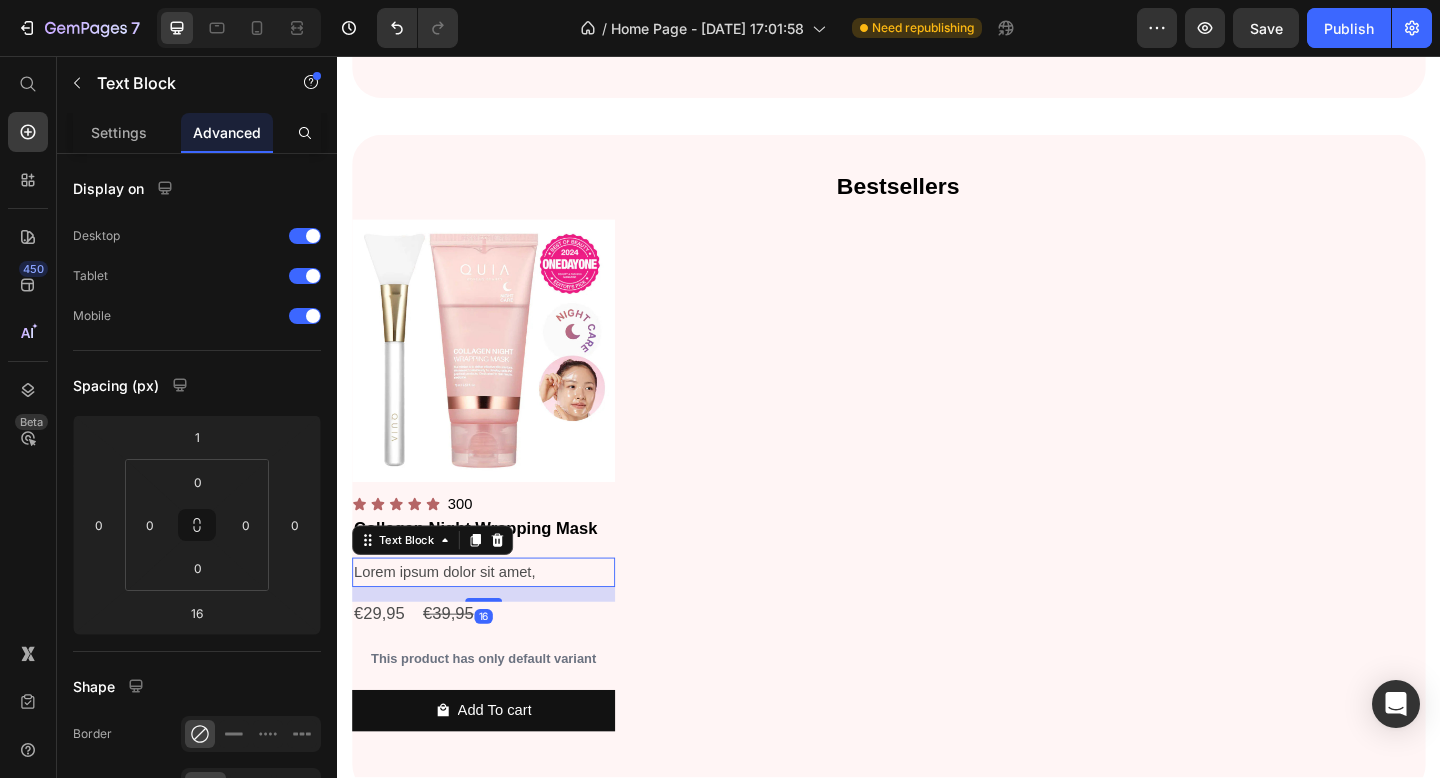 click on "Lorem ipsum dolor sit amet," at bounding box center [496, 618] 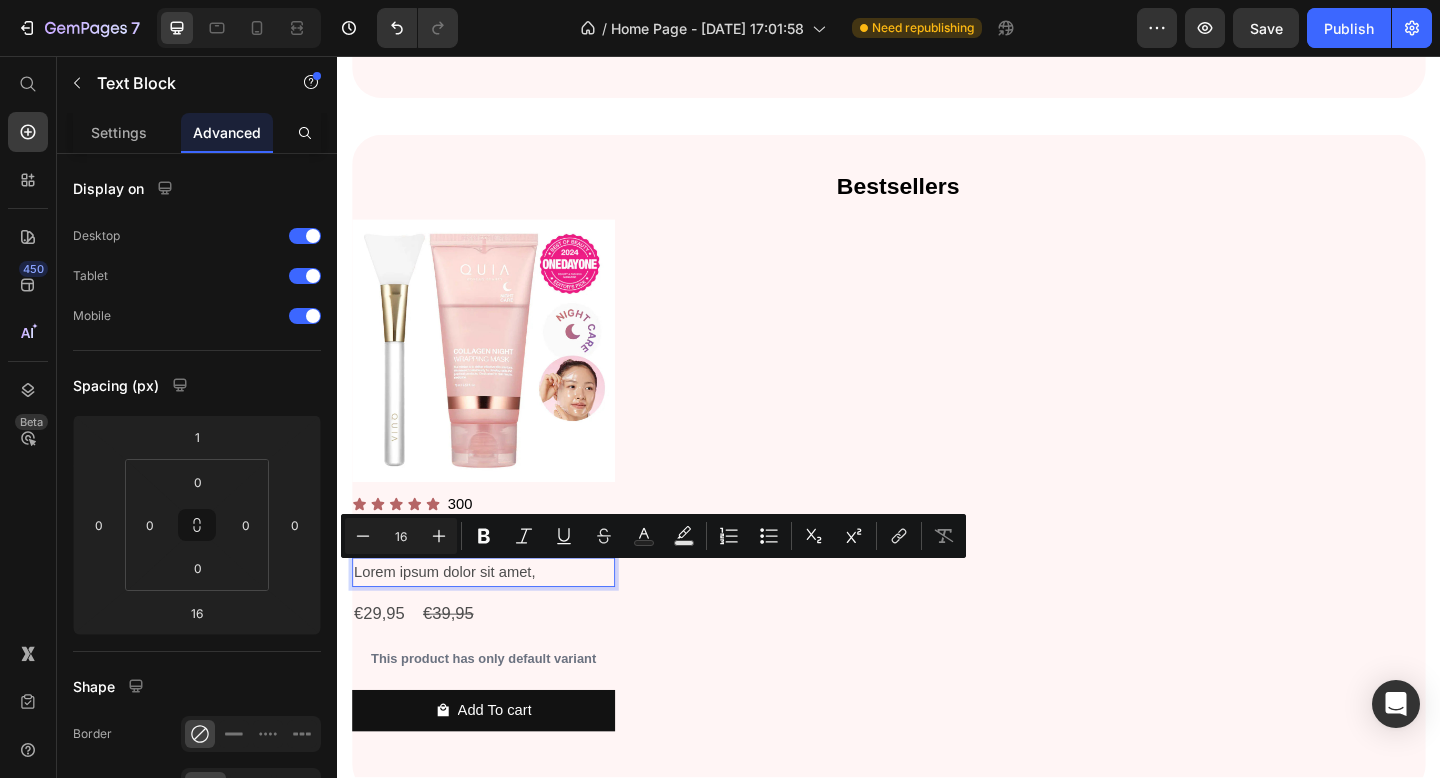 click on "Product Images Icon Icon Icon Icon Icon Icon List 300 Text Block Row Collagen Night Wrapping Mask Product Title Lorem ipsum dolor sit amet,  Text Block   16 €29,95 Product Price €39,95 Product Price Row This product has only default variant Product Variants & Swatches Add To cart Product Cart Button Row" at bounding box center [937, 520] 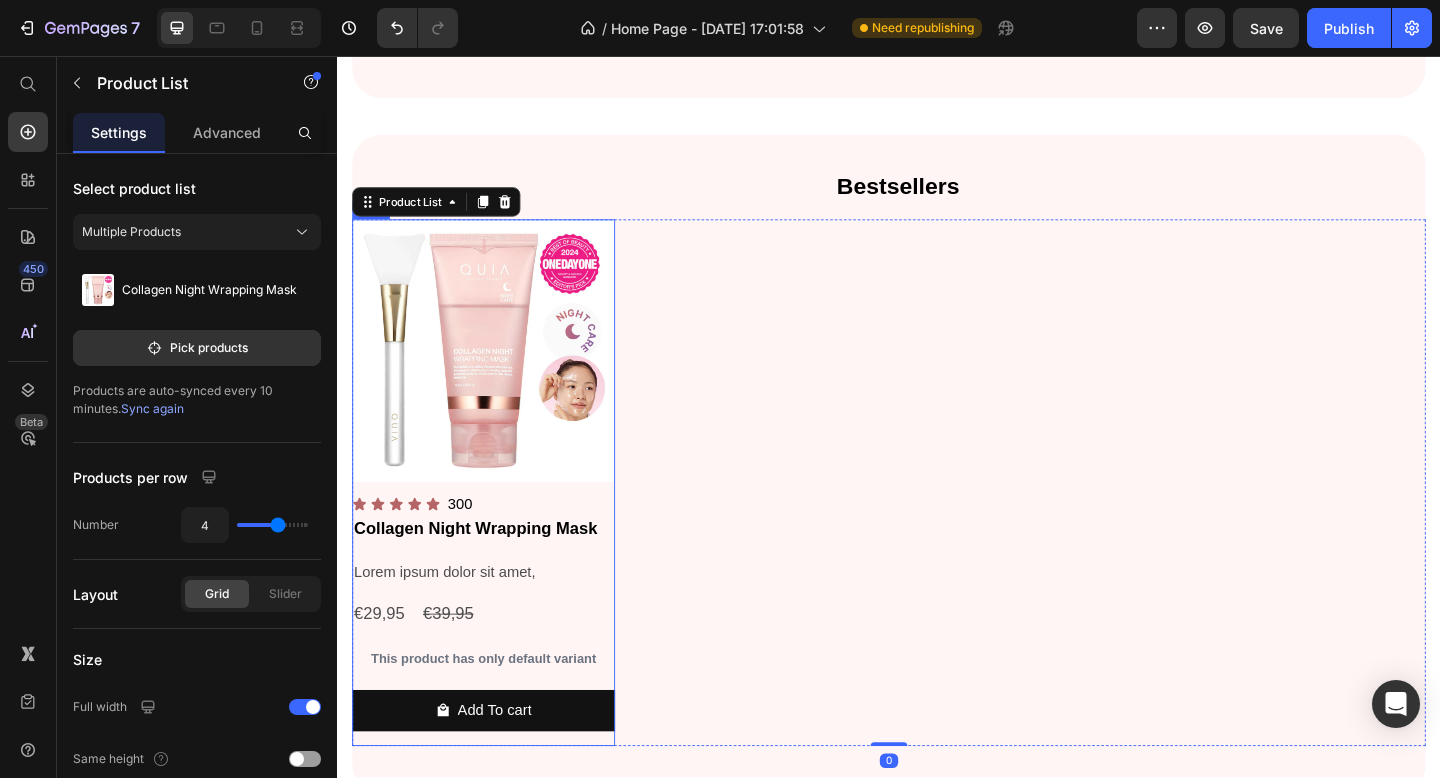 click on "Lorem ipsum dolor sit amet," at bounding box center (496, 618) 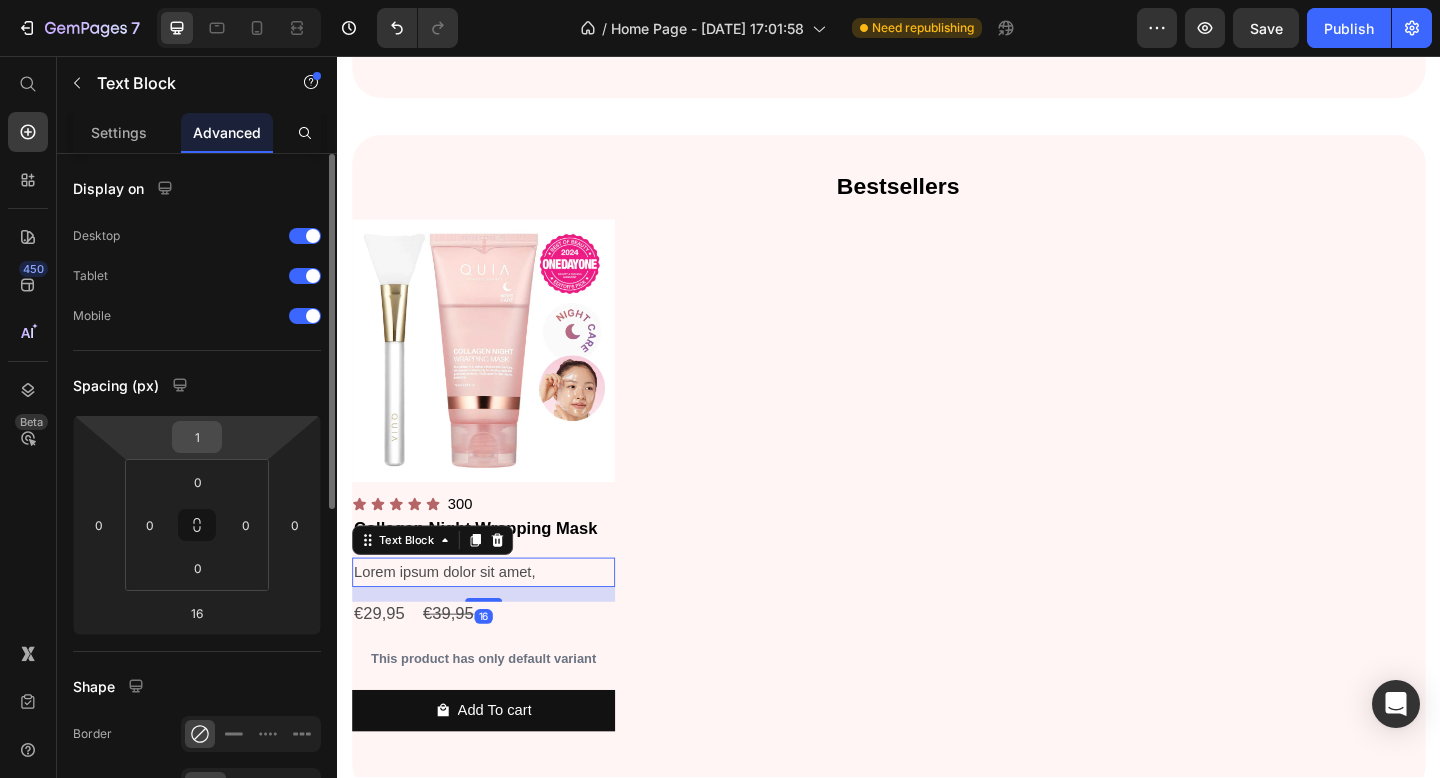 click on "1" at bounding box center [197, 437] 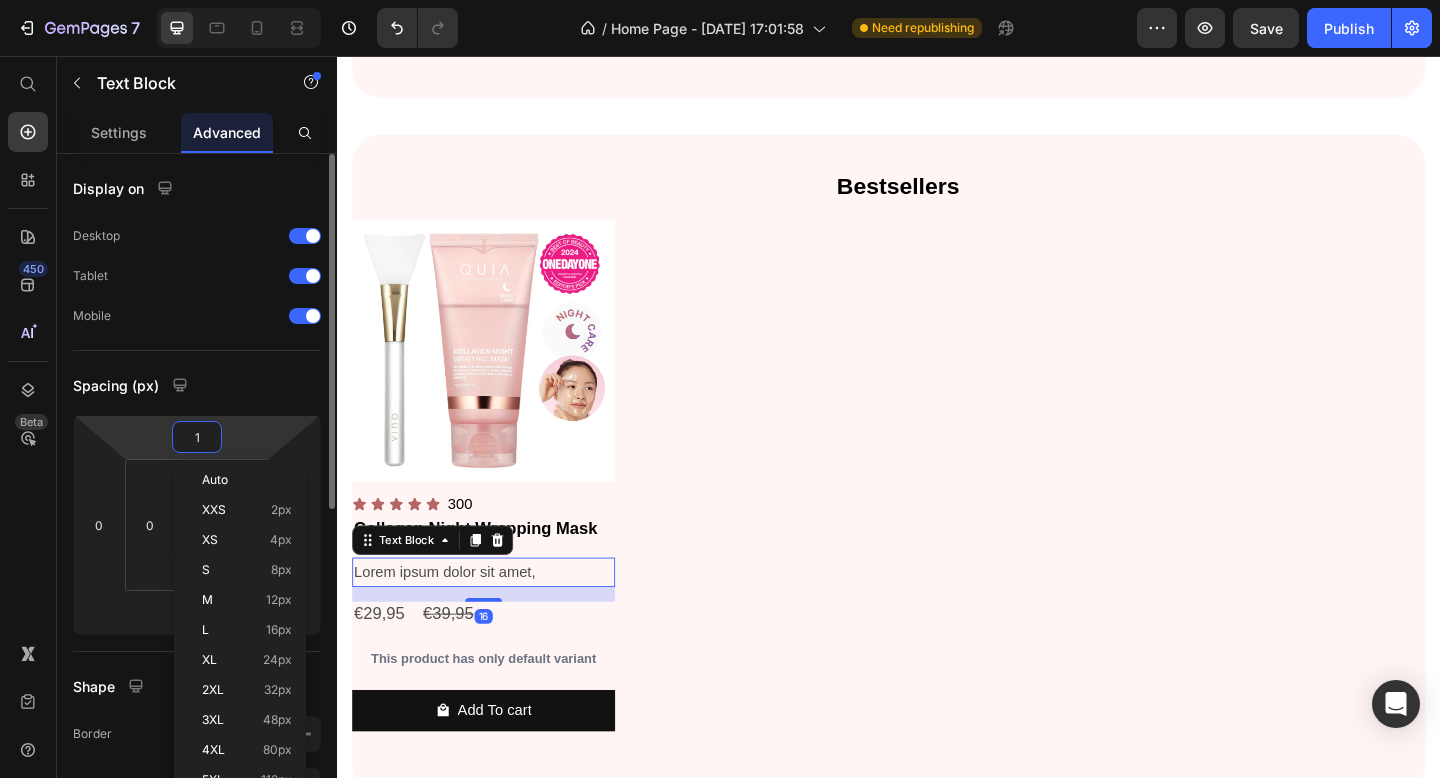 click on "1" at bounding box center (197, 437) 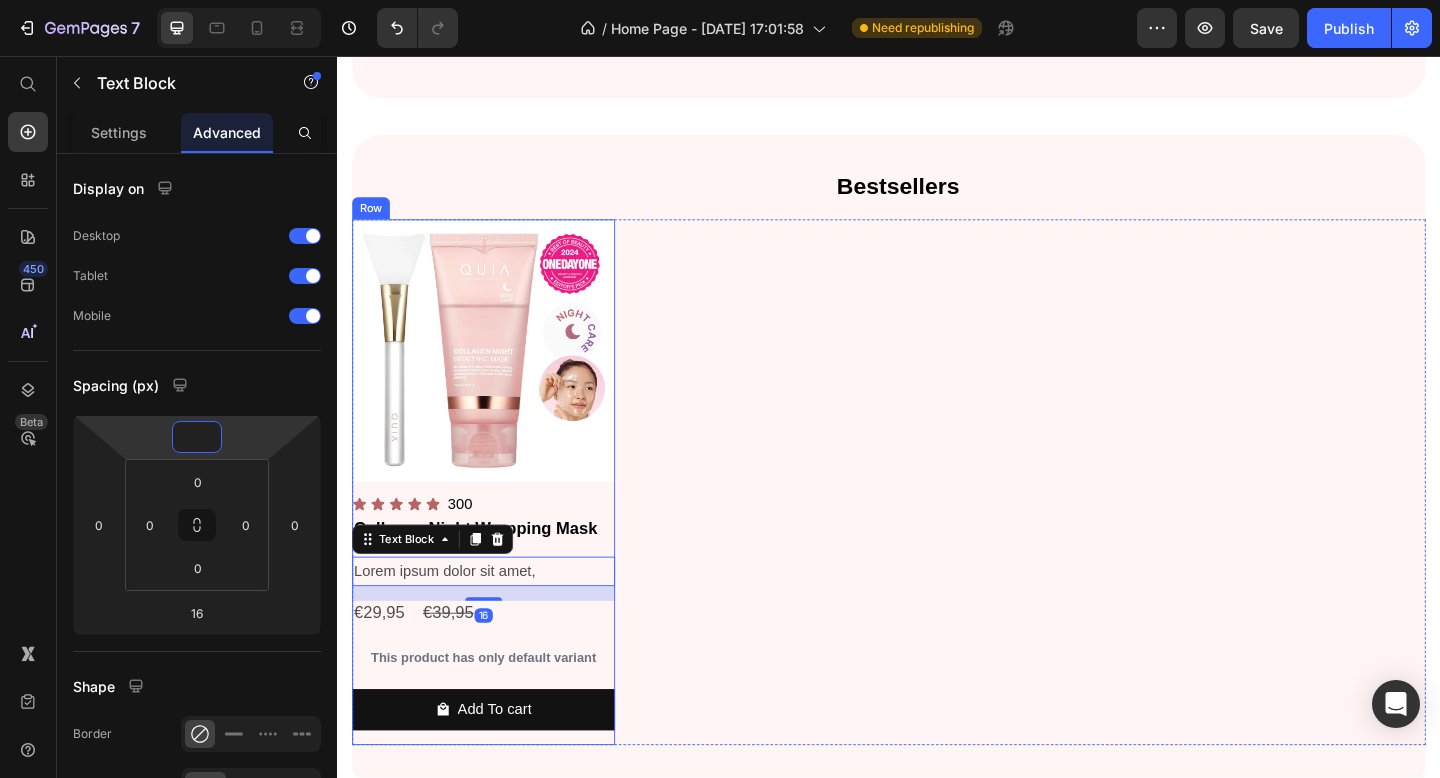 click on "Product Images Icon Icon Icon Icon Icon Icon List 300 Text Block Row Collagen Night Wrapping Mask Product Title Lorem ipsum dolor sit amet,  Text Block   16 €29,95 Product Price €39,95 Product Price Row This product has only default variant Product Variants & Swatches Add To cart Product Cart Button Row" at bounding box center (937, 519) 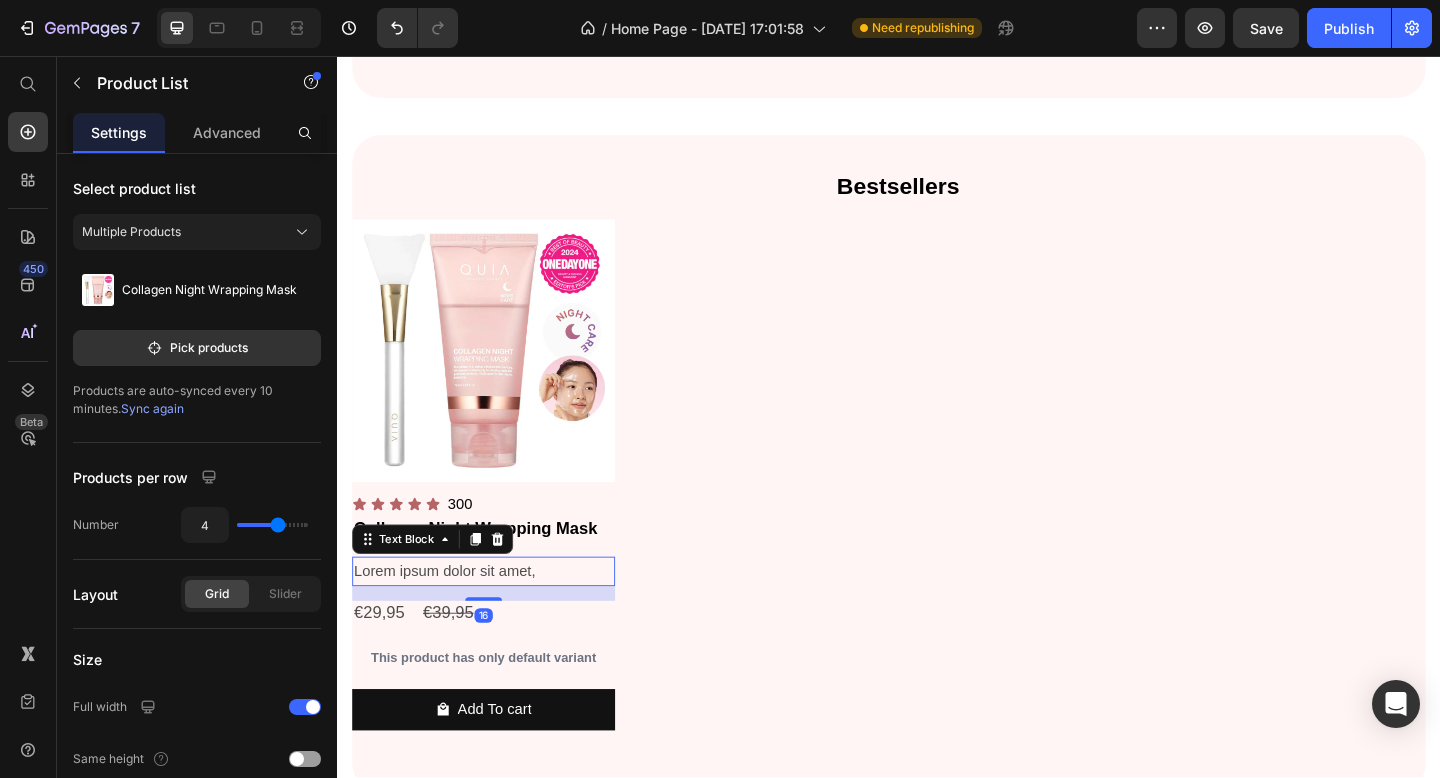 click on "Lorem ipsum dolor sit amet," at bounding box center [496, 617] 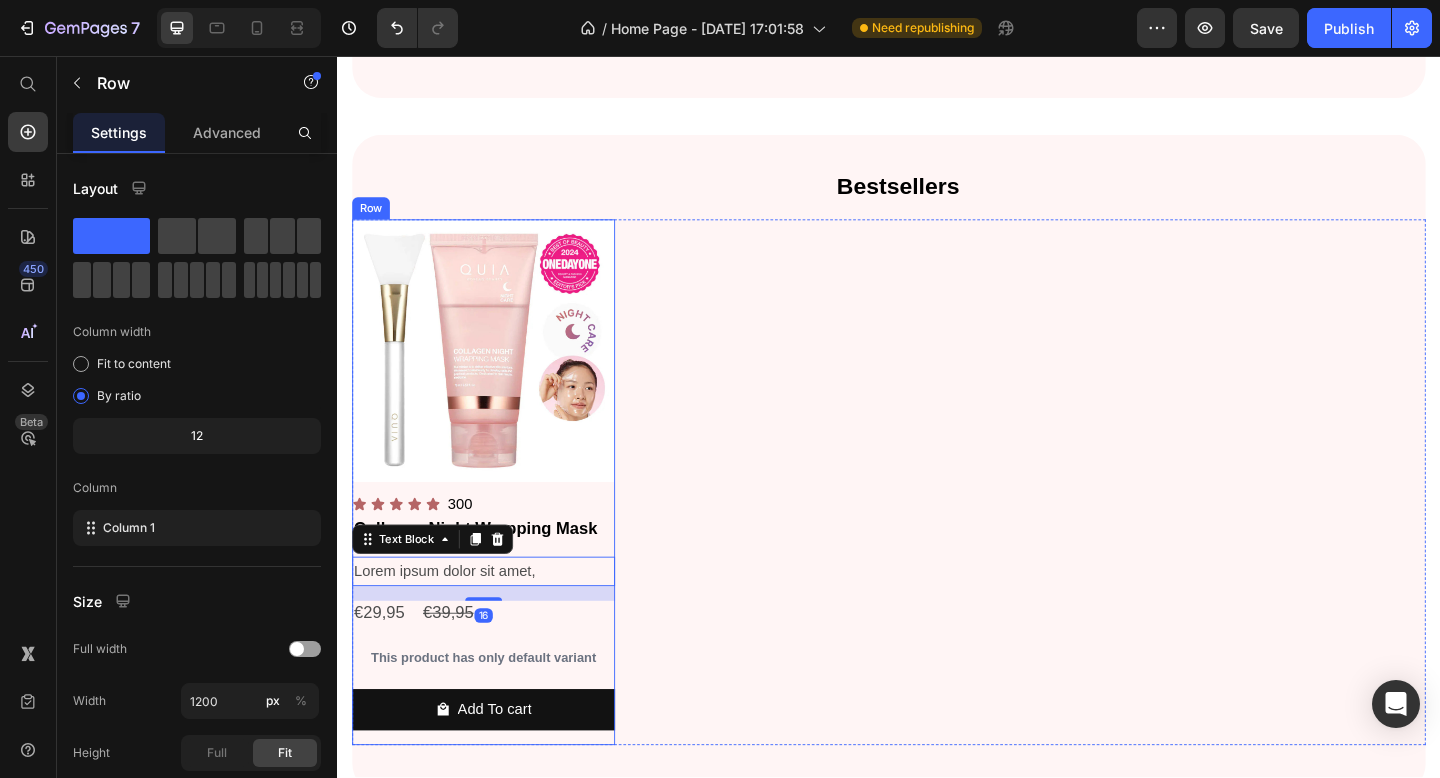 click on "Product Images Icon Icon Icon Icon Icon Icon List 300 Text Block Row Collagen Night Wrapping Mask Product Title Lorem ipsum dolor sit amet,  Text Block   16 €29,95 Product Price €39,95 Product Price Row This product has only default variant Product Variants & Swatches Add To cart Product Cart Button" at bounding box center [496, 519] 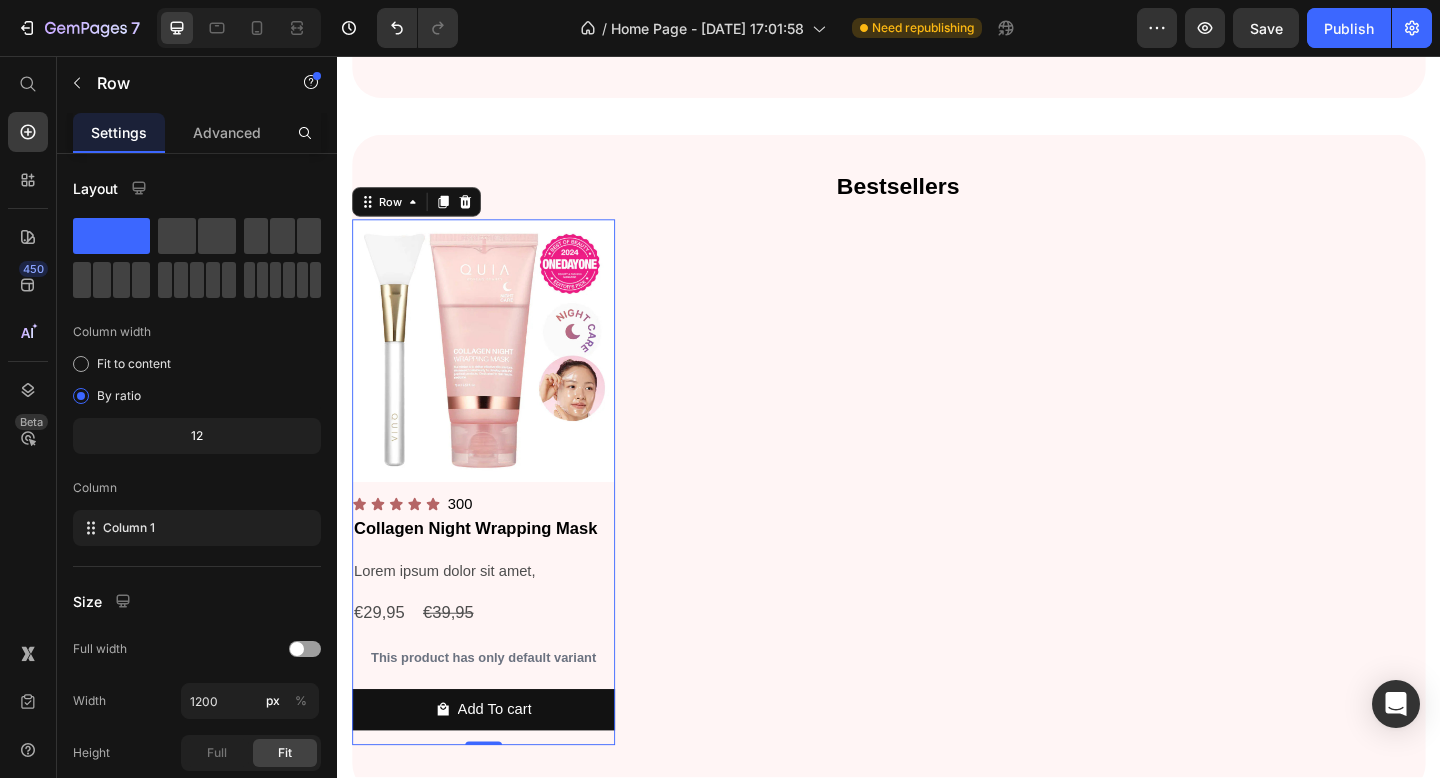 click on "Collagen Night Wrapping Mask" at bounding box center [496, 570] 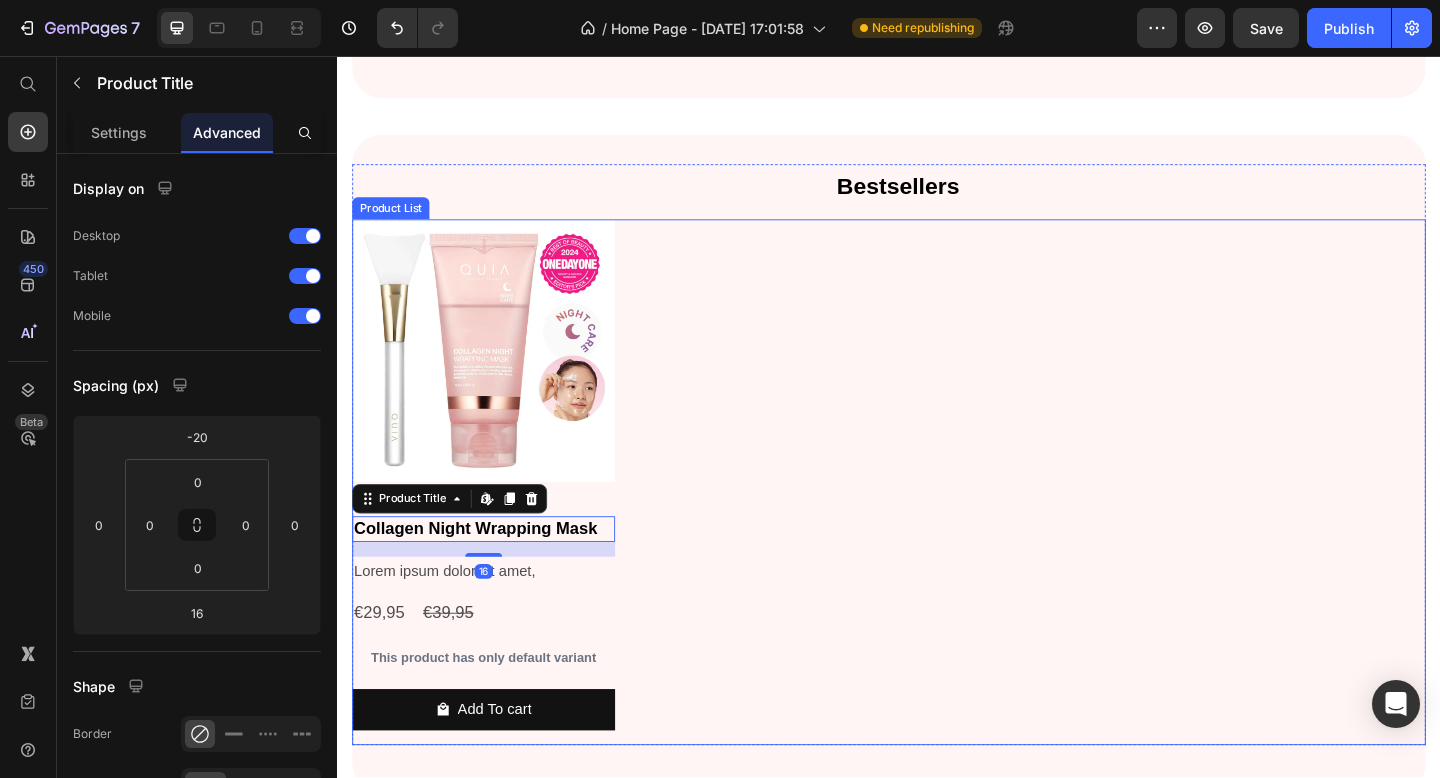 click on "Product Images Icon Icon Icon Icon Icon Icon List 300 Text Block Row Collagen Night Wrapping Mask Product Title   Edit content in Shopify 16 Lorem ipsum dolor sit amet,  Text Block €29,95 Product Price €39,95 Product Price Row This product has only default variant Product Variants & Swatches Add To cart Product Cart Button Row" at bounding box center [937, 519] 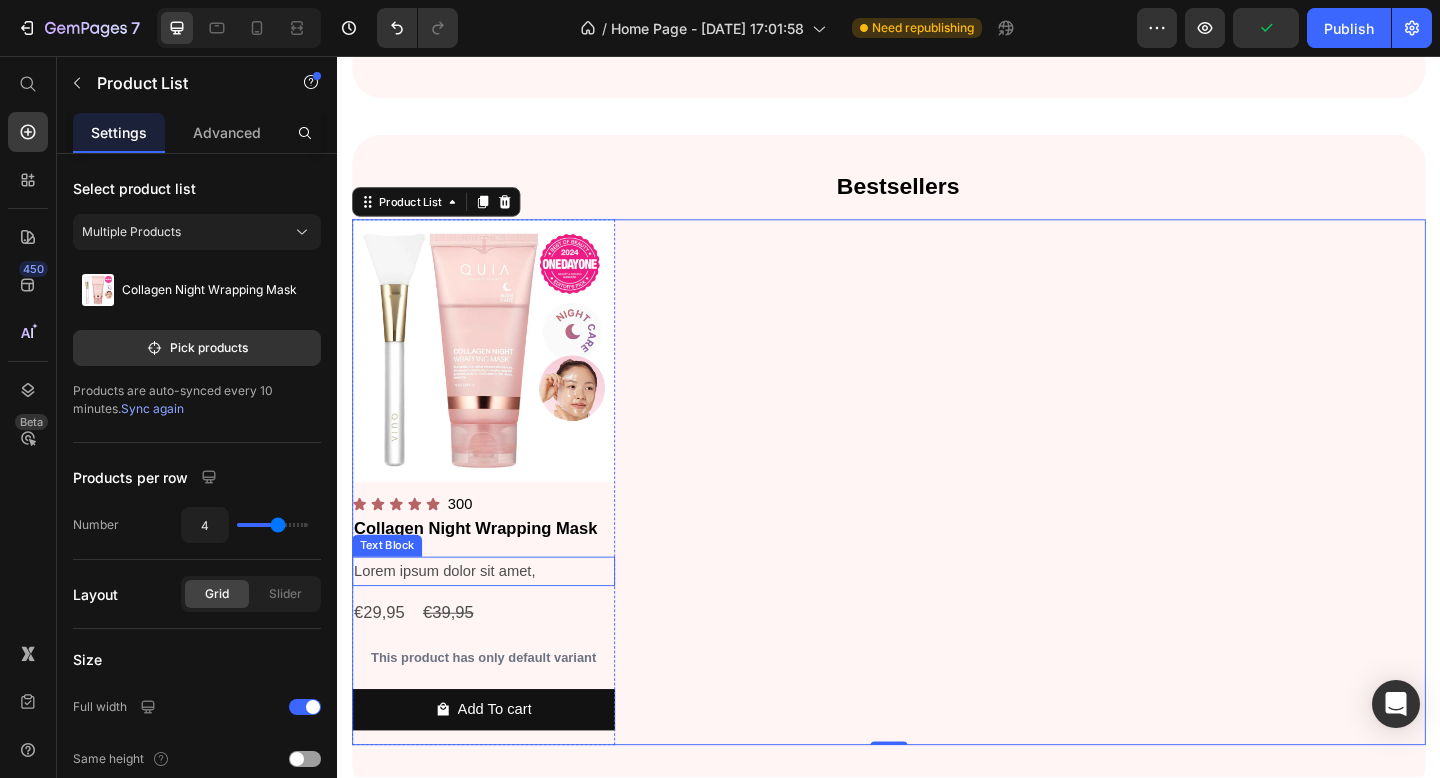 click on "Lorem ipsum dolor sit amet," at bounding box center (496, 617) 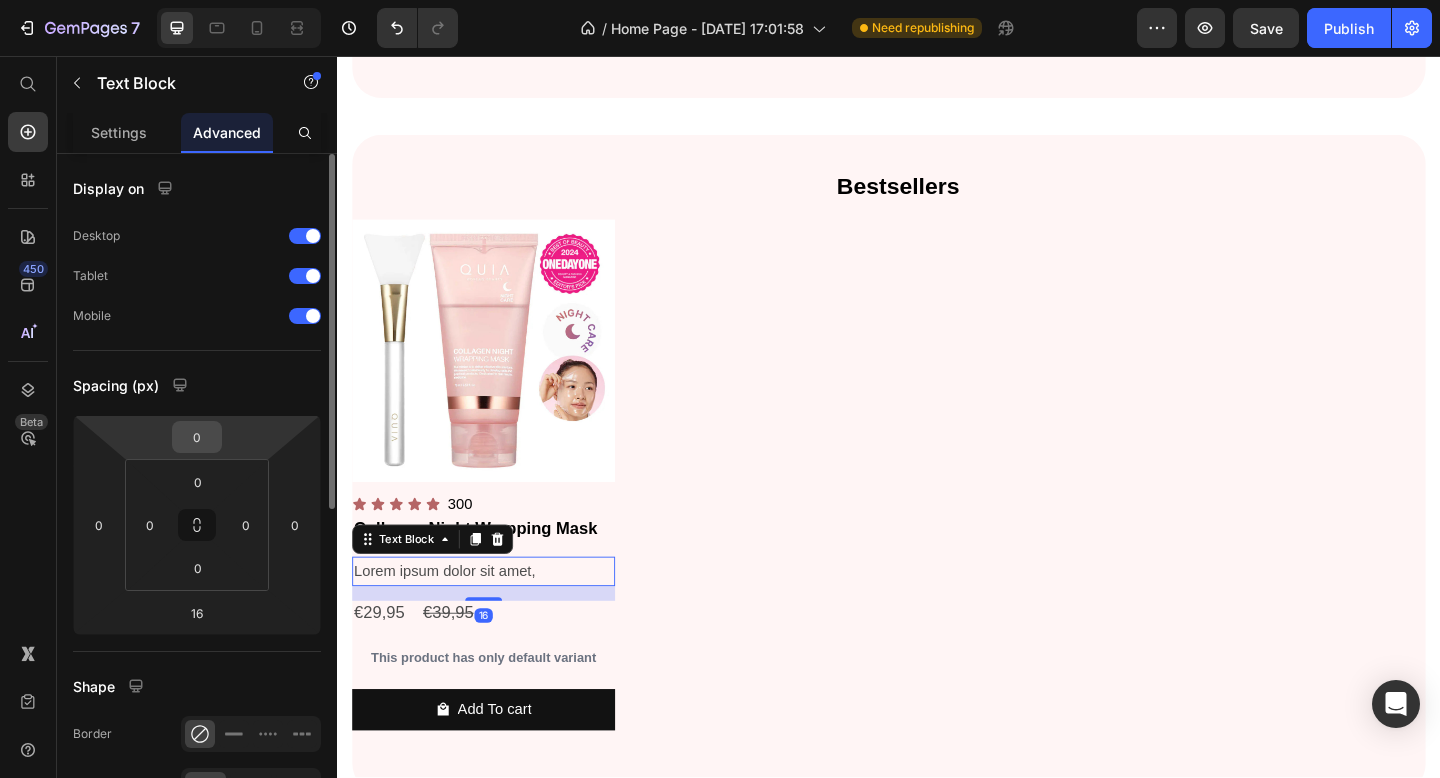 click on "0" at bounding box center [197, 437] 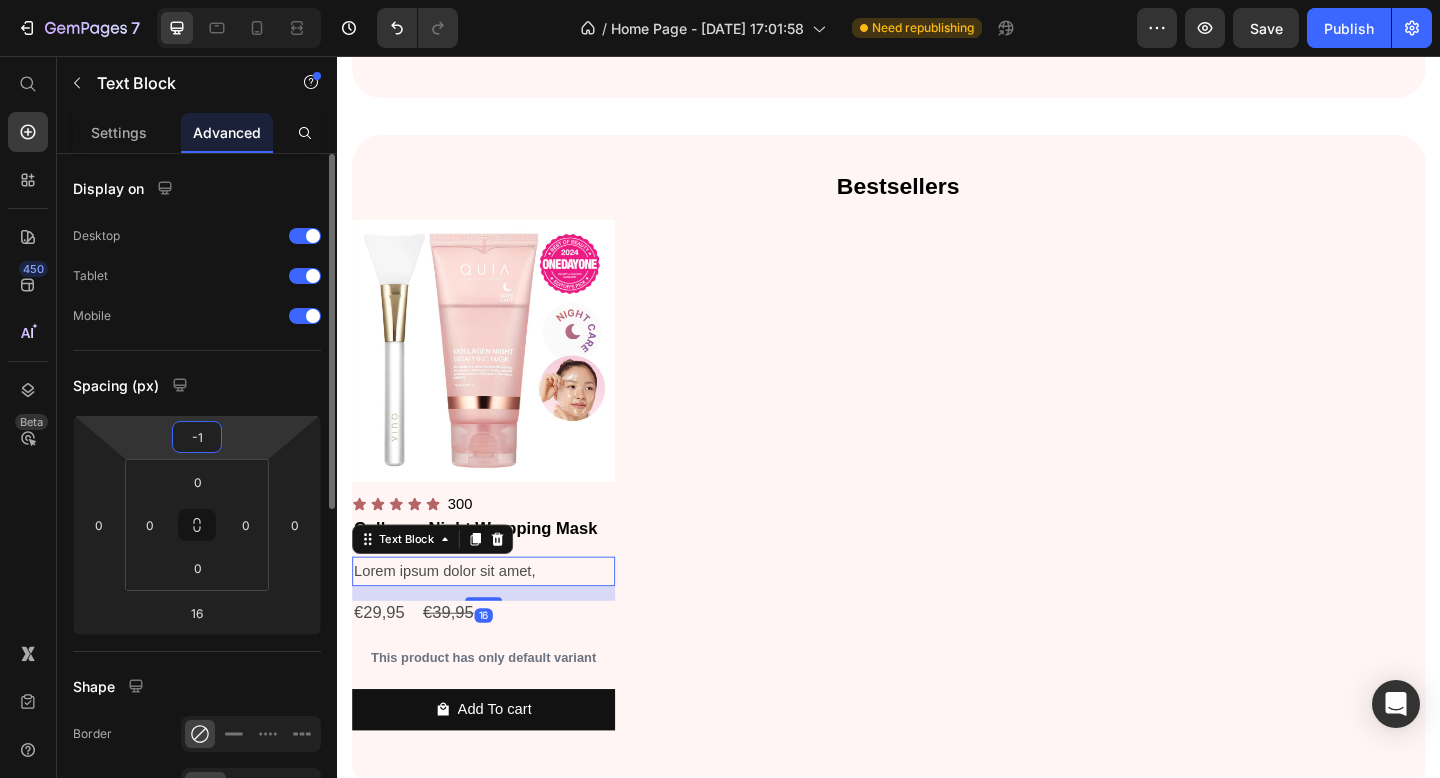 type on "-15" 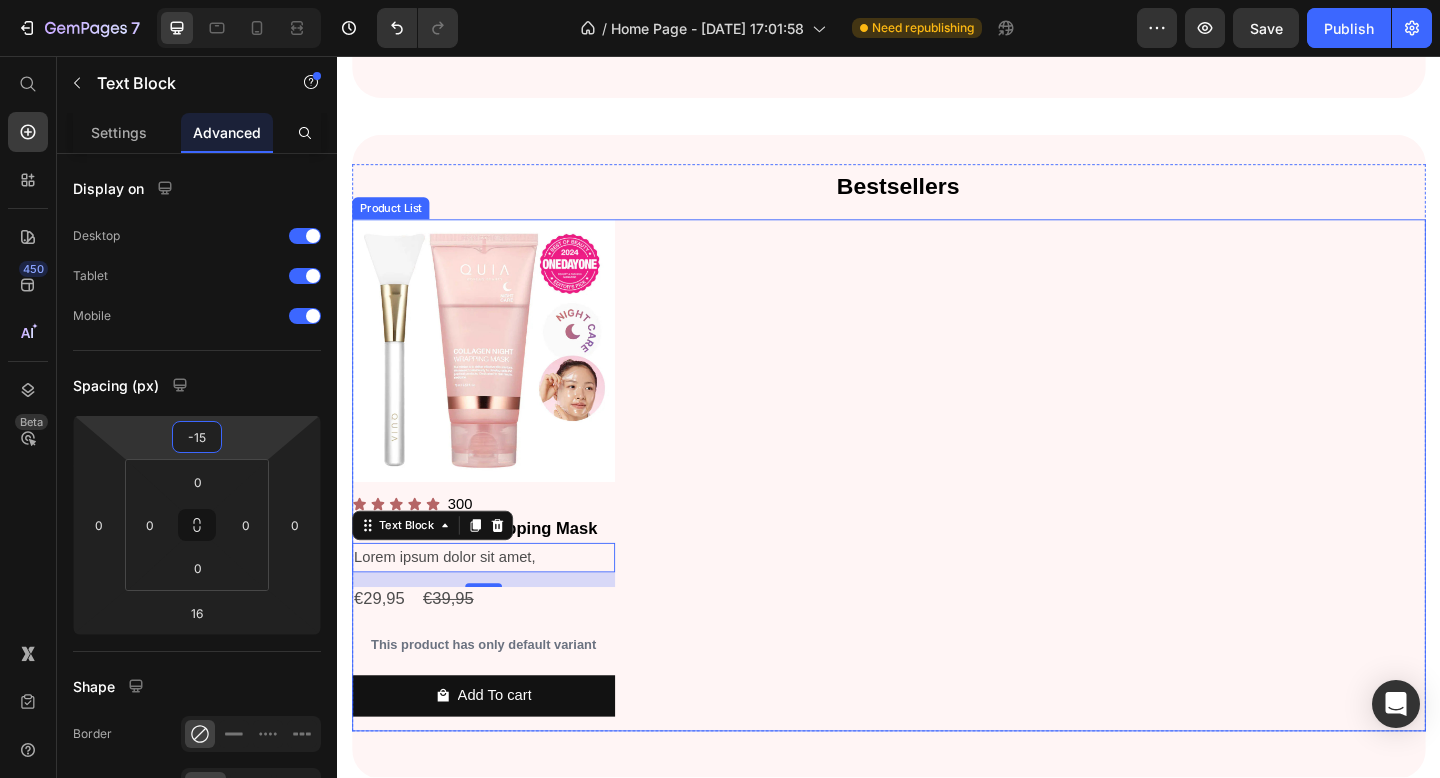 click on "Product Images Icon Icon Icon Icon Icon Icon List 300 Text Block Row Collagen Night Wrapping Mask Product Title Lorem ipsum dolor sit amet,  Text Block   16 €29,95 Product Price €39,95 Product Price Row This product has only default variant Product Variants & Swatches Add To cart Product Cart Button Row" at bounding box center (937, 512) 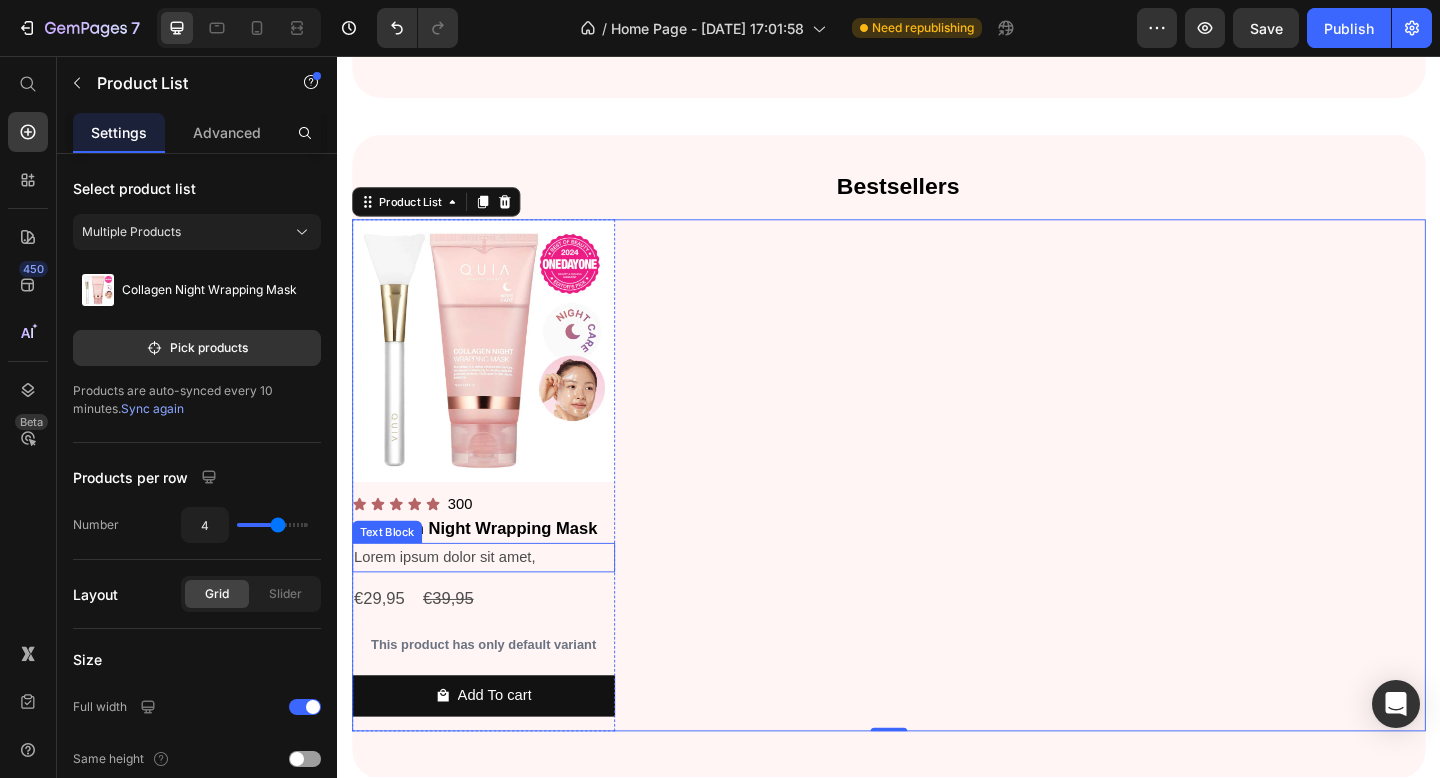click on "Lorem ipsum dolor sit amet," at bounding box center (496, 602) 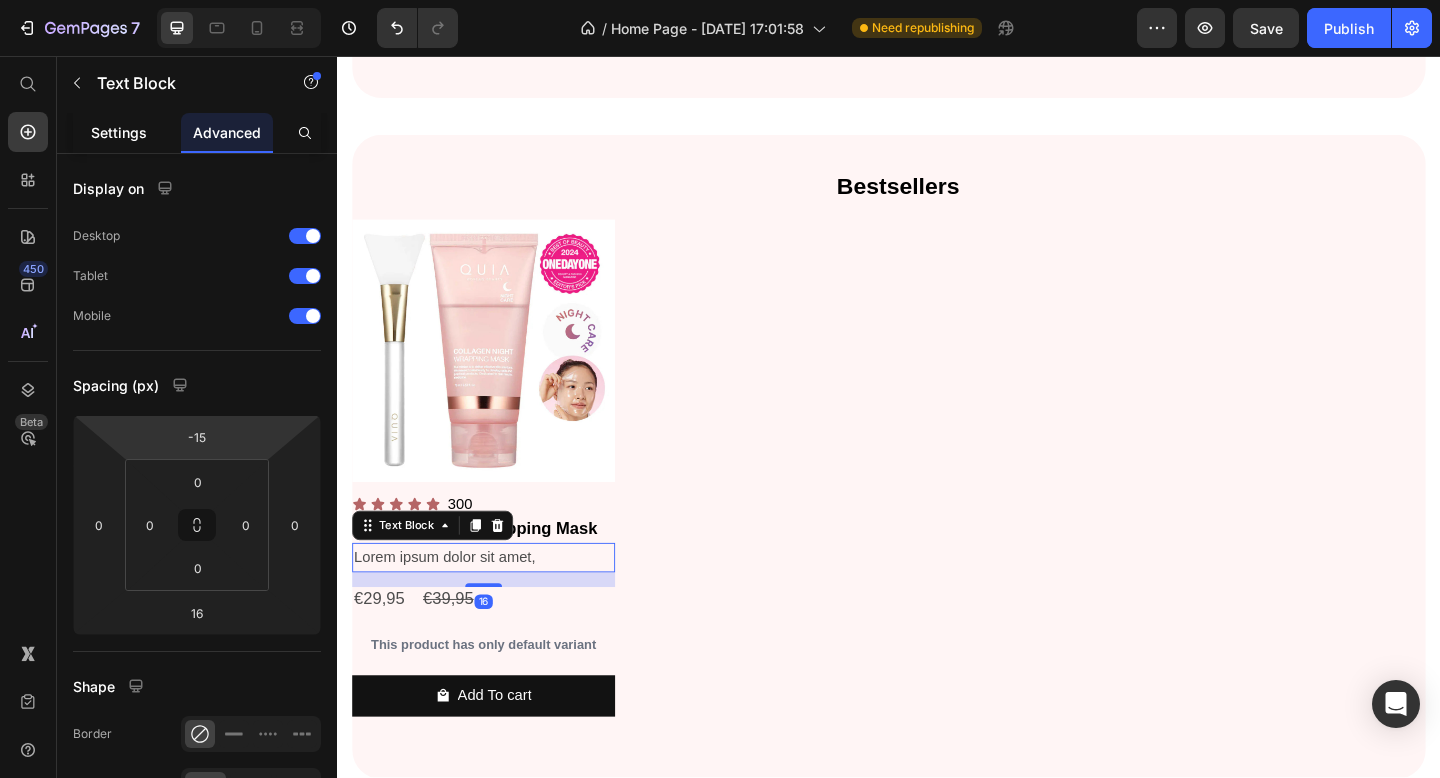 click on "Settings" at bounding box center (119, 132) 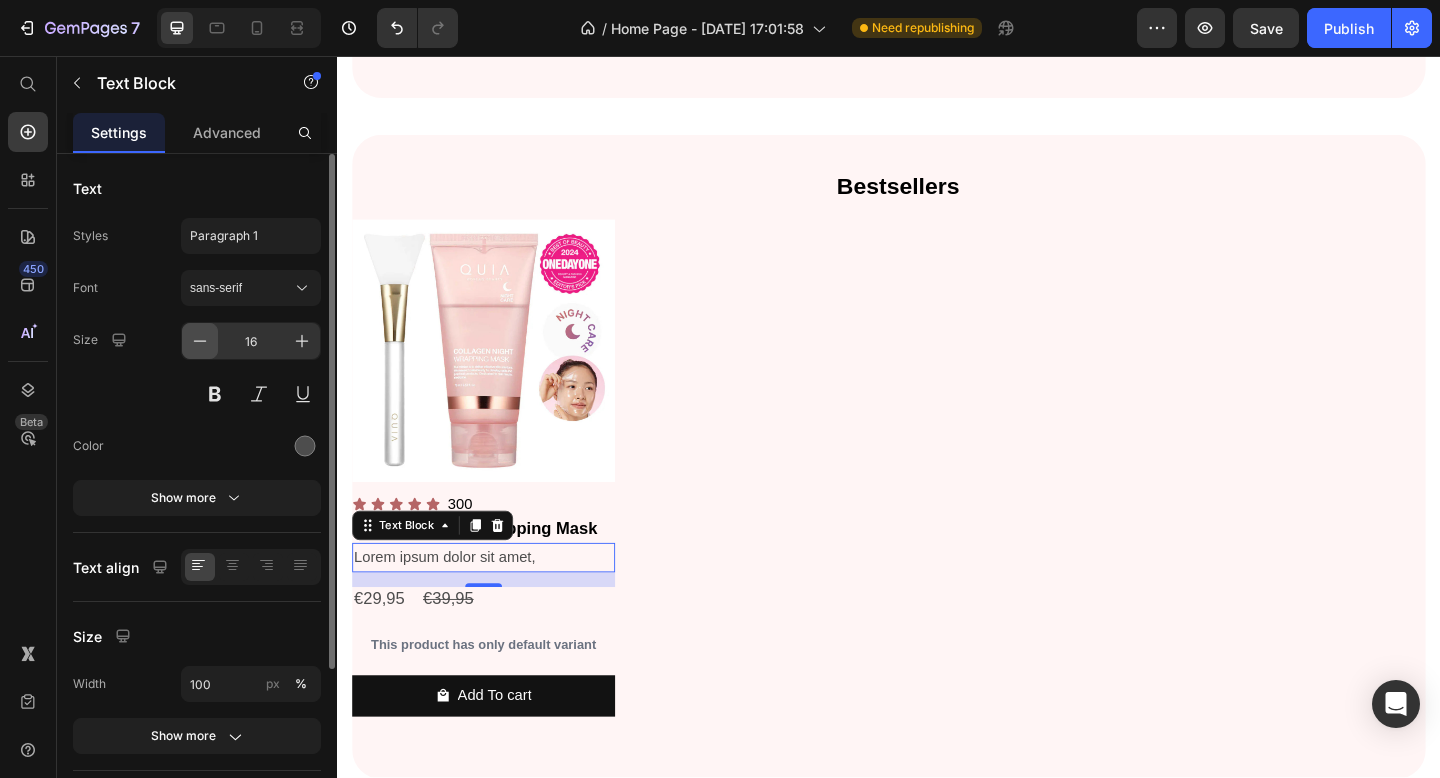 click 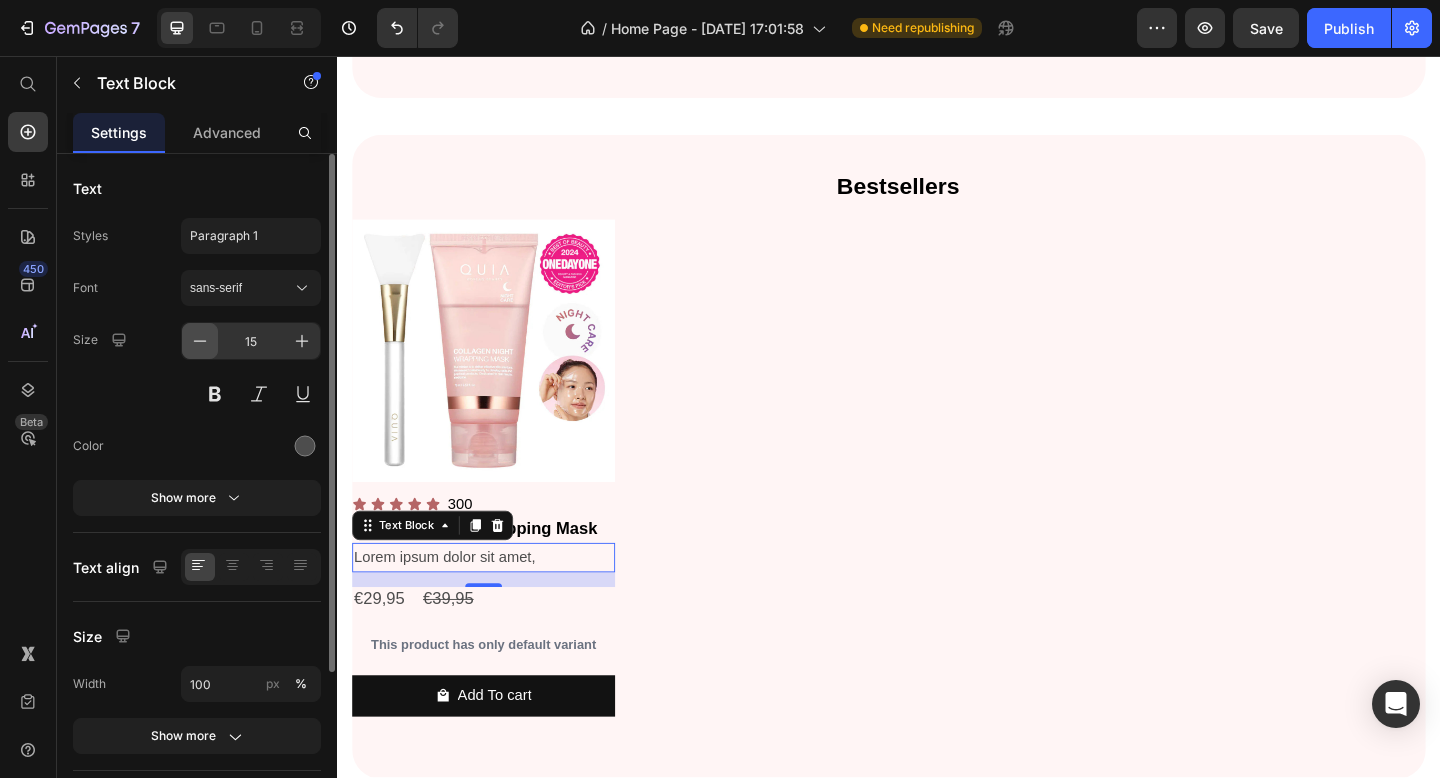 click at bounding box center [200, 341] 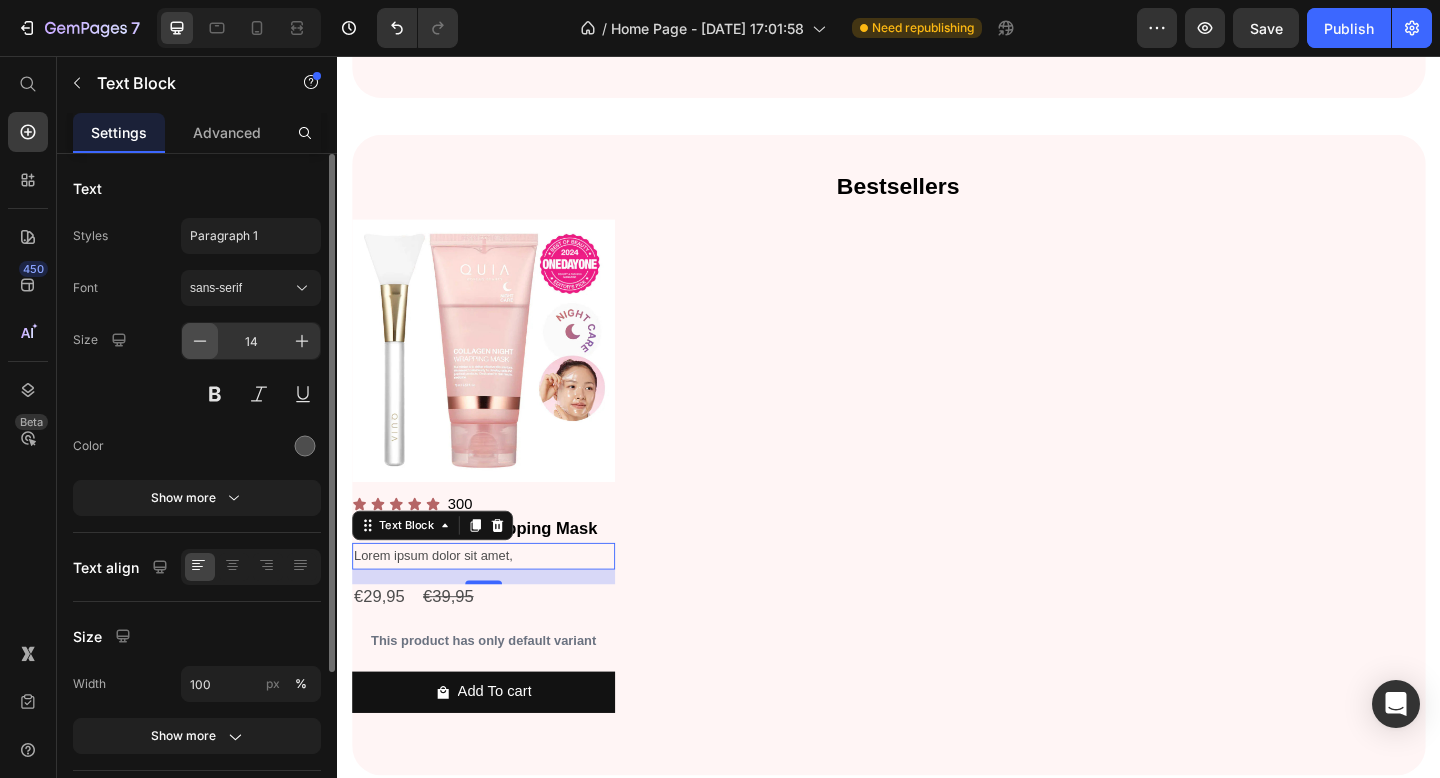 click at bounding box center [200, 341] 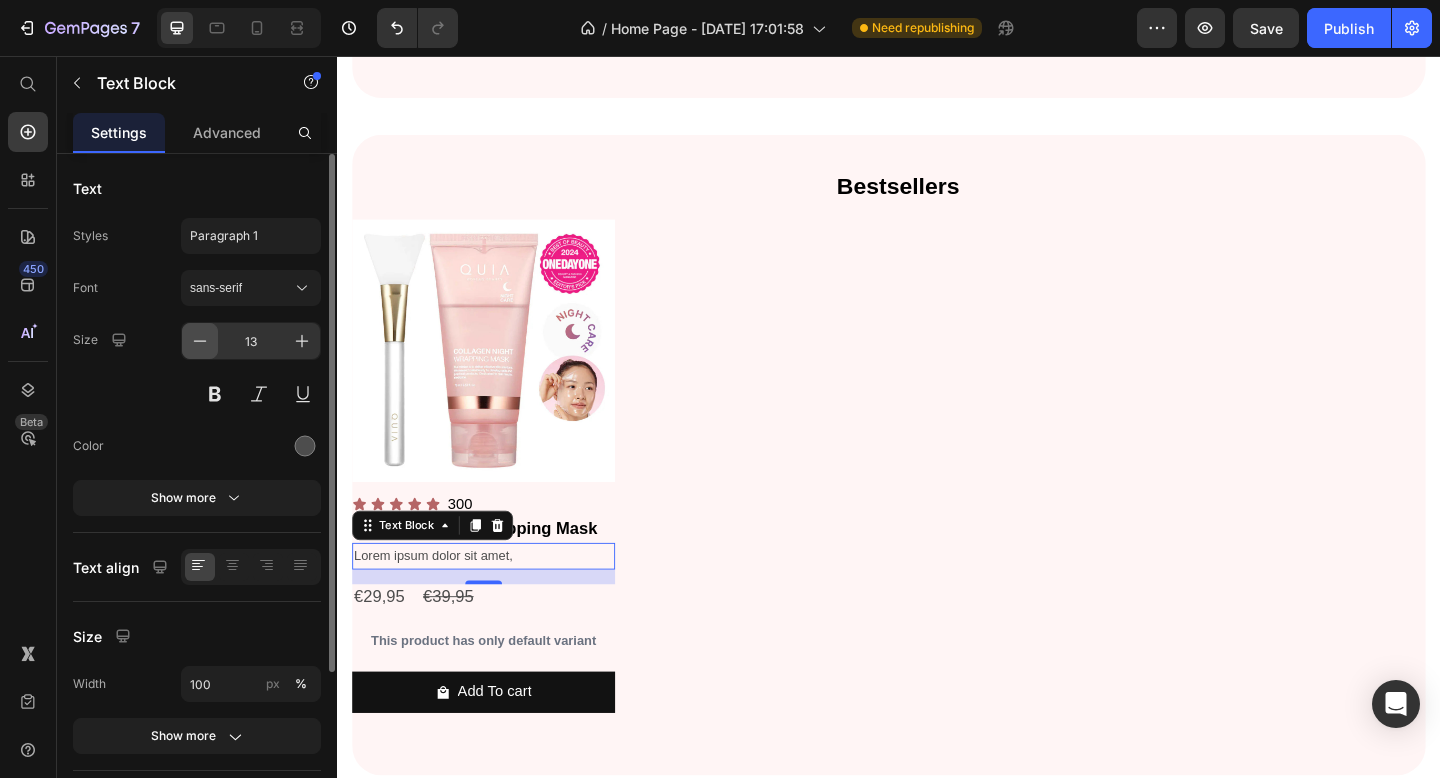 click at bounding box center (200, 341) 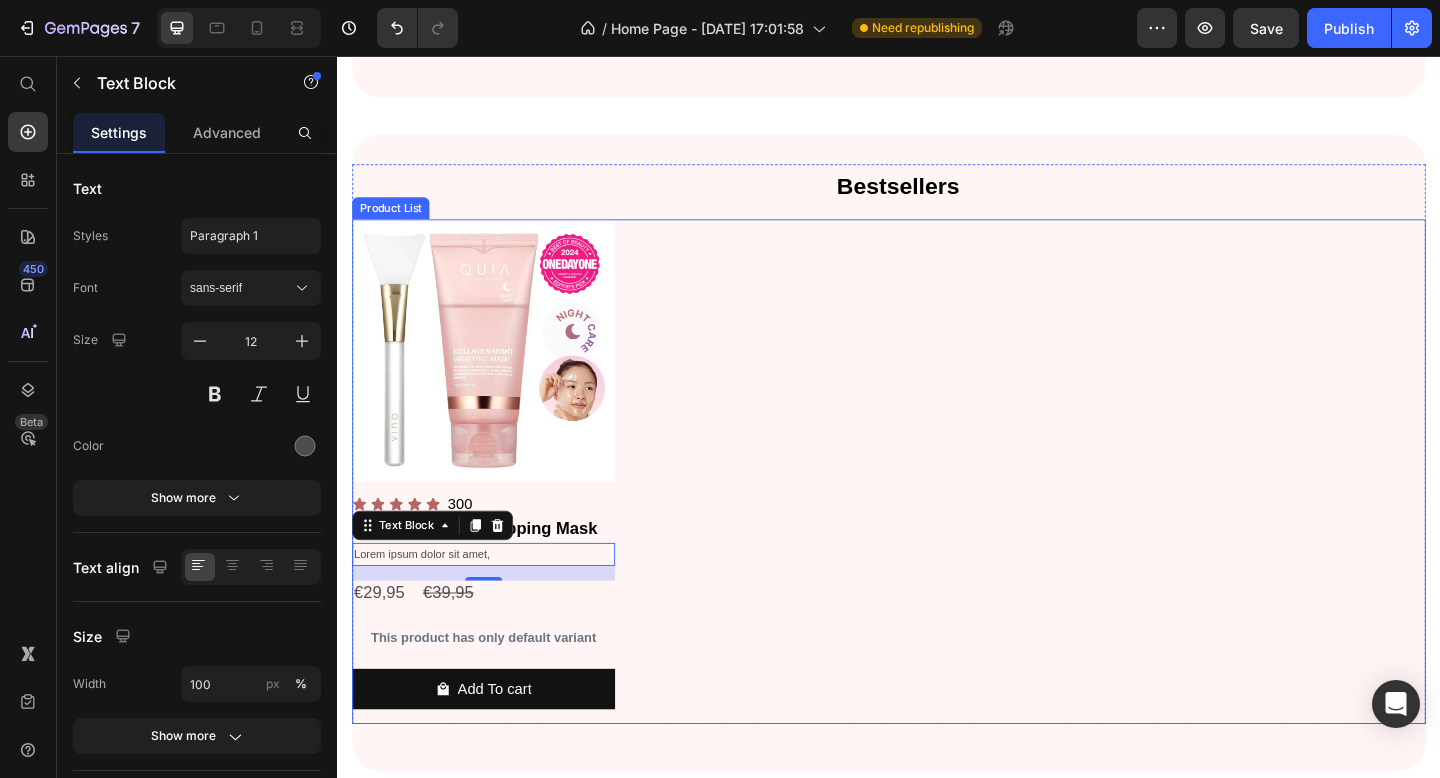click on "Product Images Icon Icon Icon Icon Icon Icon List 300 Text Block Row Collagen Night Wrapping Mask Product Title Lorem ipsum dolor sit amet,  Text Block   16 €29,95 Product Price €39,95 Product Price Row This product has only default variant Product Variants & Swatches Add To cart Product Cart Button Row" at bounding box center [937, 508] 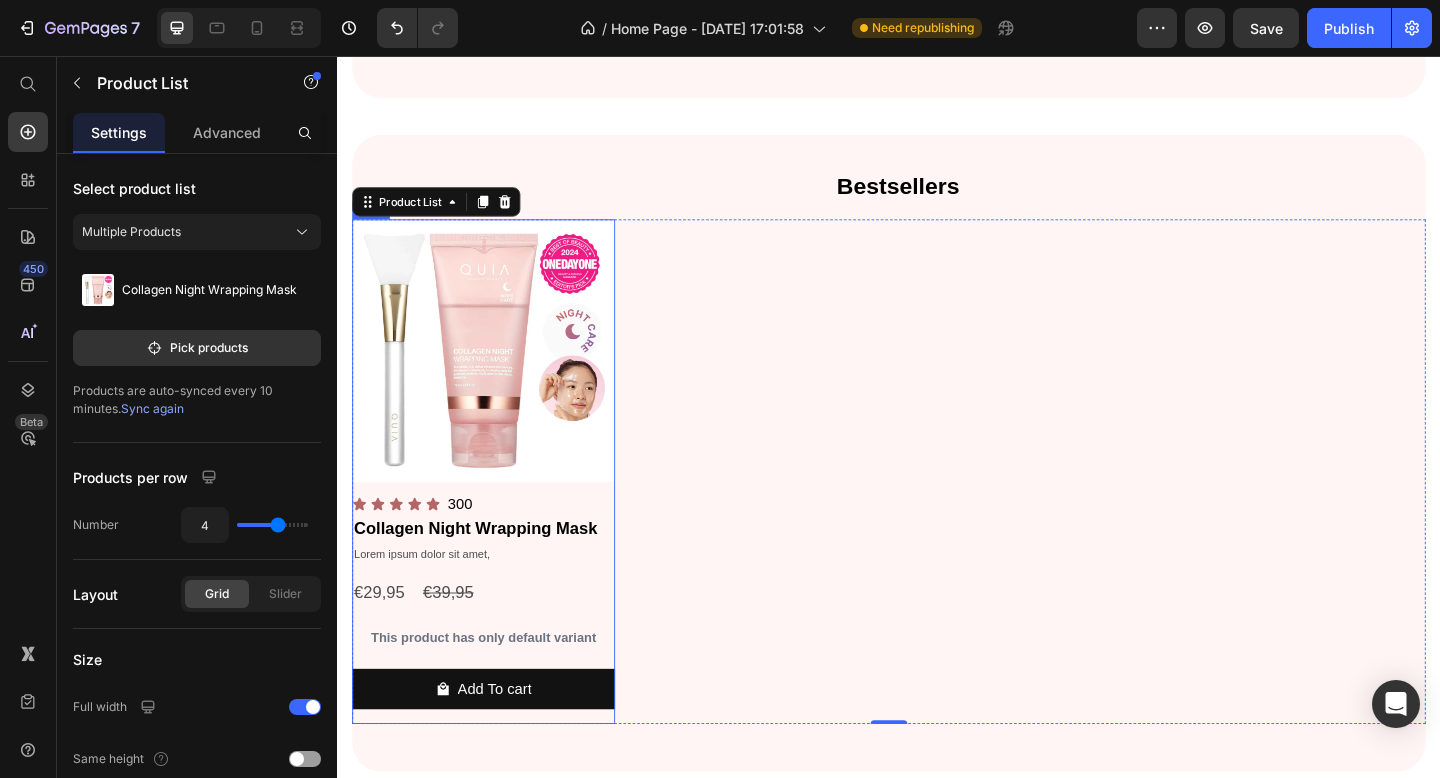 click on "€39,95" at bounding box center (457, 640) 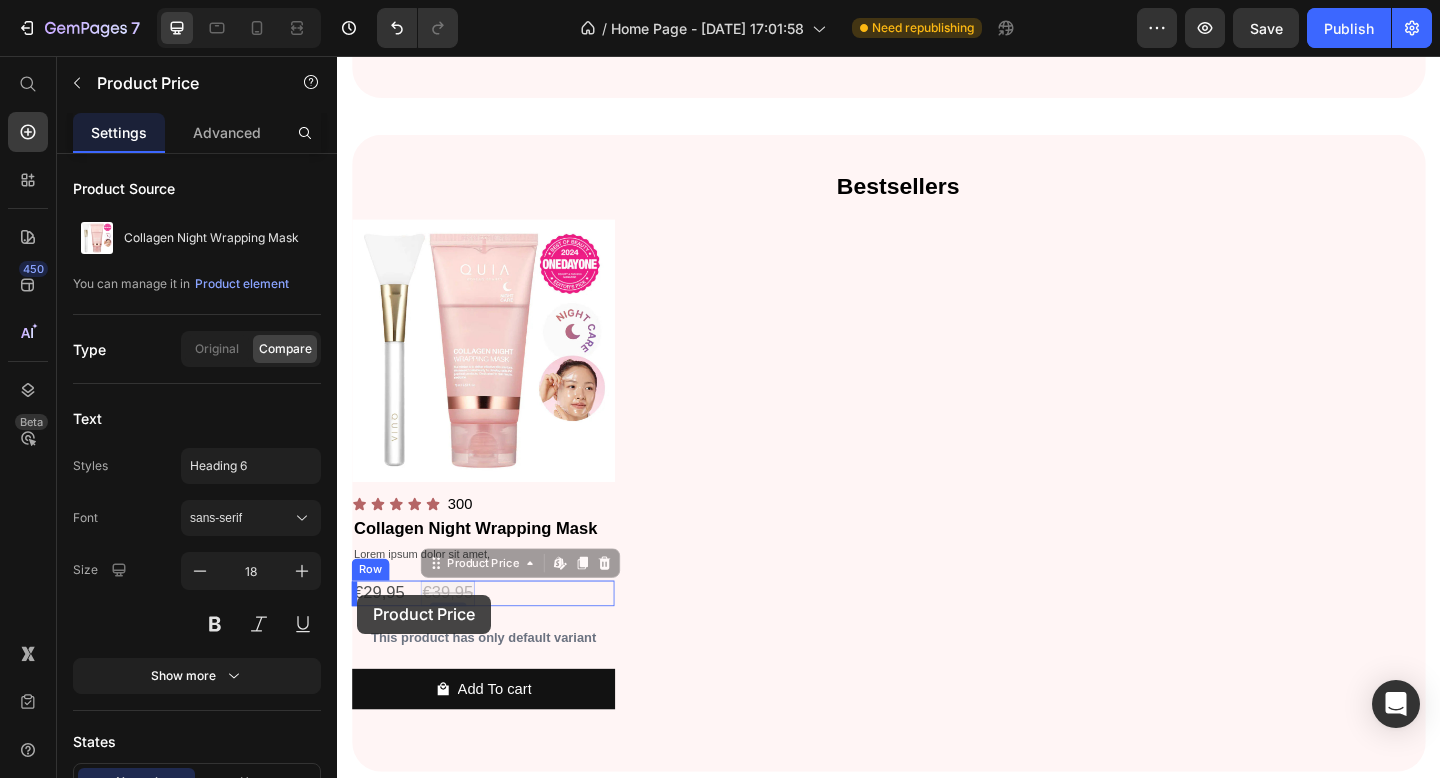 drag, startPoint x: 452, startPoint y: 609, endPoint x: 359, endPoint y: 642, distance: 98.681305 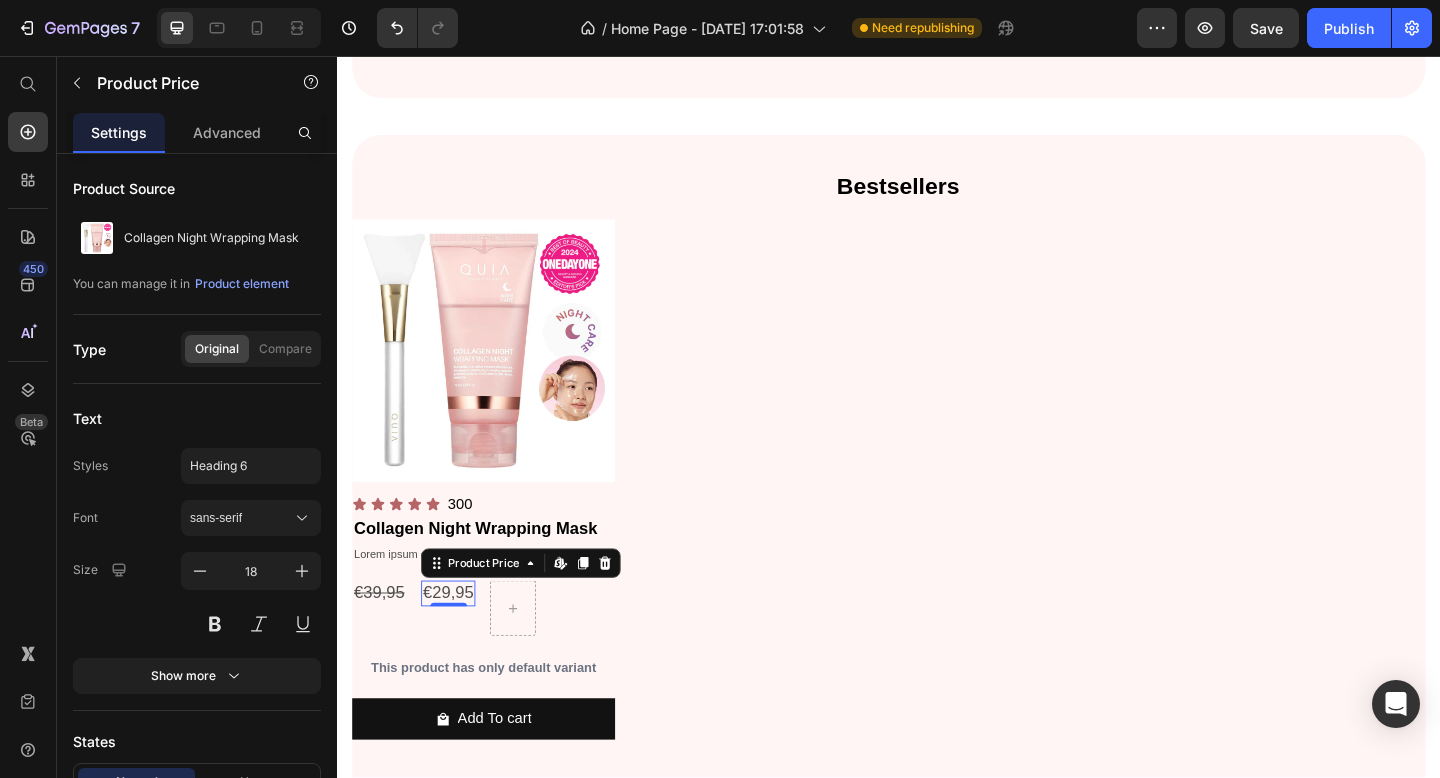 click on "€29,95" at bounding box center [457, 640] 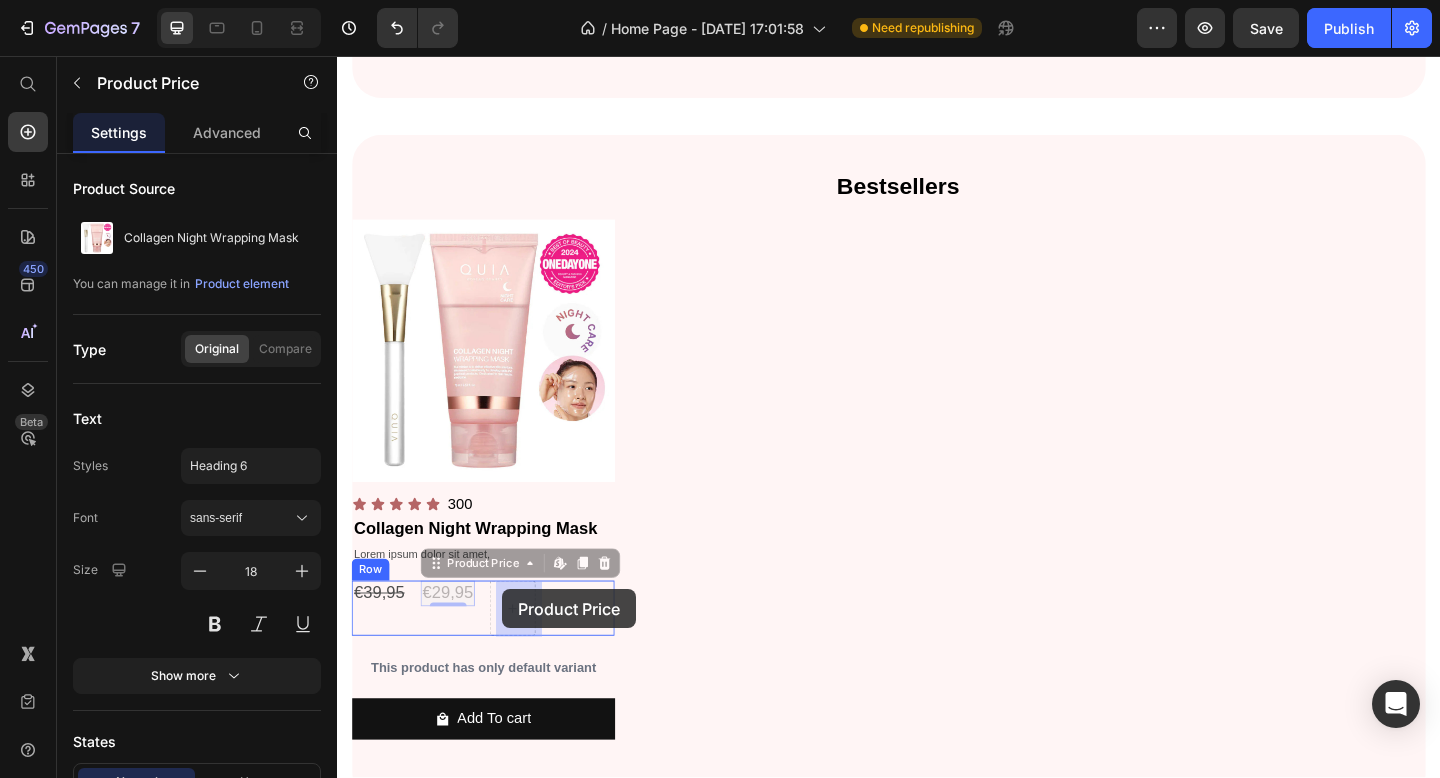 drag, startPoint x: 447, startPoint y: 612, endPoint x: 517, endPoint y: 638, distance: 74.672615 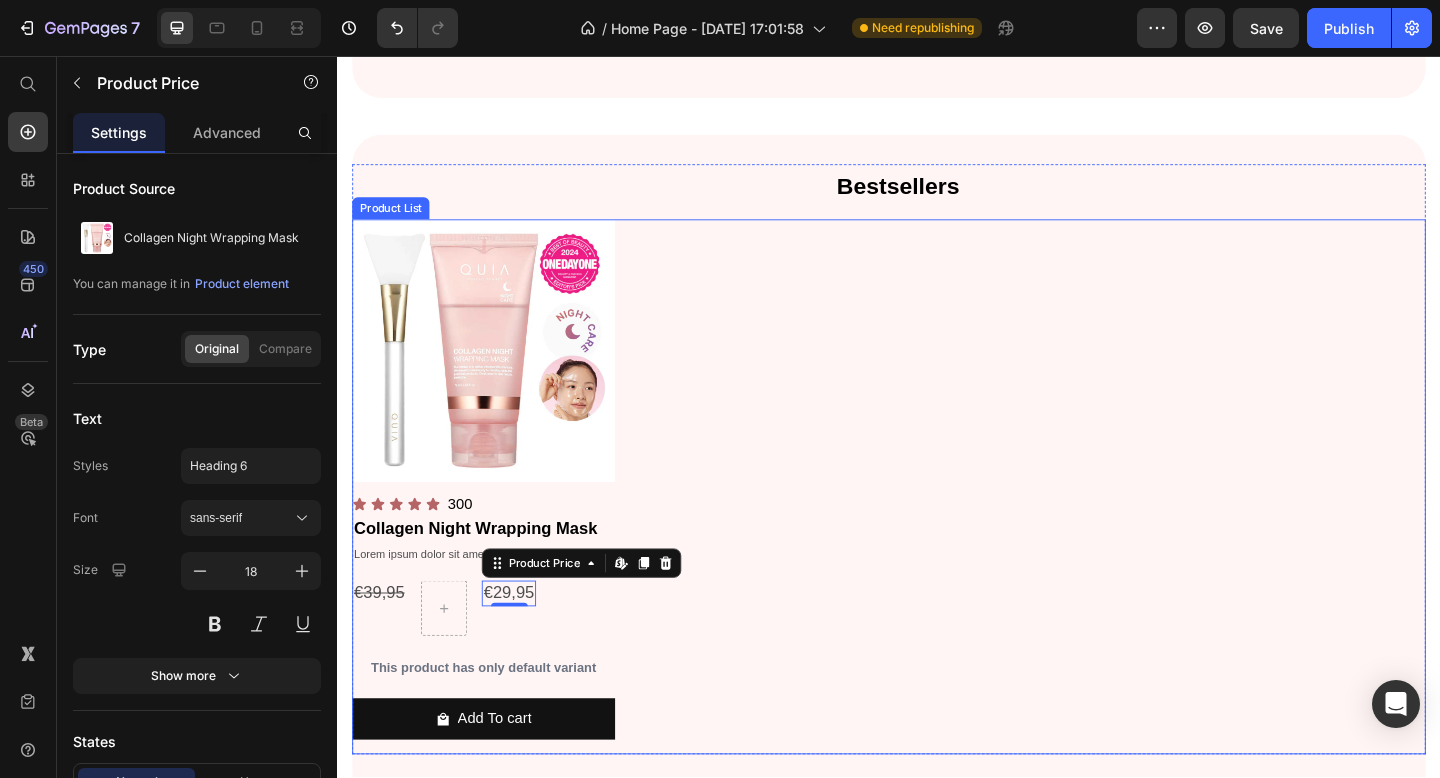 click on "Product Images Icon Icon Icon Icon Icon Icon List 300 Text Block Row Collagen Night Wrapping Mask Product Title Lorem ipsum dolor sit amet,  Text Block €39,95 Product Price
€29,95 Product Price   Edit content in Shopify 0 Row This product has only default variant Product Variants & Swatches Add To cart Product Cart Button Row" at bounding box center (937, 525) 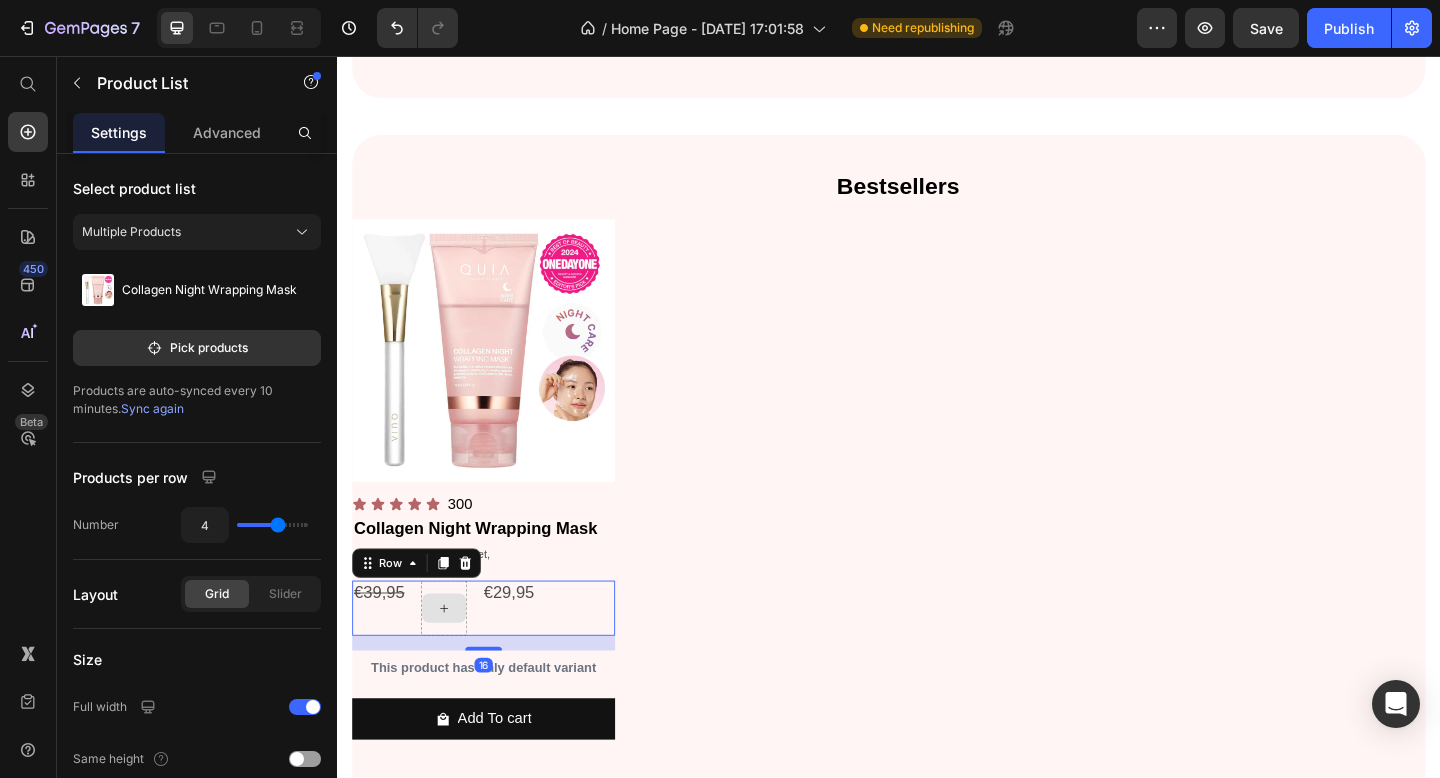 click at bounding box center [453, 657] 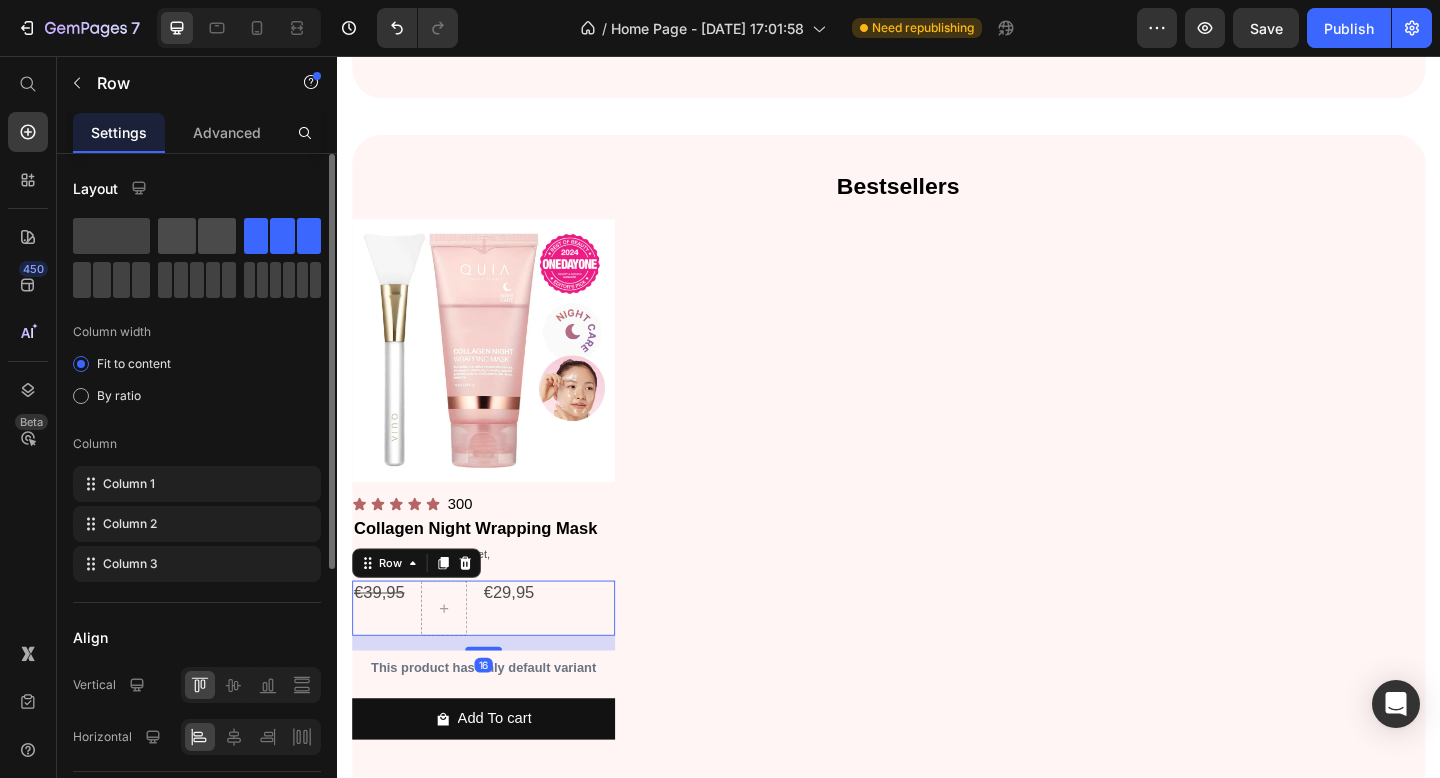click 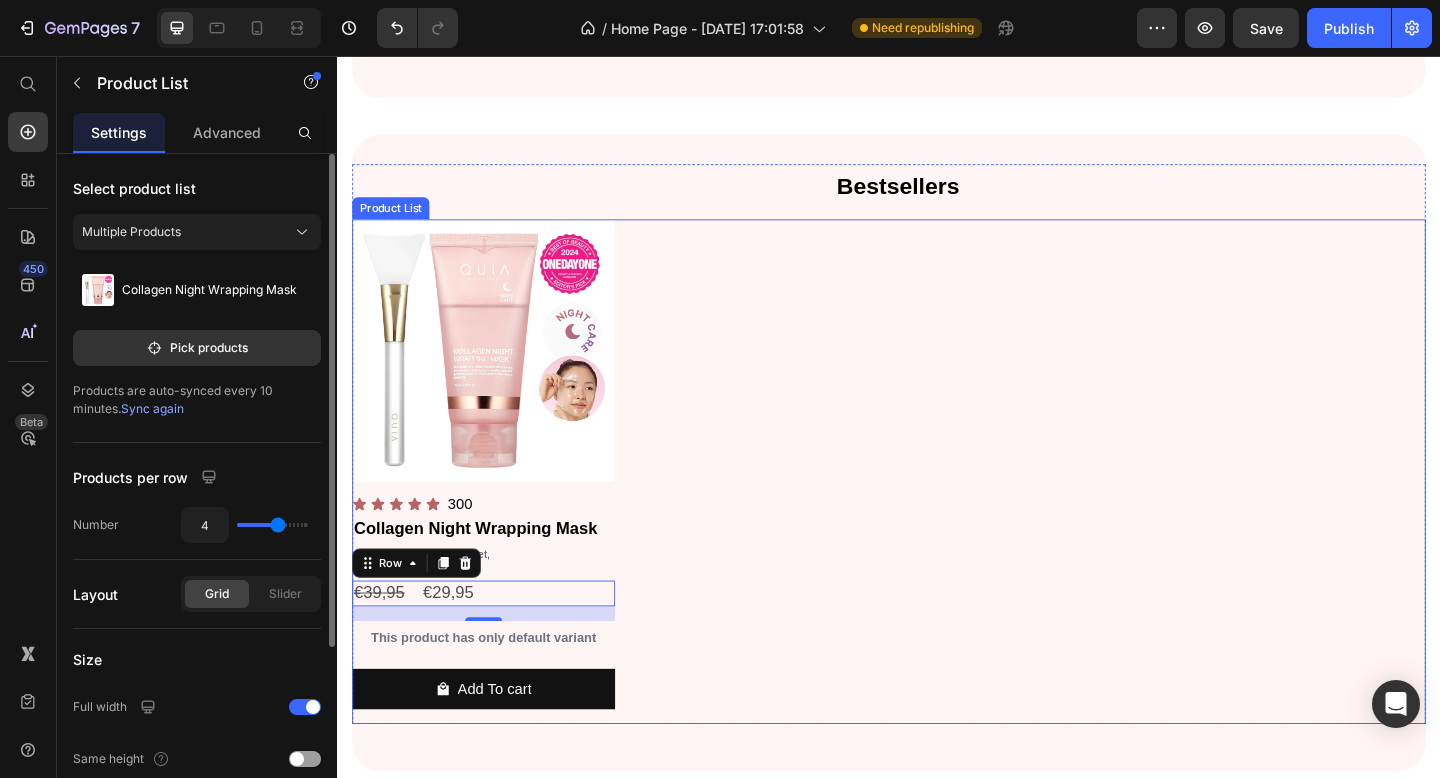 click on "Product Images Icon Icon Icon Icon Icon Icon List 300 Text Block Row Collagen Night Wrapping Mask Product Title Lorem ipsum dolor sit amet,  Text Block €39,95 Product Price €29,95 Product Price Row   16 This product has only default variant Product Variants & Swatches Add To cart Product Cart Button Row" at bounding box center (937, 508) 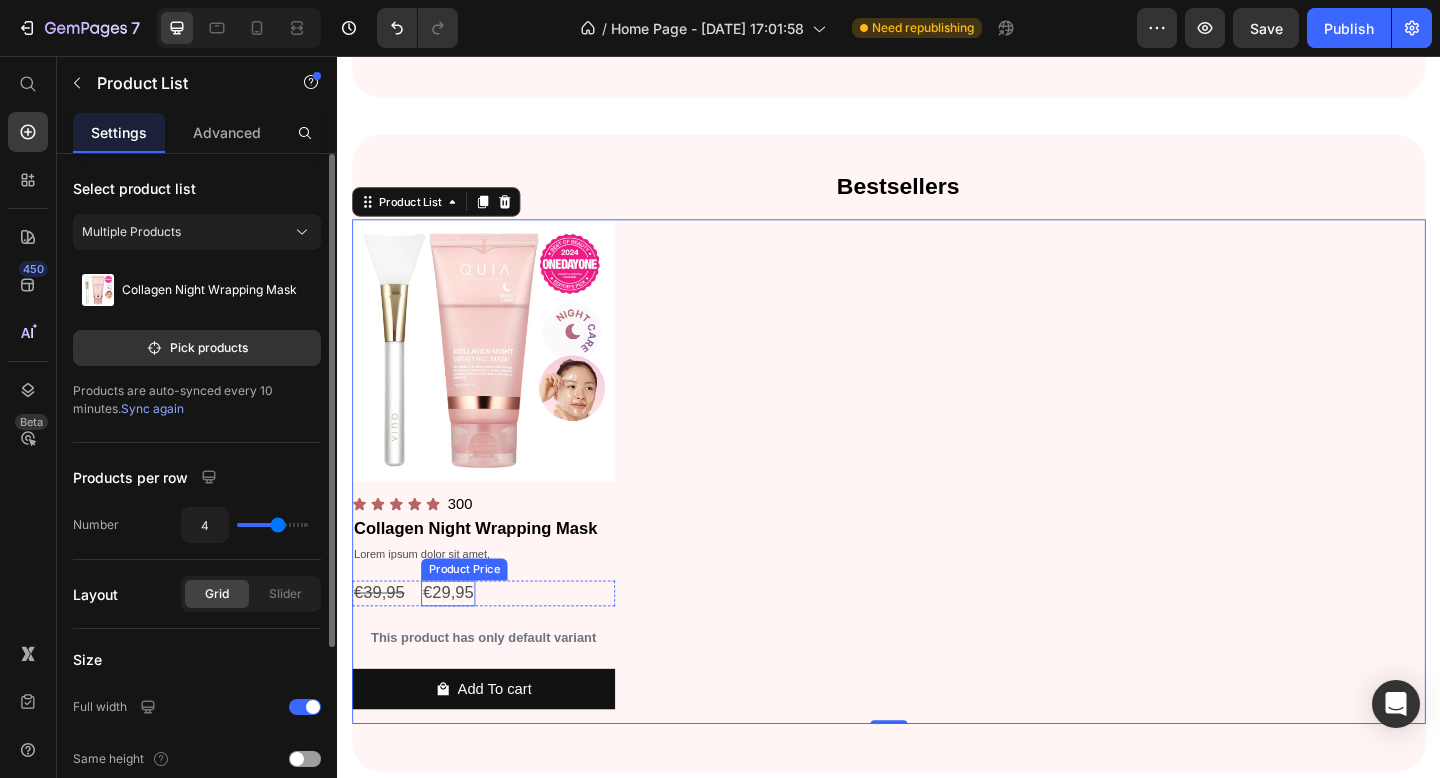 click on "€29,95" at bounding box center (457, 640) 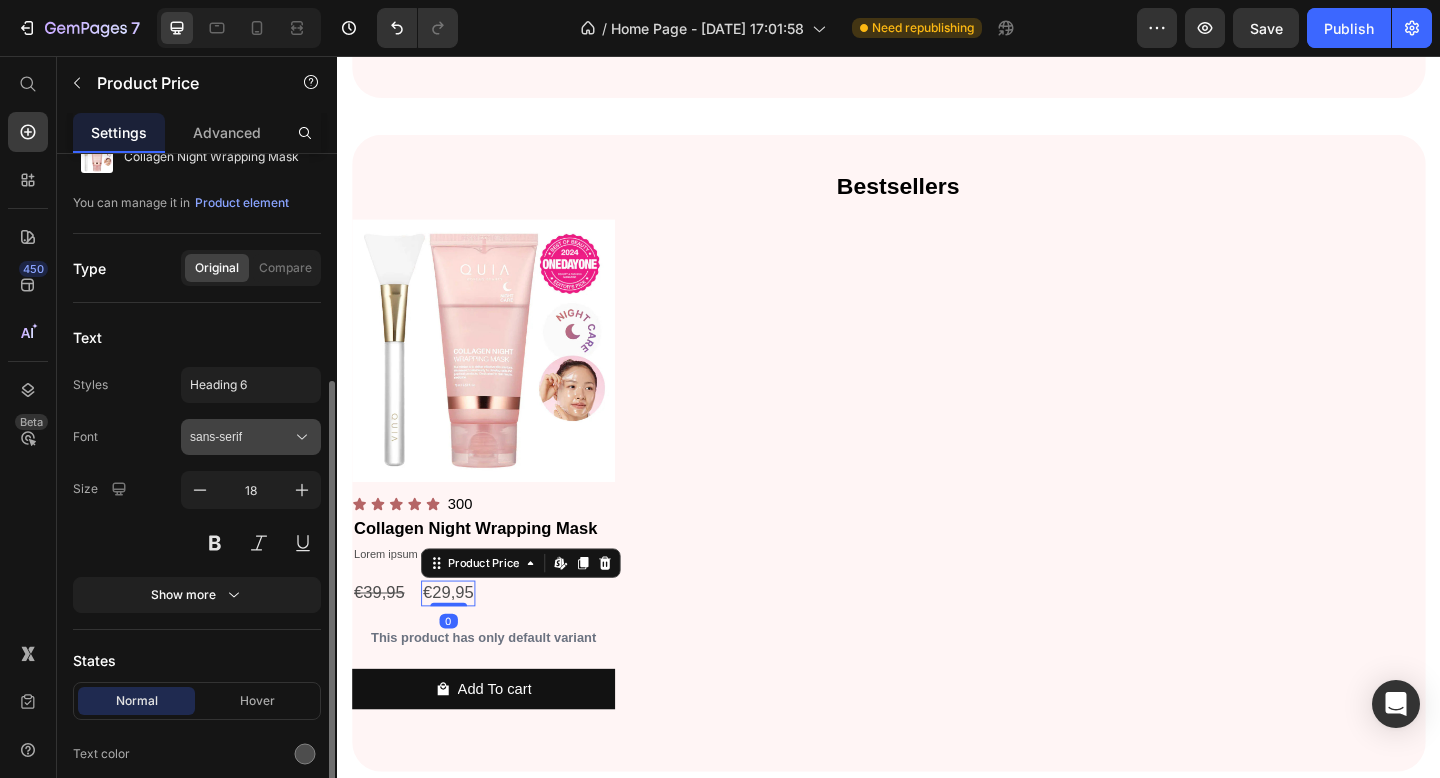 scroll, scrollTop: 235, scrollLeft: 0, axis: vertical 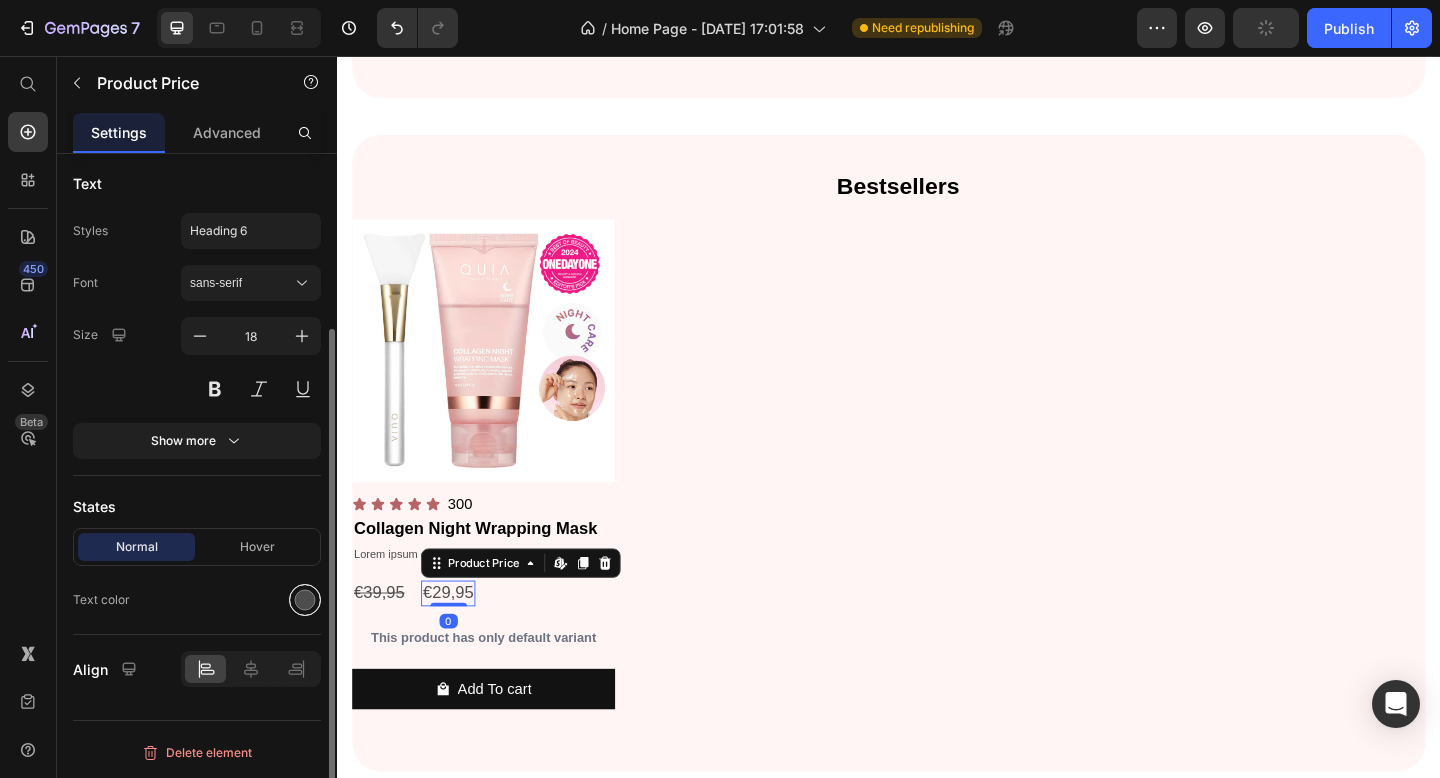 click at bounding box center [305, 600] 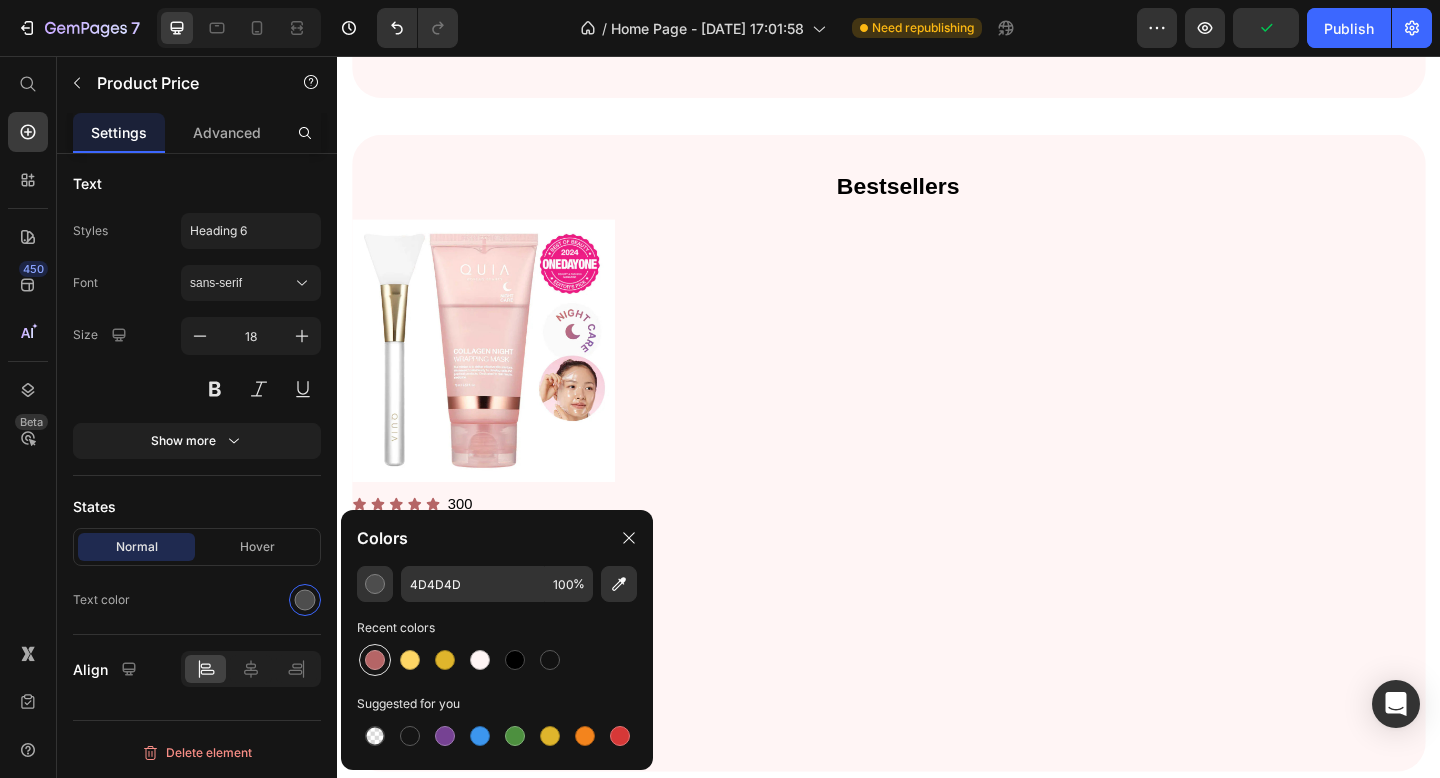 click at bounding box center [375, 660] 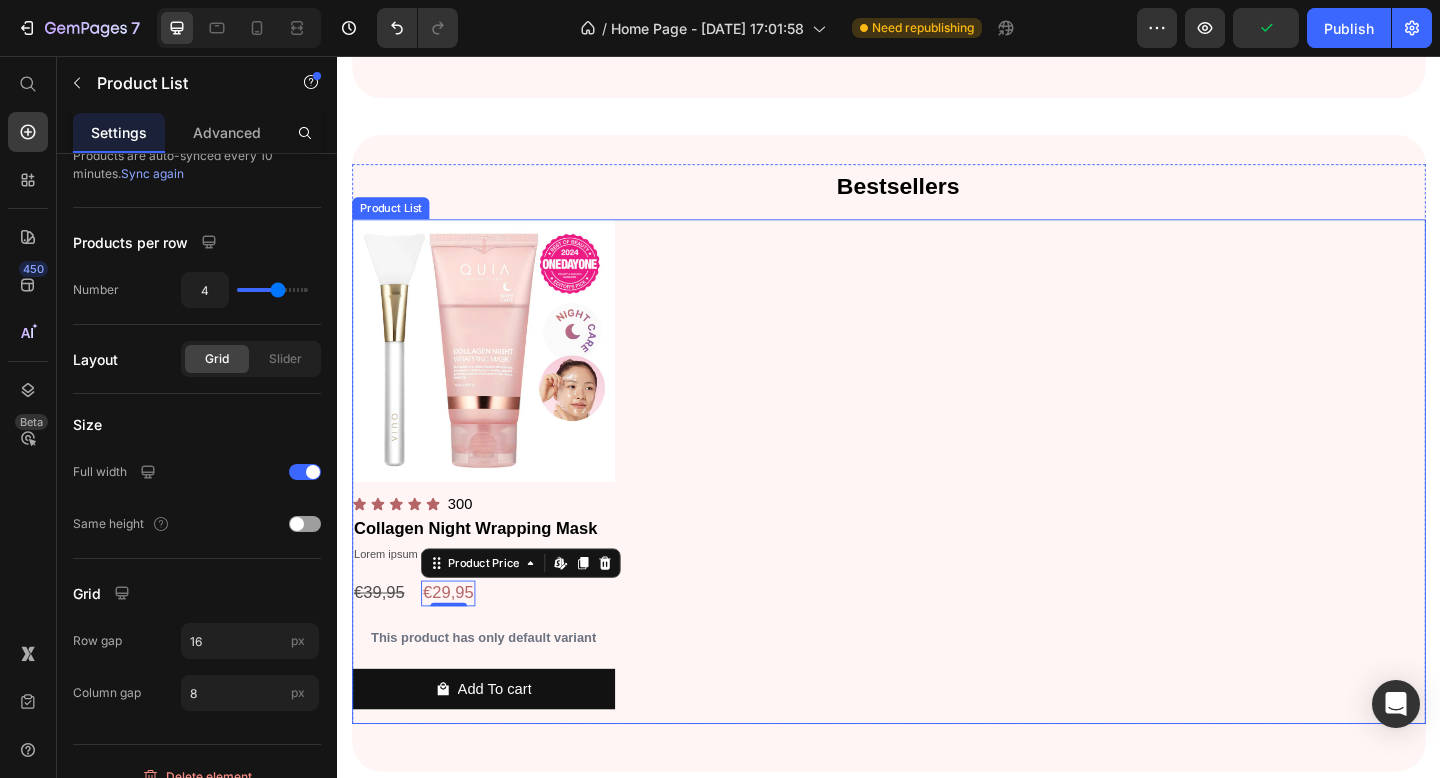 click on "Product Images Icon Icon Icon Icon Icon Icon List 300 Text Block Row Collagen Night Wrapping Mask Product Title Lorem ipsum dolor sit amet,  Text Block €39,95 Product Price €29,95 Product Price   Edit content in Shopify 0 Row This product has only default variant Product Variants & Swatches Add To cart Product Cart Button Row" at bounding box center (937, 508) 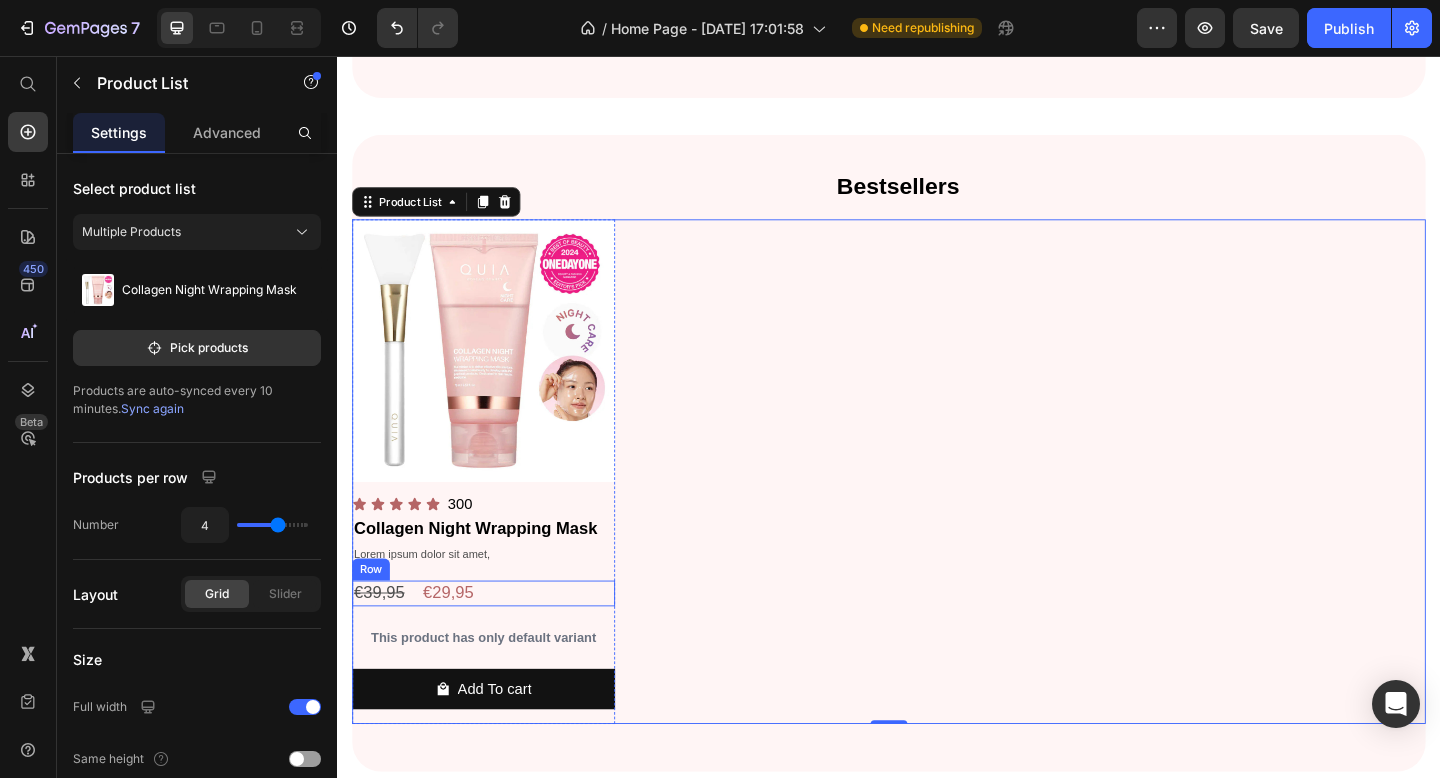 click on "€29,95" at bounding box center [457, 640] 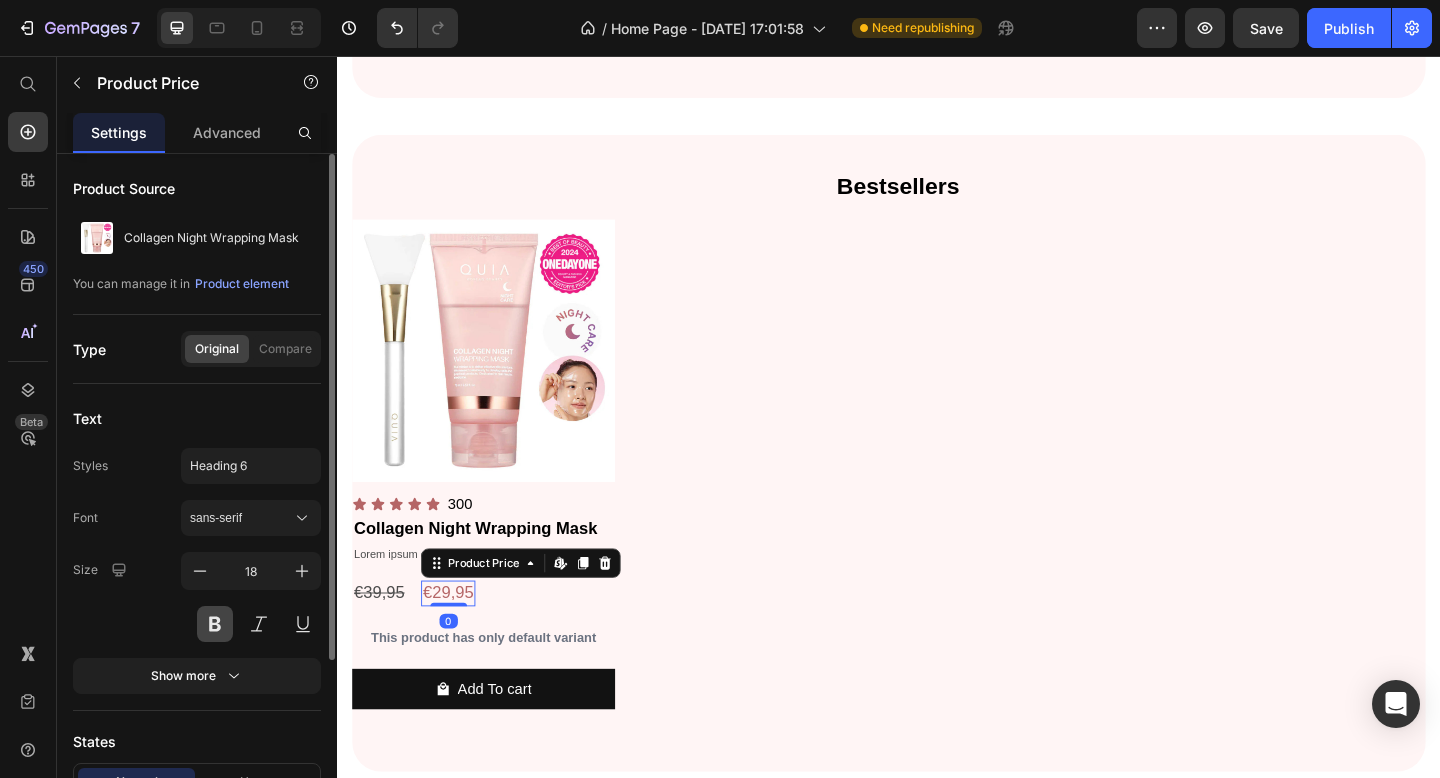 click at bounding box center [215, 624] 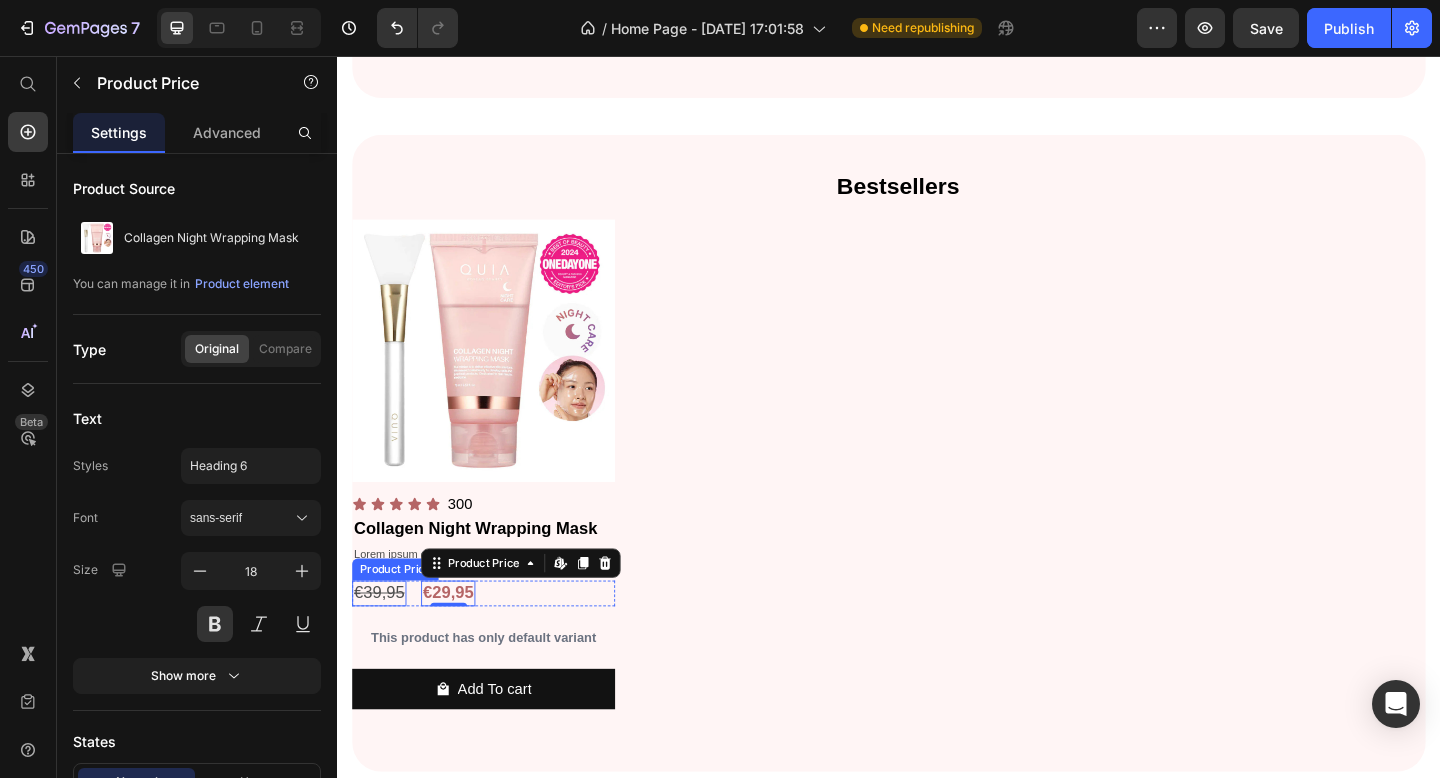 click on "€39,95" at bounding box center (382, 640) 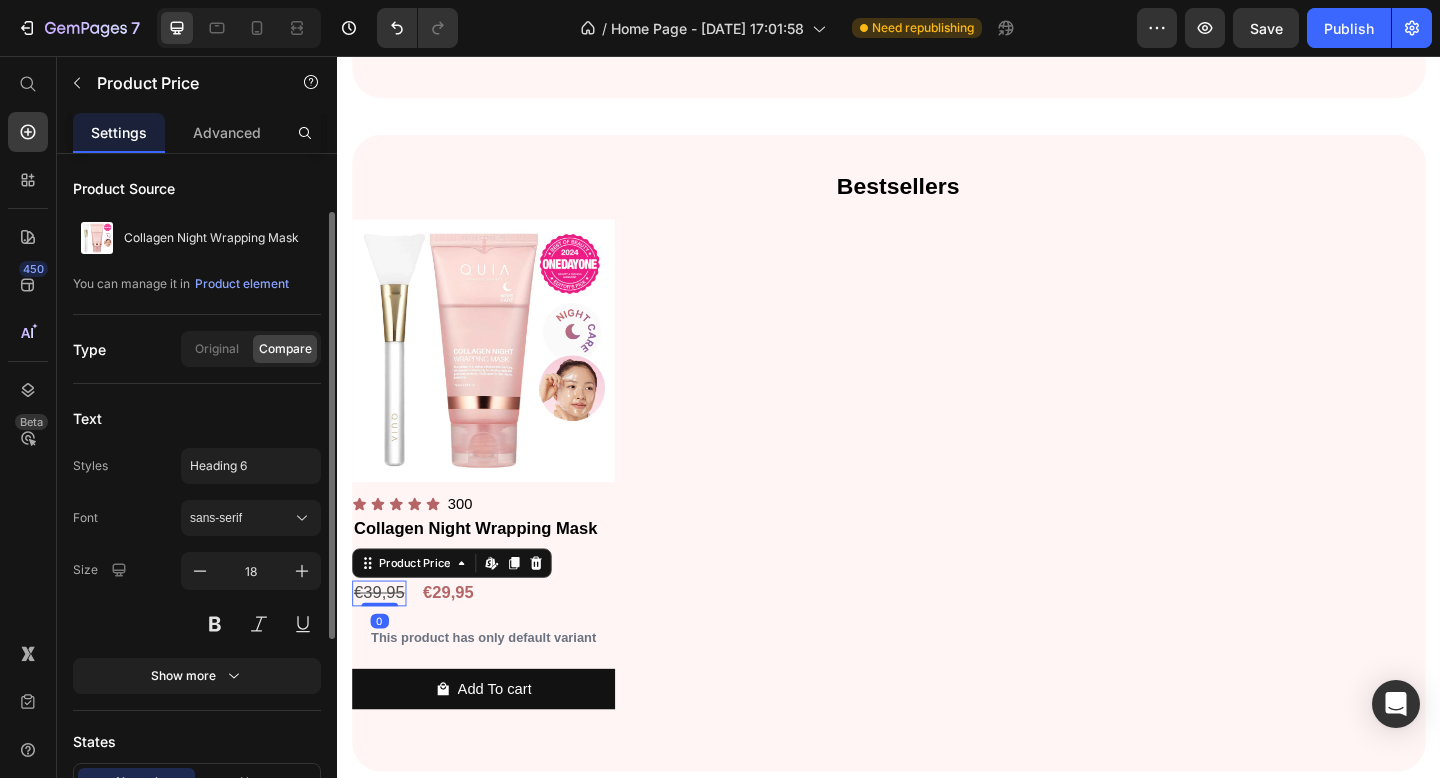 scroll, scrollTop: 197, scrollLeft: 0, axis: vertical 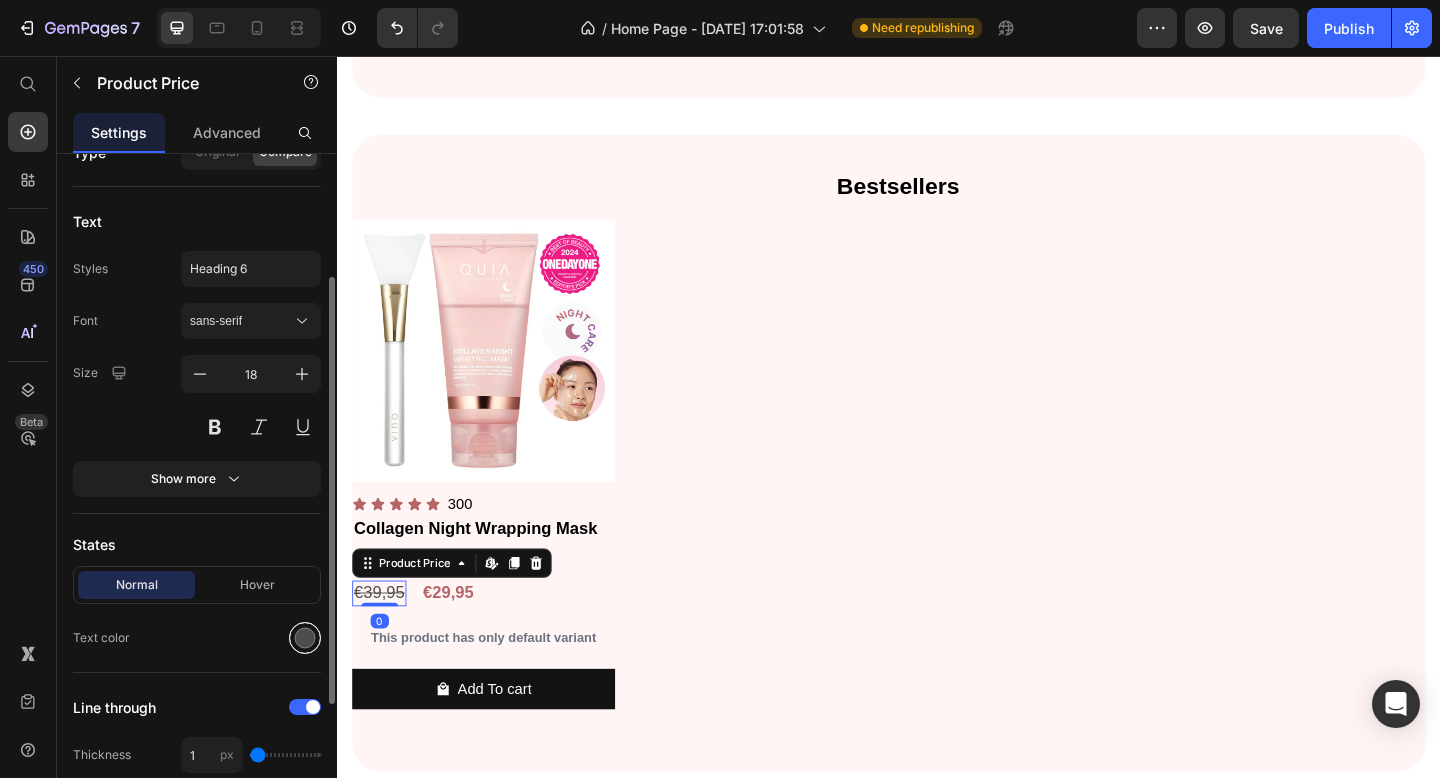 click at bounding box center (305, 638) 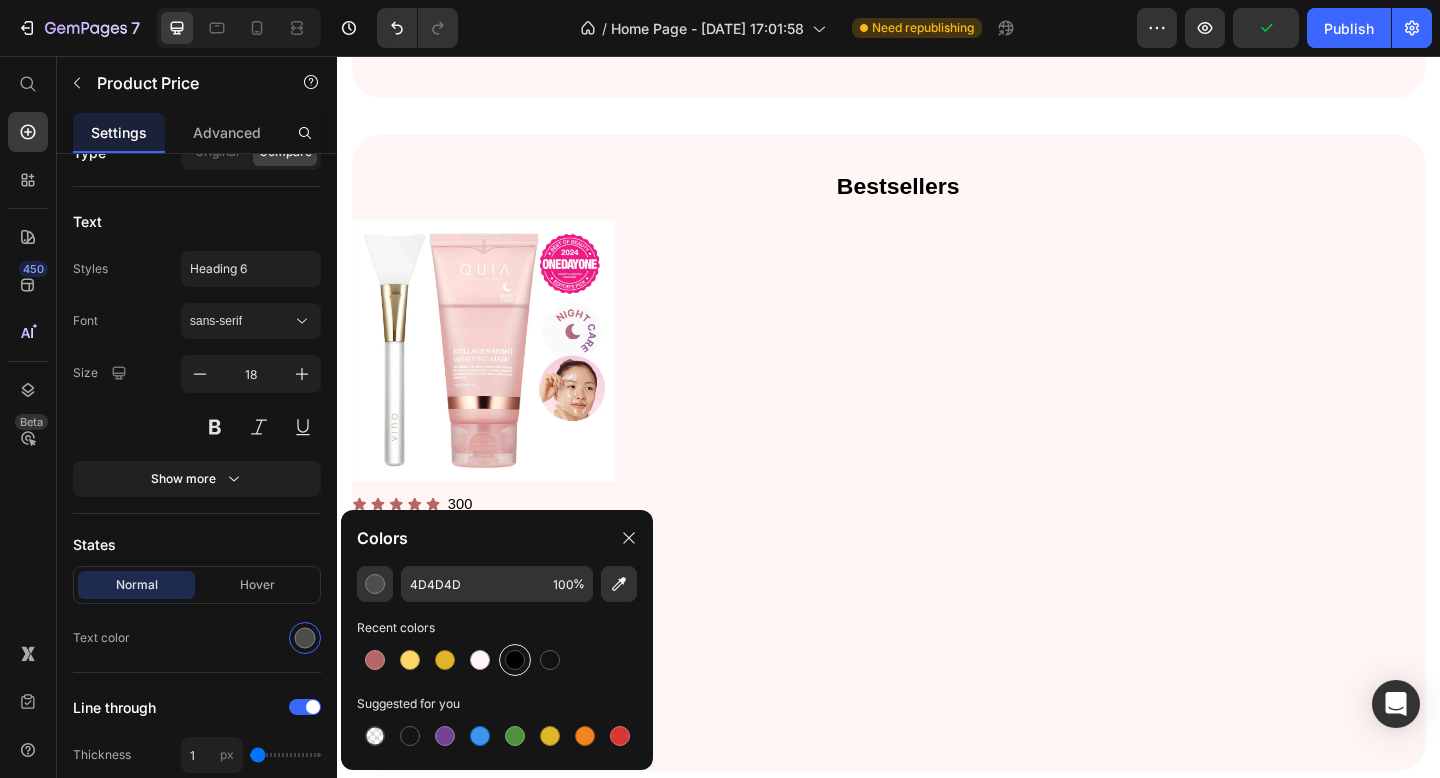 click at bounding box center (515, 660) 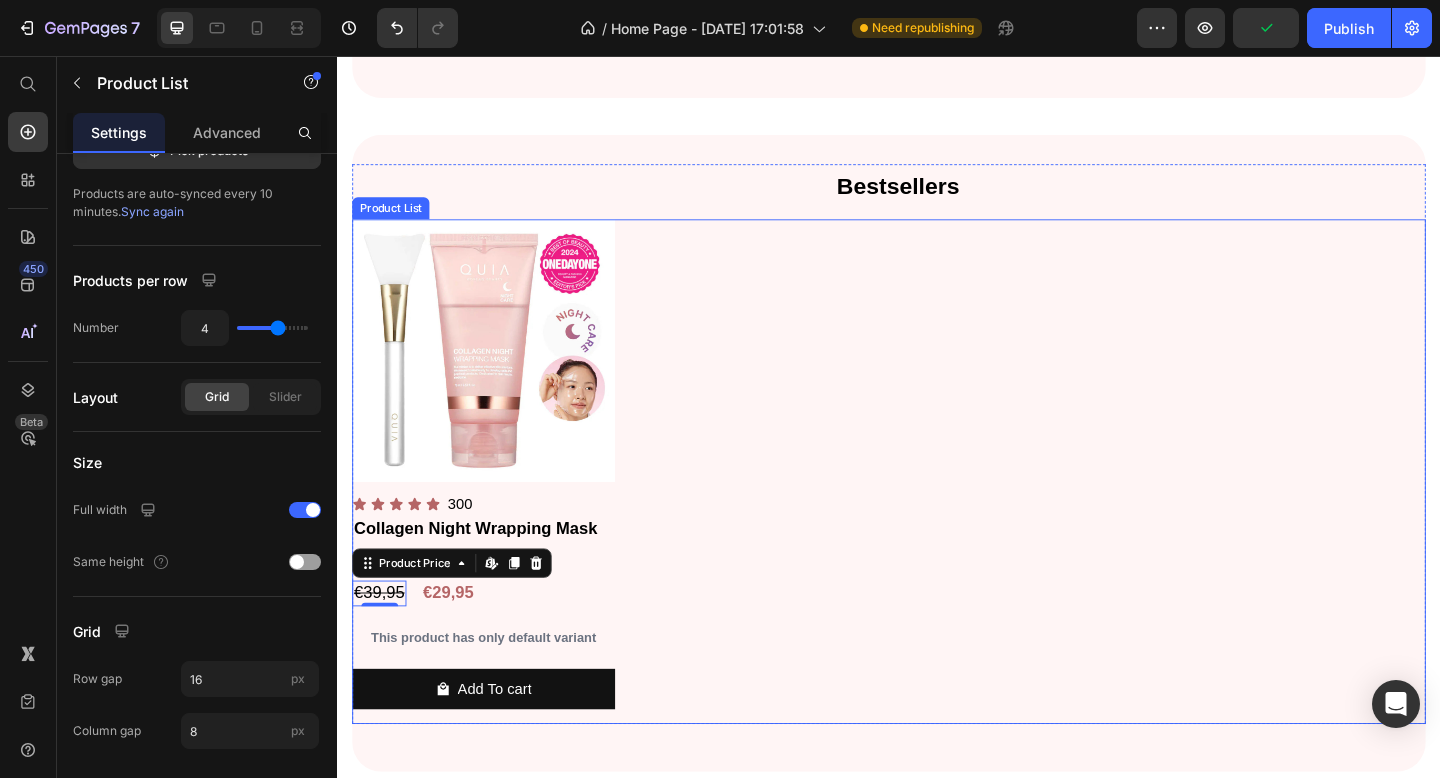 click on "Product Images Icon Icon Icon Icon Icon Icon List 300 Text Block Row Collagen Night Wrapping Mask Product Title Lorem ipsum dolor sit amet,  Text Block €39,95 Product Price   Edit content in Shopify 0 €29,95 Product Price Row This product has only default variant Product Variants & Swatches Add To cart Product Cart Button Row" at bounding box center [937, 508] 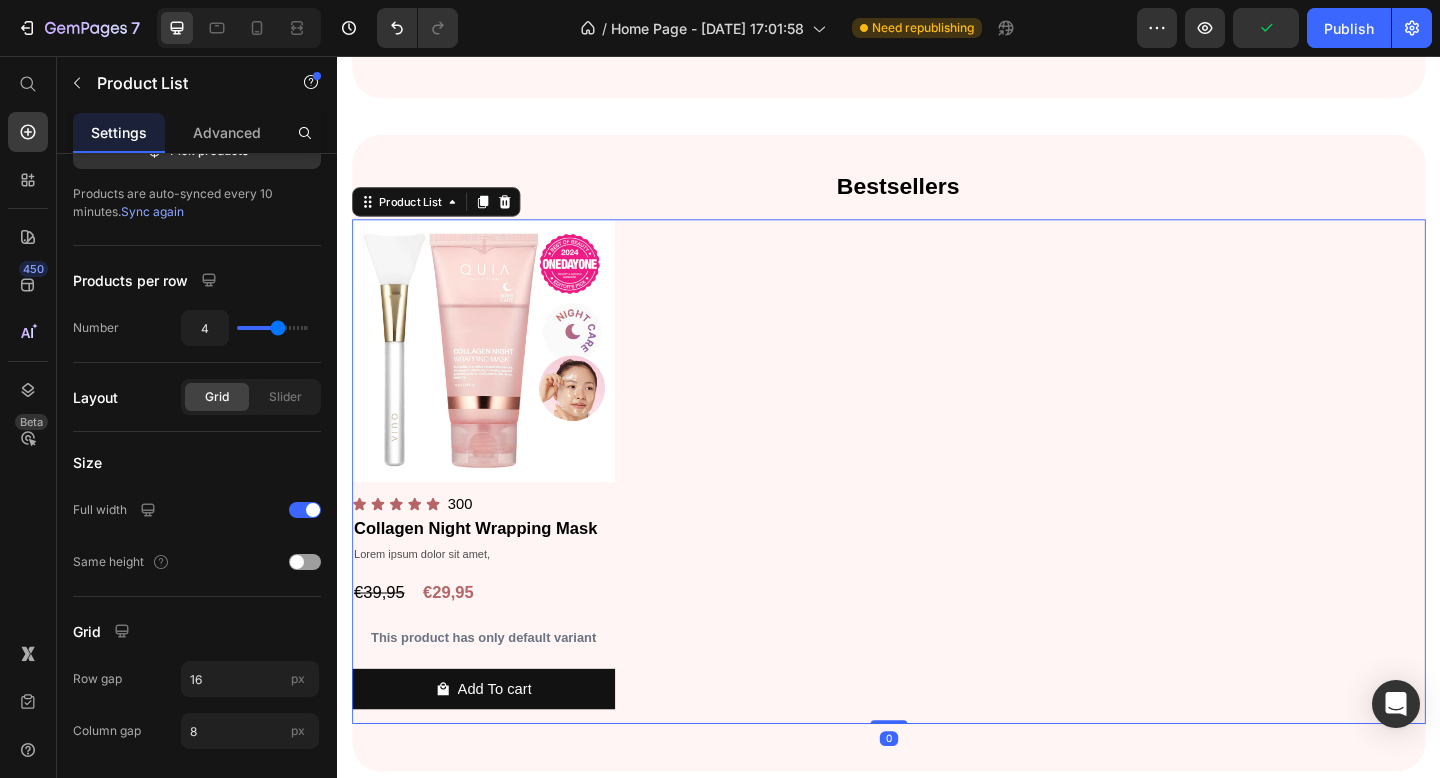 scroll, scrollTop: 0, scrollLeft: 0, axis: both 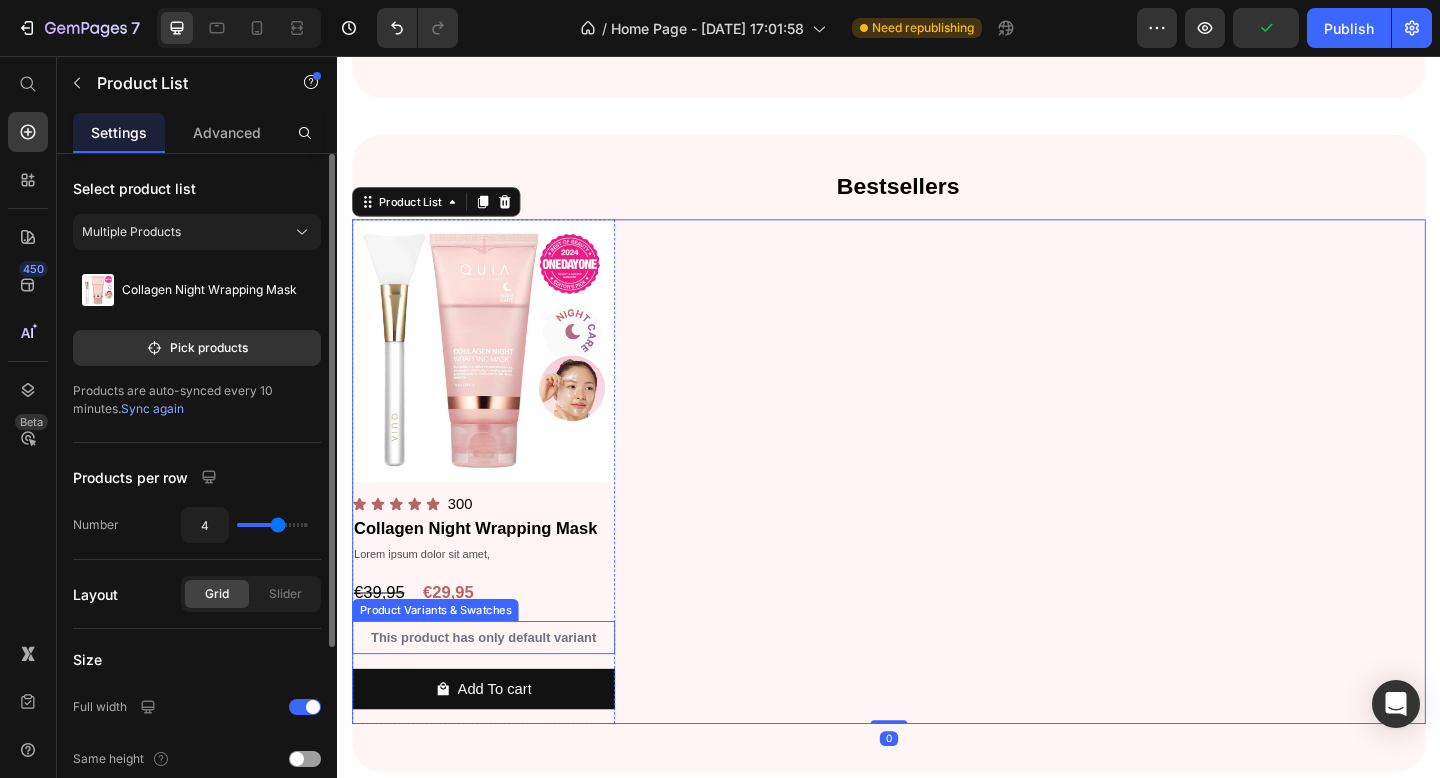 click on "€29,95" at bounding box center [457, 640] 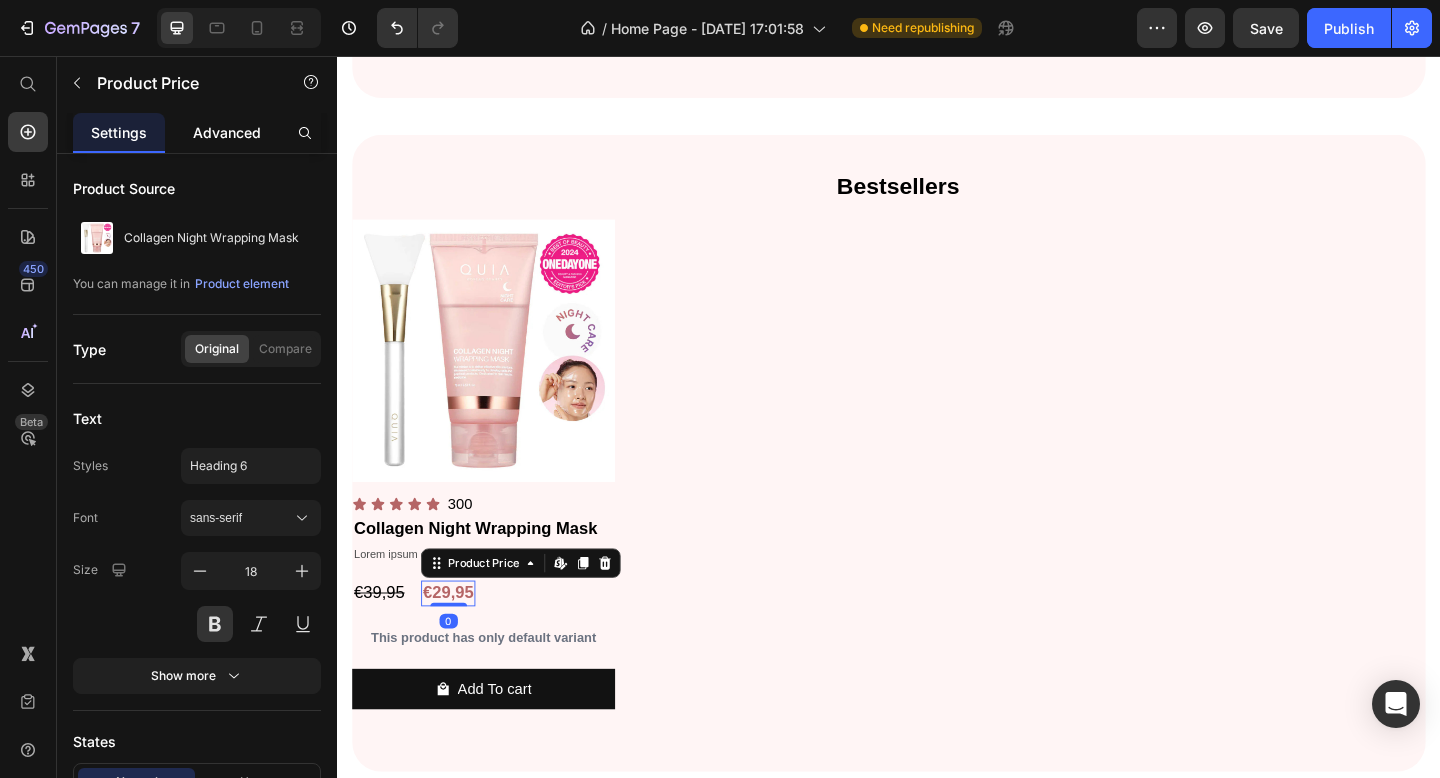 click on "Advanced" at bounding box center (227, 132) 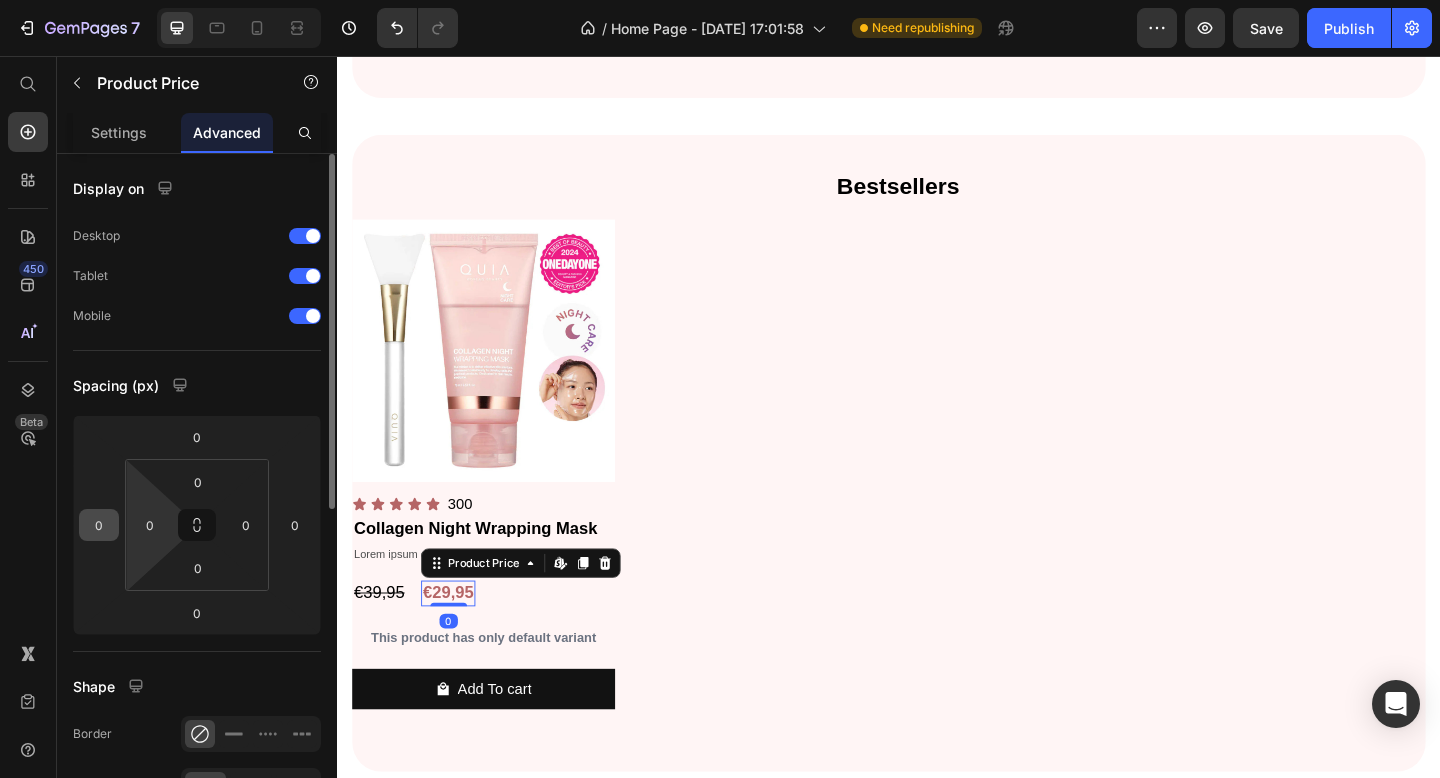 click on "0" at bounding box center [99, 525] 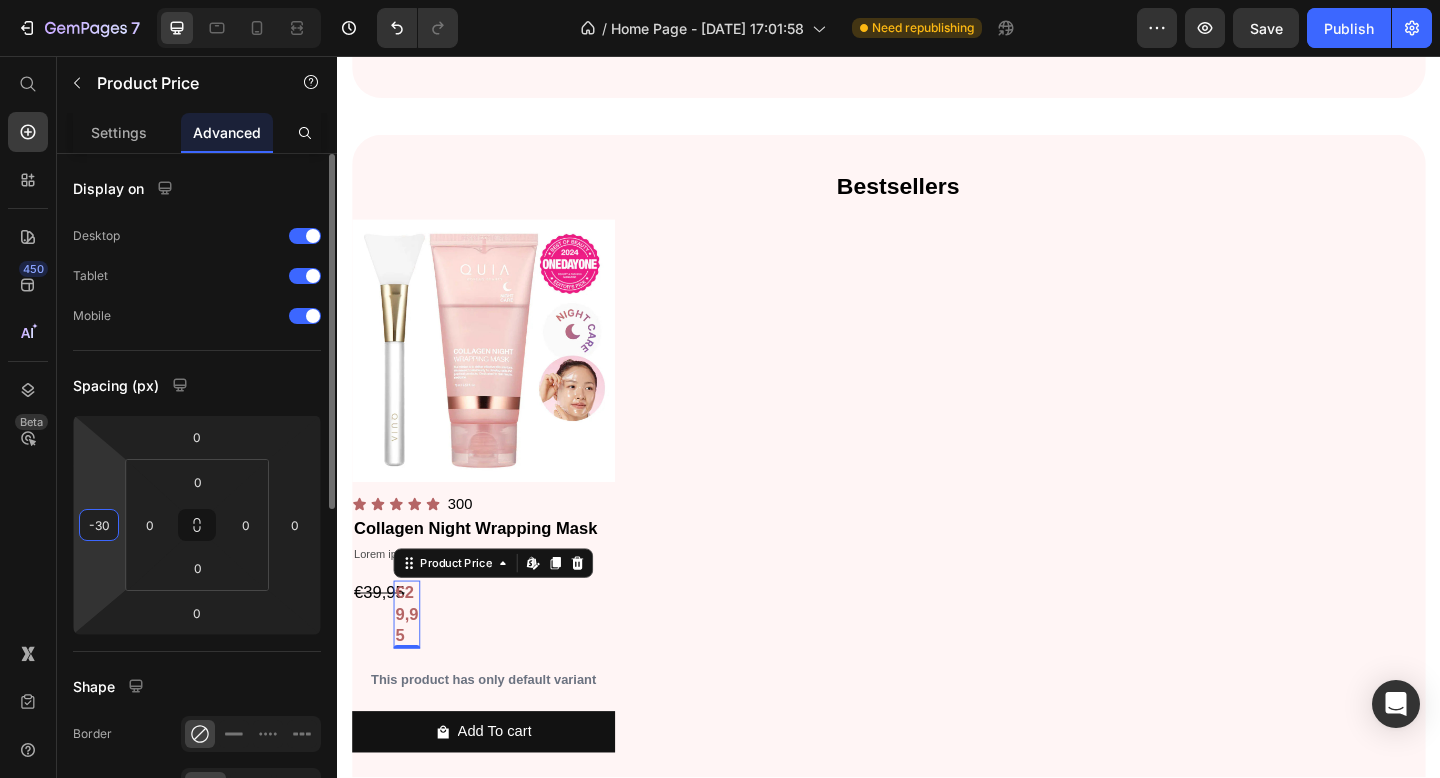 type on "-3" 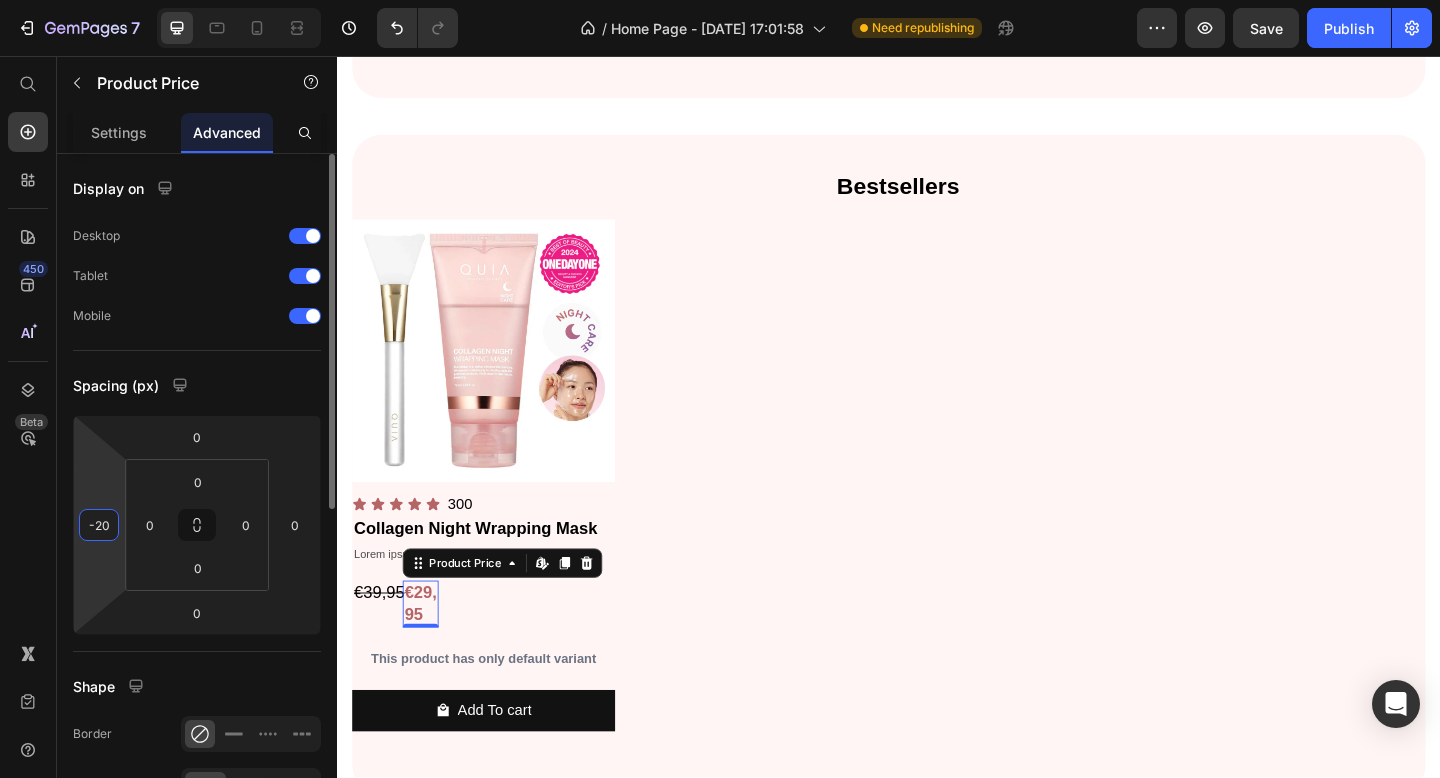type on "-2" 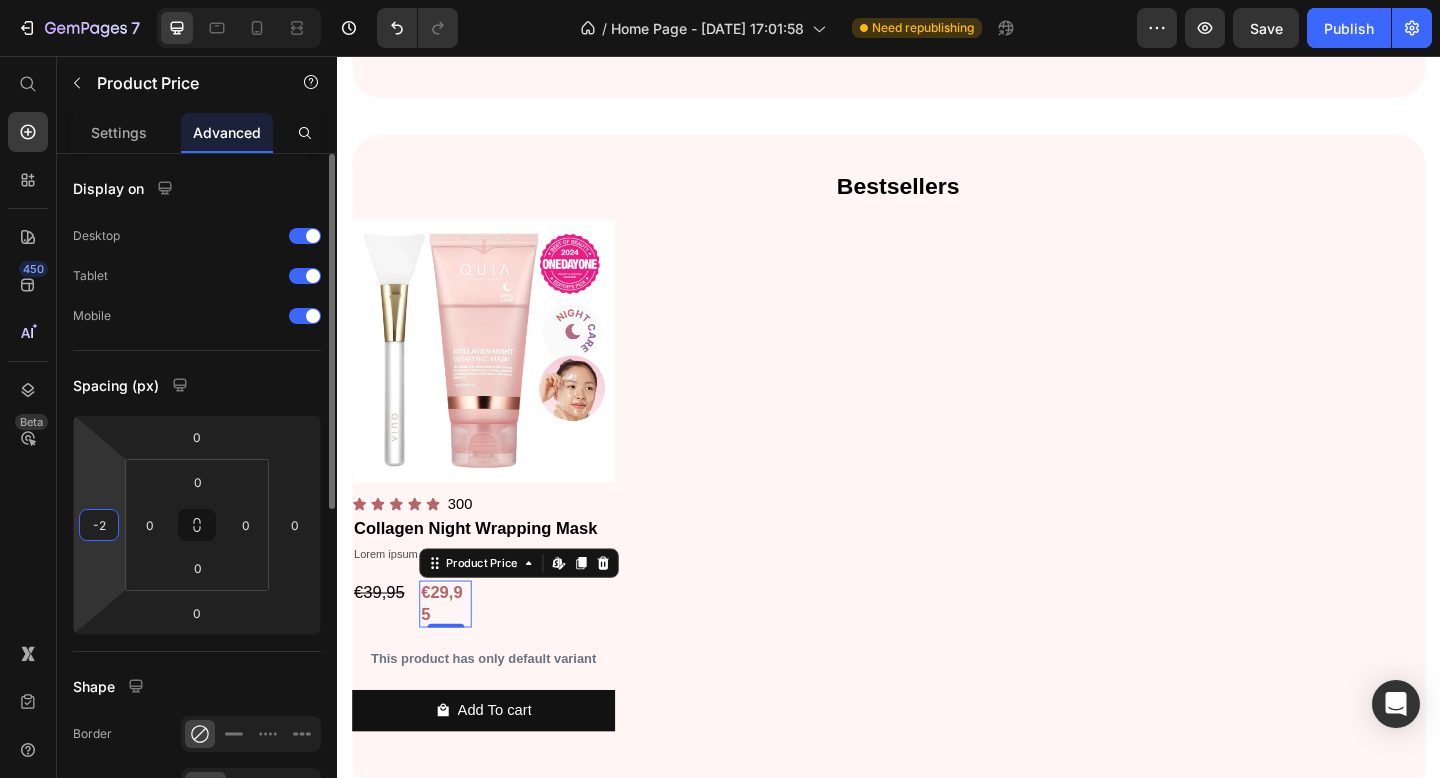 type 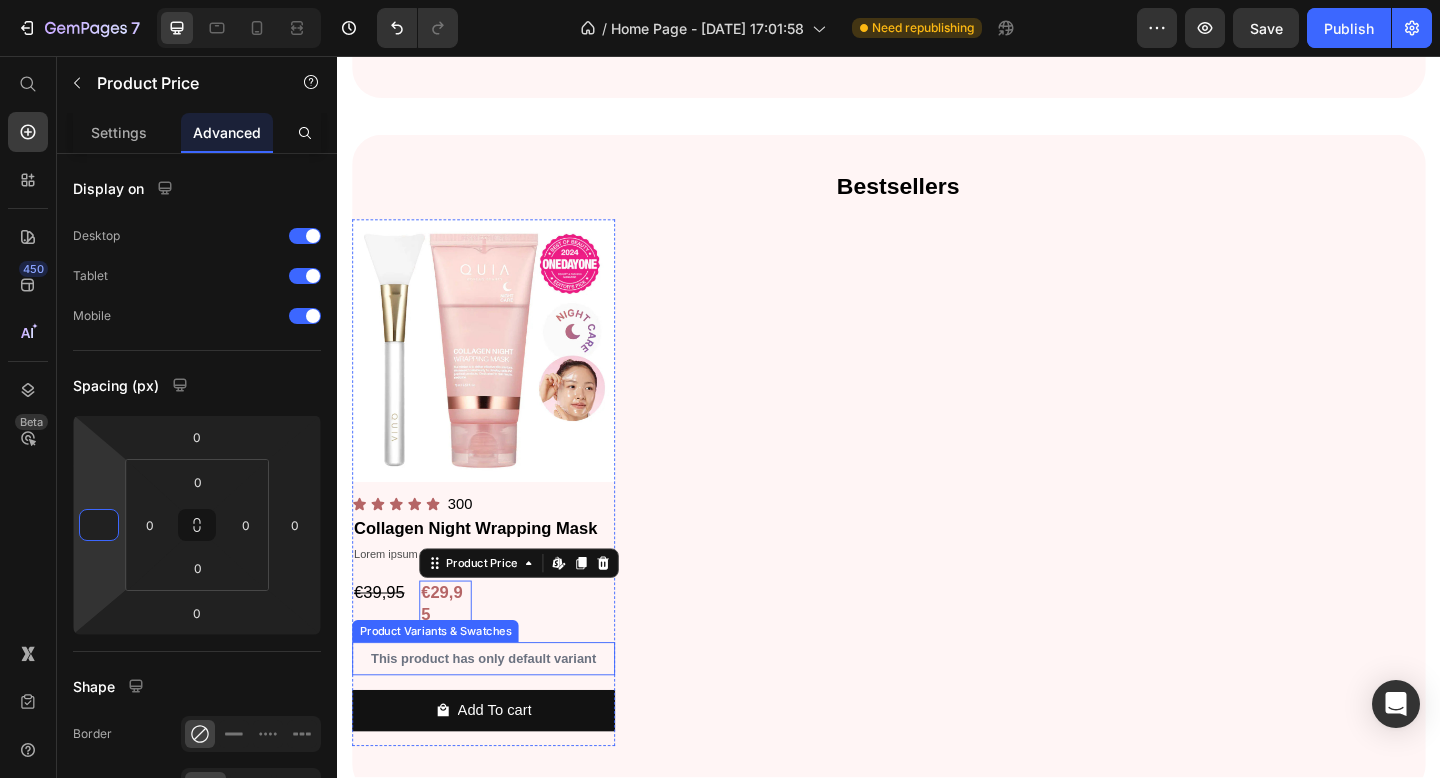 click on "Product Images Icon Icon Icon Icon Icon Icon List 300 Text Block Row Collagen Night Wrapping Mask Product Title Lorem ipsum dolor sit amet,  Text Block €39,95 Product Price €29,95 Product Price   Edit content in Shopify 0 Row This product has only default variant Product Variants & Swatches Add To cart Product Cart Button Row" at bounding box center (937, 520) 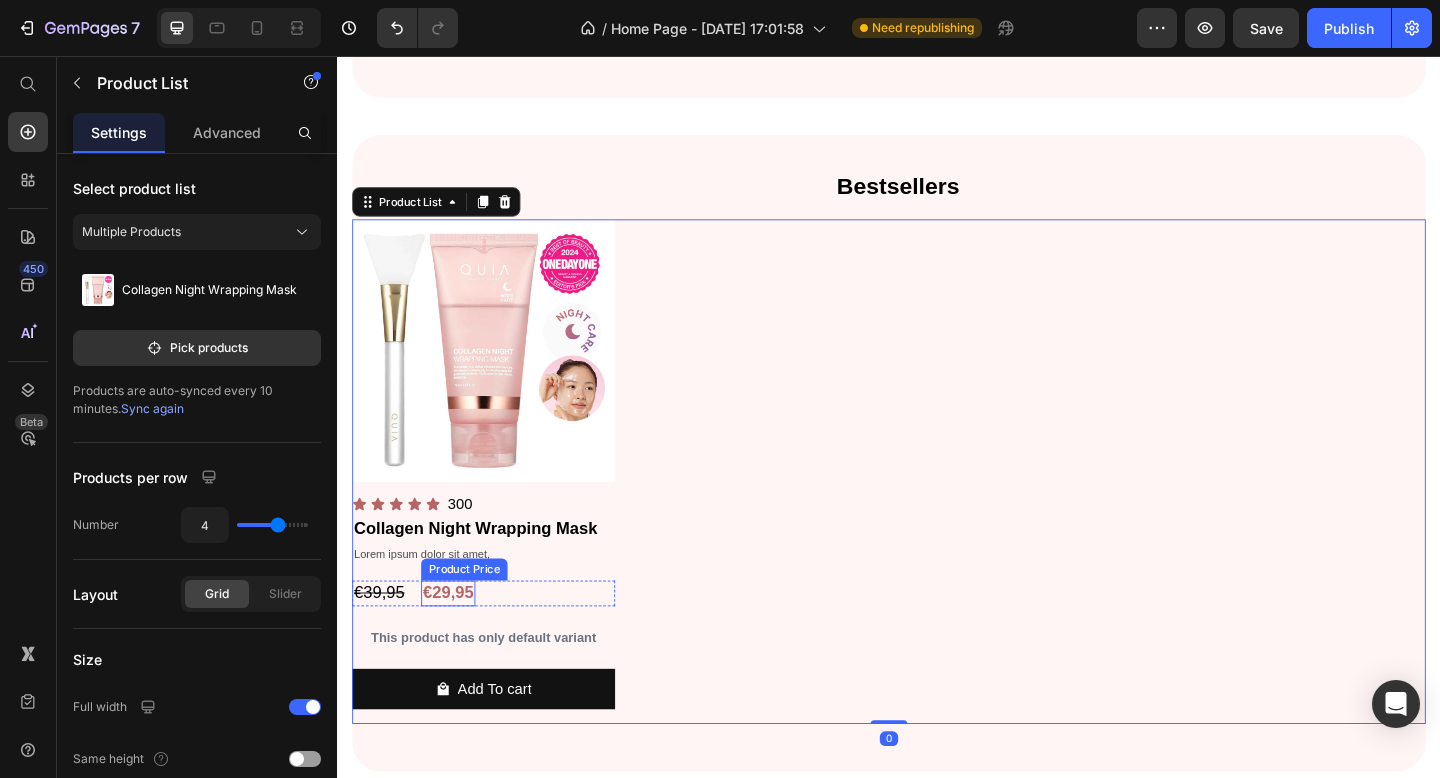 click on "€29,95" at bounding box center (457, 640) 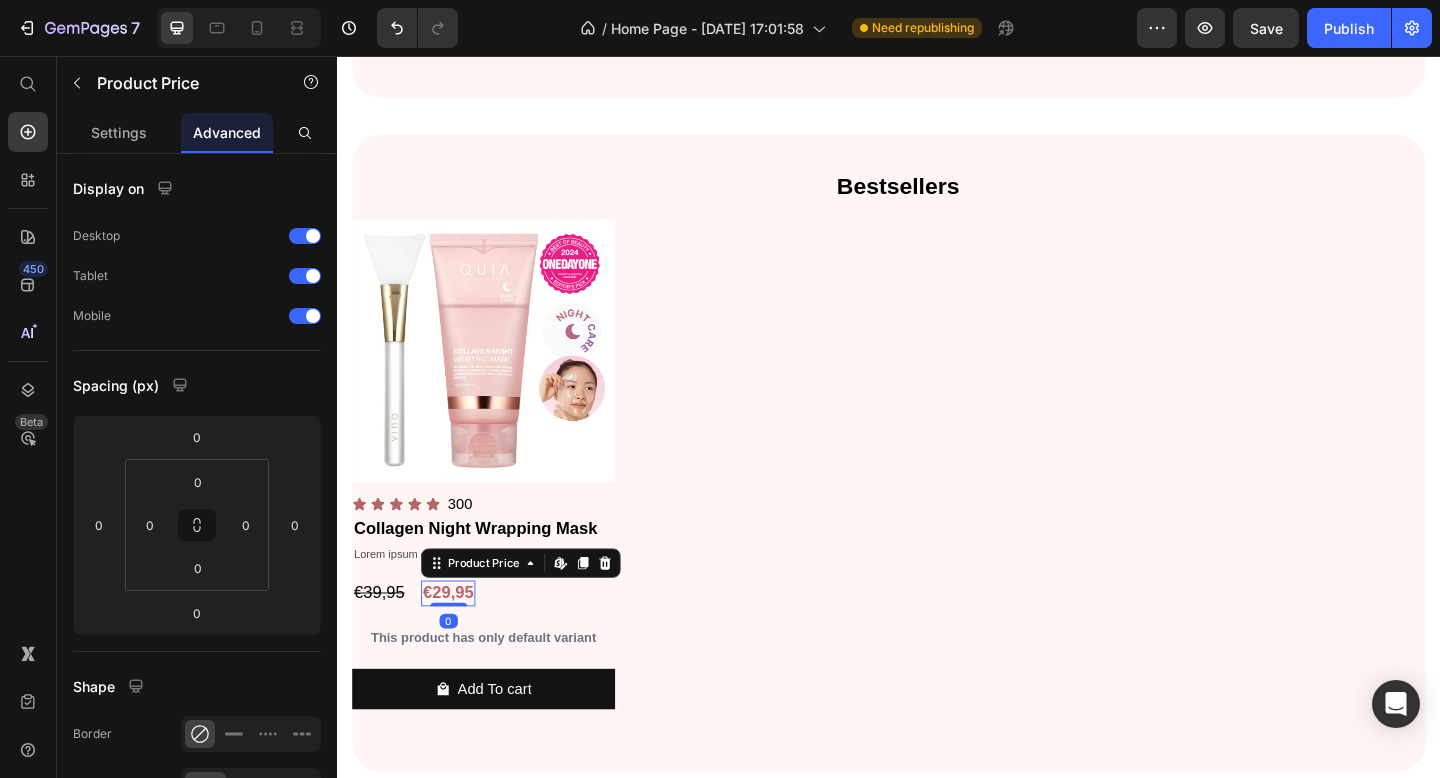 click on "€39,95 Product Price €29,95 Product Price   Edit content in Shopify 0 Row" at bounding box center [496, 640] 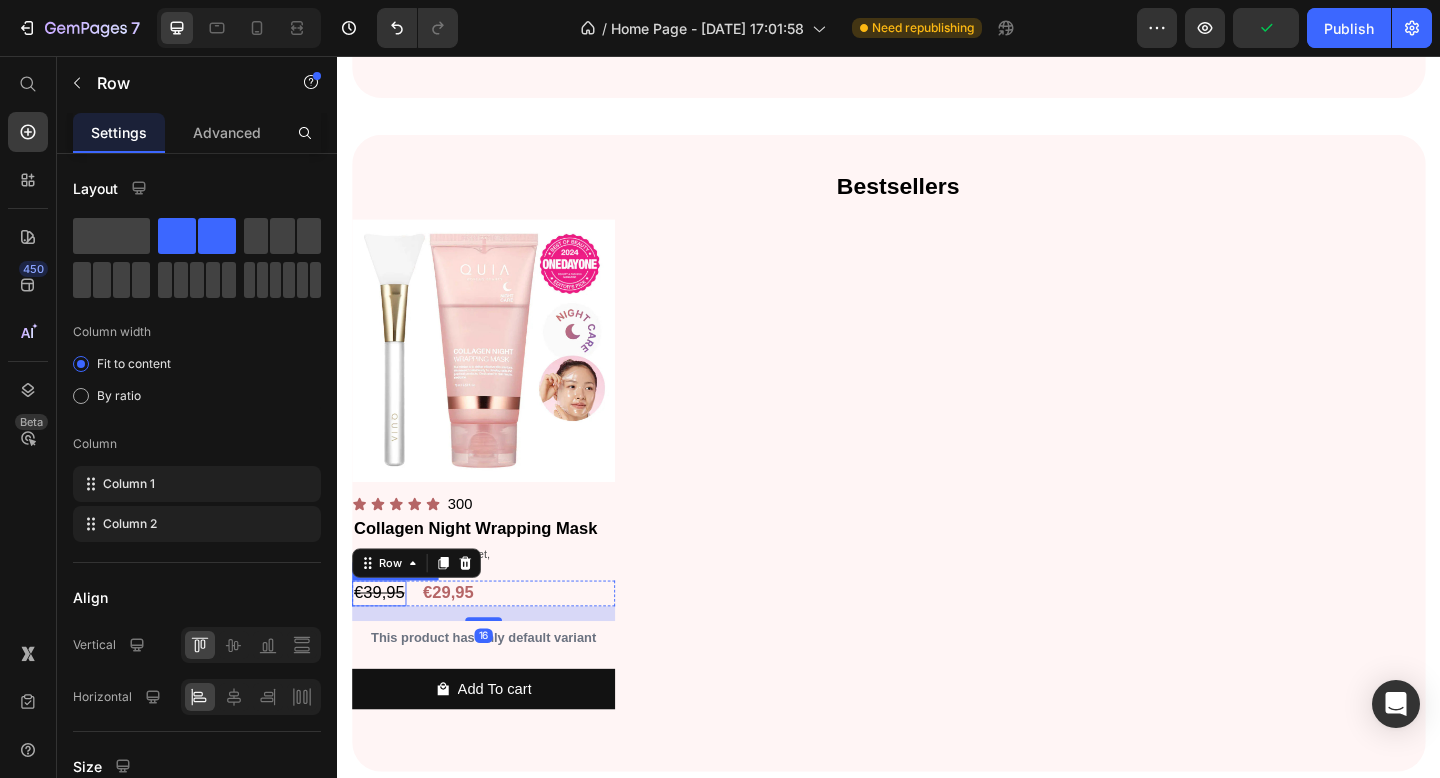 click on "€39,95" at bounding box center (382, 640) 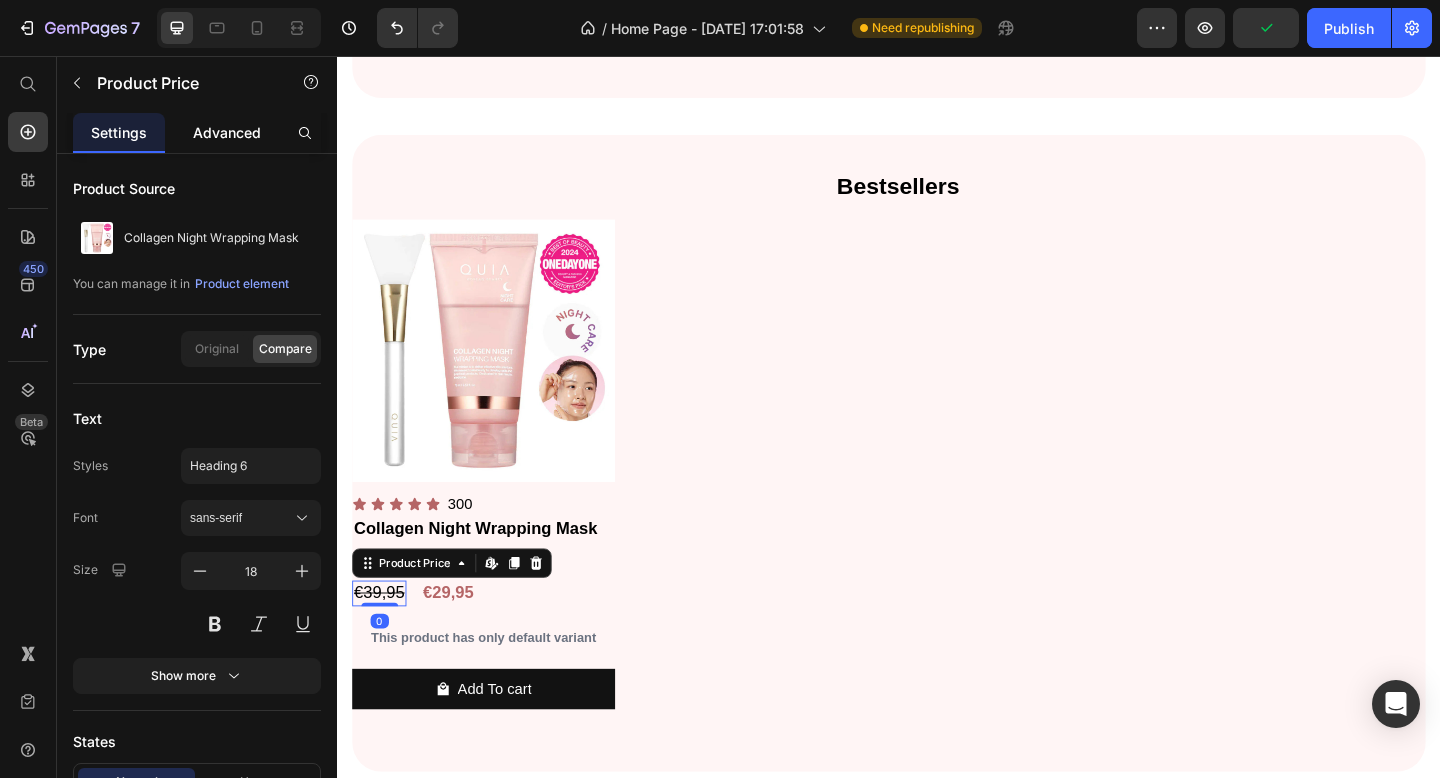 click on "Advanced" 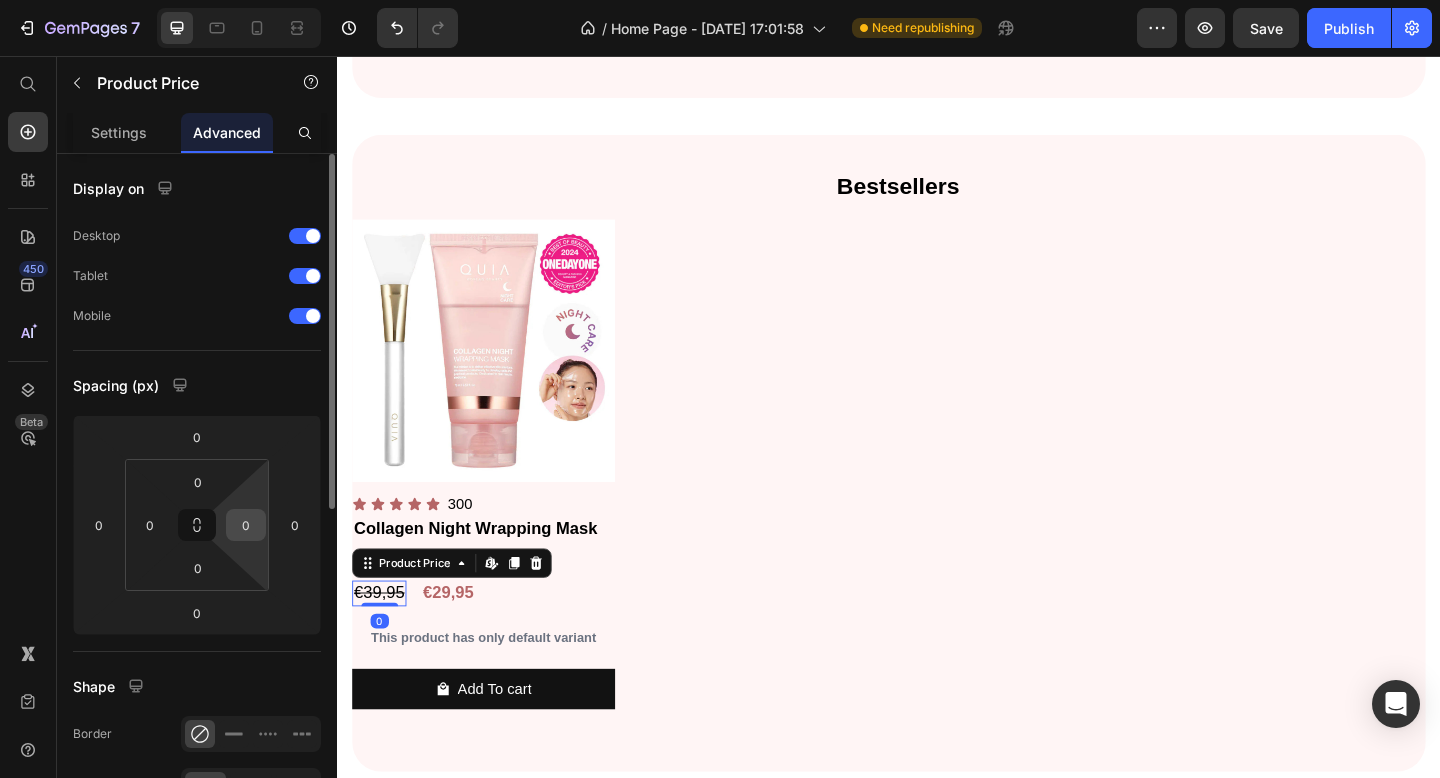 click on "0" at bounding box center [246, 525] 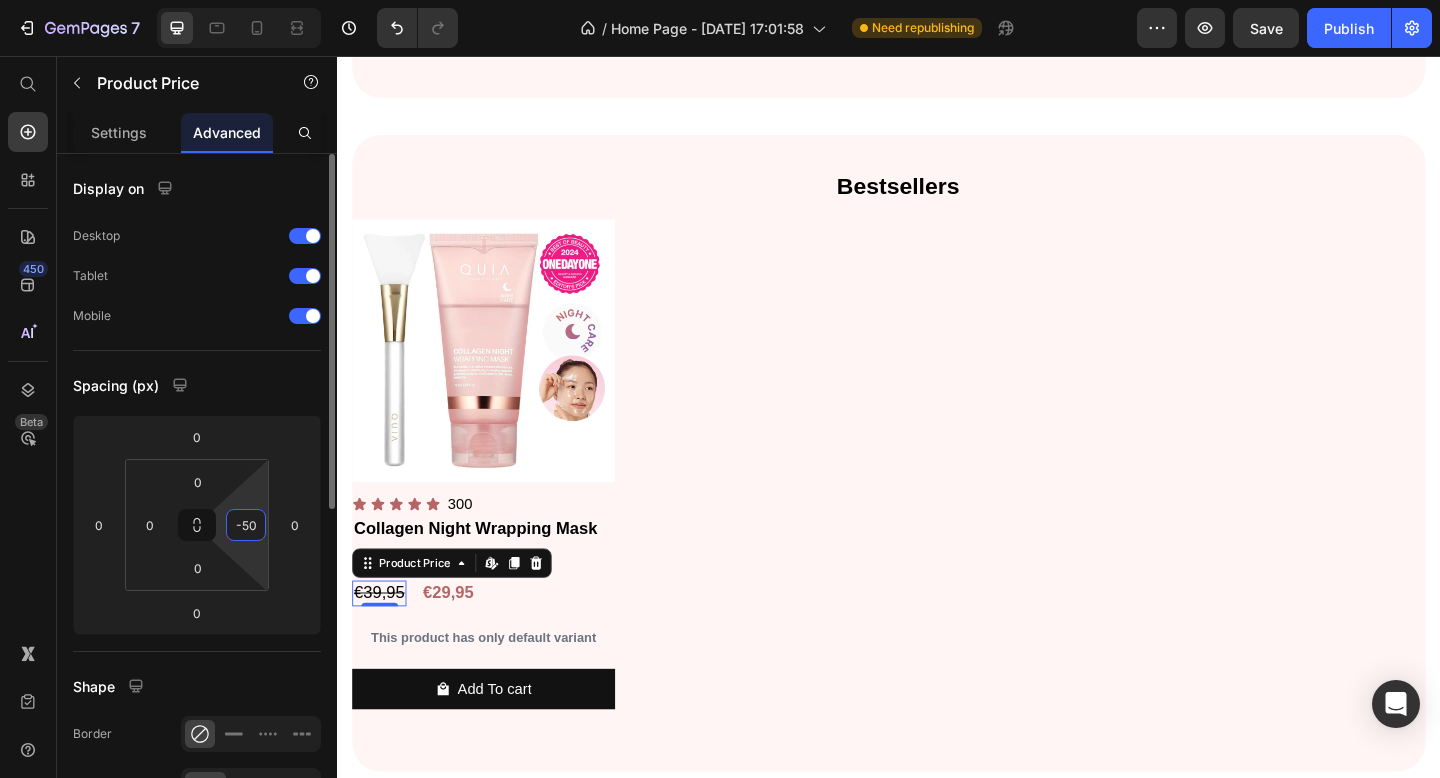 type on "-5" 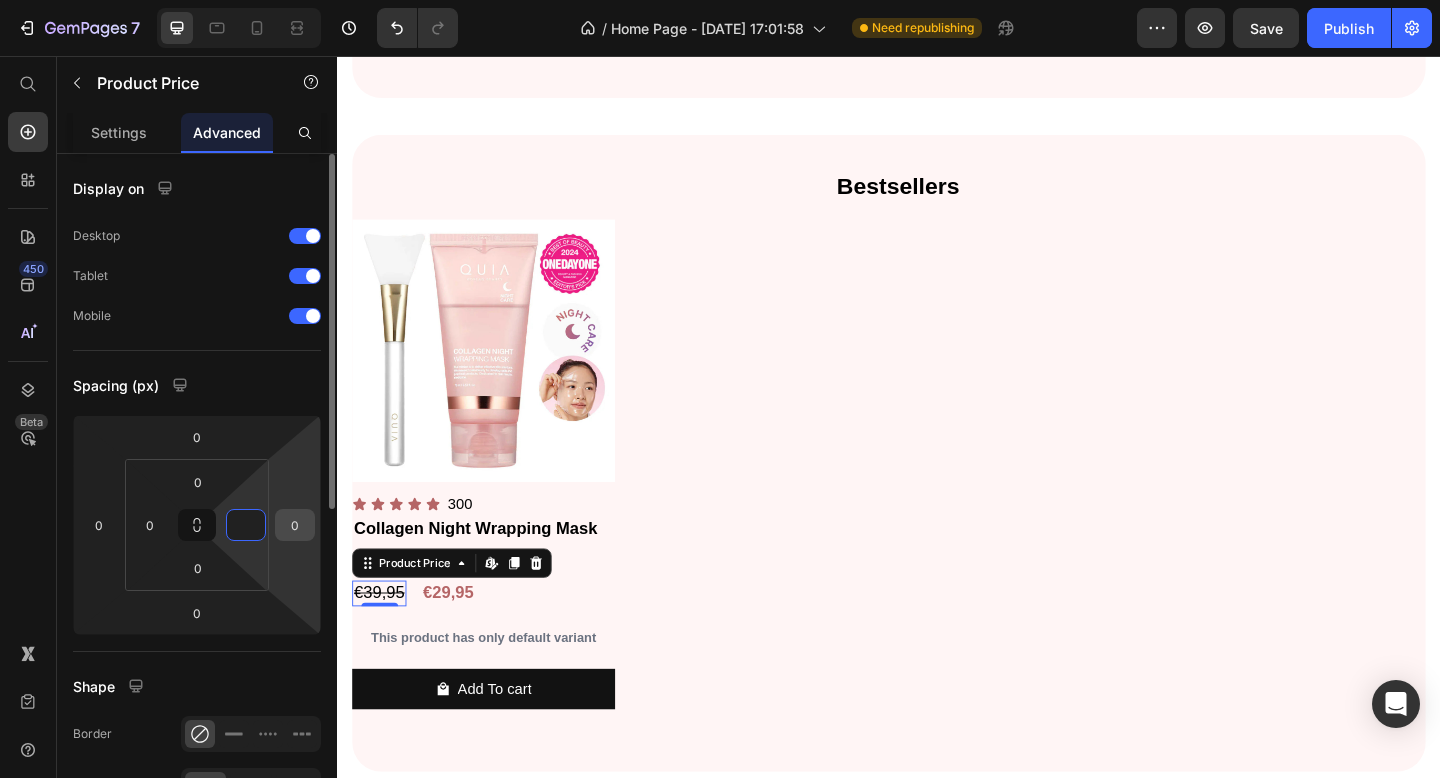 type on "0" 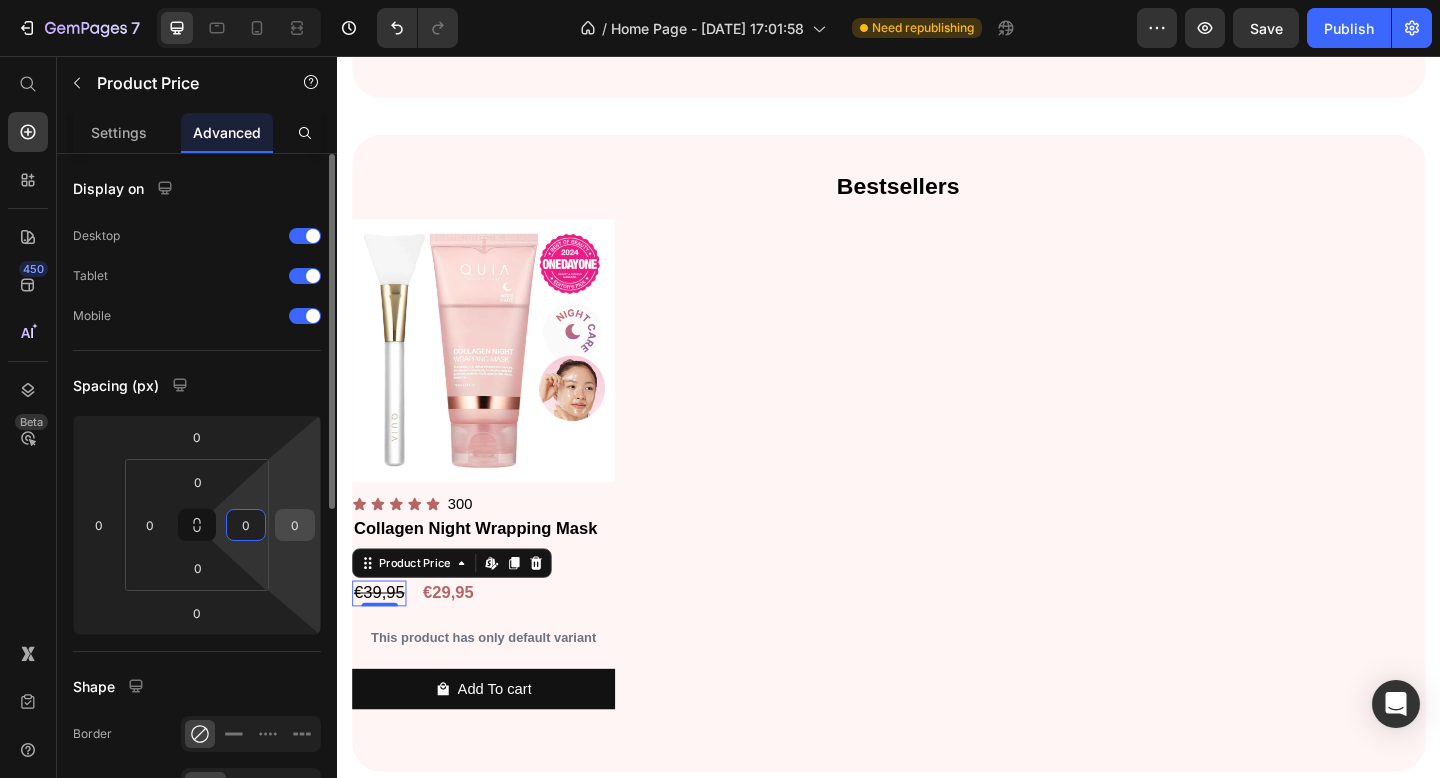 click on "0" at bounding box center (295, 525) 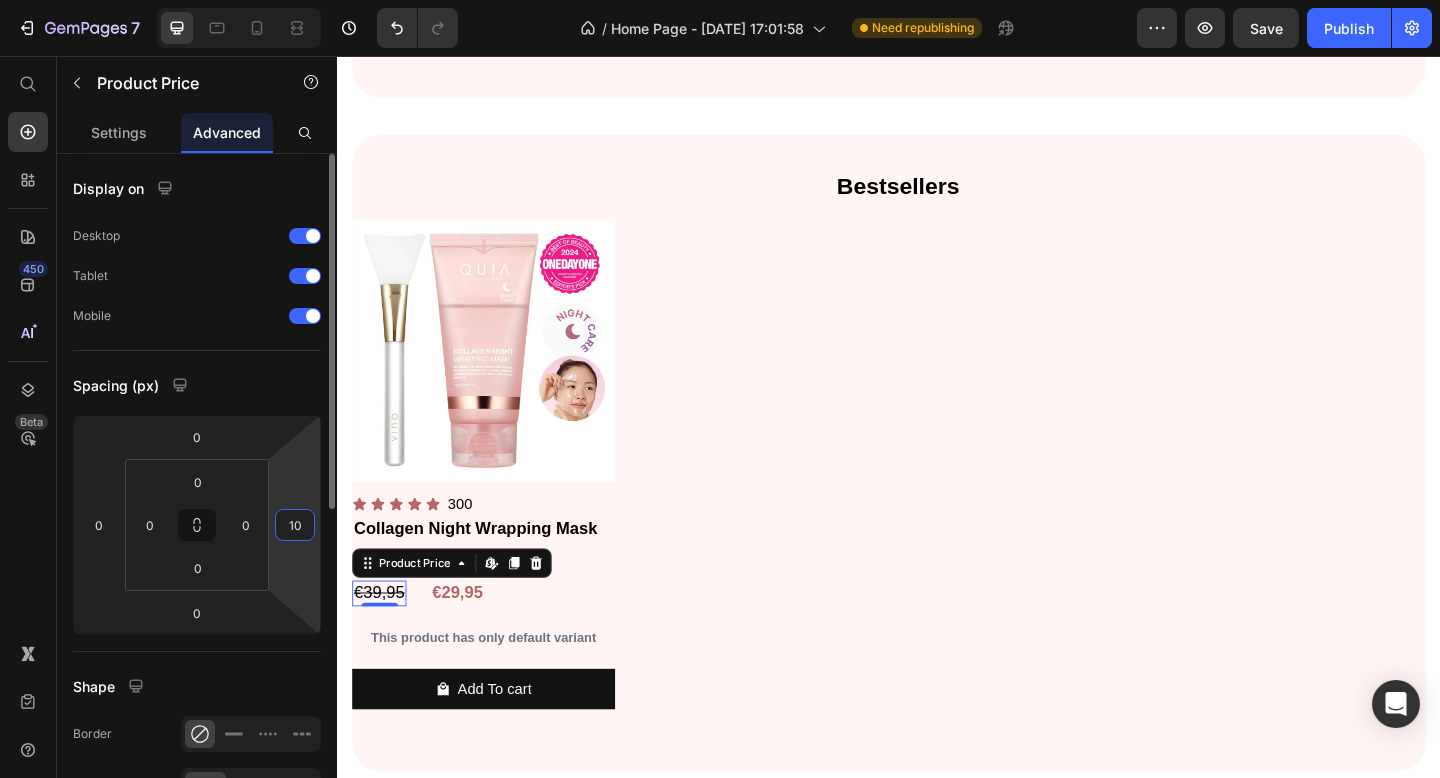 type on "1" 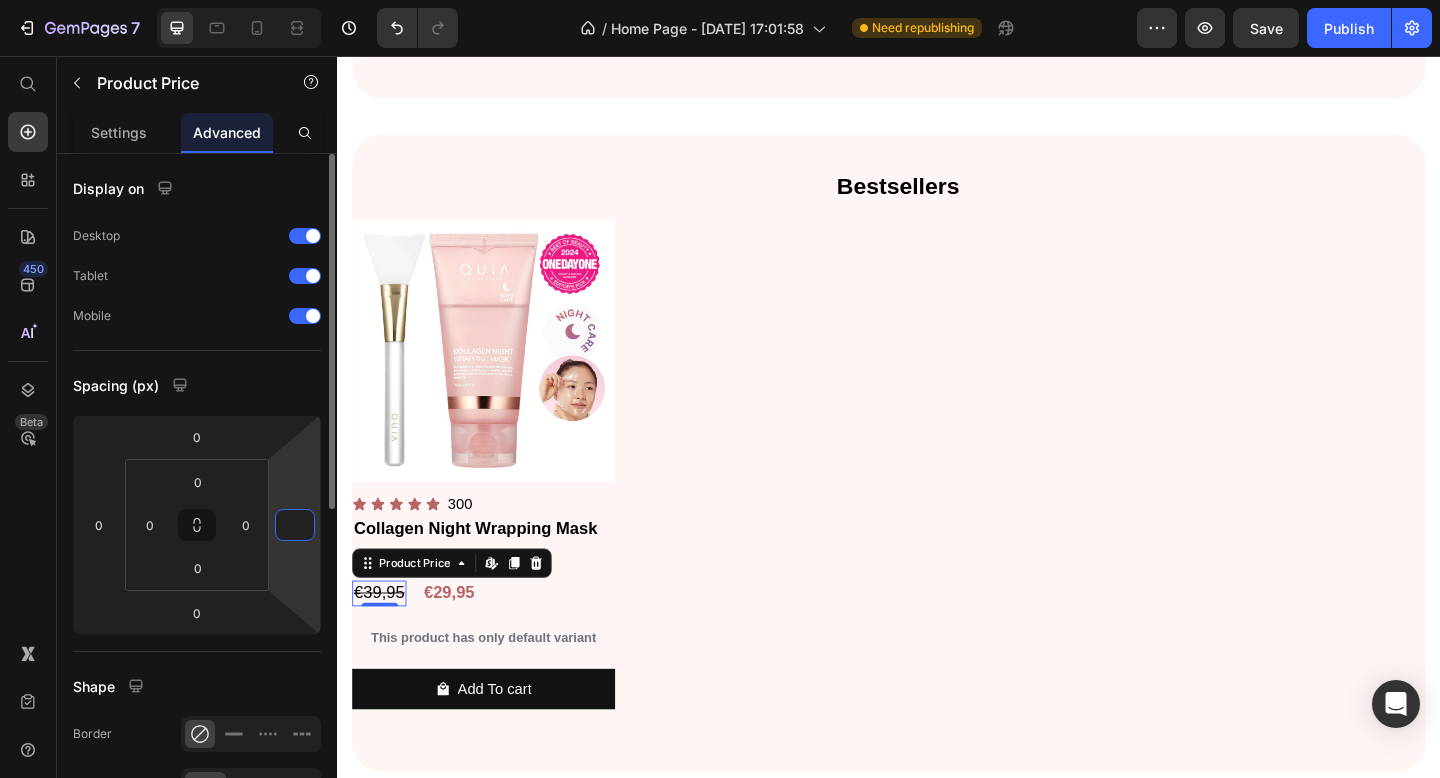 type on "-5" 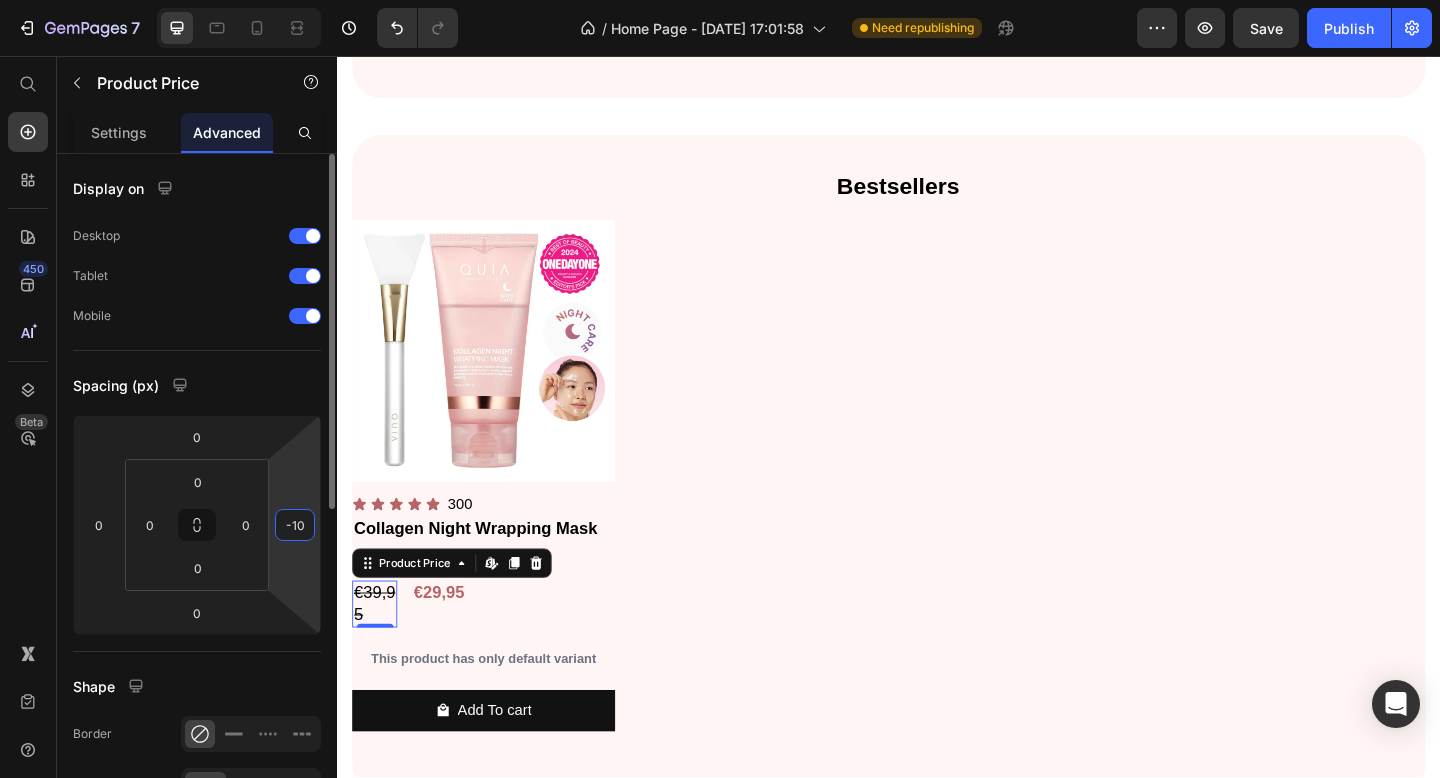 type on "-1" 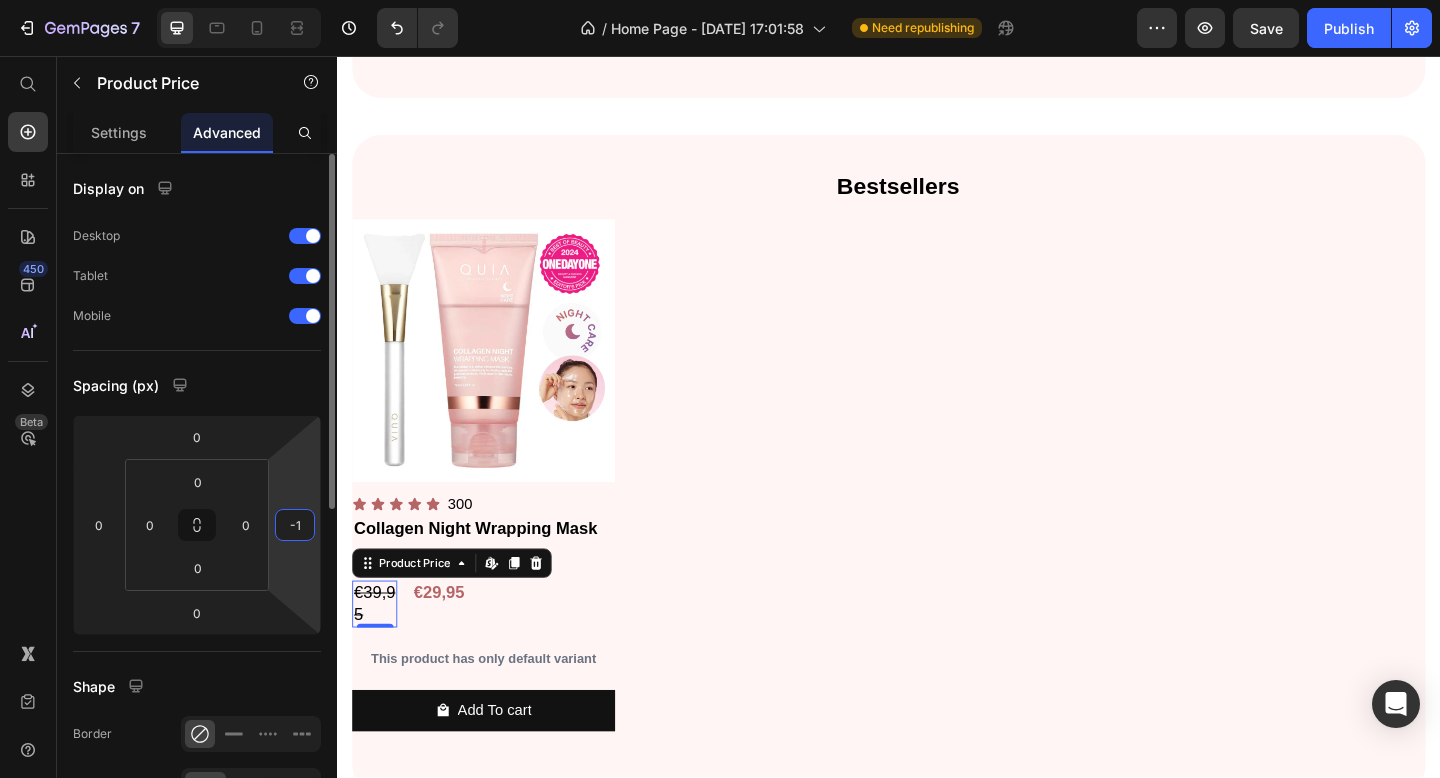 type 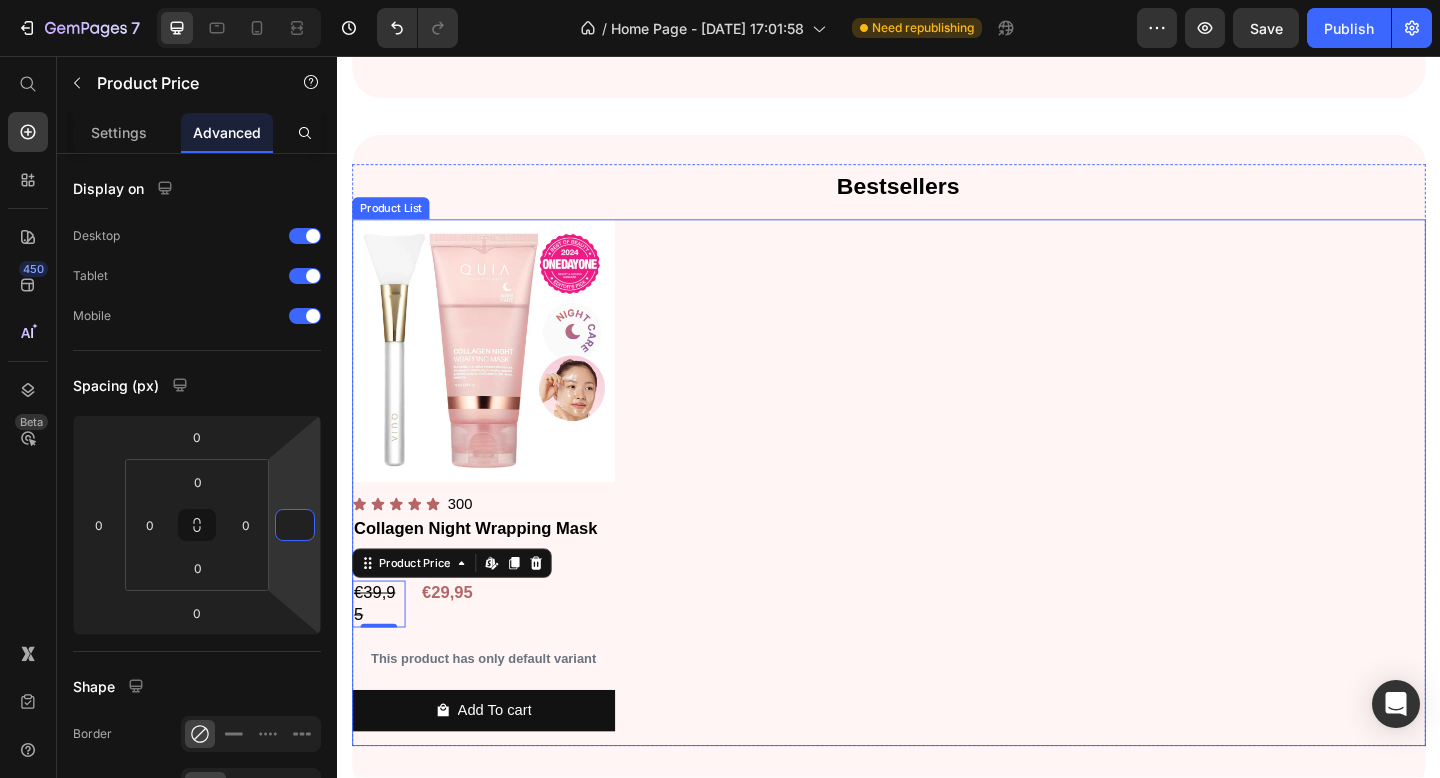 click on "Product Images Icon Icon Icon Icon Icon Icon List 300 Text Block Row Collagen Night Wrapping Mask Product Title Lorem ipsum dolor sit amet,  Text Block €39,95 Product Price   Edit content in Shopify 0 €29,95 Product Price Row This product has only default variant Product Variants & Swatches Add To cart Product Cart Button Row" at bounding box center [937, 520] 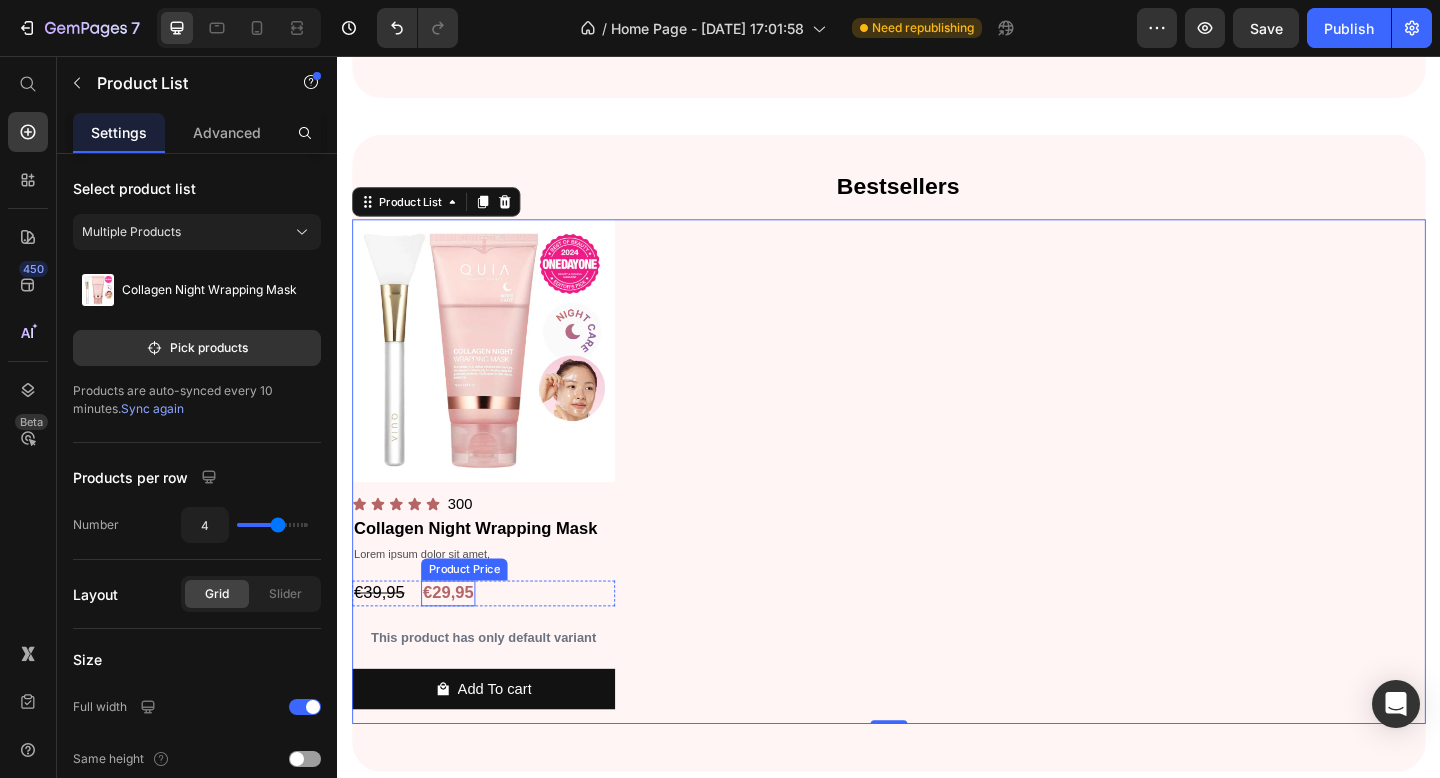 click on "€29,95" at bounding box center [457, 640] 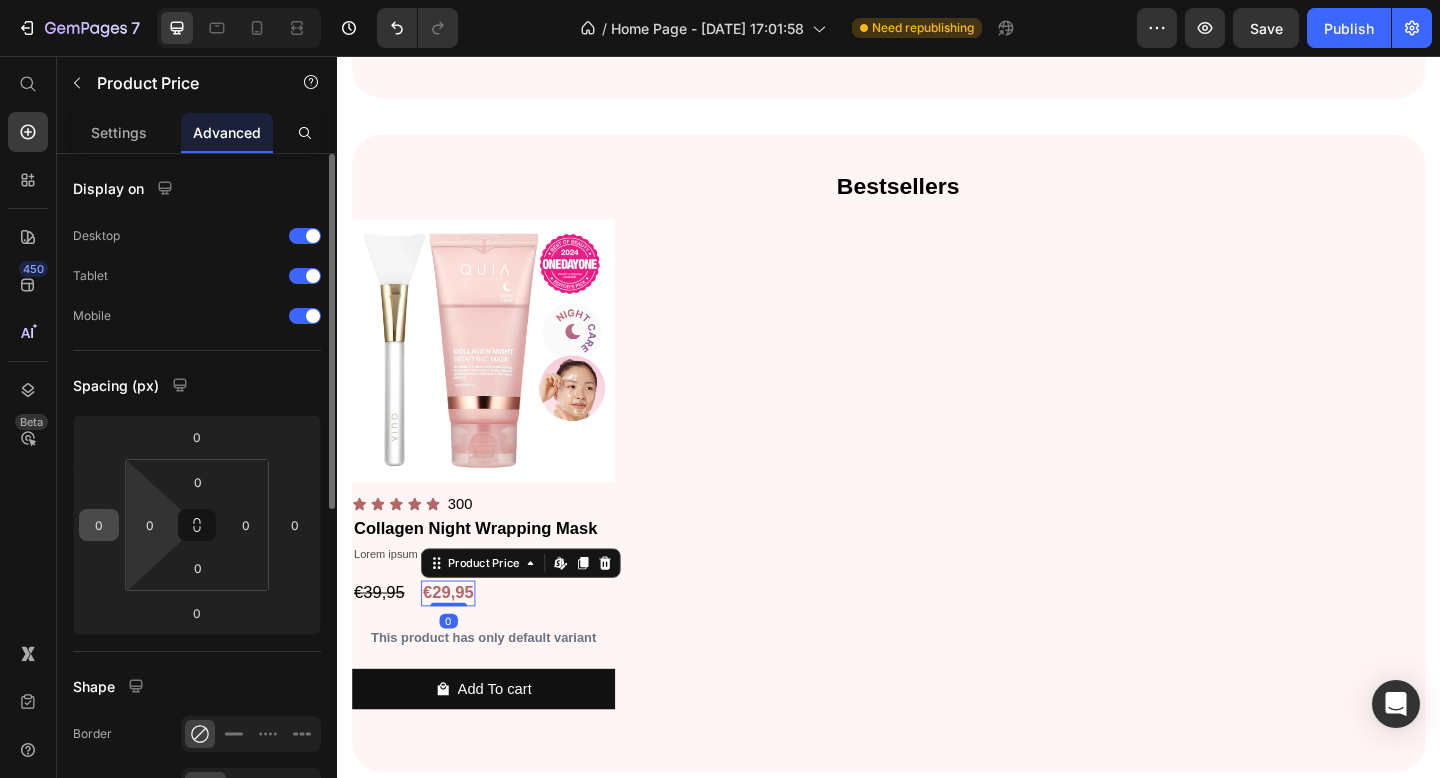click on "0" at bounding box center (99, 525) 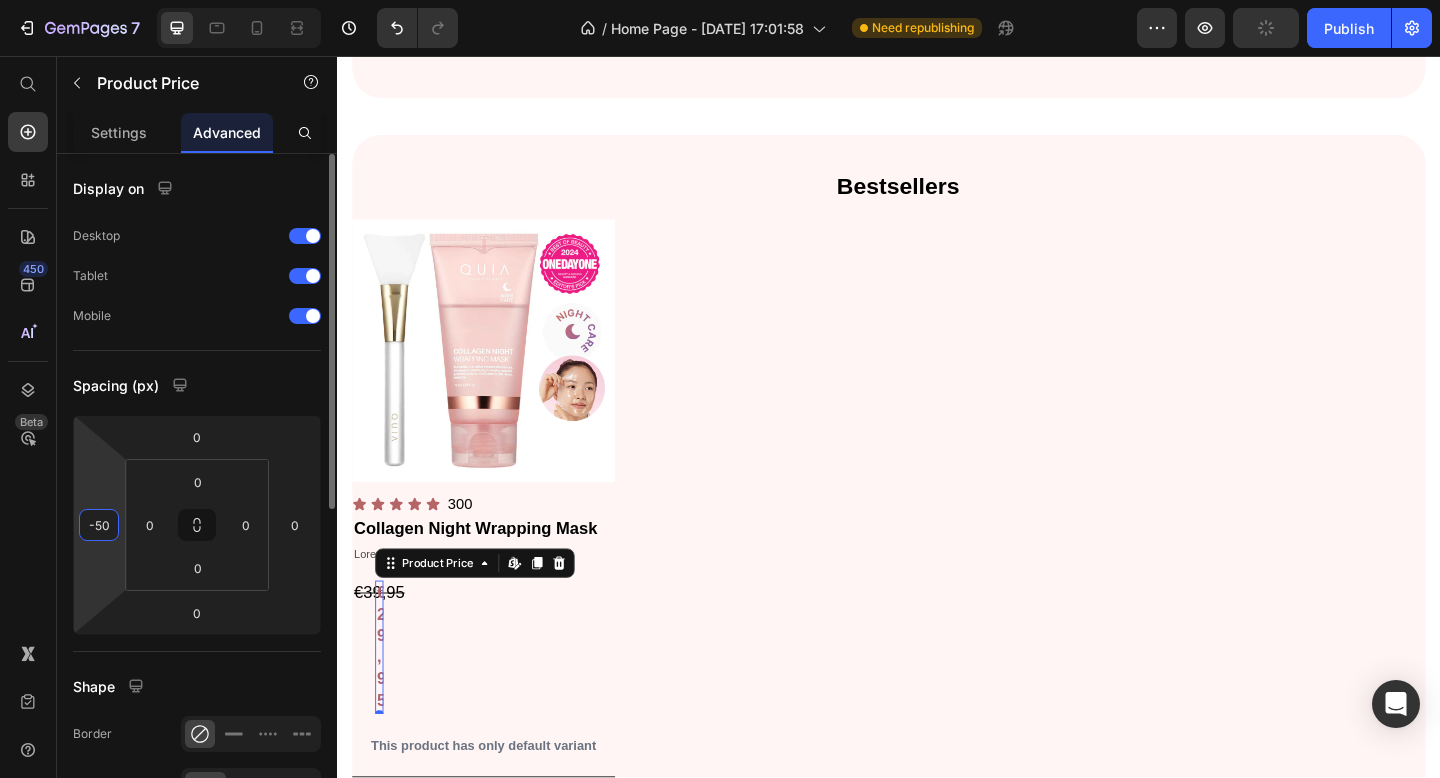 type on "-5" 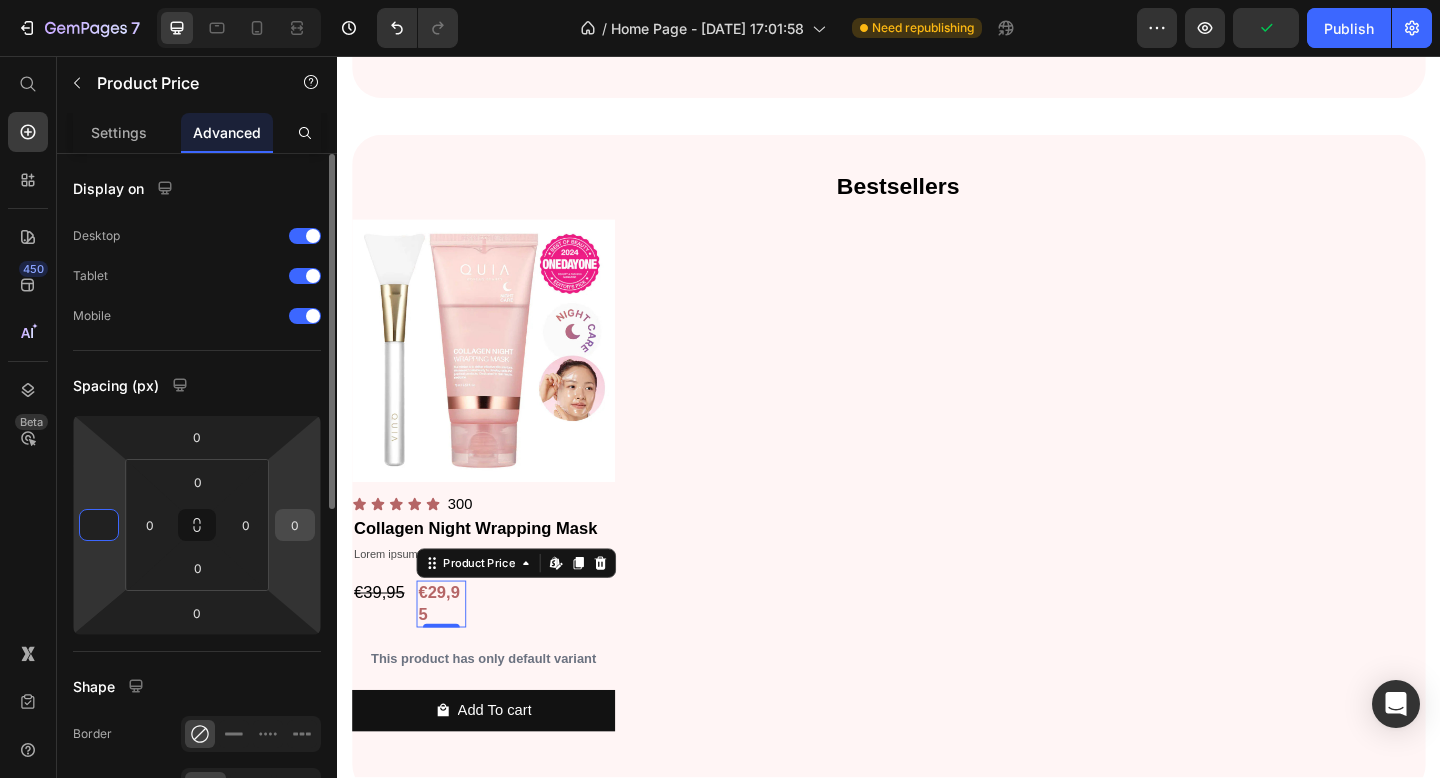 click on "0" at bounding box center (295, 525) 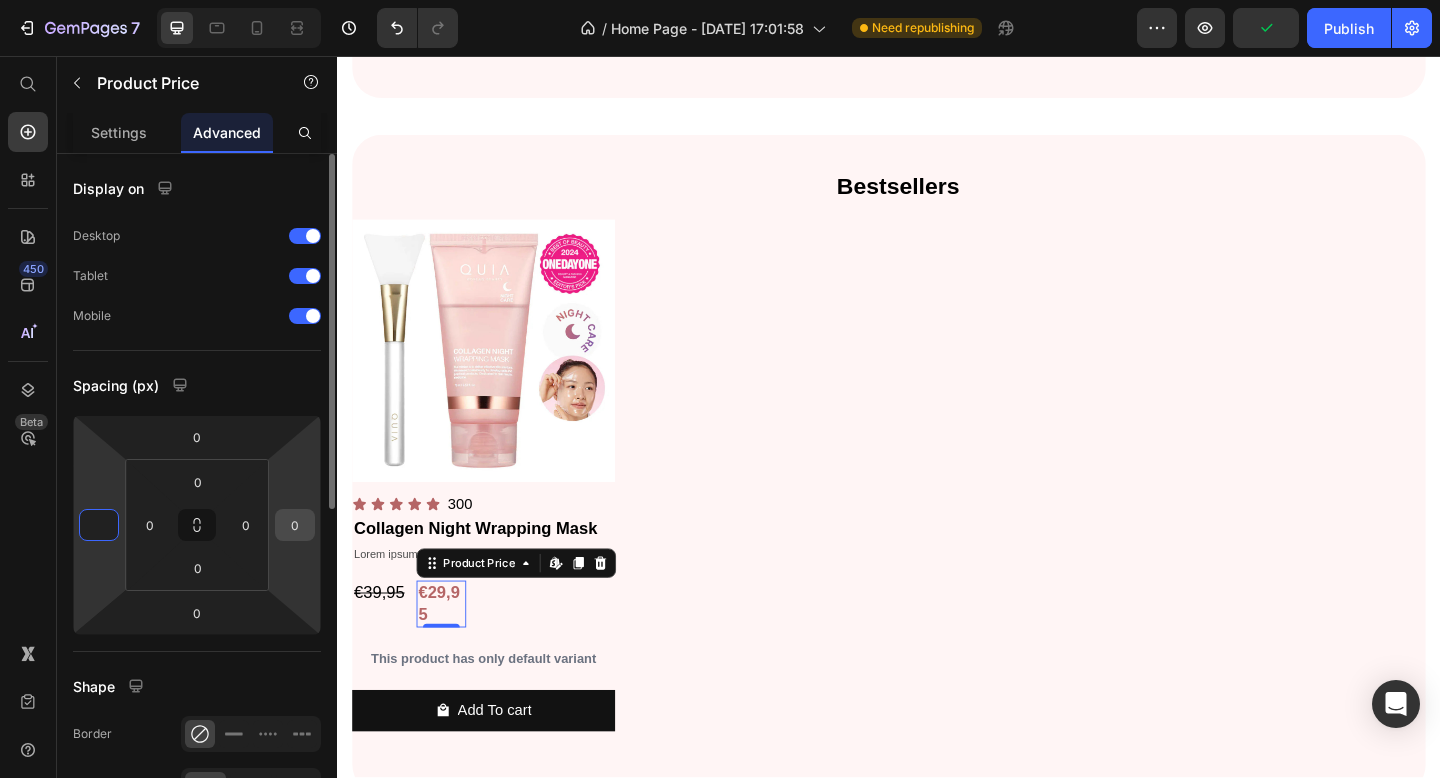 type on "0" 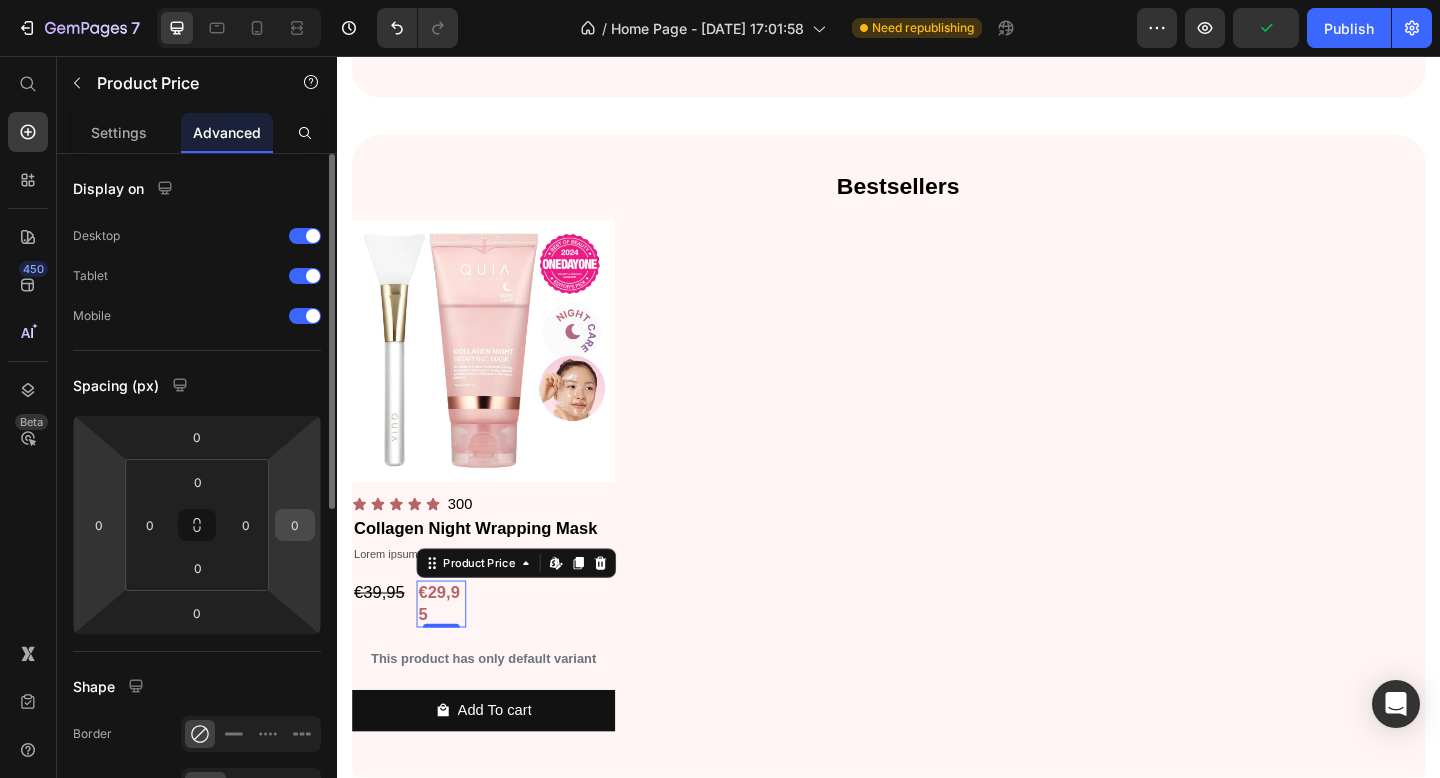 click on "0" at bounding box center [295, 525] 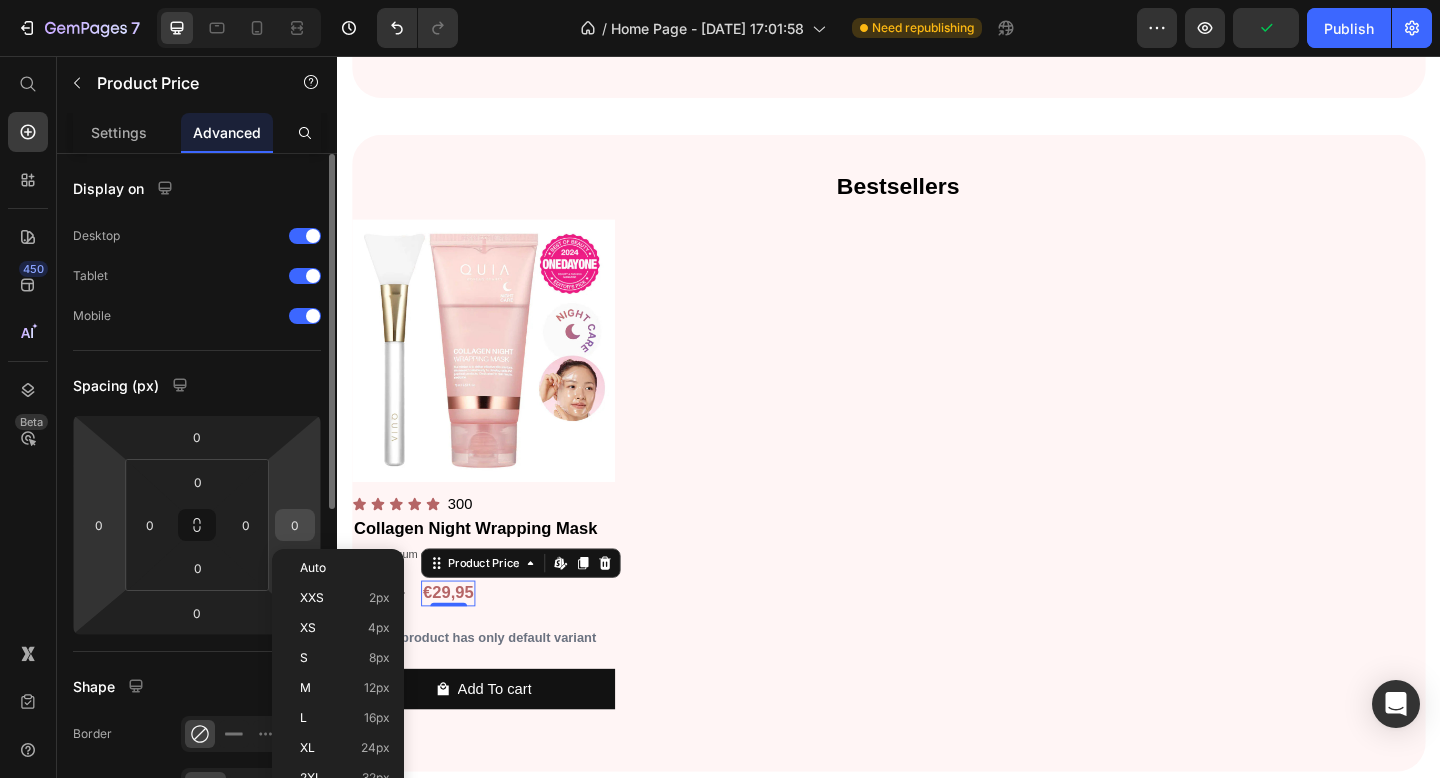 click on "0" at bounding box center [295, 525] 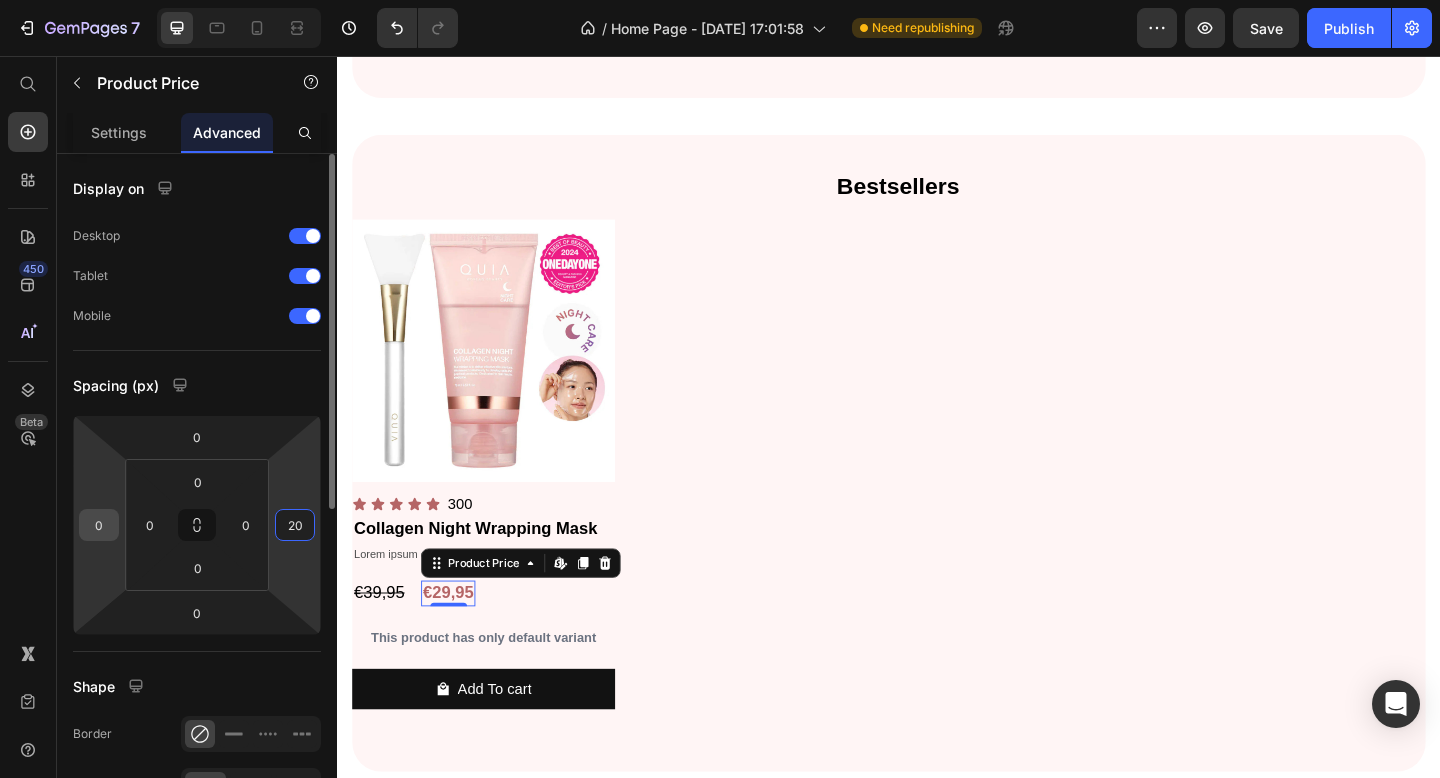 type on "20" 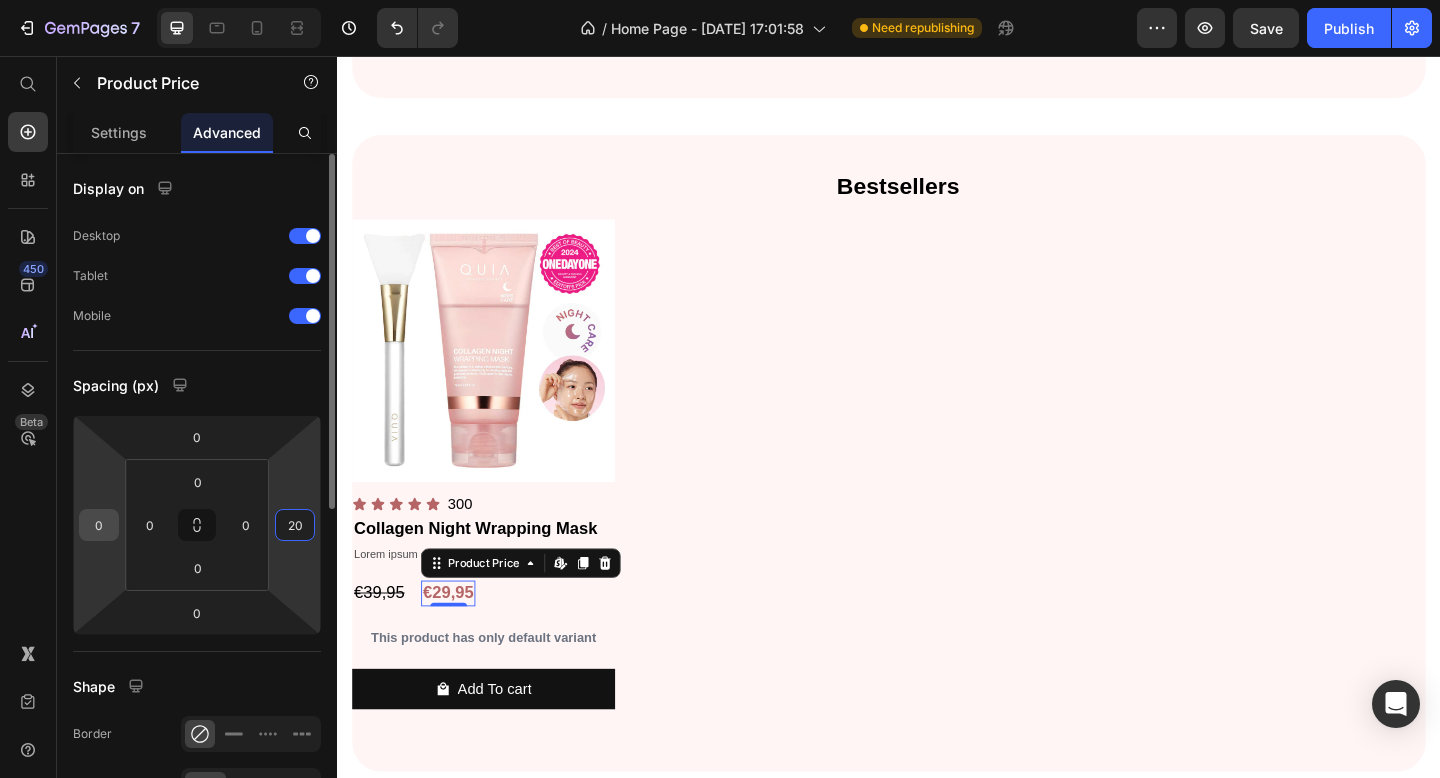 click on "0" at bounding box center (99, 525) 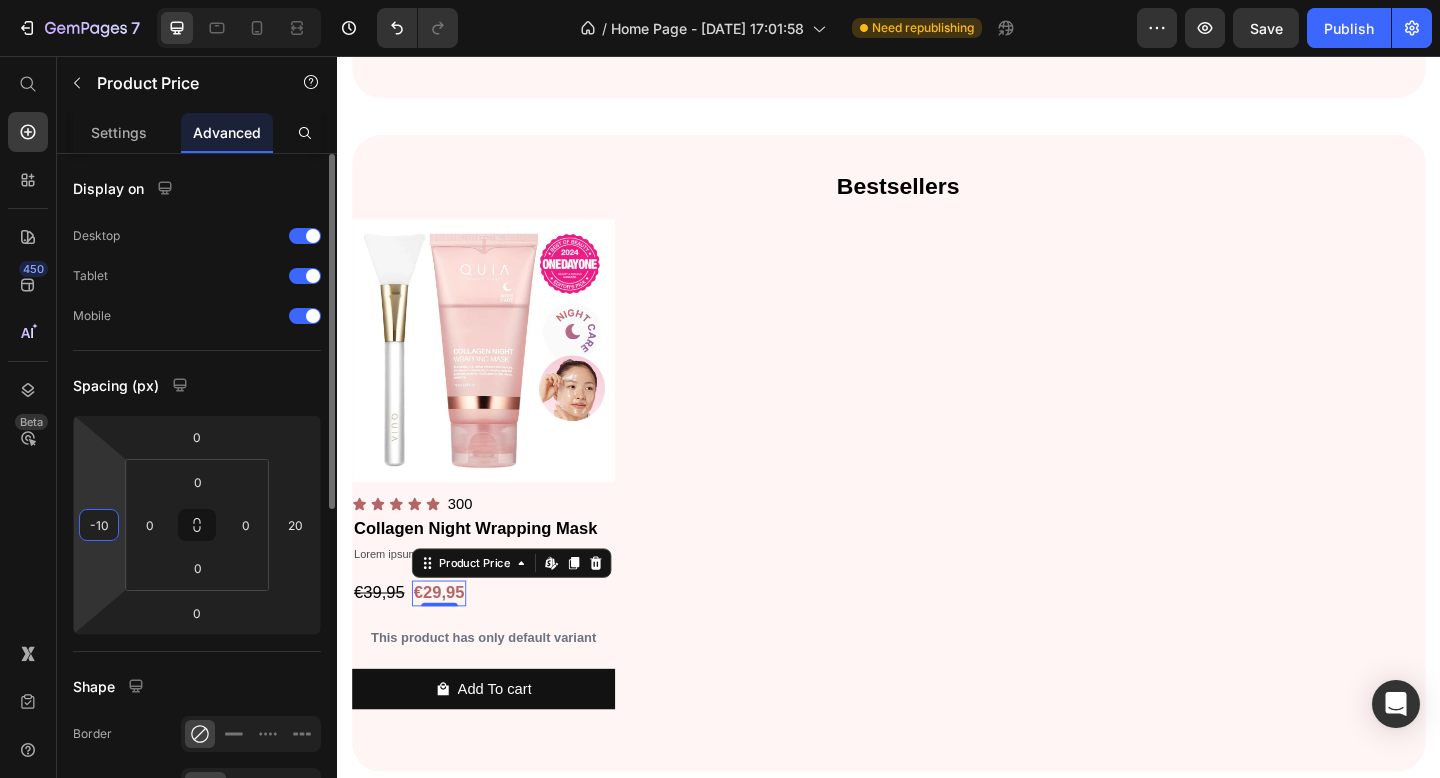 type on "-1" 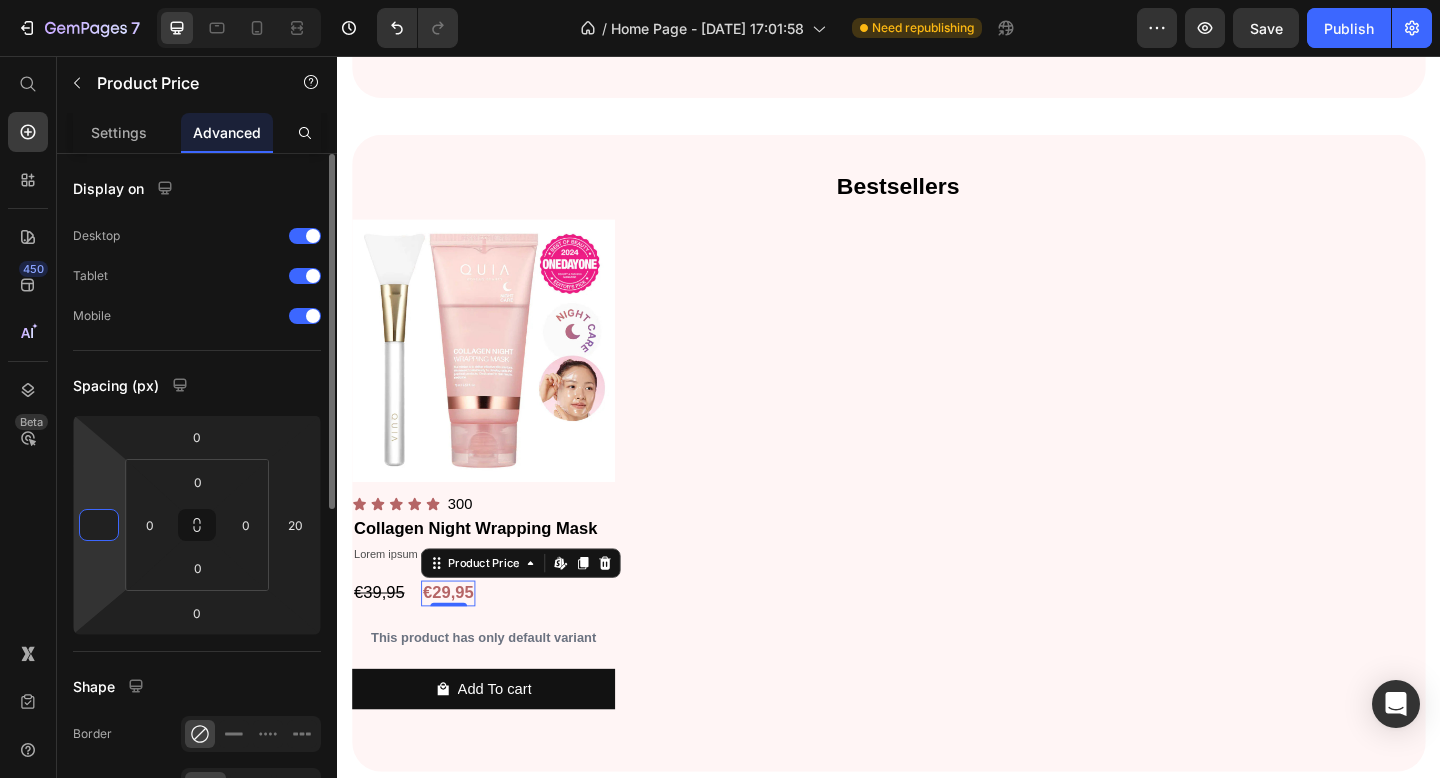 type on "-5" 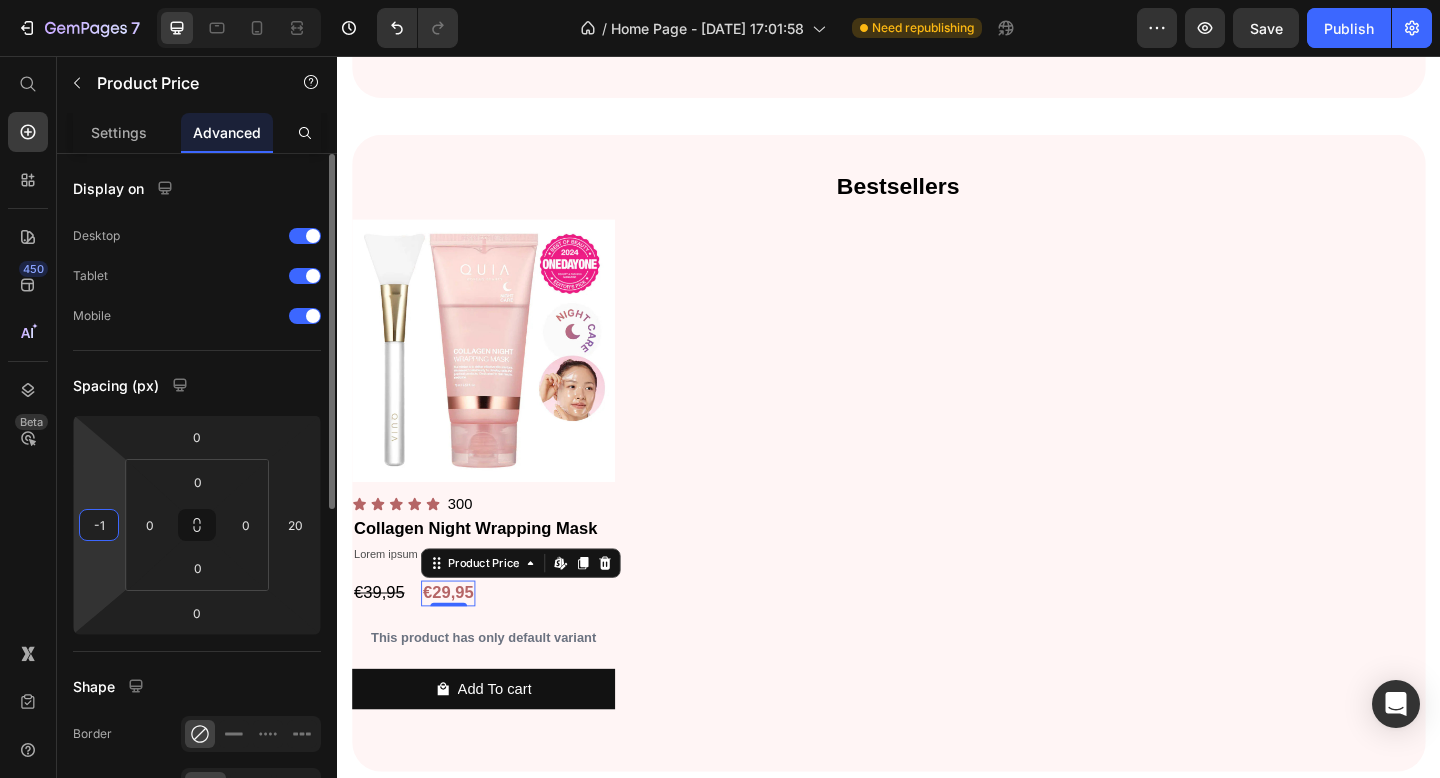 type on "-15" 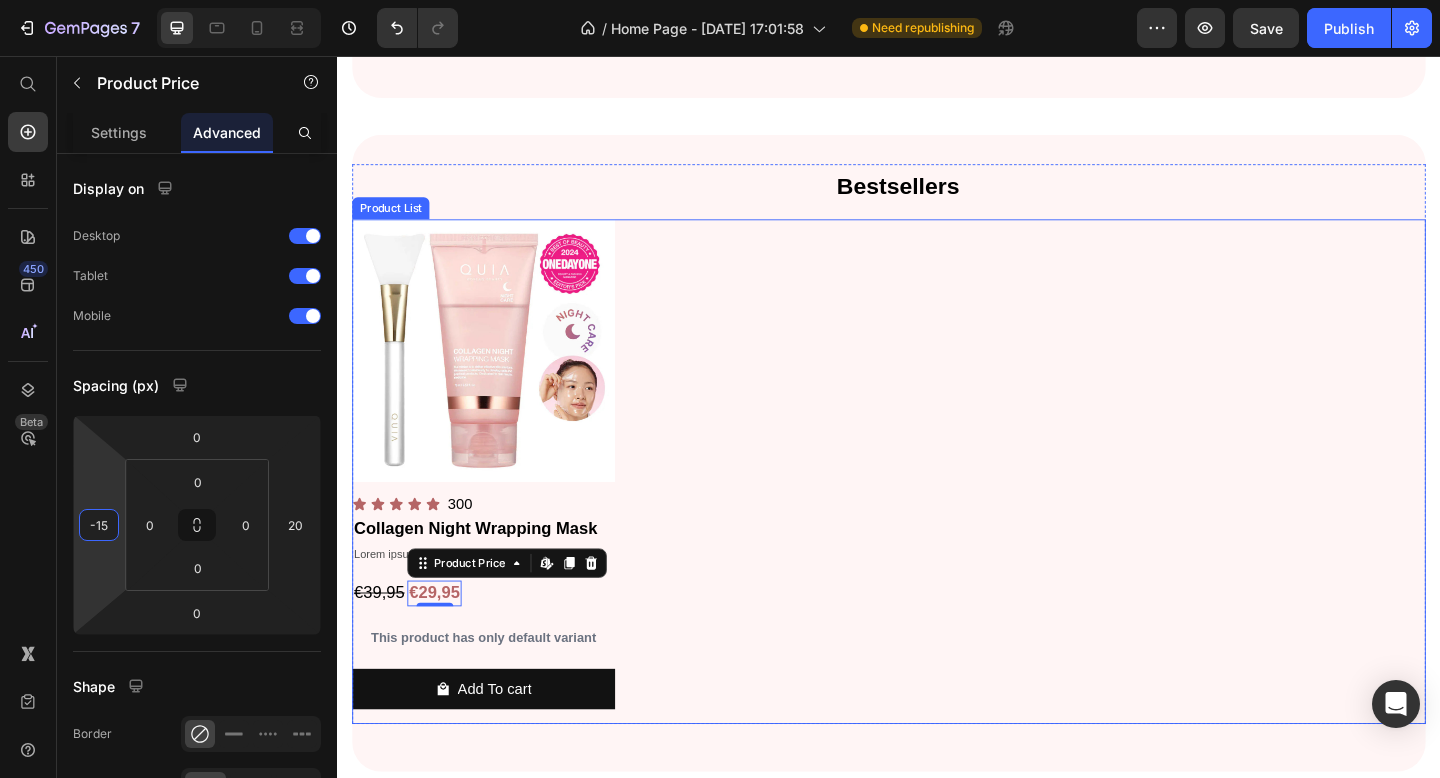 click on "Product Images Icon Icon Icon Icon Icon Icon List 300 Text Block Row Collagen Night Wrapping Mask Product Title Lorem ipsum dolor sit amet,  Text Block €39,95 Product Price €29,95 Product Price   Edit content in Shopify 0 Row This product has only default variant Product Variants & Swatches Add To cart Product Cart Button Row" at bounding box center [937, 508] 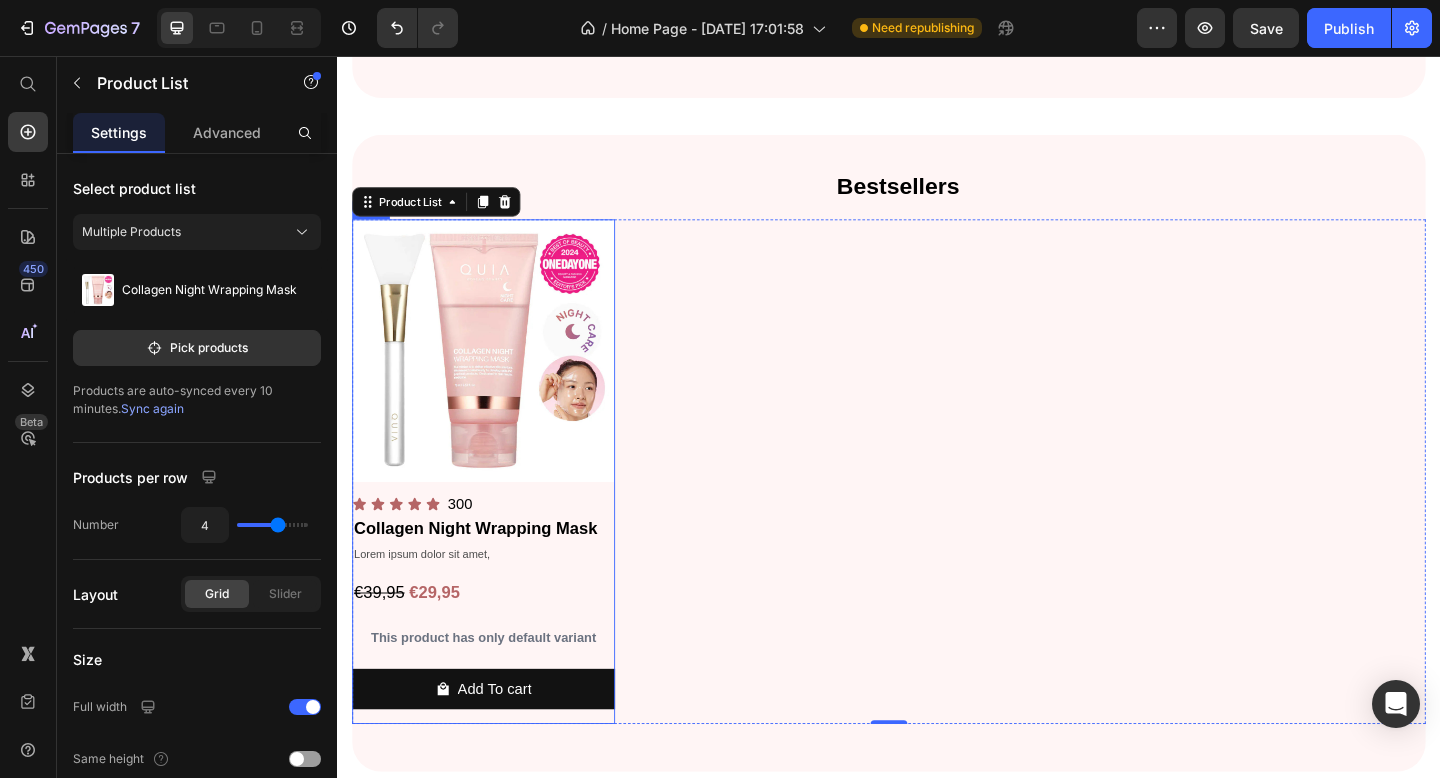 click on "€29,95" at bounding box center (442, 640) 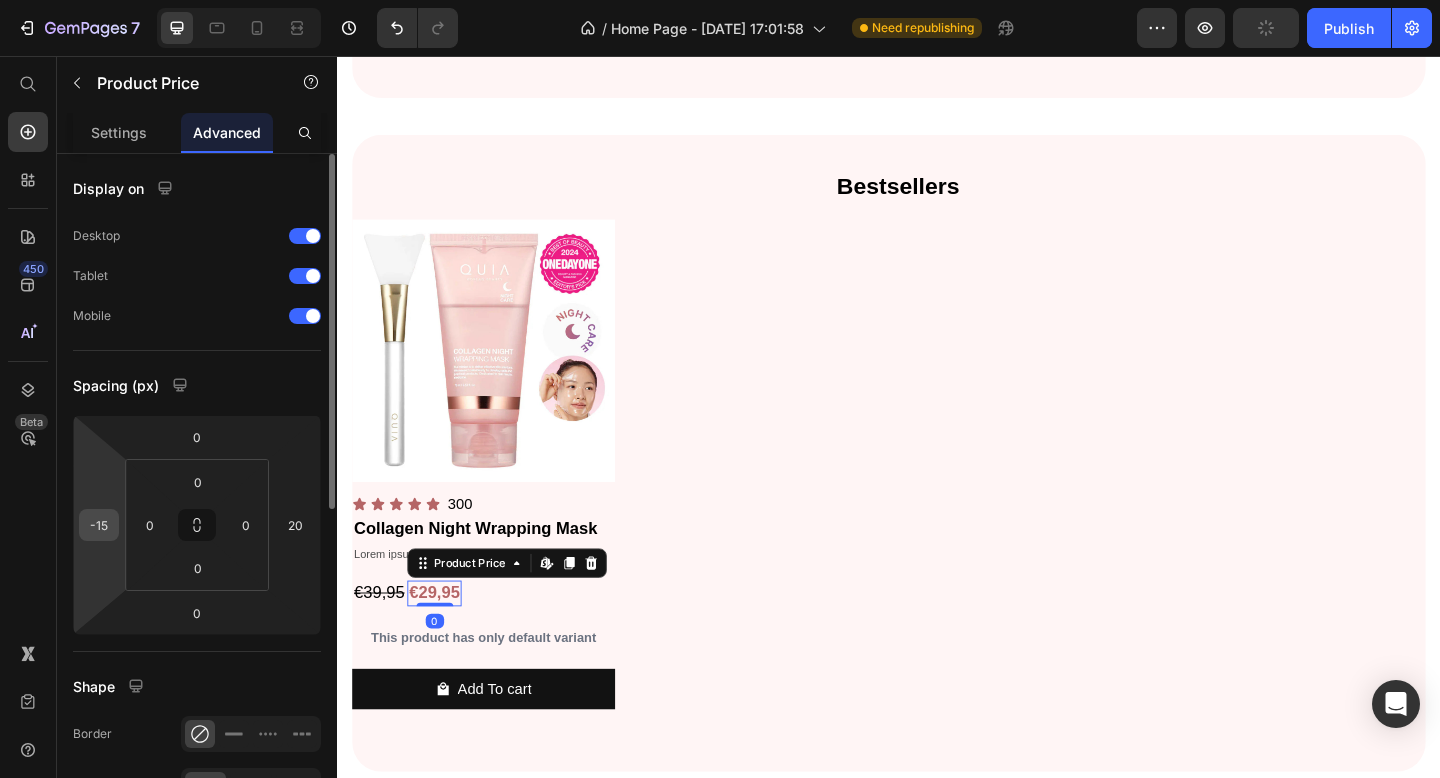 click on "-15" at bounding box center [99, 525] 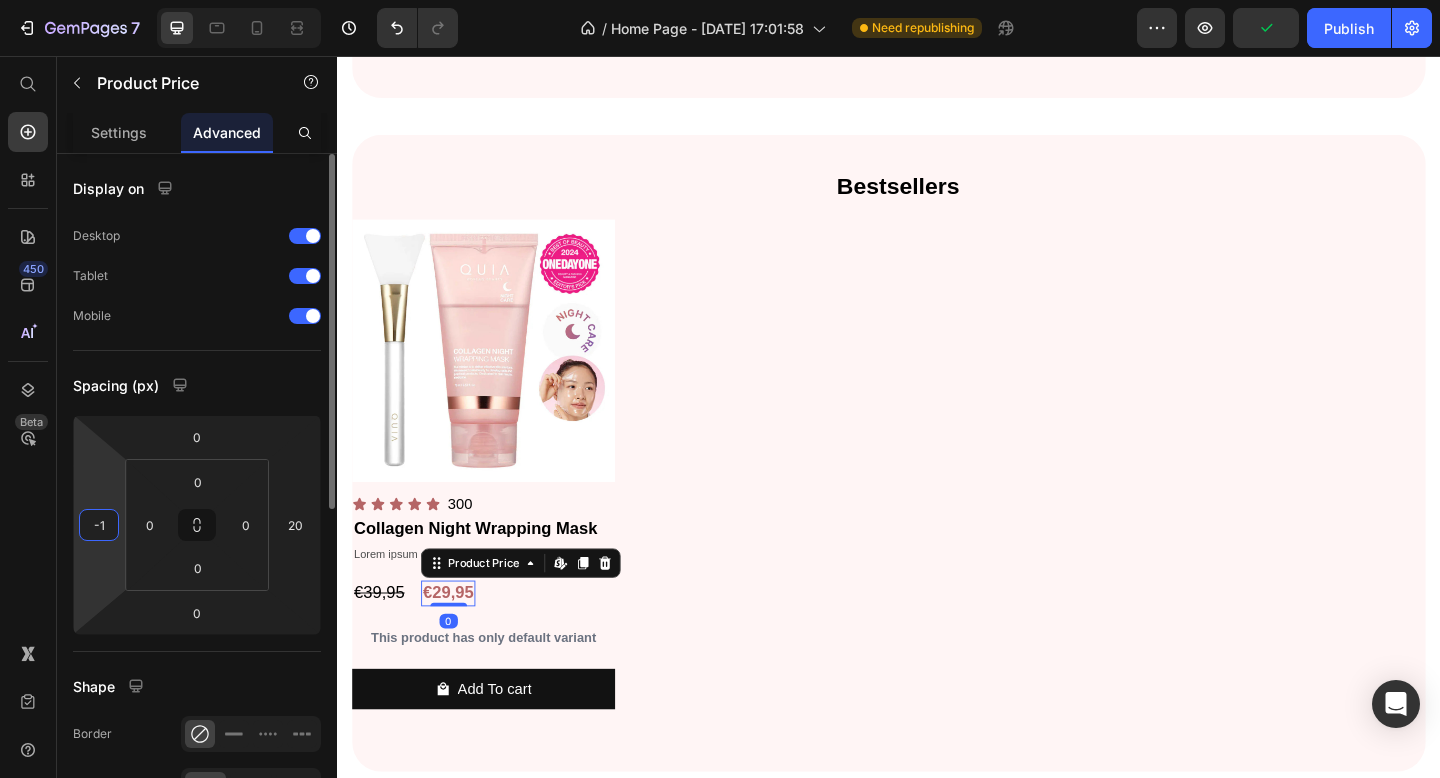 type on "-10" 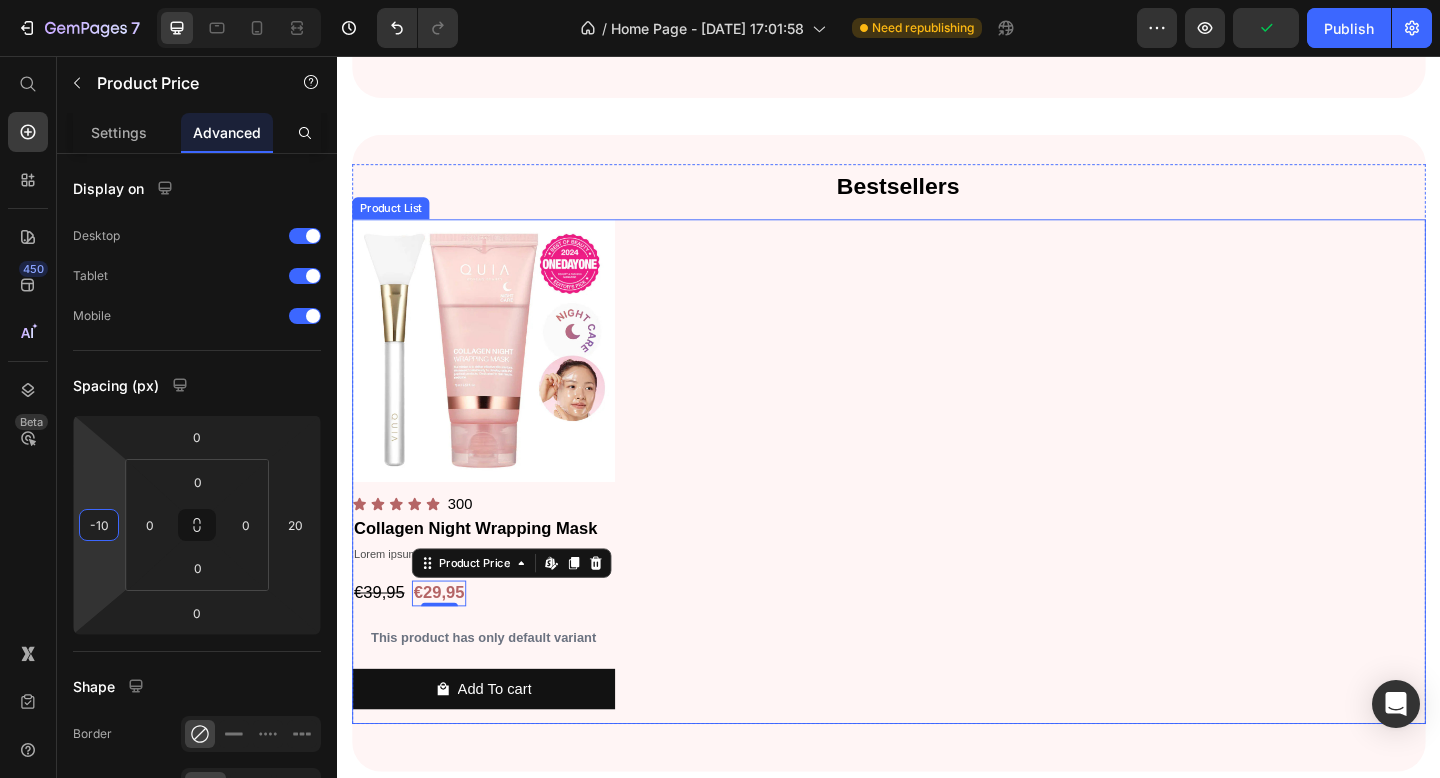 click on "Product Images Icon Icon Icon Icon Icon Icon List 300 Text Block Row Collagen Night Wrapping Mask Product Title Lorem ipsum dolor sit amet,  Text Block €39,95 Product Price €29,95 Product Price   Edit content in Shopify 0 Row This product has only default variant Product Variants & Swatches Add To cart Product Cart Button Row" at bounding box center [937, 508] 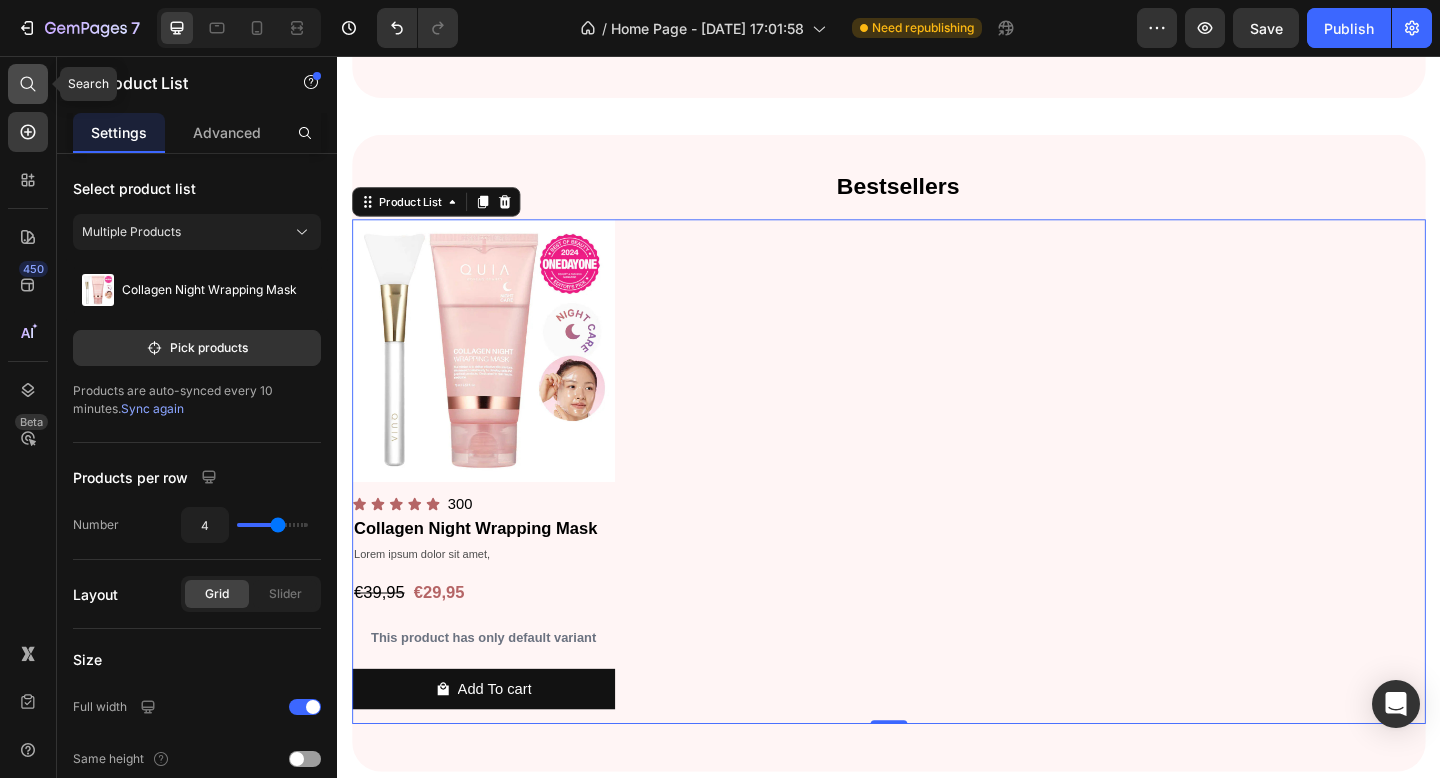 click 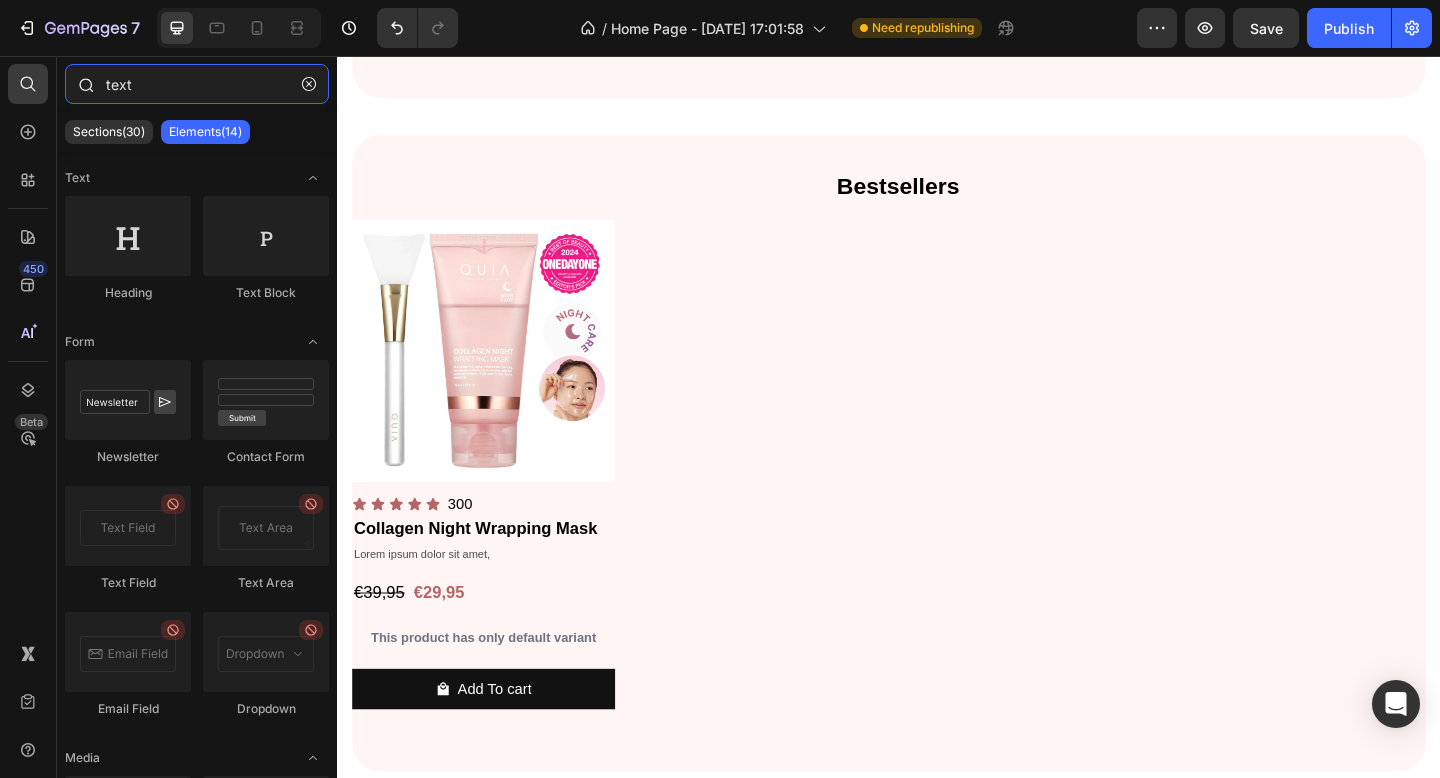 click on "text" at bounding box center [197, 84] 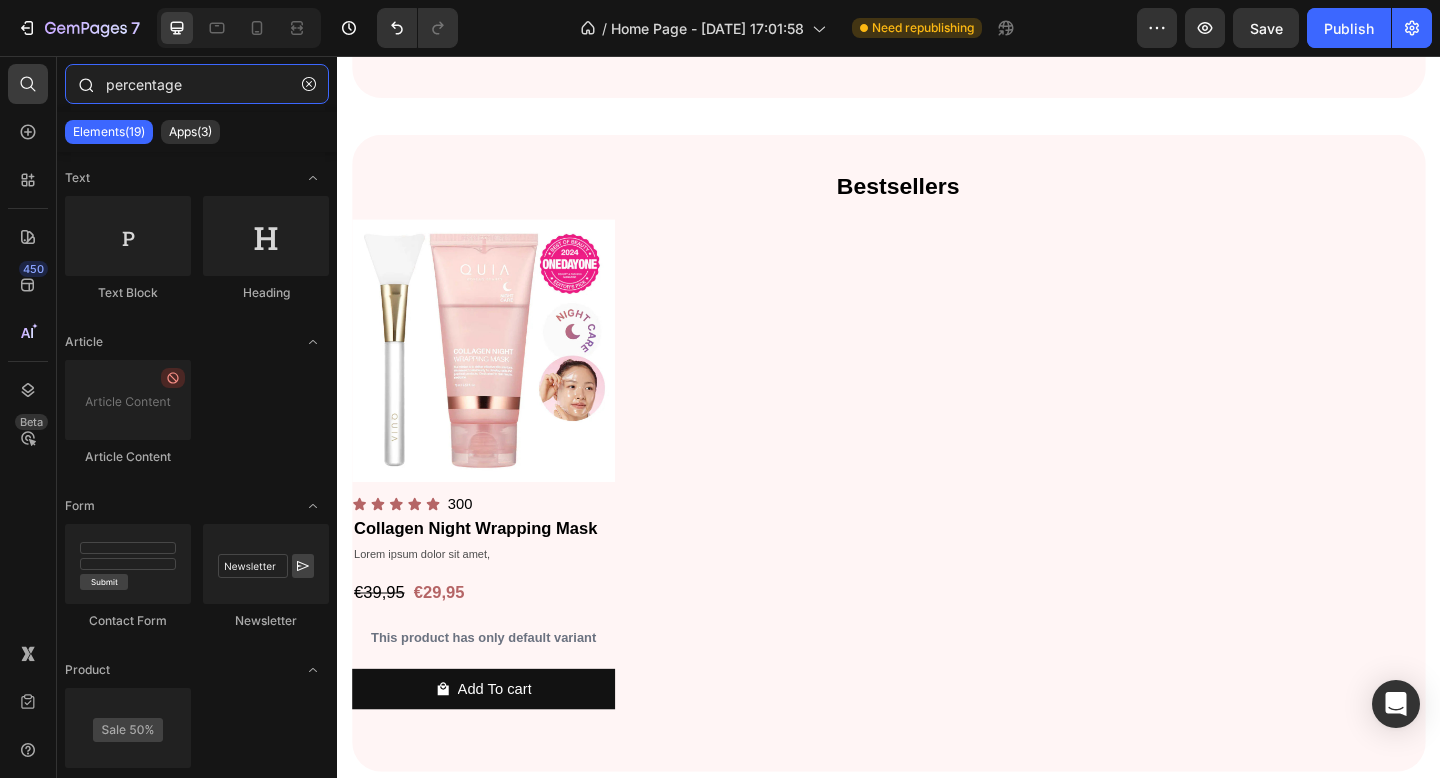 click on "percentage" at bounding box center [197, 84] 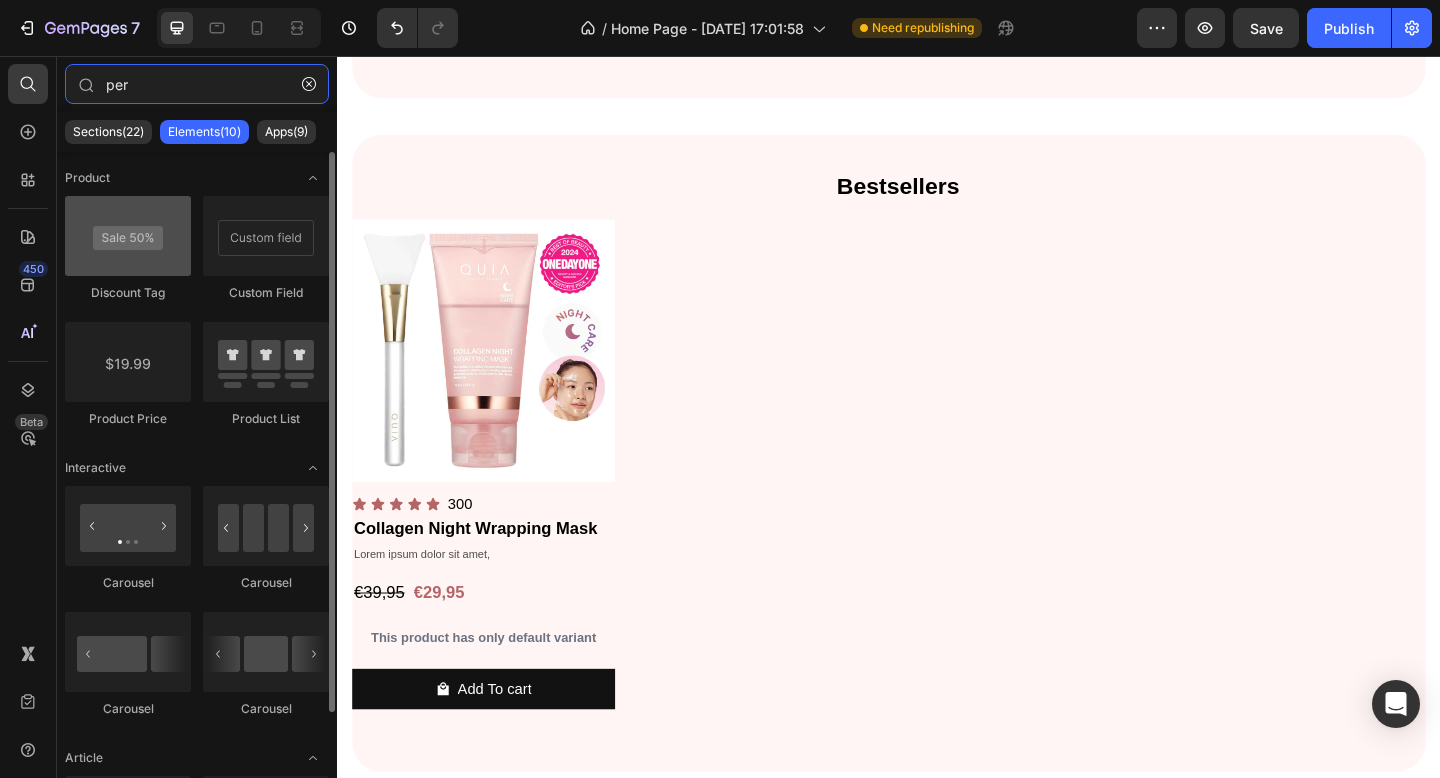 type on "per" 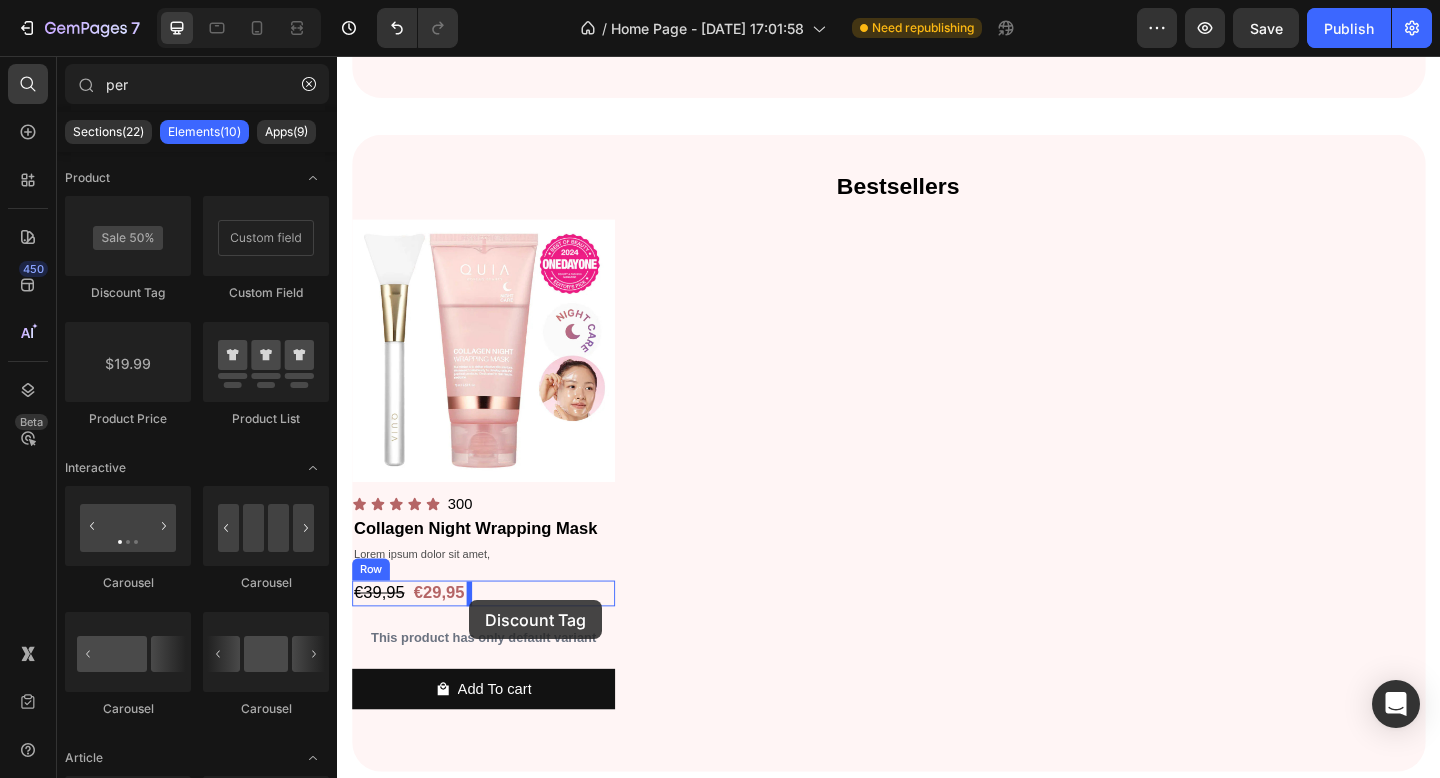 drag, startPoint x: 473, startPoint y: 296, endPoint x: 481, endPoint y: 648, distance: 352.0909 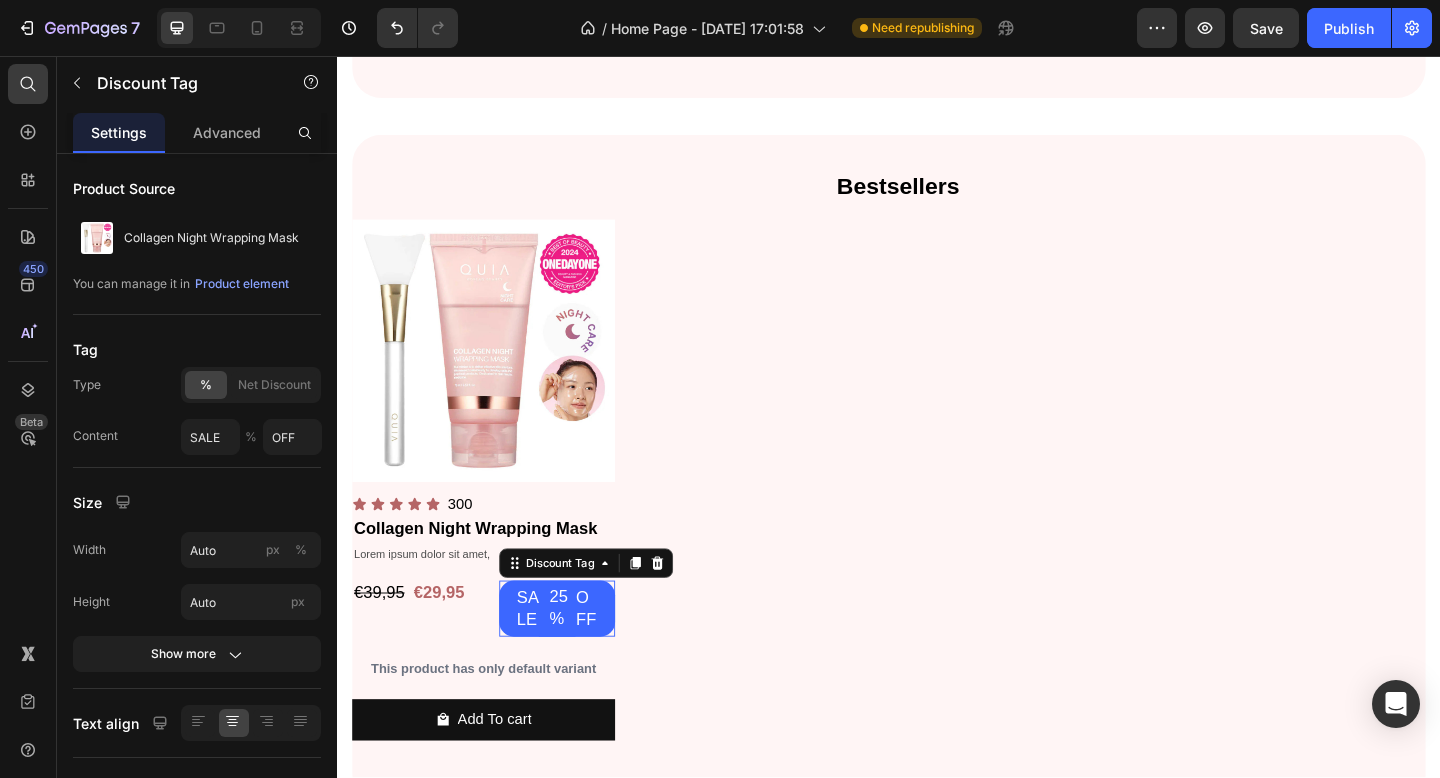 click on "SALE" at bounding box center [547, 657] 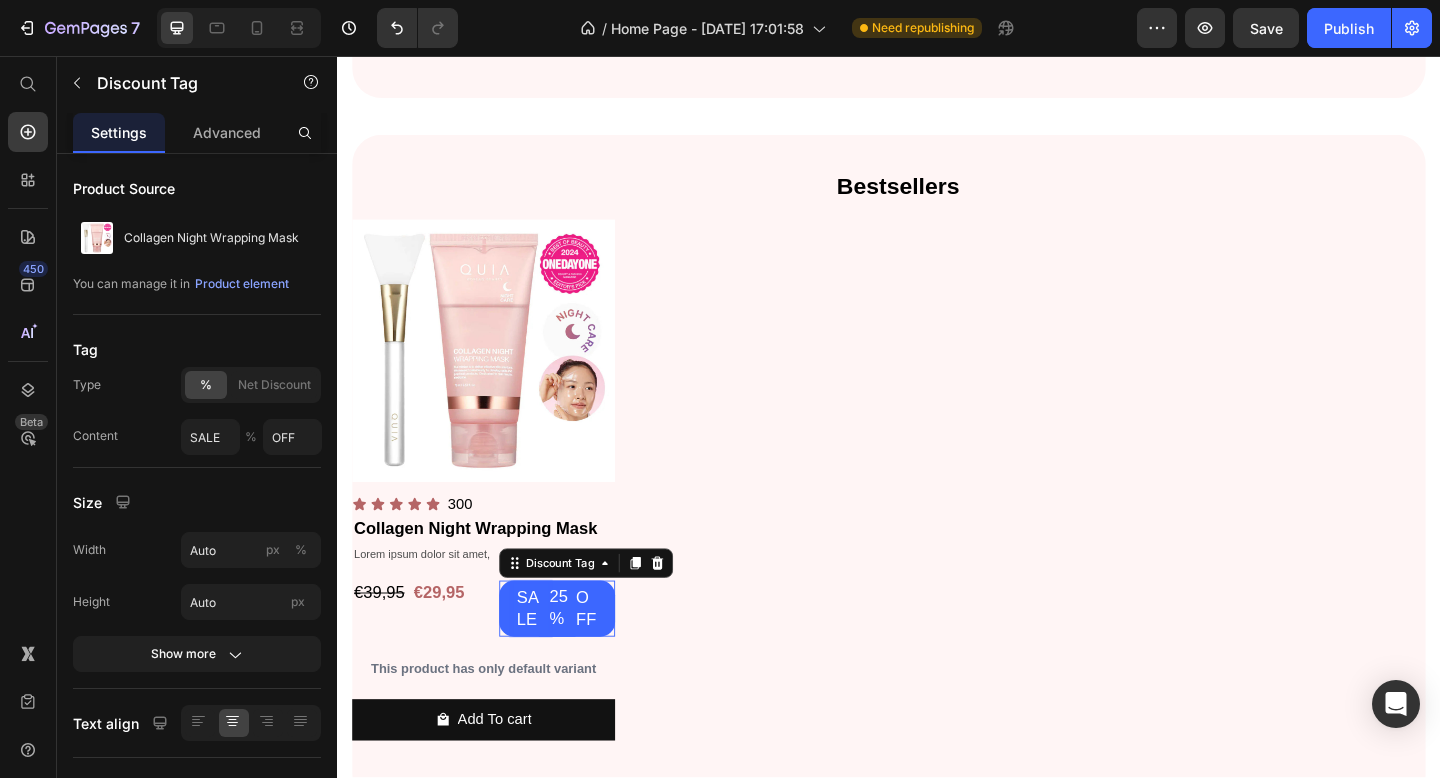 click on "SALE" at bounding box center [547, 657] 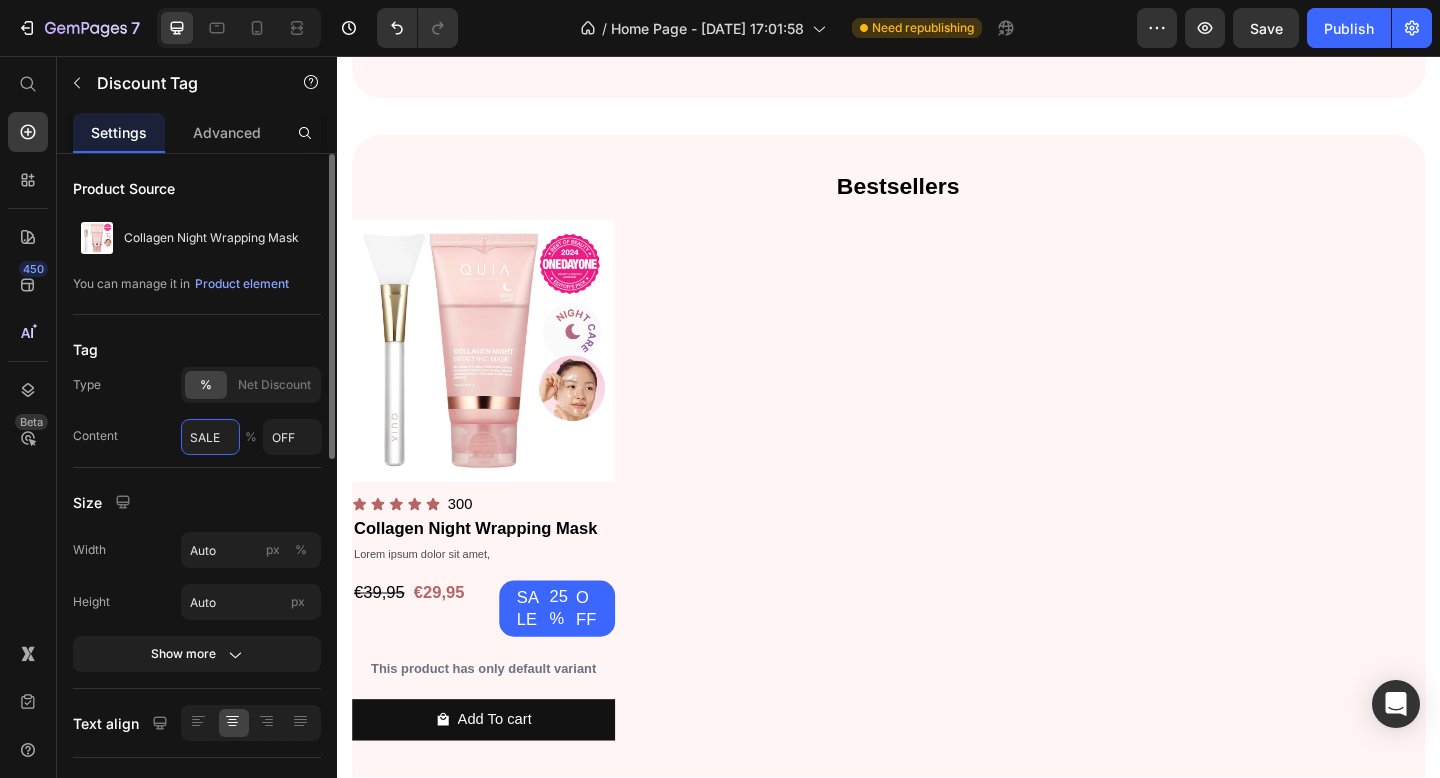 click on "SALE" at bounding box center [210, 437] 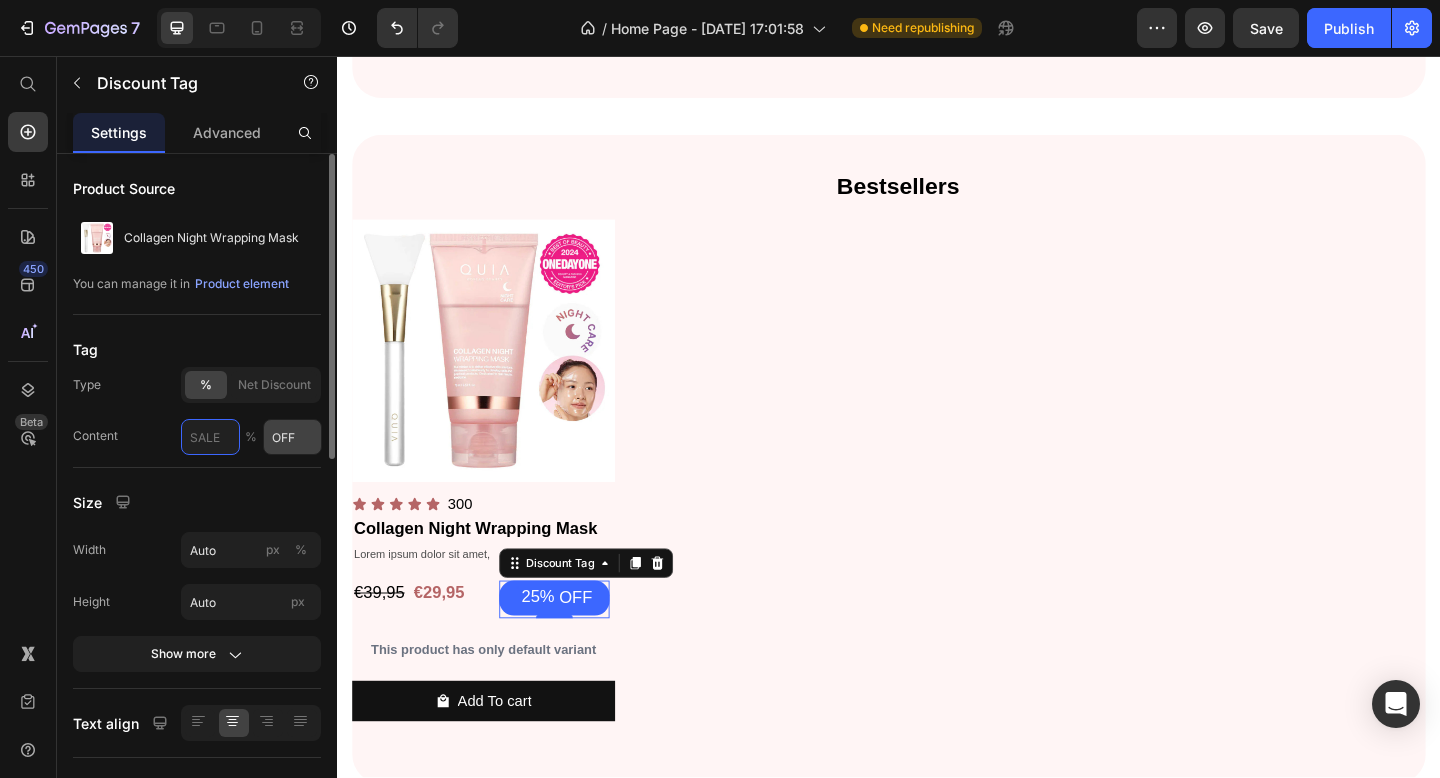 type 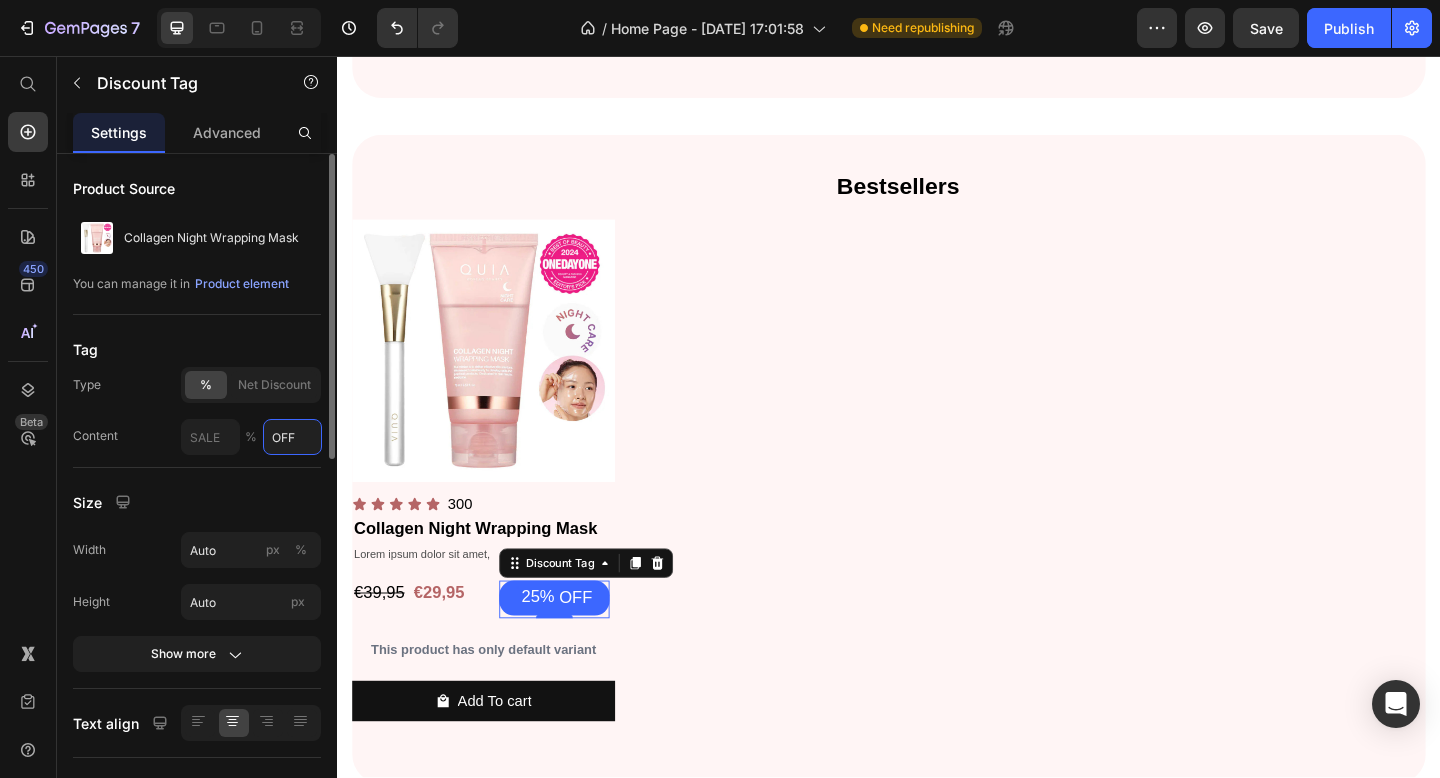 click on "OFF" at bounding box center (292, 437) 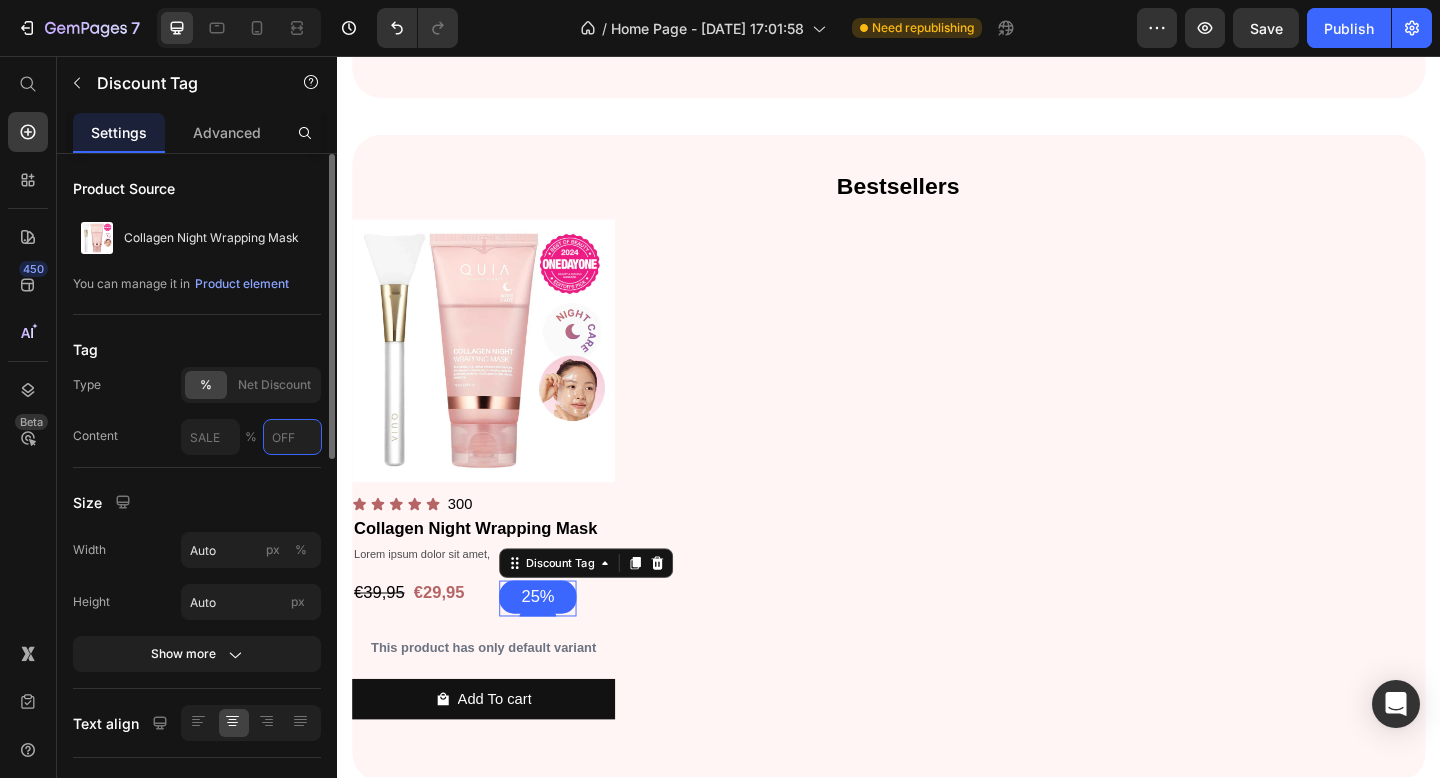 type 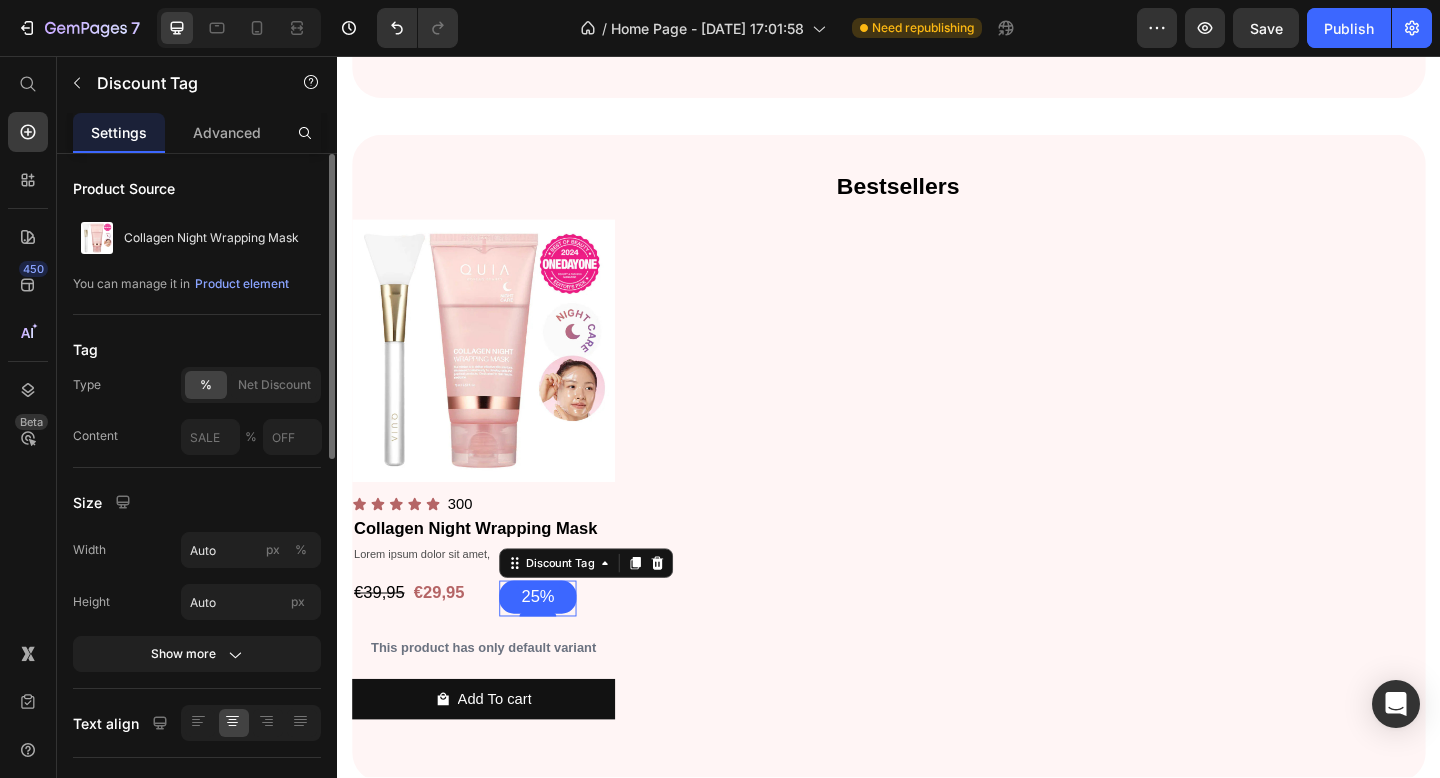 click on "Size" at bounding box center [197, 502] 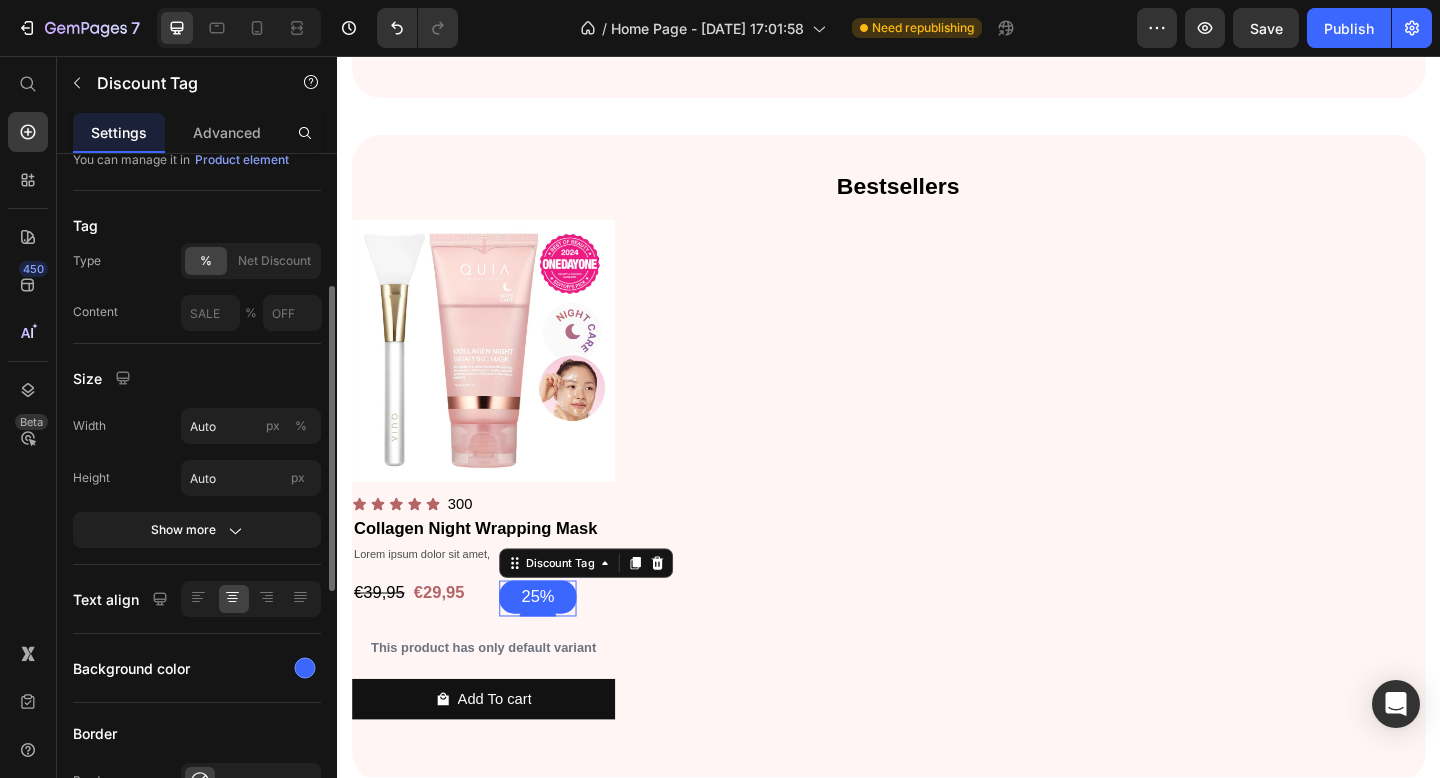 scroll, scrollTop: 208, scrollLeft: 0, axis: vertical 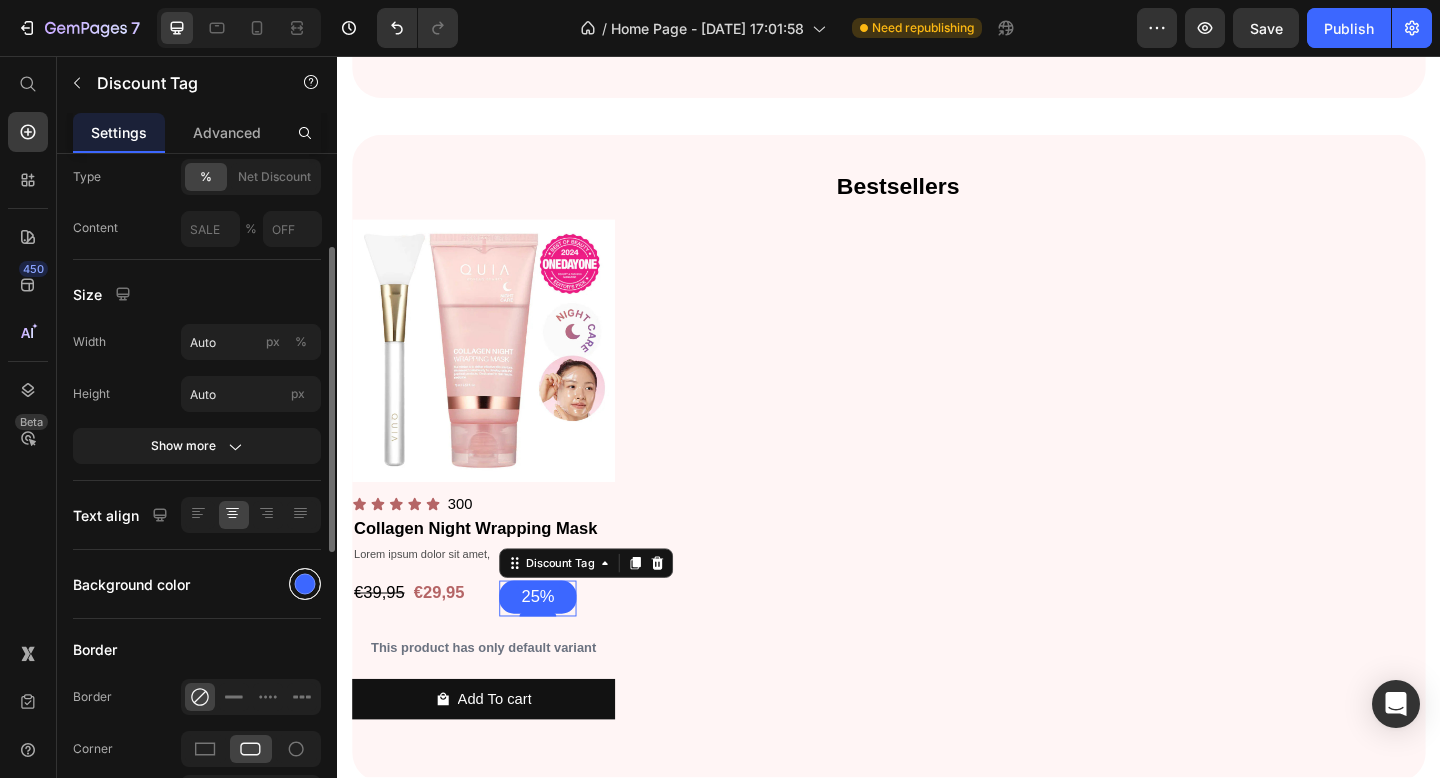 click at bounding box center [305, 584] 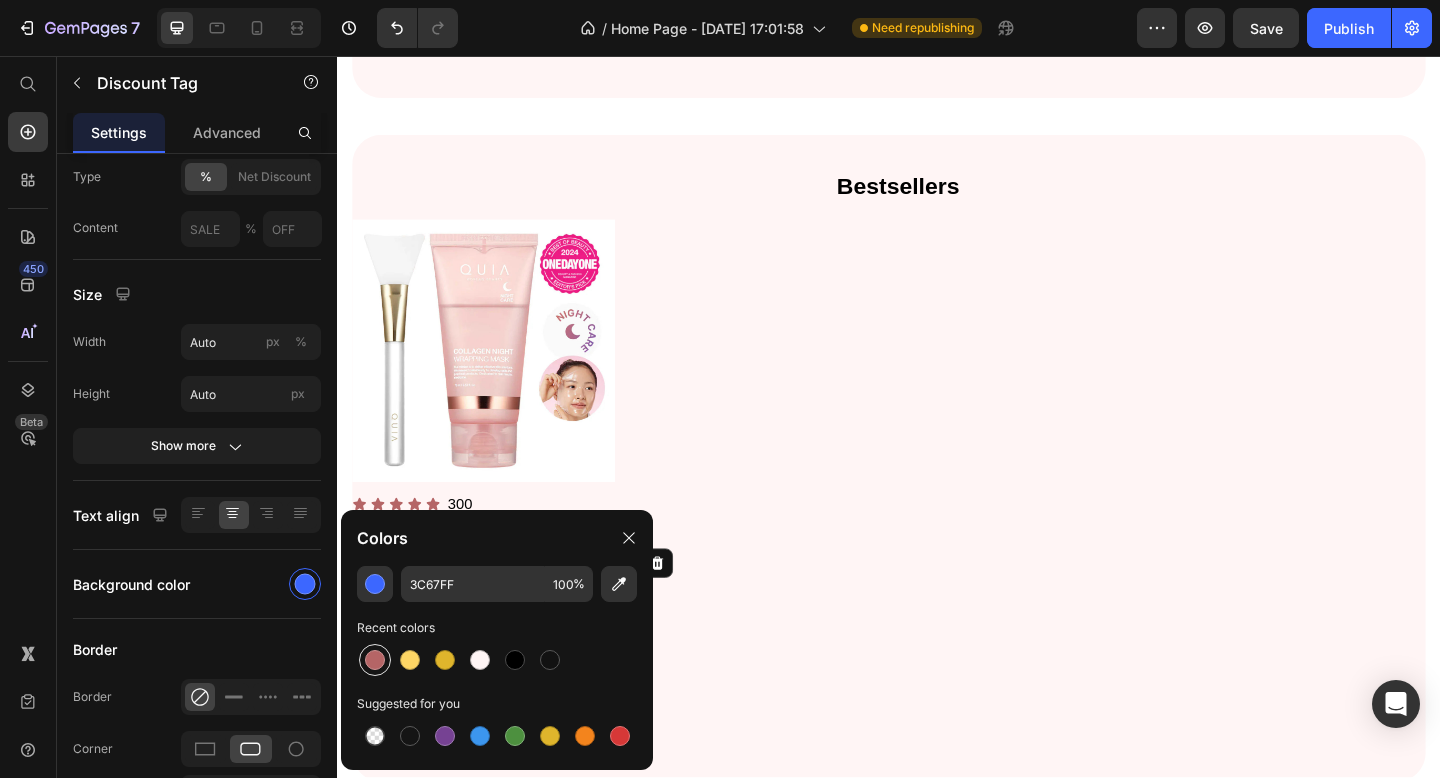 click at bounding box center (375, 660) 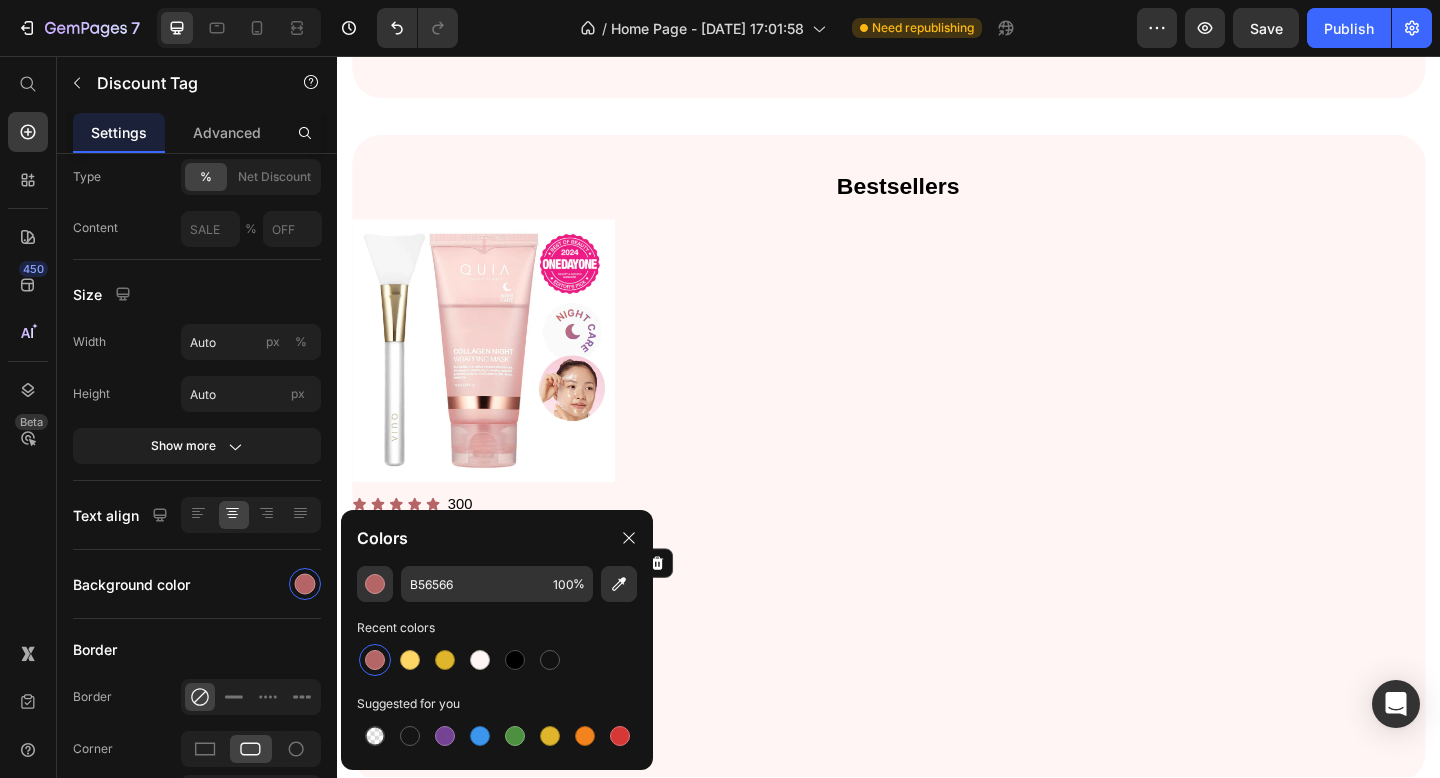 click on "Product Images Icon Icon Icon Icon Icon Icon List 300 Text Block Row Collagen Night Wrapping Mask Product Title Lorem ipsum dolor sit amet,  Text Block €39,95 Product Price €29,95 Product Price 25% Discount Tag   0 Row This product has only default variant Product Variants & Swatches Add To cart Product Cart Button Row" at bounding box center [937, 514] 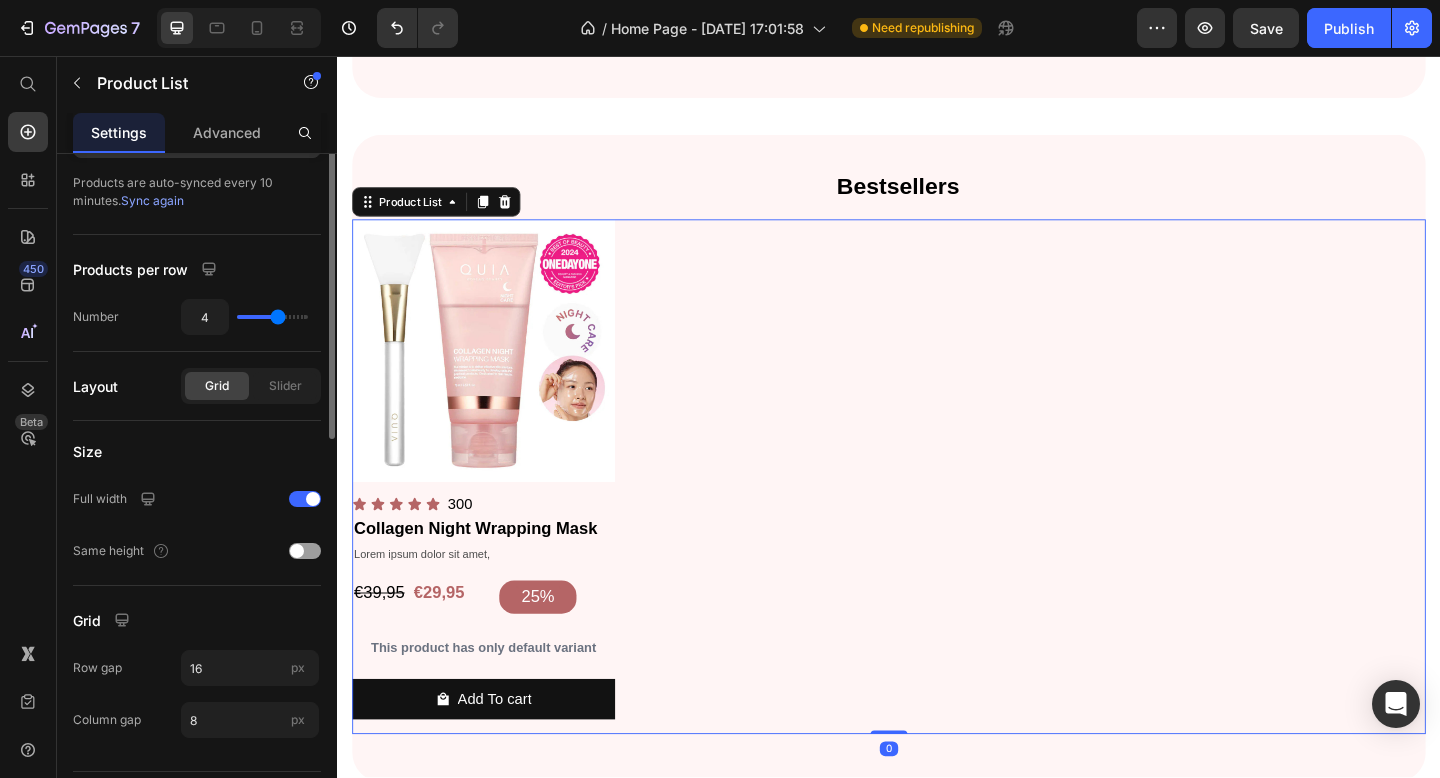 scroll, scrollTop: 0, scrollLeft: 0, axis: both 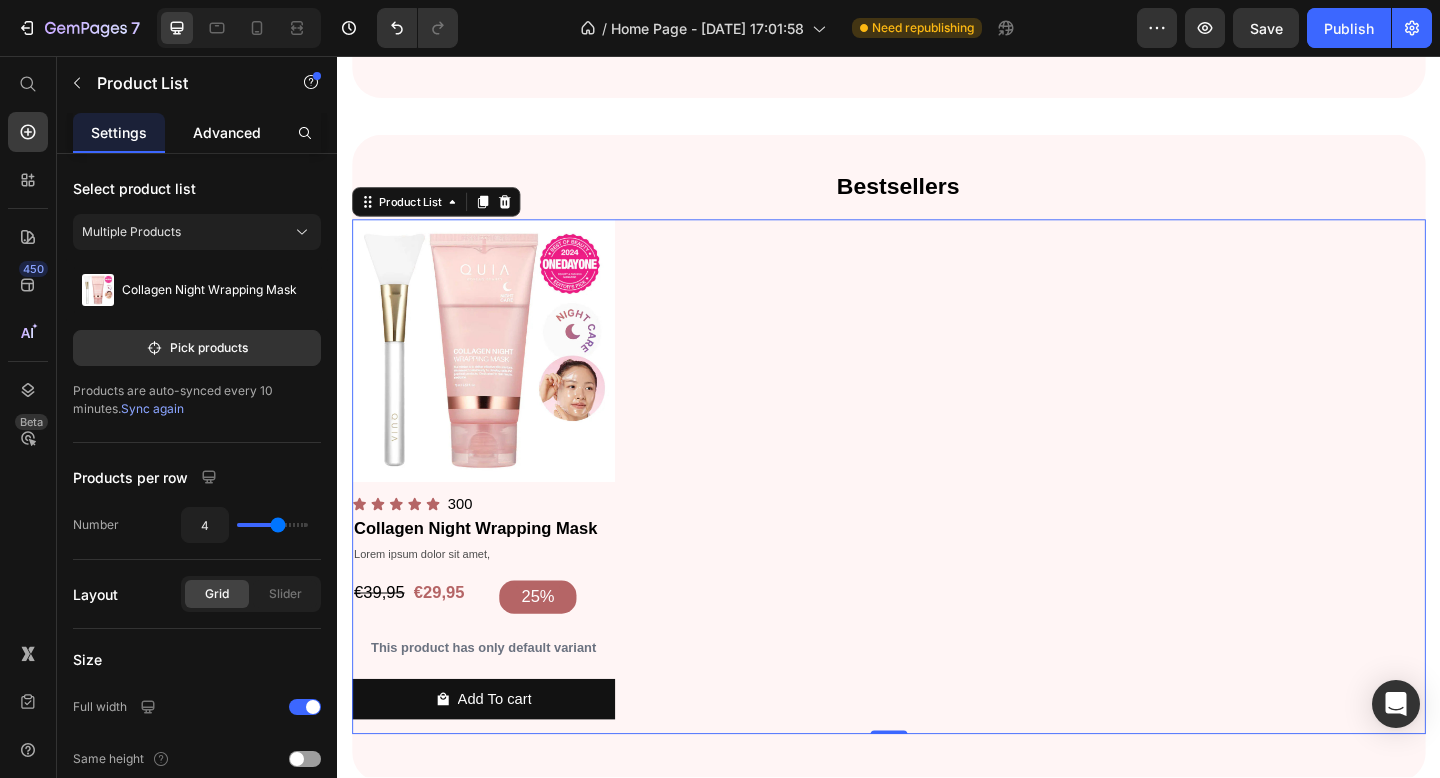 click on "Advanced" at bounding box center (227, 132) 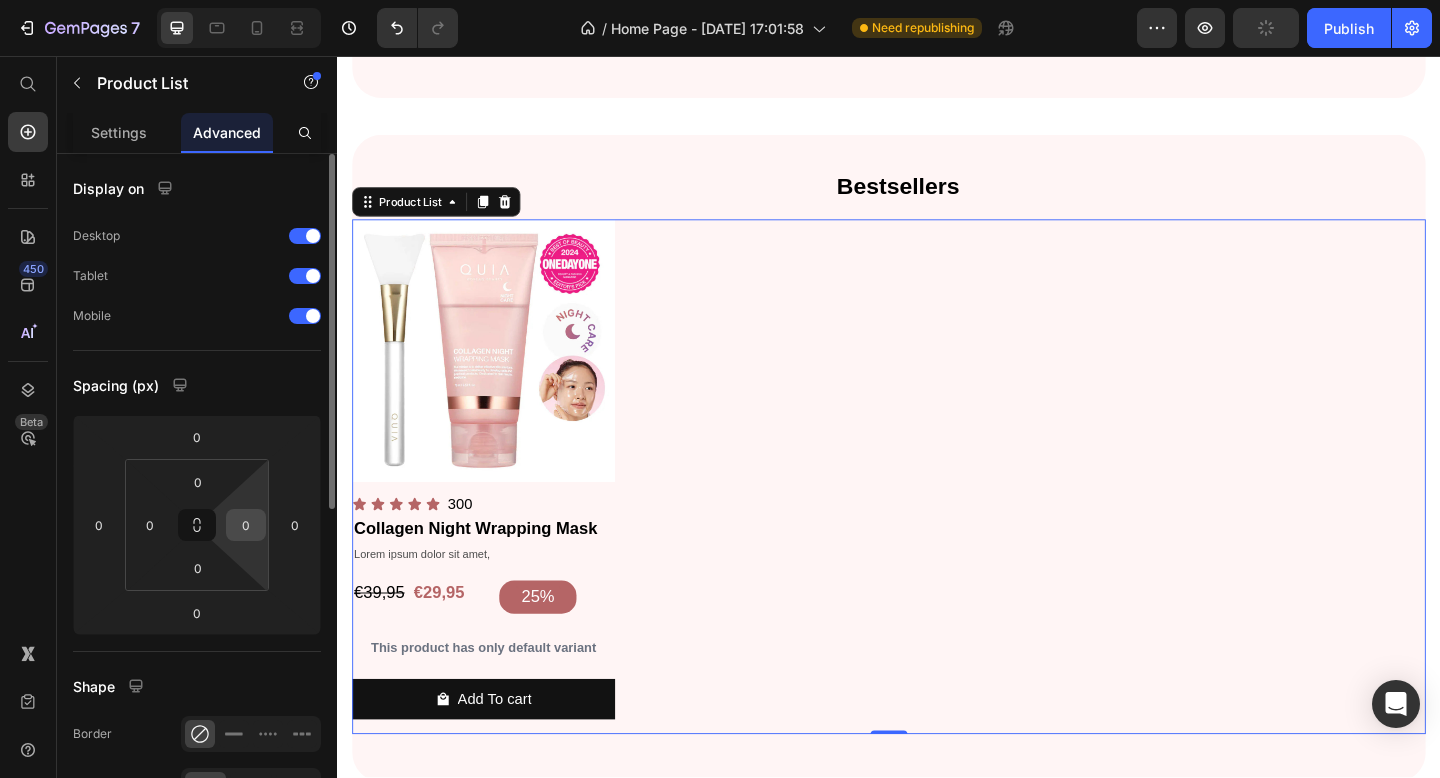 click on "0" at bounding box center (246, 525) 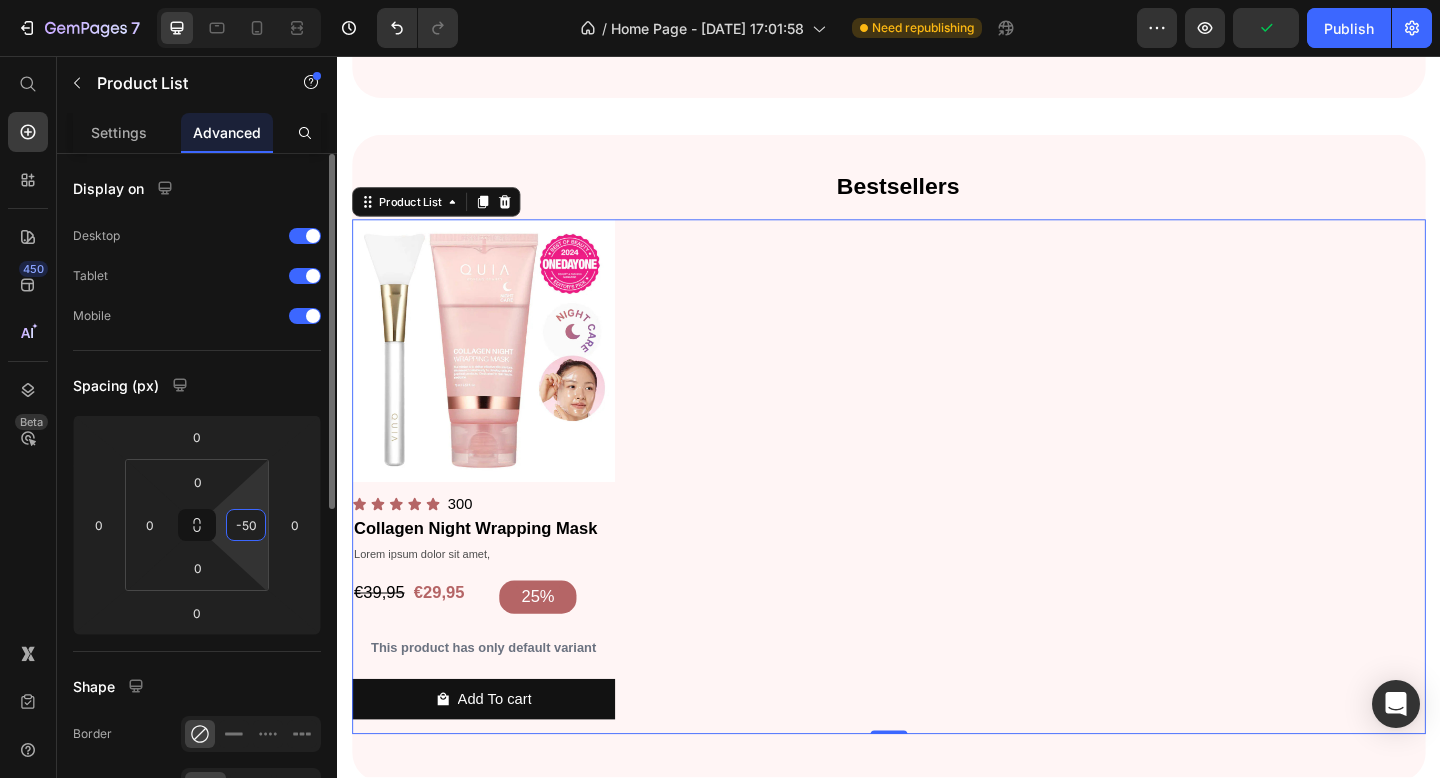 type on "-5" 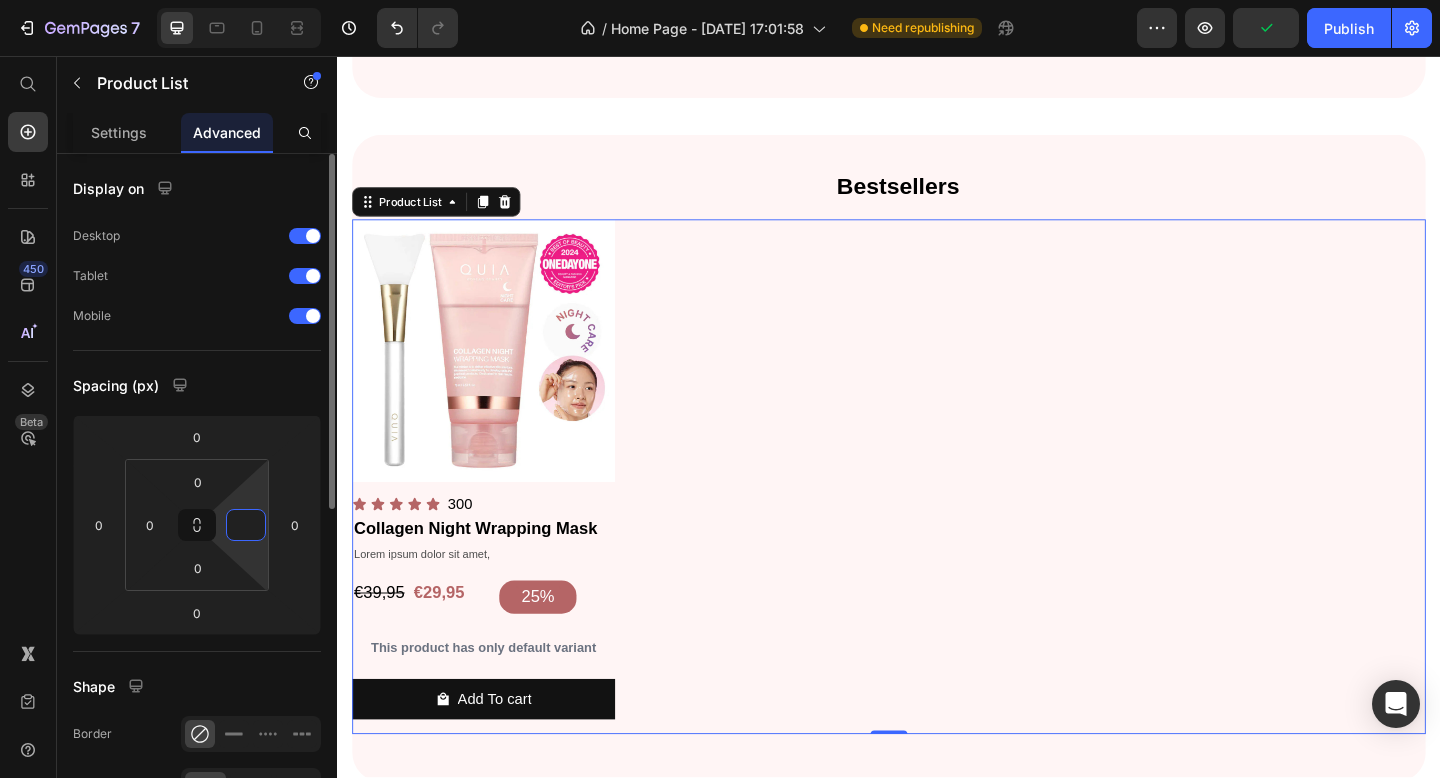 type on "0" 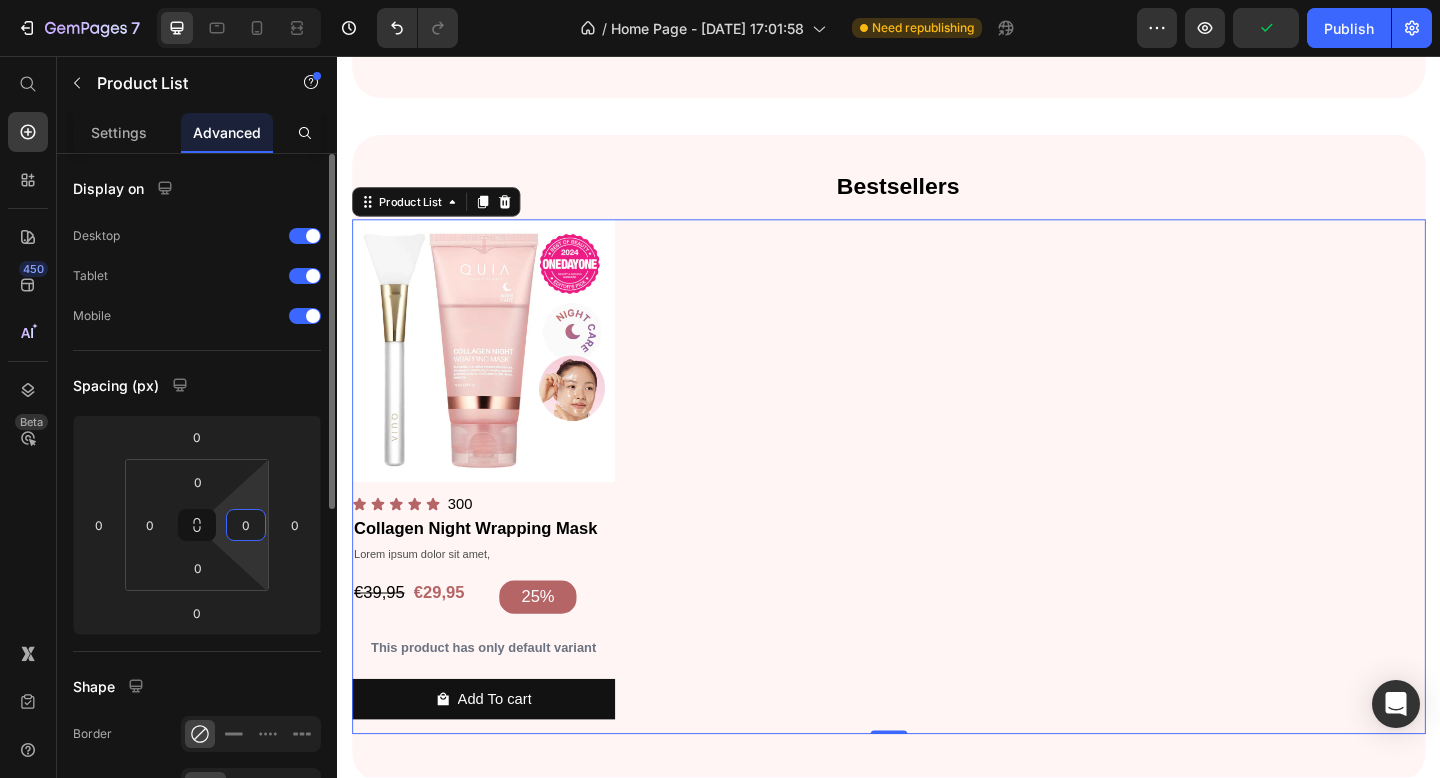 click on "Spacing (px)" at bounding box center [197, 385] 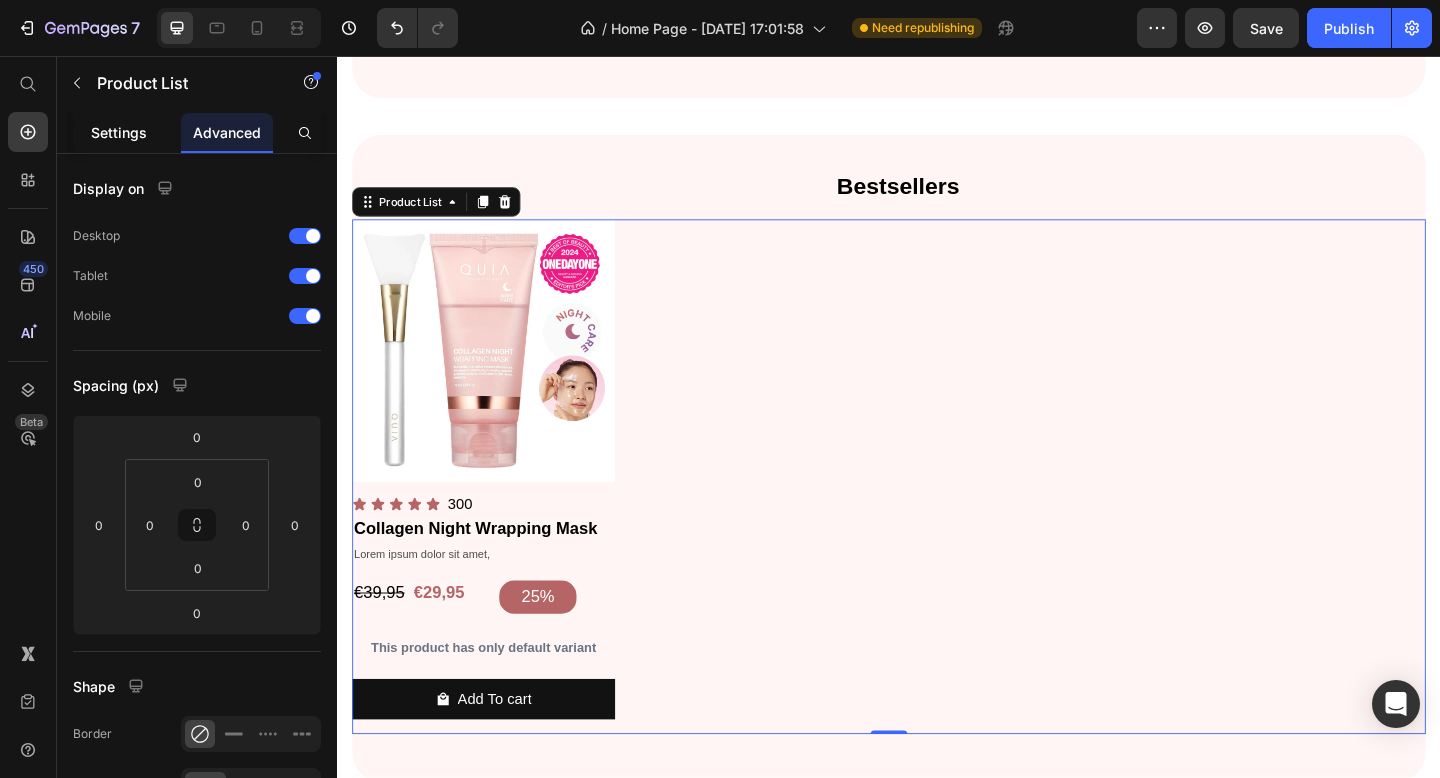 click on "Settings" at bounding box center (119, 132) 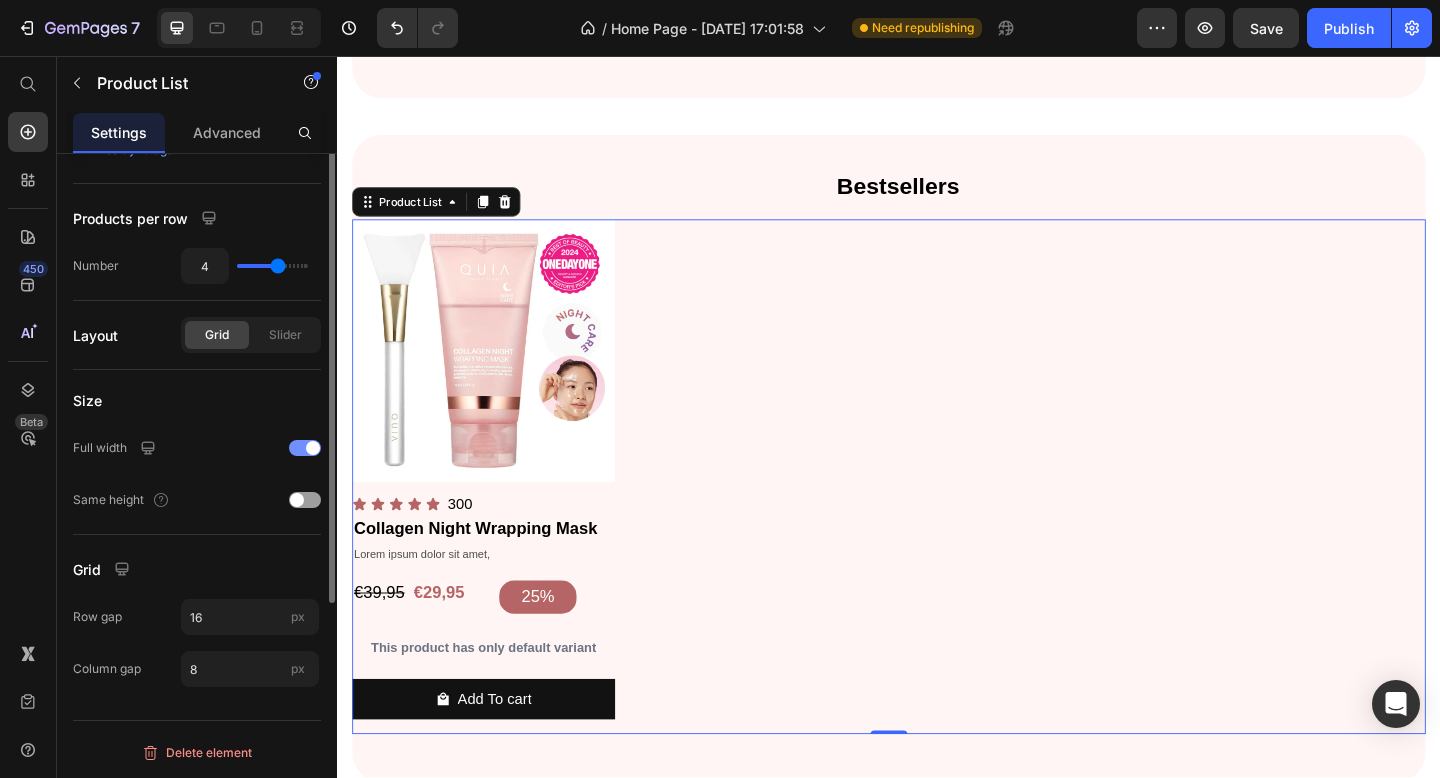 scroll, scrollTop: 0, scrollLeft: 0, axis: both 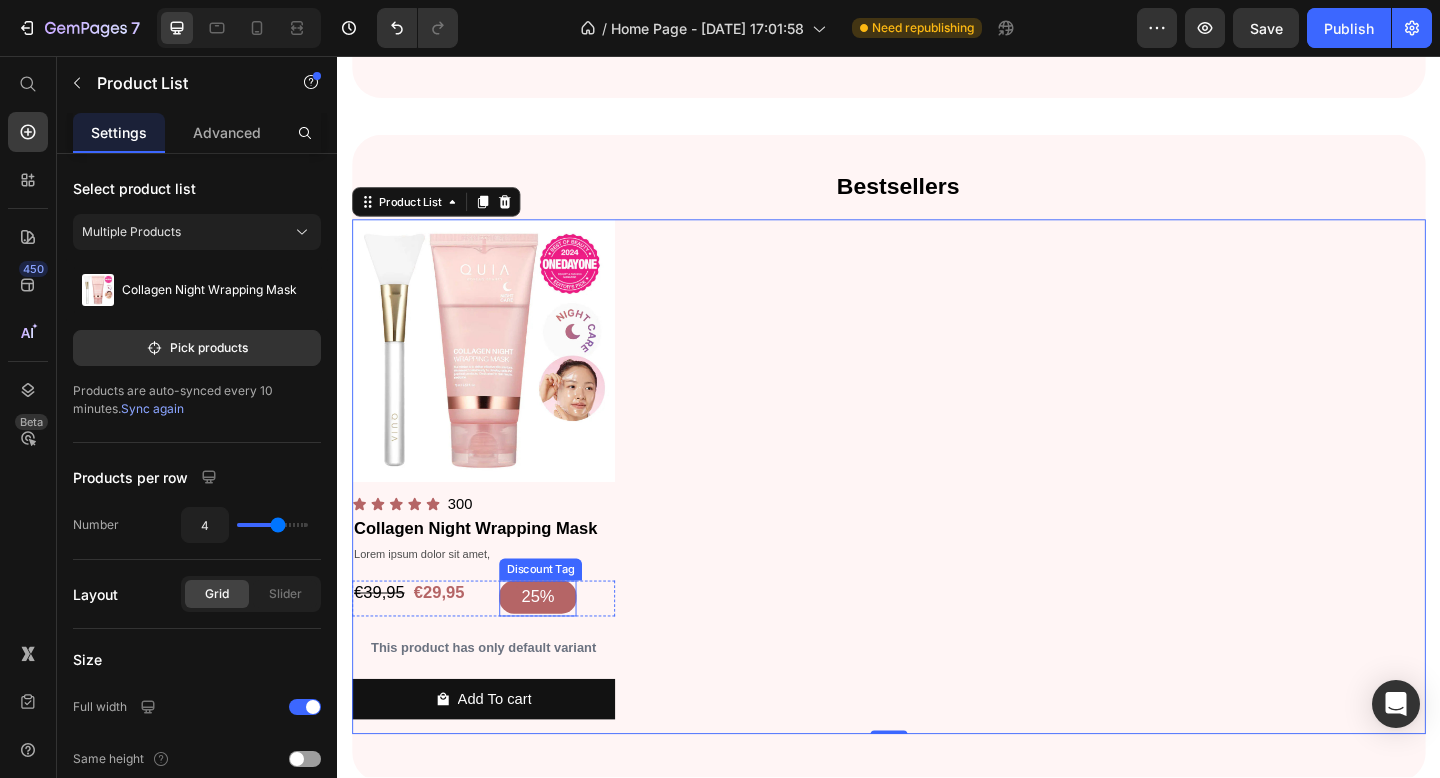click on "25%" at bounding box center (555, 644) 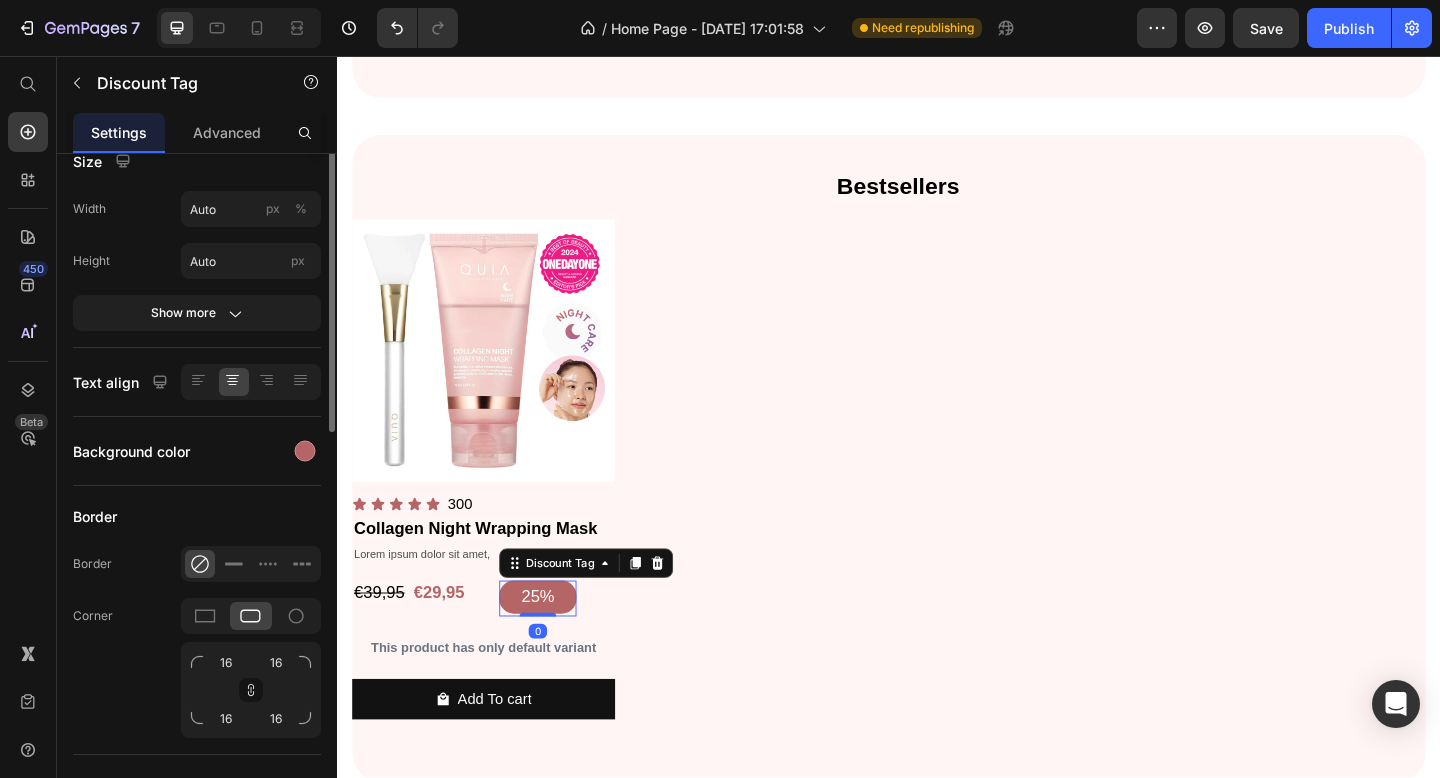 scroll, scrollTop: 469, scrollLeft: 0, axis: vertical 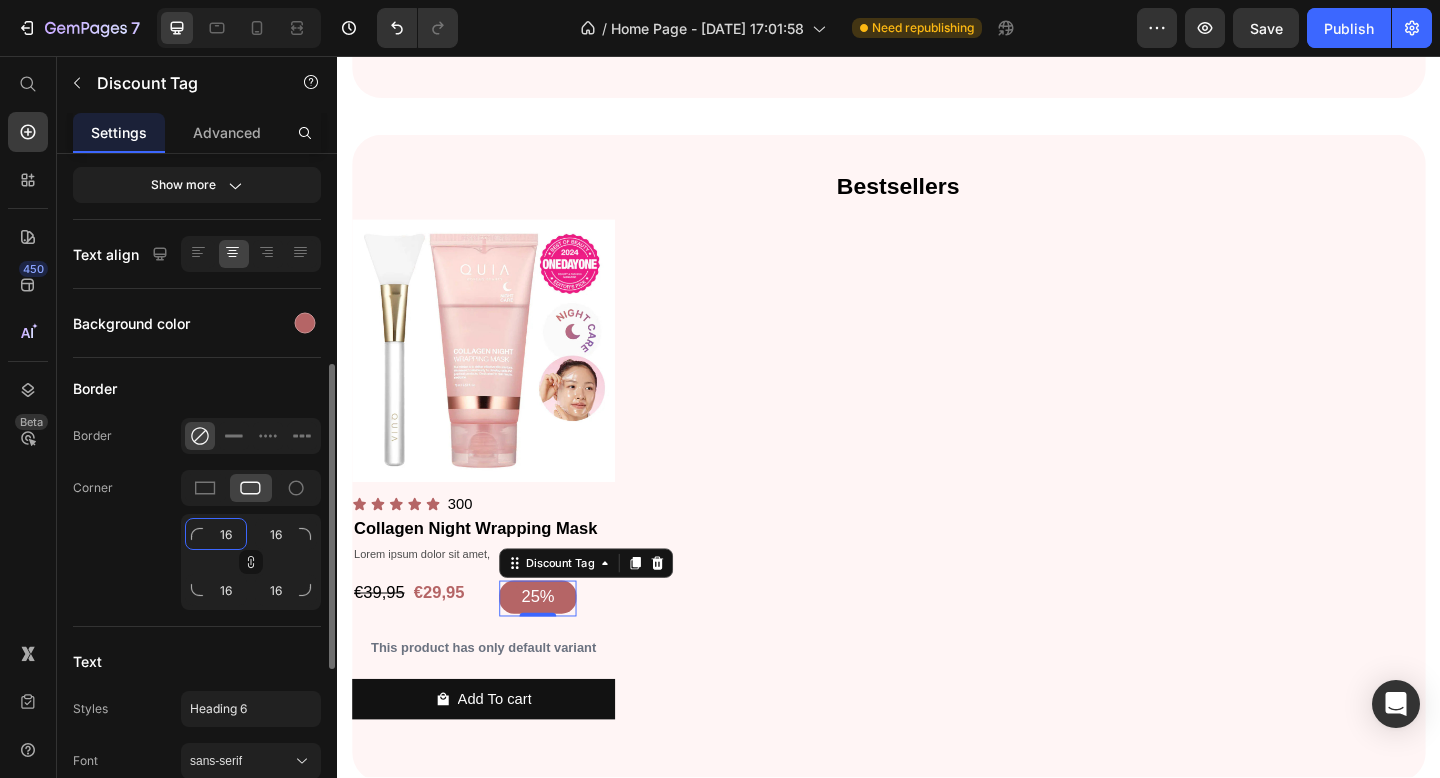 click on "16" 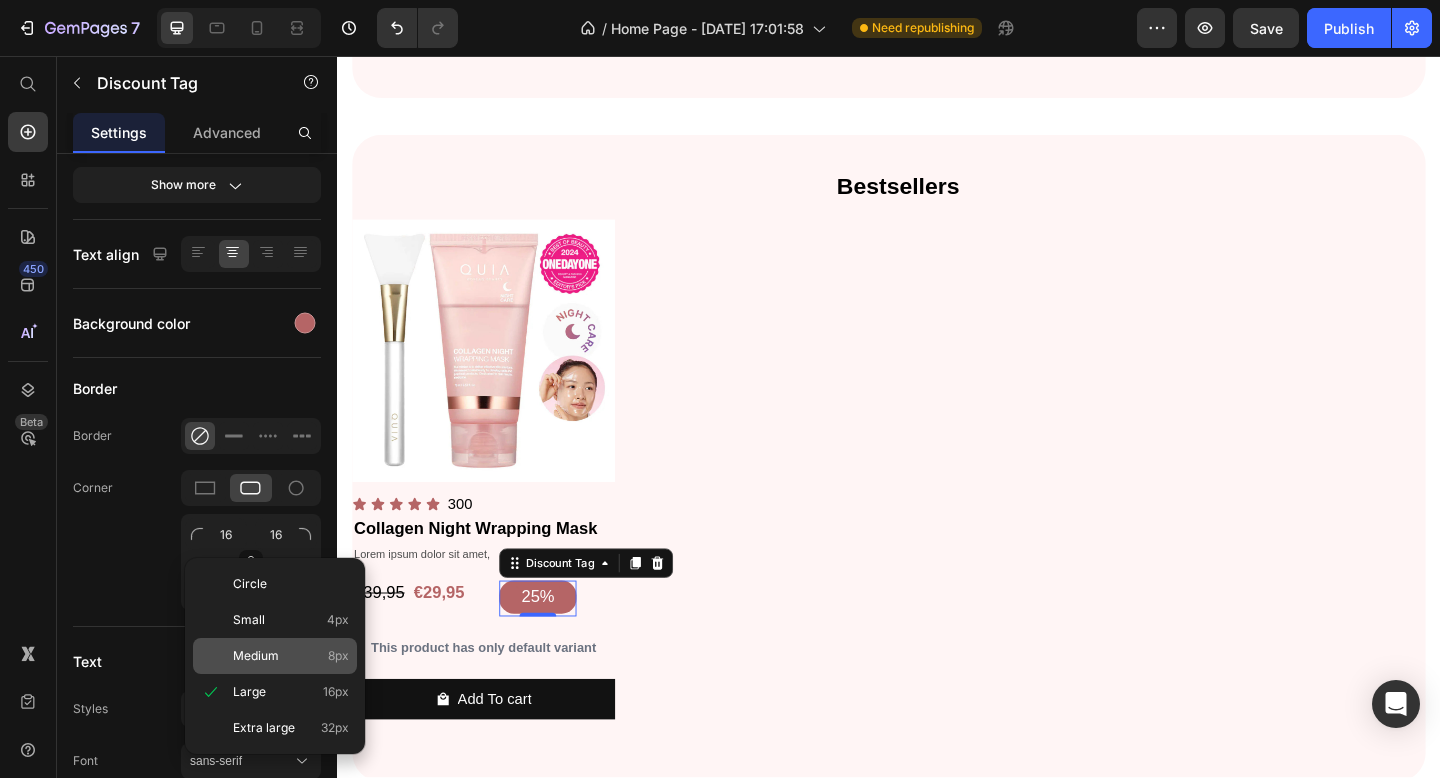 click on "Medium 8px" at bounding box center [291, 656] 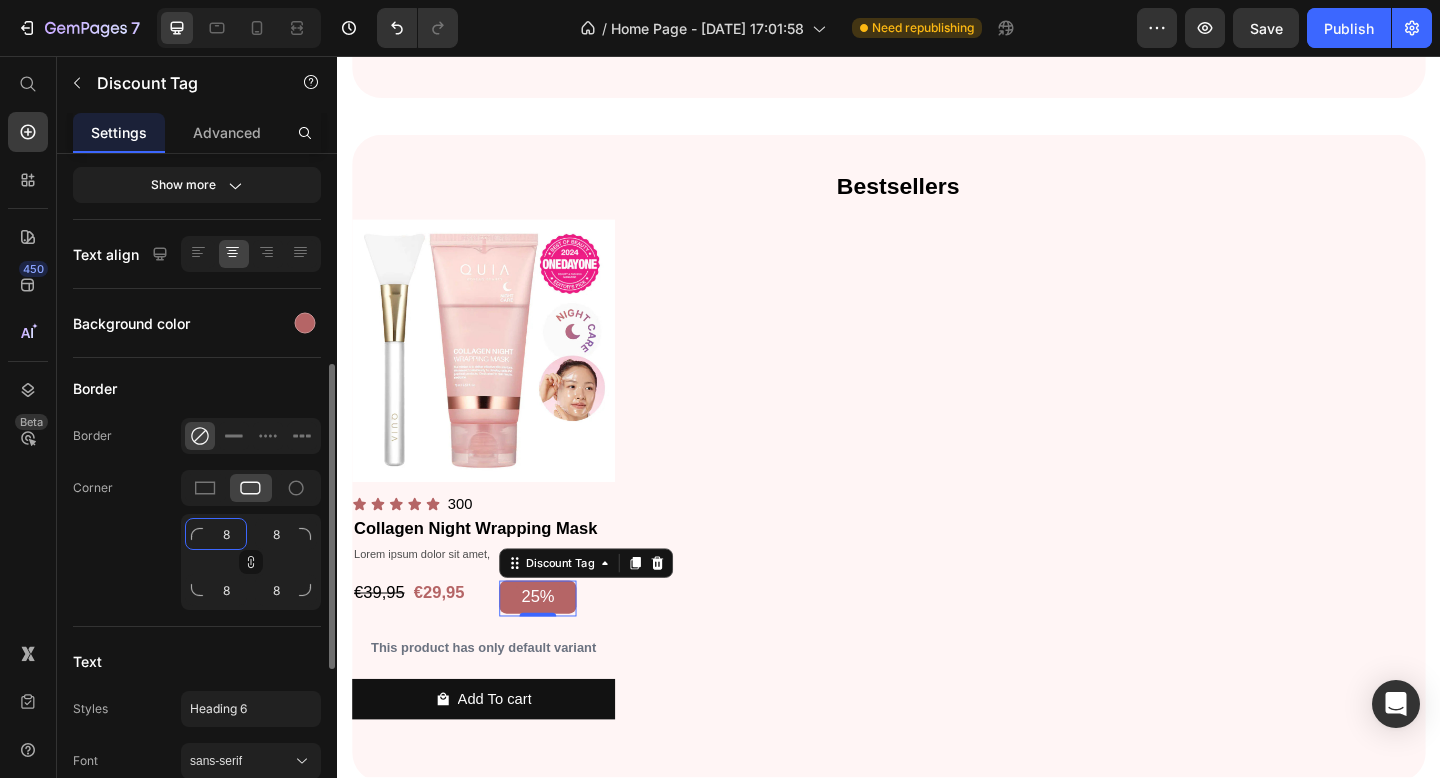 click on "8" 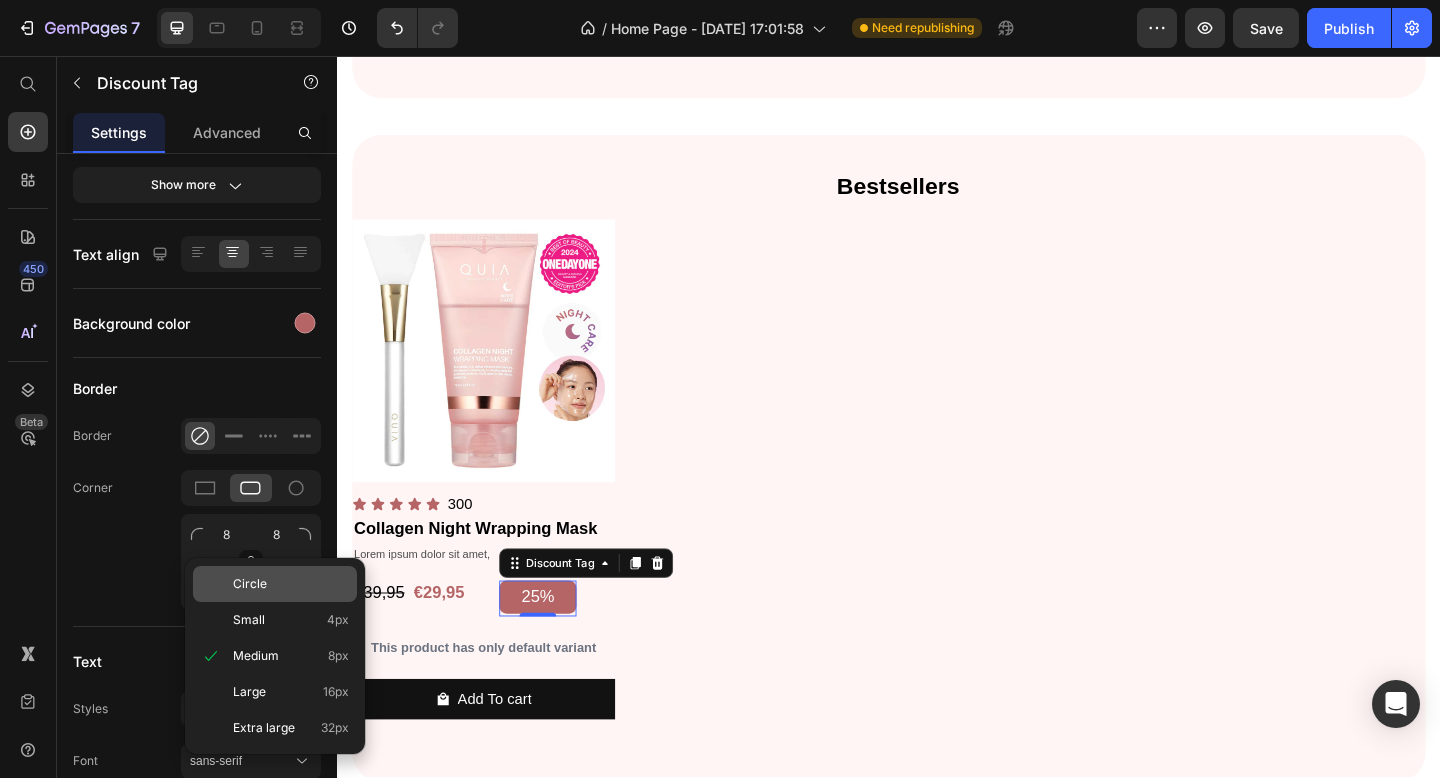 click on "Circle" at bounding box center (250, 584) 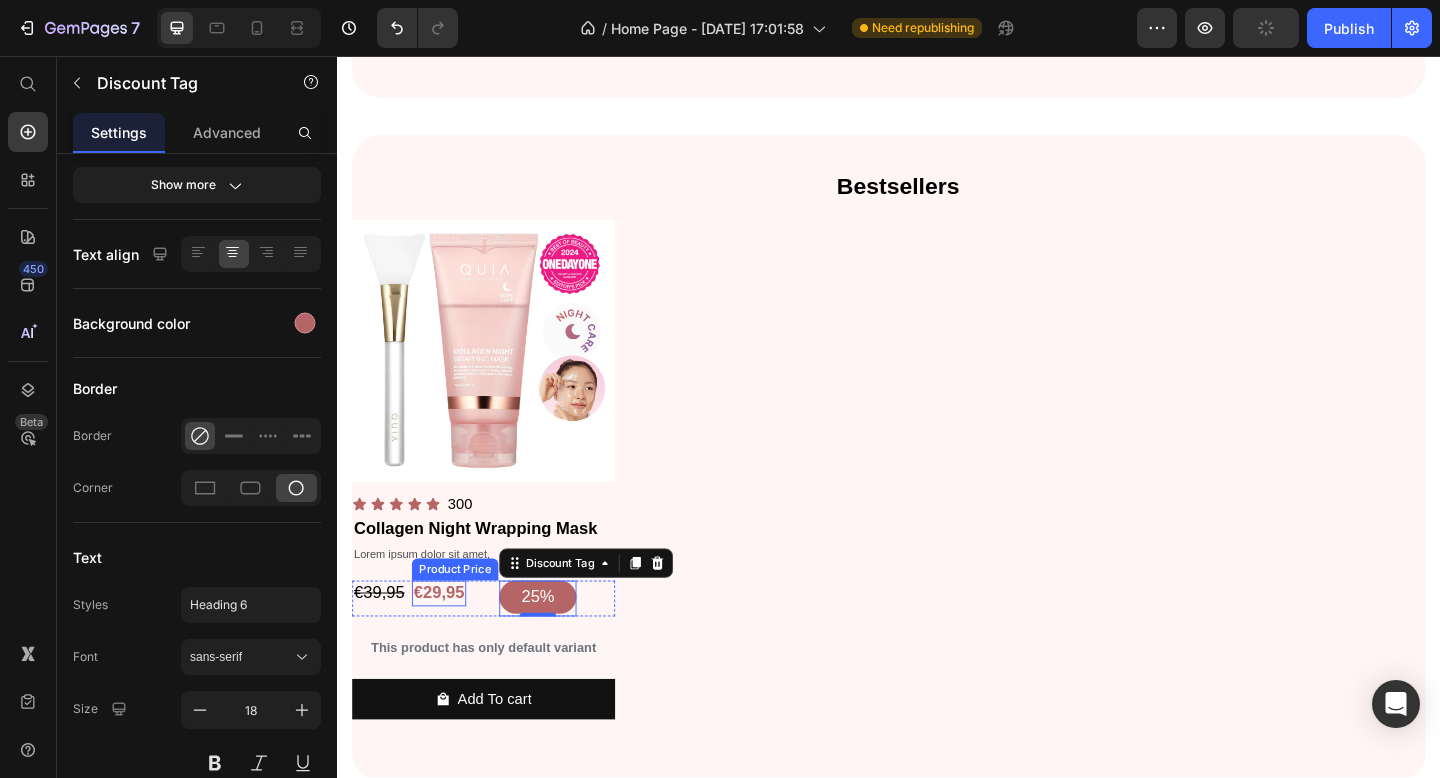 click on "€29,95" at bounding box center [447, 640] 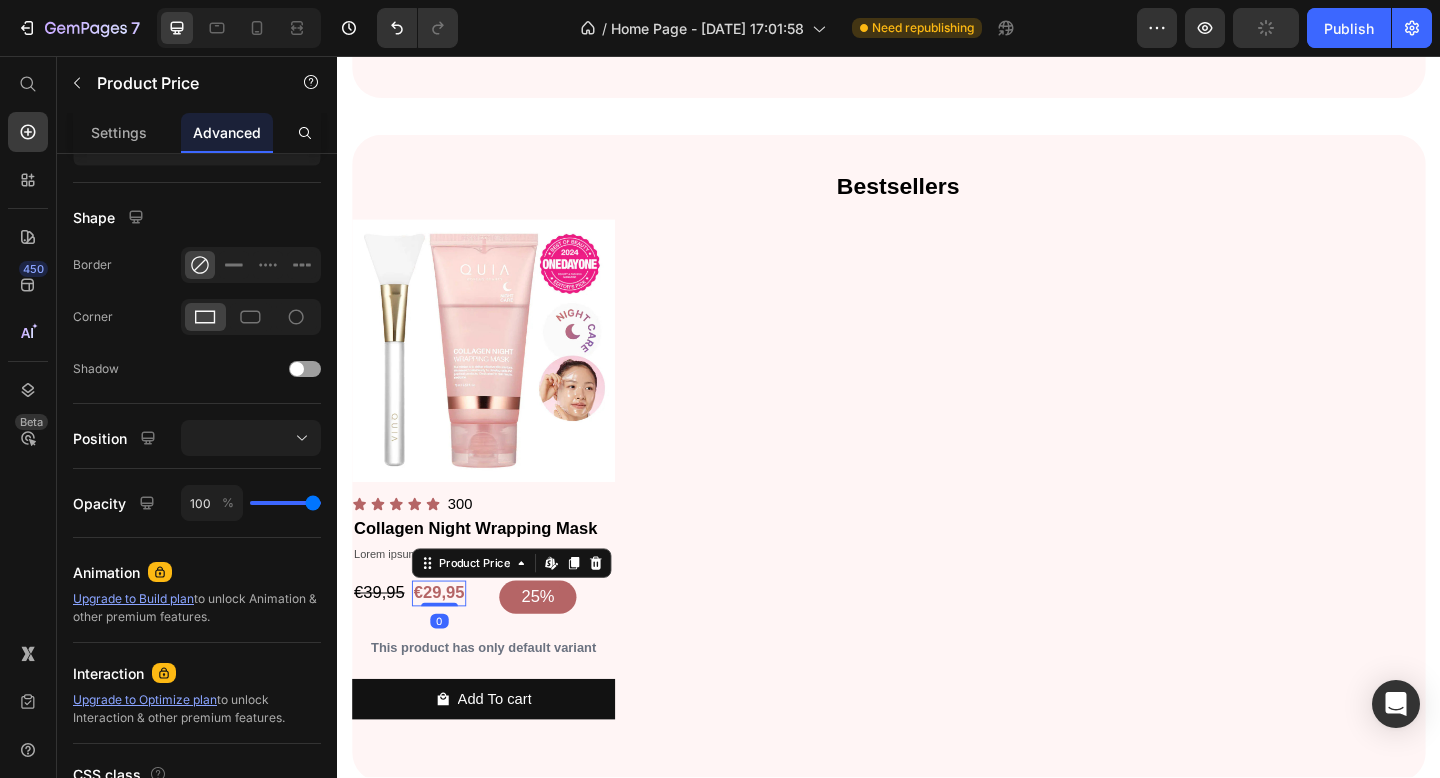 scroll, scrollTop: 0, scrollLeft: 0, axis: both 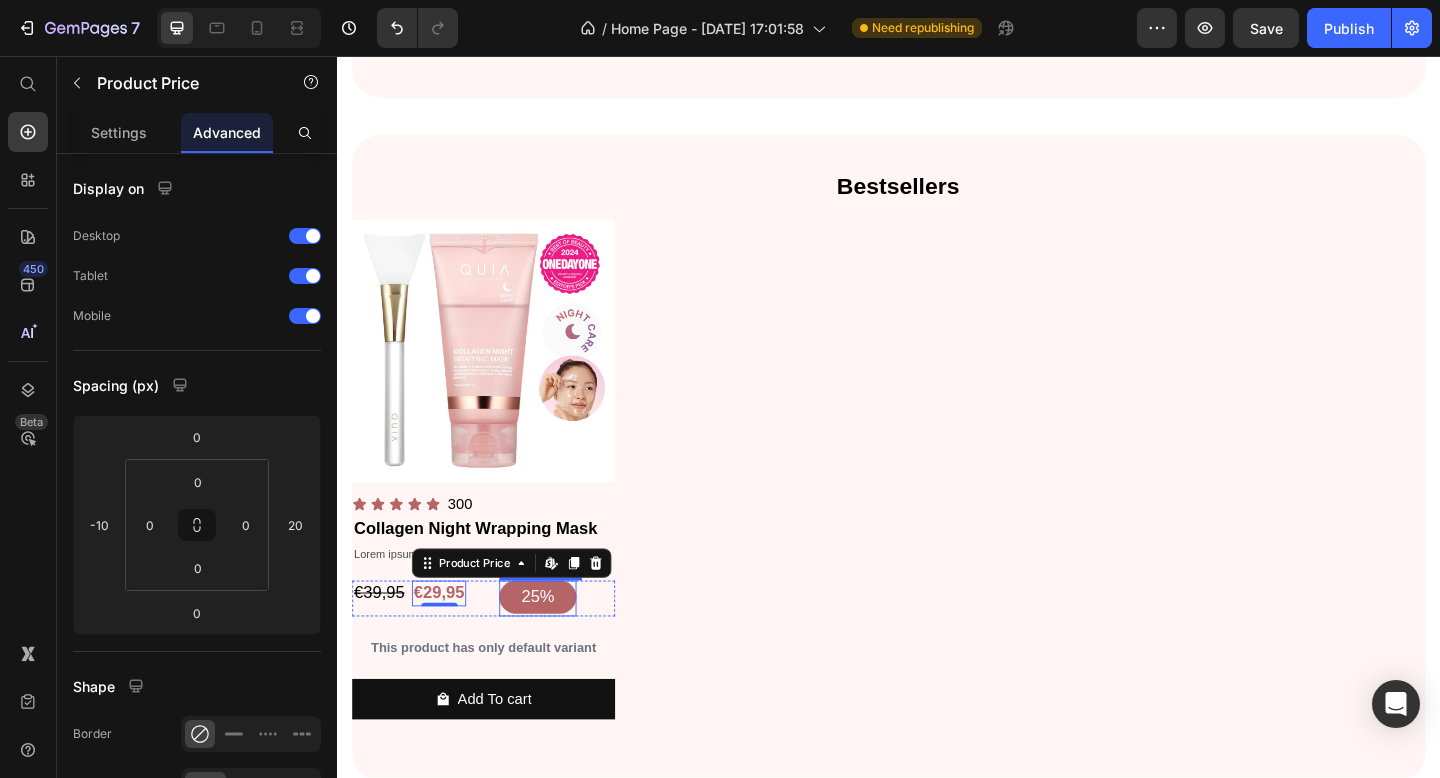 click on "25%" at bounding box center (555, 644) 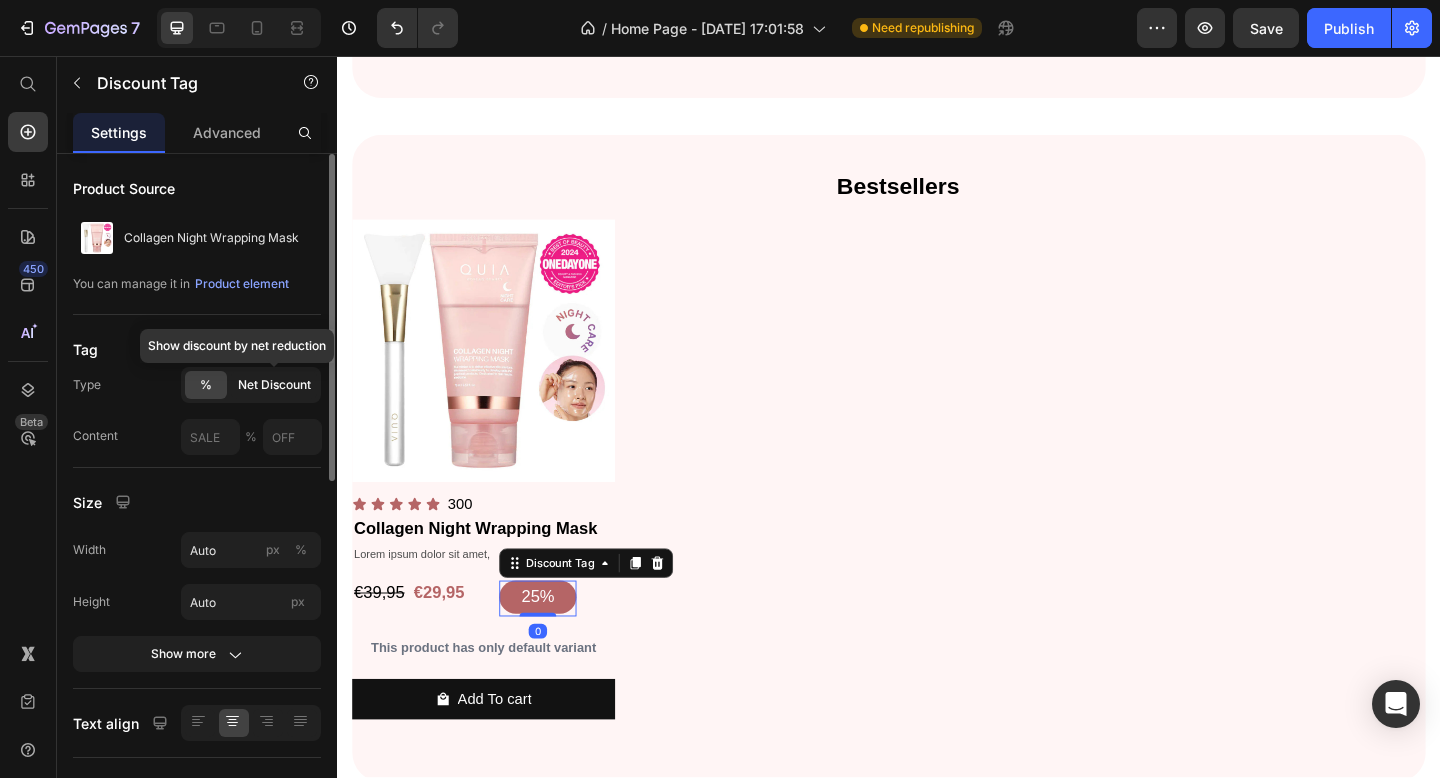 click on "Net Discount" 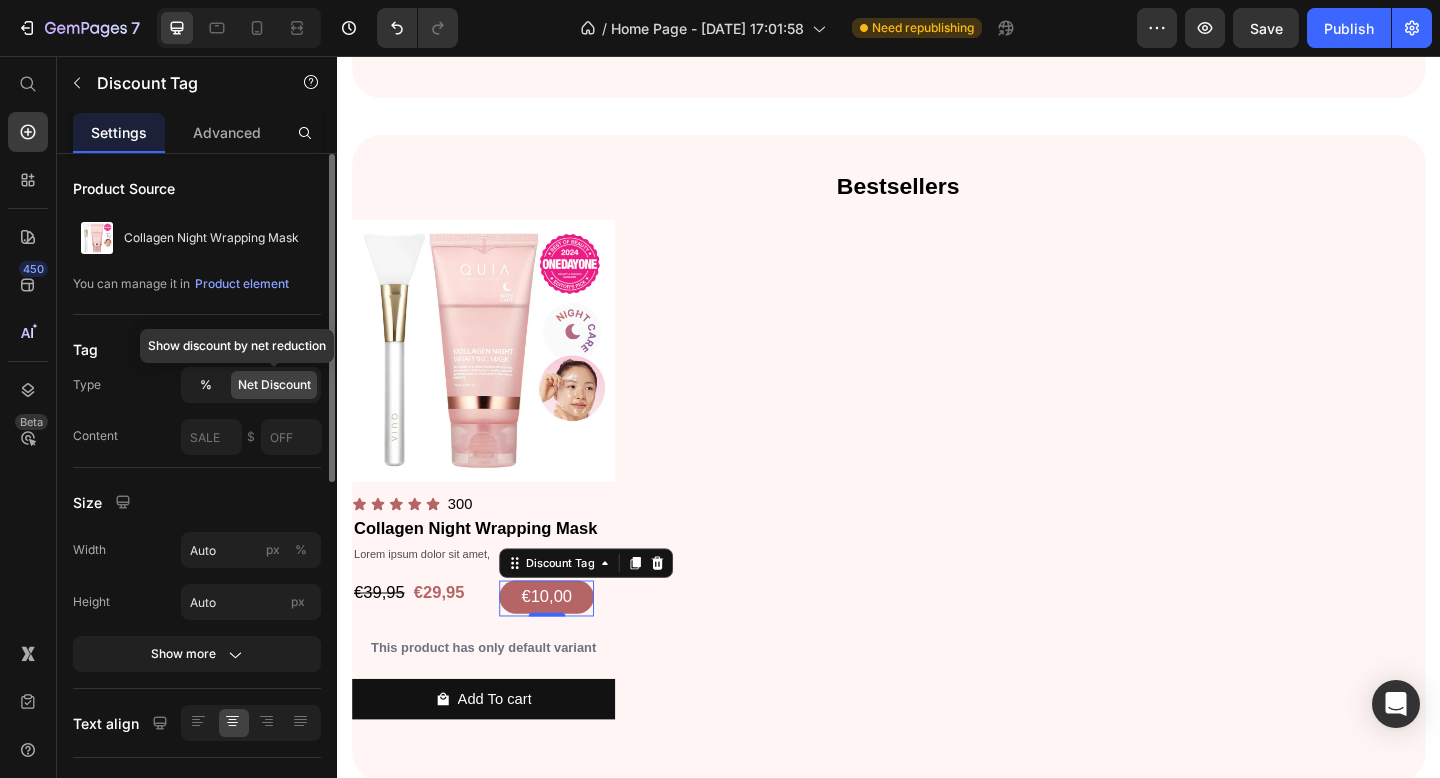 click on "%" 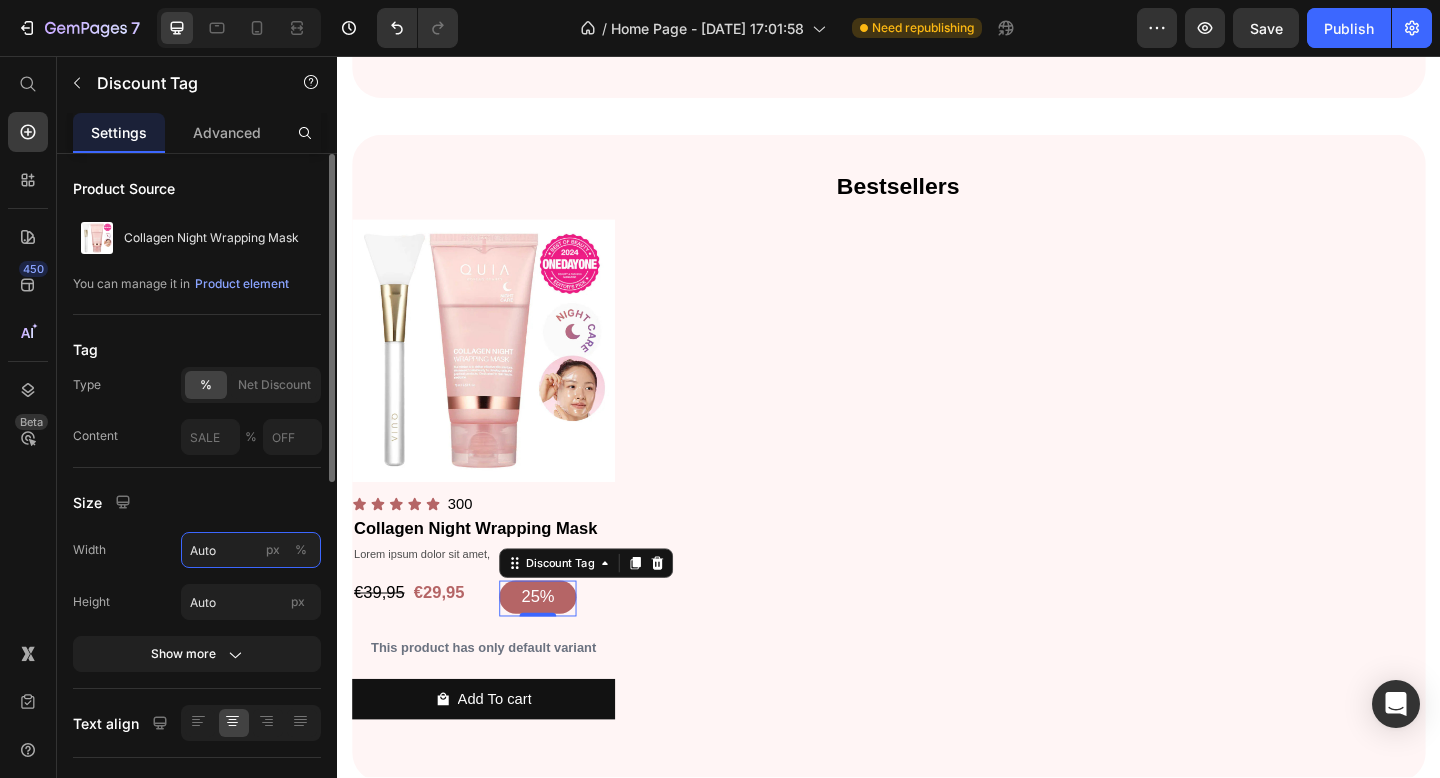 click on "Auto" at bounding box center (251, 550) 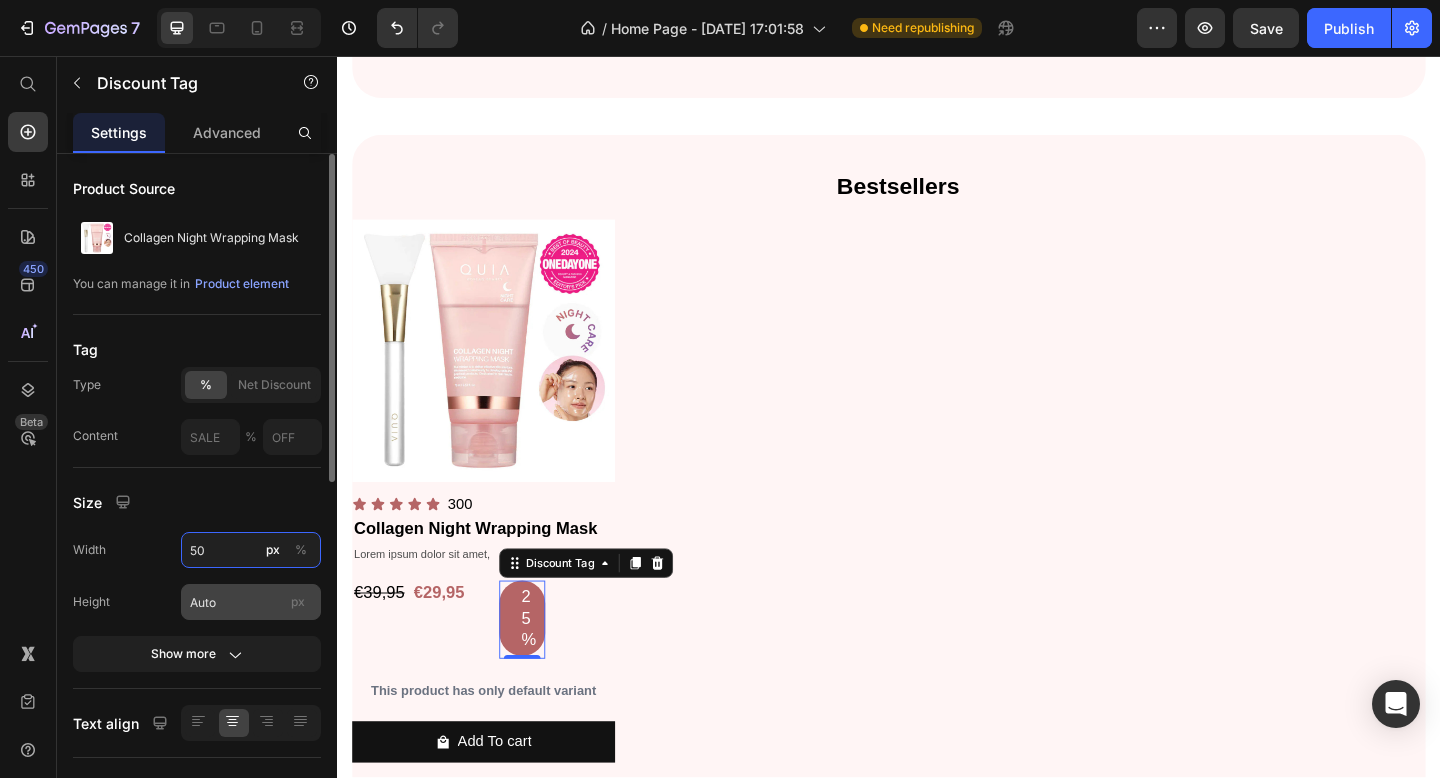 type on "50" 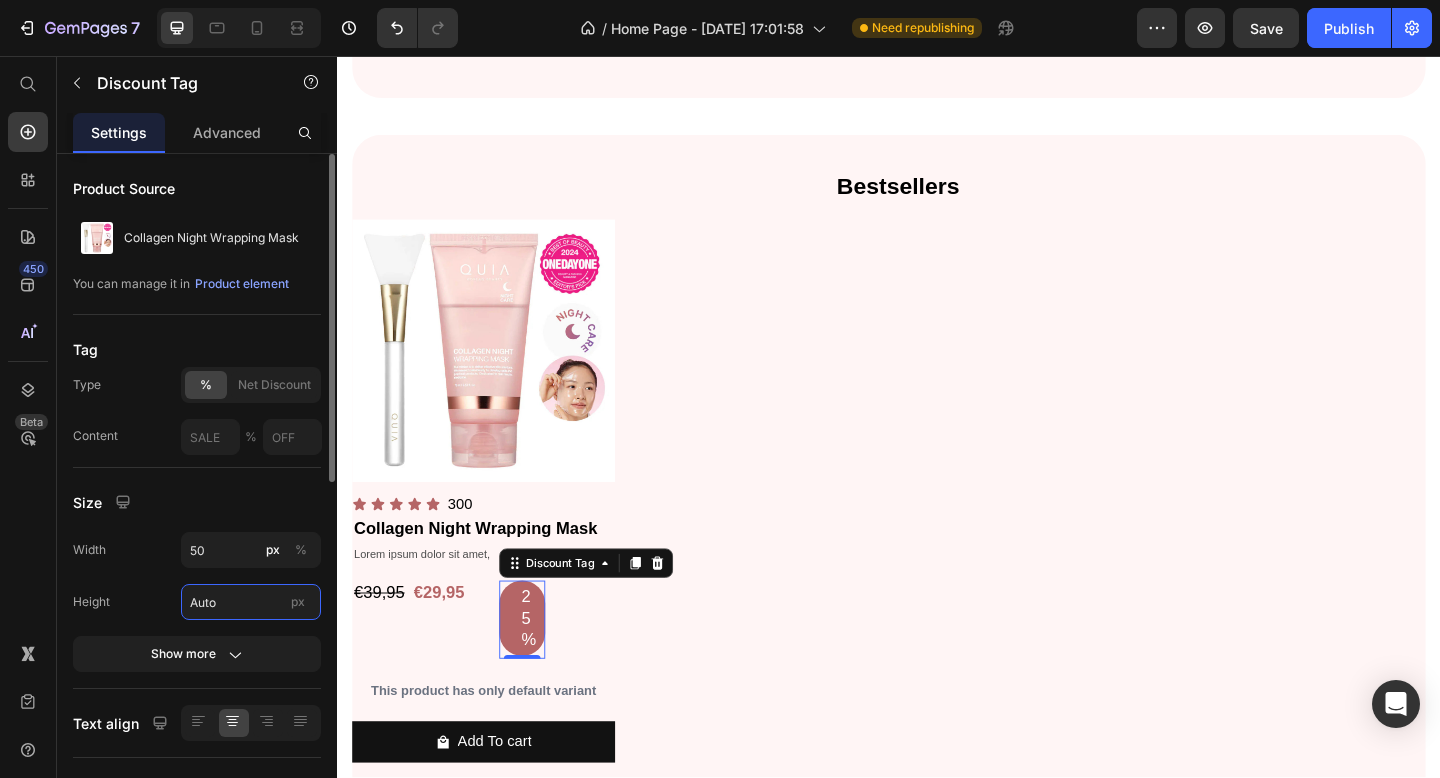 click on "Auto" at bounding box center [251, 602] 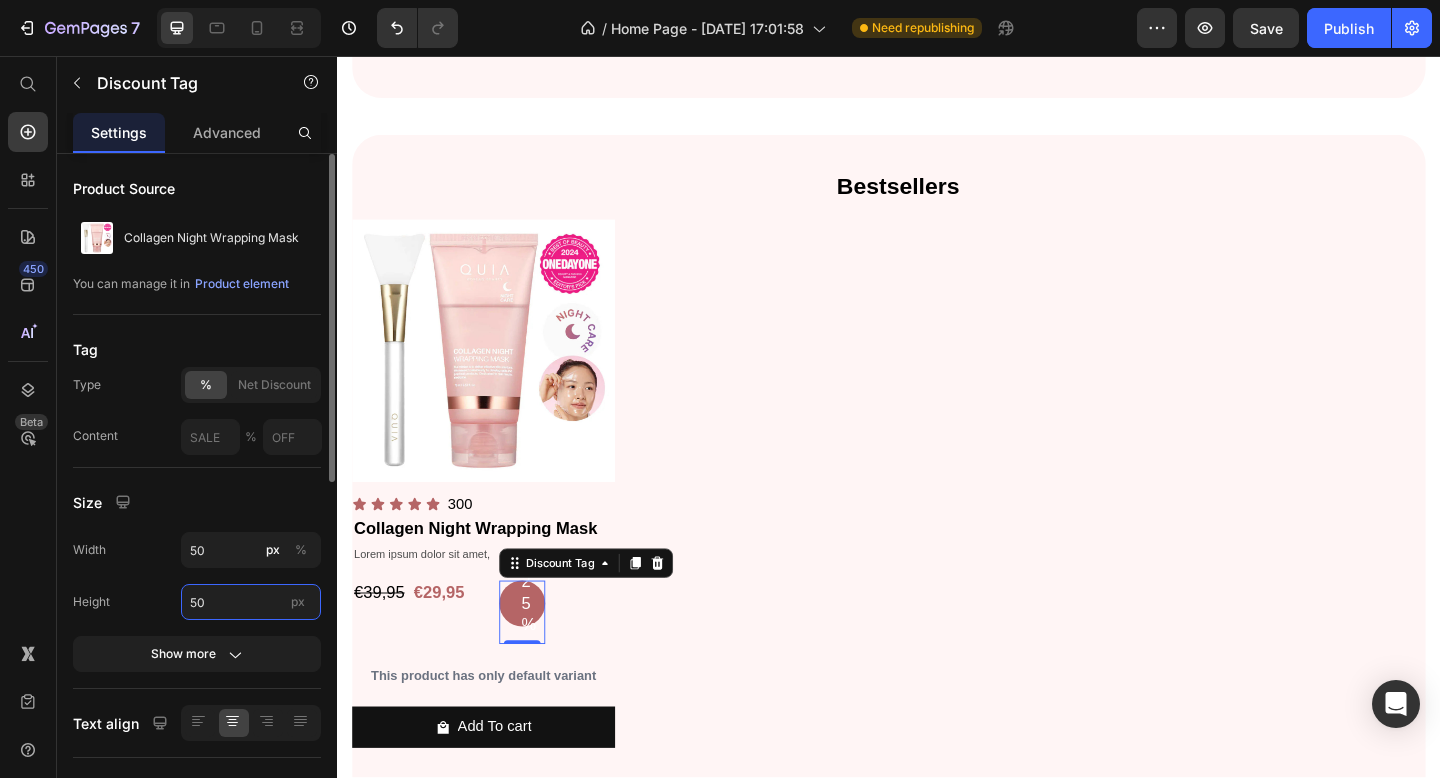 type on "5" 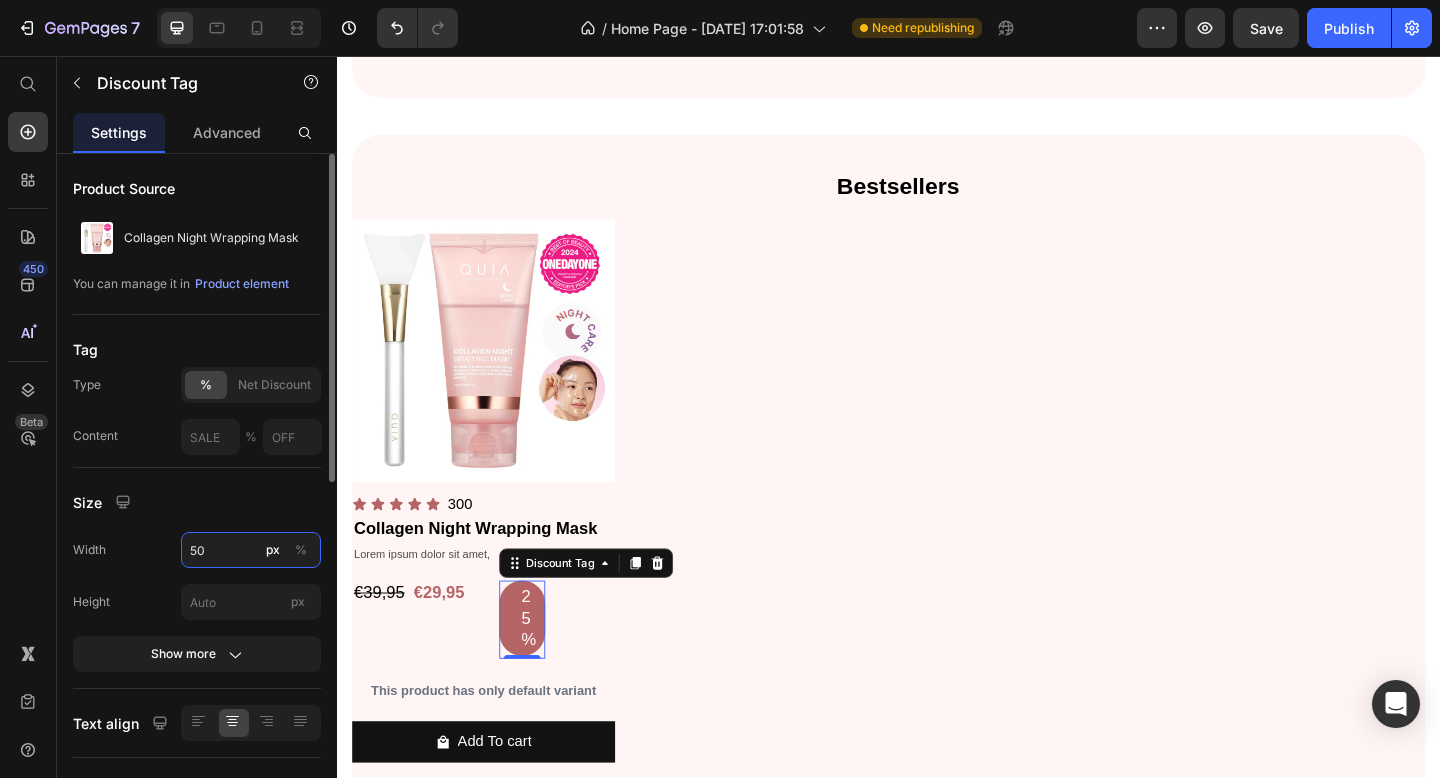 click on "50" at bounding box center [251, 550] 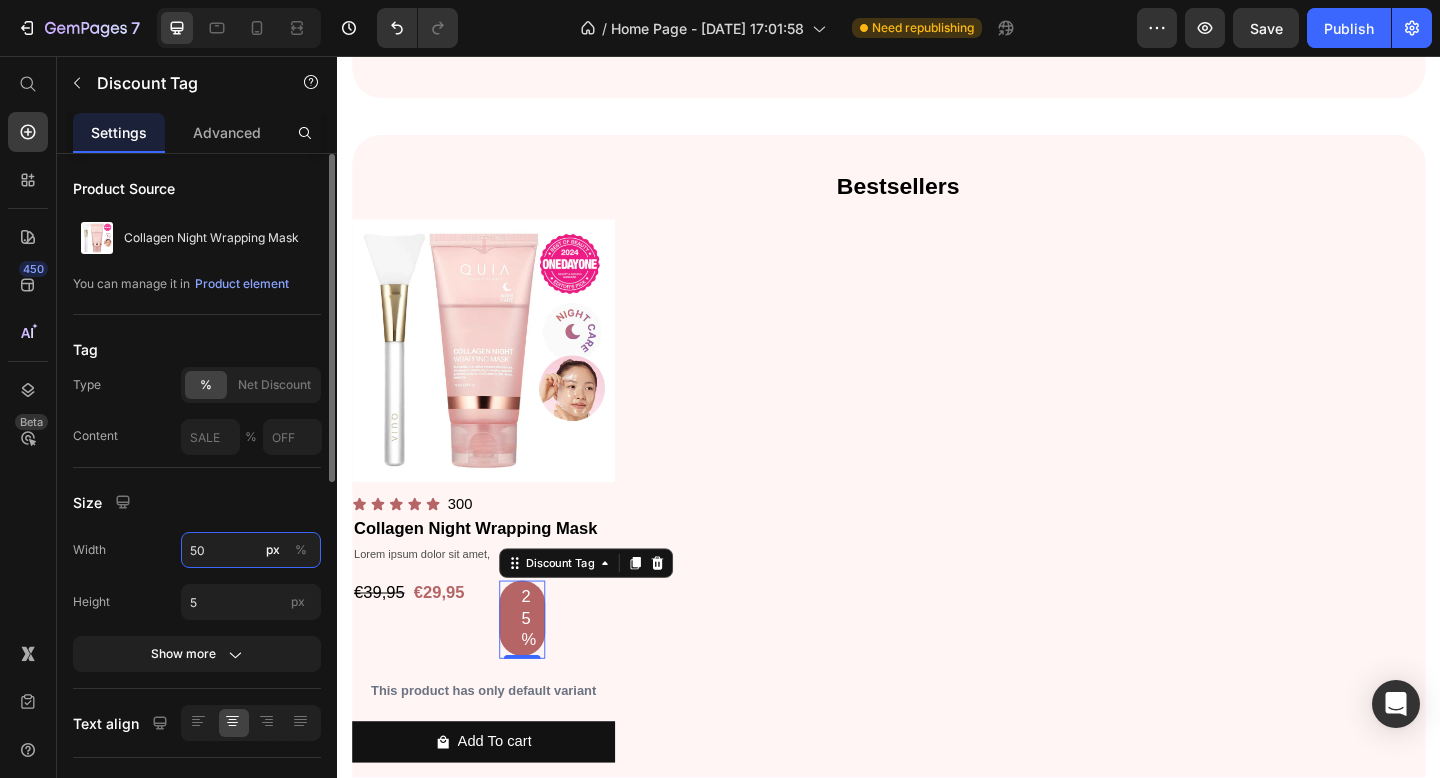 click on "50" at bounding box center [251, 550] 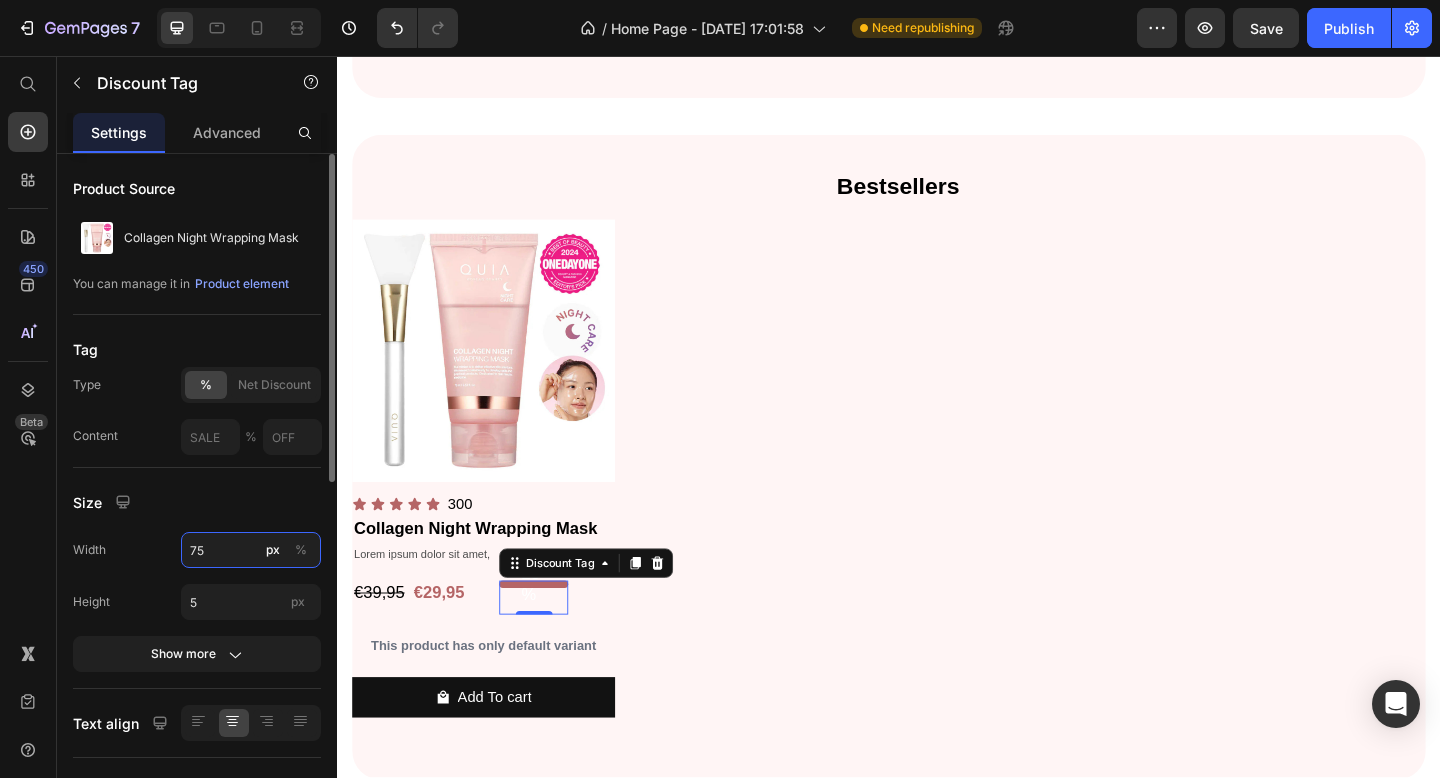 type on "75" 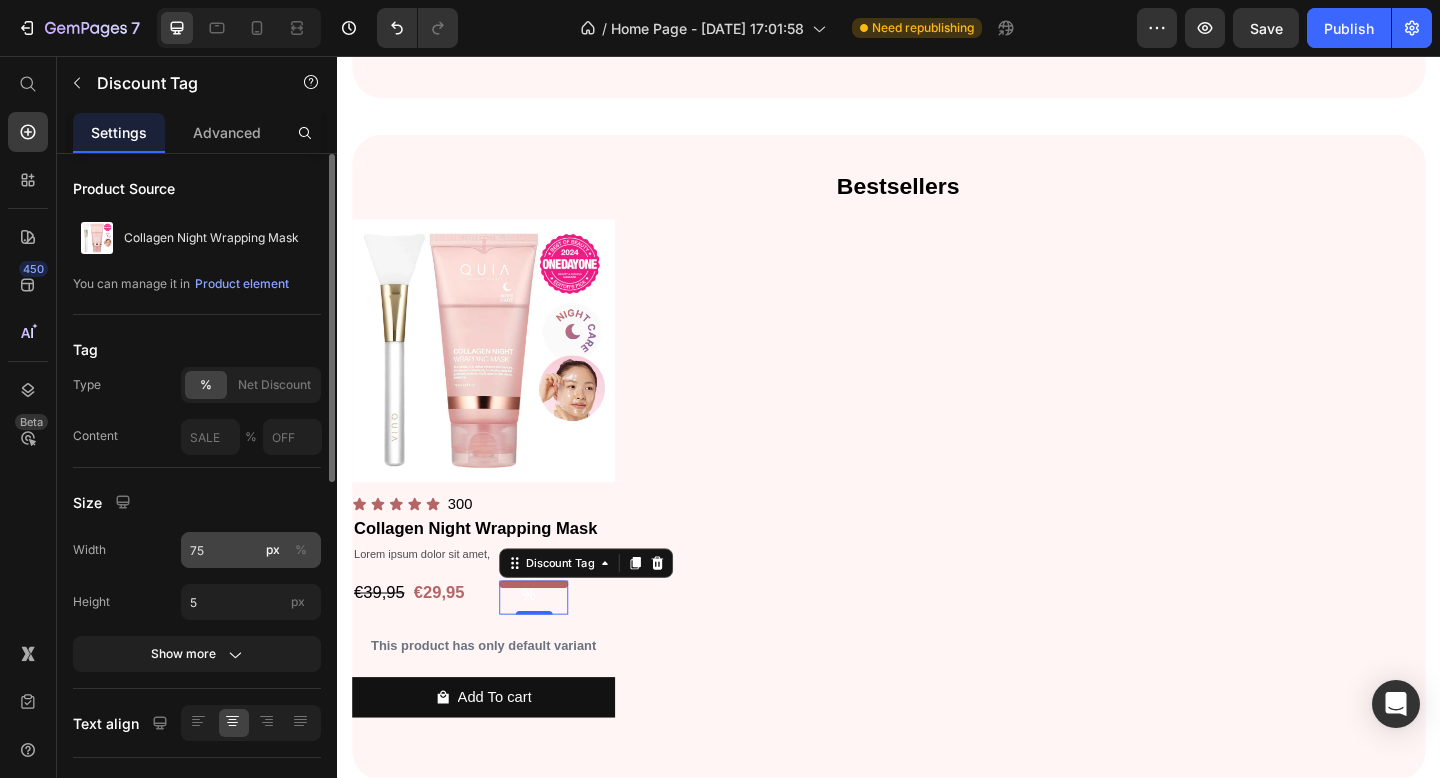 type 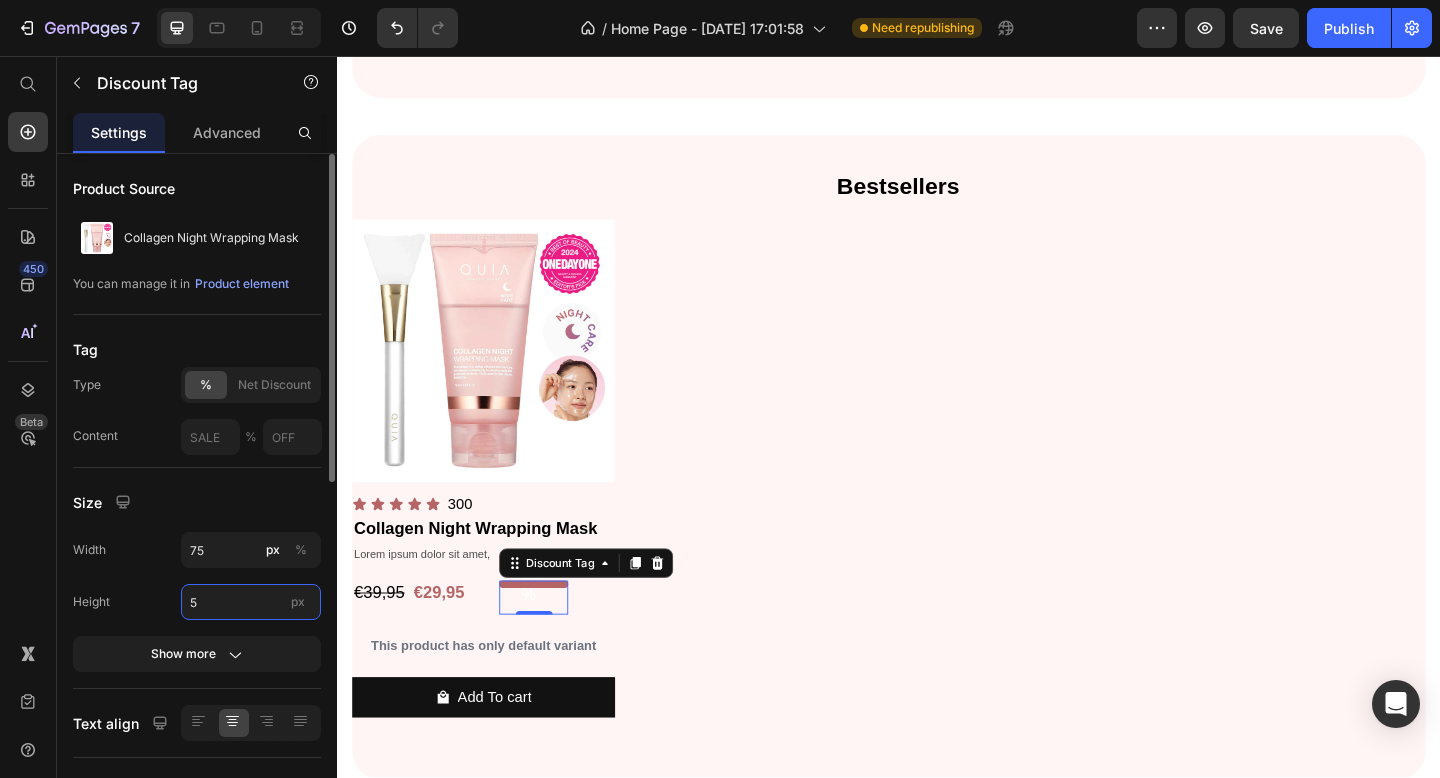 click on "5" at bounding box center [251, 602] 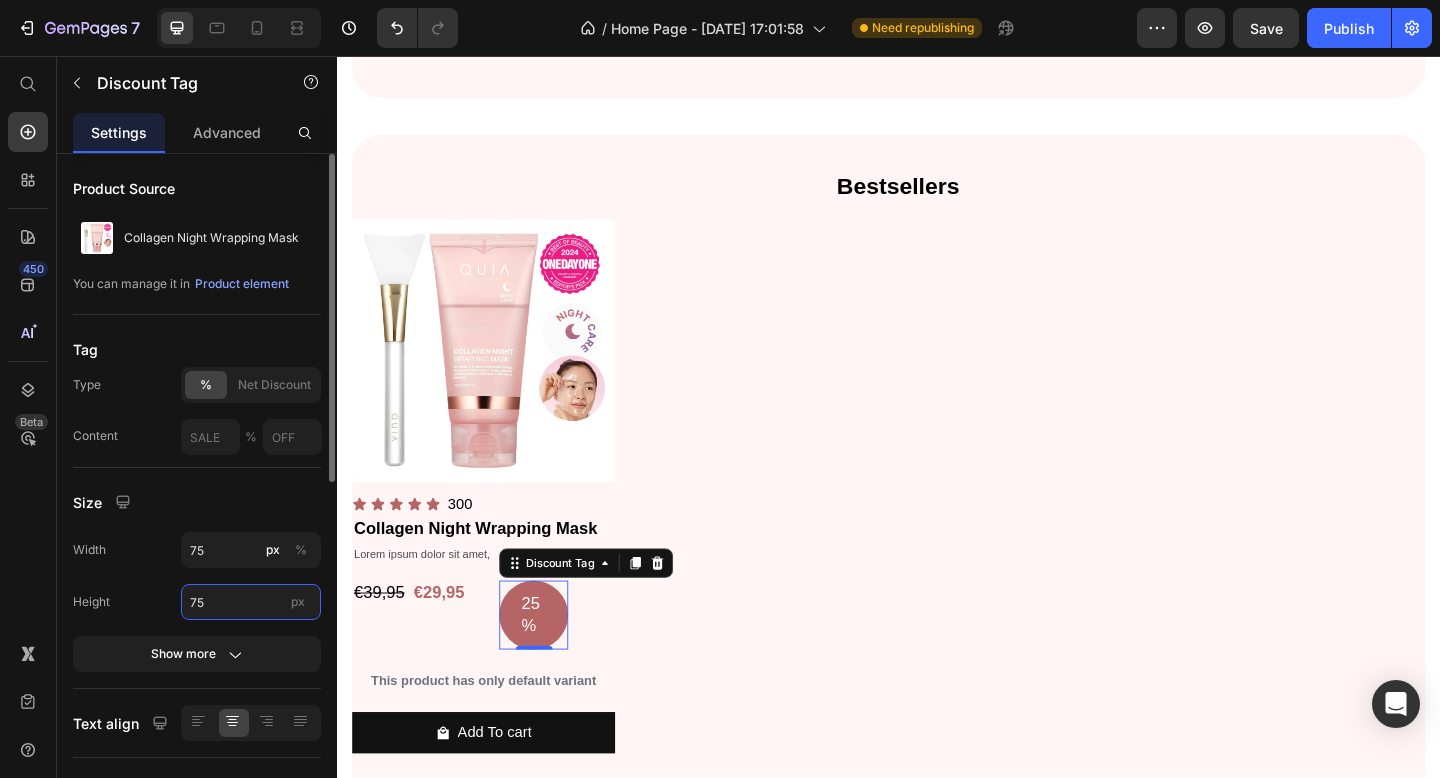 type on "5" 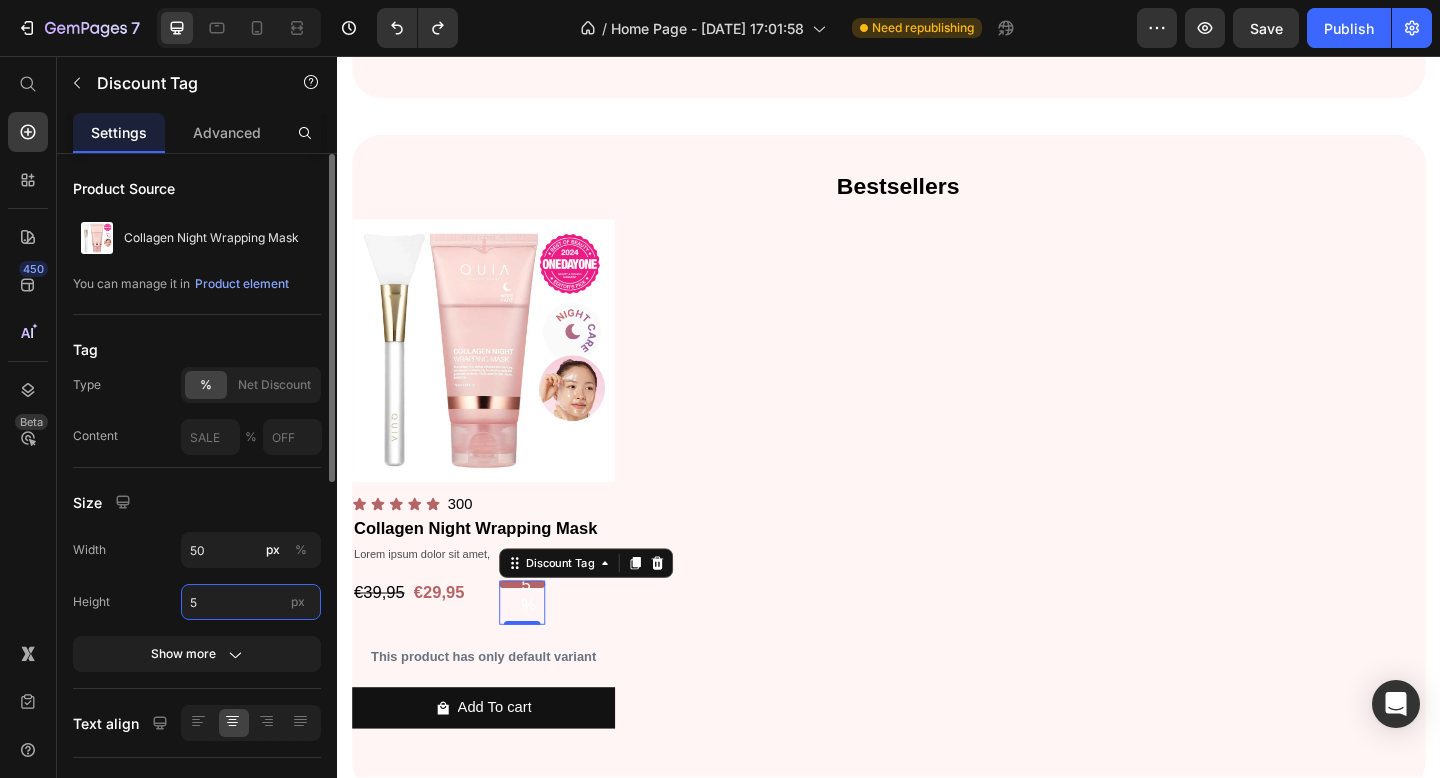 type on "75" 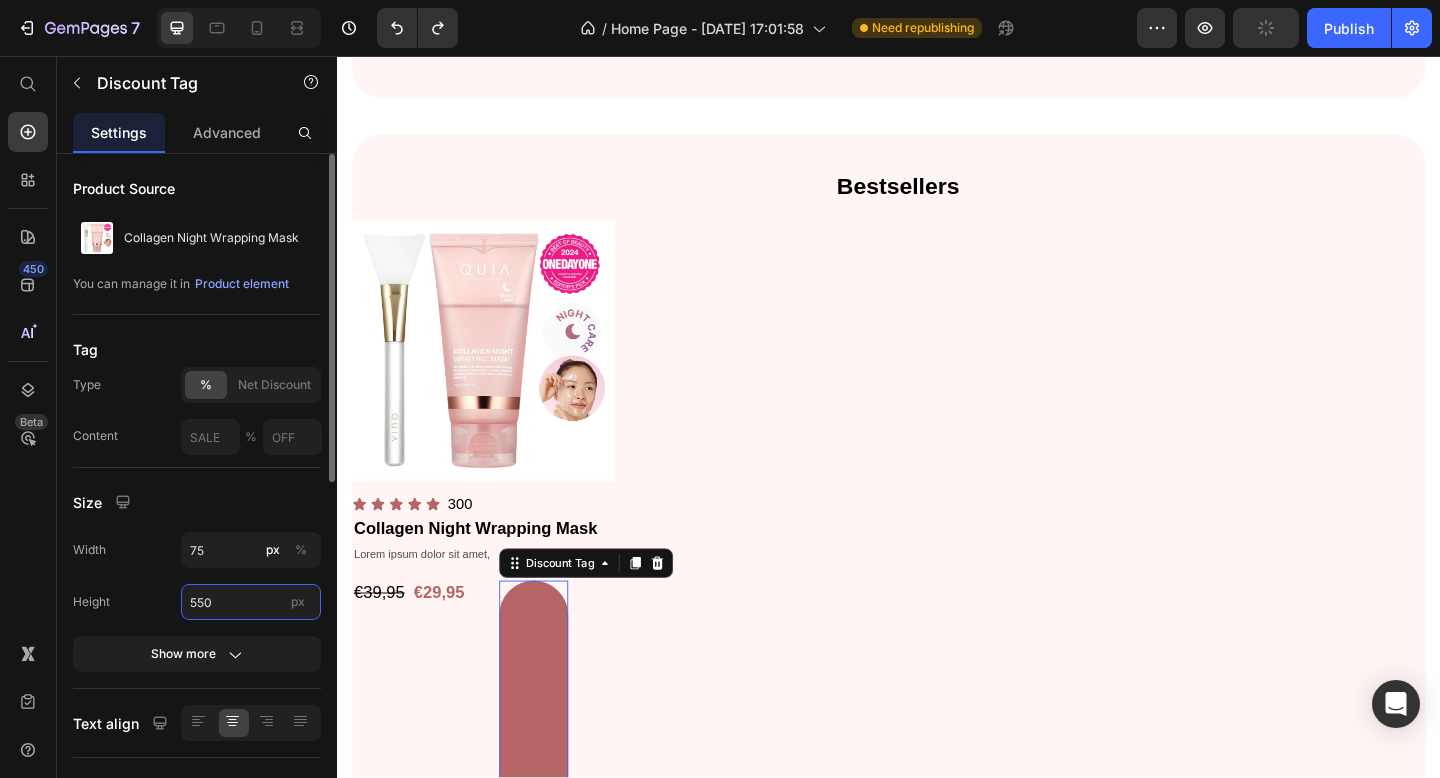 type on "5" 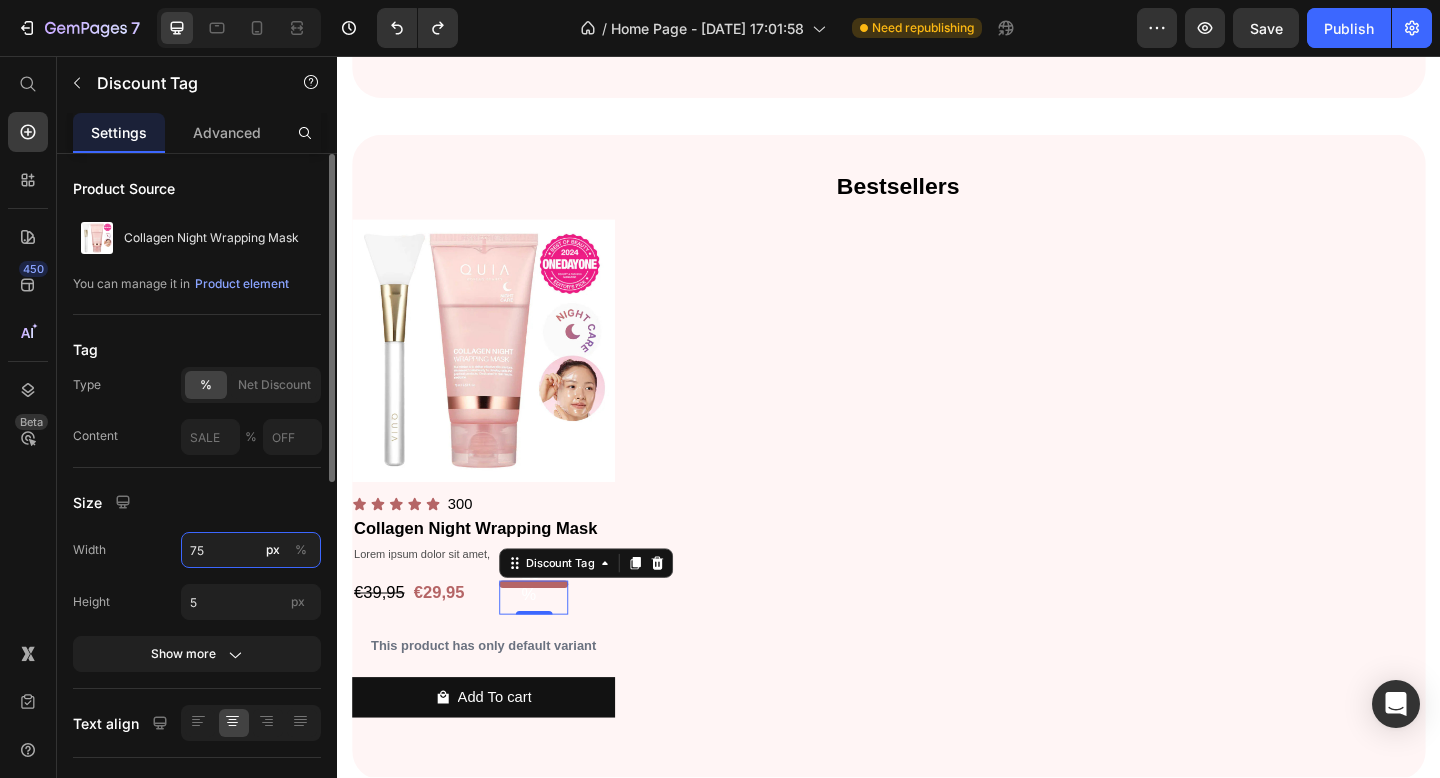 click on "75" at bounding box center [251, 550] 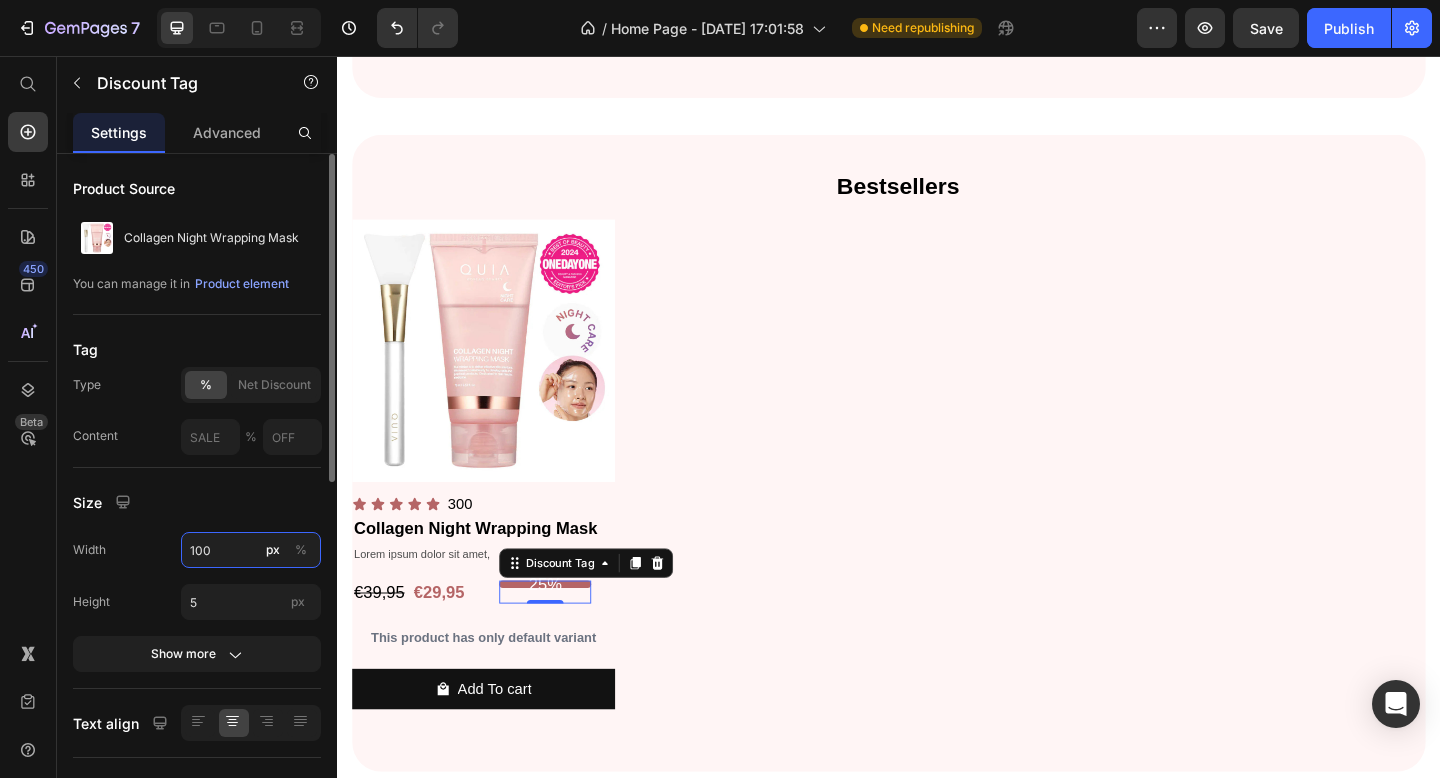type on "100" 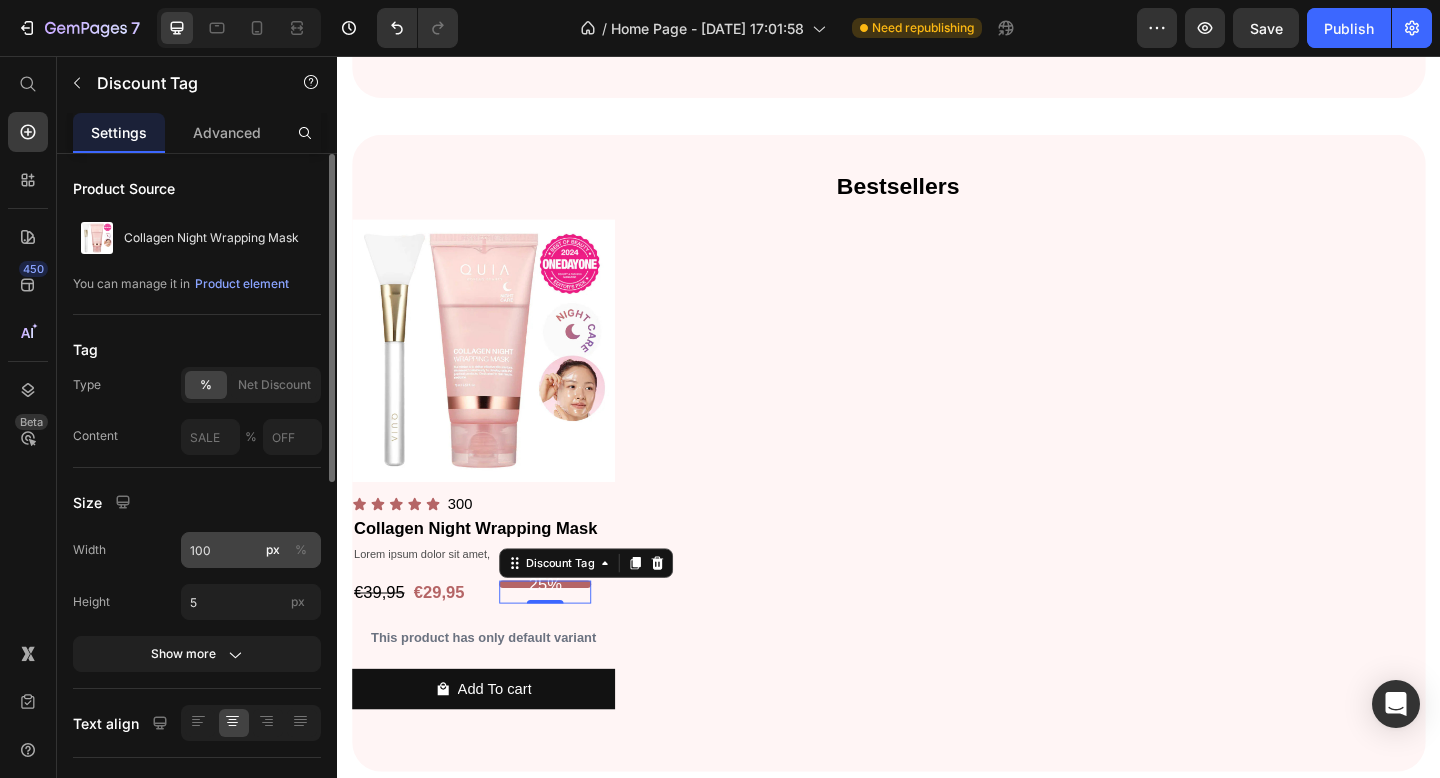 type 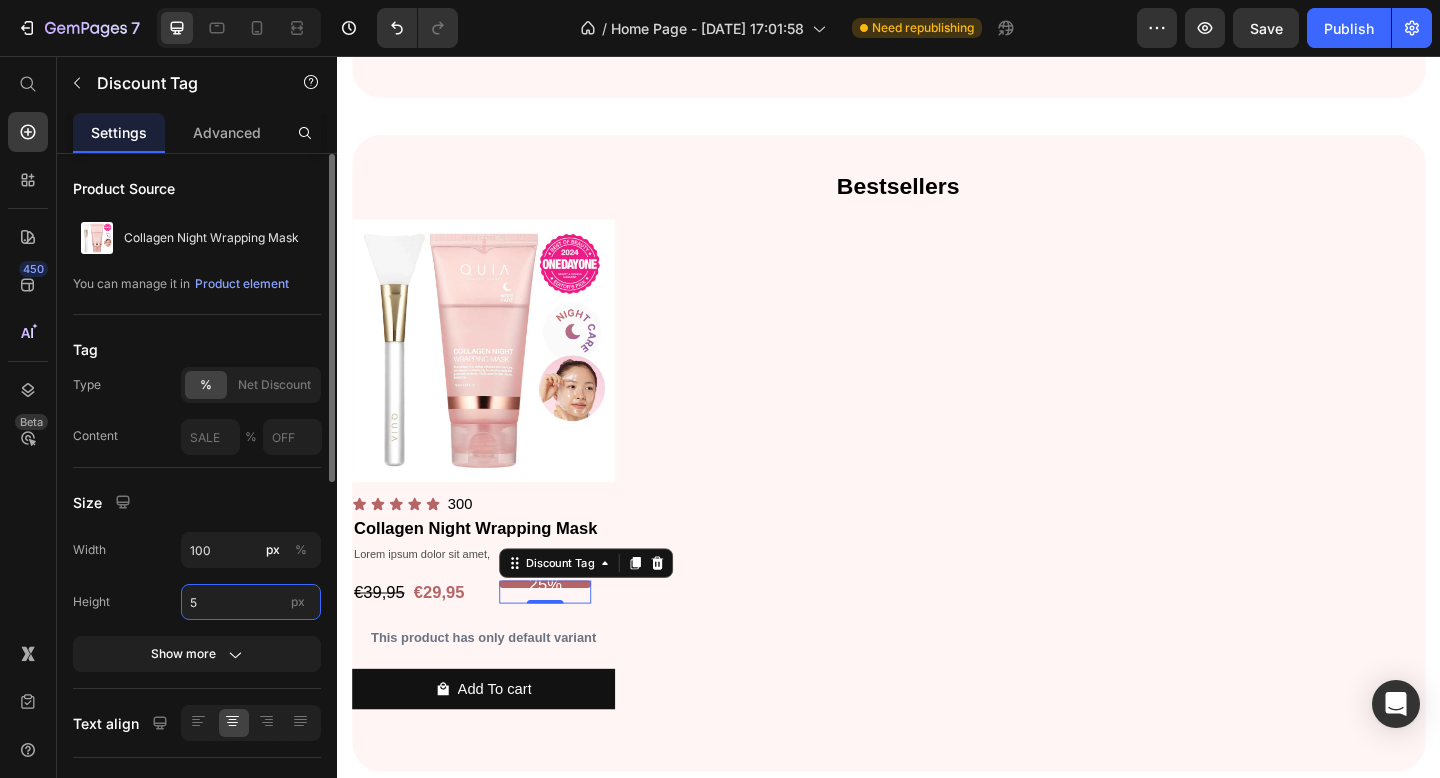 click on "5" at bounding box center [251, 602] 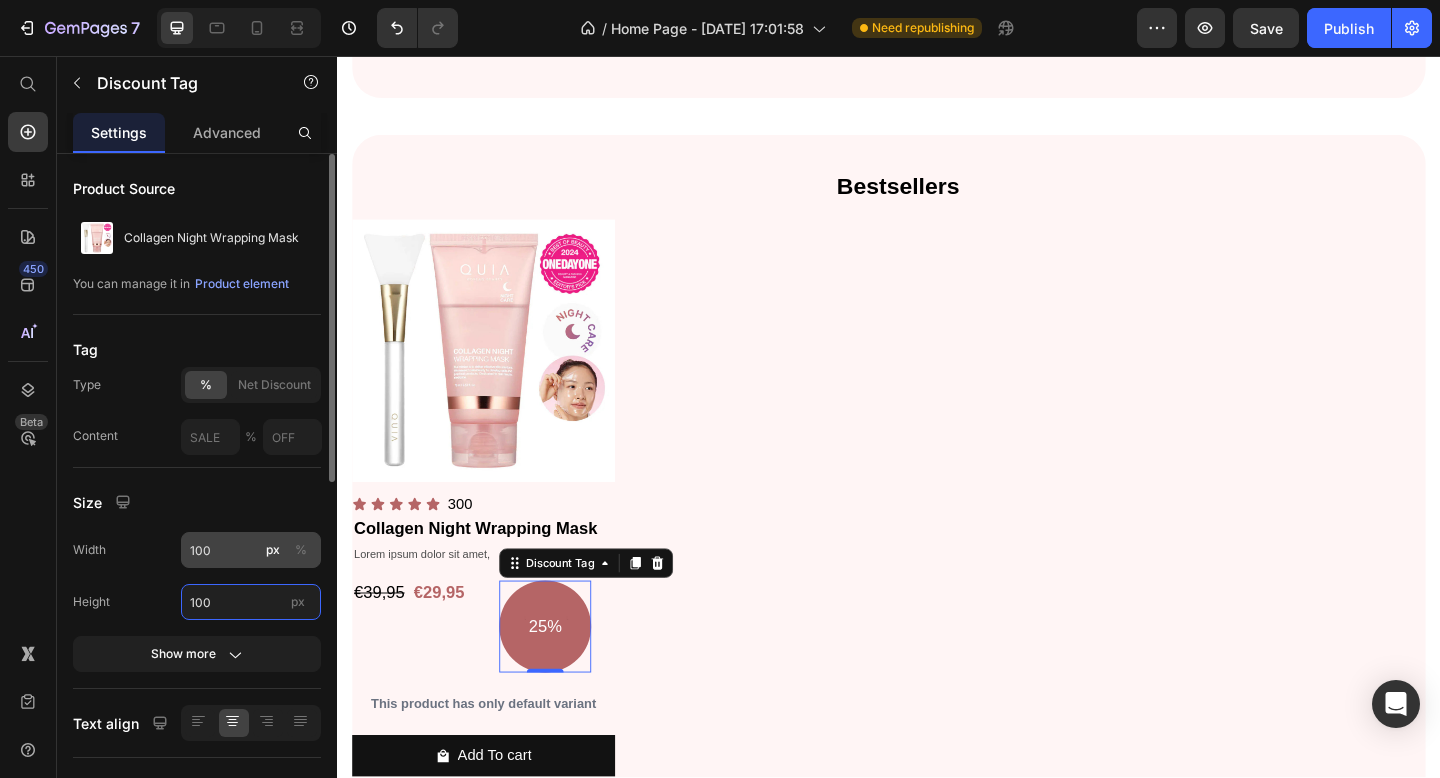 type on "100" 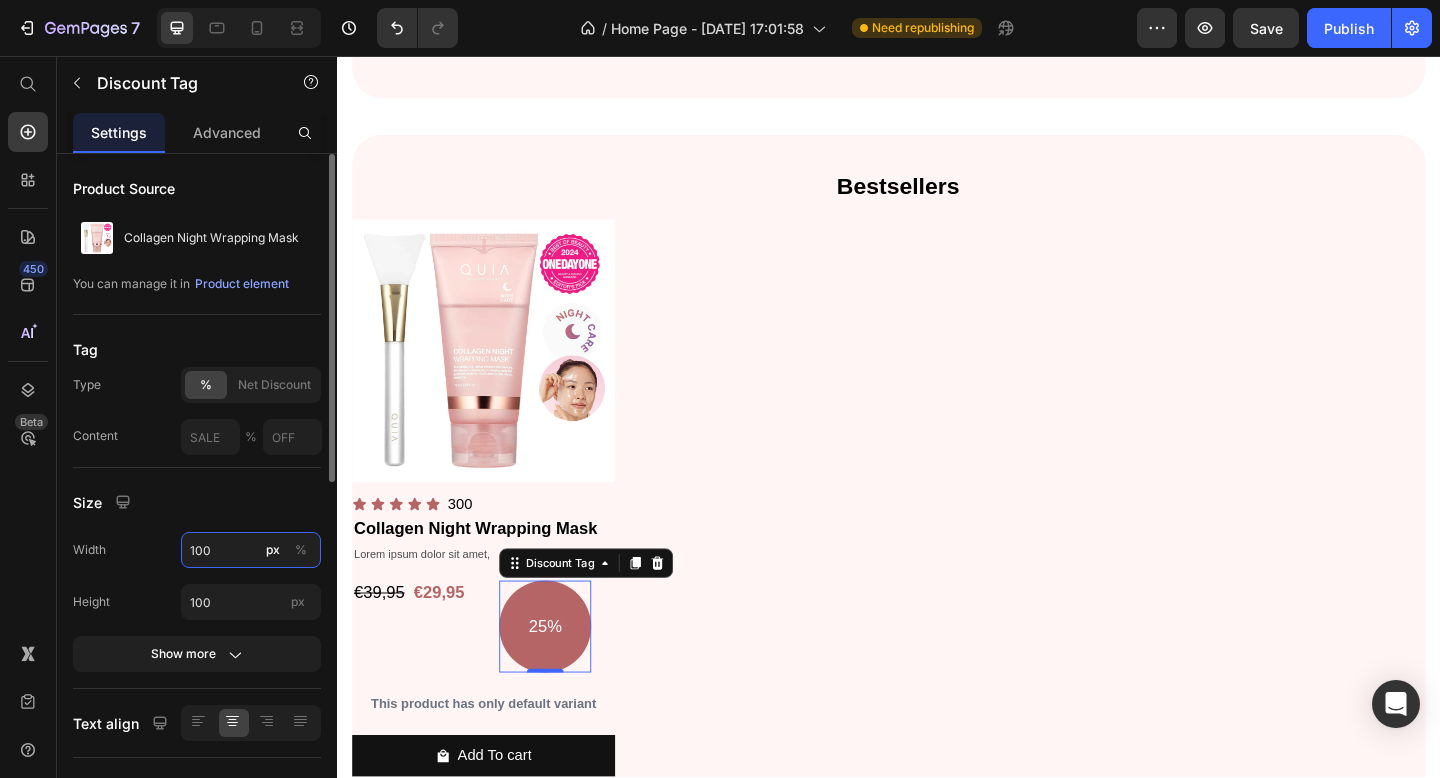 click on "100" at bounding box center (251, 550) 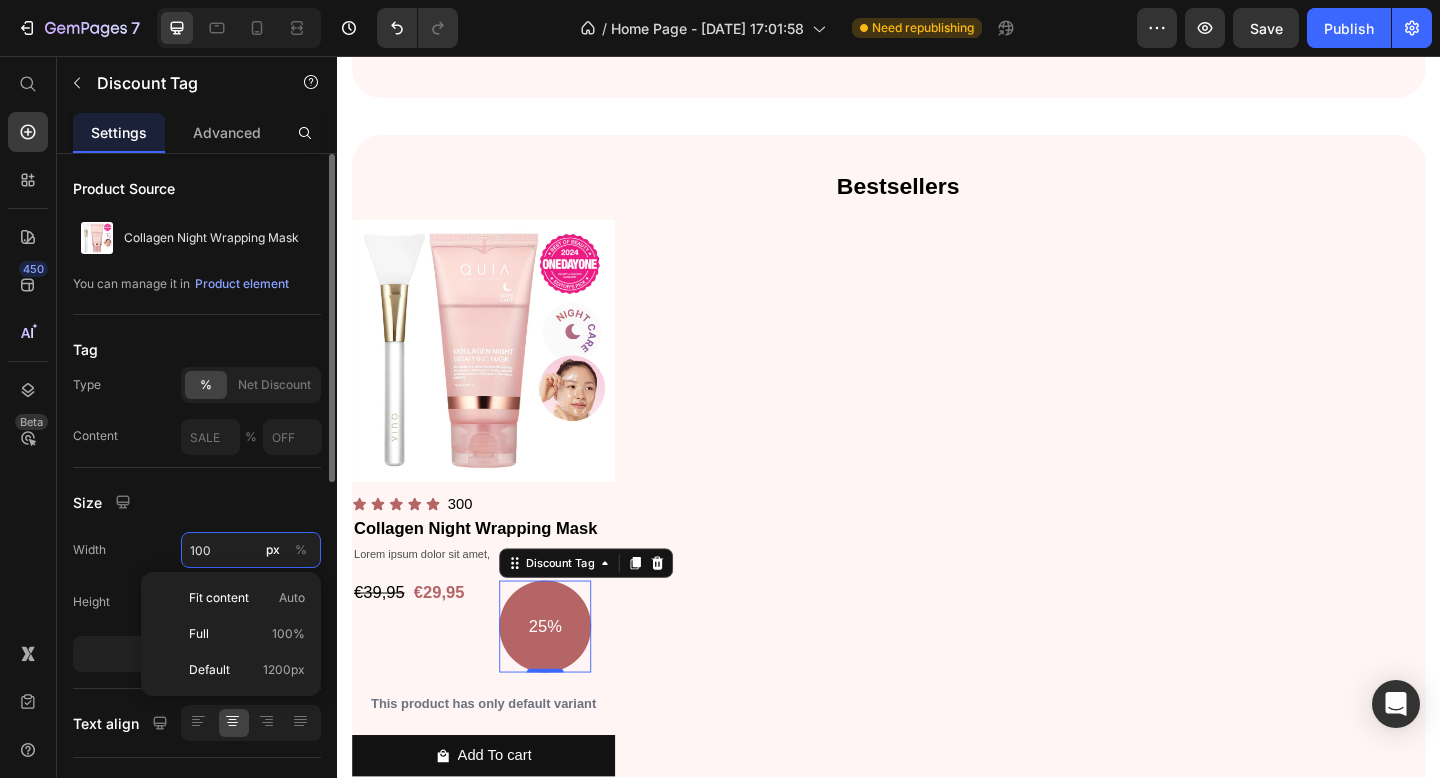 click on "100" at bounding box center (251, 550) 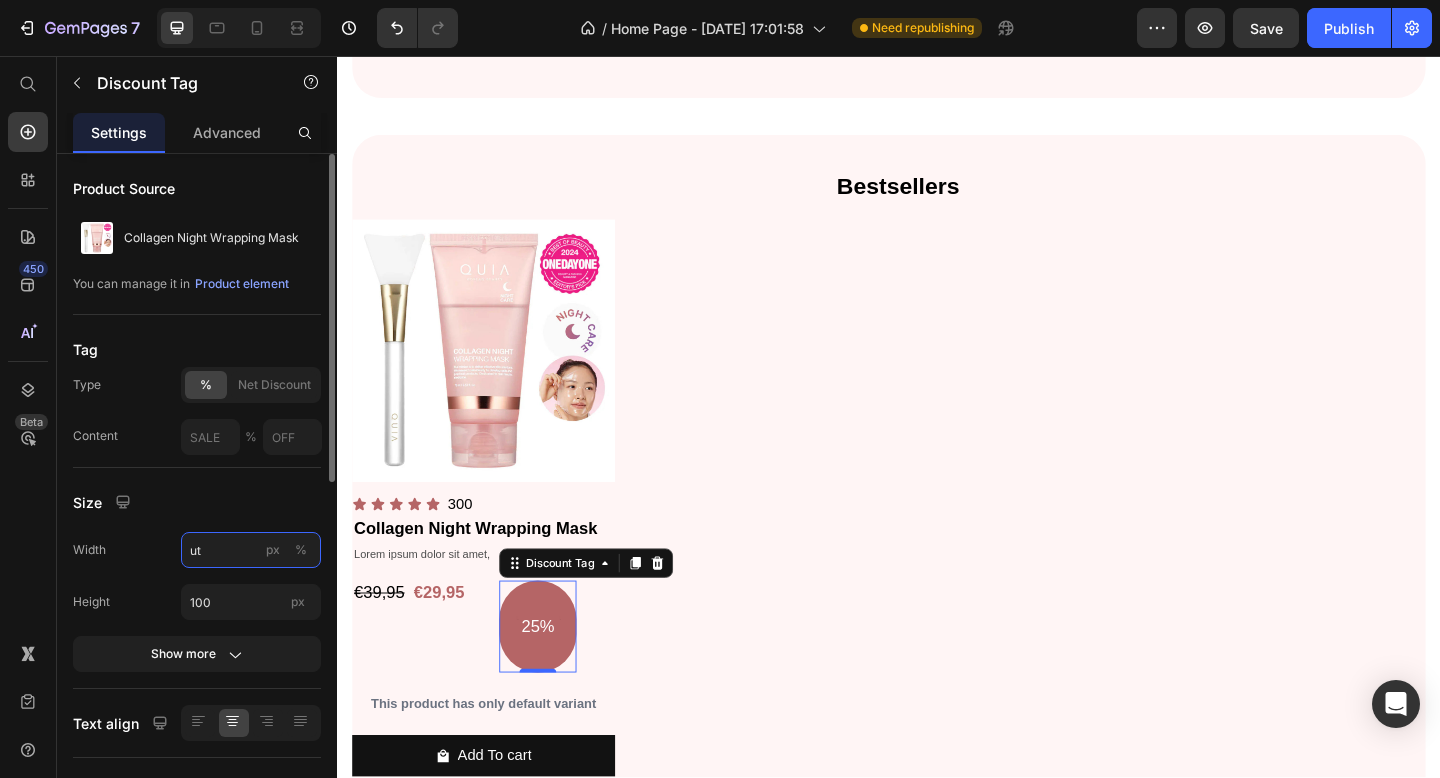 type on "u" 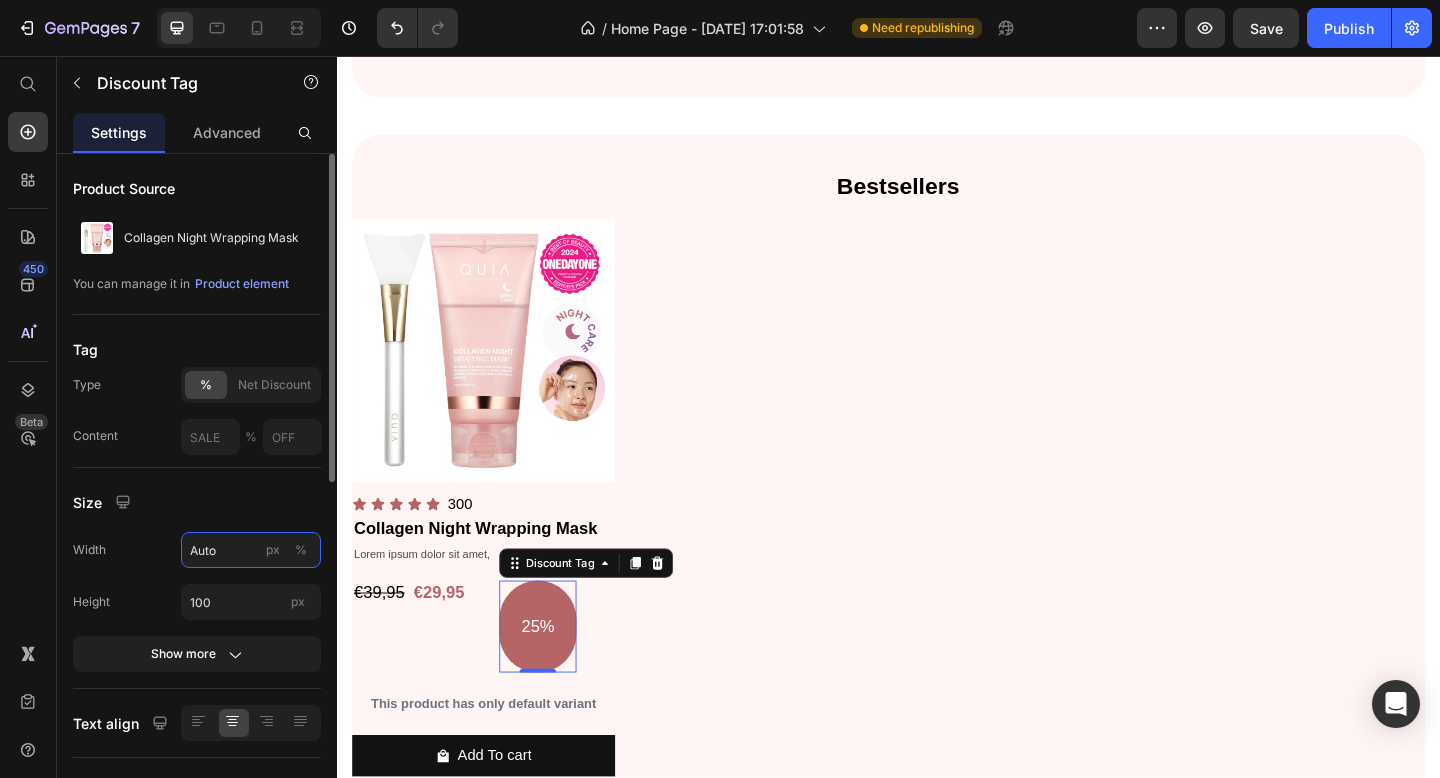 click on "Auto" at bounding box center [251, 550] 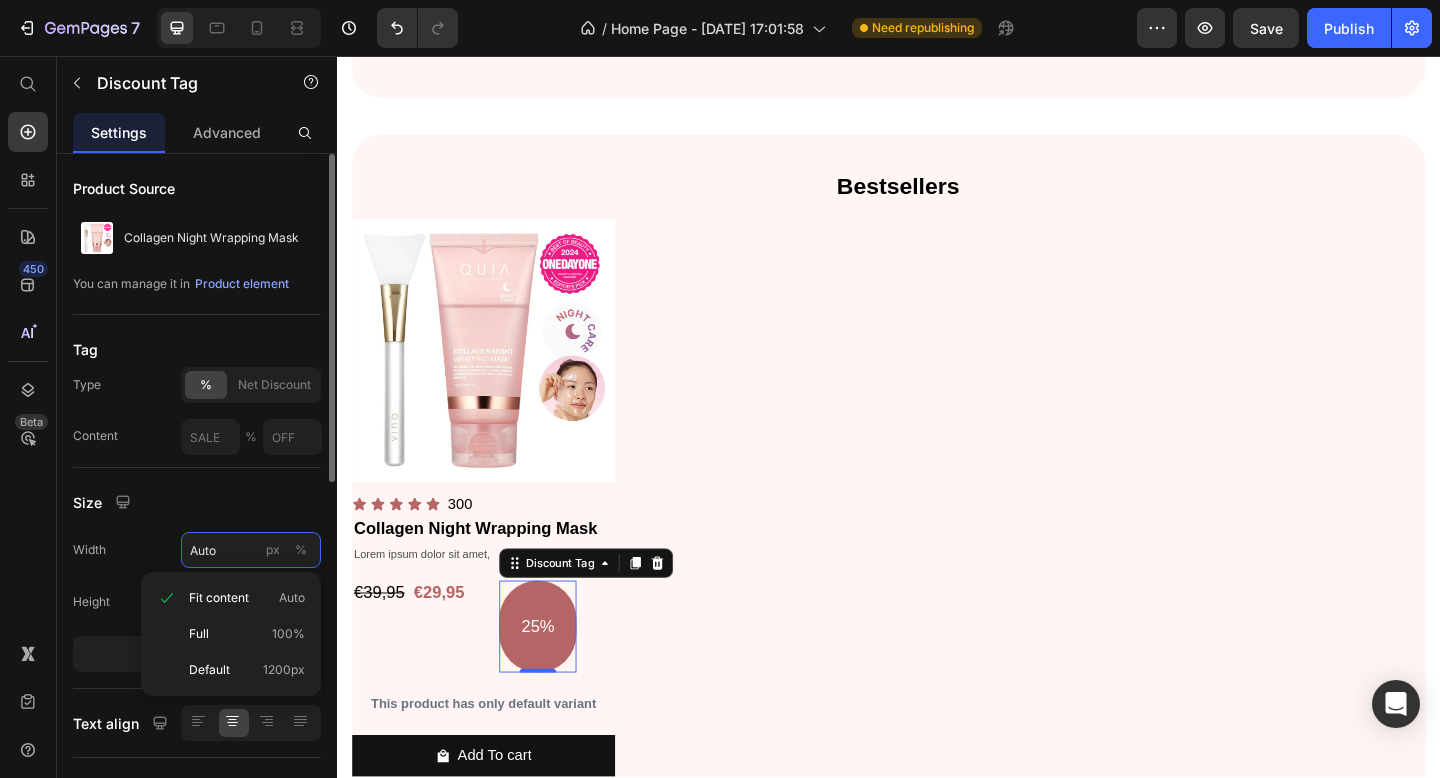 type on "Auto" 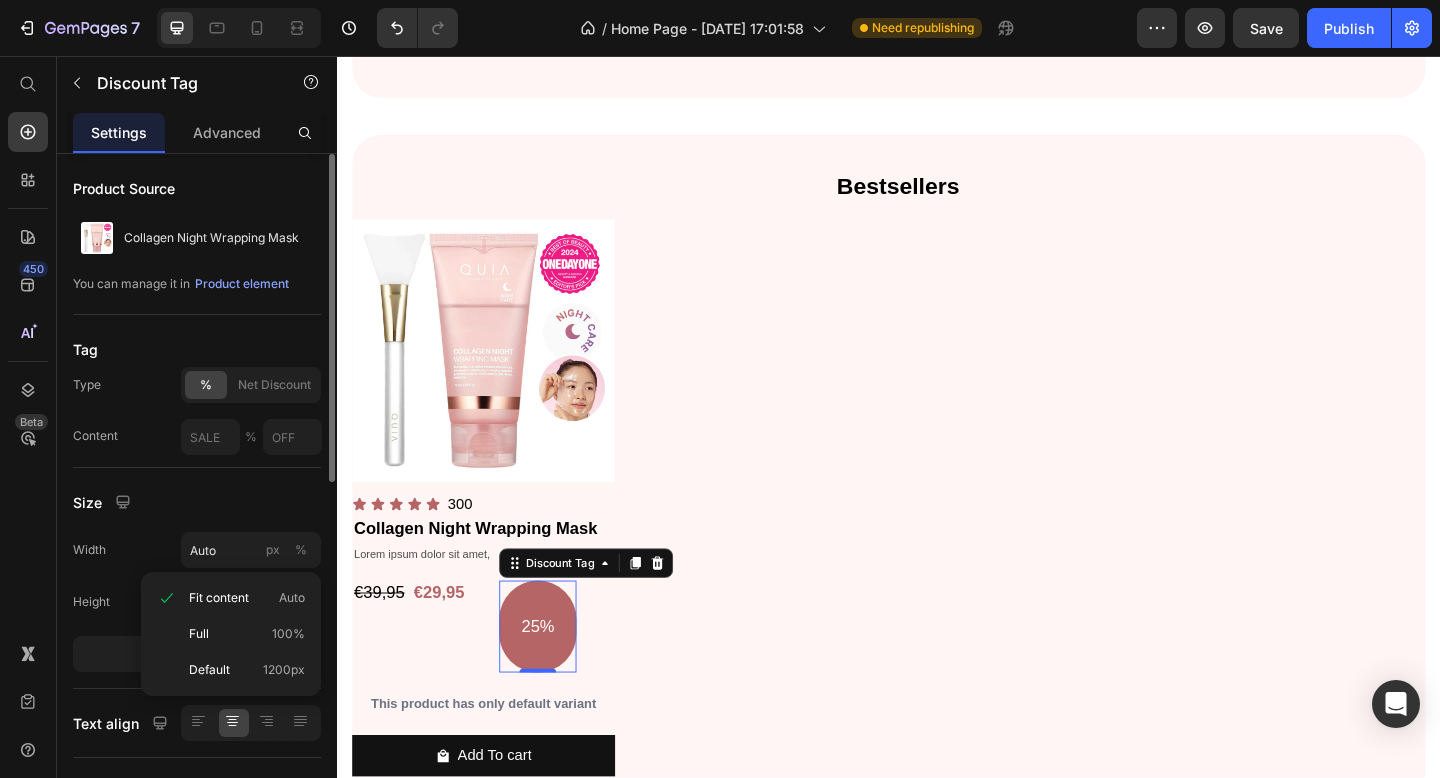 click on "Width Auto px %" at bounding box center [197, 550] 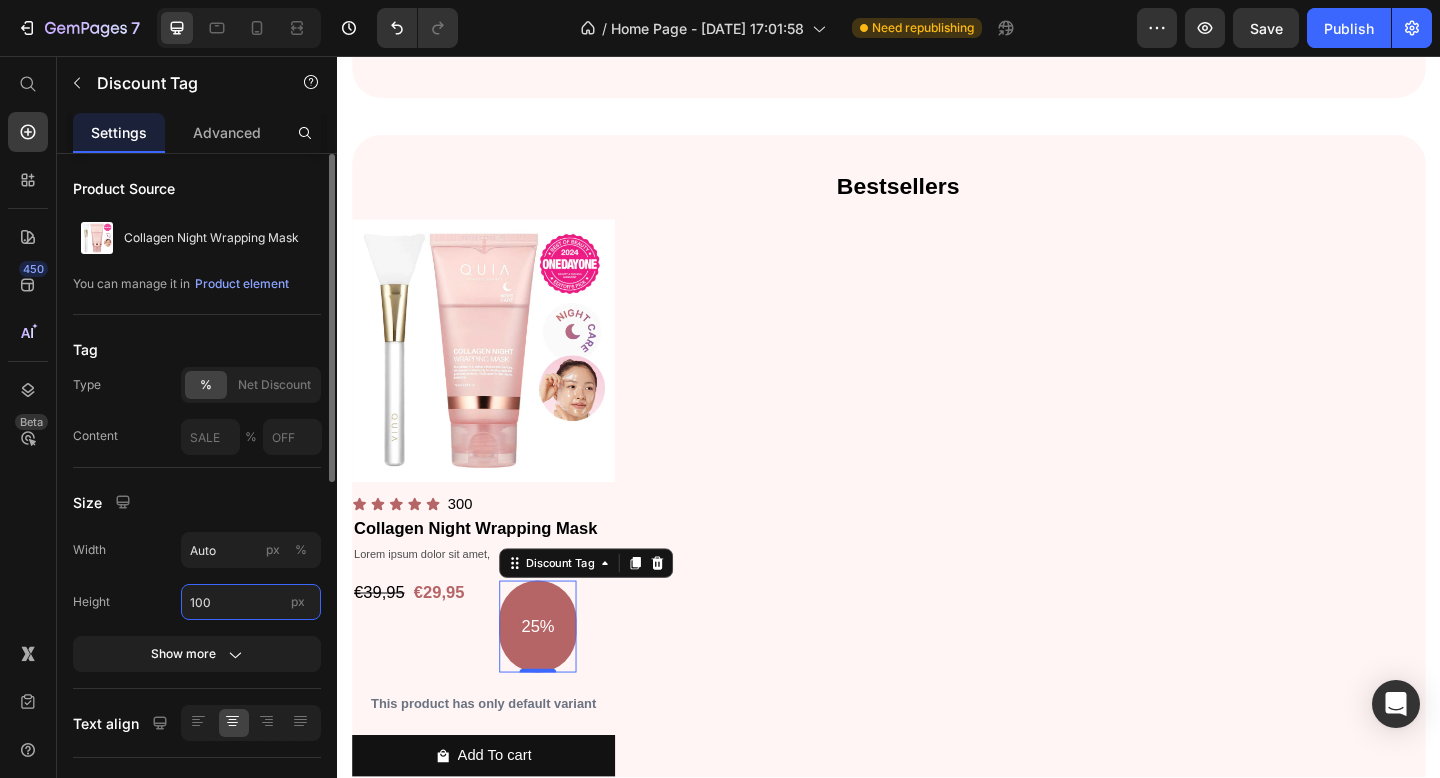 click on "100" at bounding box center [251, 602] 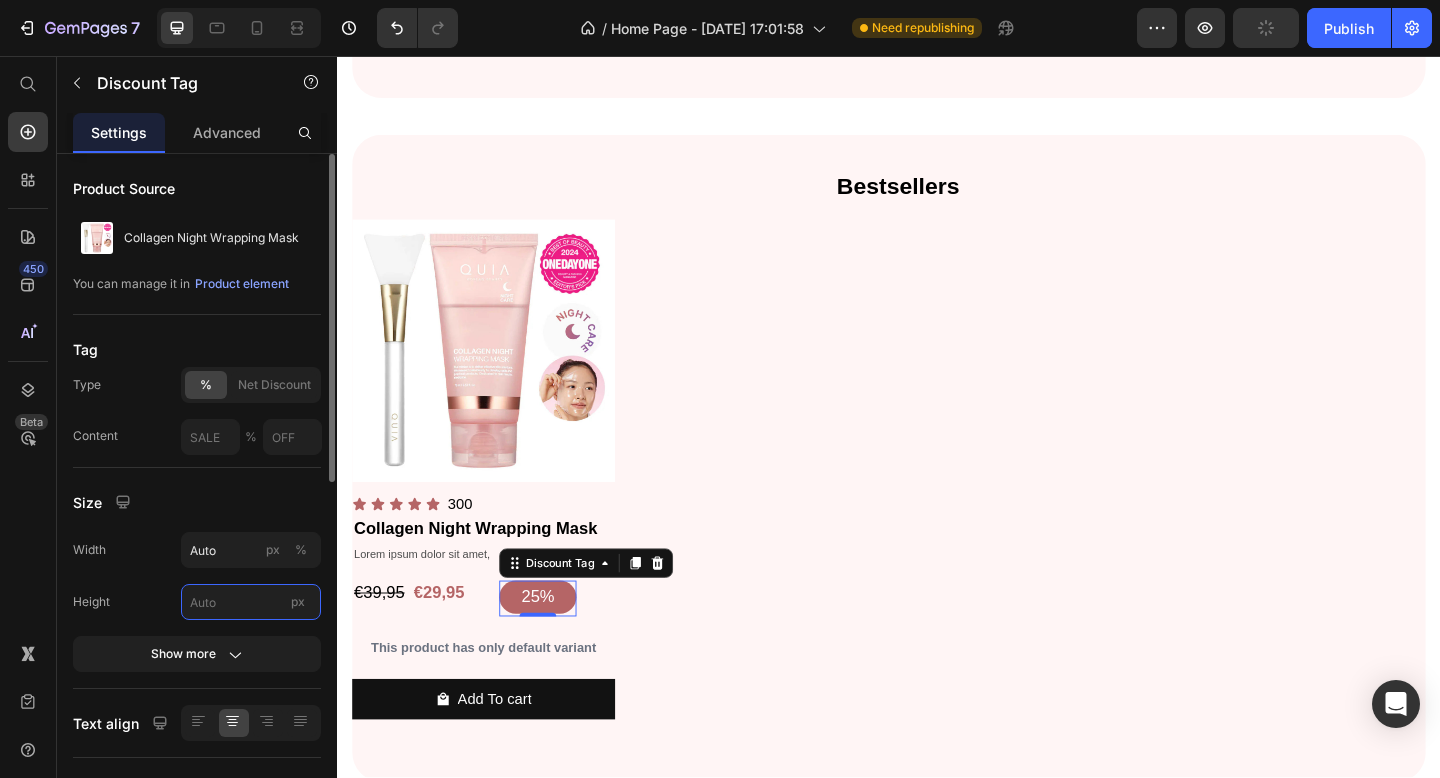 type on "100" 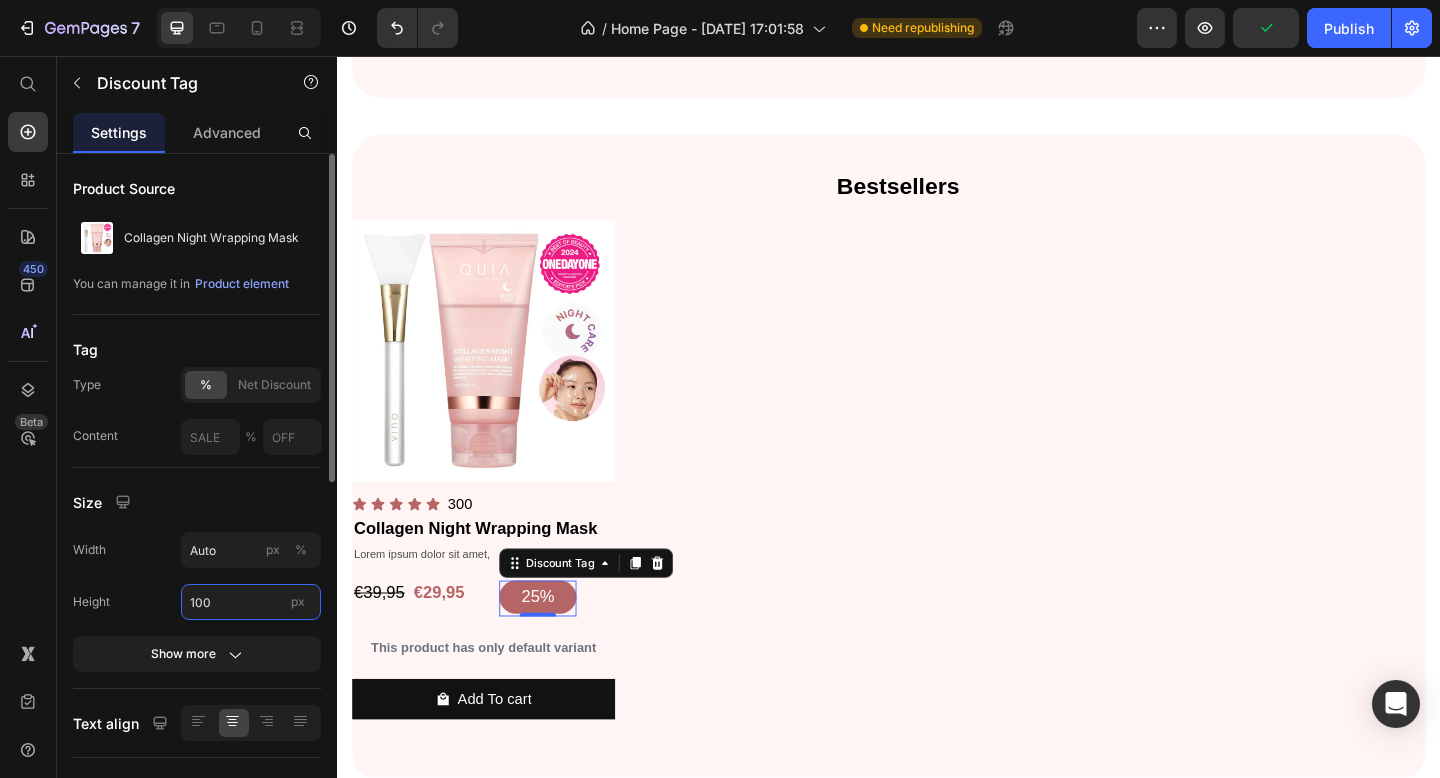 click on "100" at bounding box center (251, 602) 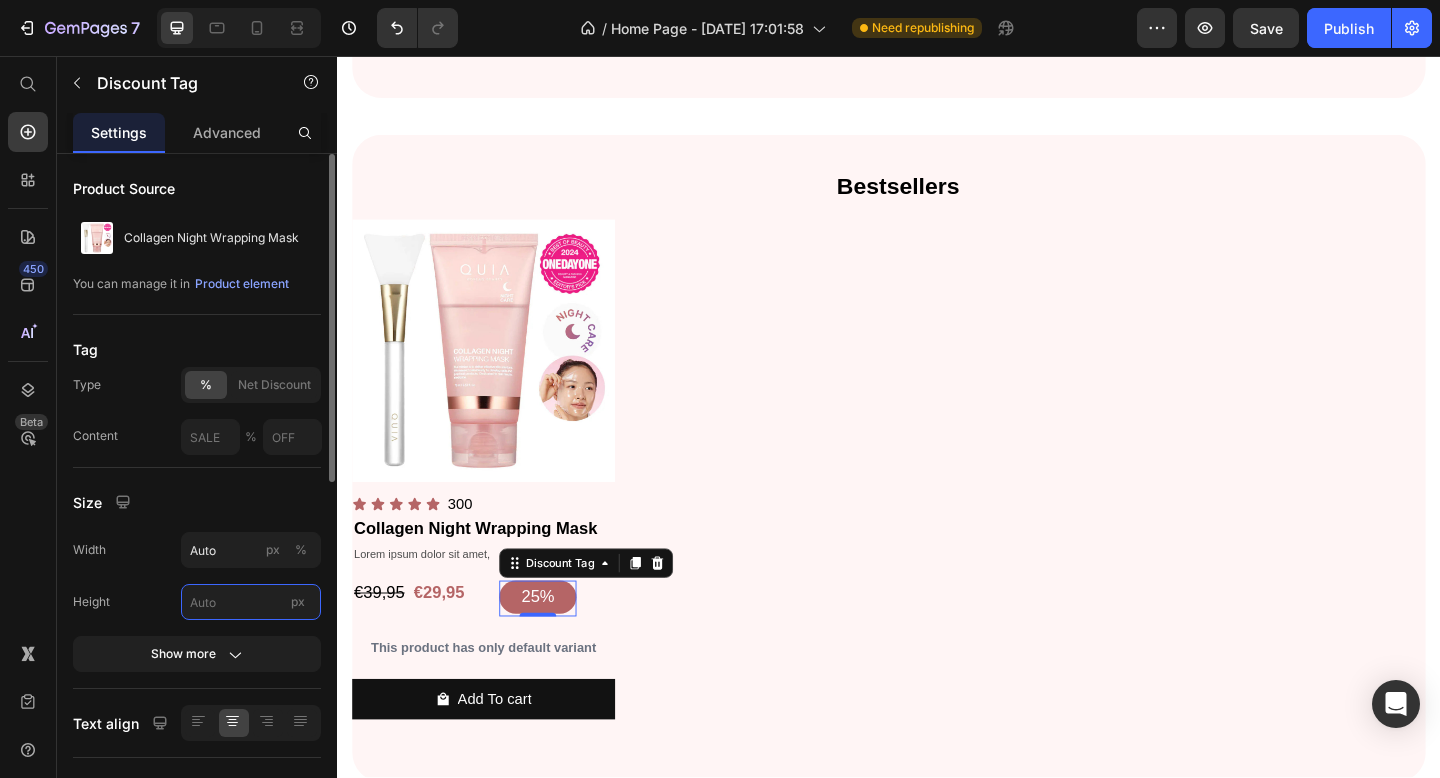 type 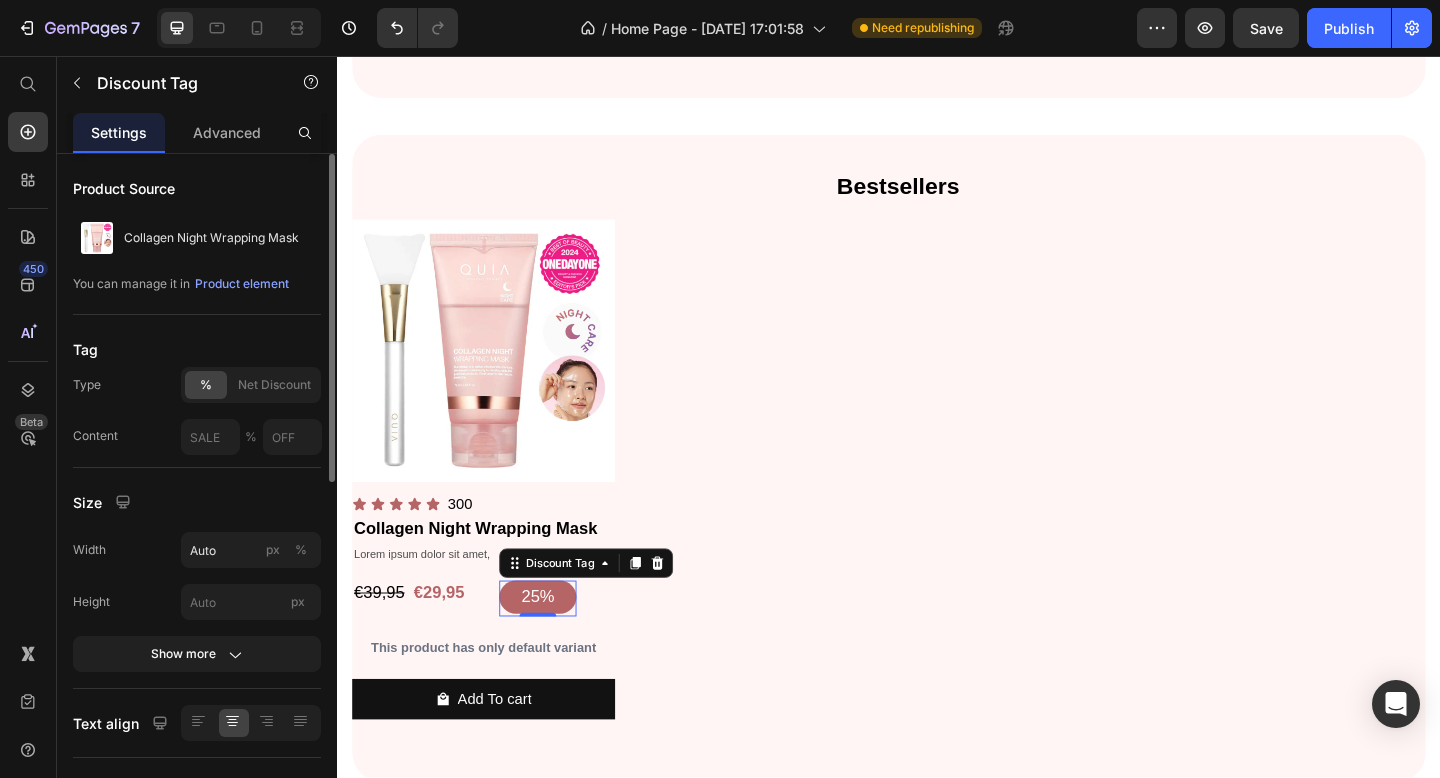click on "Size" at bounding box center [197, 502] 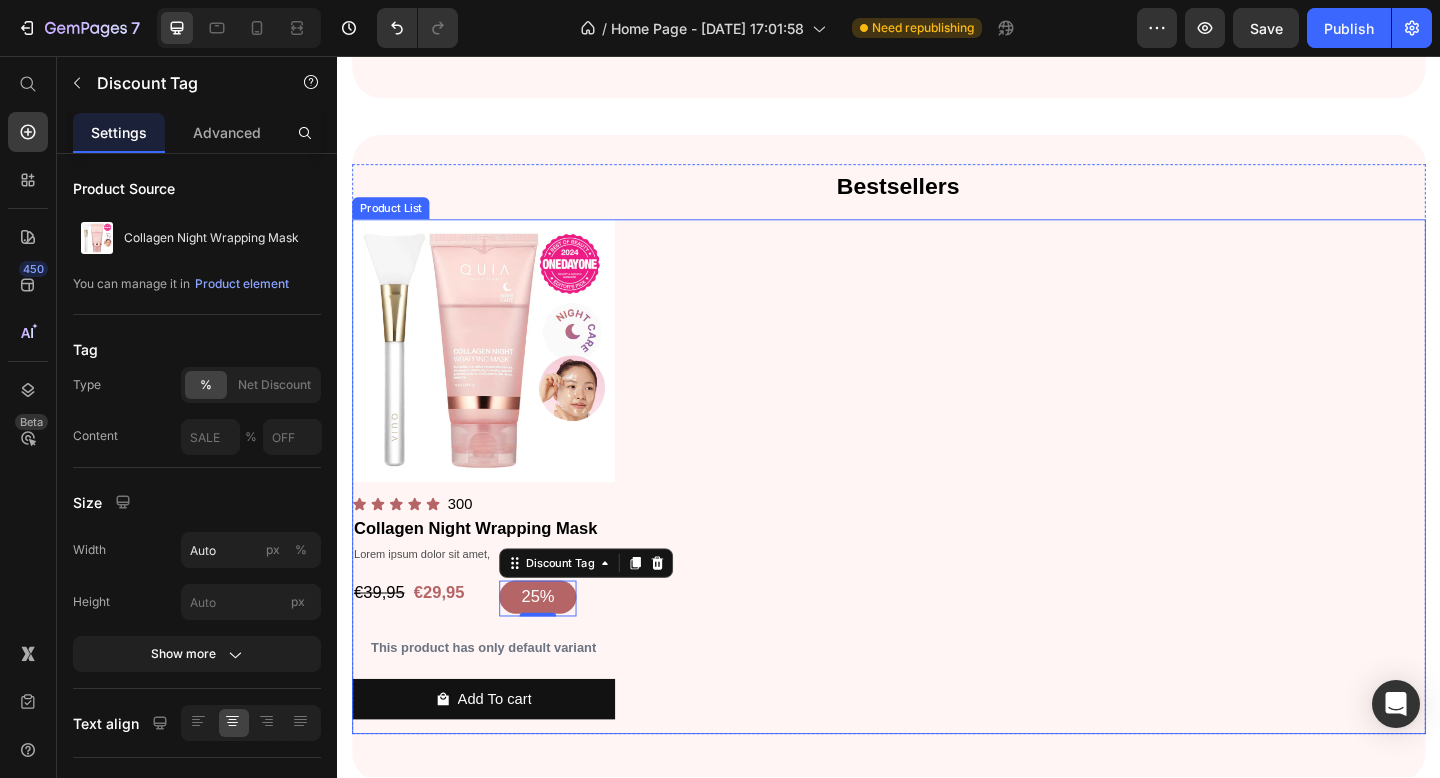 click on "Product Images Icon Icon Icon Icon Icon Icon List 300 Text Block Row Collagen Night Wrapping Mask Product Title Lorem ipsum dolor sit amet,  Text Block €39,95 Product Price €29,95 Product Price 25% Discount Tag   0 Row This product has only default variant Product Variants & Swatches Add To cart Product Cart Button Row" at bounding box center (937, 514) 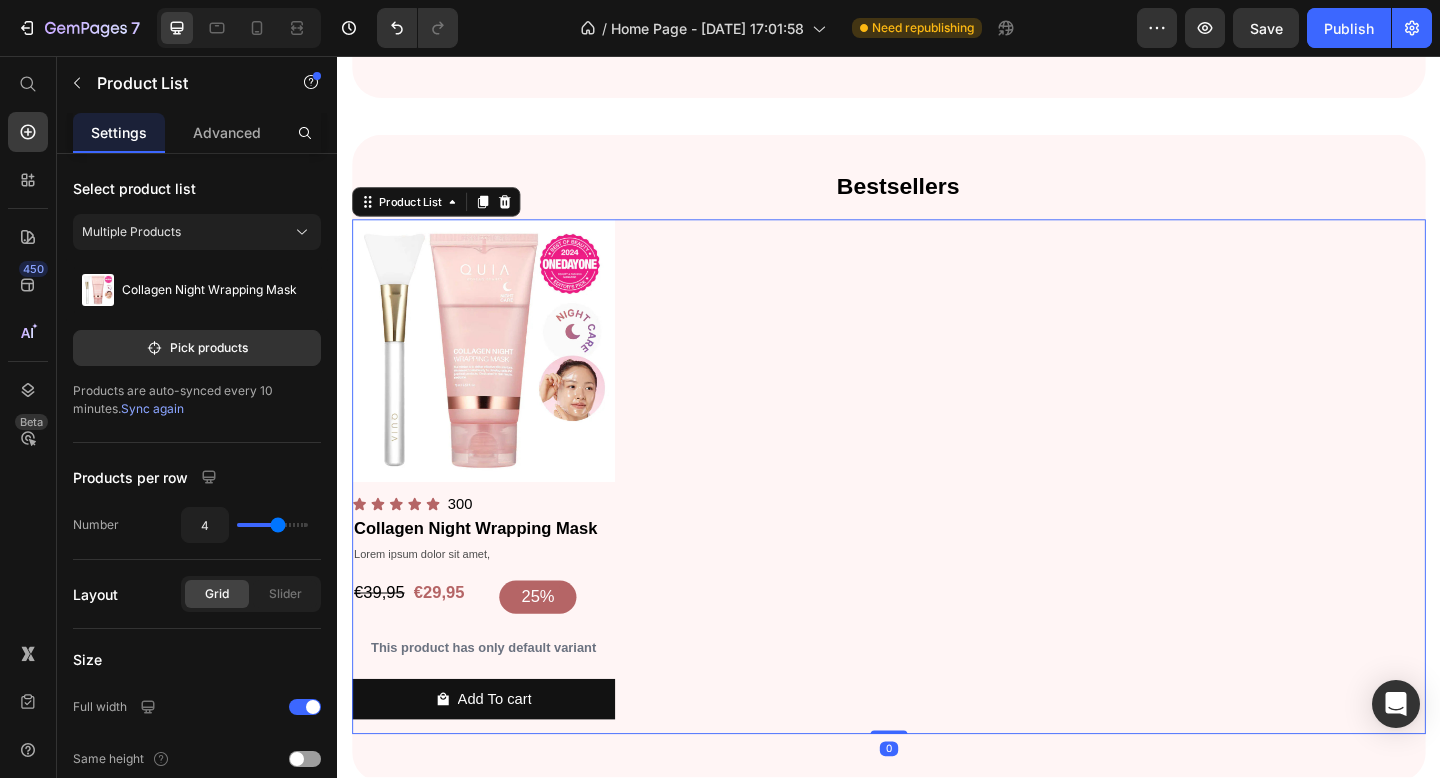 click on "25%" at bounding box center (555, 644) 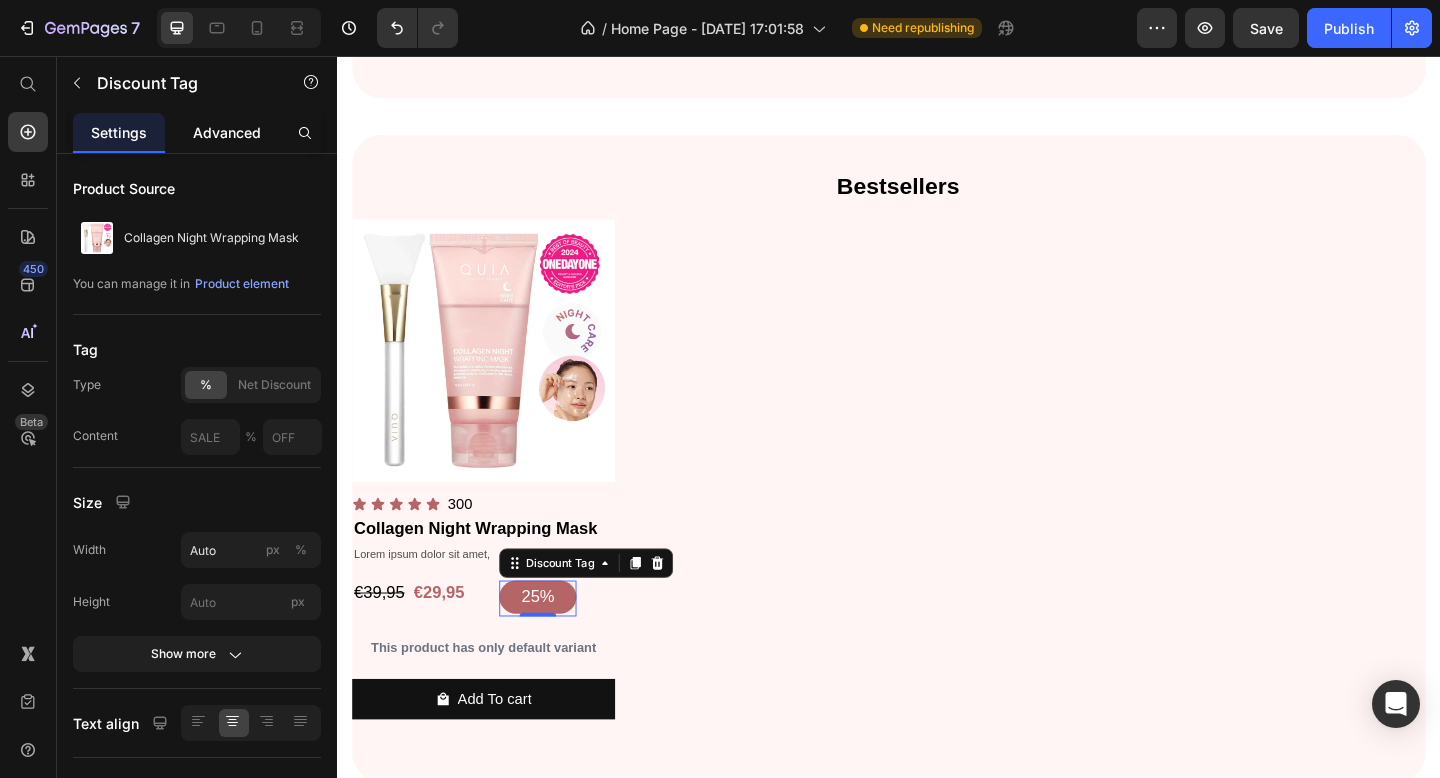 click on "Advanced" 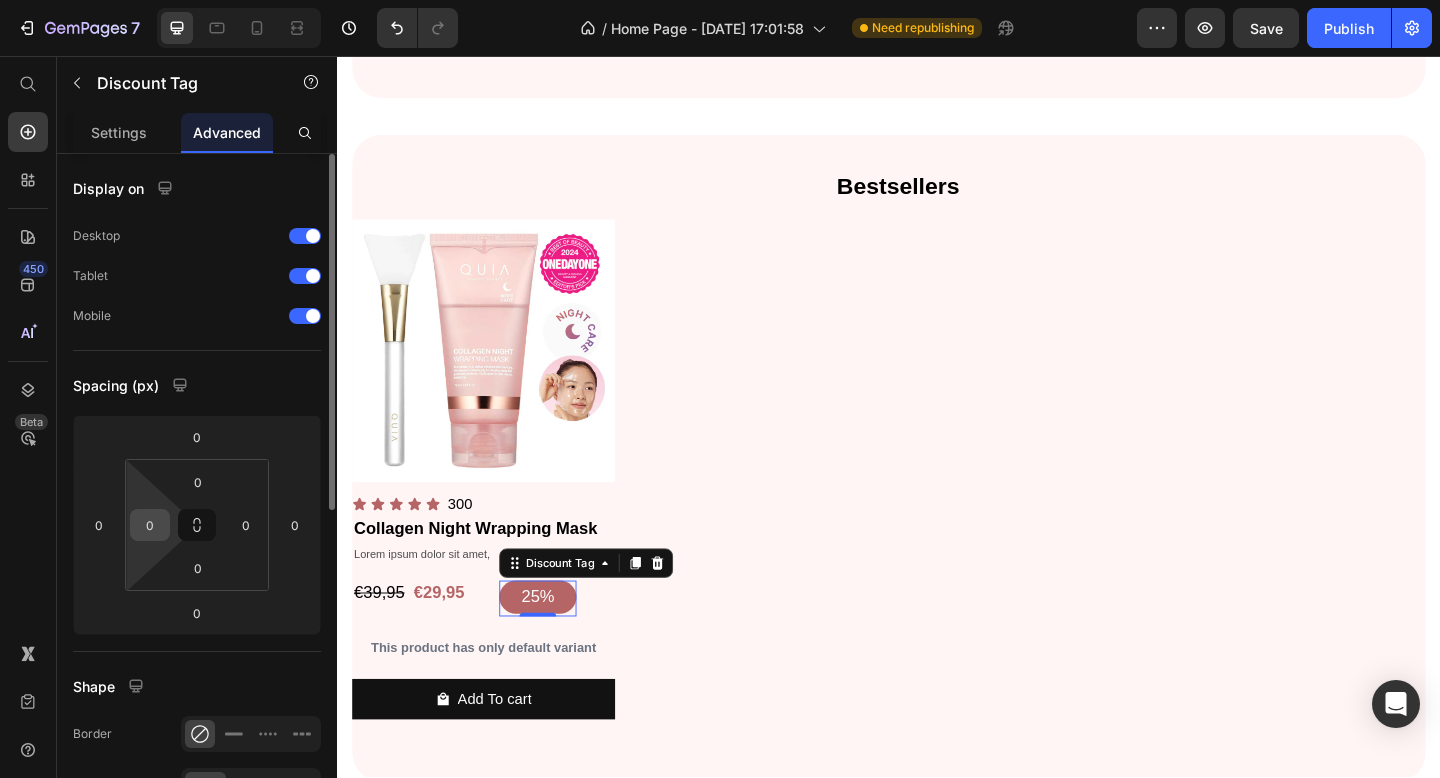 click on "0" at bounding box center (150, 525) 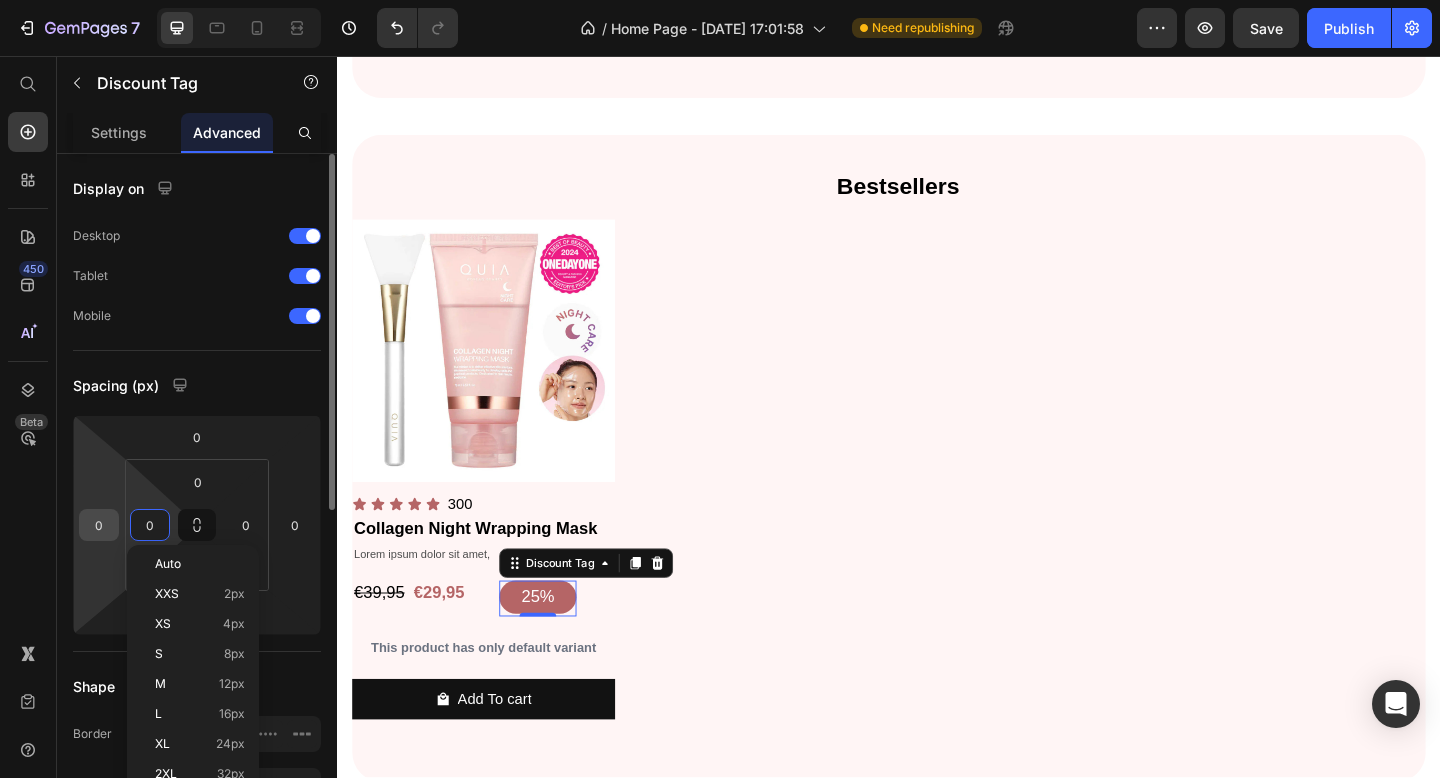 click on "0" at bounding box center [99, 525] 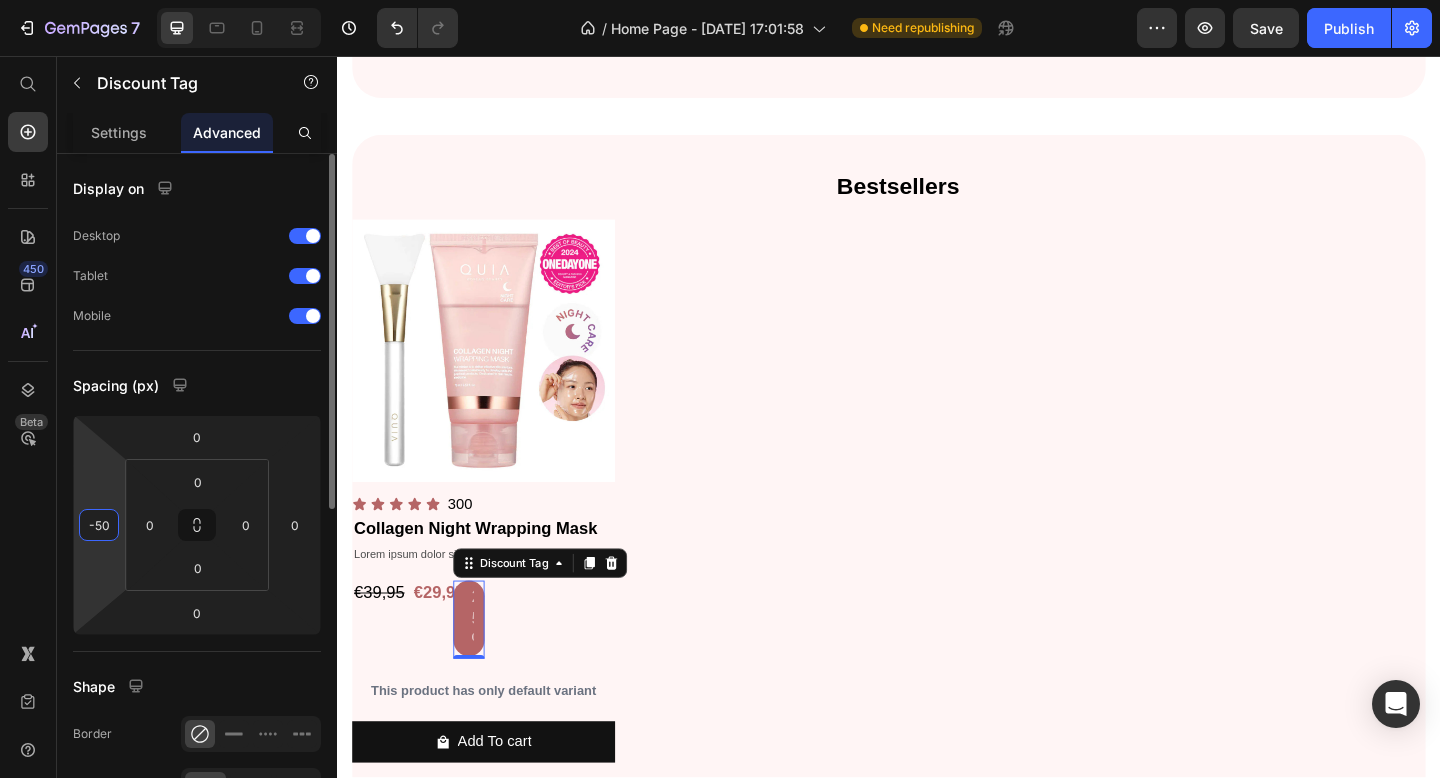 type on "-5" 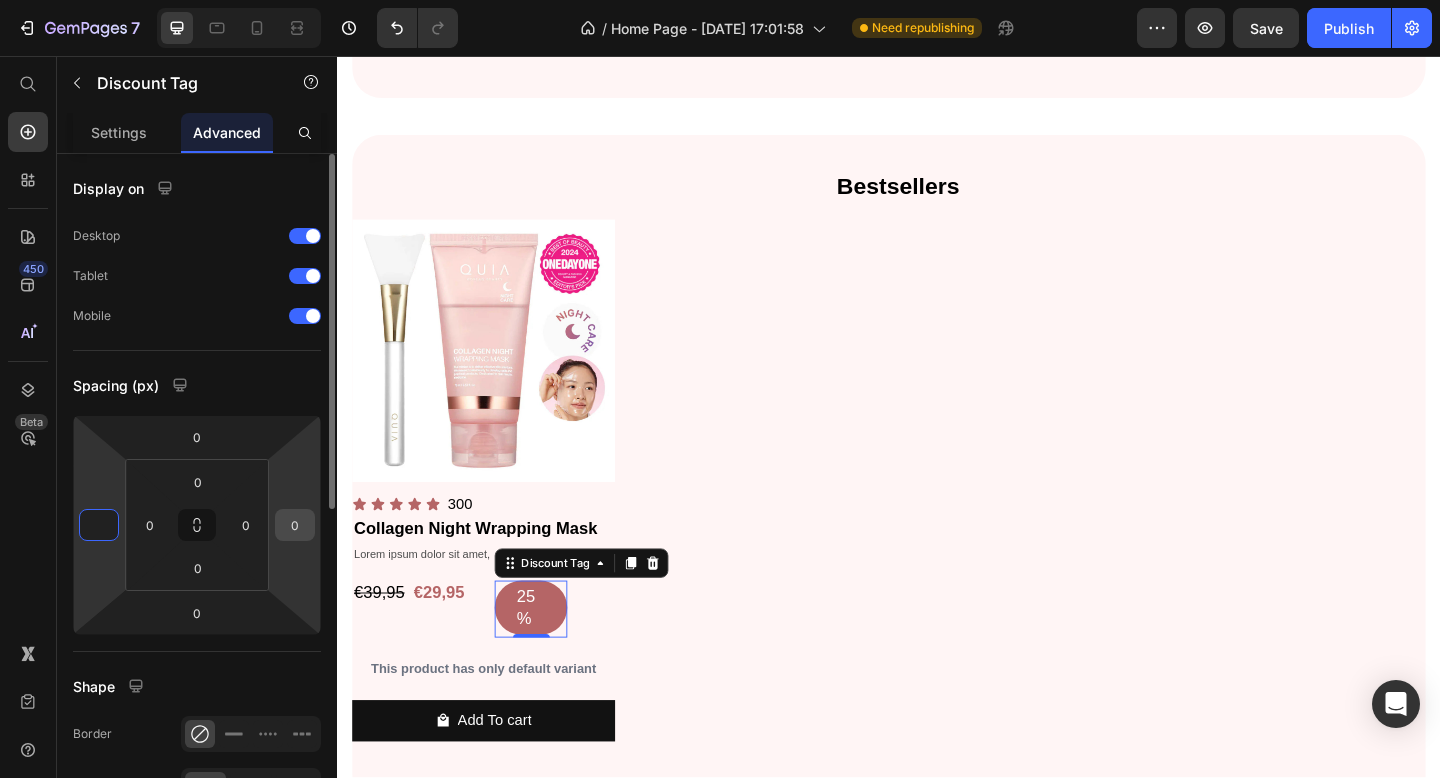 type on "0" 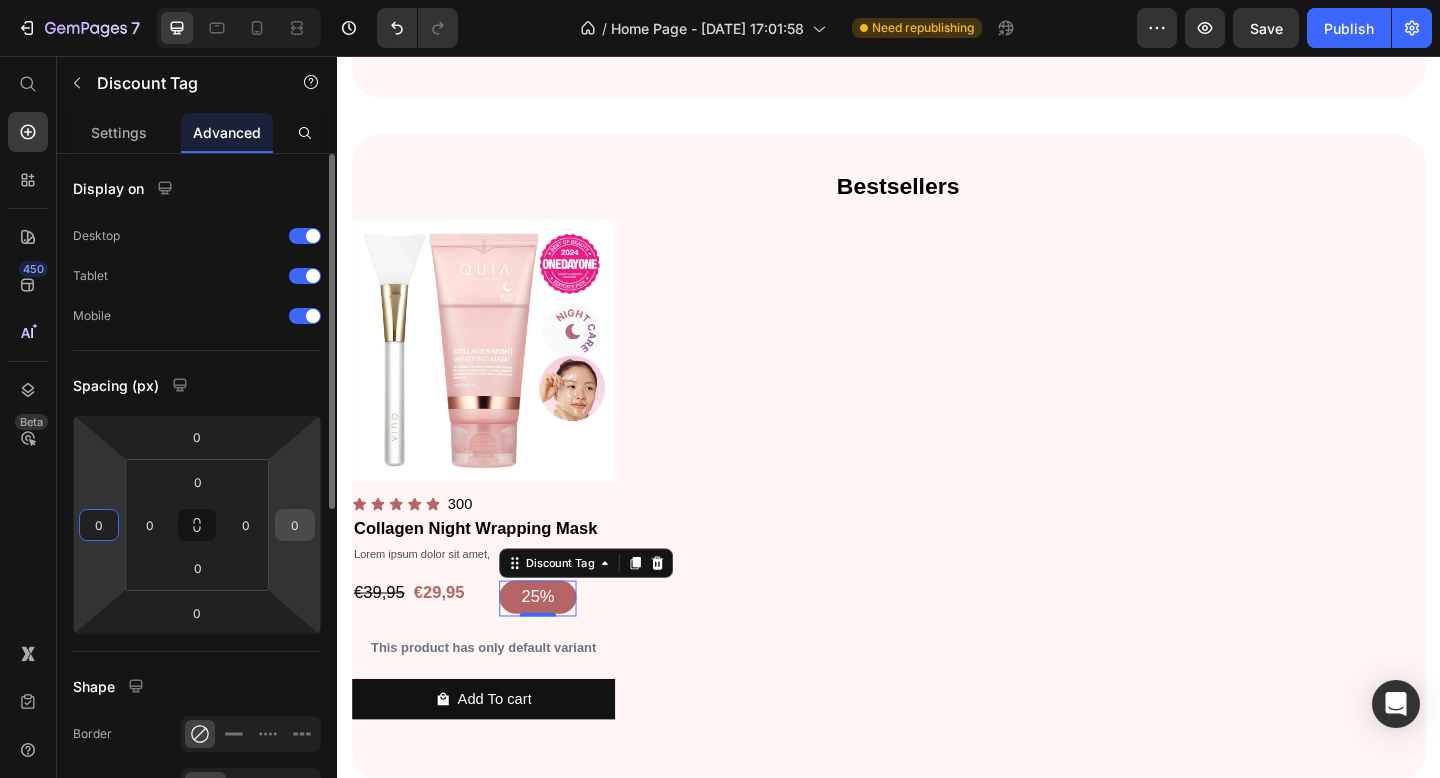 click on "0" at bounding box center [295, 525] 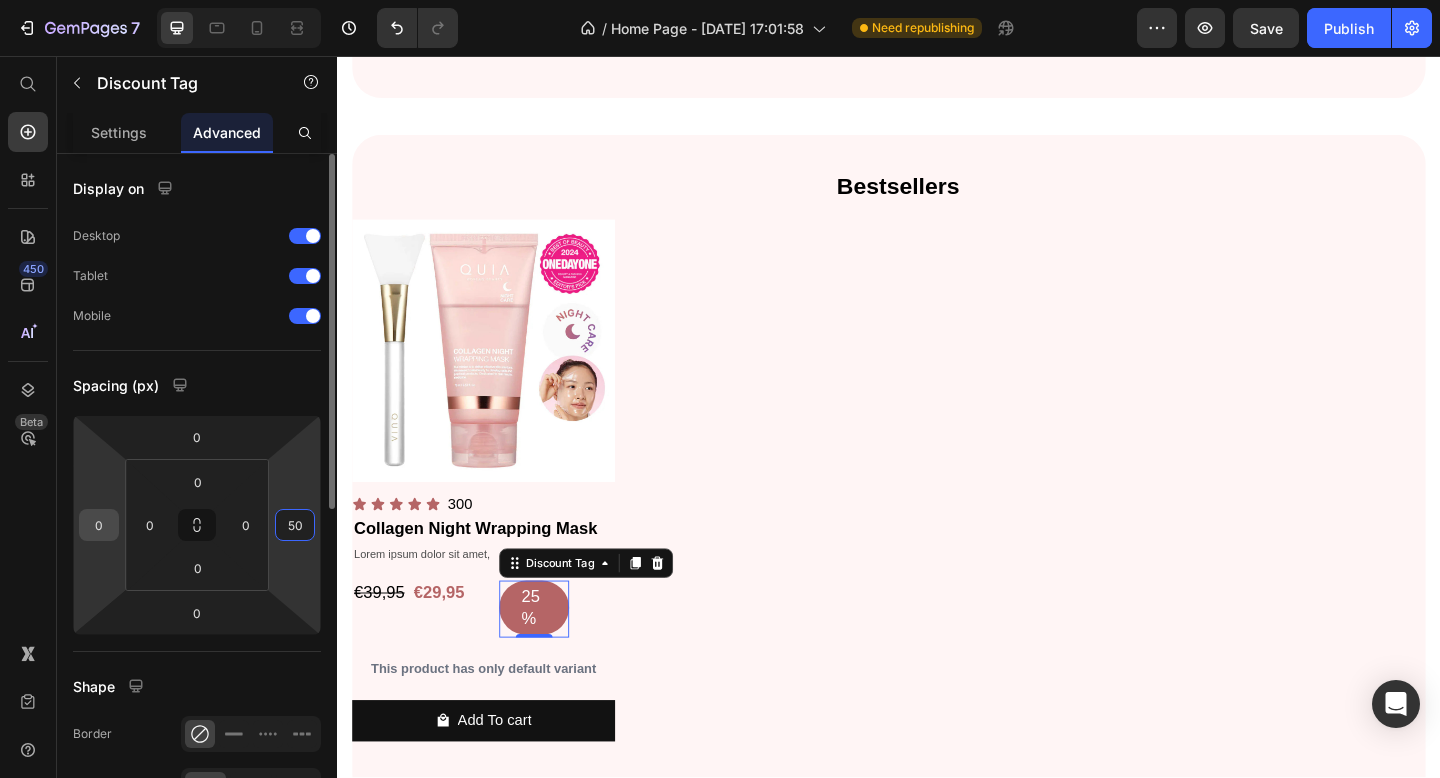 type on "50" 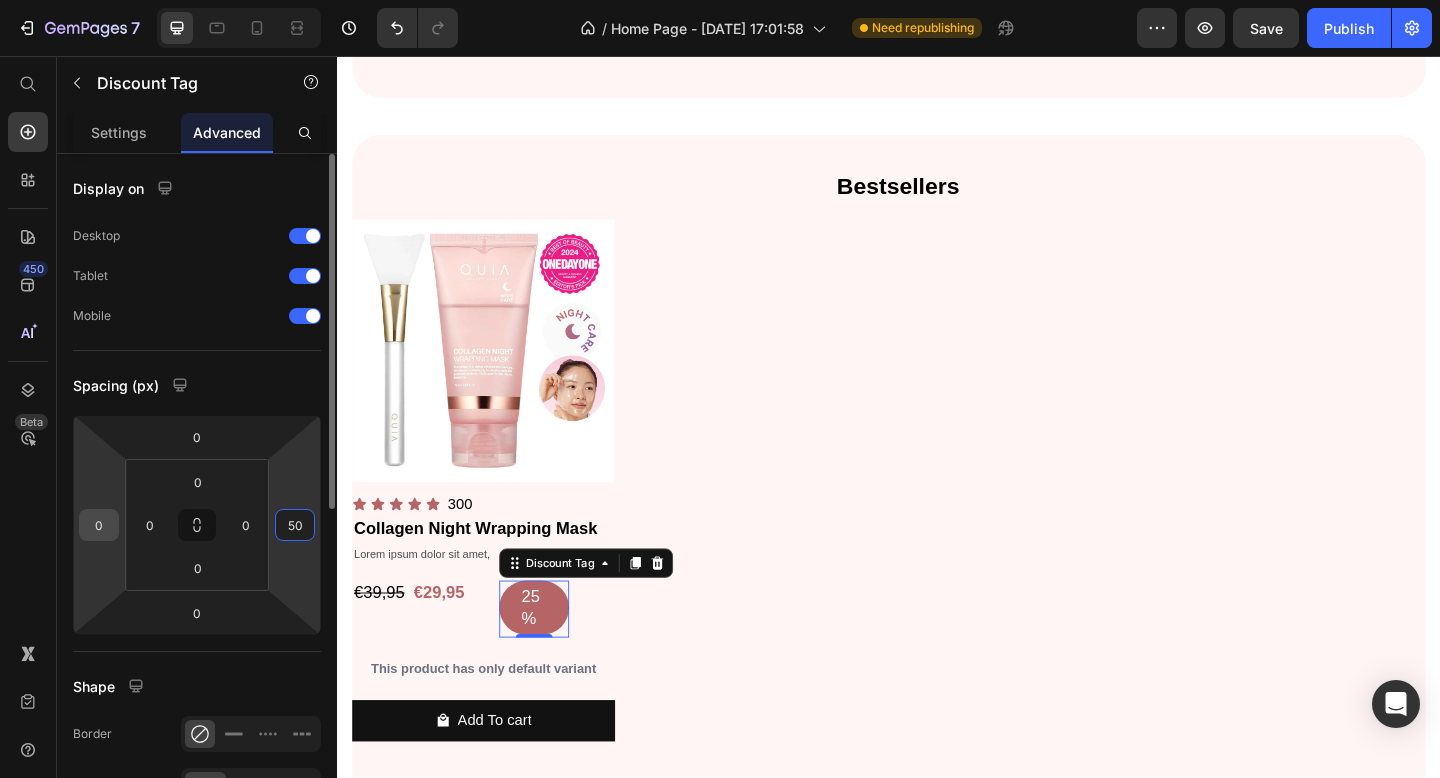 click on "0" at bounding box center (99, 525) 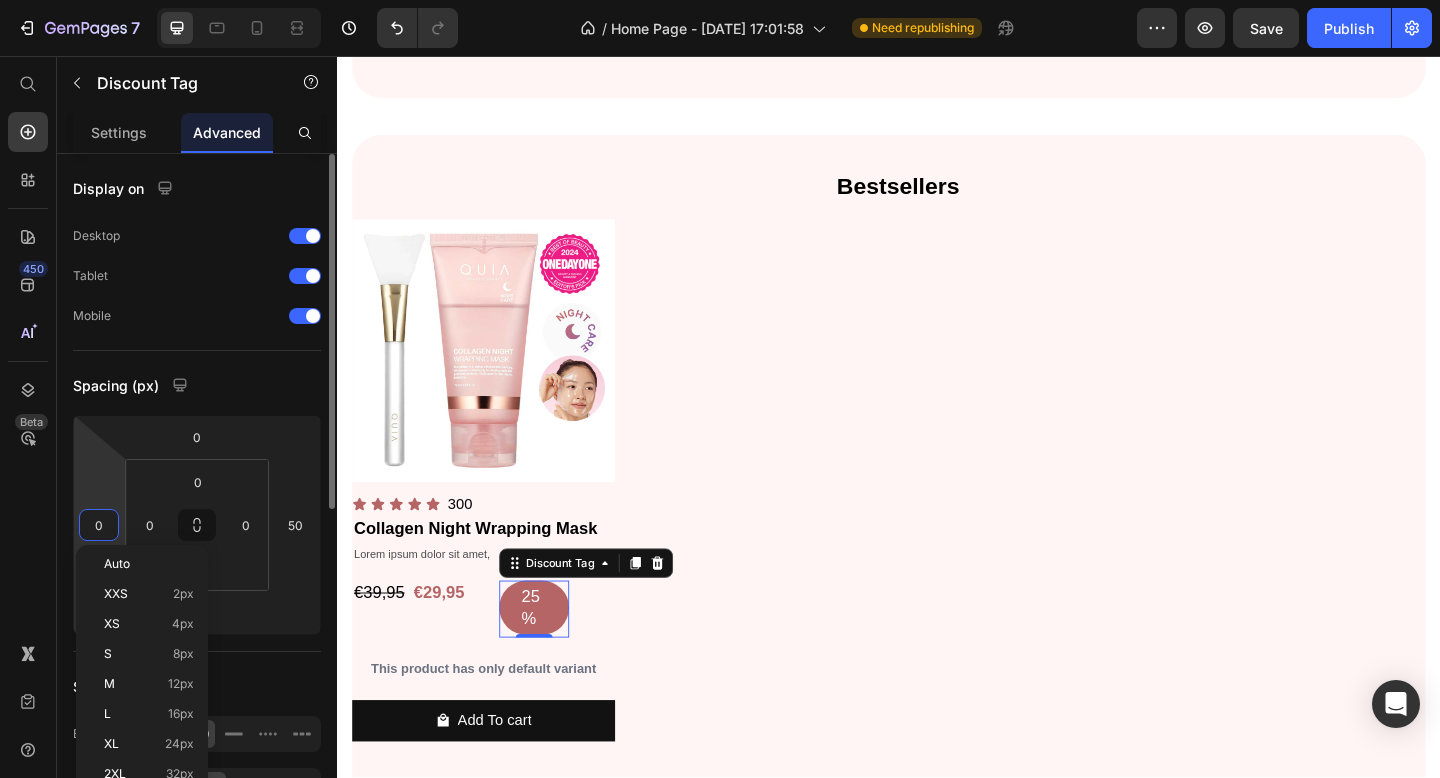 click on "0" at bounding box center [99, 525] 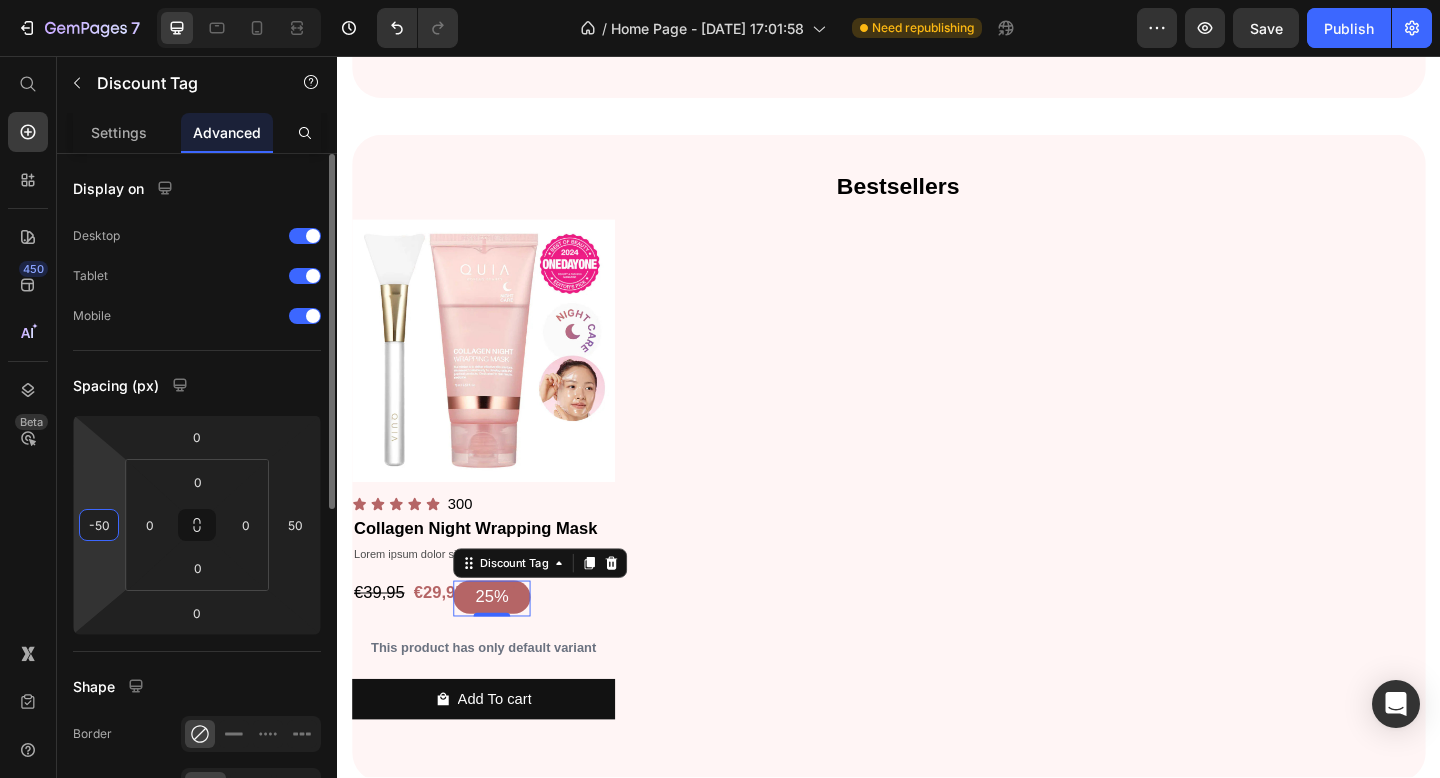 click on "-50" at bounding box center [99, 525] 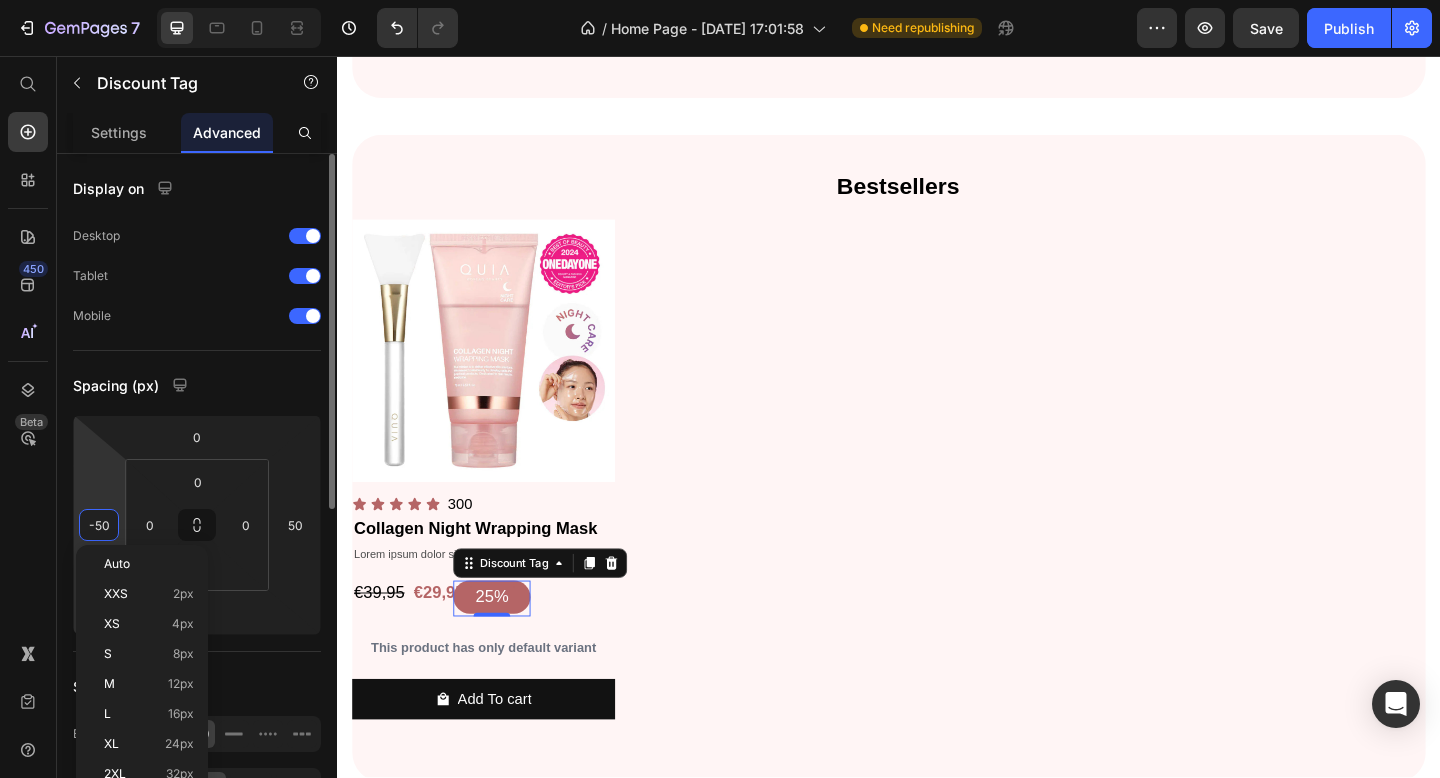 click on "-50" at bounding box center [99, 525] 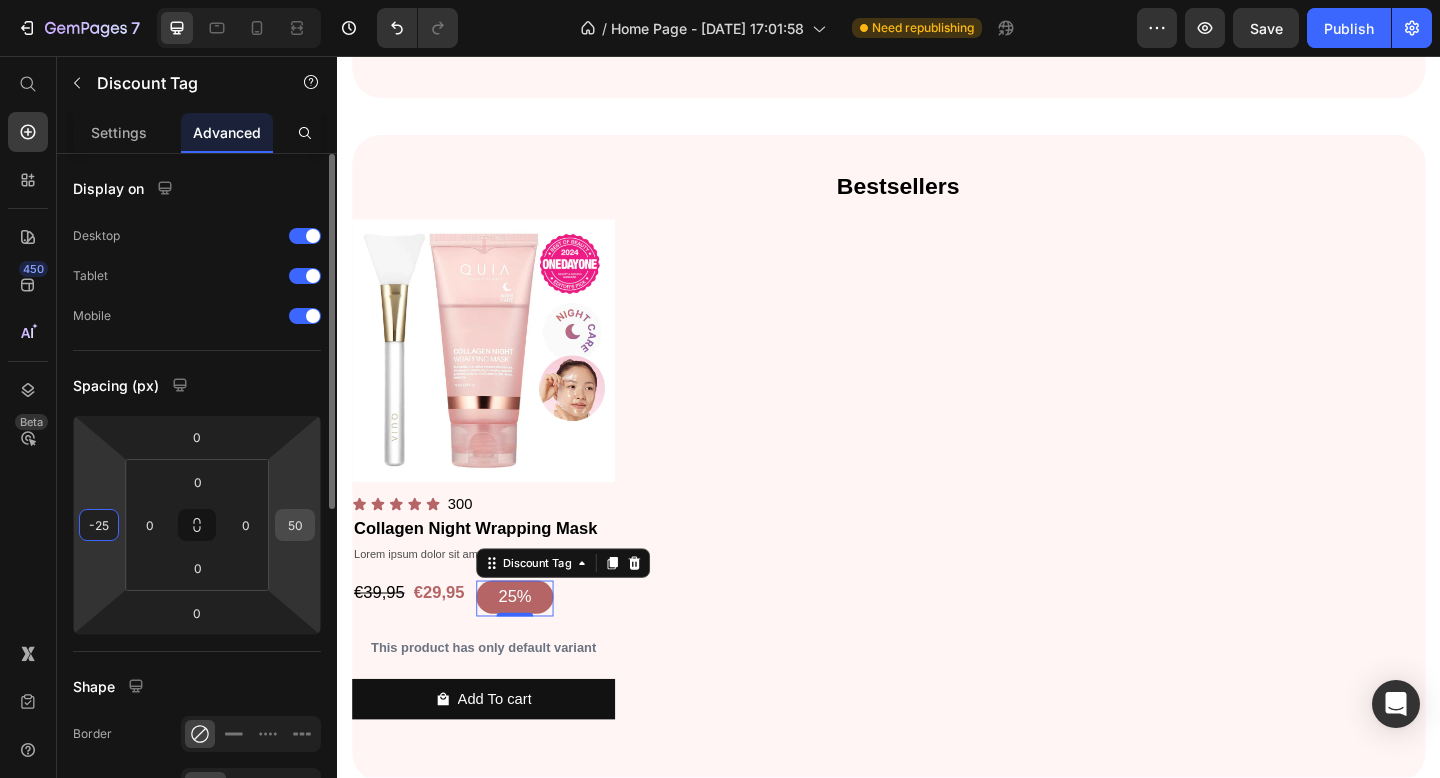 type on "-25" 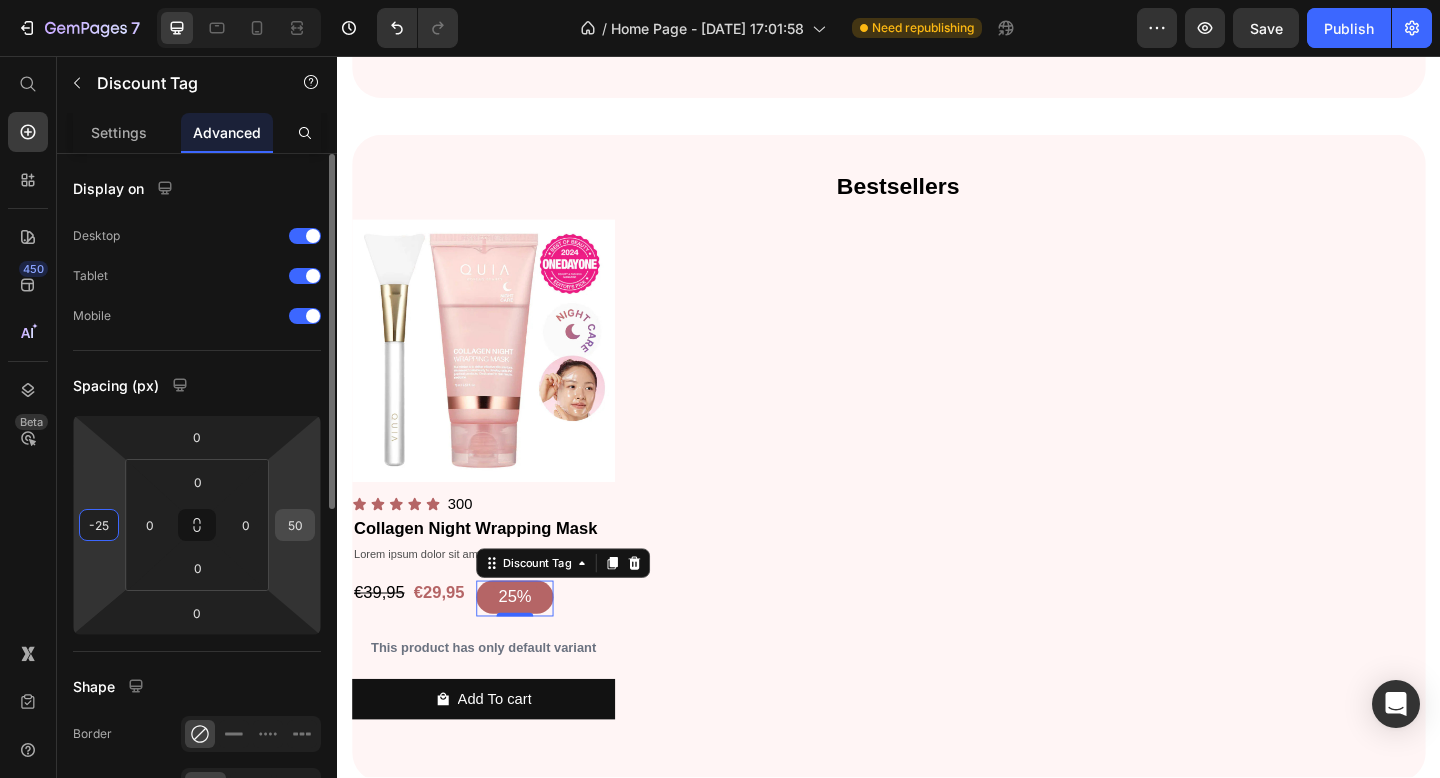 click on "50" at bounding box center (295, 525) 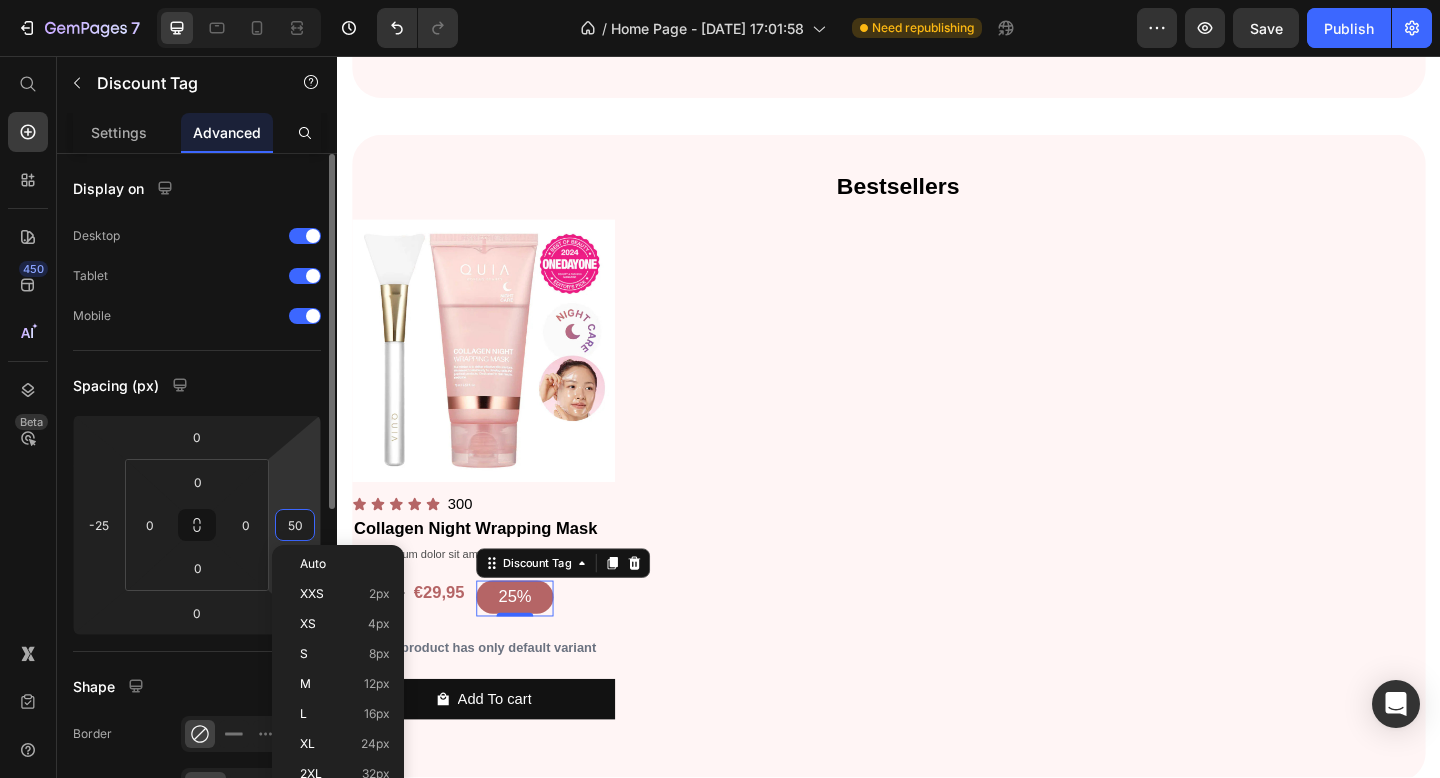 click on "50" at bounding box center [295, 525] 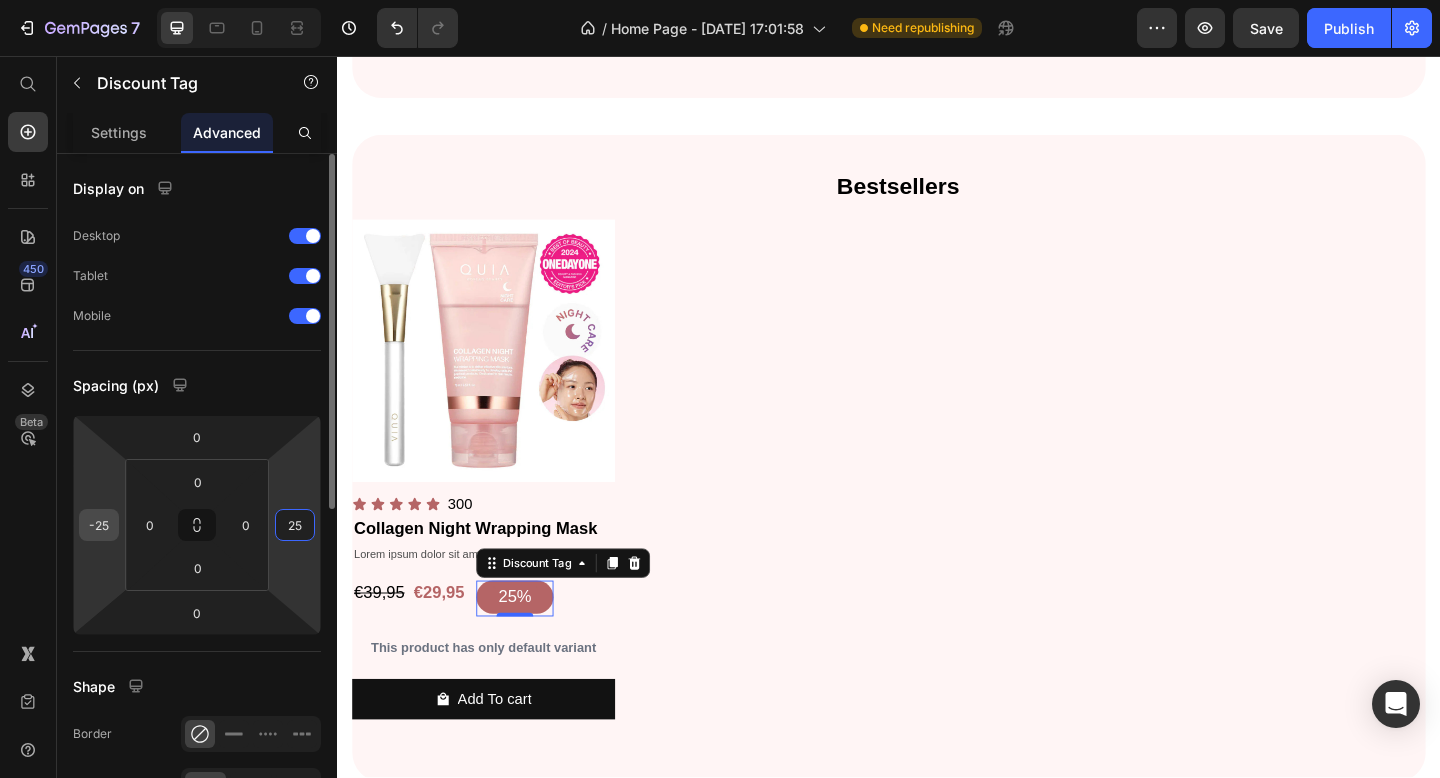 type on "25" 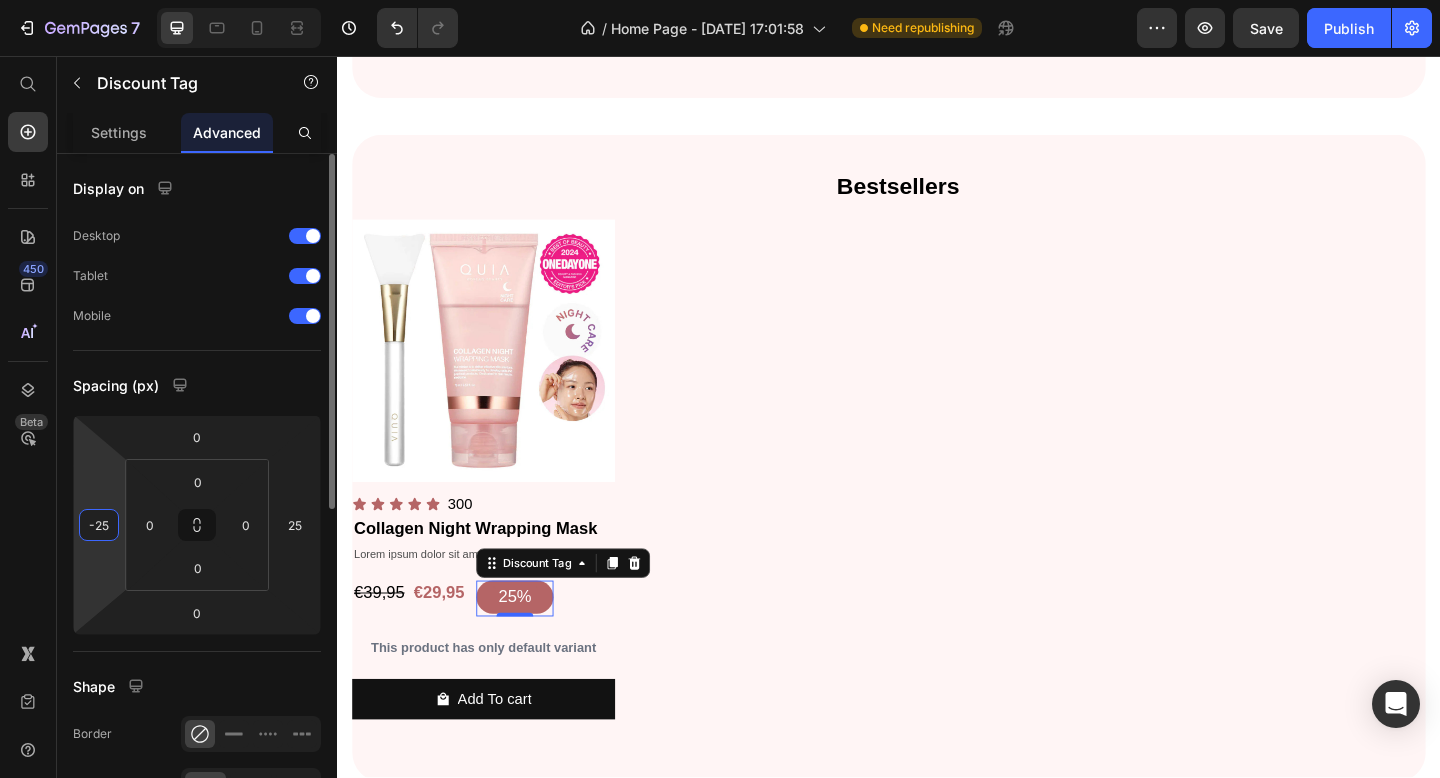 click on "-25" at bounding box center (99, 525) 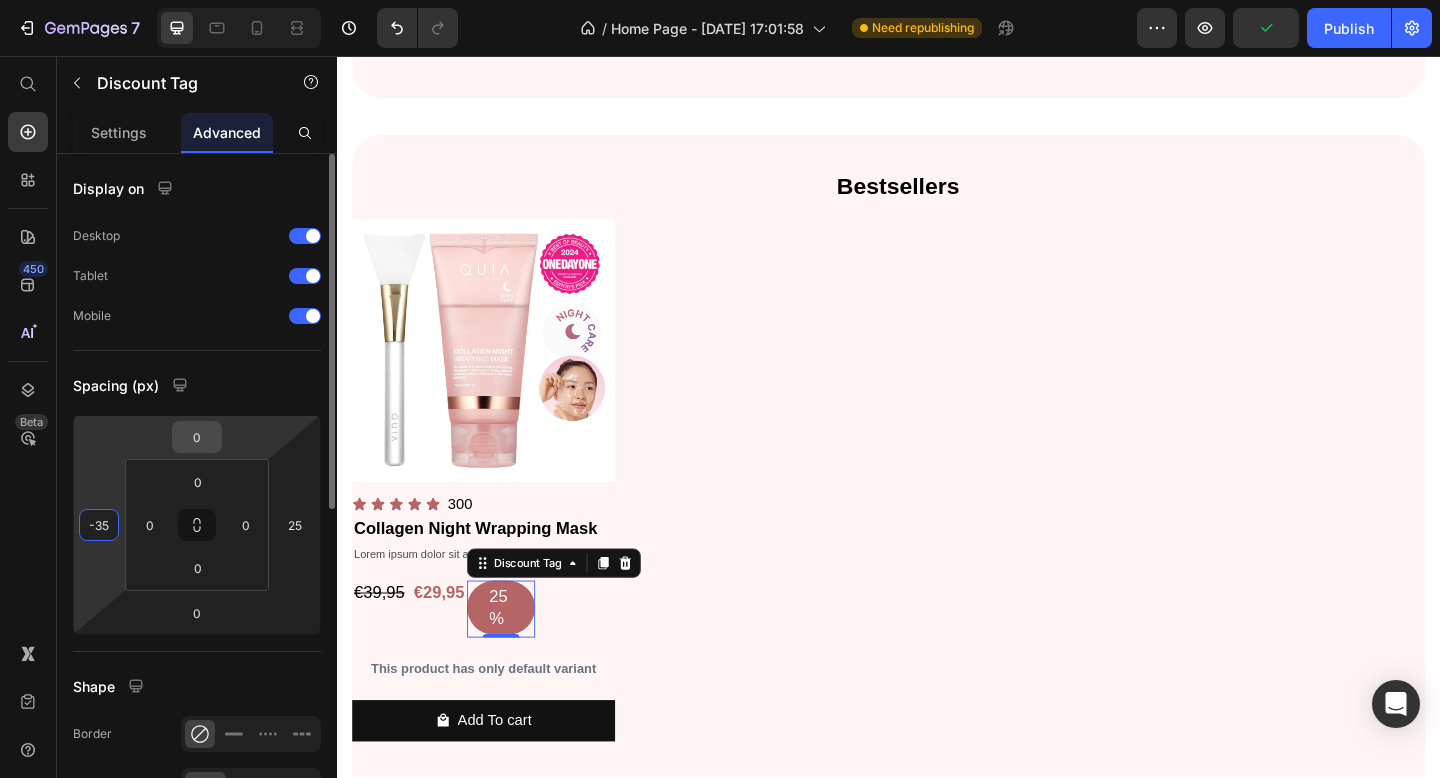 type on "-35" 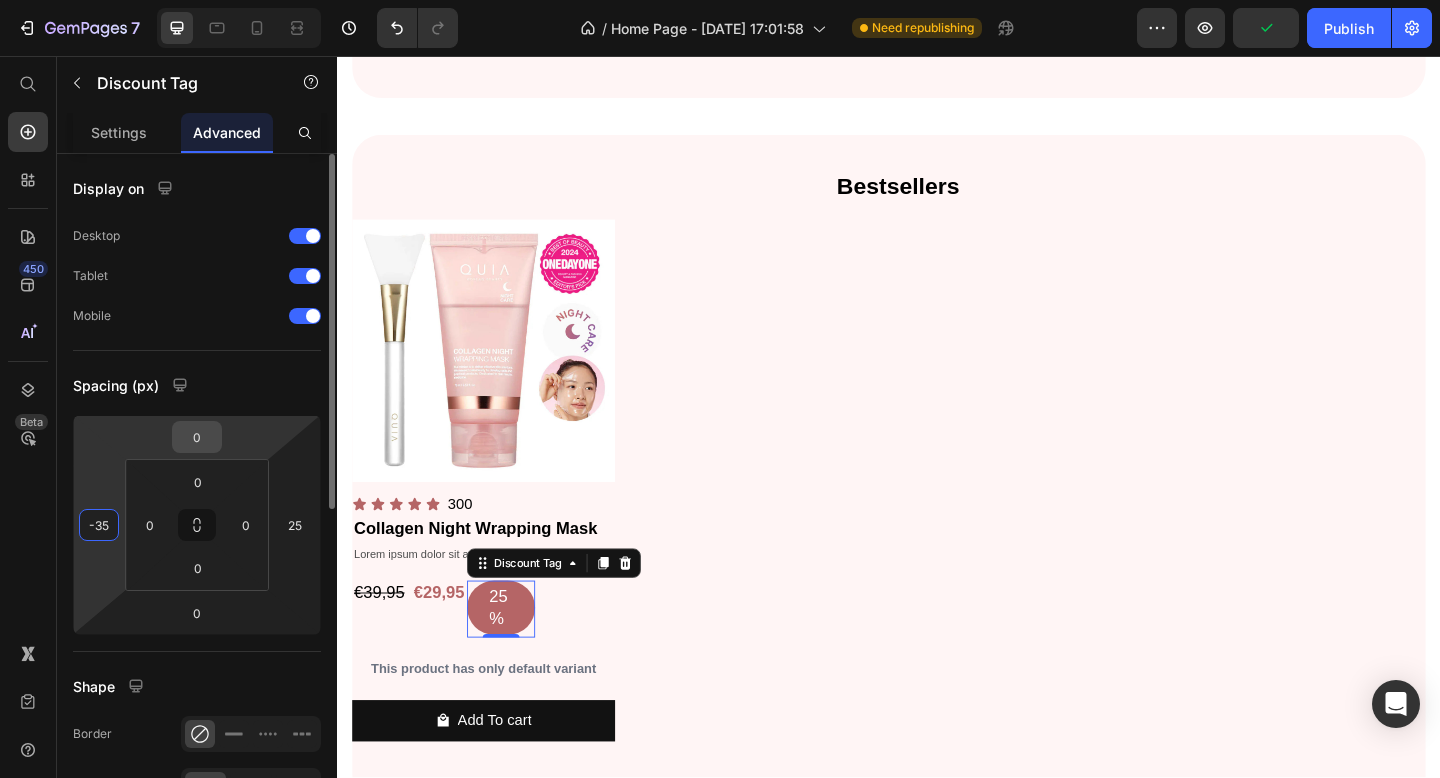 click on "0" at bounding box center [197, 437] 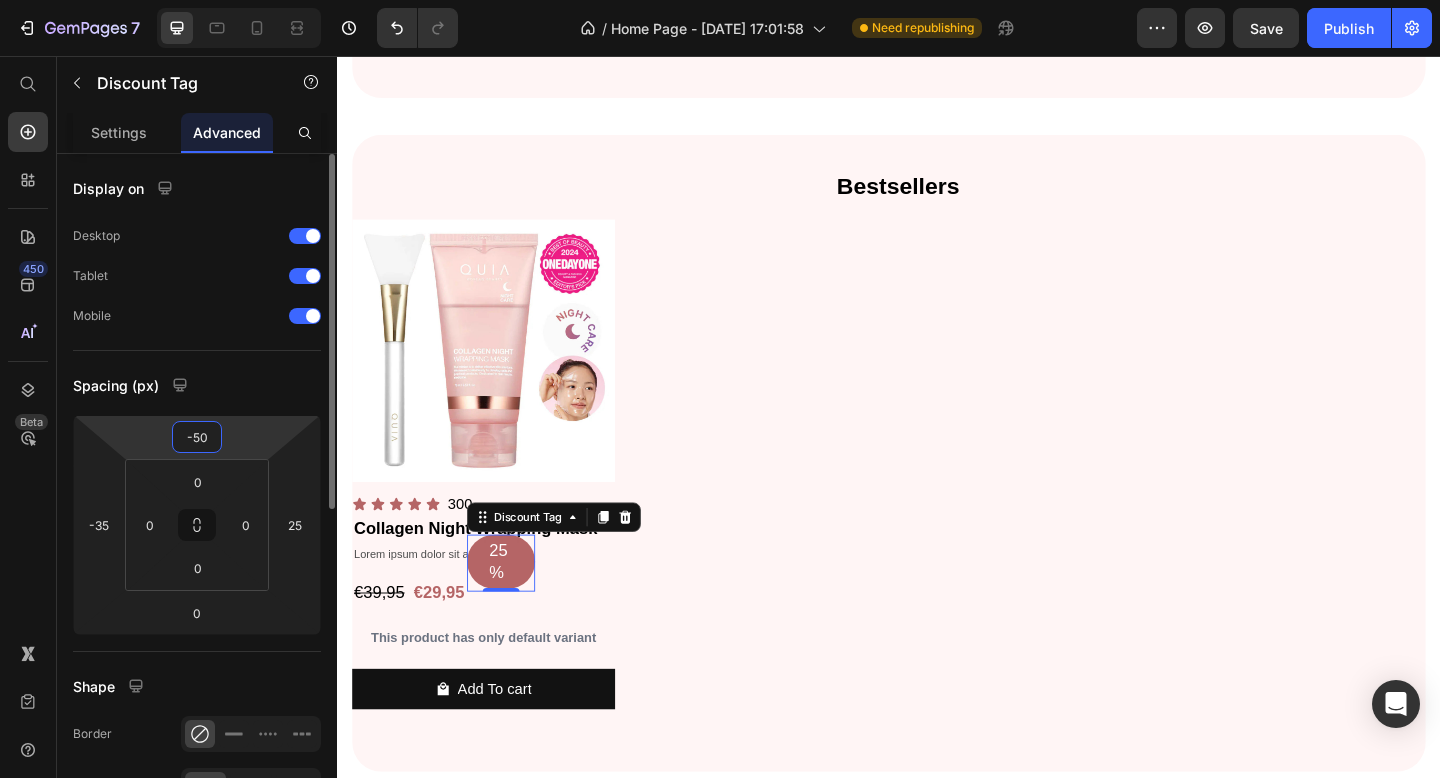 type on "-5" 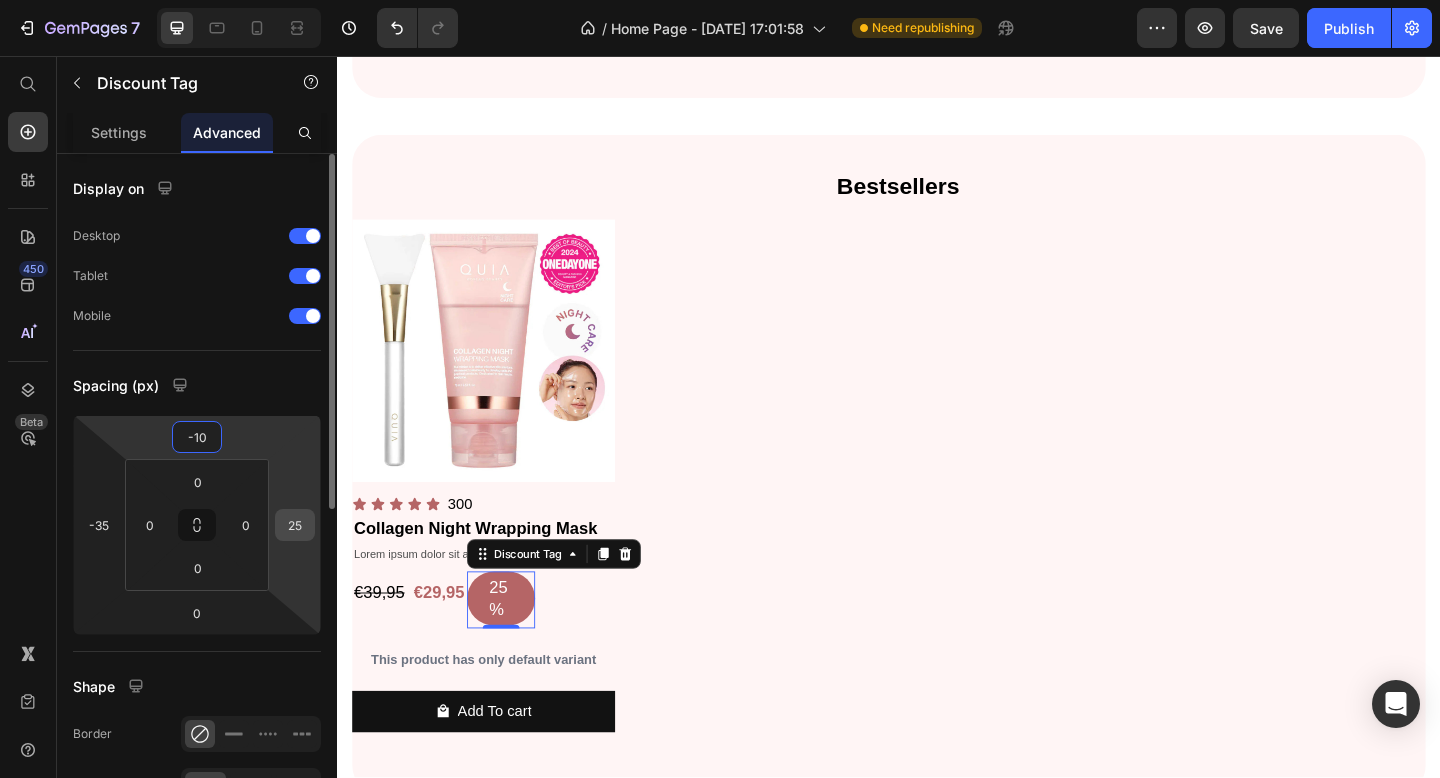 type on "-10" 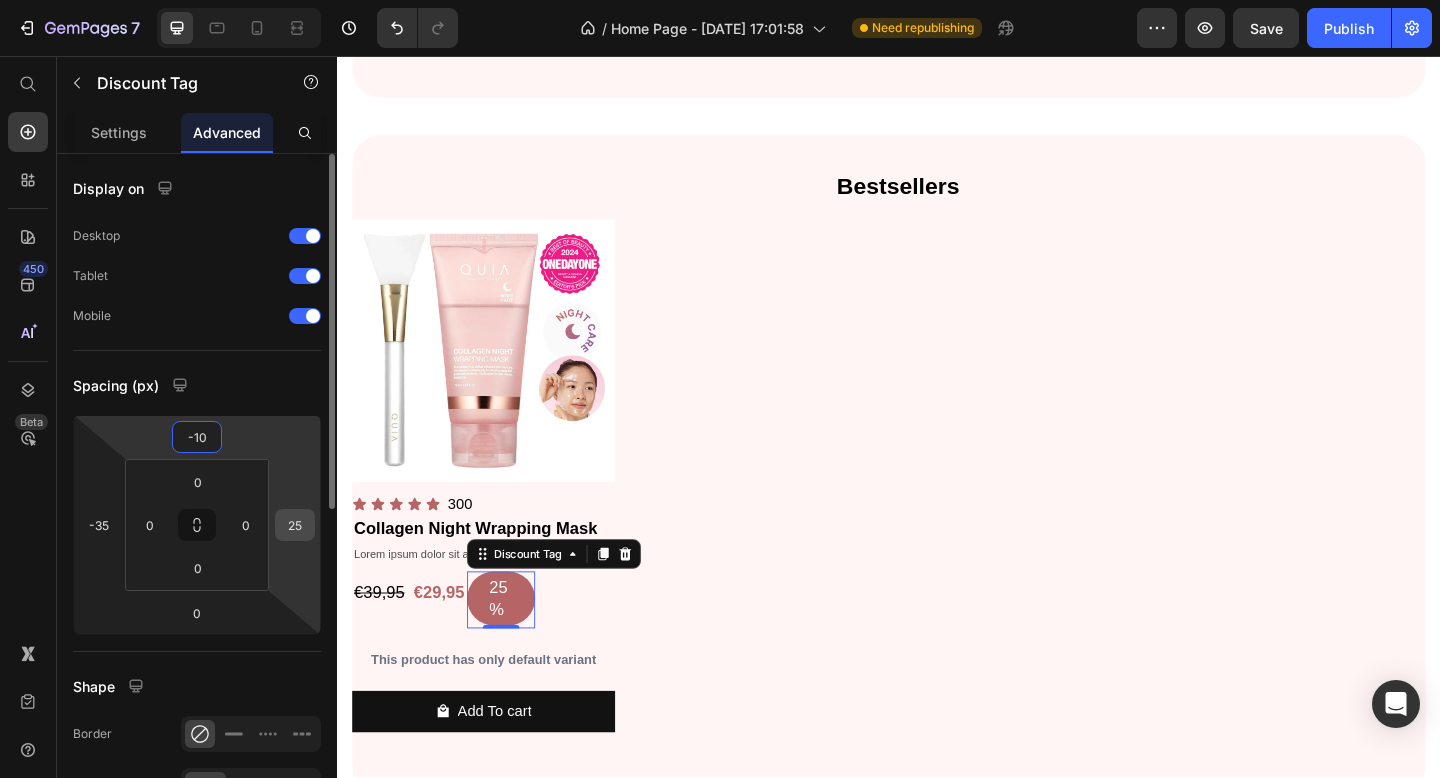 click on "25" at bounding box center (295, 525) 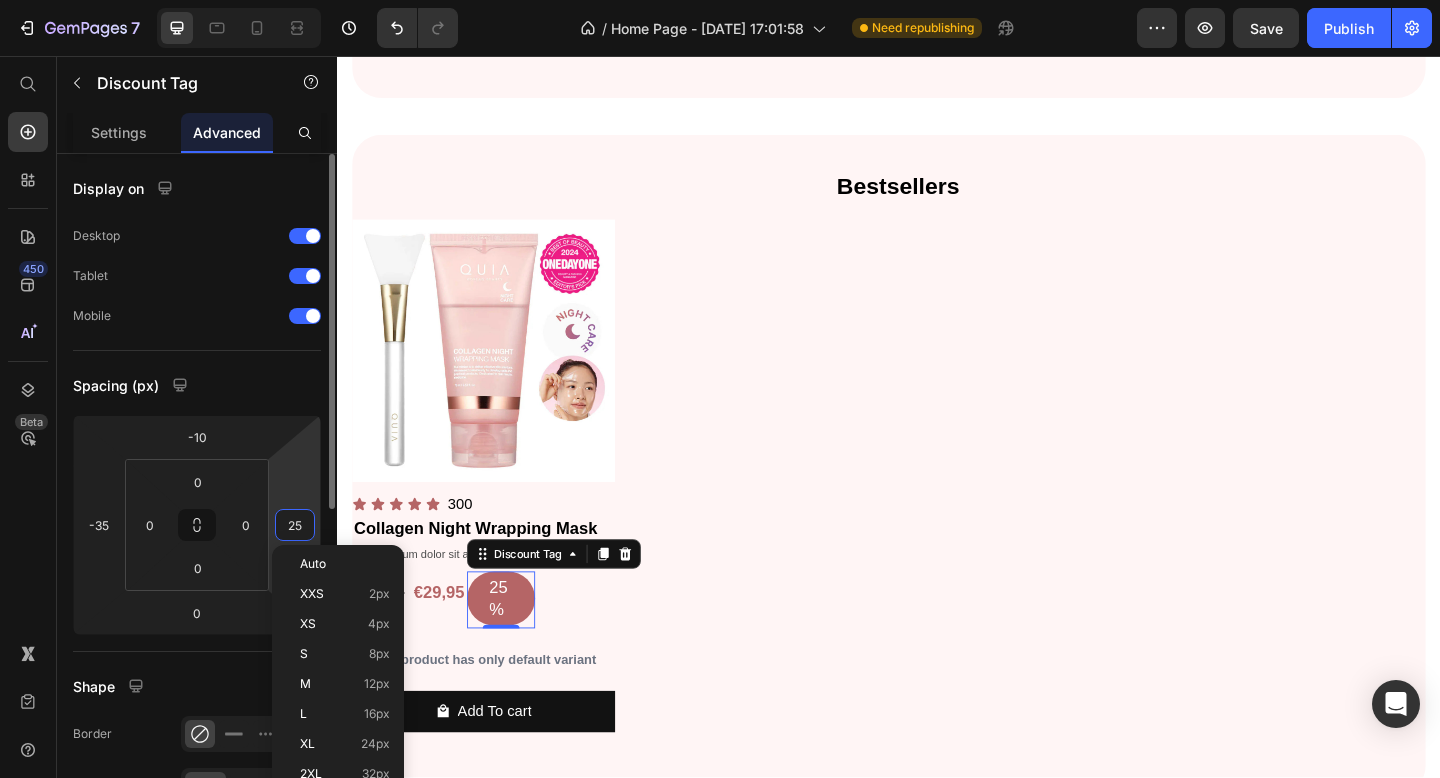 click on "25" at bounding box center (295, 525) 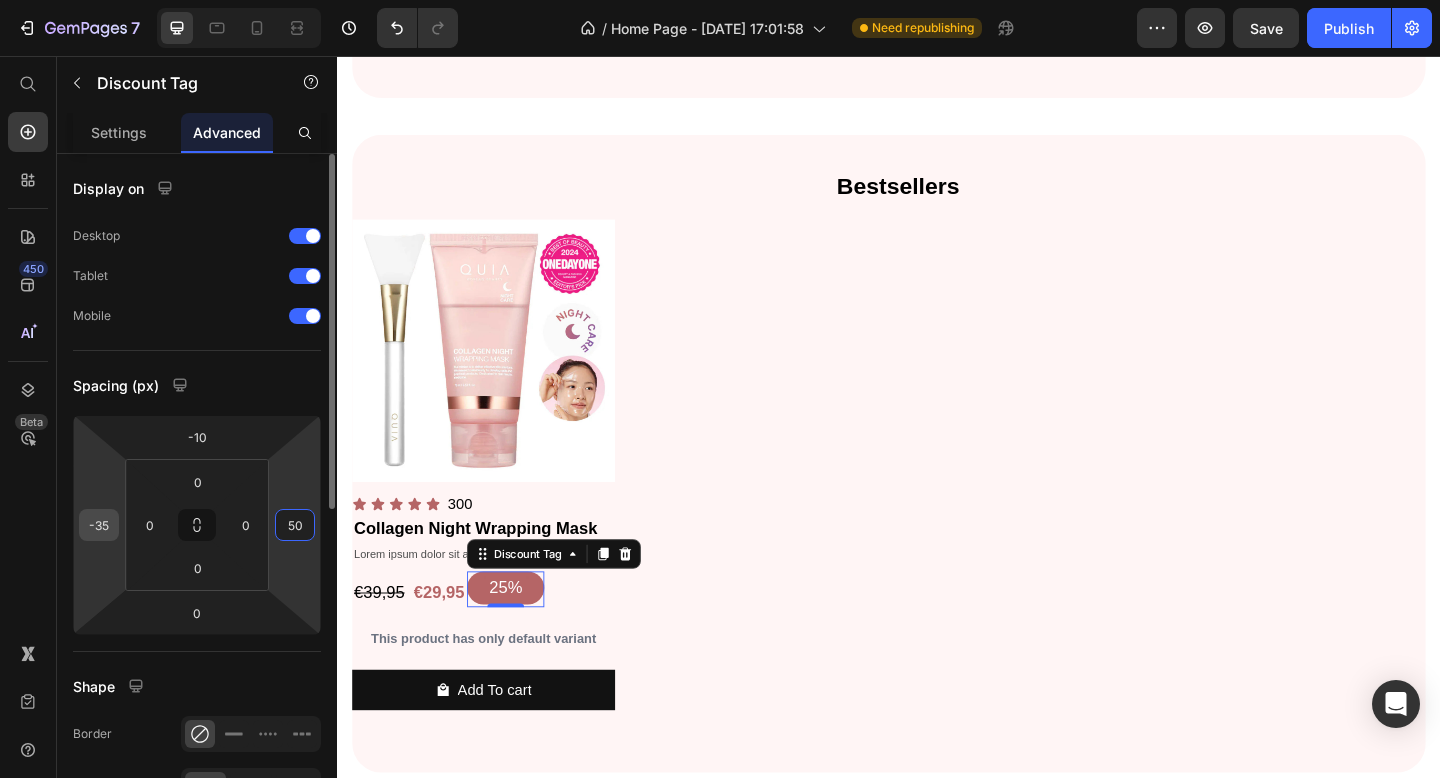 type on "50" 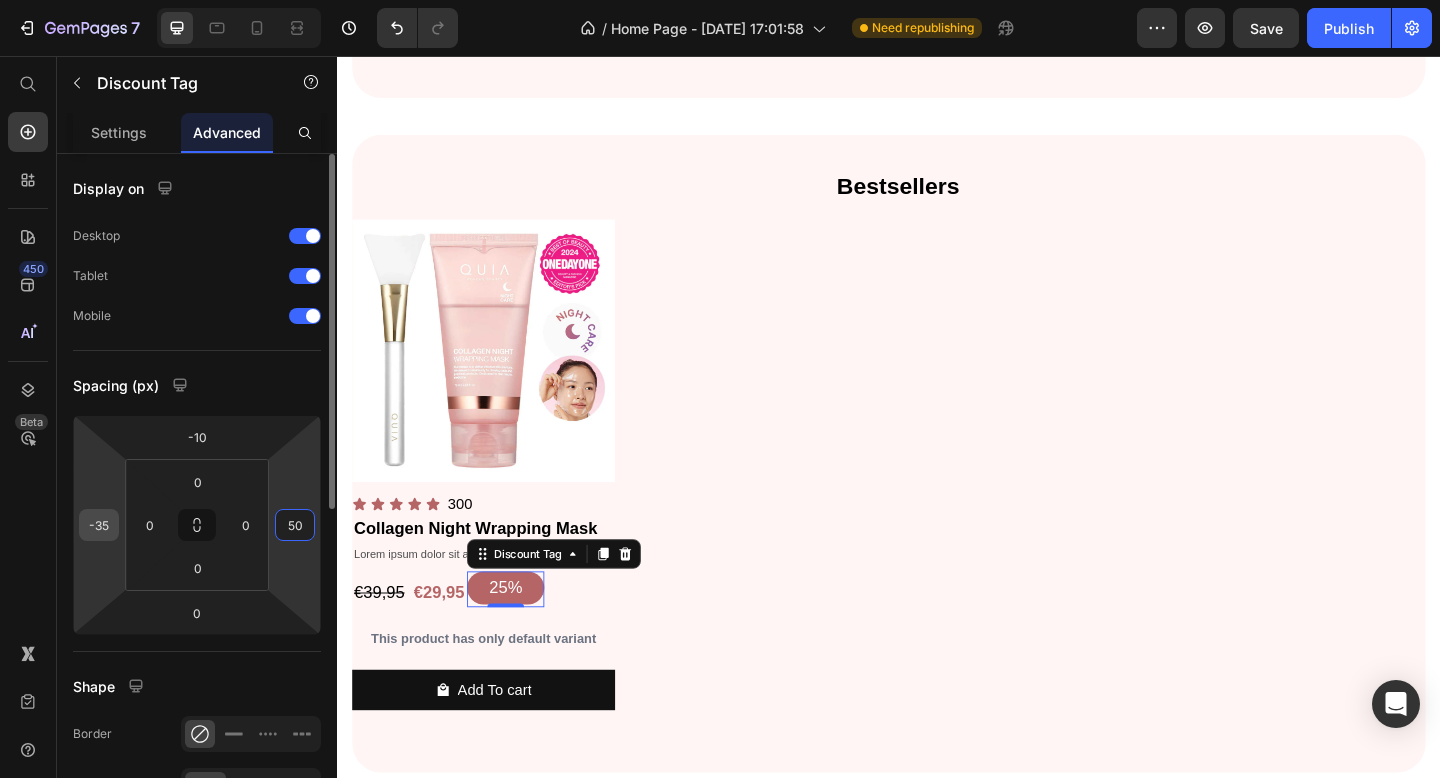 click on "-35" at bounding box center [99, 525] 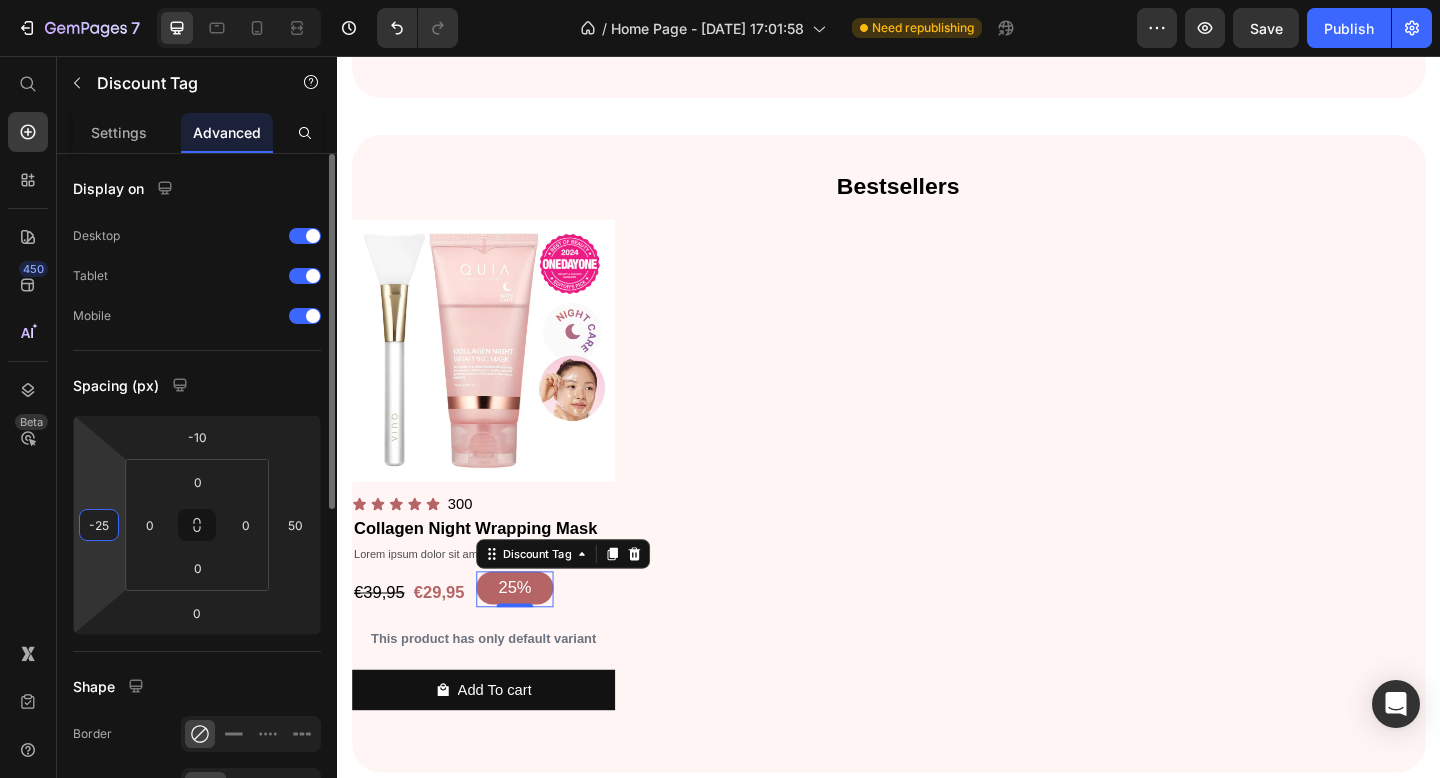 type on "-2" 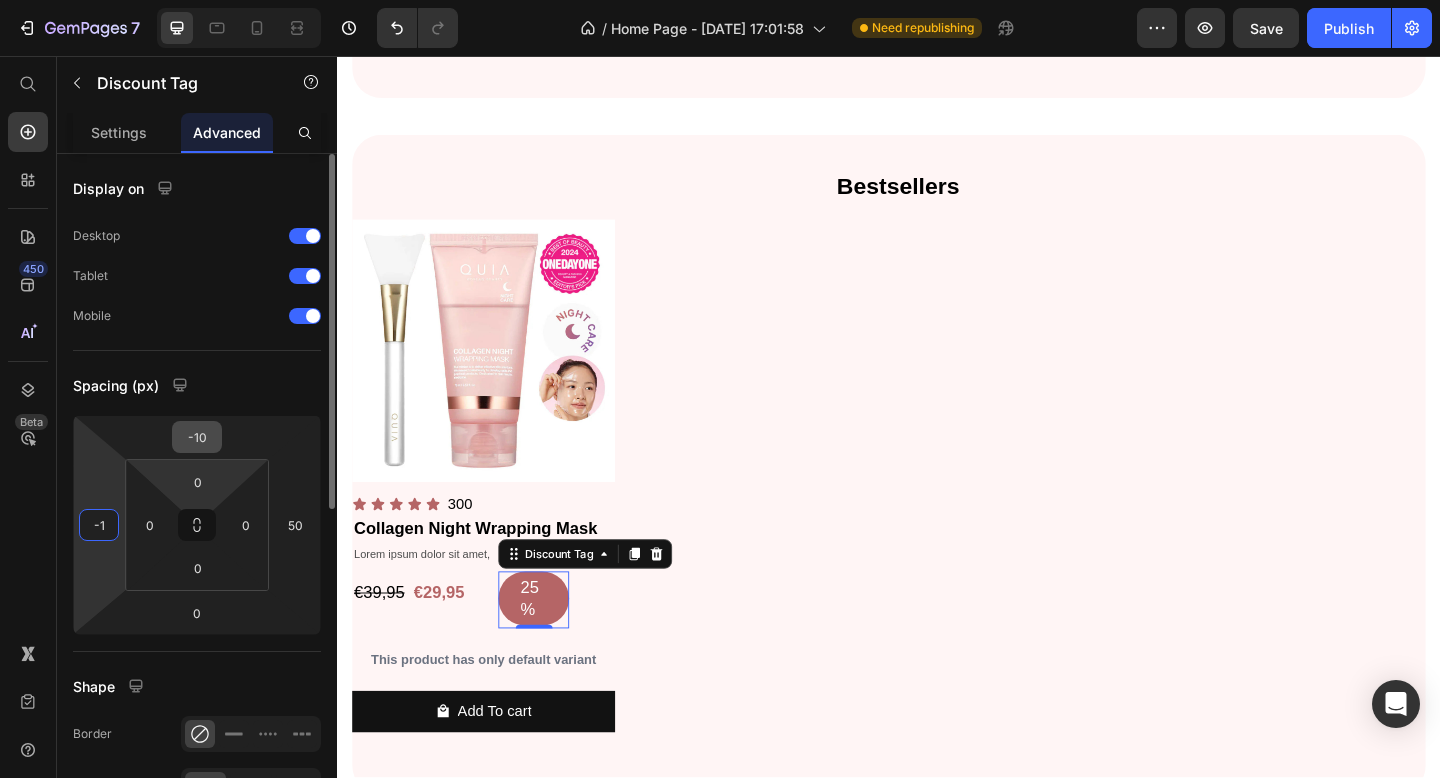 type on "-1" 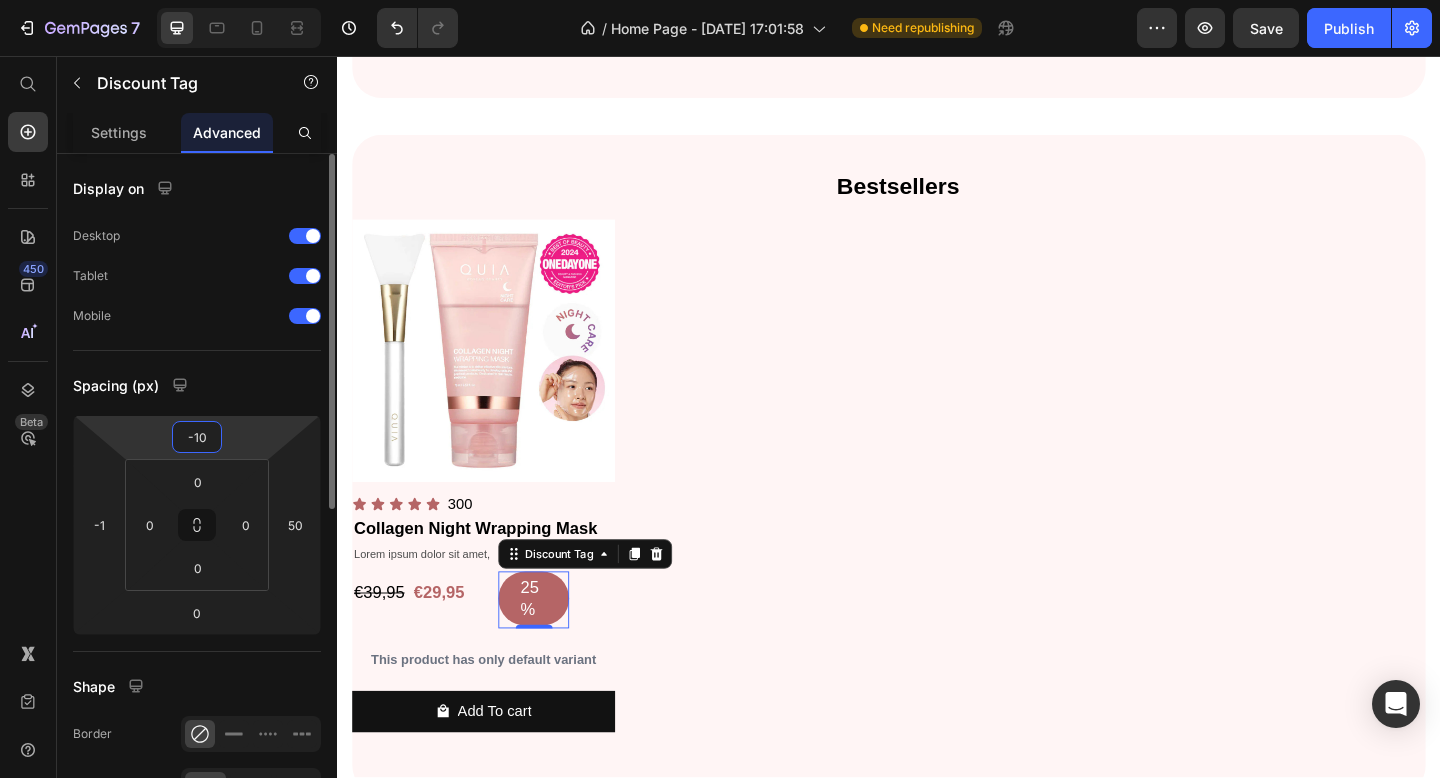 click on "-10" at bounding box center (197, 437) 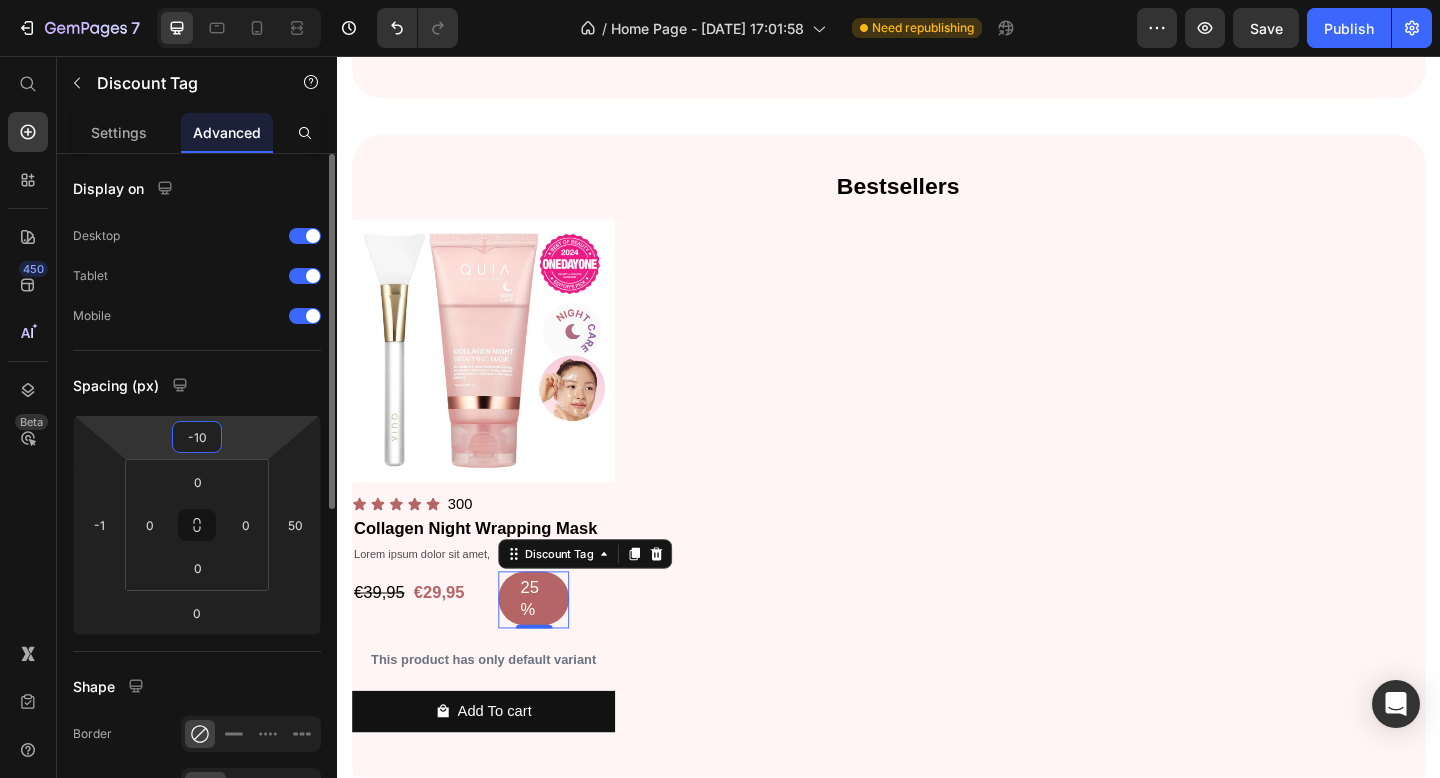 click on "-10" at bounding box center [197, 437] 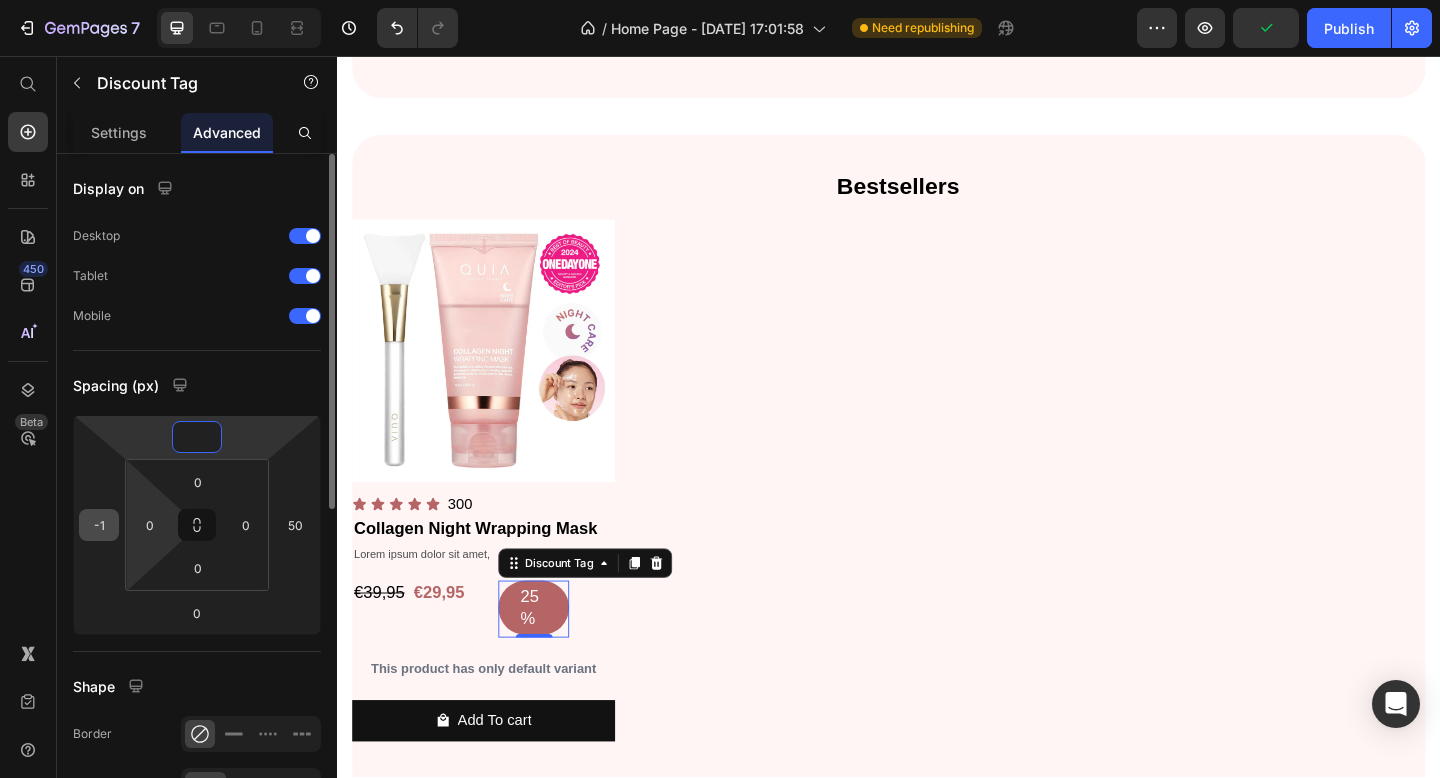 type on "0" 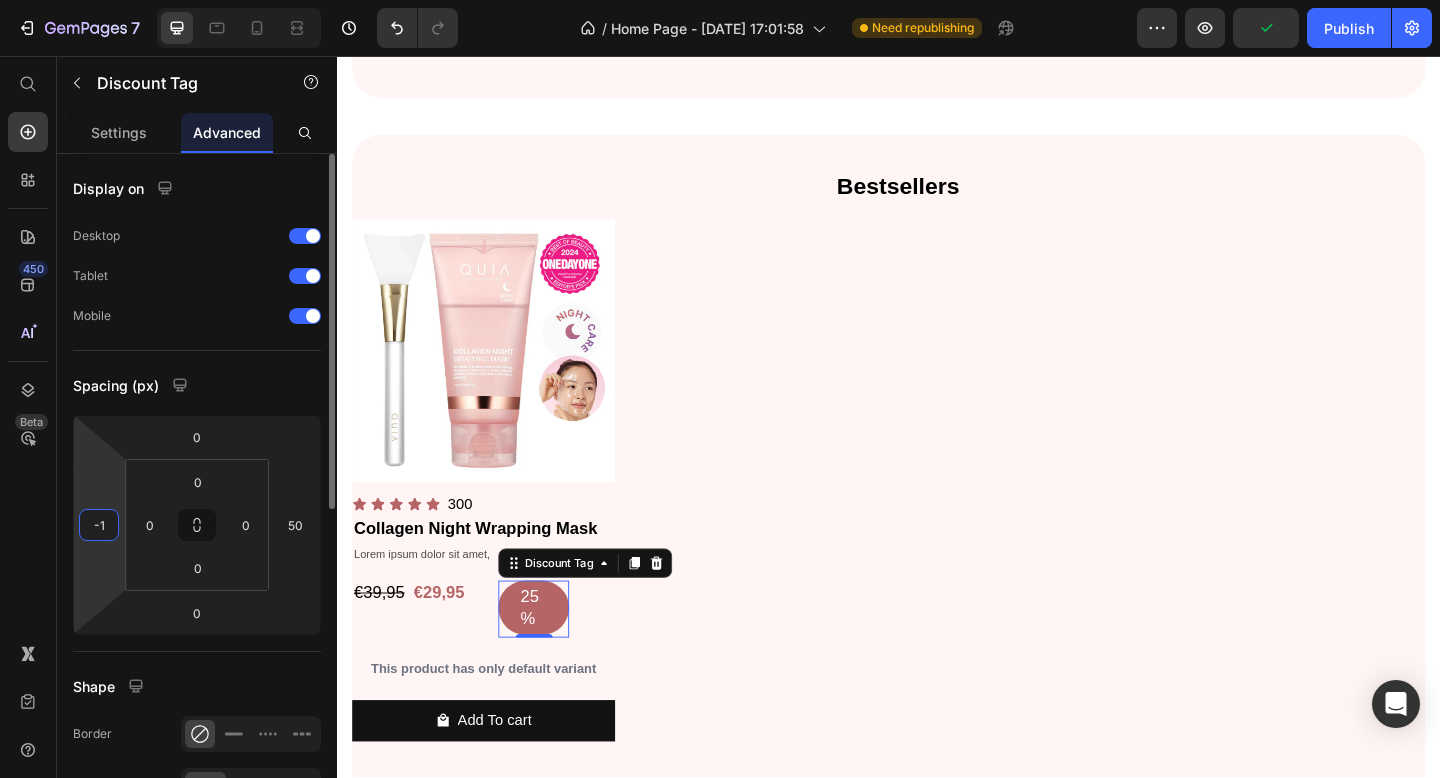 click on "-1" at bounding box center [99, 525] 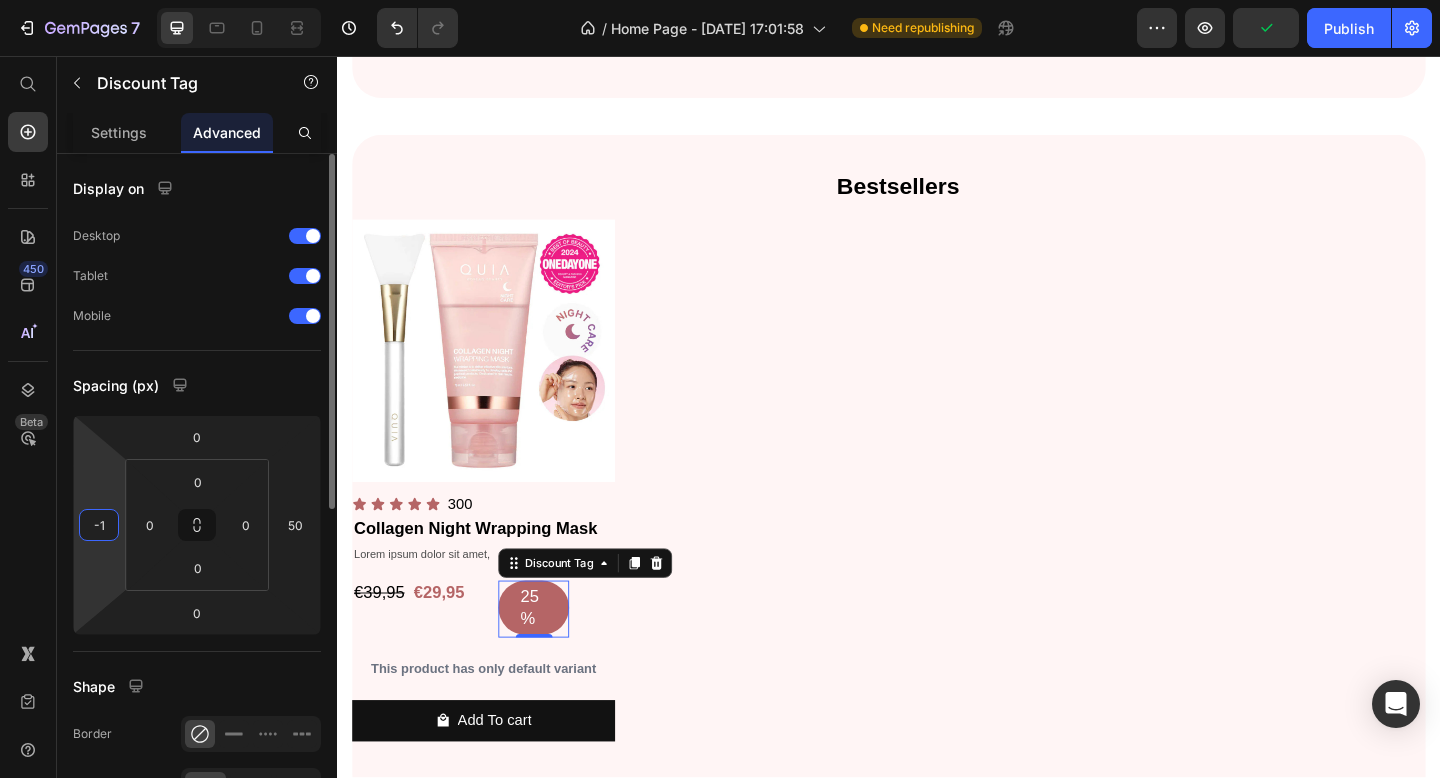 click on "-1" at bounding box center (99, 525) 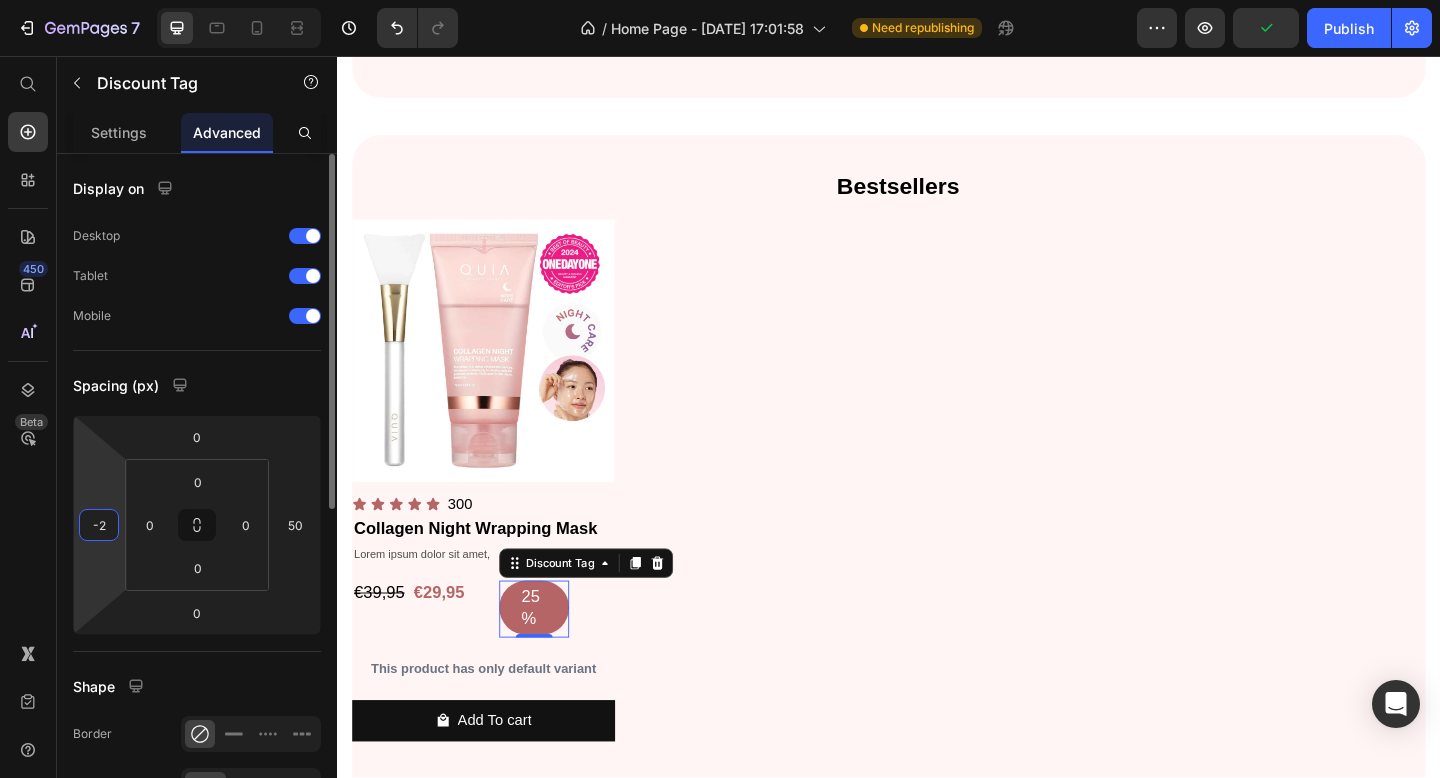 type on "-25" 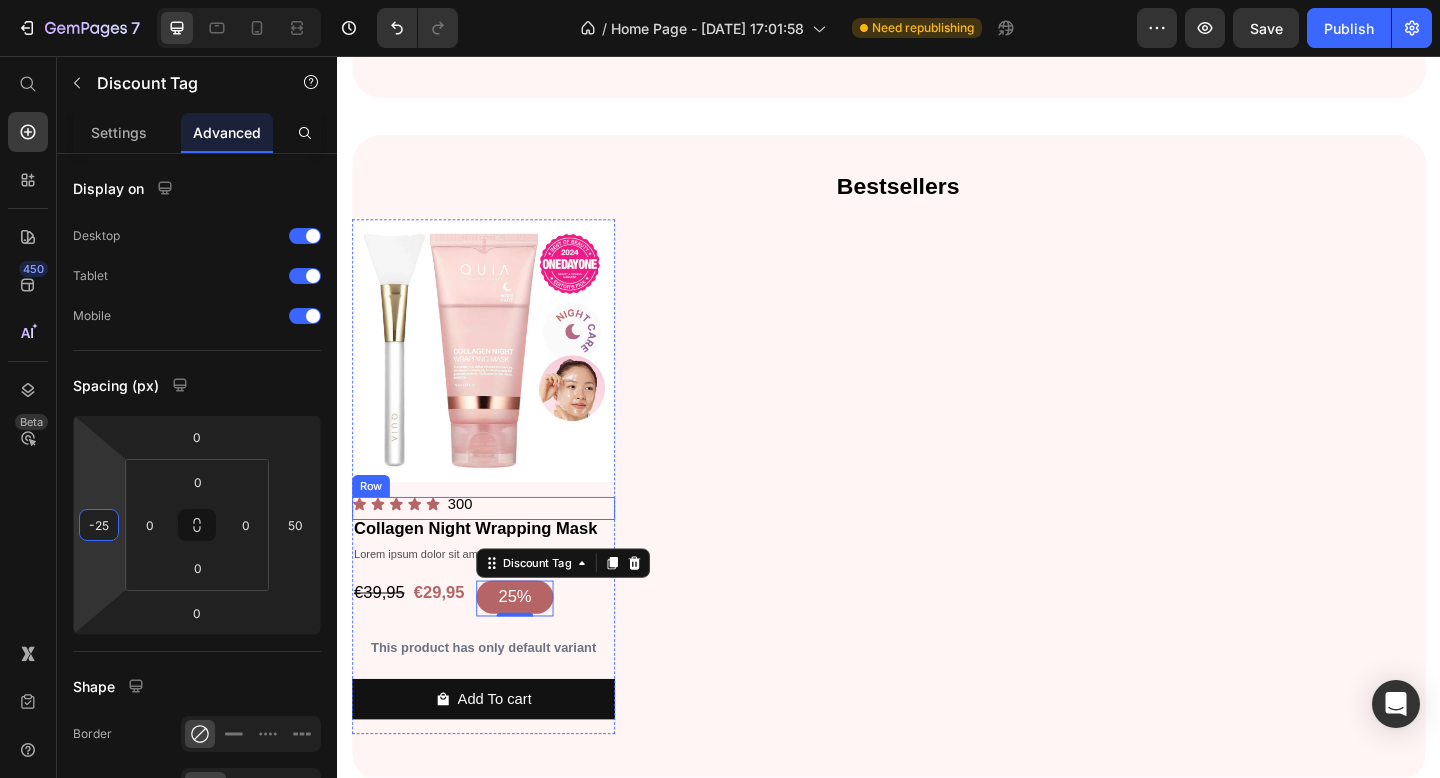 click on "Product Images Icon Icon Icon Icon Icon Icon List 300 Text Block Row Collagen Night Wrapping Mask Product Title Lorem ipsum dolor sit amet,  Text Block €39,95 Product Price €29,95 Product Price 25% Discount Tag   0 Row This product has only default variant Product Variants & Swatches Add To cart Product Cart Button Row" at bounding box center [937, 514] 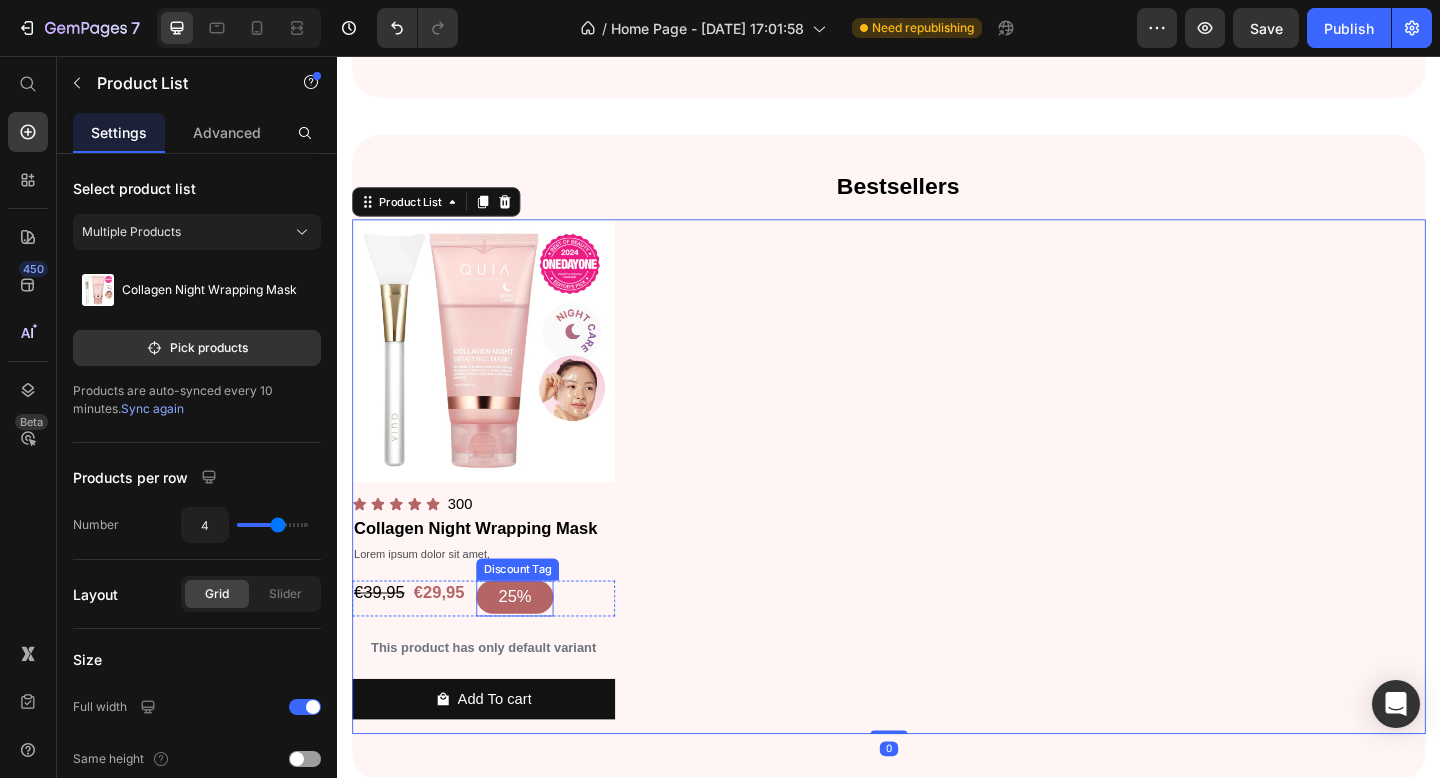 click on "25%" at bounding box center [530, 644] 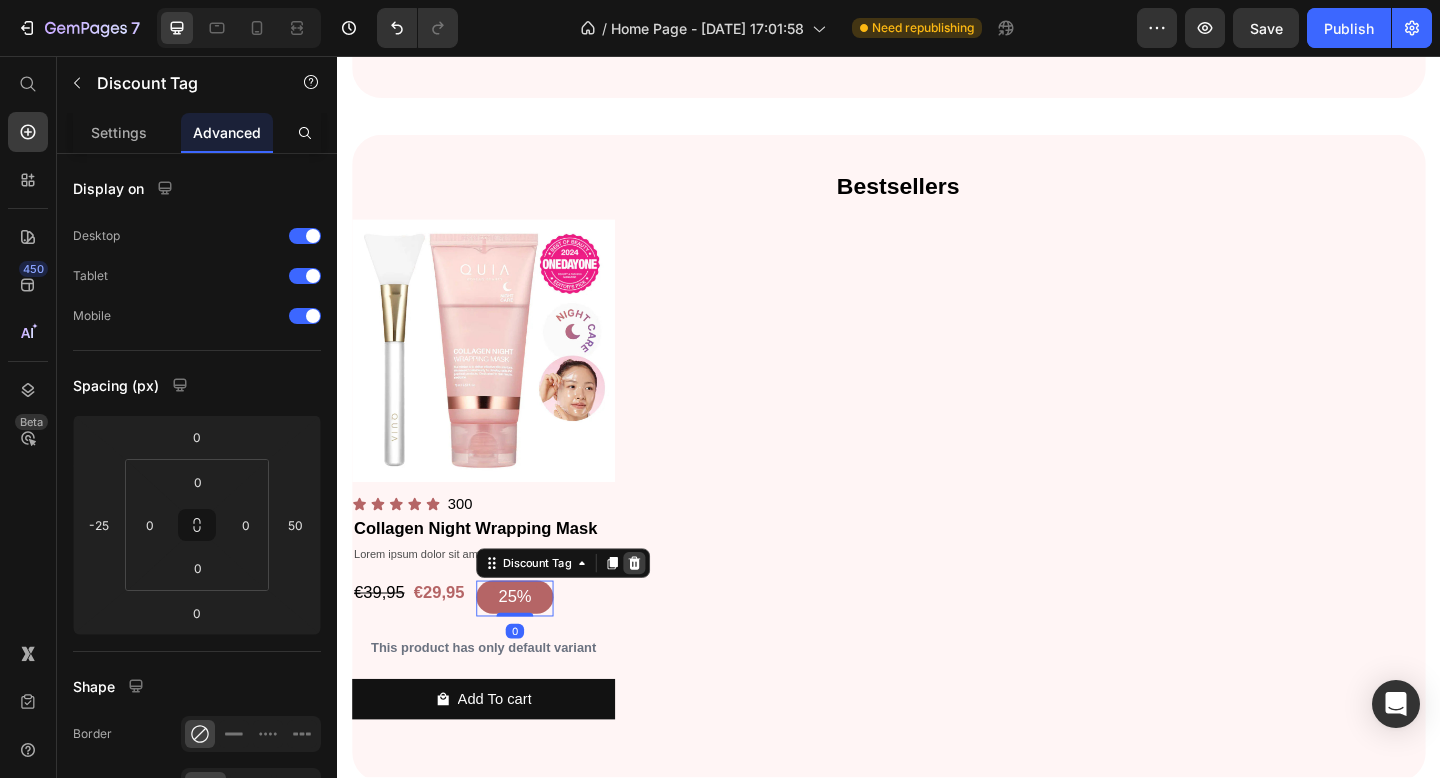 click 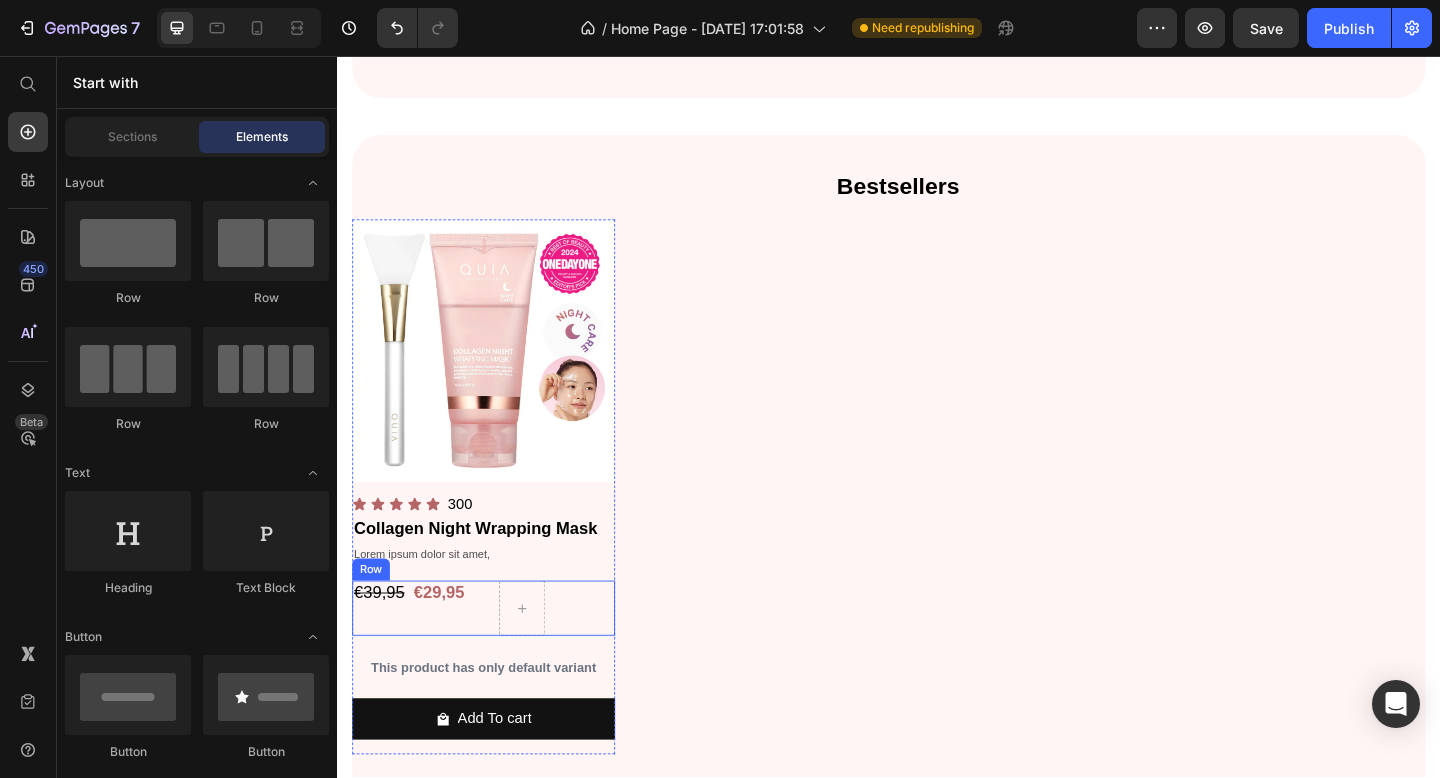 click on "€29,95 Product Price" at bounding box center (462, 657) 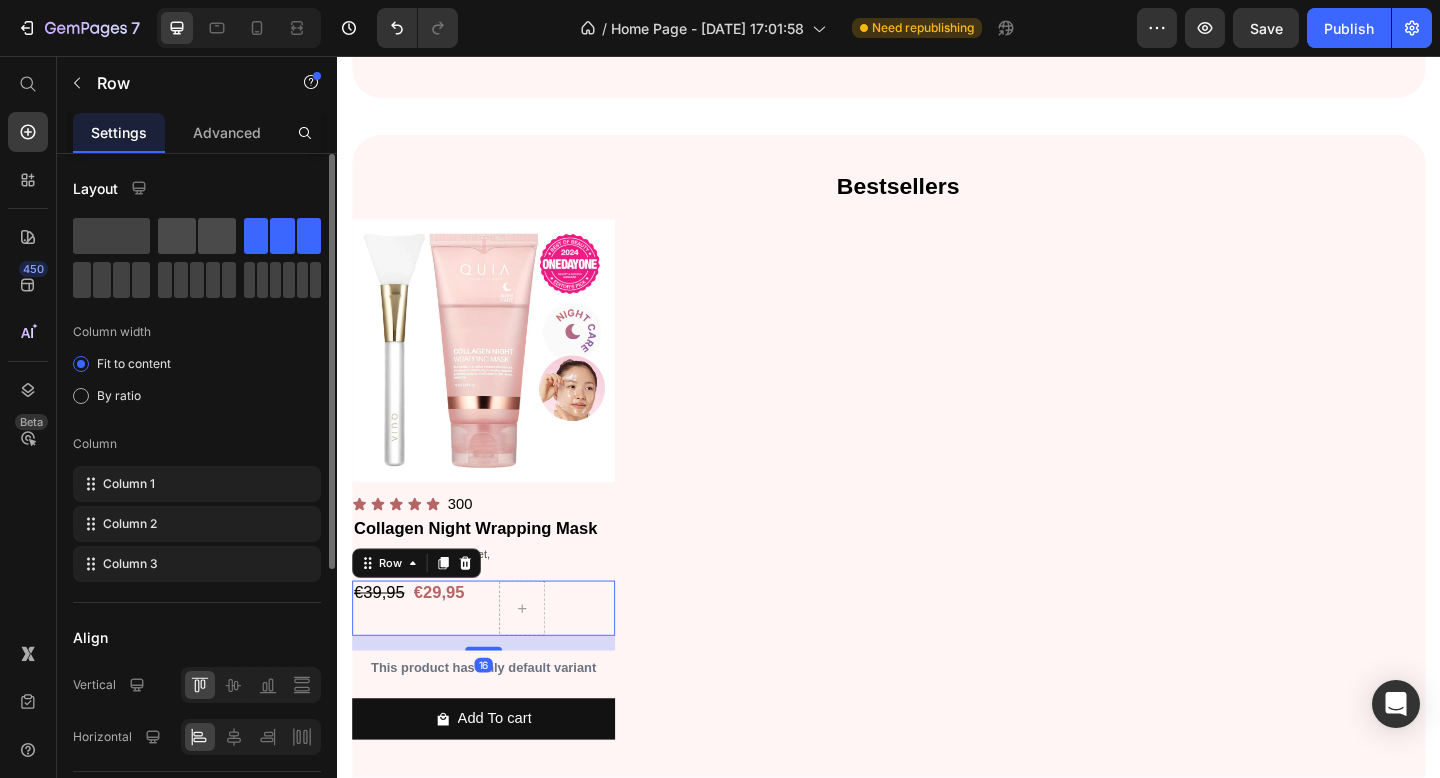 click 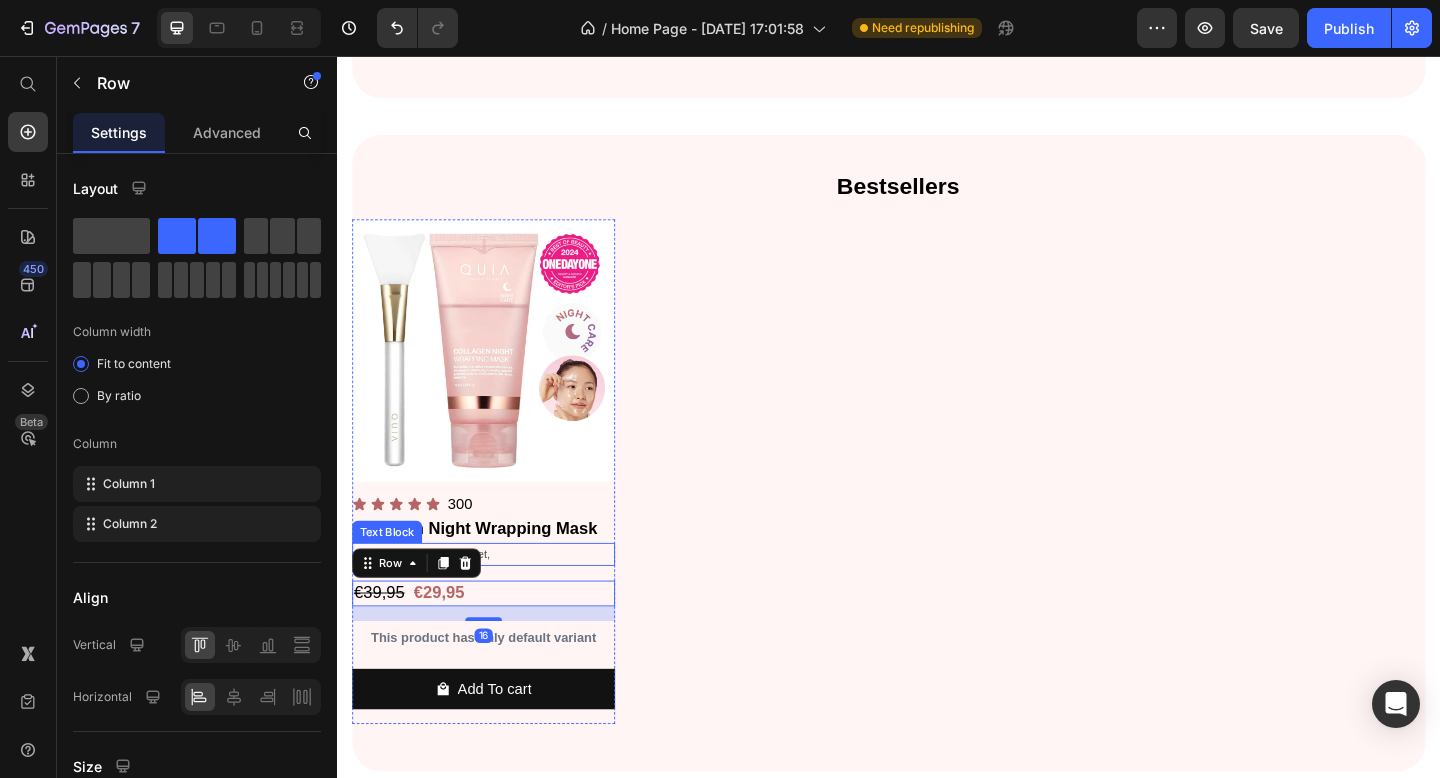 click on "Lorem ipsum dolor sit amet," at bounding box center (496, 599) 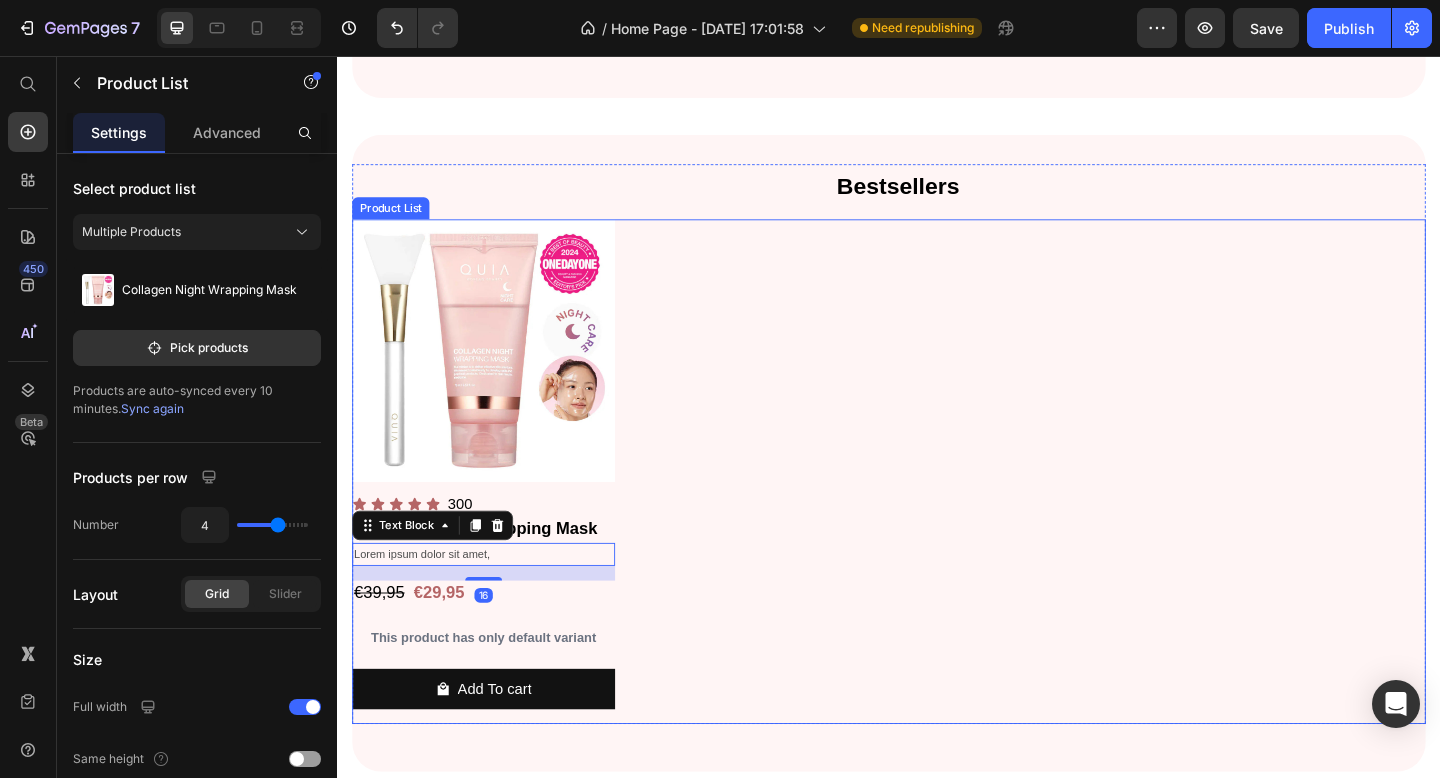 click on "Product Images Icon Icon Icon Icon Icon Icon List 300 Text Block Row Collagen Night Wrapping Mask Product Title Lorem ipsum dolor sit amet,  Text Block   16 €39,95 Product Price €29,95 Product Price Row This product has only default variant Product Variants & Swatches Add To cart Product Cart Button Row" at bounding box center (937, 508) 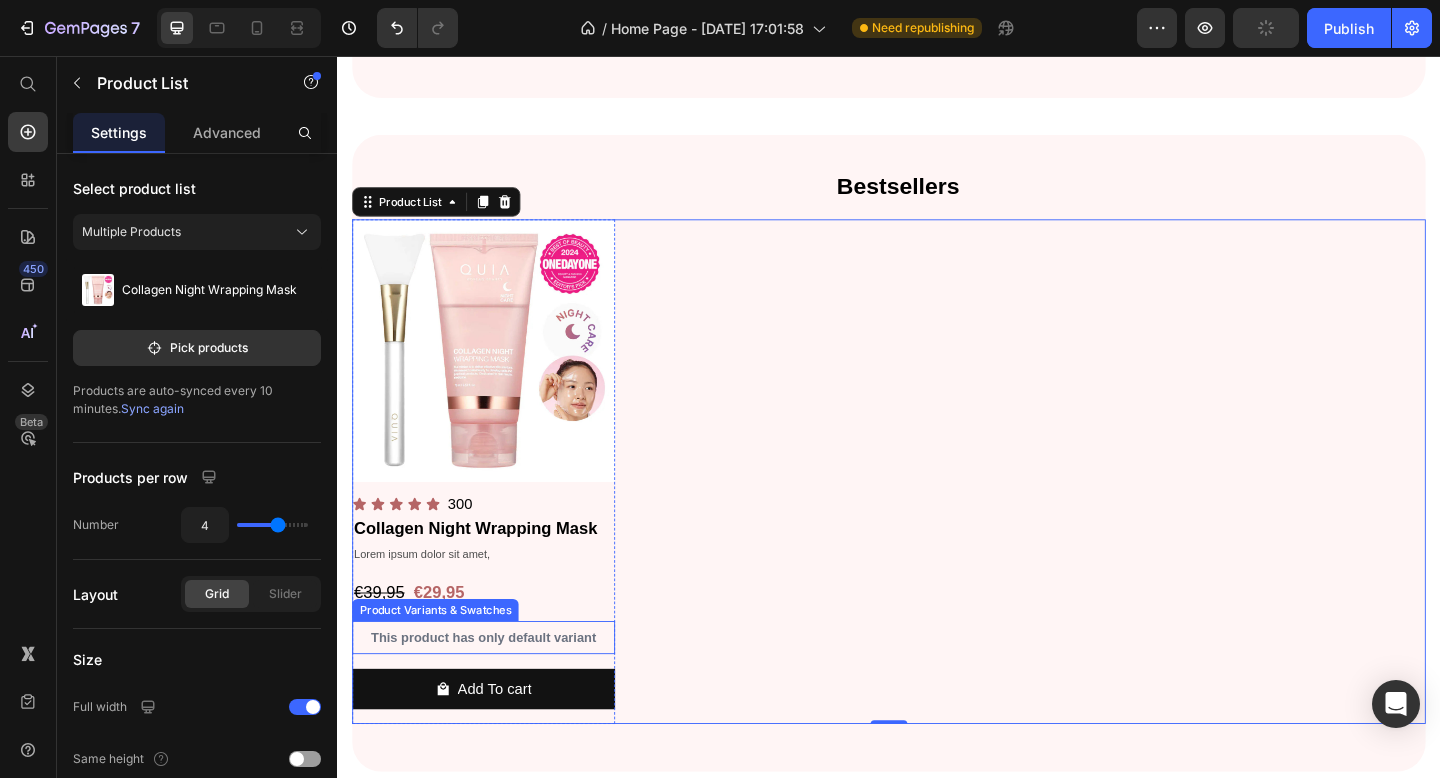 click on "This product has only default variant" at bounding box center [496, 689] 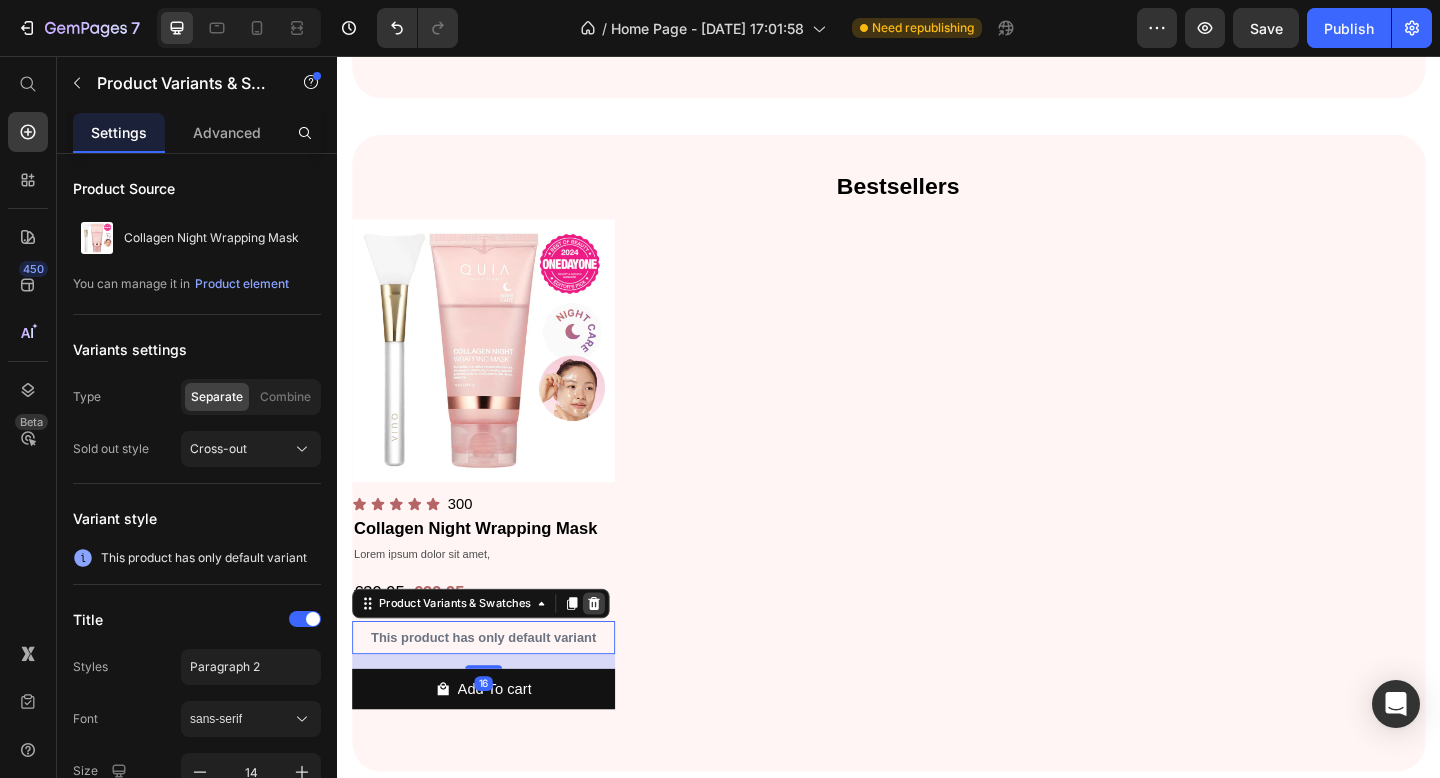 click 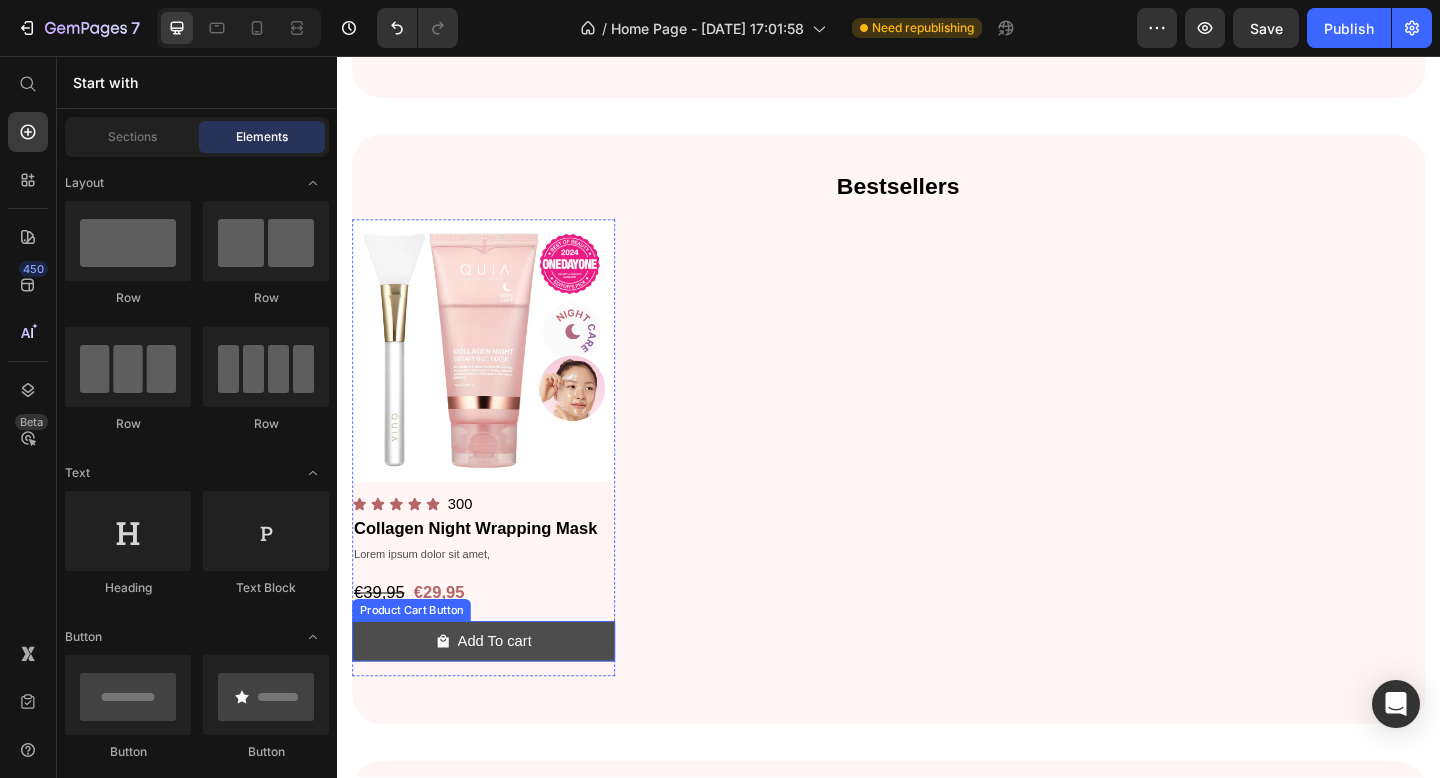 click on "Add To cart" at bounding box center (496, 693) 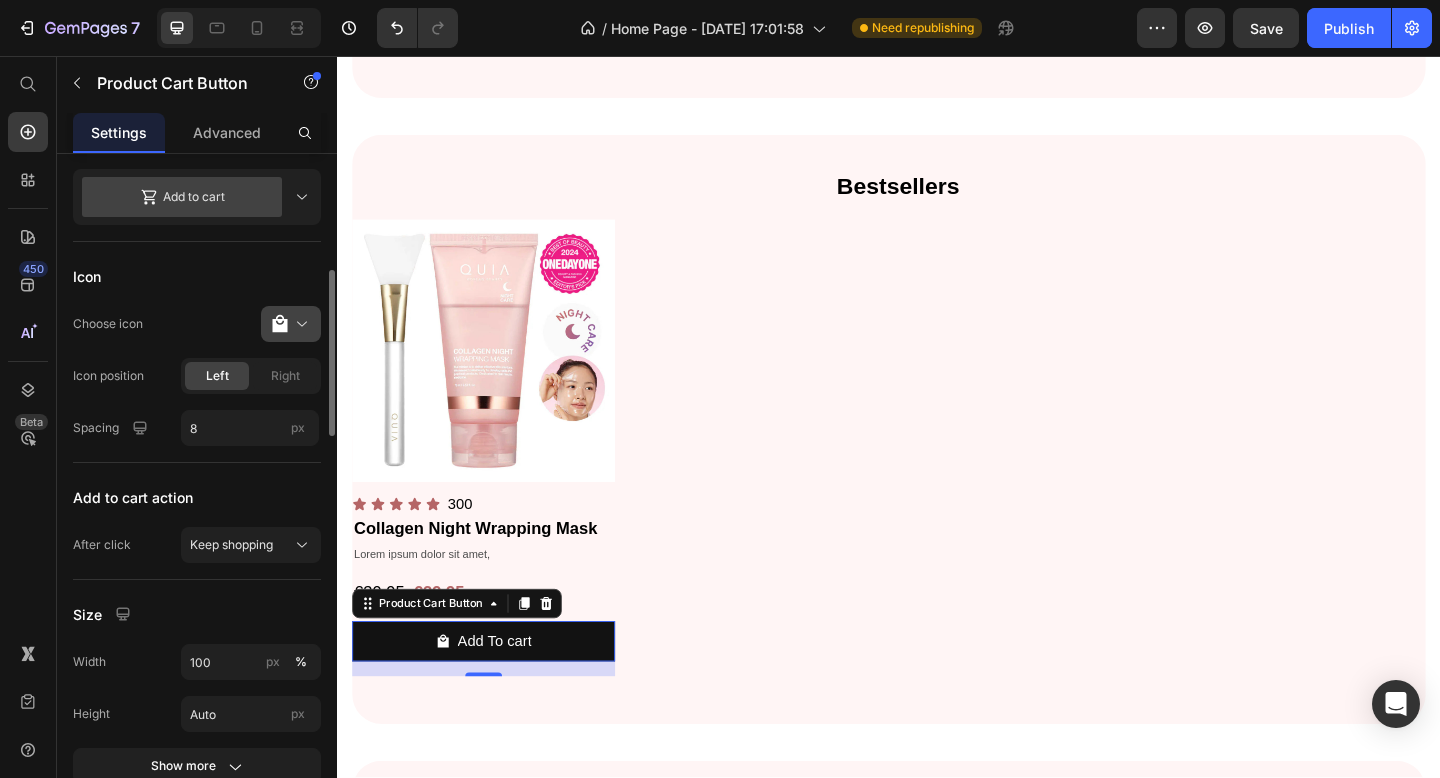 scroll, scrollTop: 597, scrollLeft: 0, axis: vertical 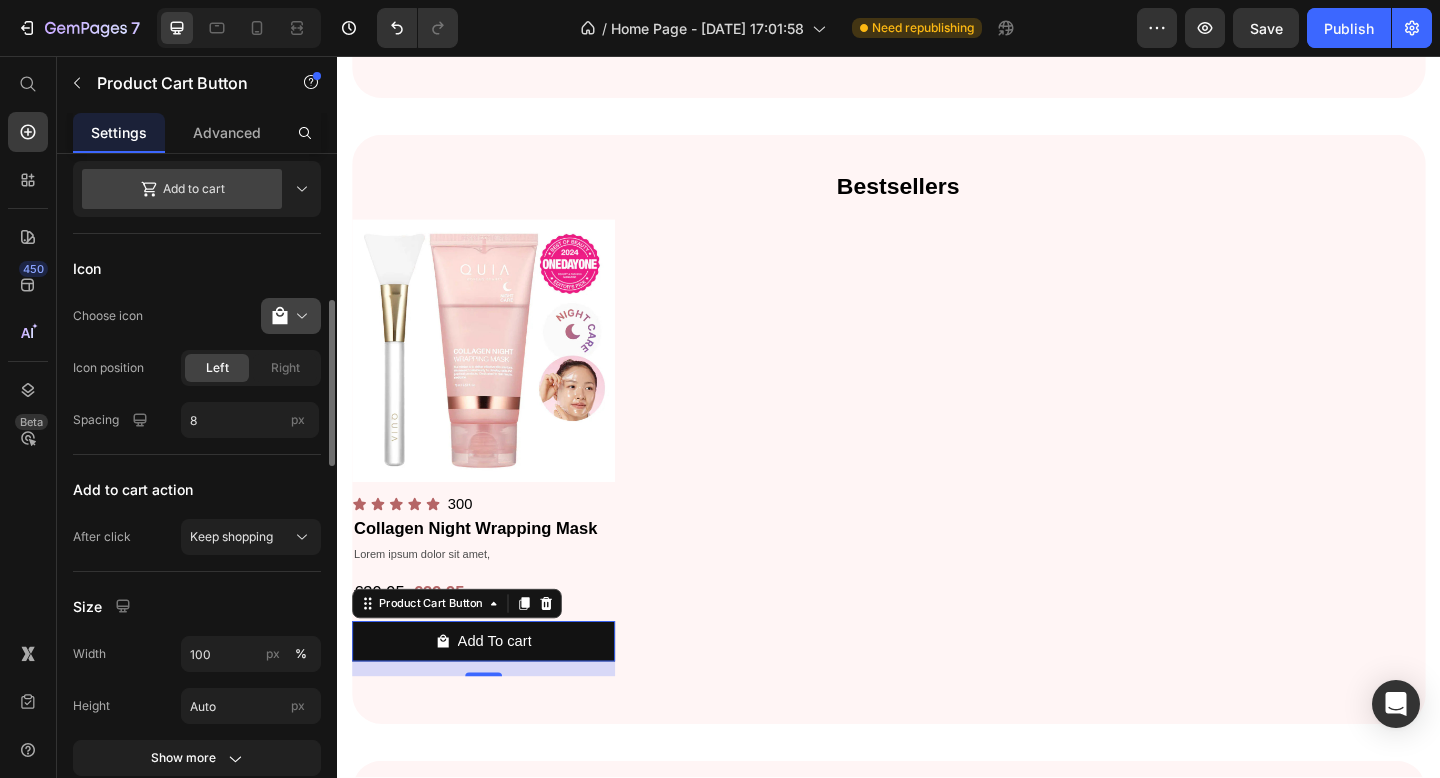click at bounding box center [299, 316] 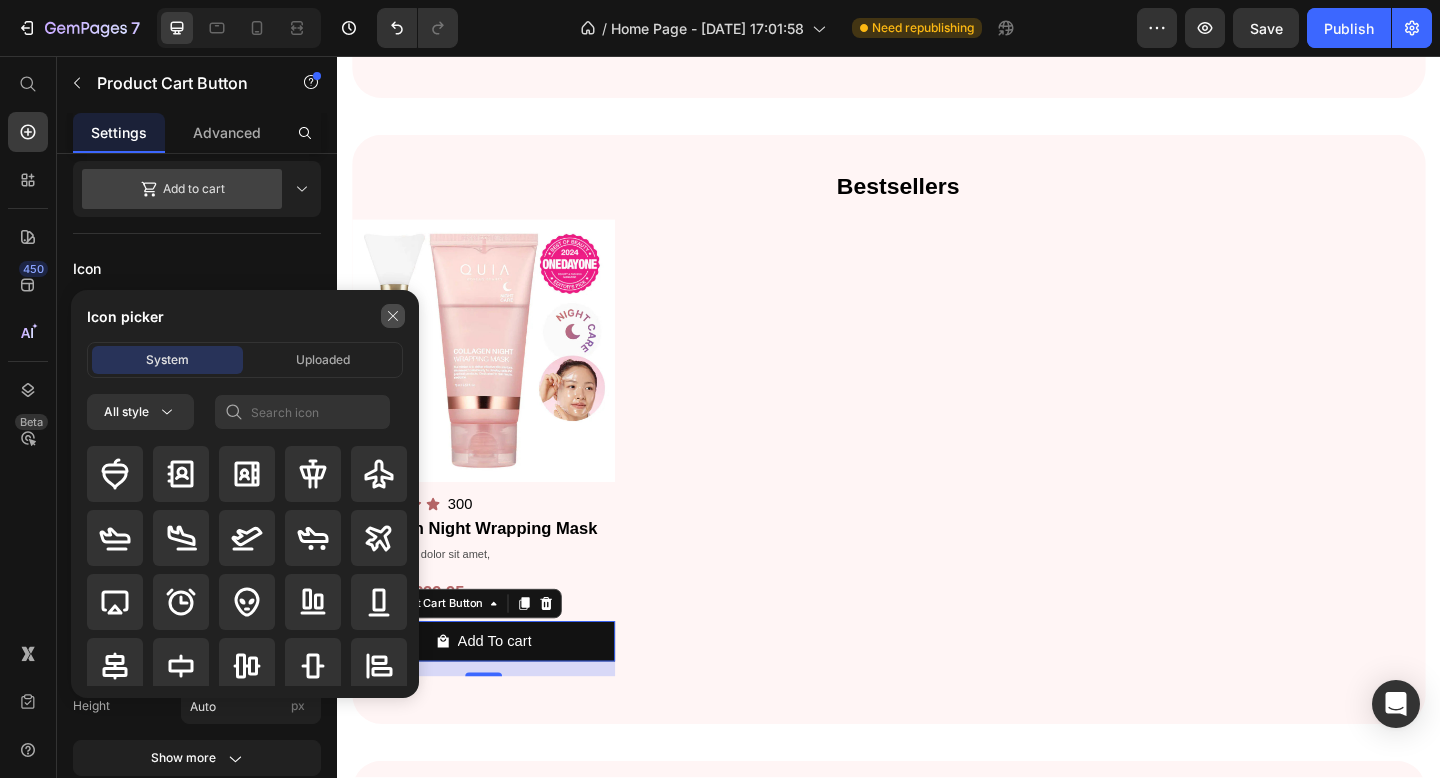 click at bounding box center (393, 316) 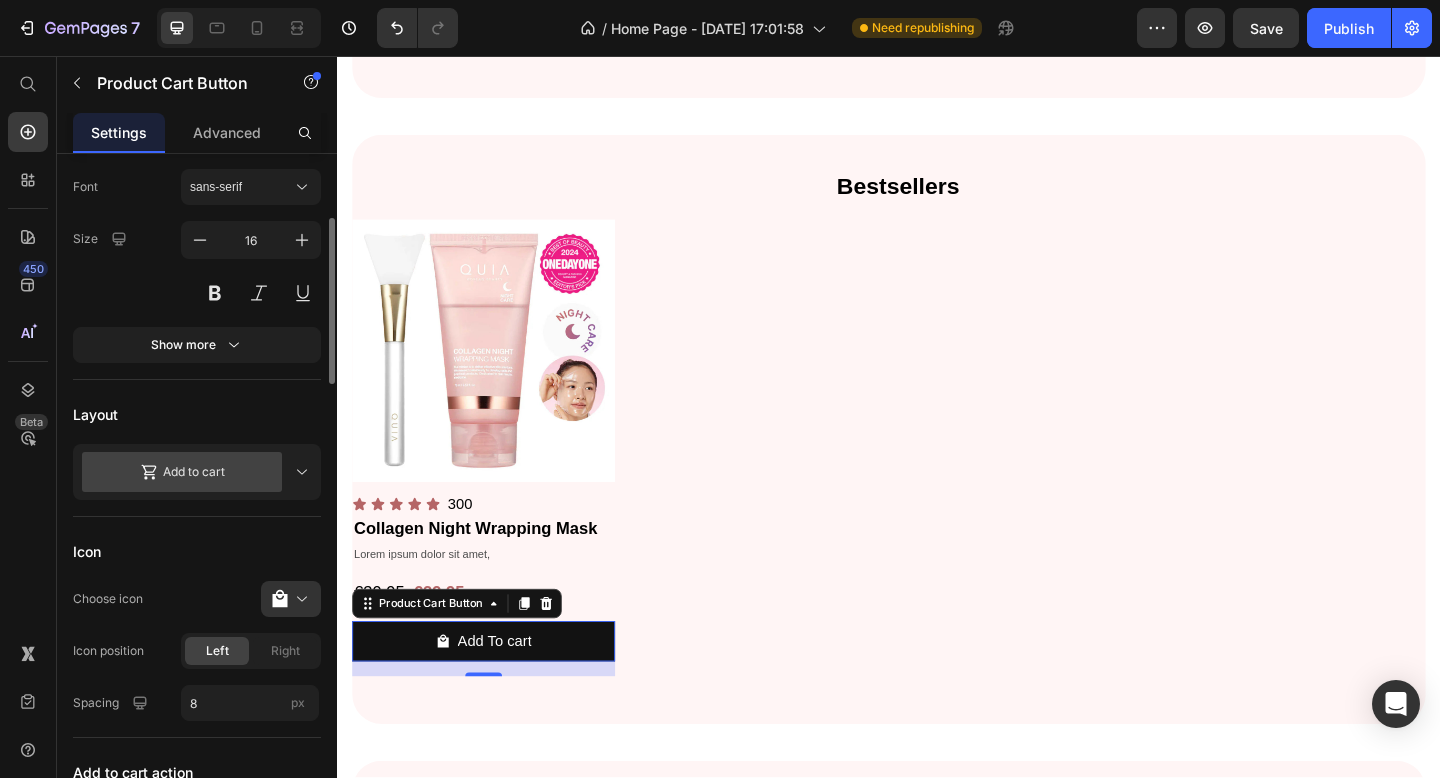scroll, scrollTop: 304, scrollLeft: 0, axis: vertical 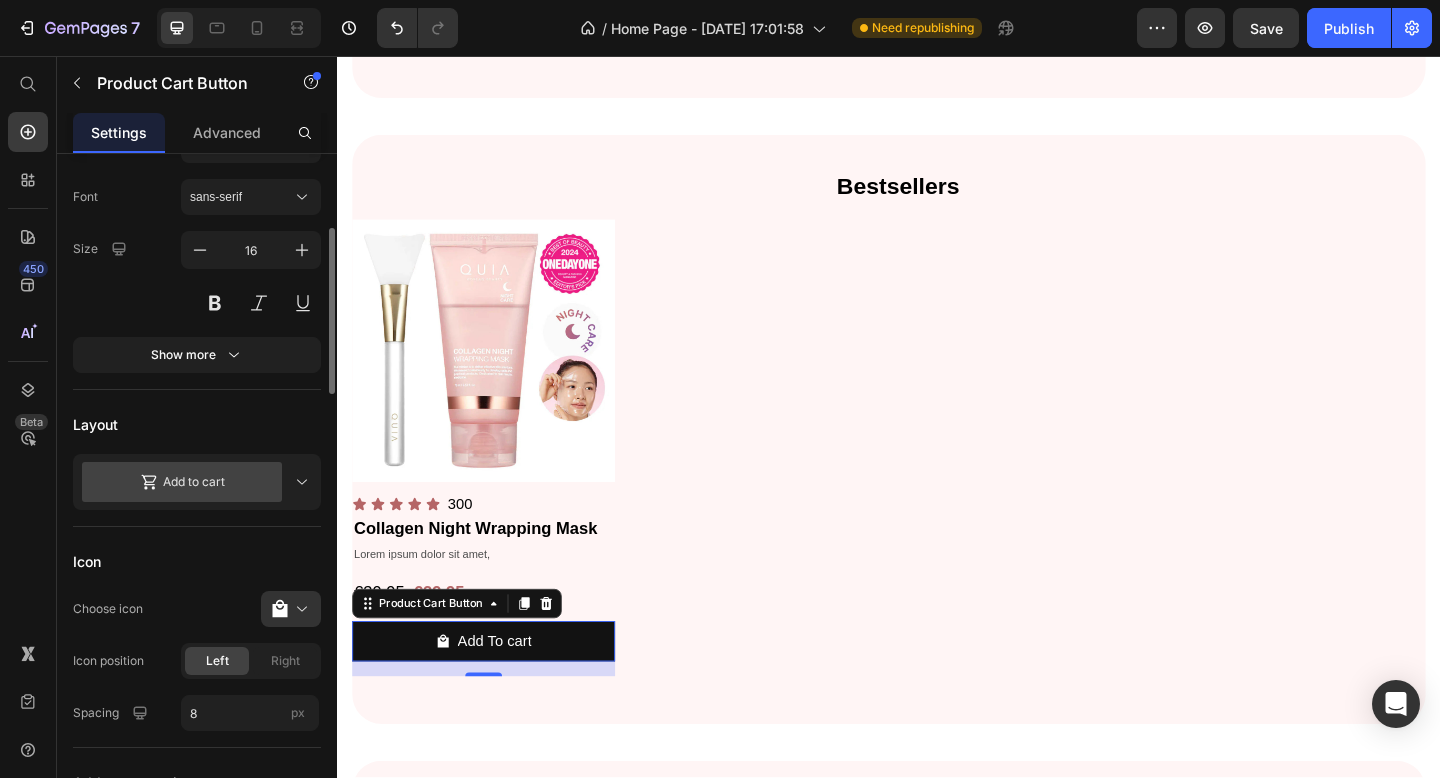 click 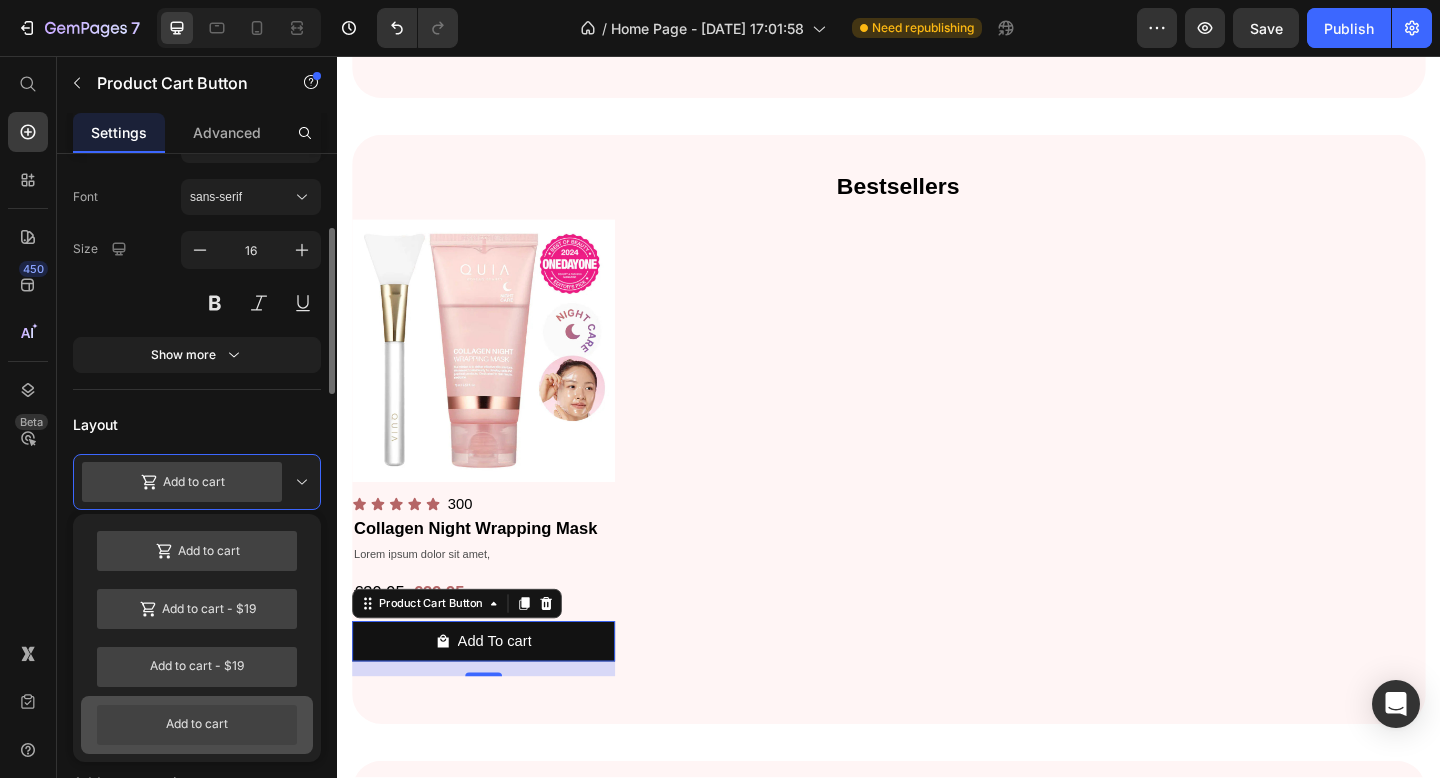 click on "Add to cart" at bounding box center [197, 725] 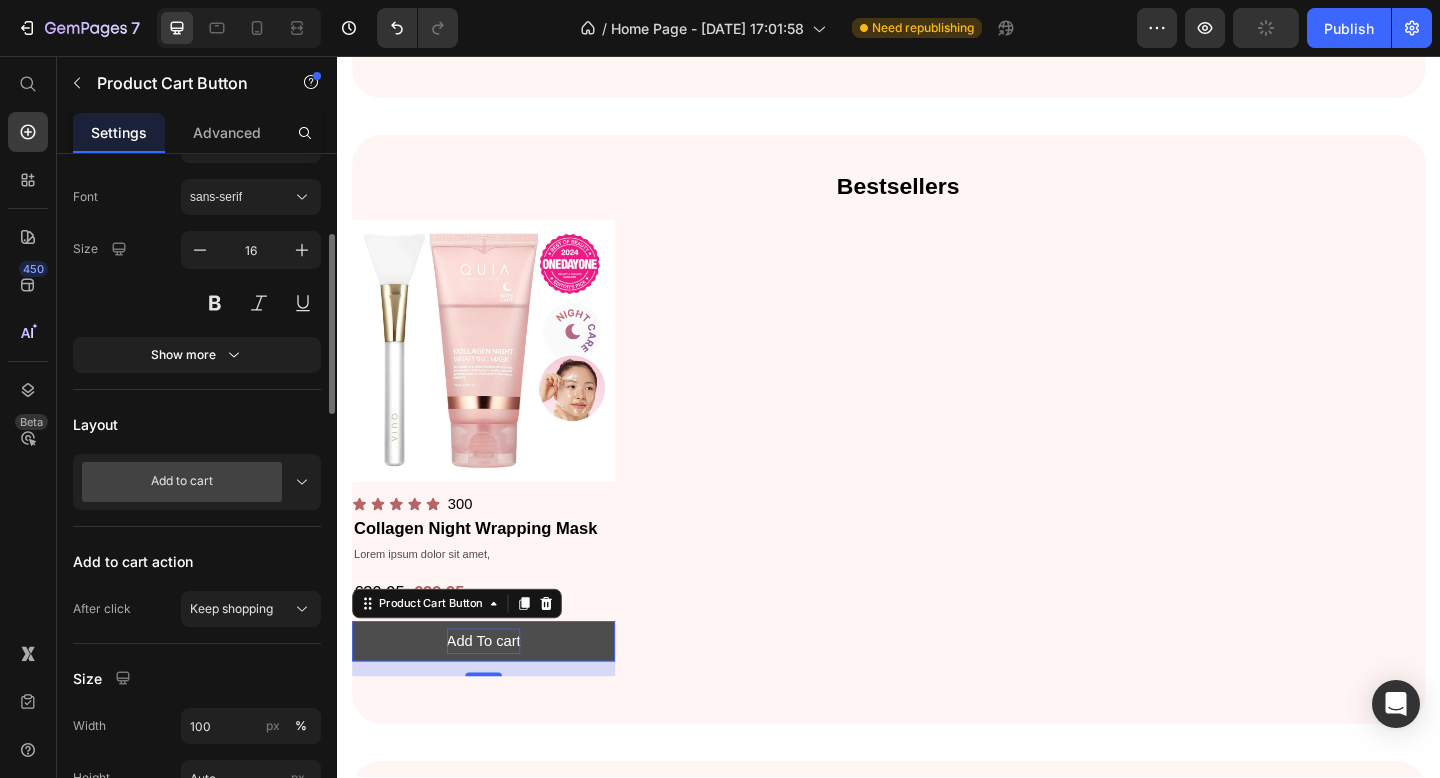 click on "Add To cart" at bounding box center (496, 693) 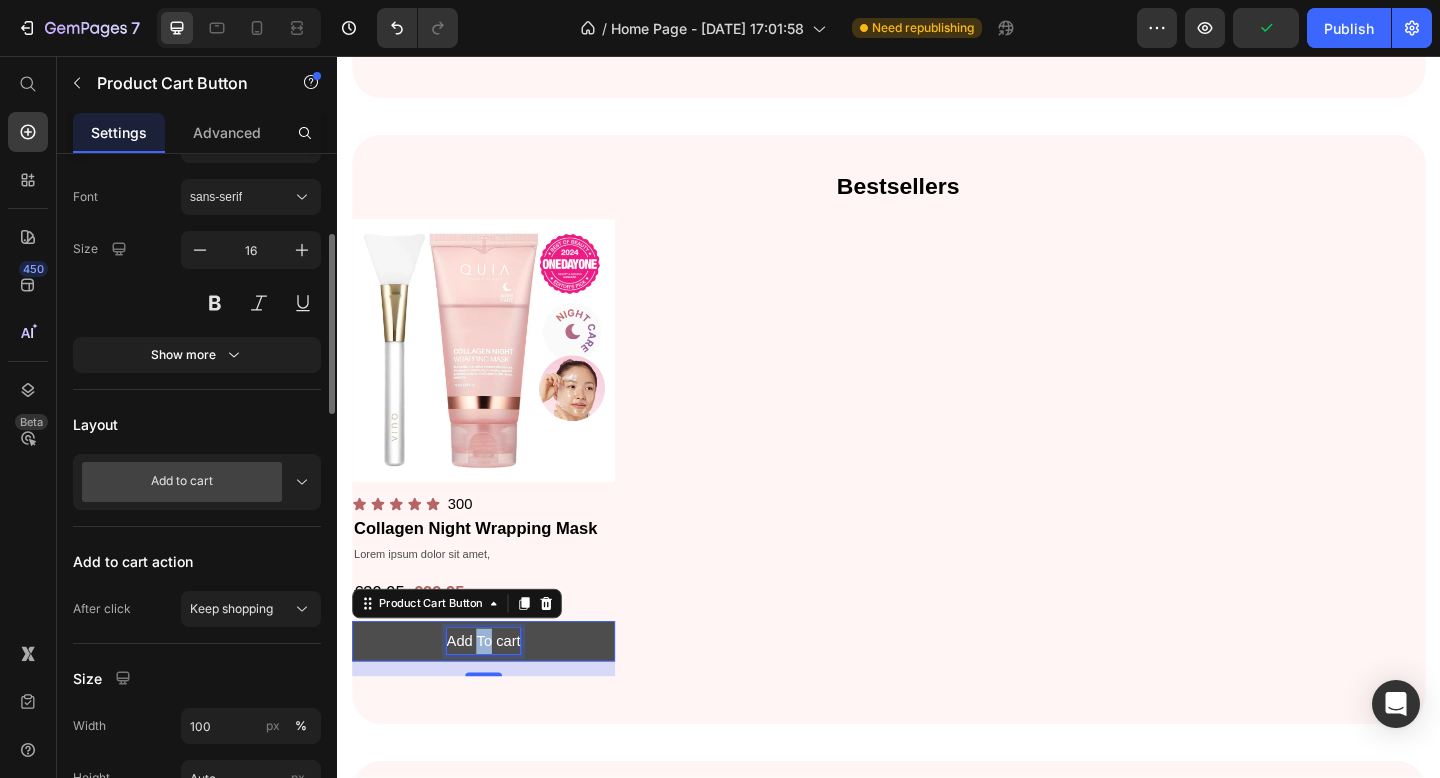 click on "Add To cart" at bounding box center [496, 693] 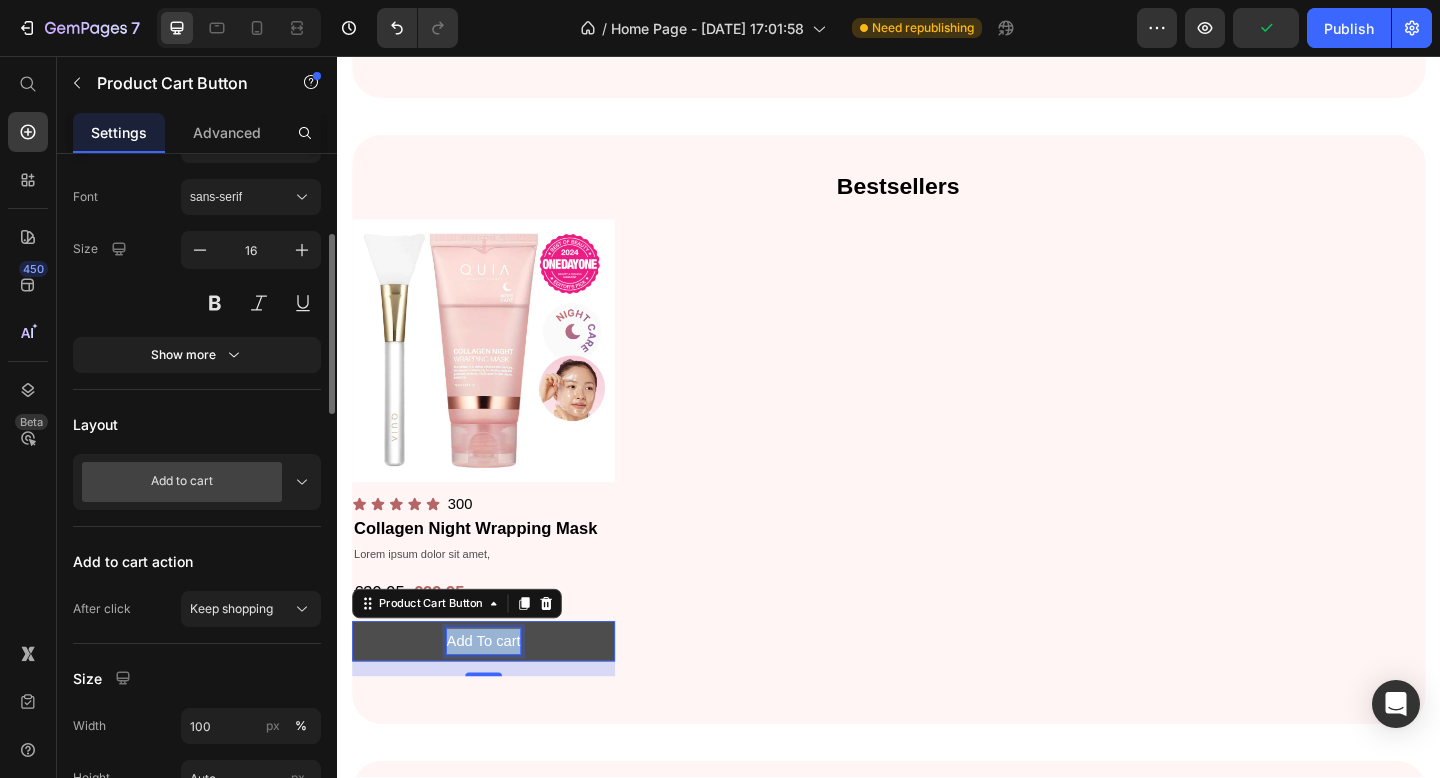 click on "Add To cart" at bounding box center (496, 693) 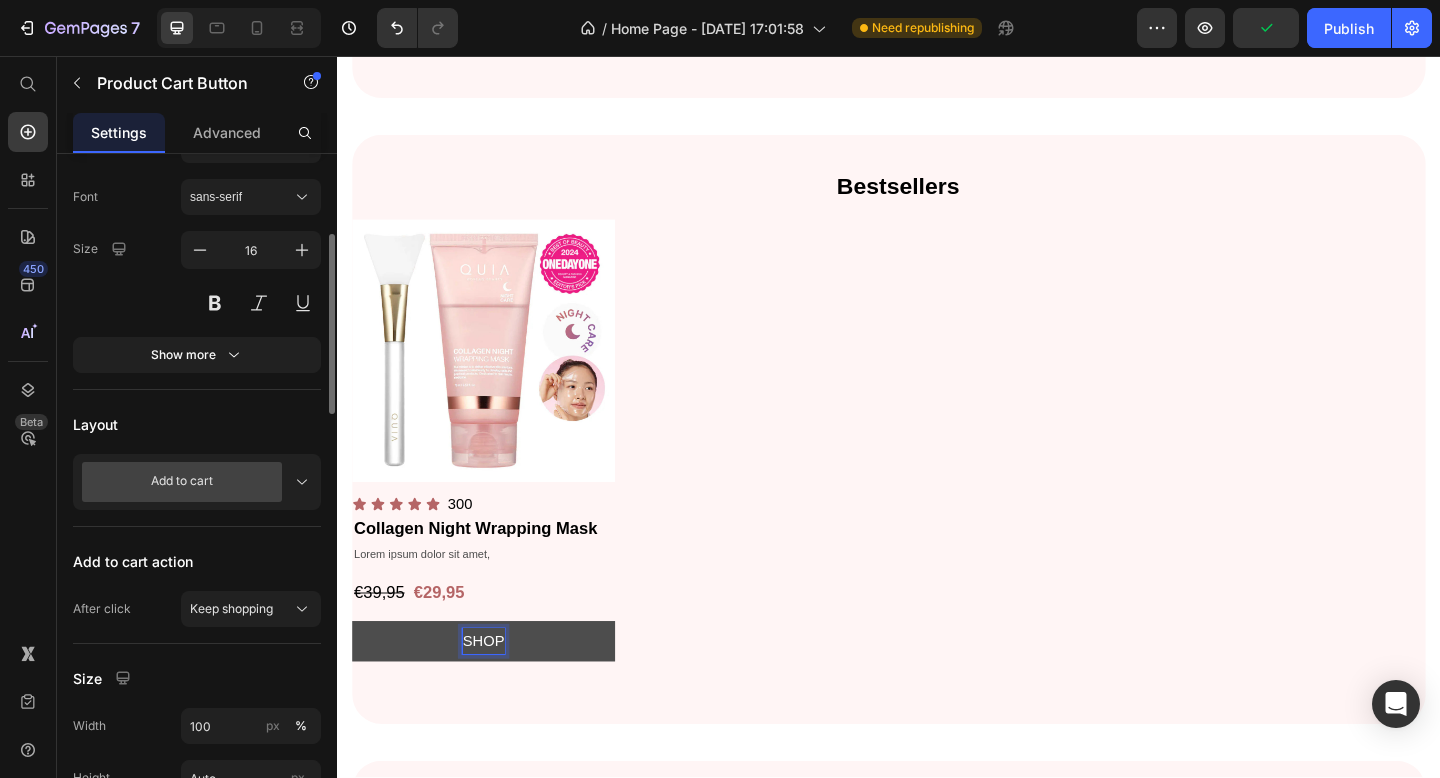 click on "SHOP" at bounding box center [496, 693] 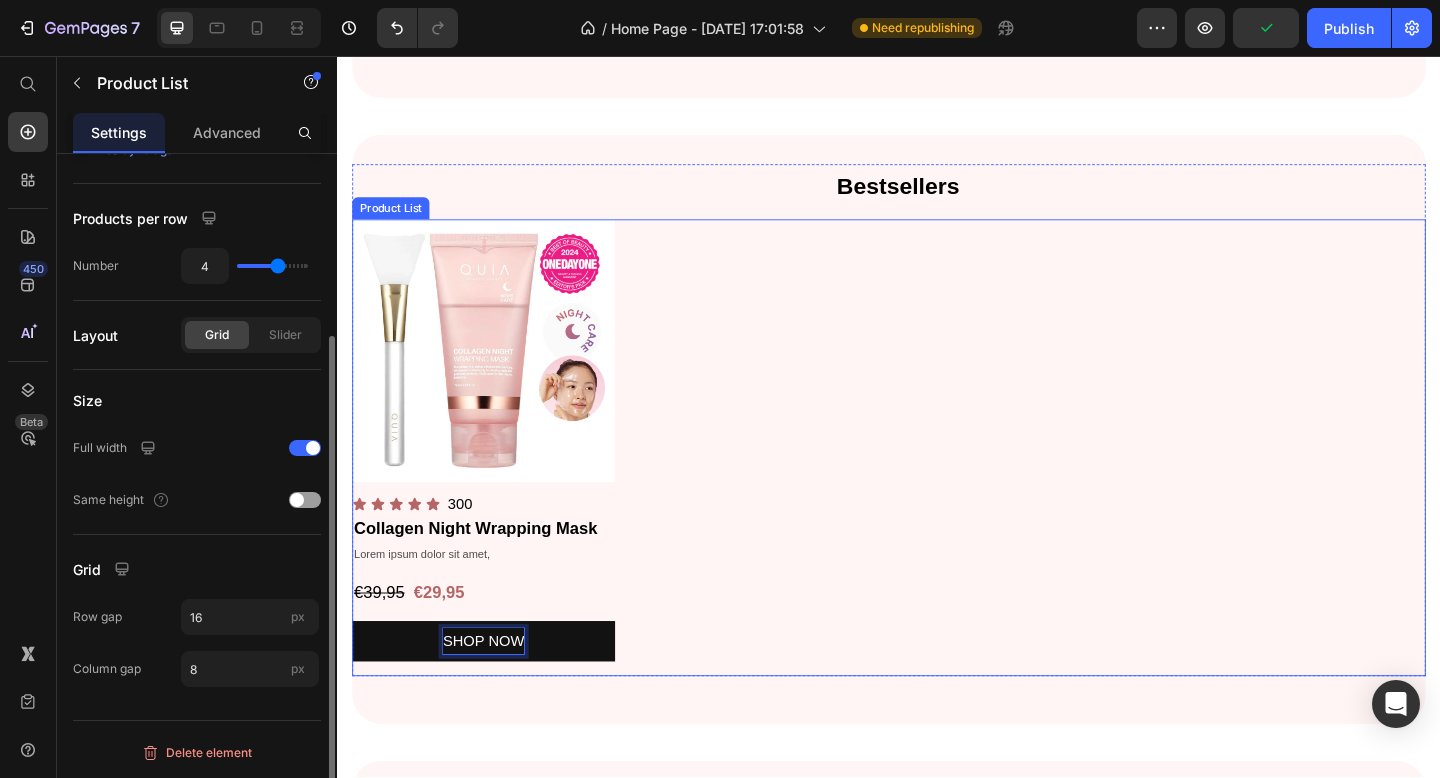 click on "Product Images Icon Icon Icon Icon Icon Icon List 300 Text Block Row Collagen Night Wrapping Mask Product Title Lorem ipsum dolor sit amet,  Text Block €39,95 Product Price €29,95 Product Price Row SHOP NOW Product Cart Button   16 Row" at bounding box center (937, 482) 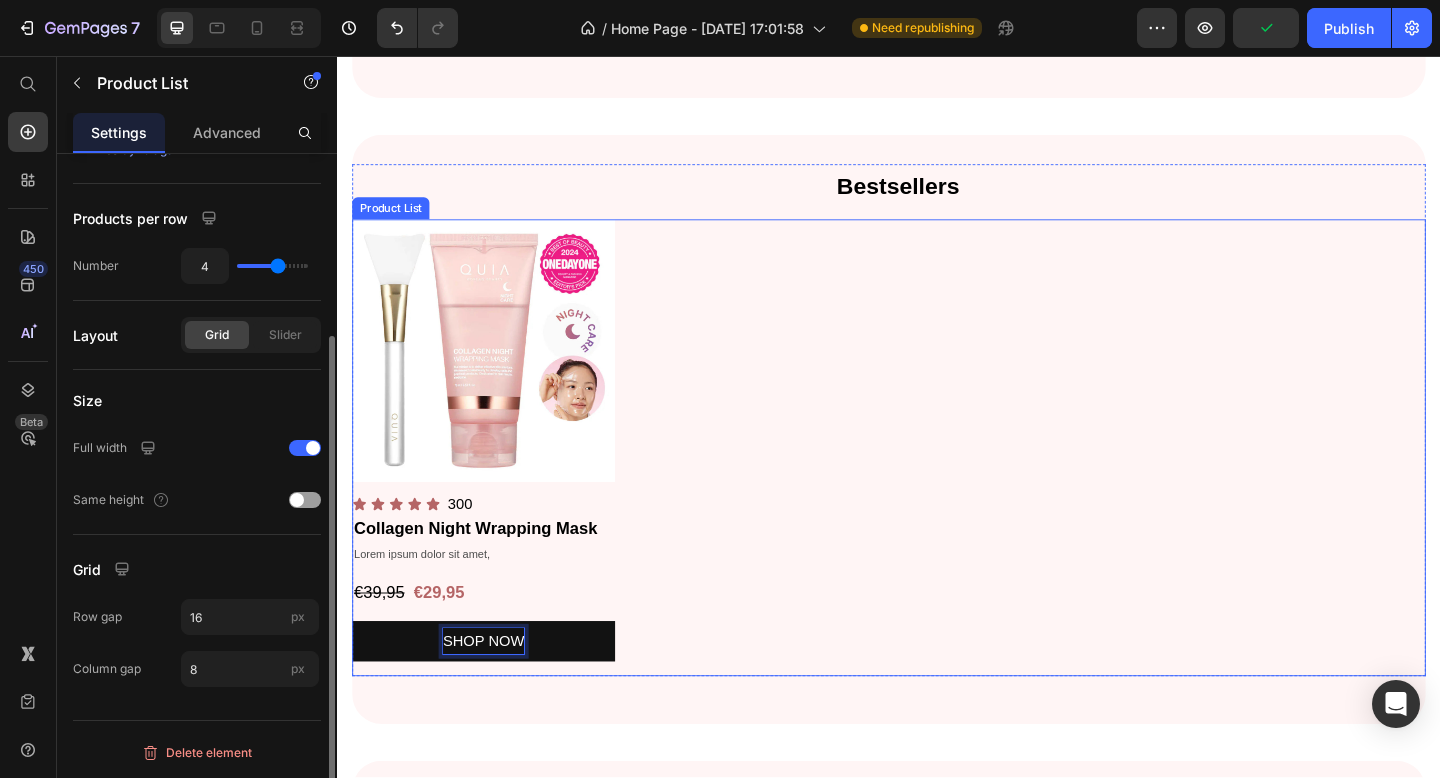 scroll, scrollTop: 0, scrollLeft: 0, axis: both 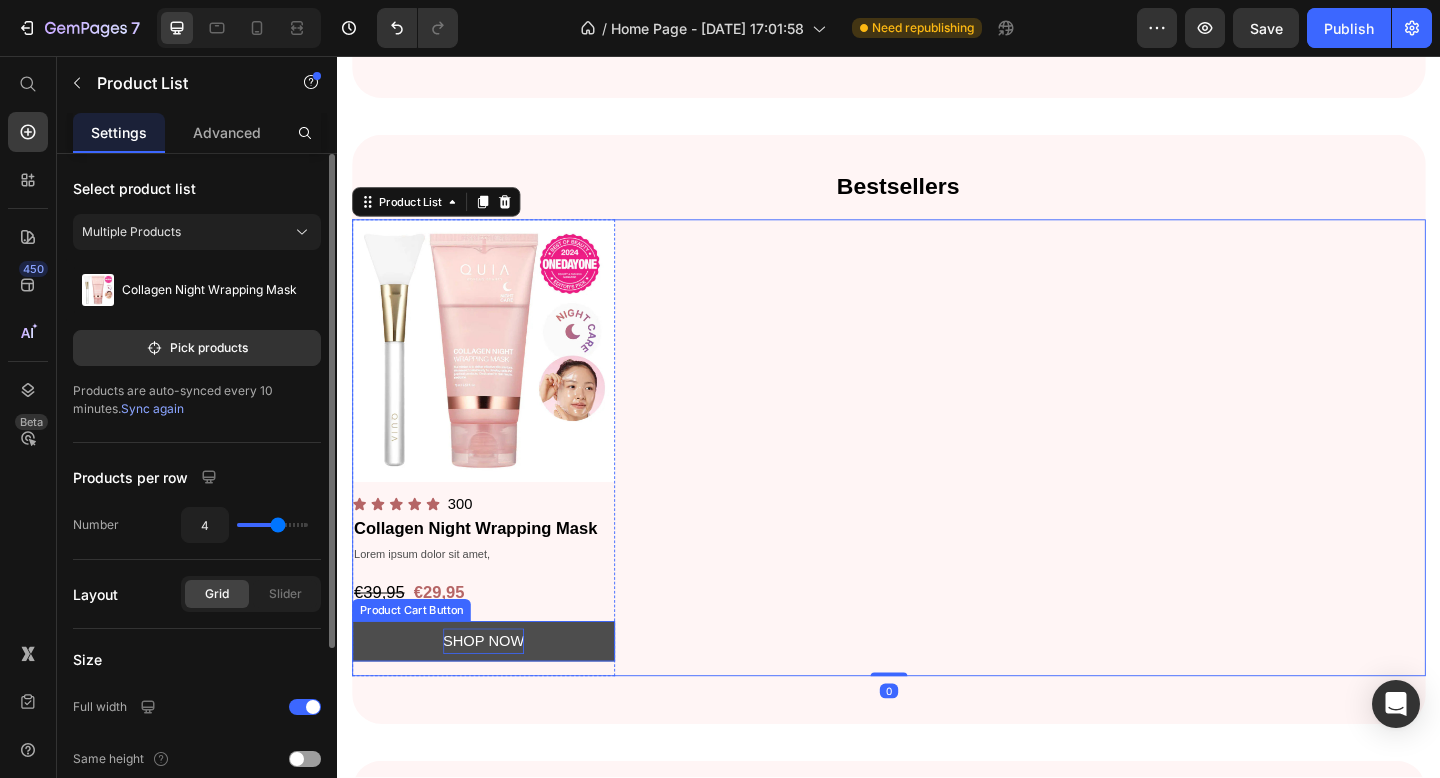 click on "SHOP NOW" at bounding box center [496, 693] 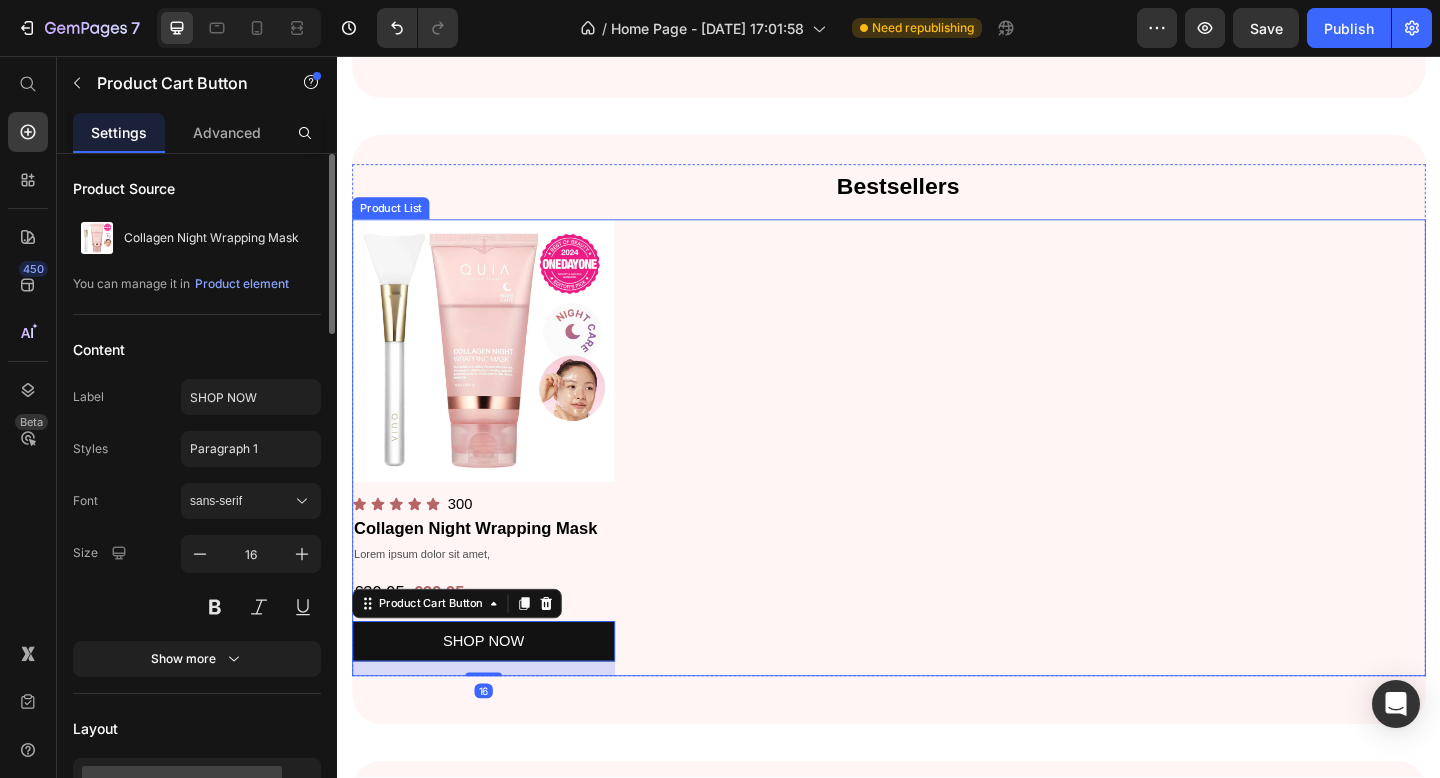 click on "Product Images Icon Icon Icon Icon Icon Icon List 300 Text Block Row Collagen Night Wrapping Mask Product Title Lorem ipsum dolor sit amet,  Text Block €39,95 Product Price €29,95 Product Price Row SHOP NOW Product Cart Button   16 Row" at bounding box center (937, 482) 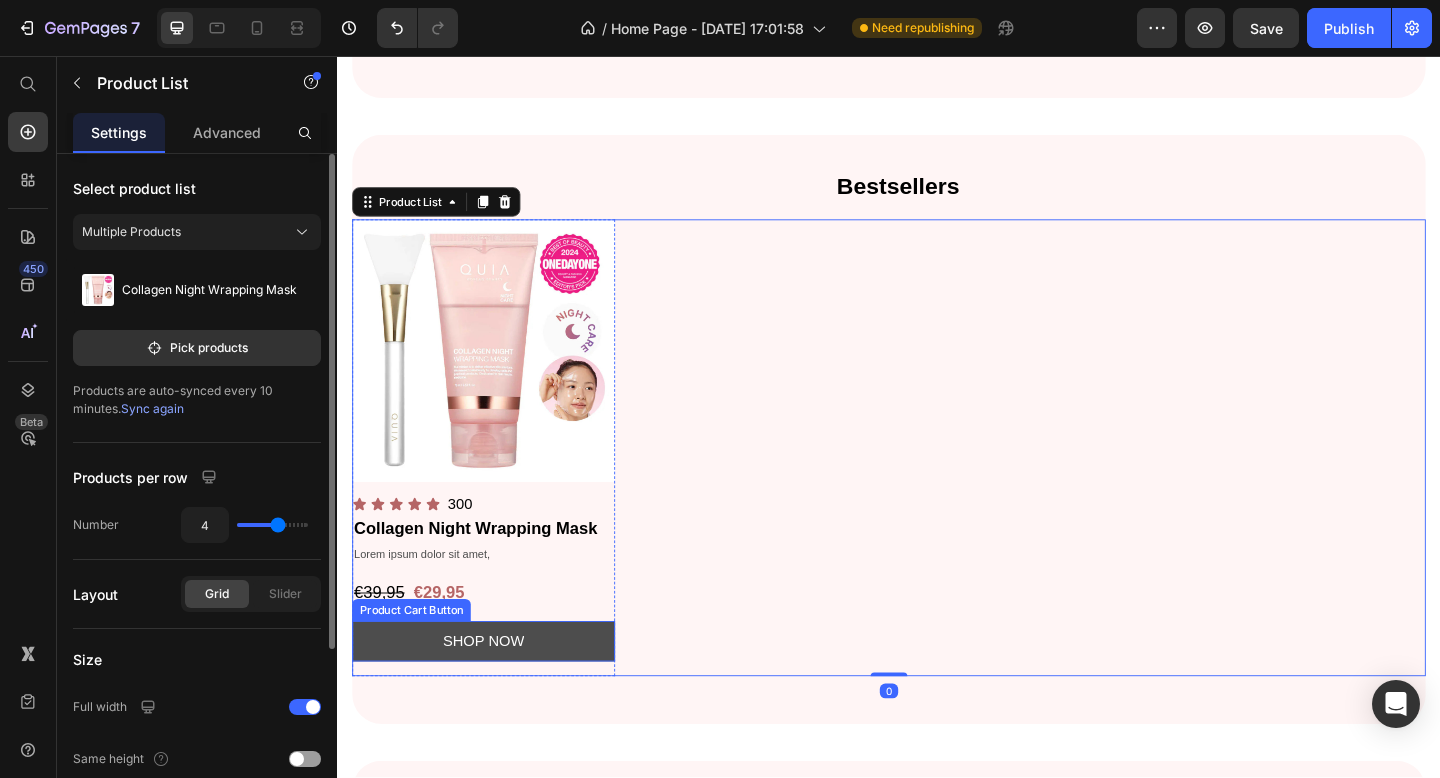 click on "SHOP NOW" at bounding box center (496, 693) 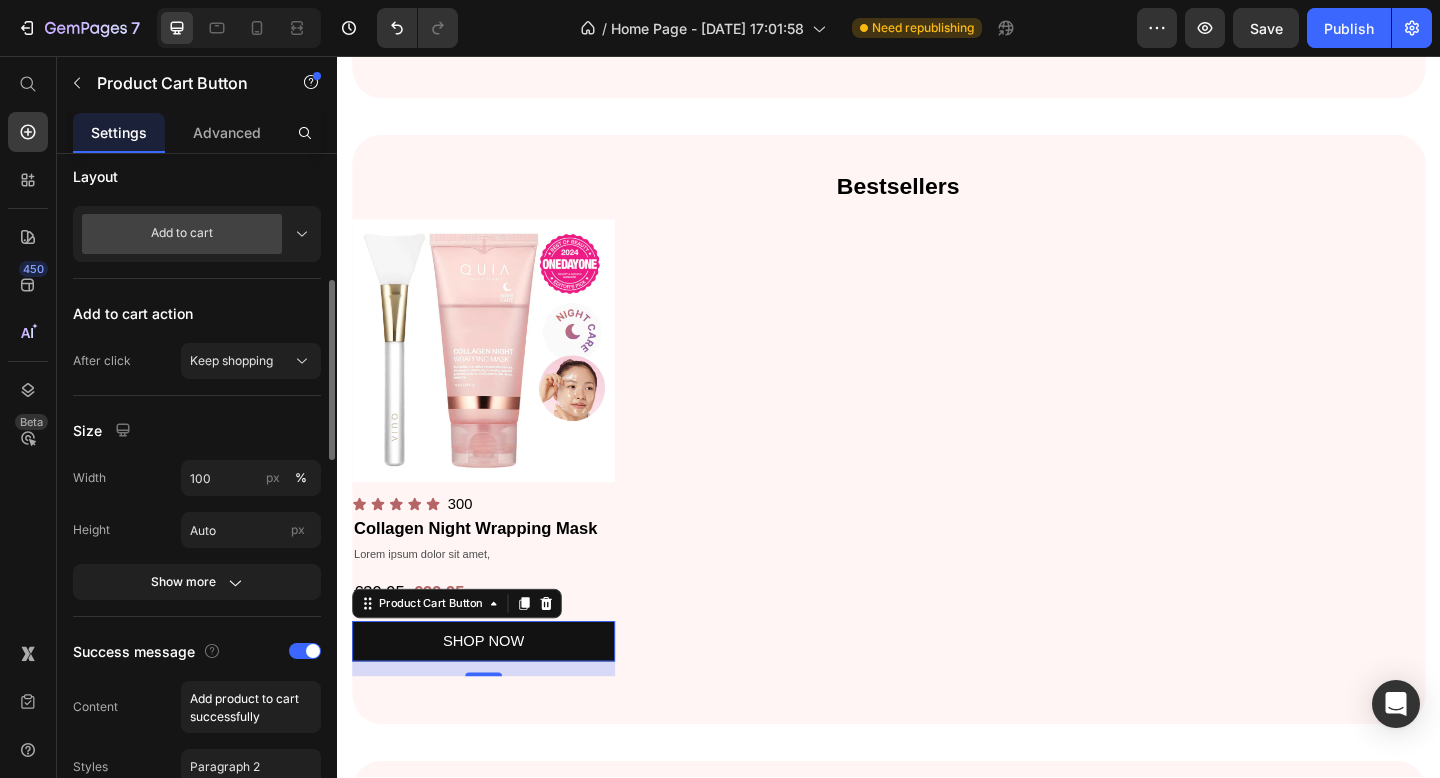 scroll, scrollTop: 536, scrollLeft: 0, axis: vertical 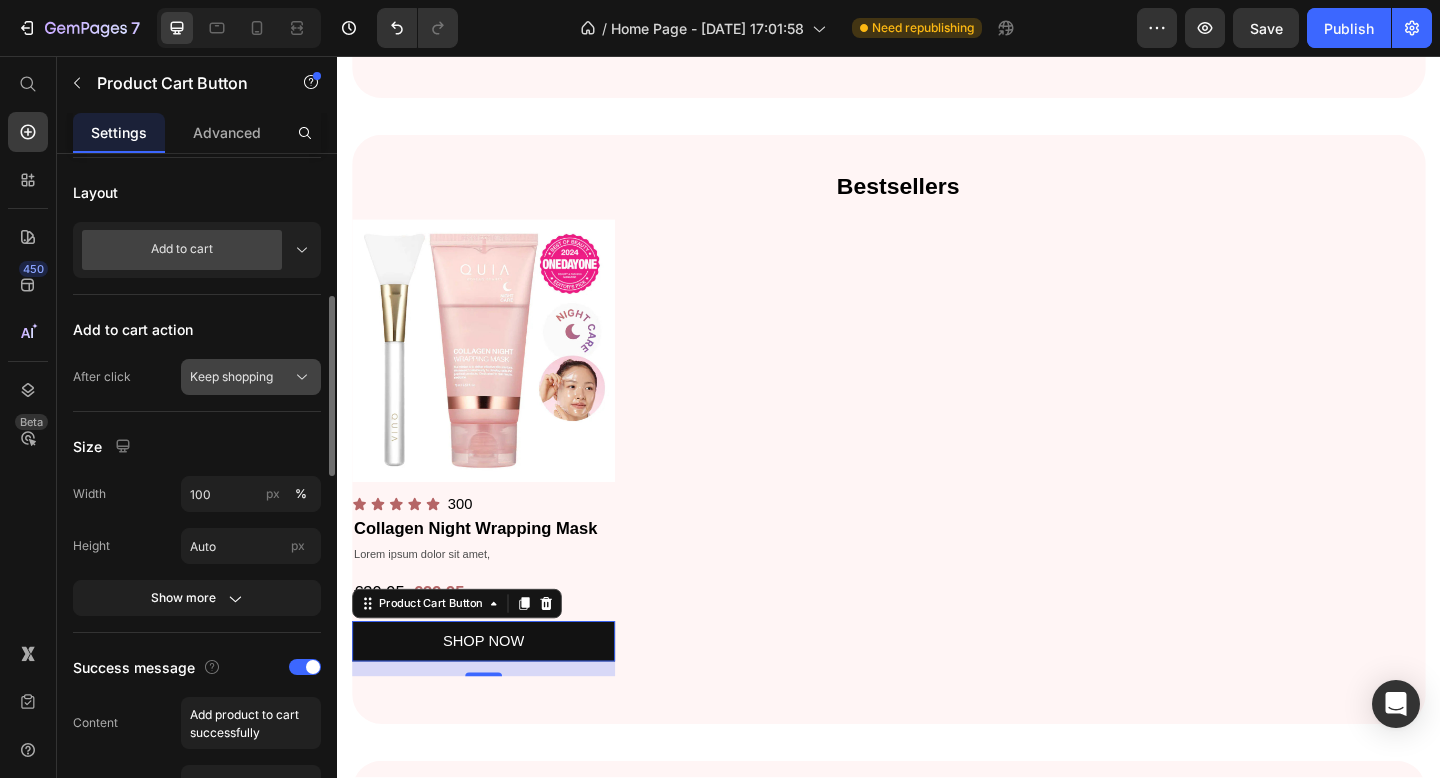 click on "Keep shopping" at bounding box center [231, 377] 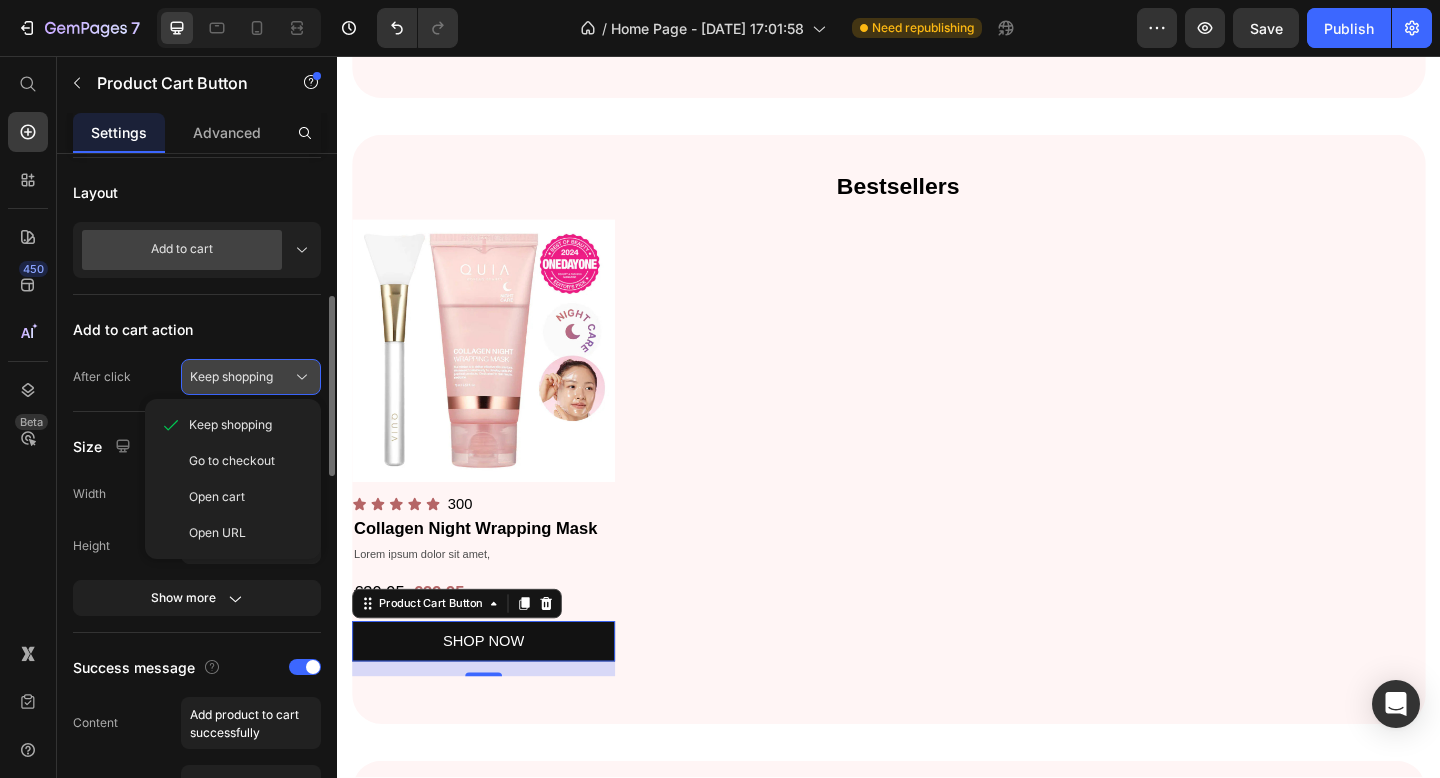 click on "Keep shopping" at bounding box center (231, 377) 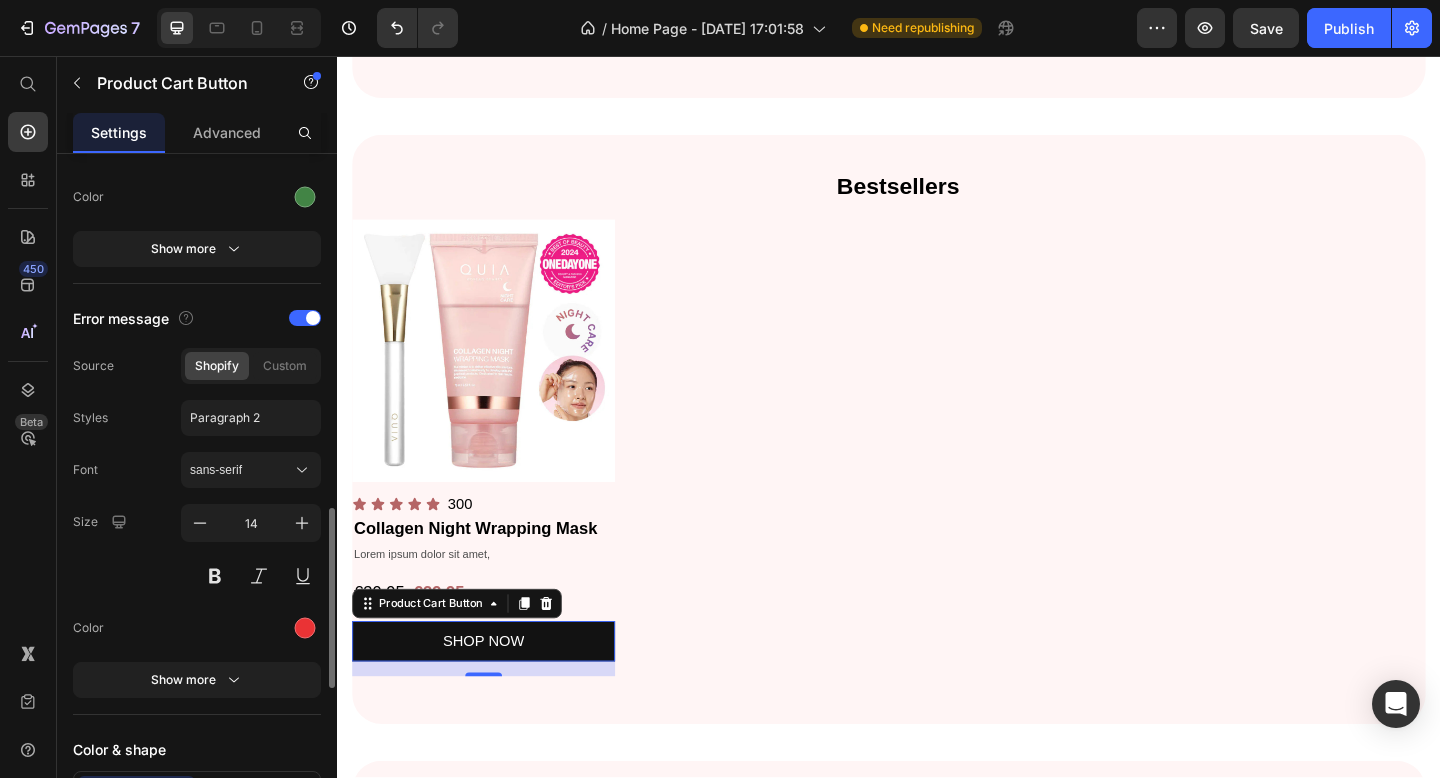 scroll, scrollTop: 1763, scrollLeft: 0, axis: vertical 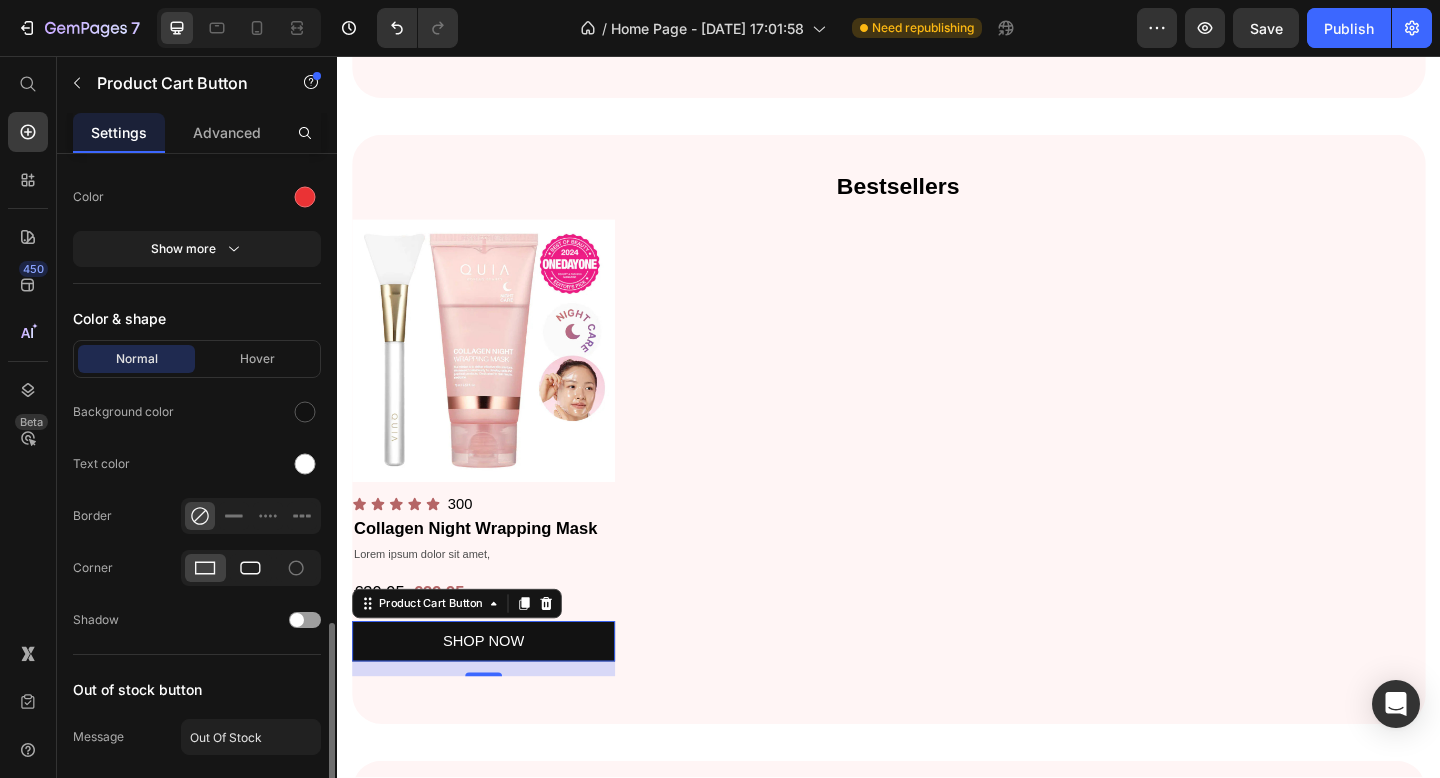click 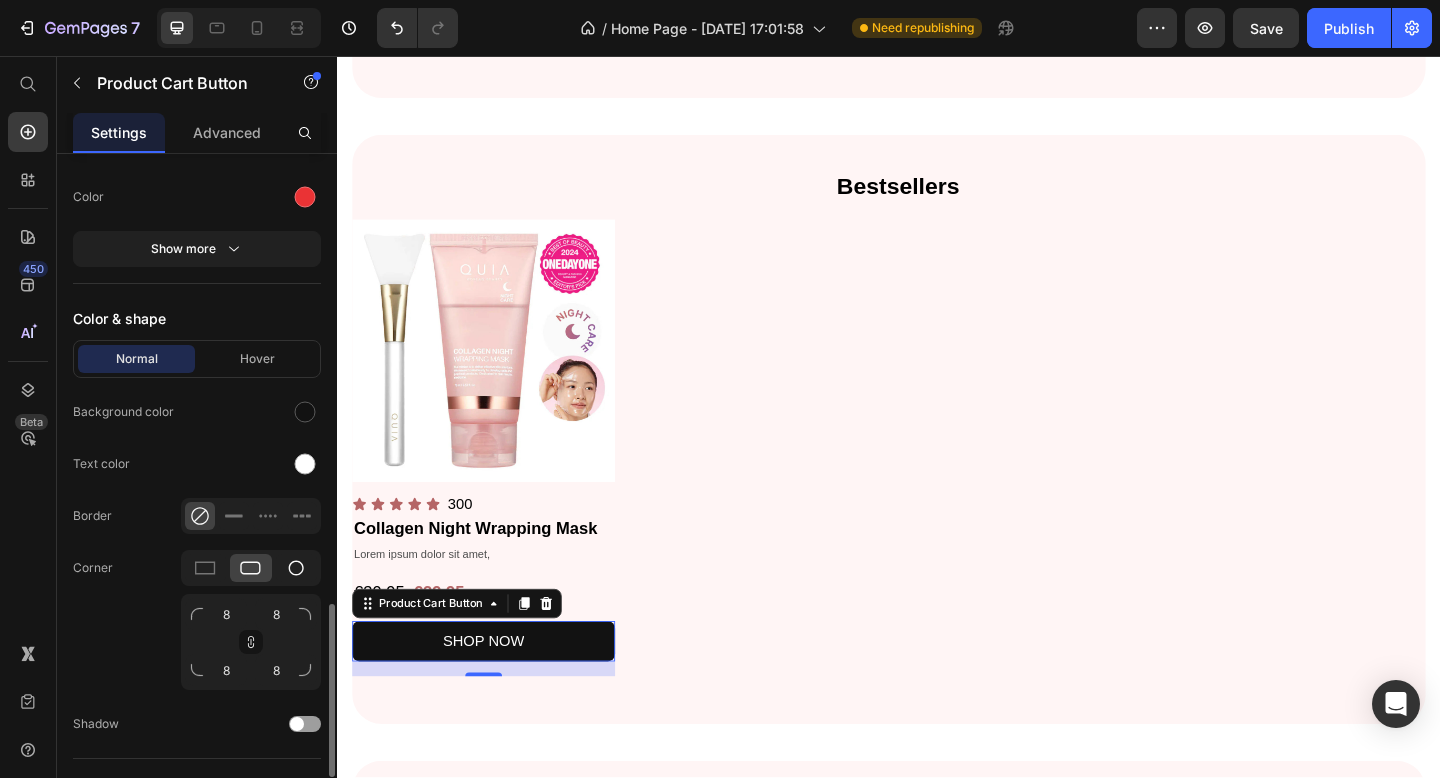 click 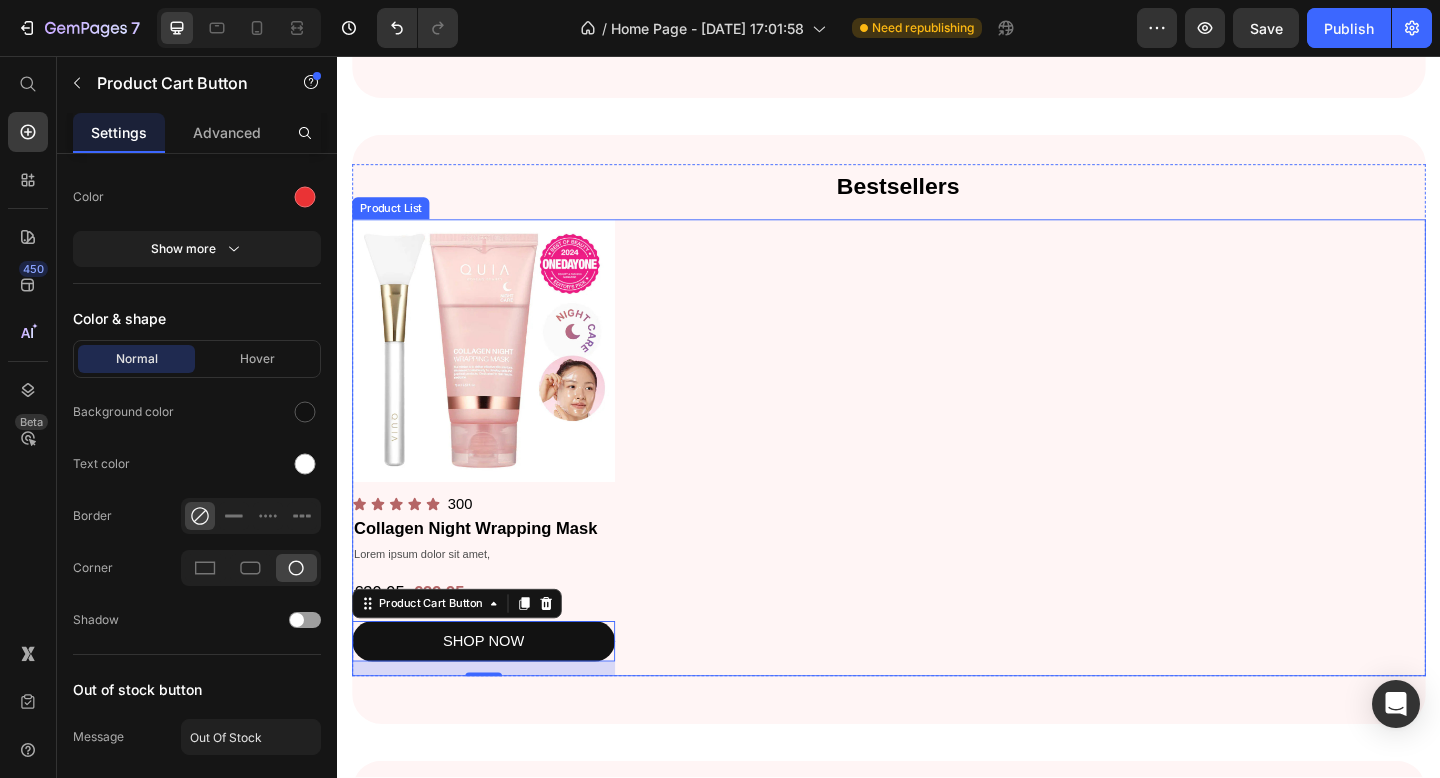 click on "Product Images Icon Icon Icon Icon Icon Icon List 300 Text Block Row Collagen Night Wrapping Mask Product Title Lorem ipsum dolor sit amet,  Text Block €39,95 Product Price €29,95 Product Price Row SHOP NOW Product Cart Button   16 Row" at bounding box center (937, 482) 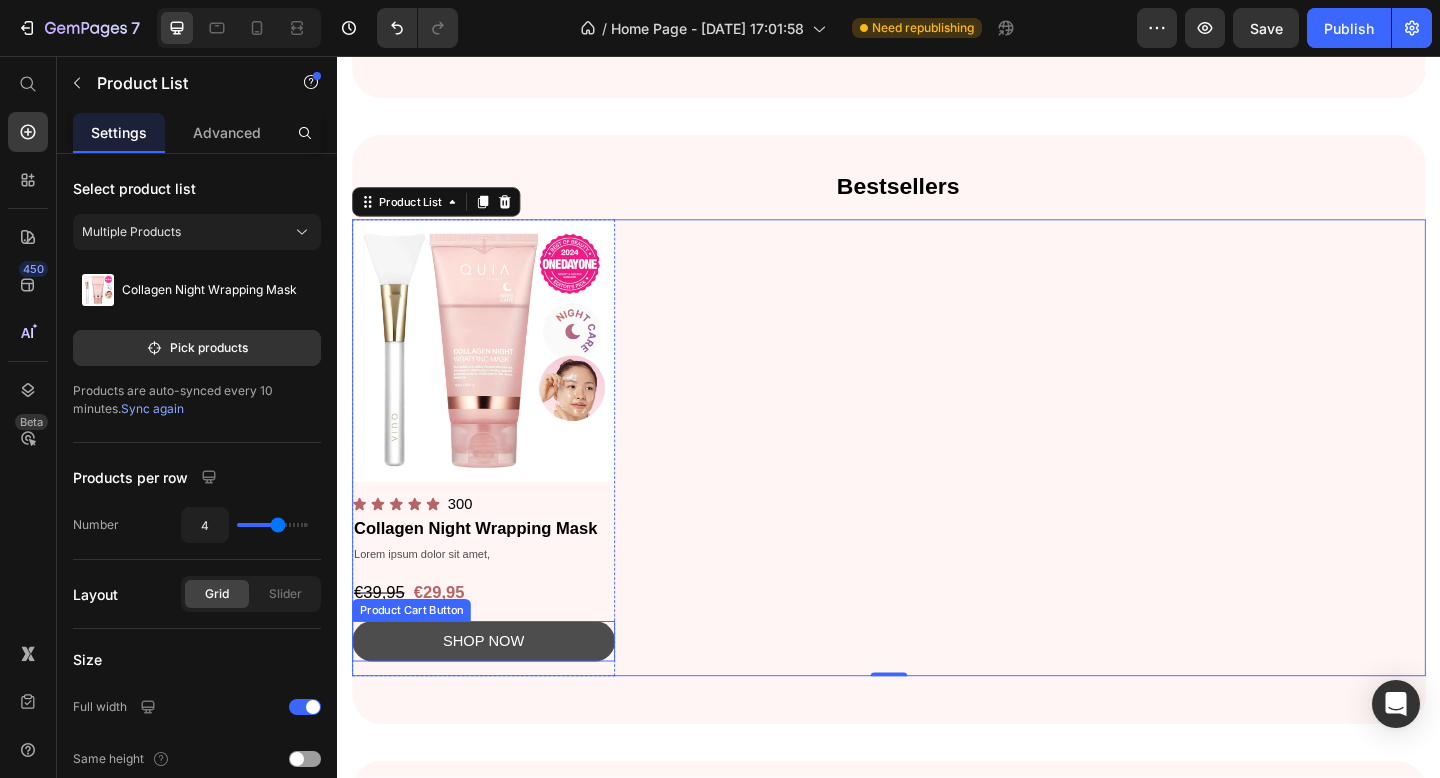 click on "SHOP NOW" at bounding box center (496, 693) 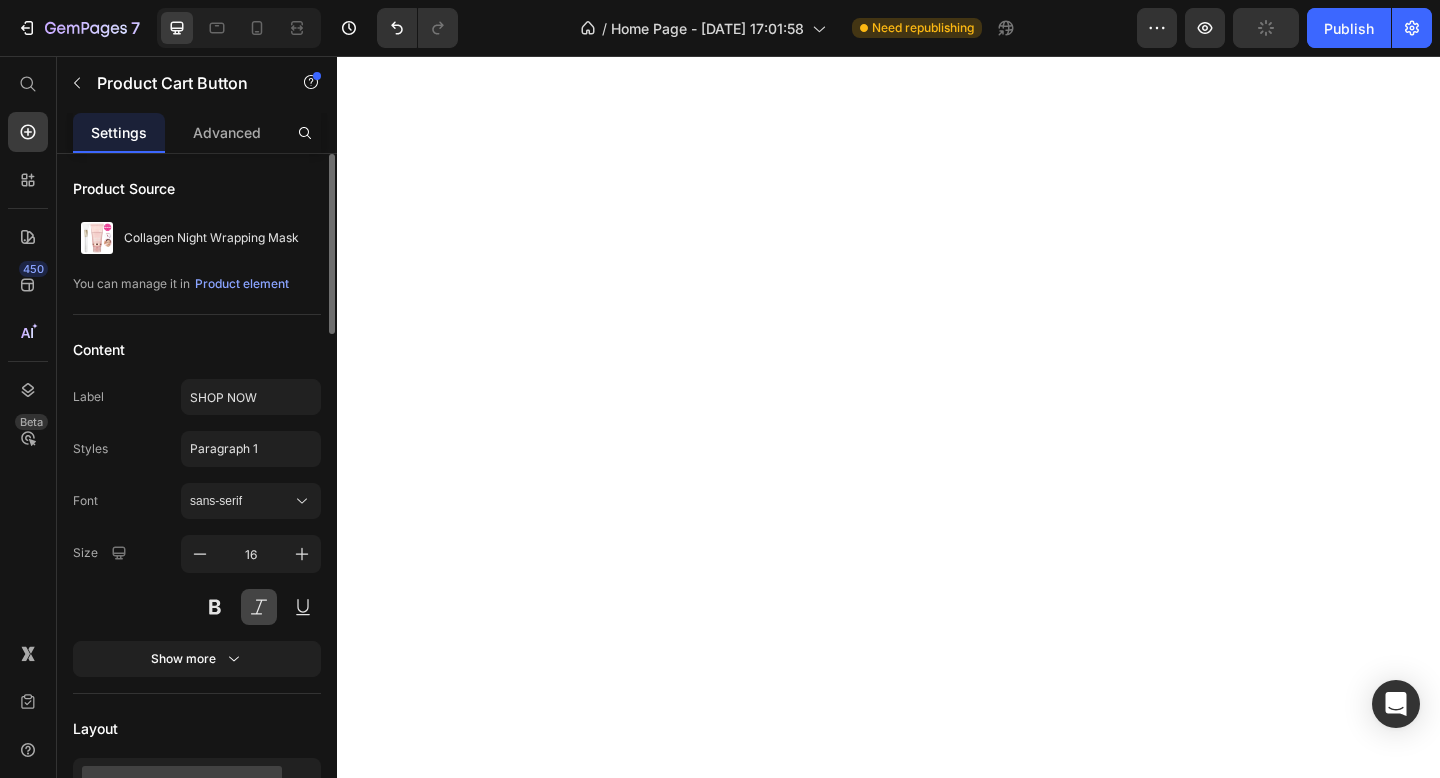 scroll, scrollTop: 0, scrollLeft: 0, axis: both 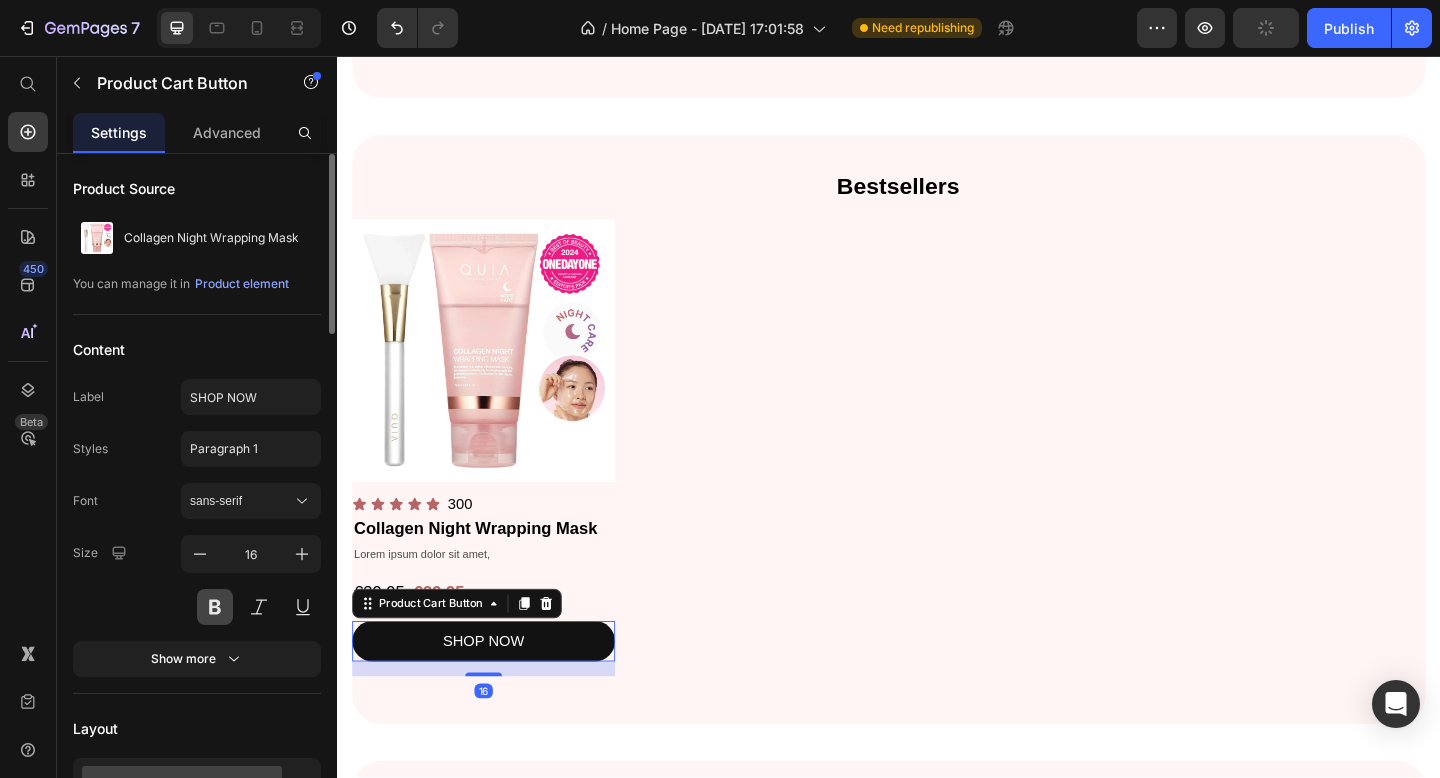 click at bounding box center [215, 607] 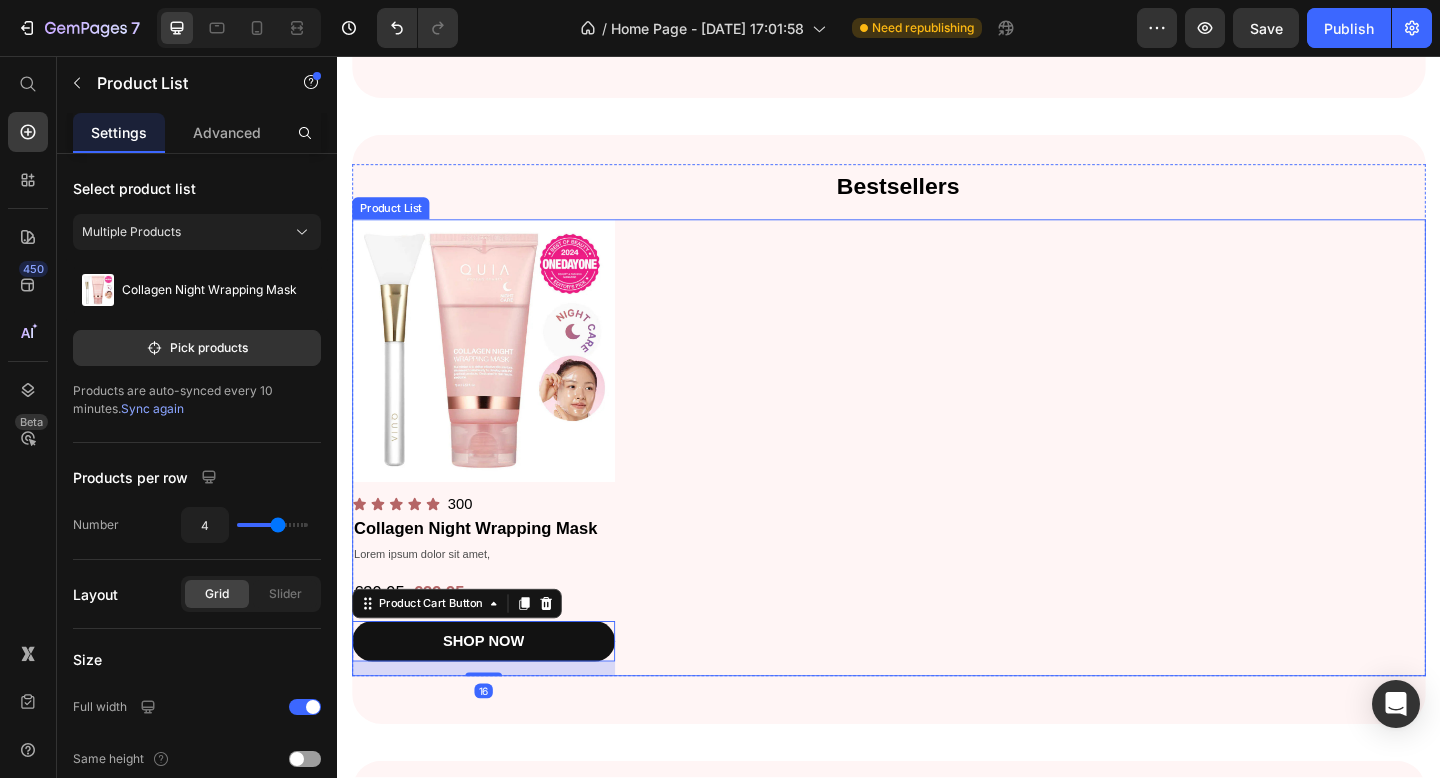 click on "Product Images Icon Icon Icon Icon Icon Icon List 300 Text Block Row Collagen Night Wrapping Mask Product Title Lorem ipsum dolor sit amet,  Text Block €39,95 Product Price €29,95 Product Price Row SHOP NOW Product Cart Button   16 Row" at bounding box center [937, 482] 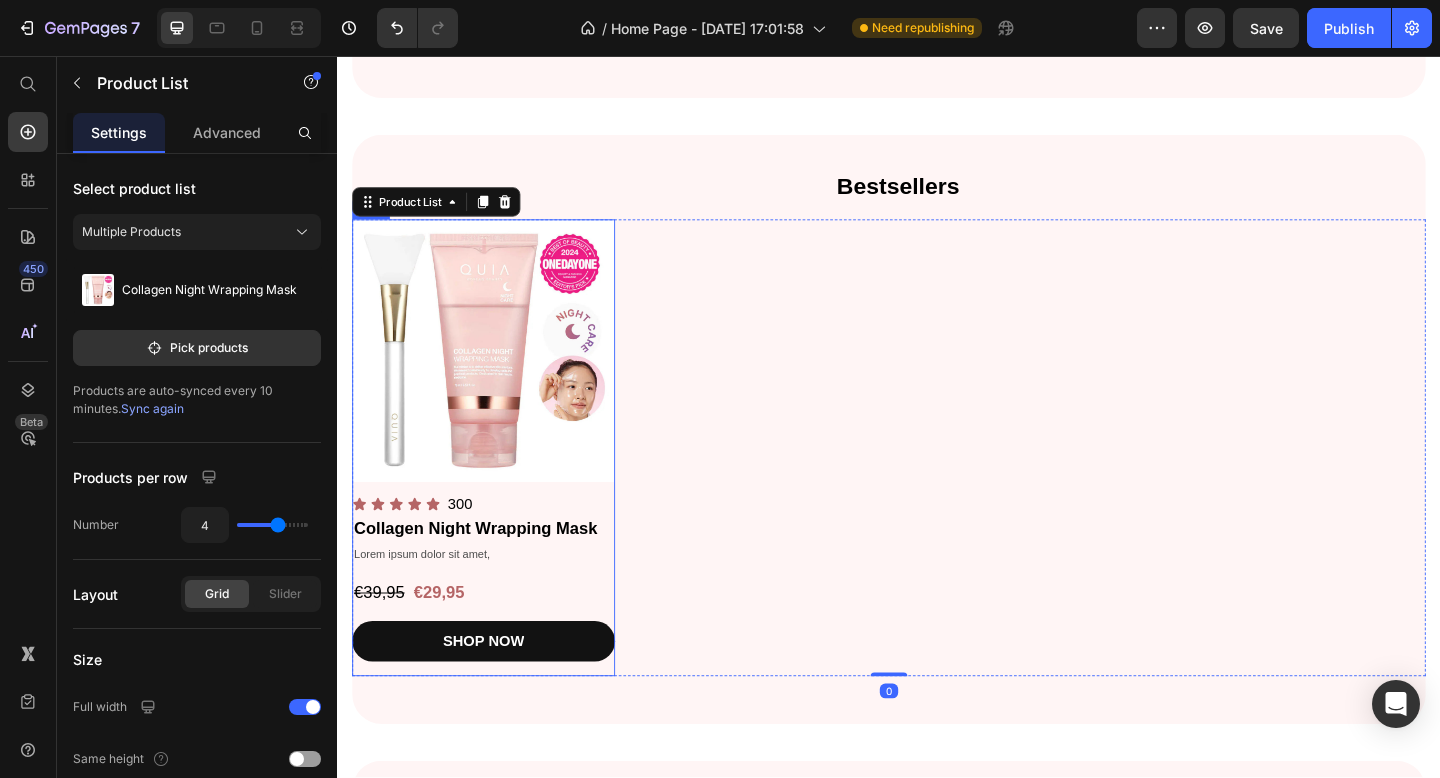 click on "€29,95" at bounding box center (447, 640) 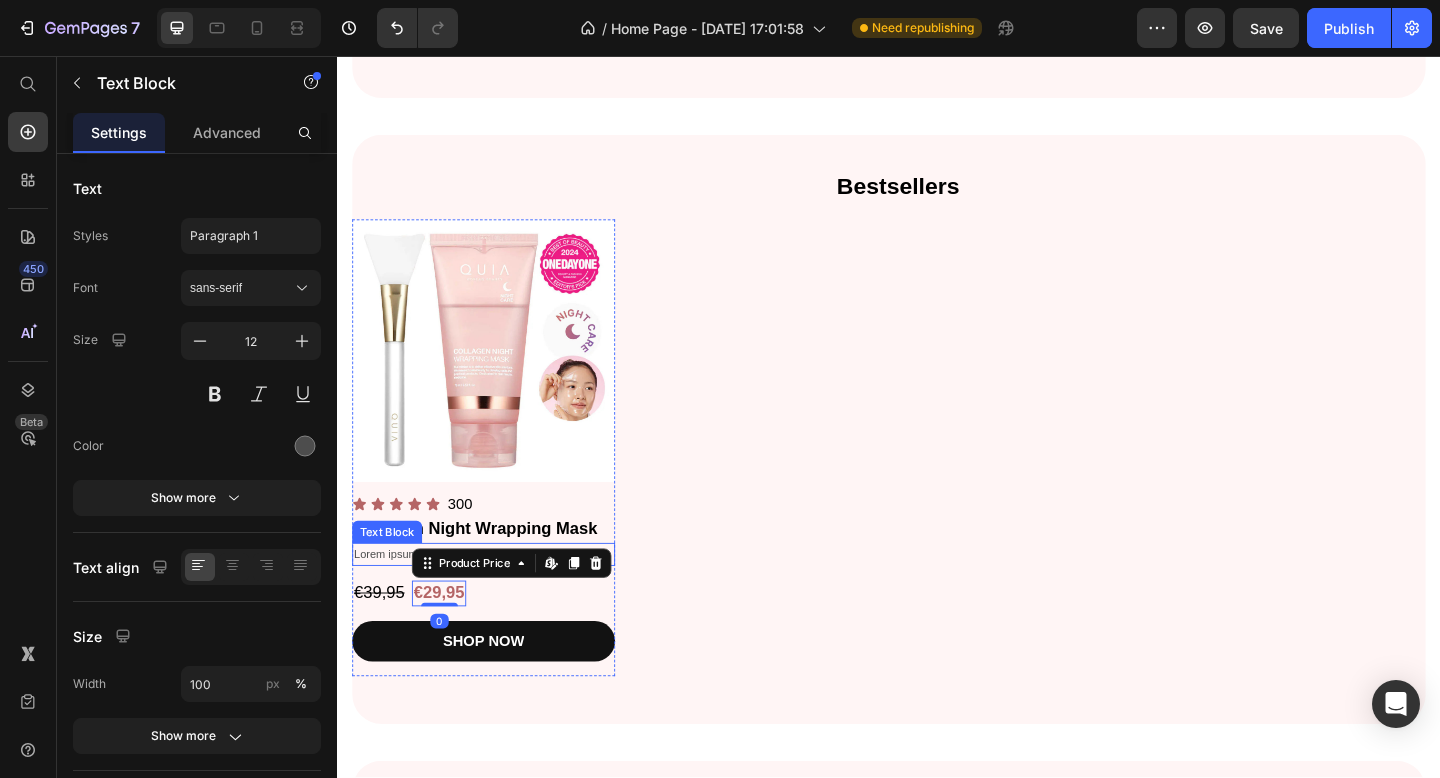 click on "Lorem ipsum dolor sit amet," at bounding box center (496, 599) 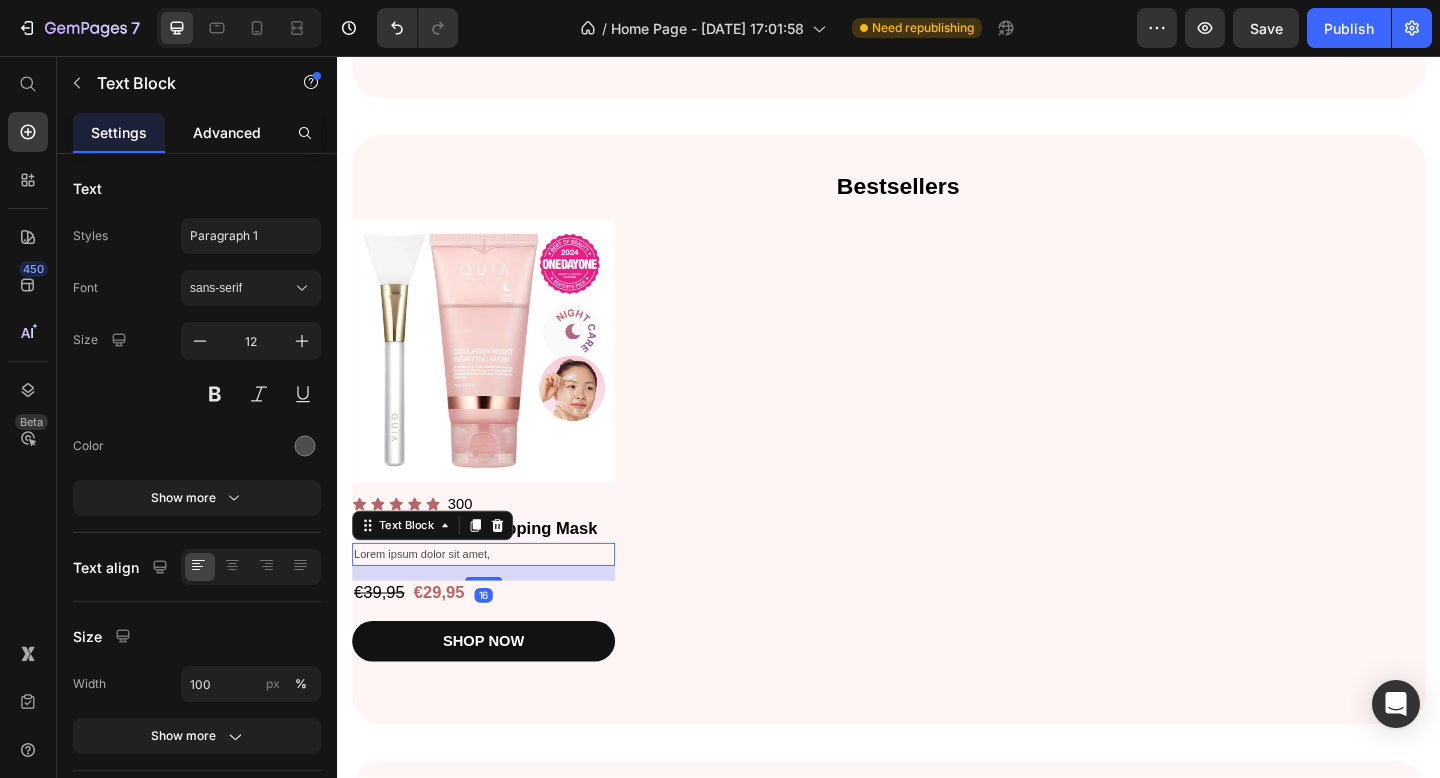 click on "Advanced" at bounding box center [227, 132] 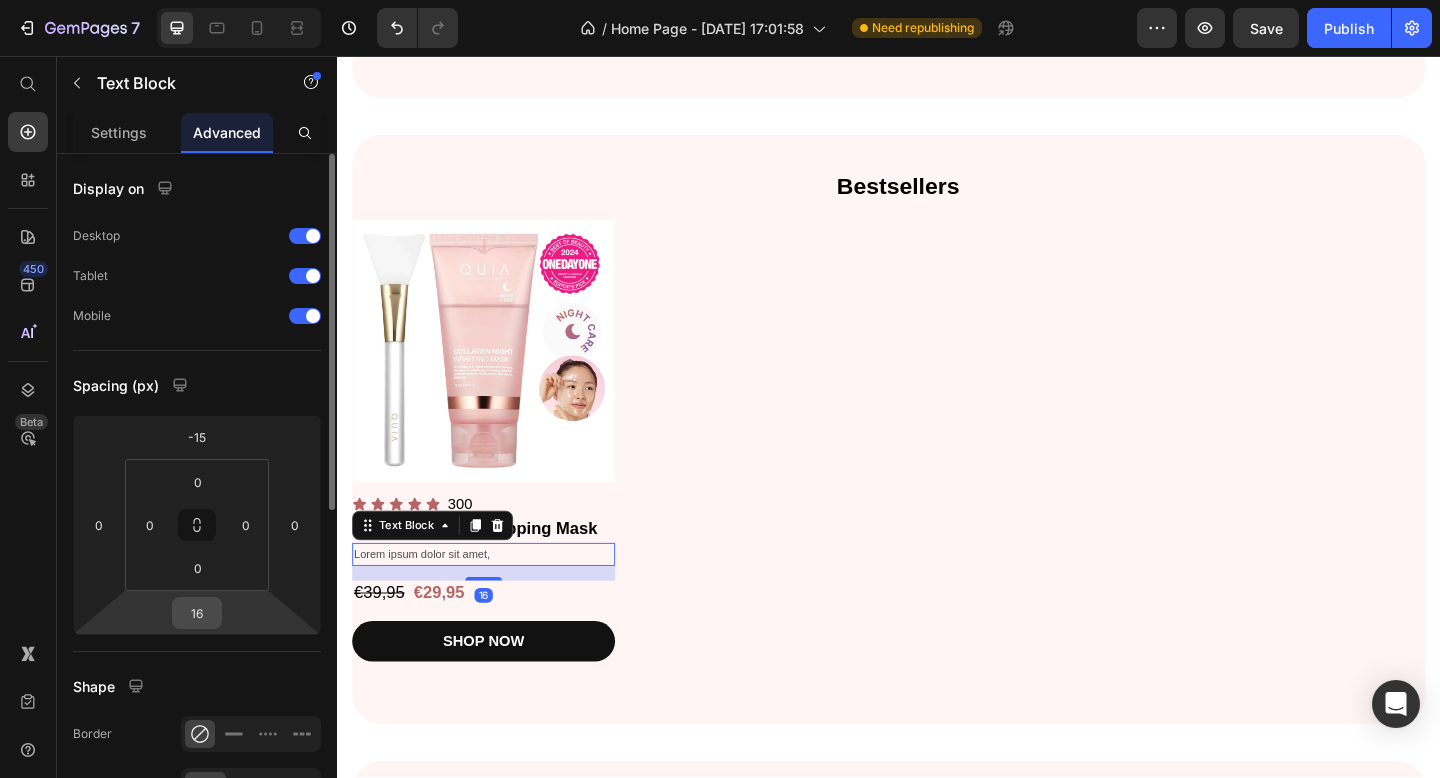click on "16" at bounding box center [197, 613] 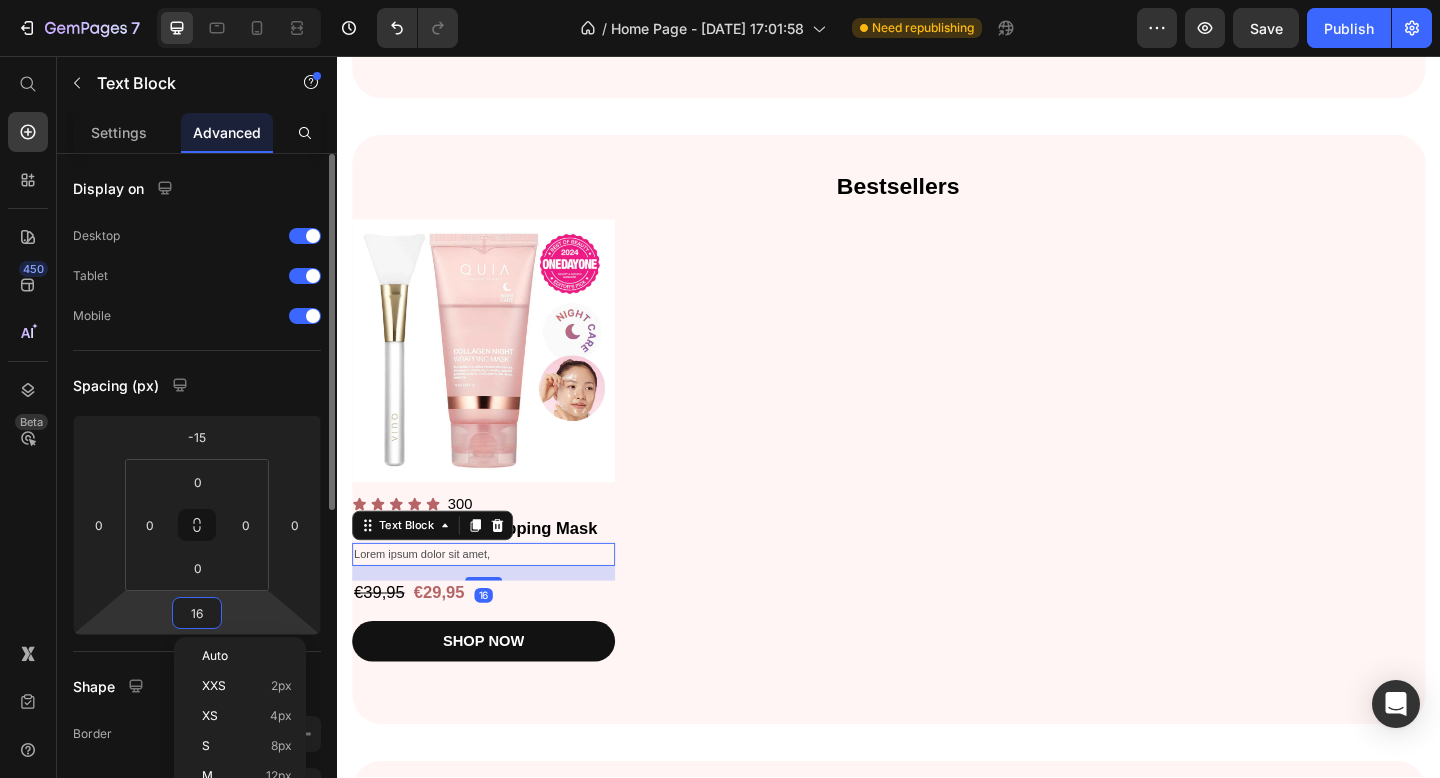 type 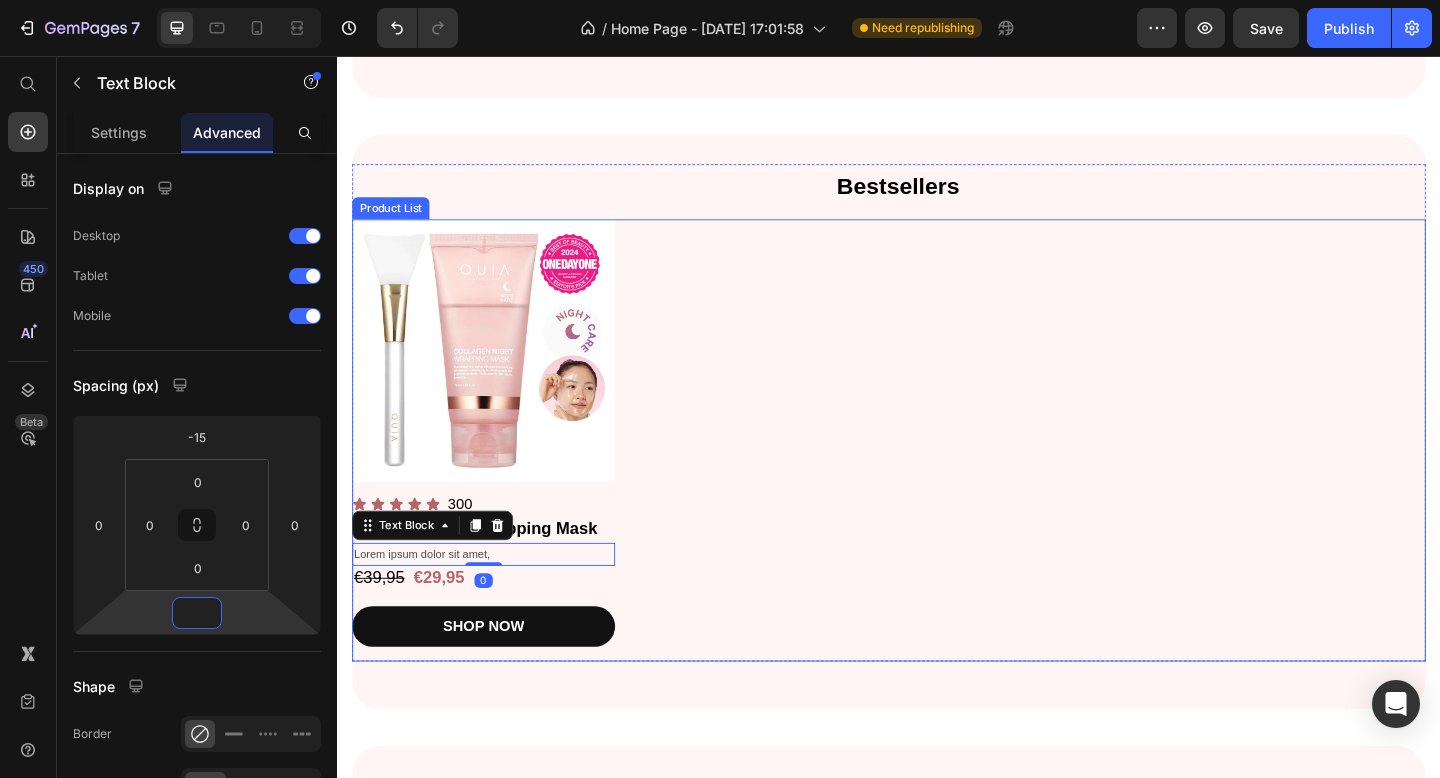 click on "Product Images Icon Icon Icon Icon Icon Icon List 300 Text Block Row Collagen Night Wrapping Mask Product Title Lorem ipsum dolor sit amet,  Text Block   0 €39,95 Product Price €29,95 Product Price Row SHOP NOW Product Cart Button Row" at bounding box center [937, 474] 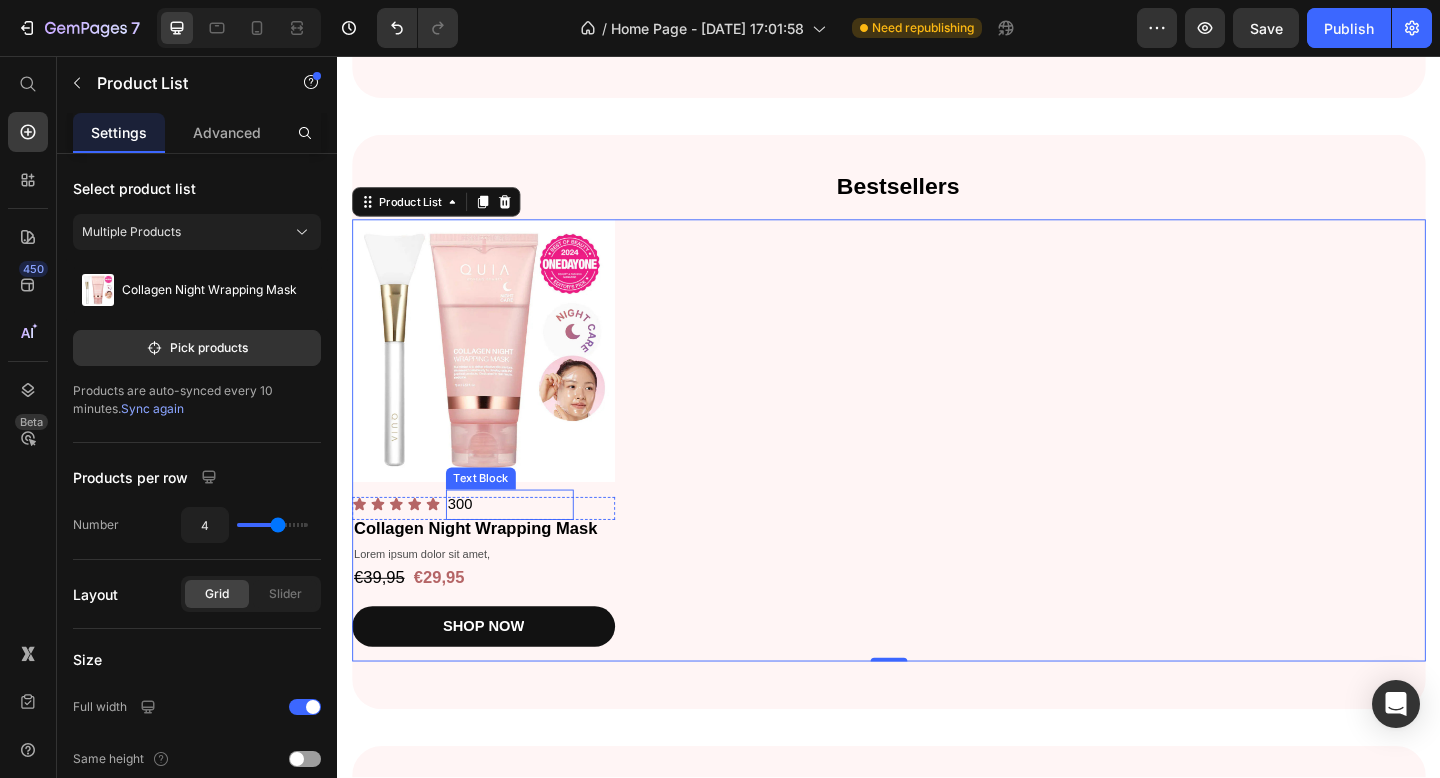 click on "300" at bounding box center (524, 544) 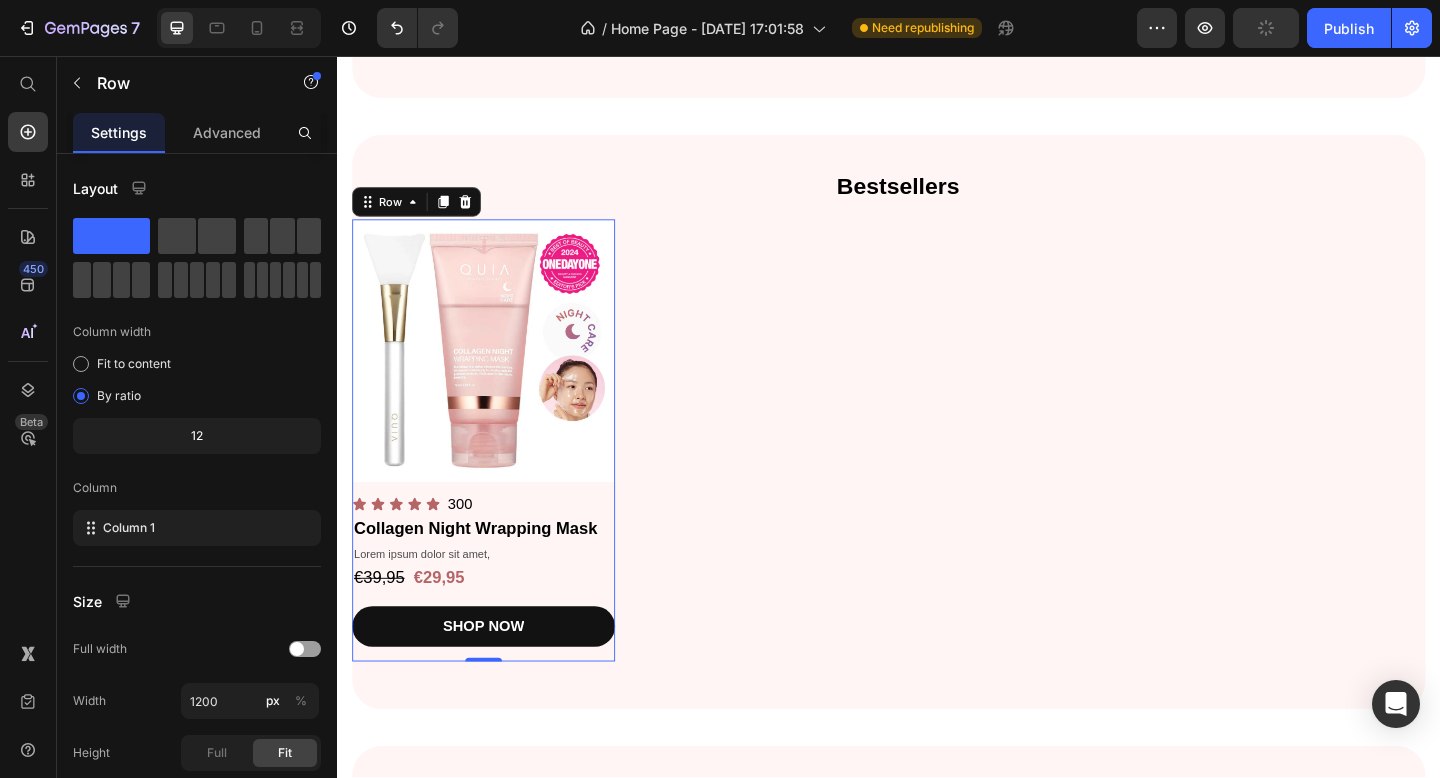 click on "Product Images Icon Icon Icon Icon Icon Icon List 300 Text Block Row Collagen Night Wrapping Mask Product Title Lorem ipsum dolor sit amet,  Text Block €39,95 Product Price €29,95 Product Price Row SHOP NOW Product Cart Button" at bounding box center (496, 474) 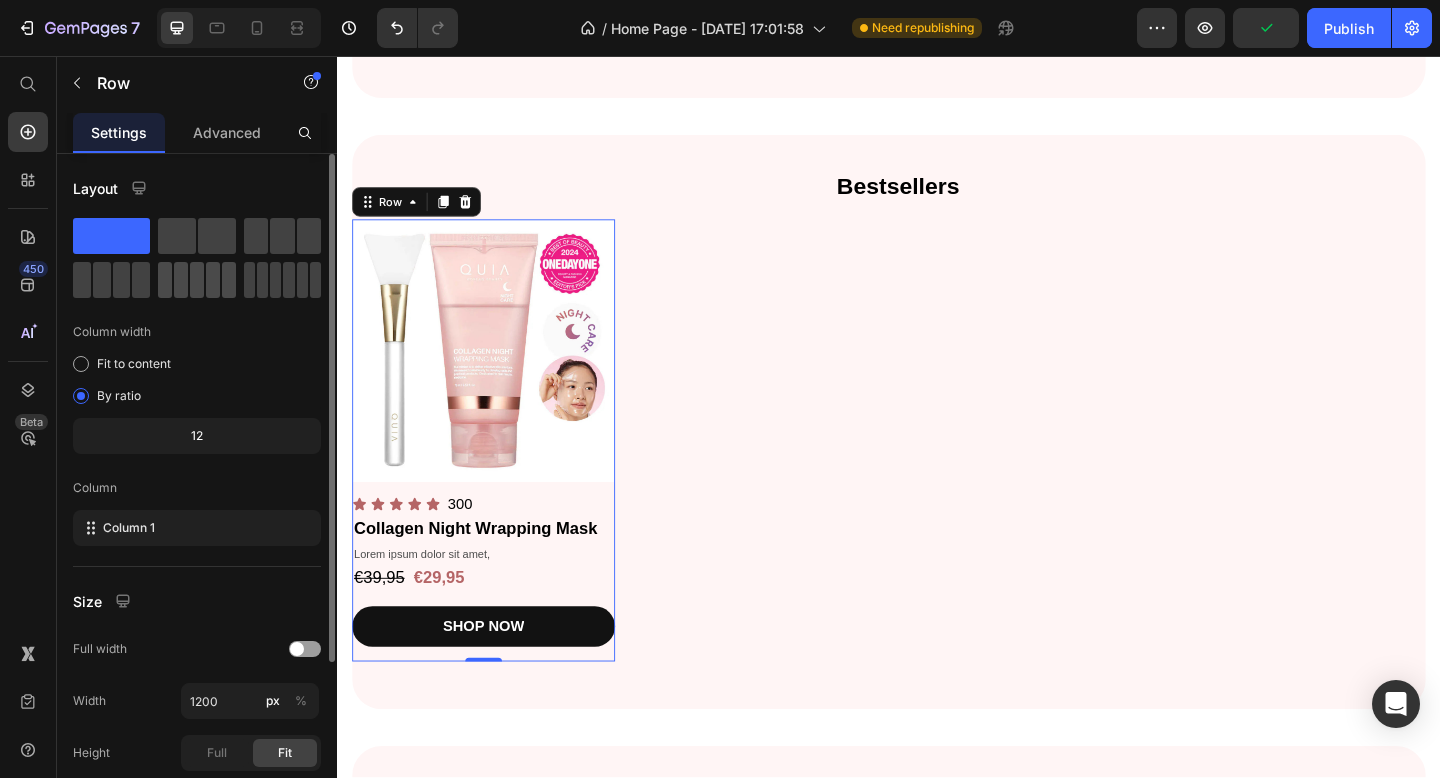 scroll, scrollTop: 231, scrollLeft: 0, axis: vertical 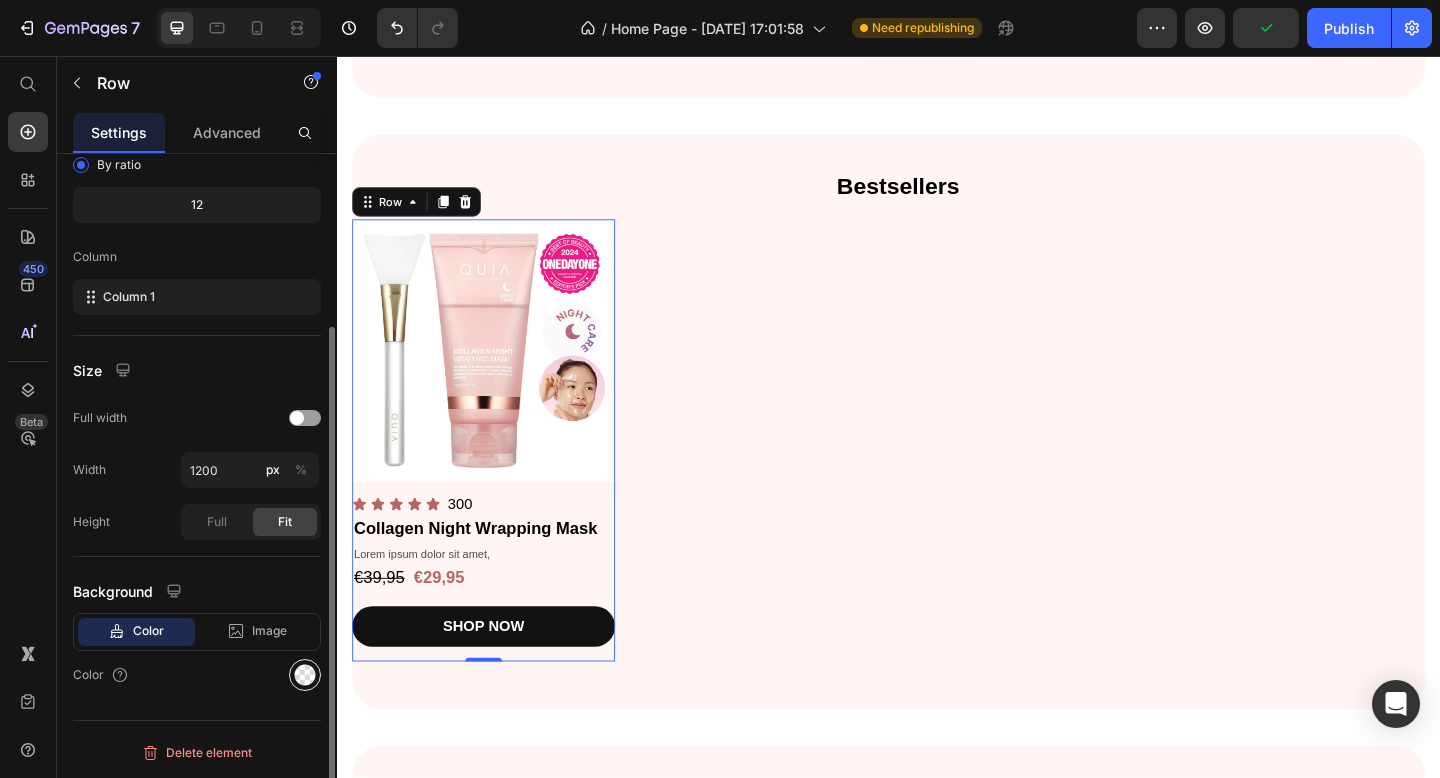 click 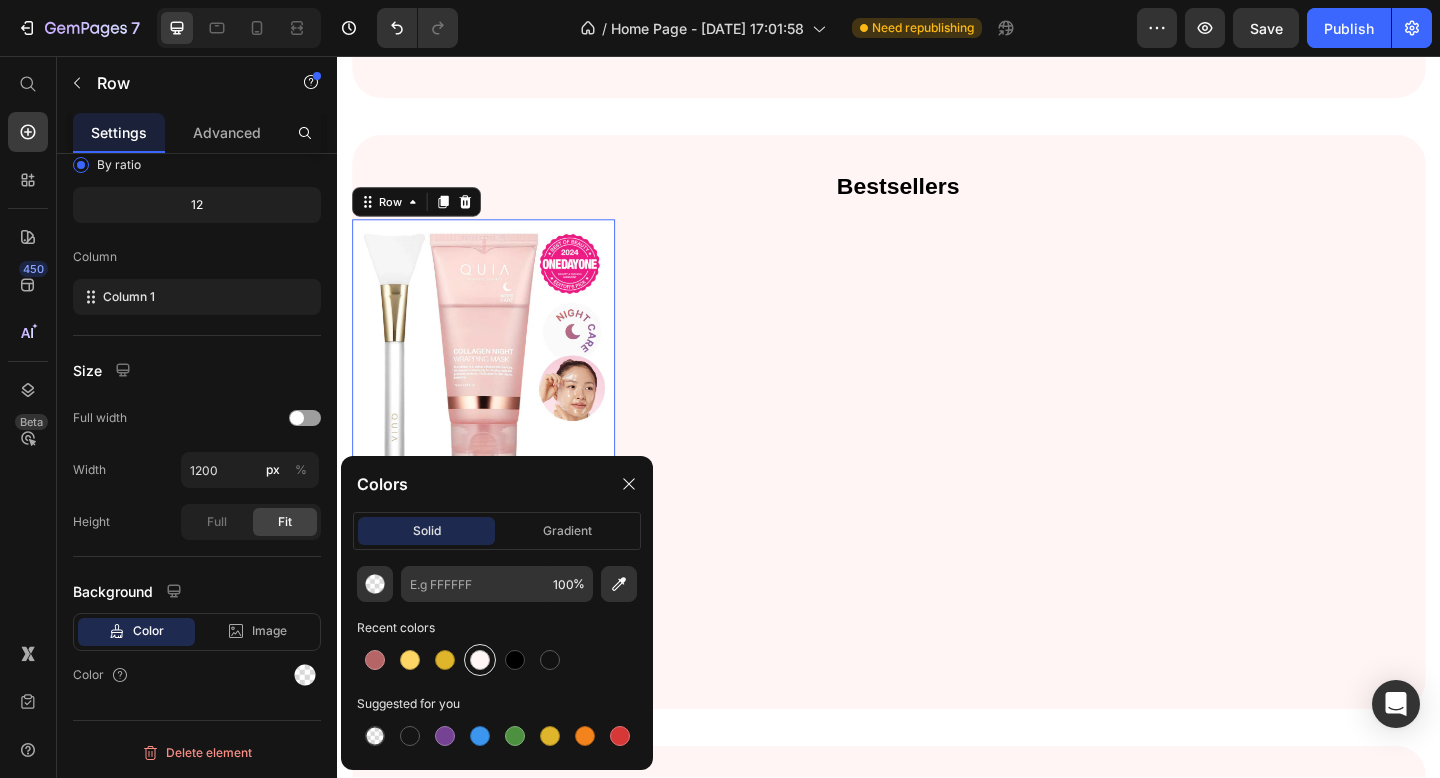 click at bounding box center (480, 660) 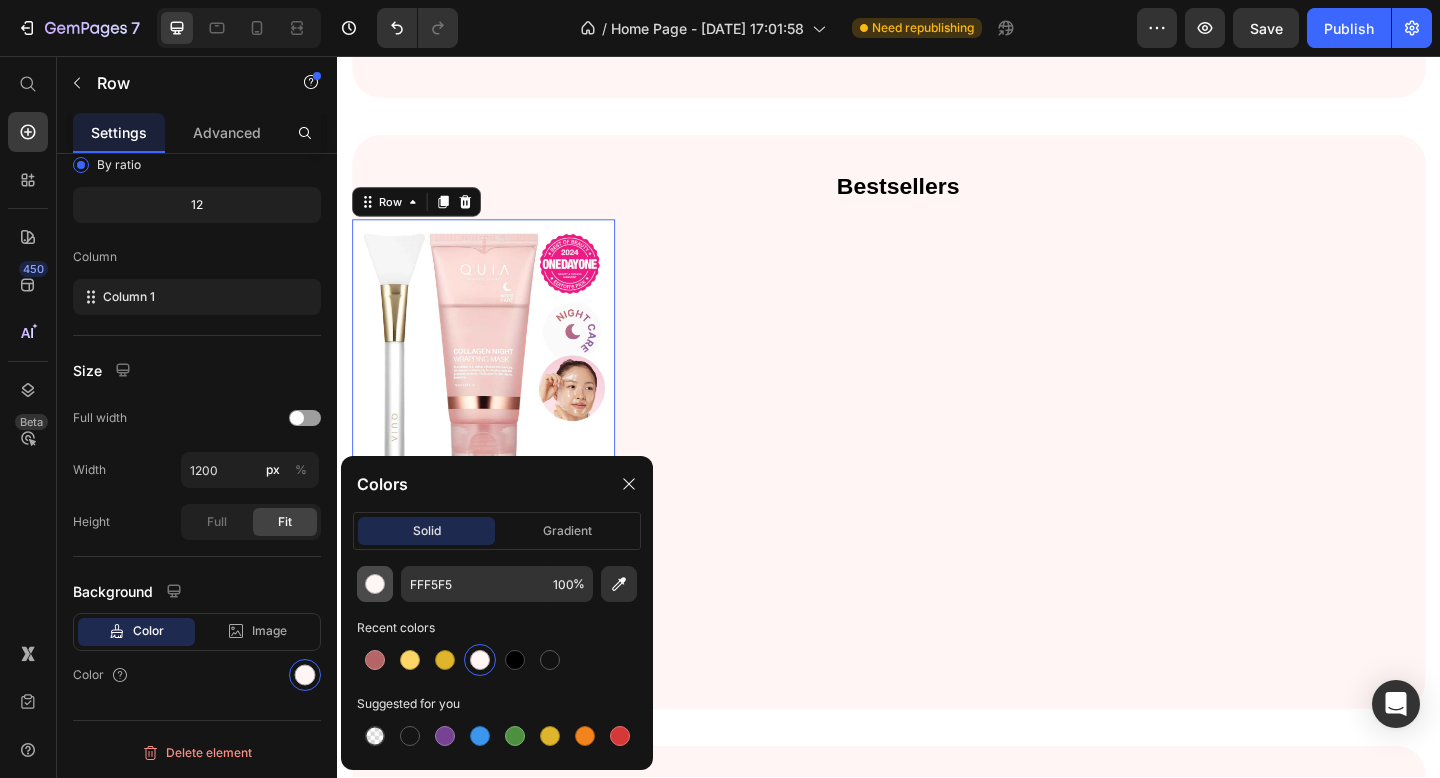 click at bounding box center (375, 584) 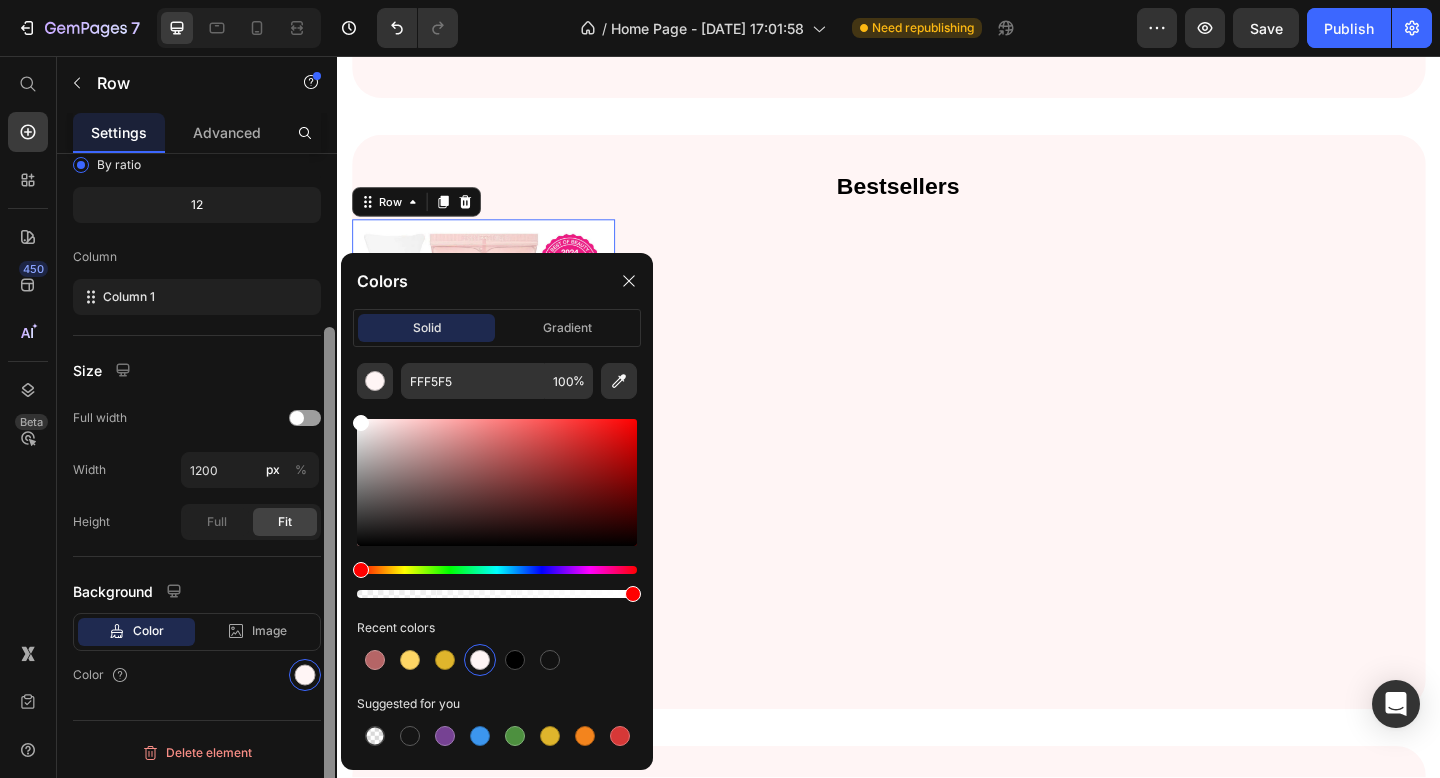 drag, startPoint x: 479, startPoint y: 491, endPoint x: 334, endPoint y: 380, distance: 182.60887 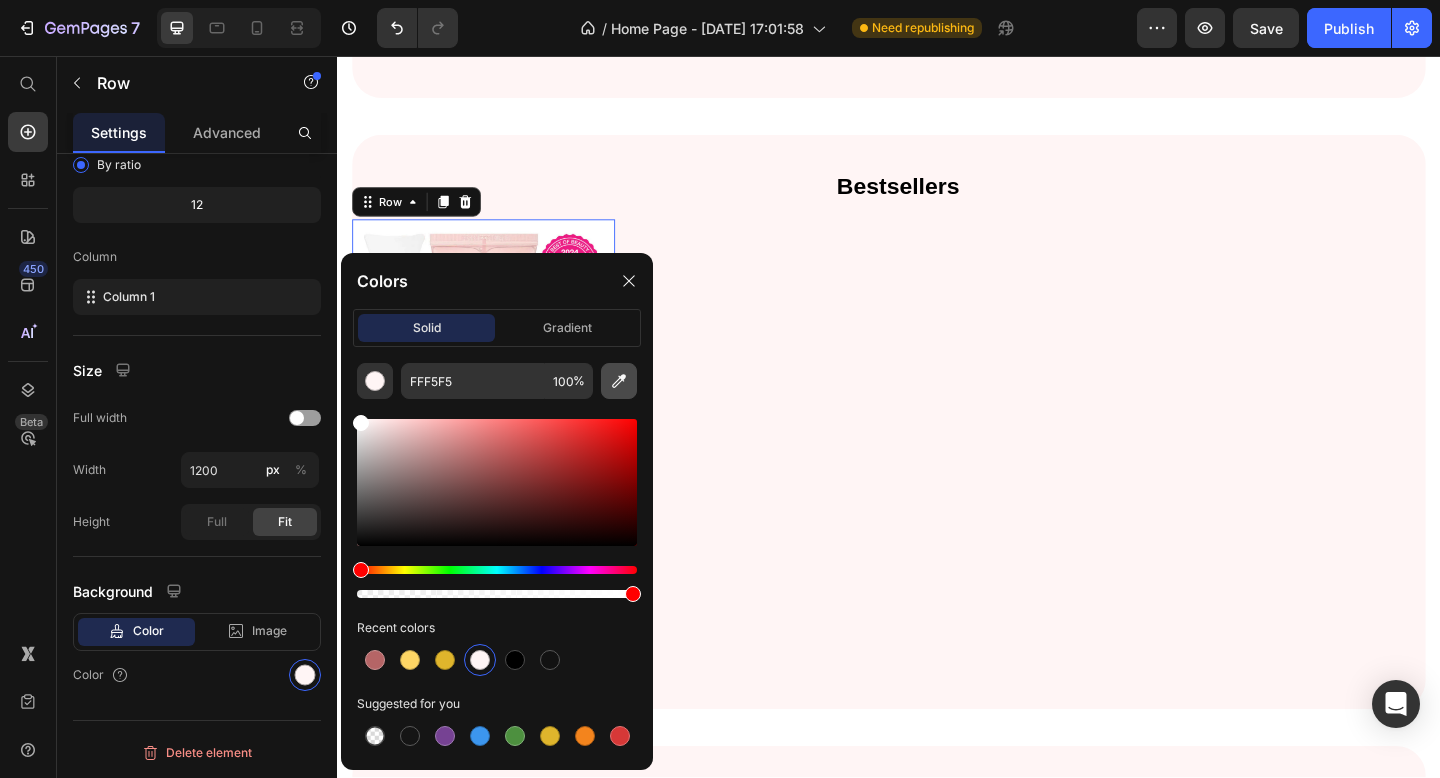 type on "FFFFFF" 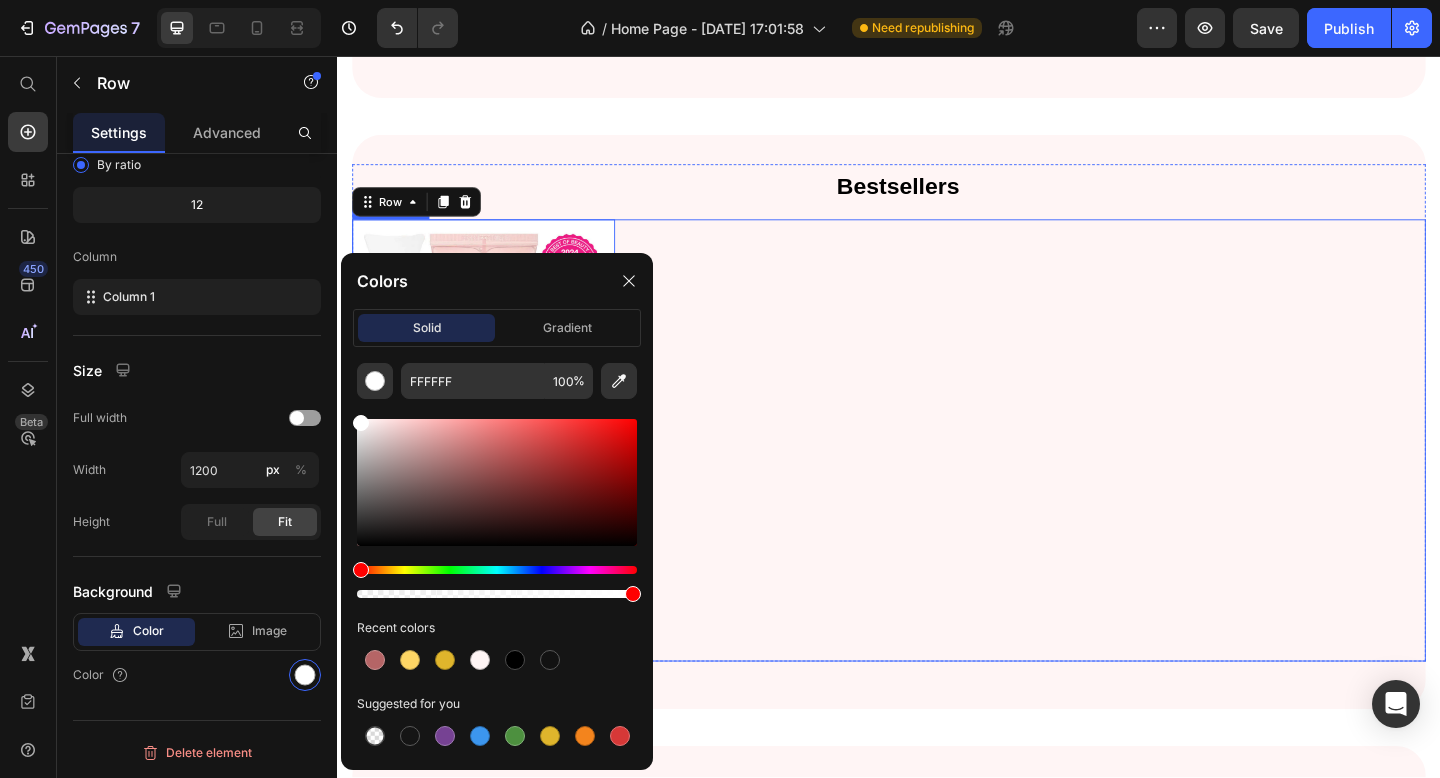click on "Product Images Icon Icon Icon Icon Icon Icon List 300 Text Block Row Collagen Night Wrapping Mask Product Title Lorem ipsum dolor sit amet,  Text Block €39,95 Product Price €29,95 Product Price Row SHOP NOW Product Cart Button Row   0" at bounding box center [937, 474] 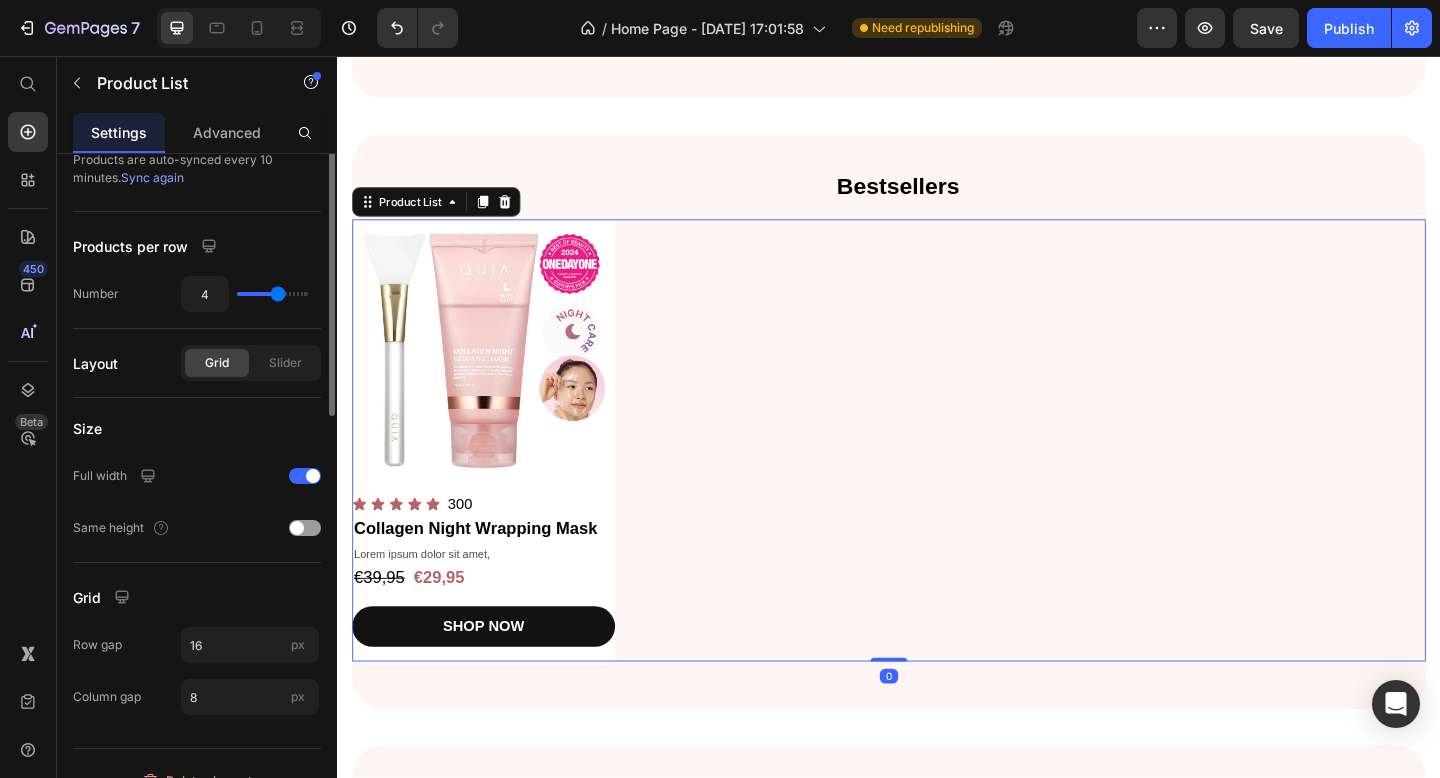scroll, scrollTop: 0, scrollLeft: 0, axis: both 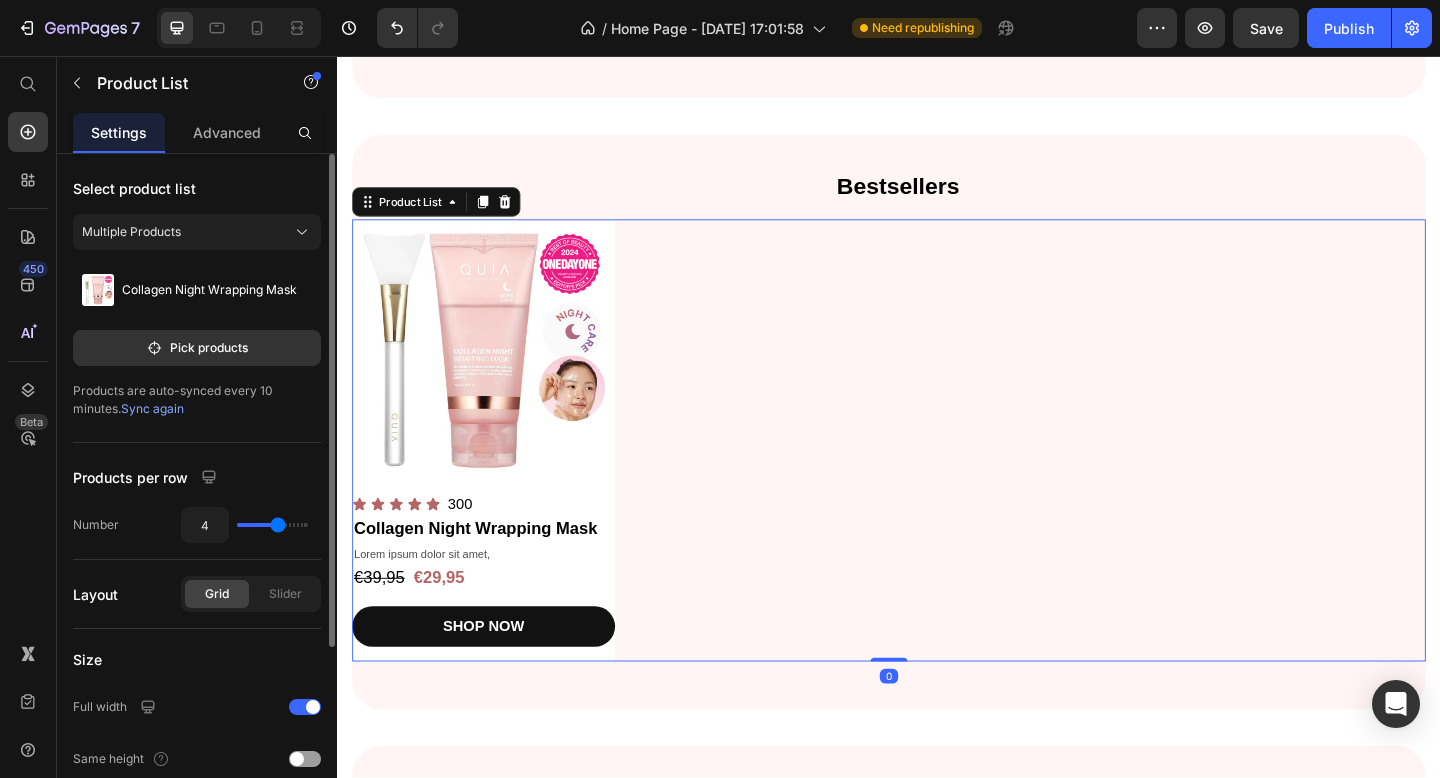 click on "Product Images Icon Icon Icon Icon Icon Icon List 300 Text Block Row Collagen Night Wrapping Mask Product Title Lorem ipsum dolor sit amet,  Text Block €39,95 Product Price €29,95 Product Price Row SHOP NOW Product Cart Button Row" at bounding box center [937, 474] 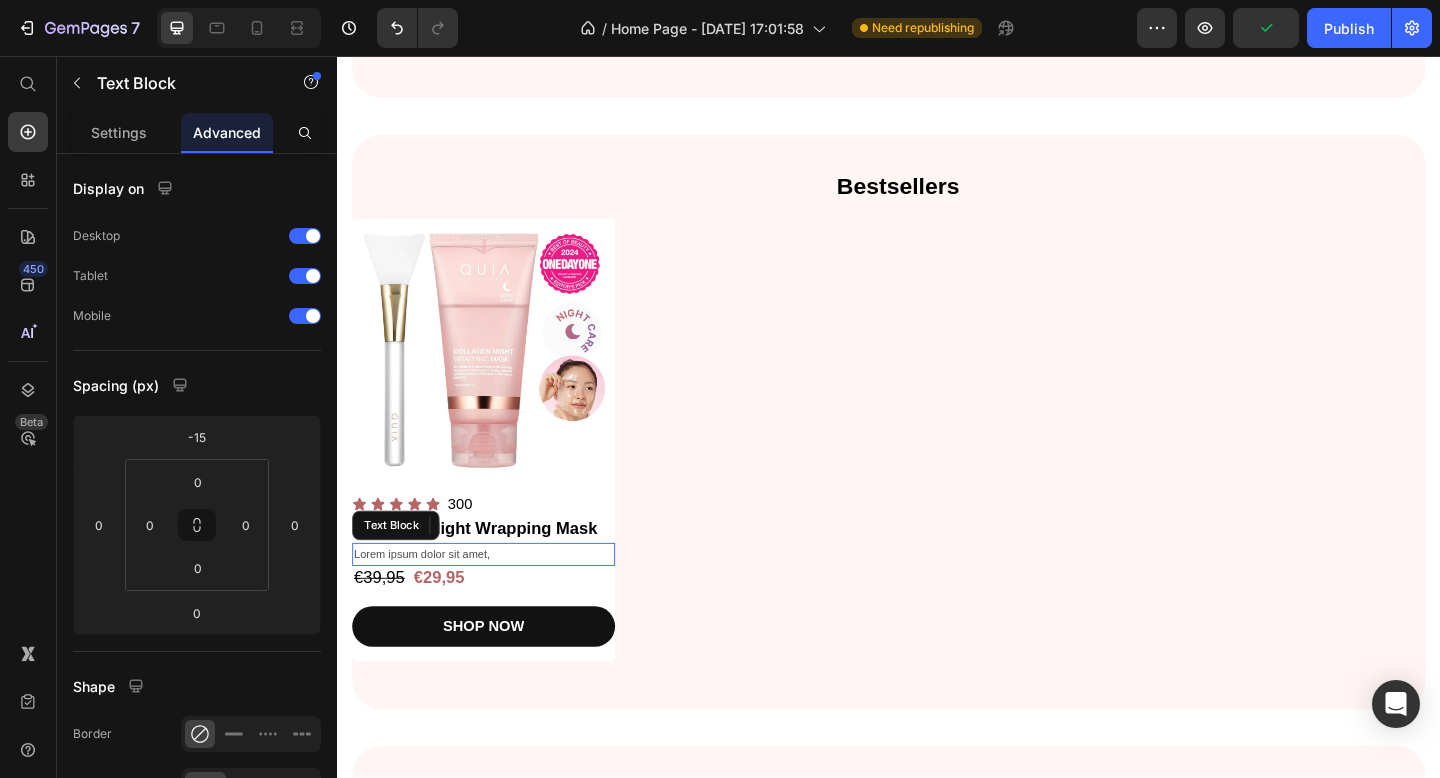 click on "Lorem ipsum dolor sit amet," at bounding box center (496, 599) 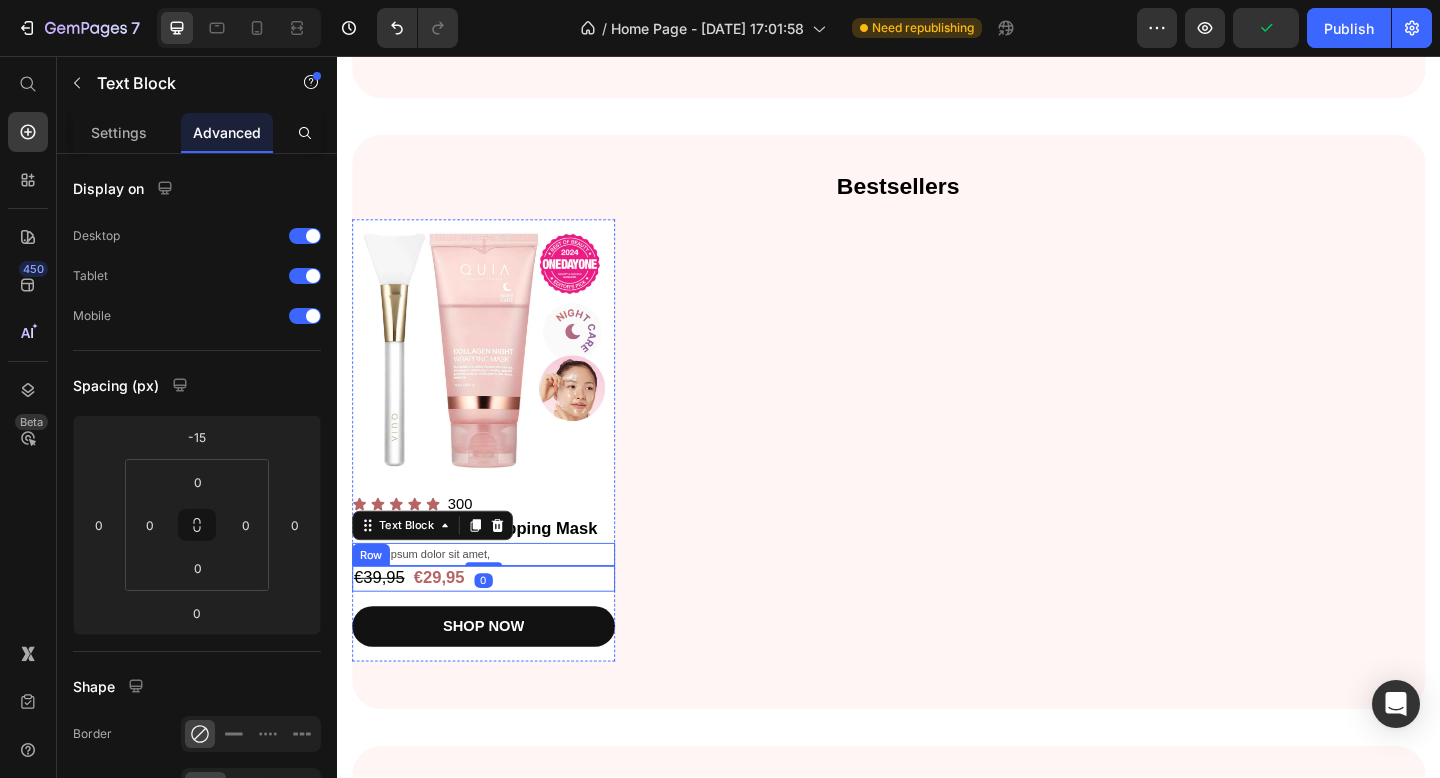 click on "€39,95 Product Price €29,95 Product Price Row" at bounding box center [496, 624] 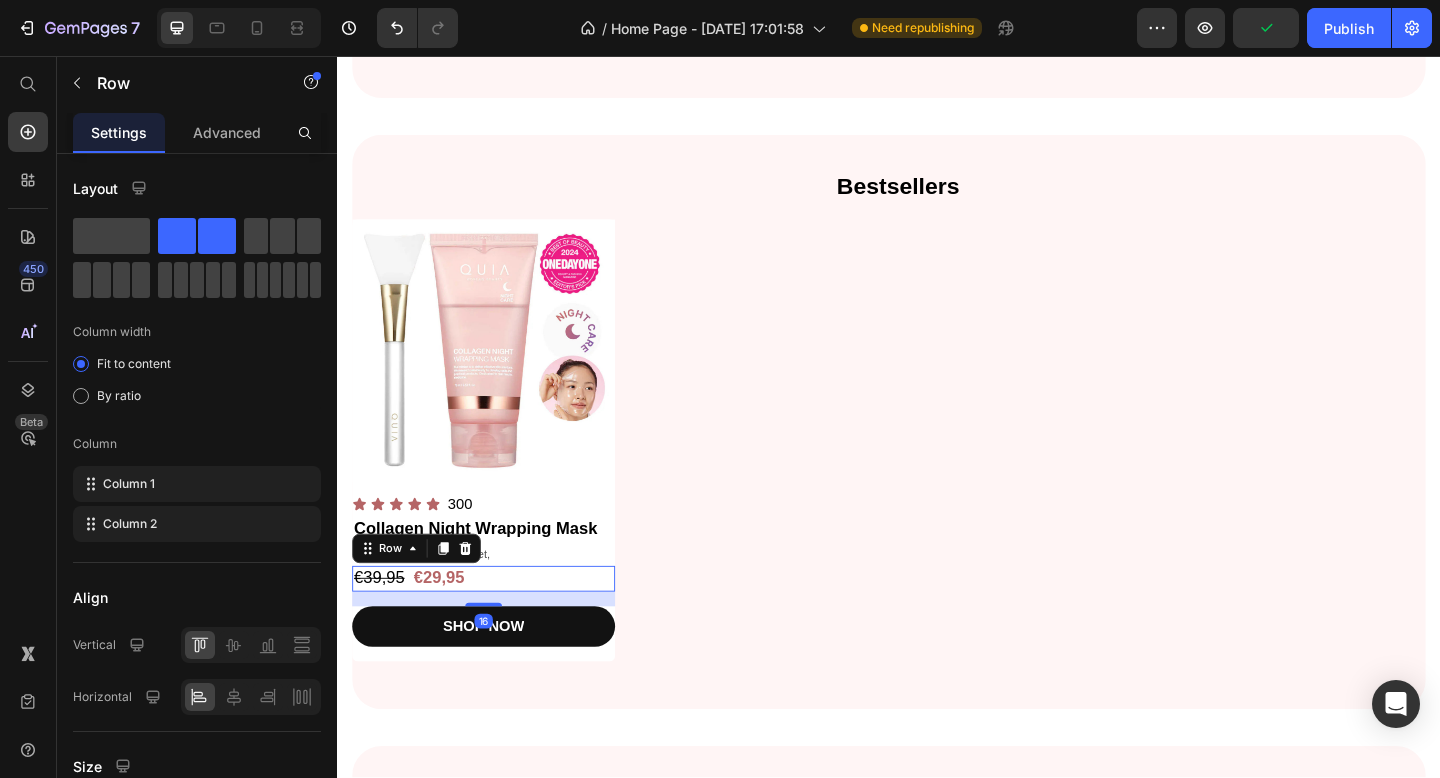 click on "16" at bounding box center (496, 647) 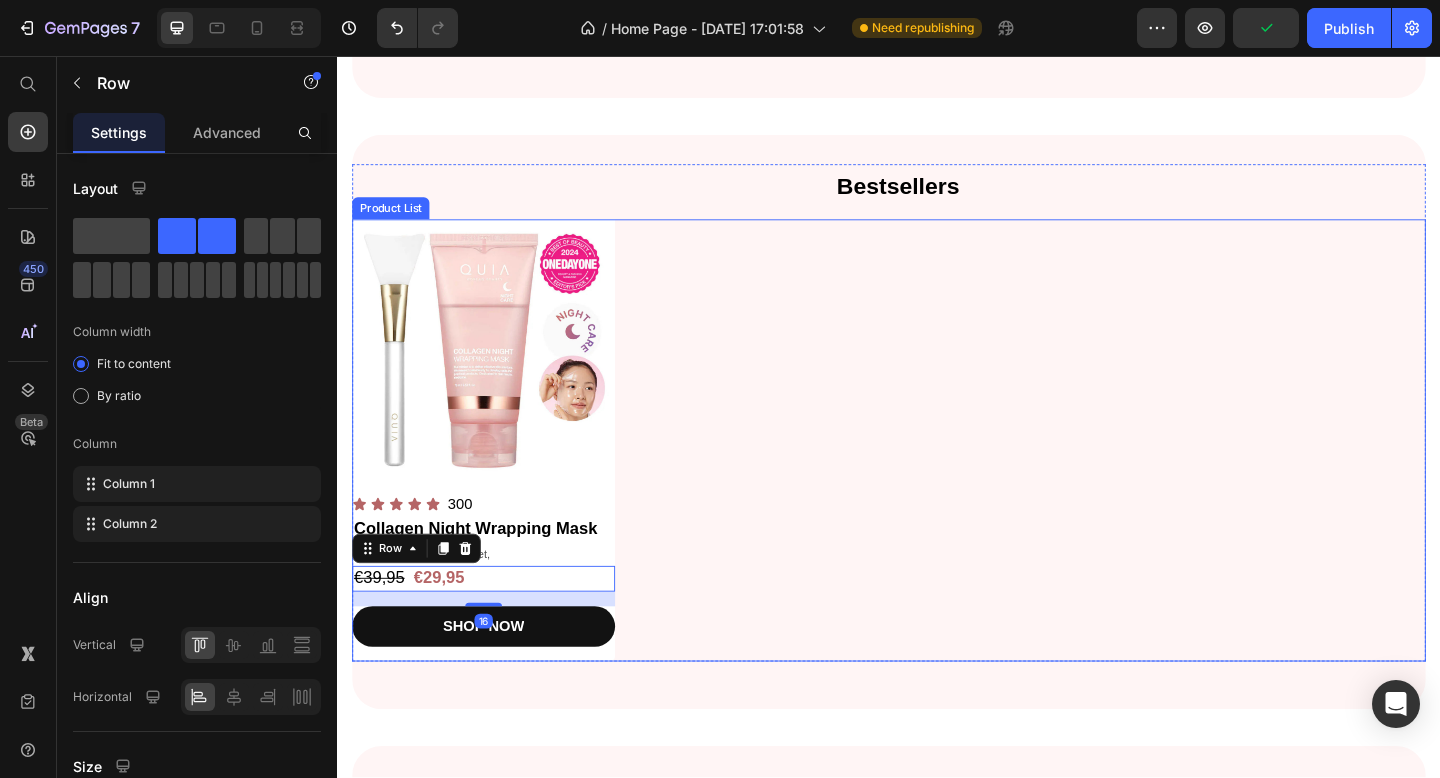 click on "Product Images Icon Icon Icon Icon Icon Icon List 300 Text Block Row Collagen Night Wrapping Mask Product Title Lorem ipsum dolor sit amet,  Text Block €39,95 Product Price €29,95 Product Price Row   16 SHOP NOW Product Cart Button Row" at bounding box center (937, 474) 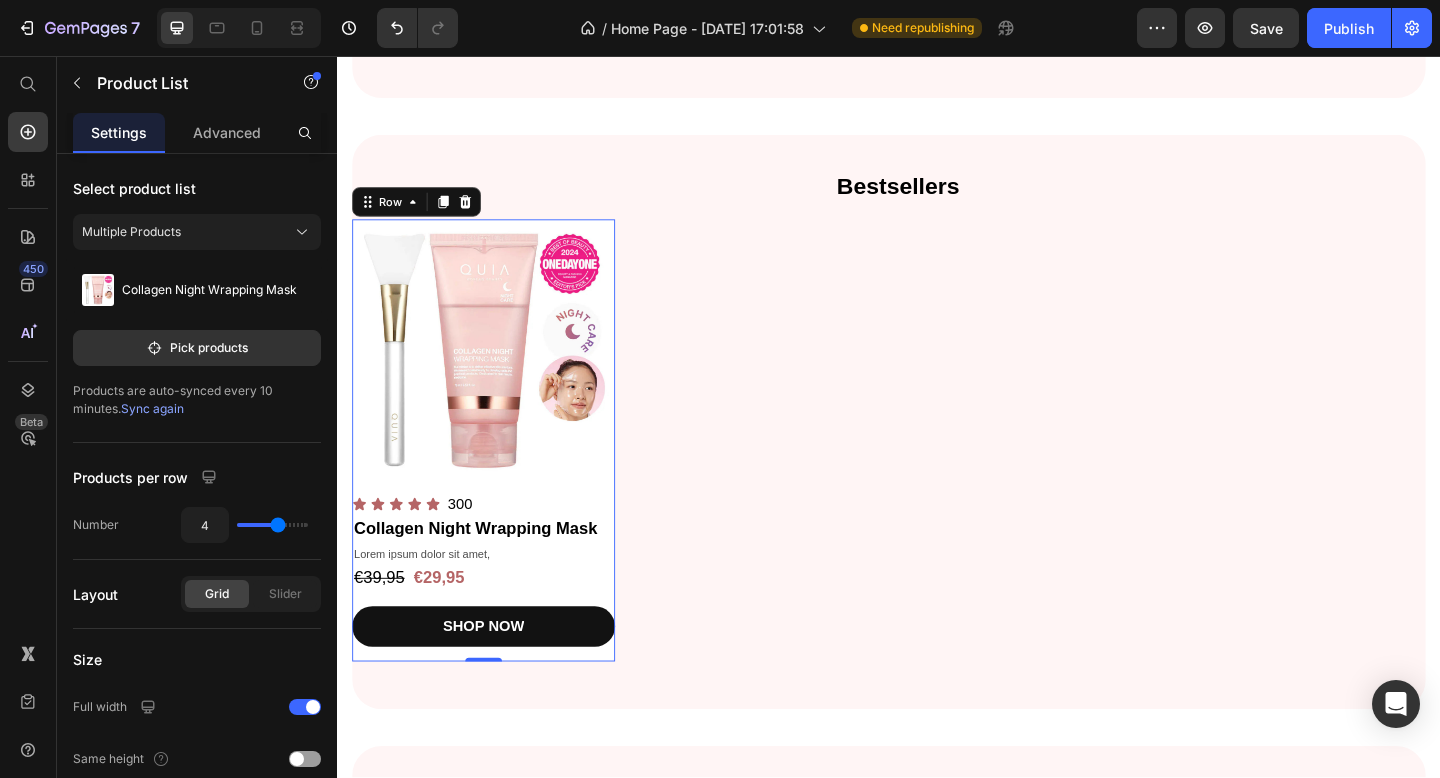 click on "Product Images Icon Icon Icon Icon Icon Icon List 300 Text Block Row Collagen Night Wrapping Mask Product Title Lorem ipsum dolor sit amet,  Text Block €39,95 Product Price €29,95 Product Price Row SHOP NOW Product Cart Button" at bounding box center [496, 474] 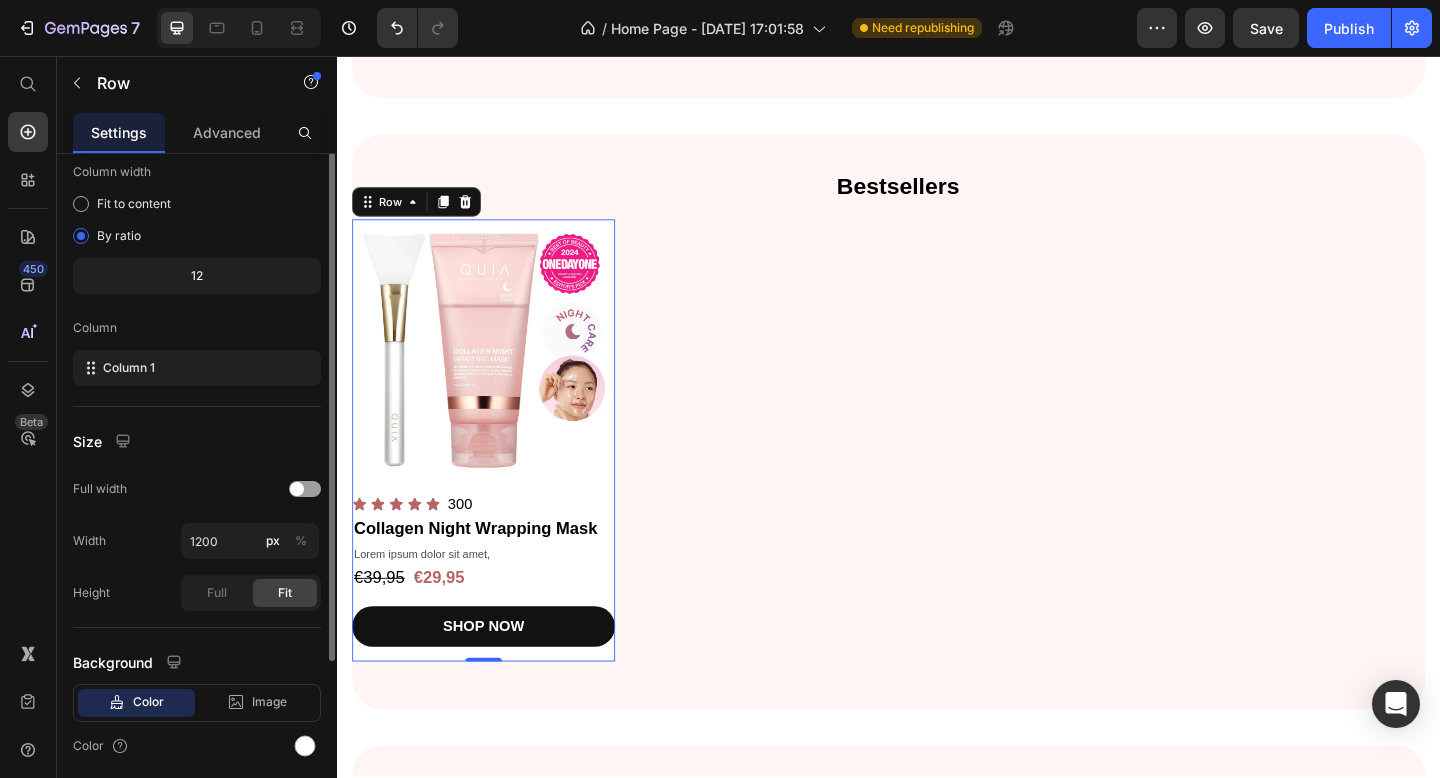 scroll, scrollTop: 231, scrollLeft: 0, axis: vertical 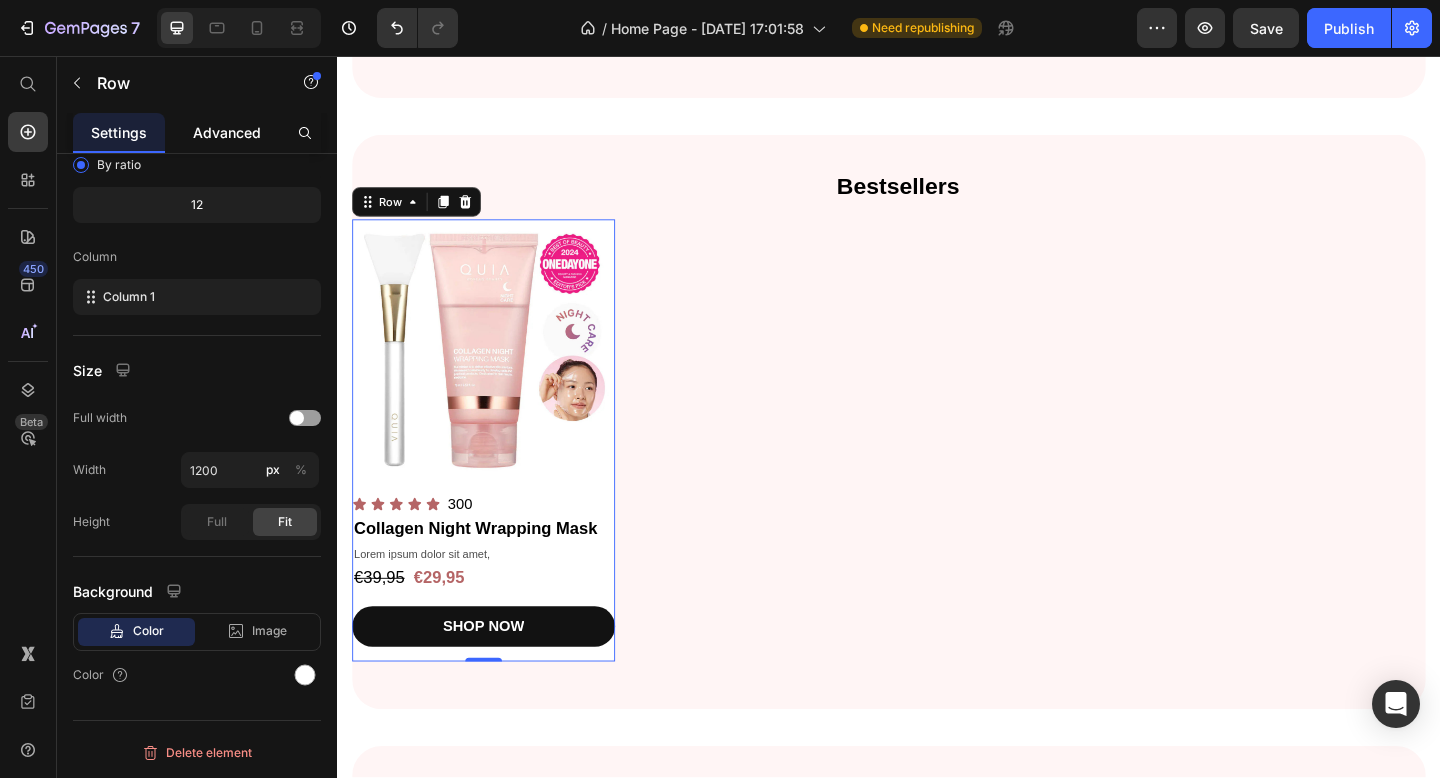 click on "Advanced" 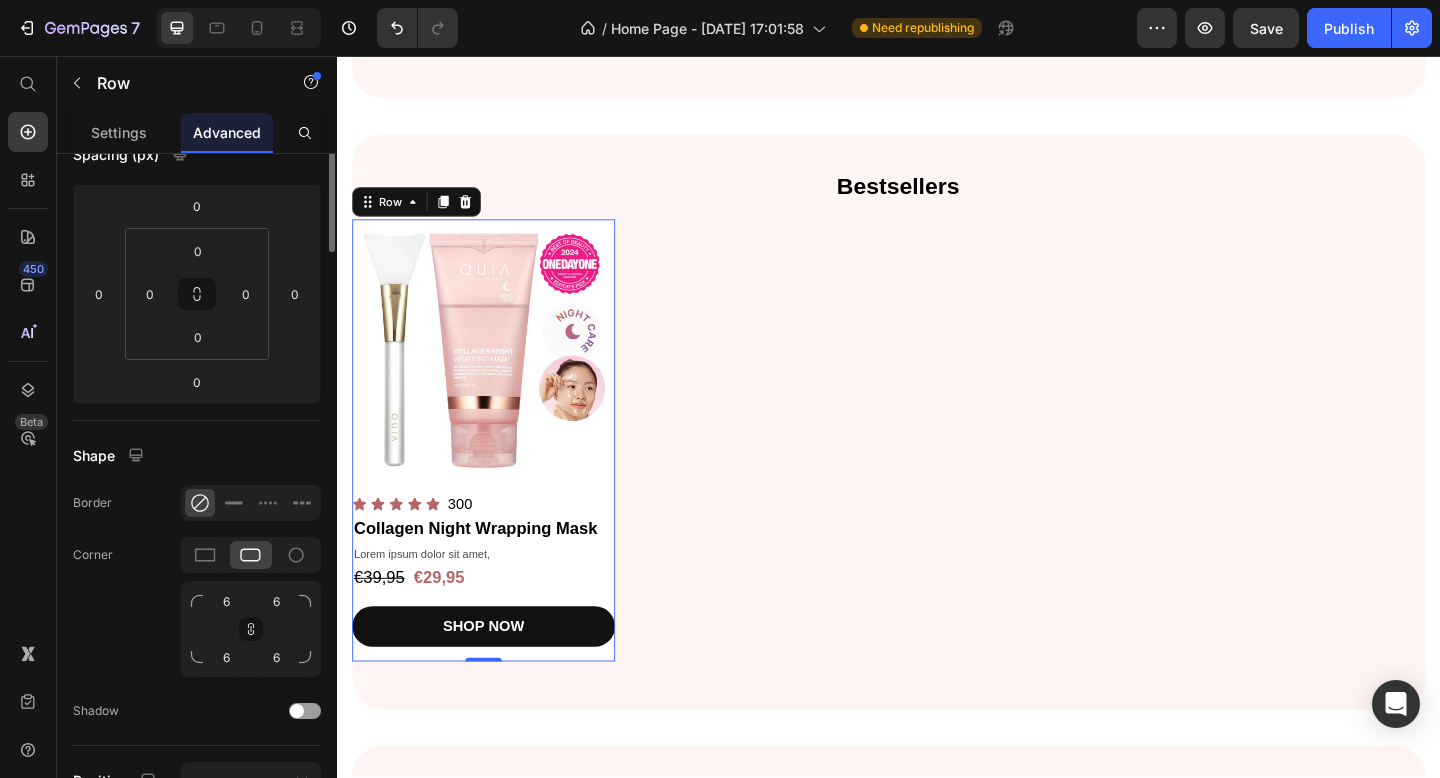 scroll, scrollTop: 0, scrollLeft: 0, axis: both 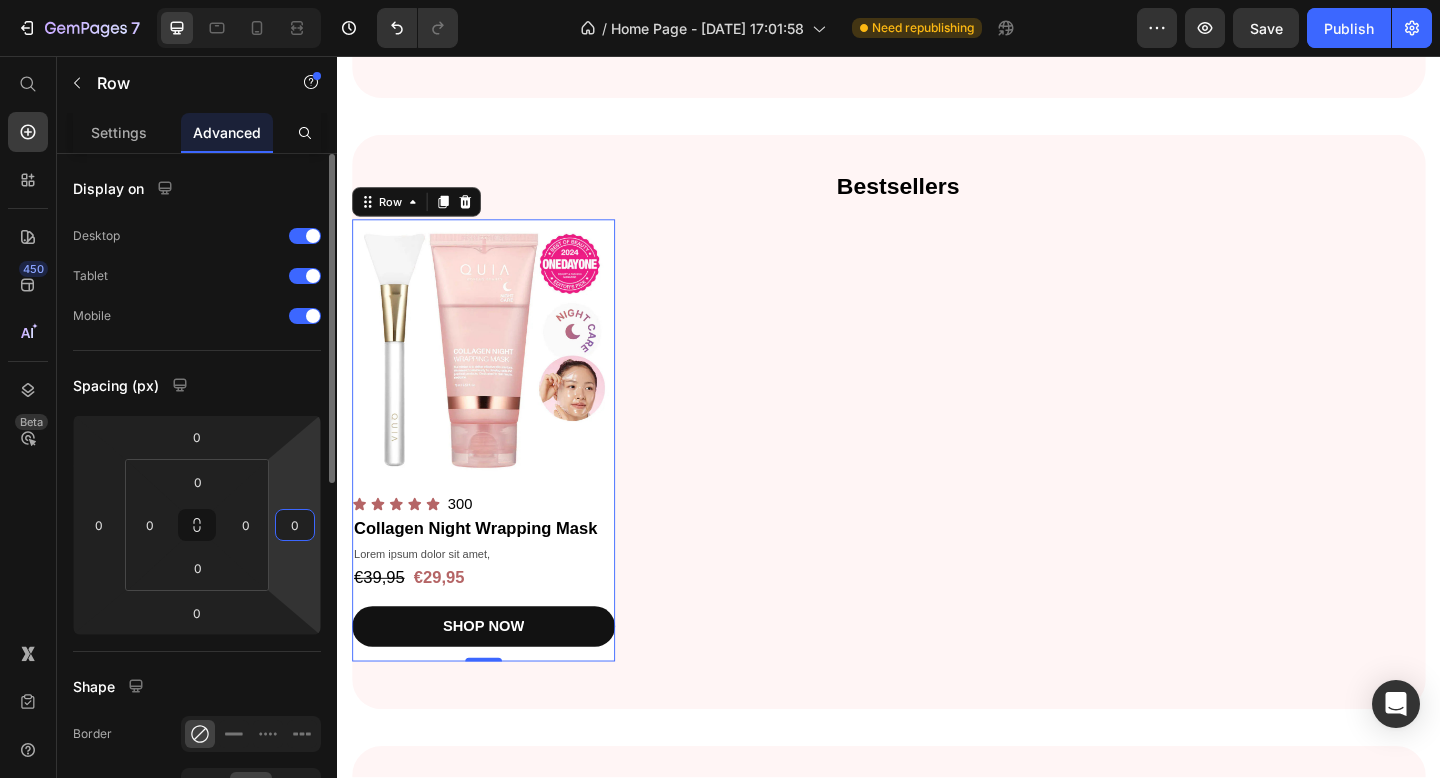 click on "0" at bounding box center (295, 525) 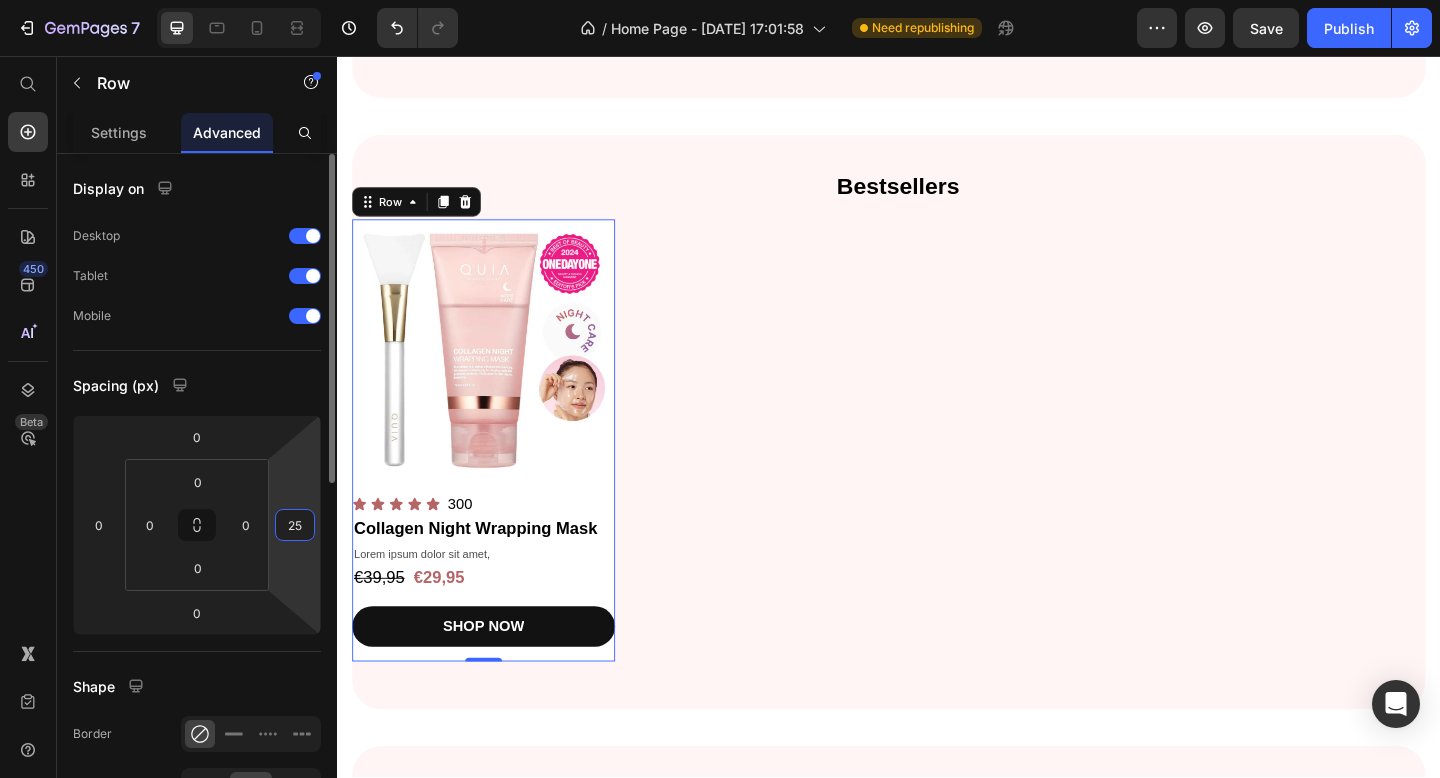 click on "25" at bounding box center [295, 525] 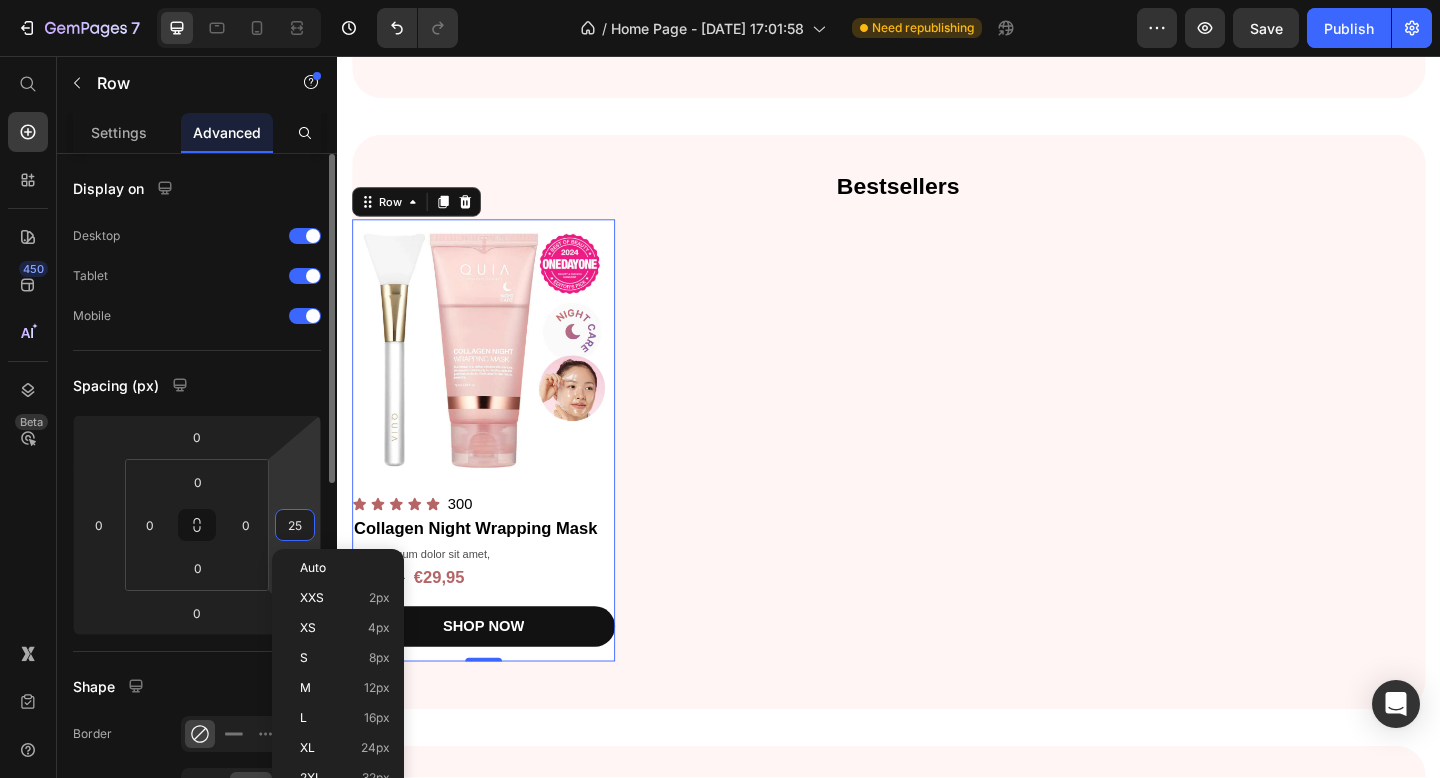 click on "25" at bounding box center (295, 525) 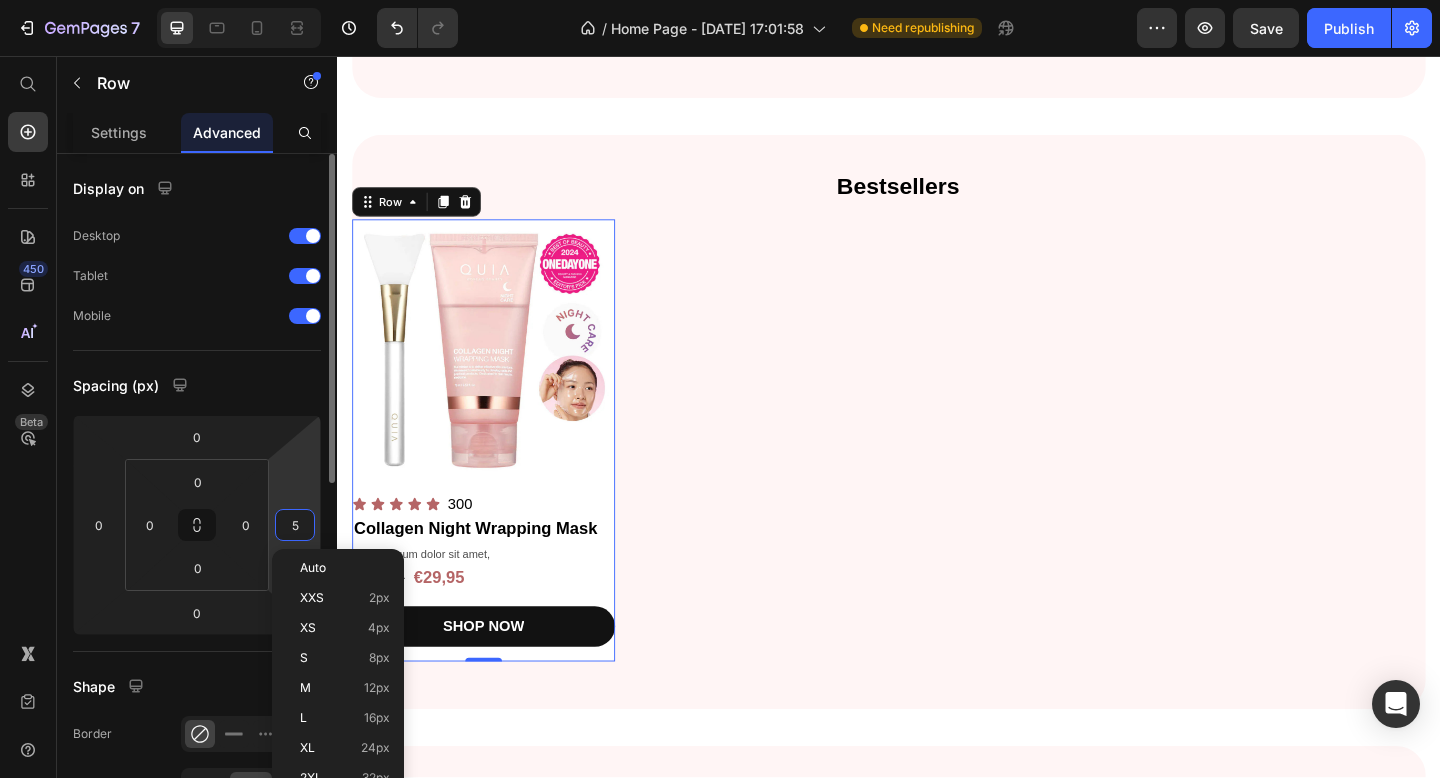 type on "50" 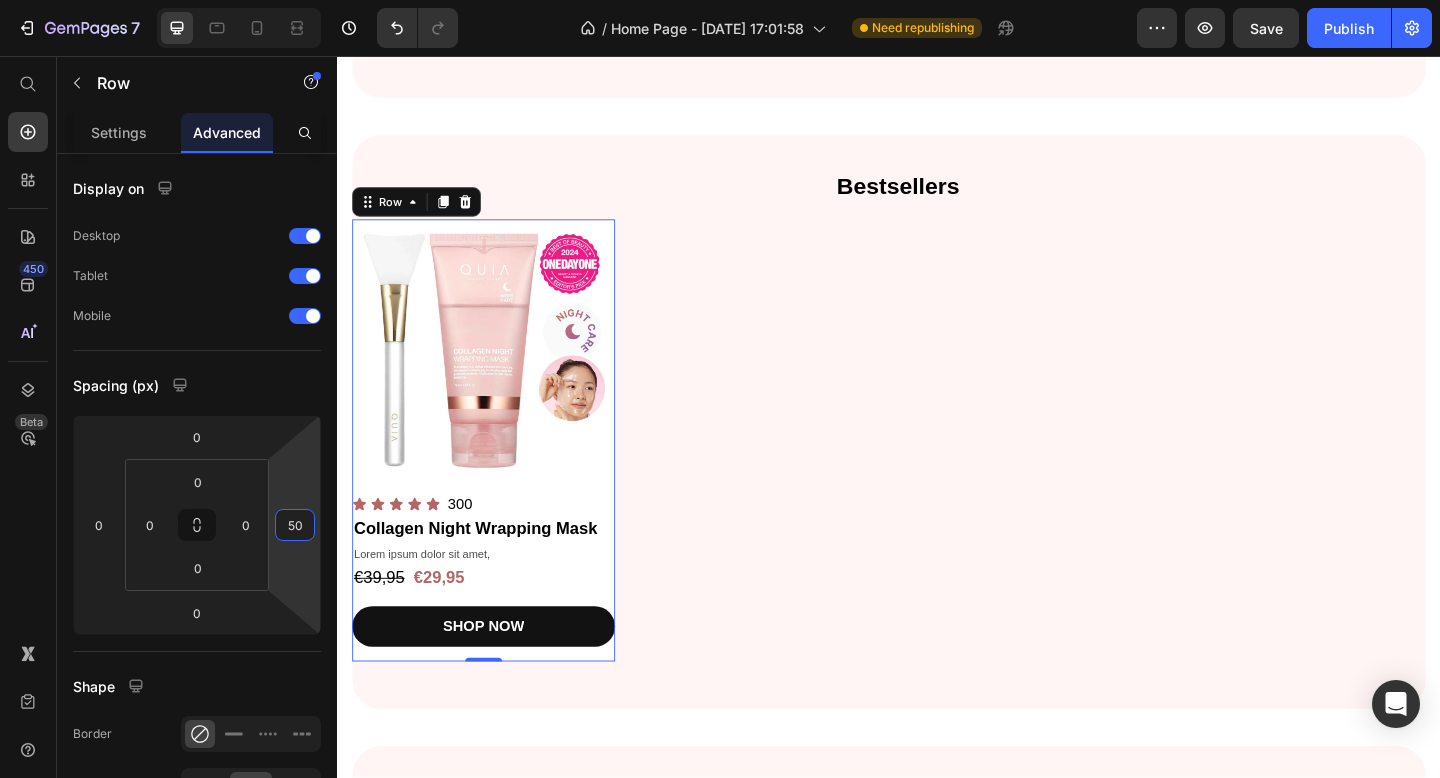 click on "Product Images Icon Icon Icon Icon Icon Icon List 300 Text Block Row Collagen Night Wrapping Mask Product Title Lorem ipsum dolor sit amet,  Text Block €39,95 Product Price €29,95 Product Price Row SHOP NOW Product Cart Button Row   0" at bounding box center [937, 474] 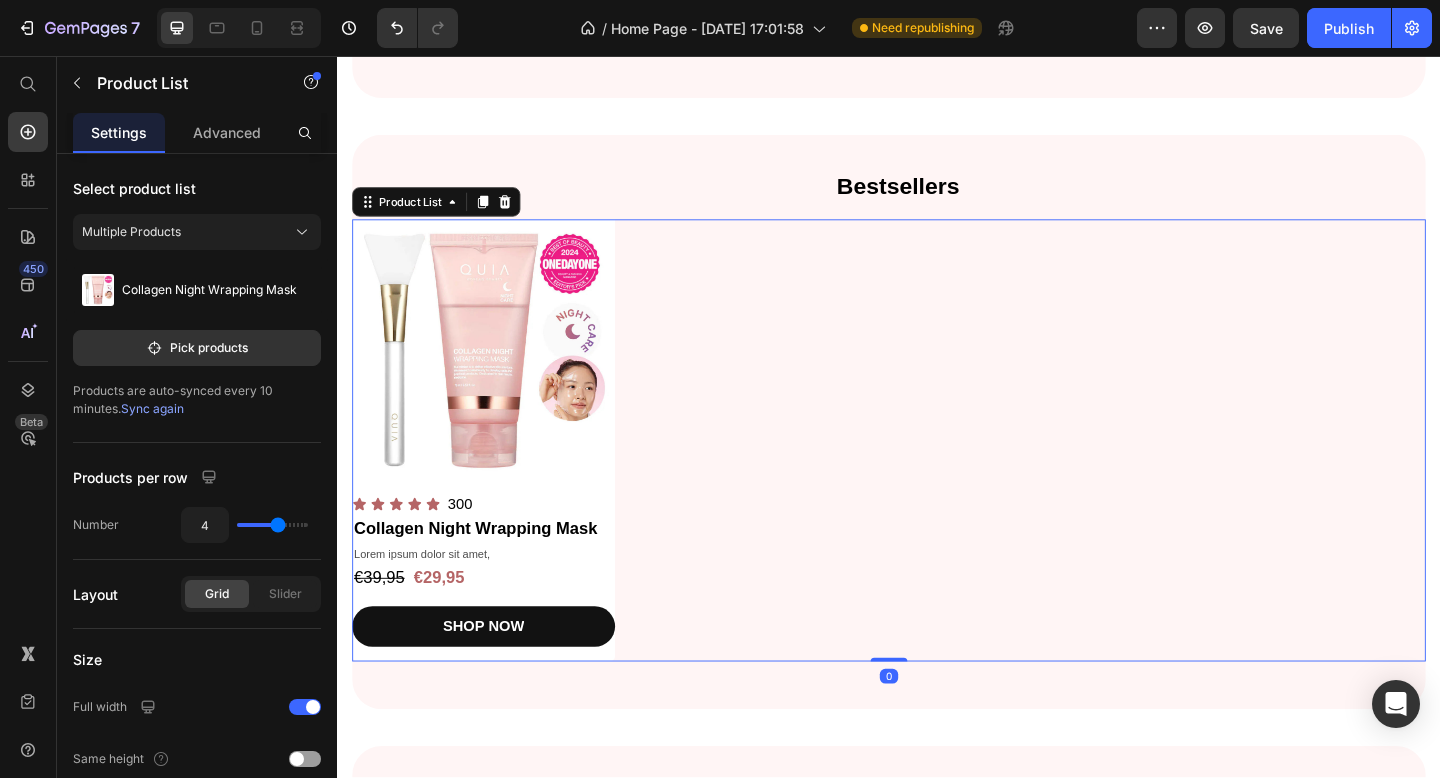 click at bounding box center [496, 377] 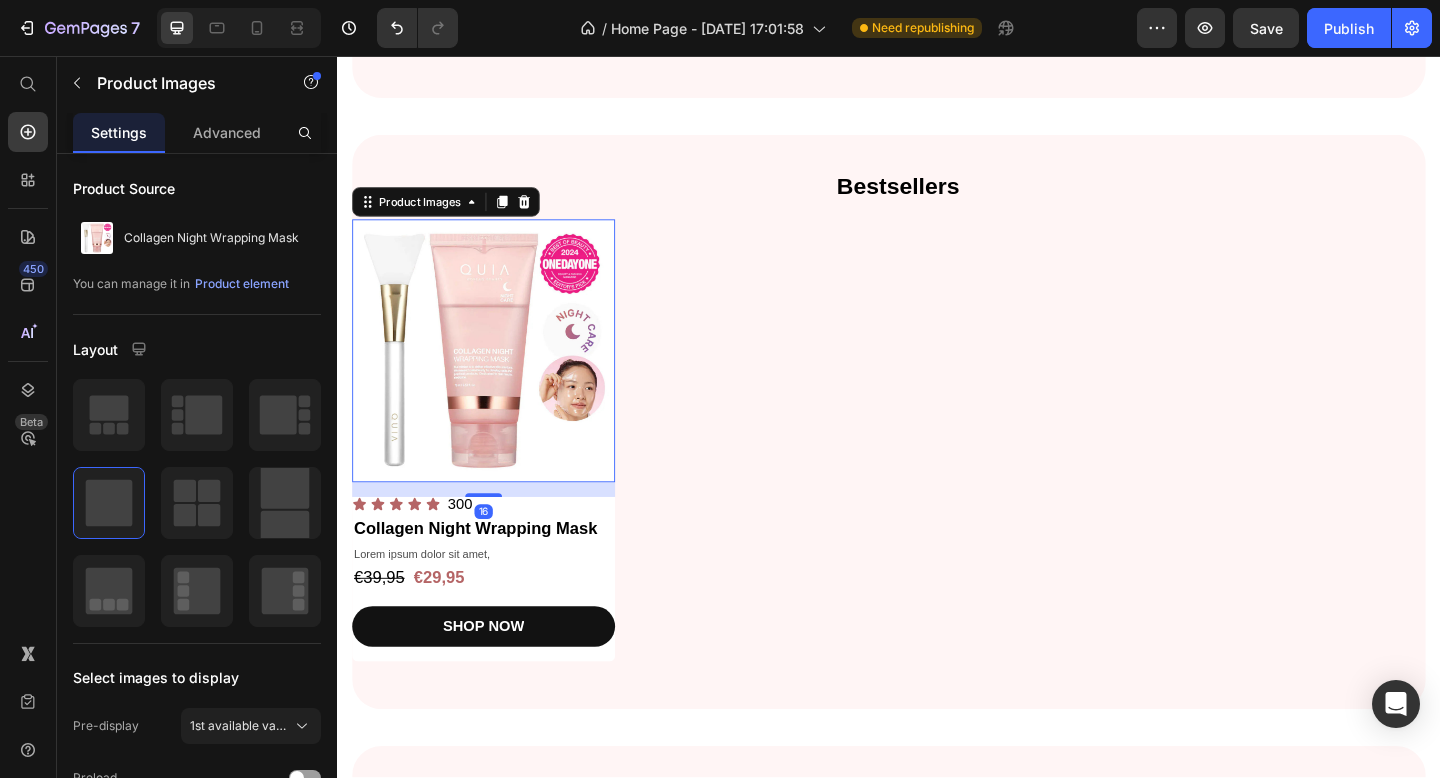 click on "16" at bounding box center (496, 528) 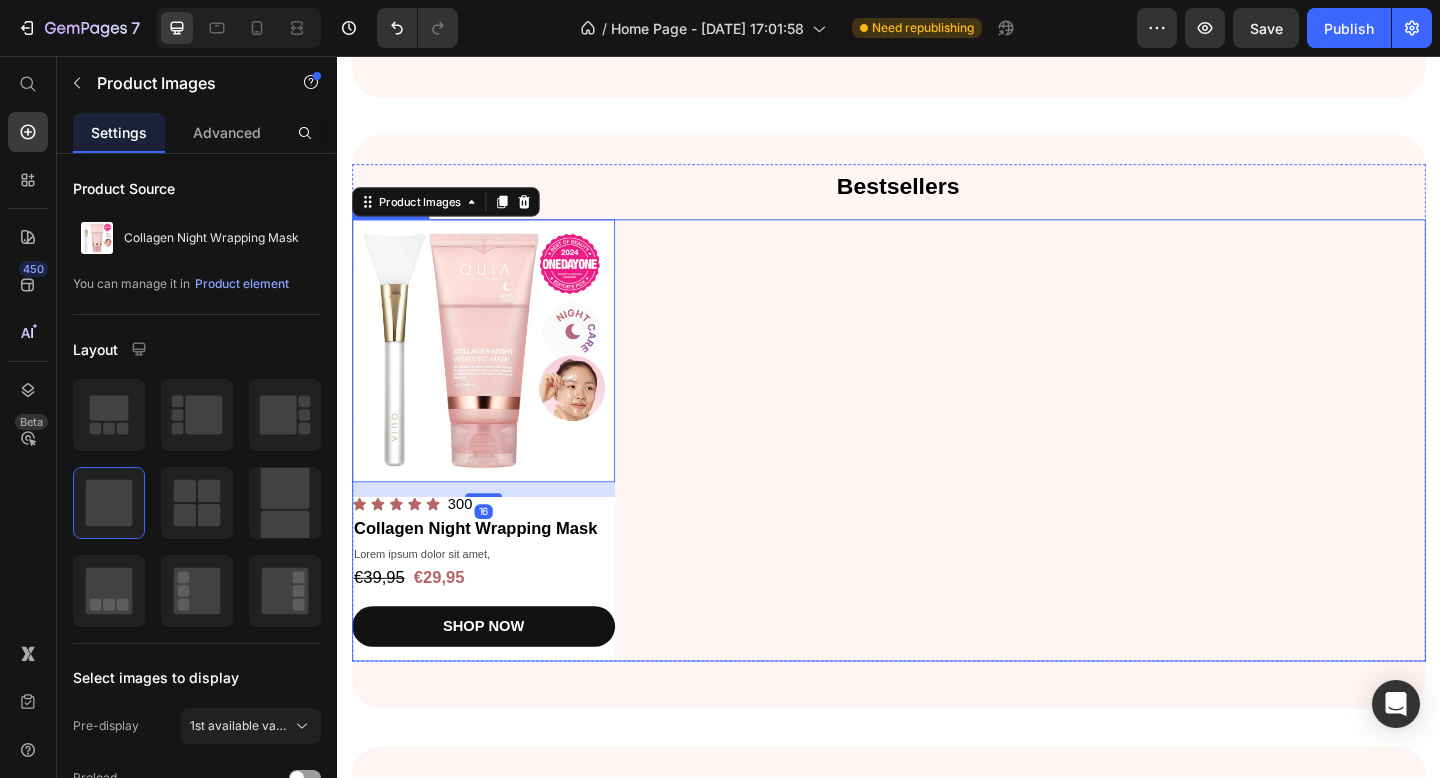 click on "Product Images   16 Icon Icon Icon Icon Icon Icon List 300 Text Block Row Collagen Night Wrapping Mask Product Title Lorem ipsum dolor sit amet,  Text Block €39,95 Product Price €29,95 Product Price Row SHOP NOW Product Cart Button Row" at bounding box center (937, 474) 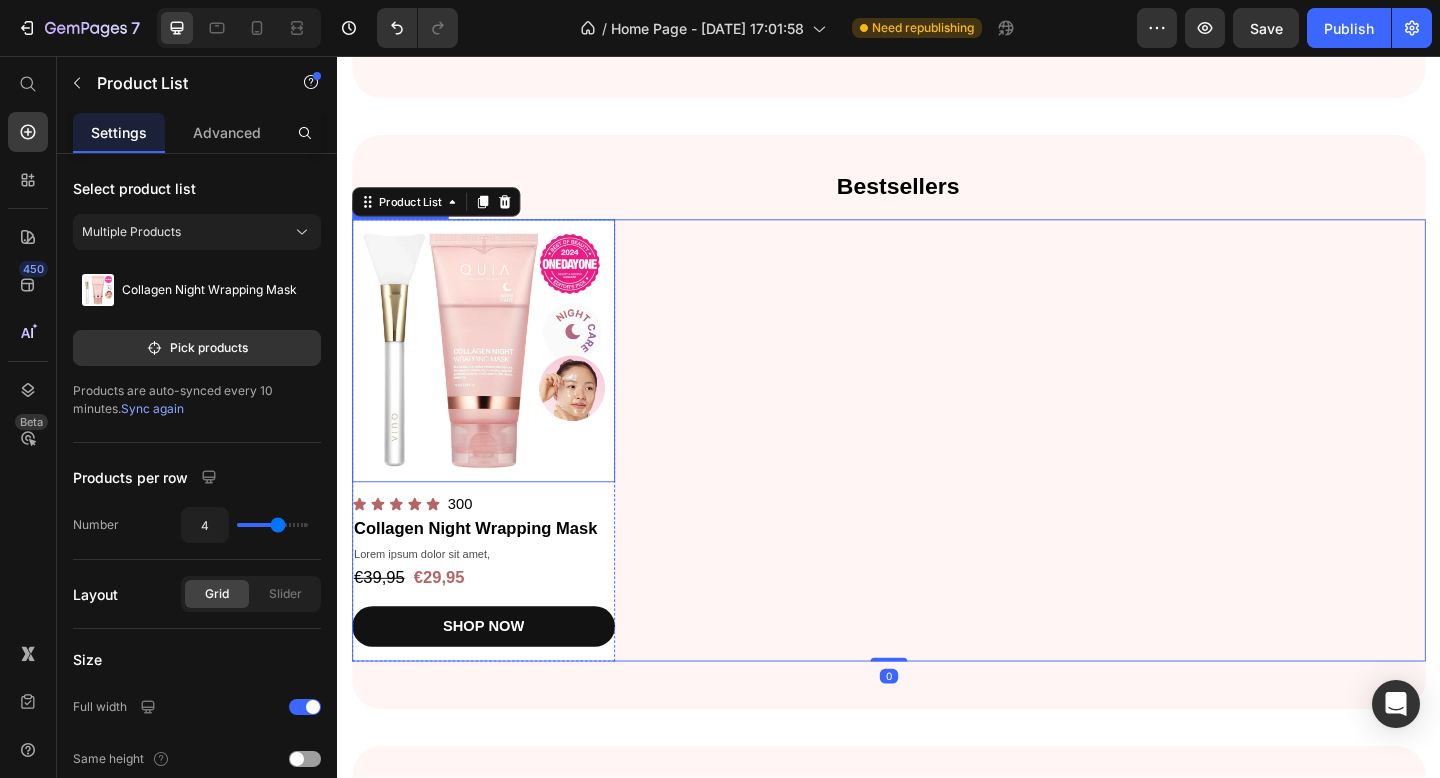 click at bounding box center [496, 377] 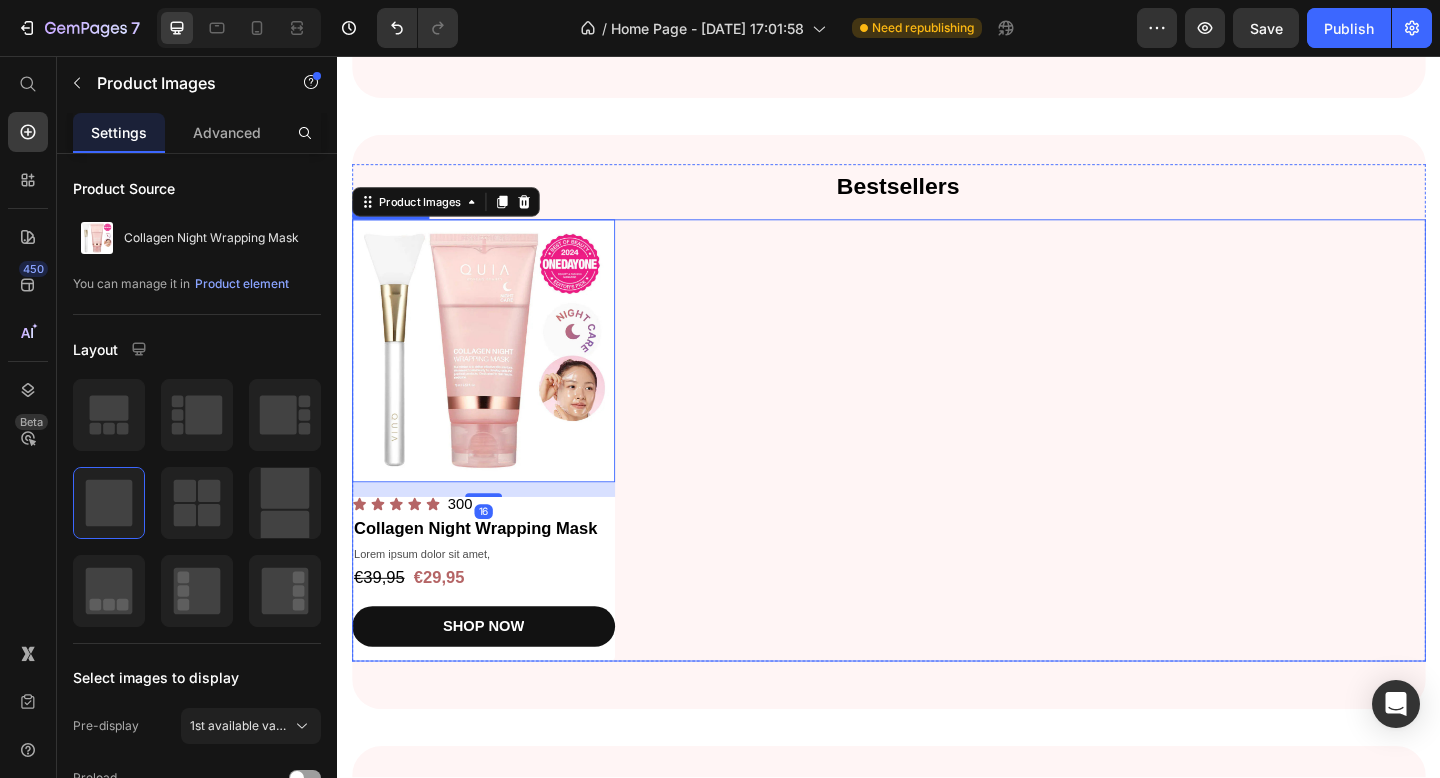 click on "Product Images   16 Icon Icon Icon Icon Icon Icon List 300 Text Block Row Collagen Night Wrapping Mask Product Title Lorem ipsum dolor sit amet,  Text Block €39,95 Product Price €29,95 Product Price Row SHOP NOW Product Cart Button Row" at bounding box center (937, 474) 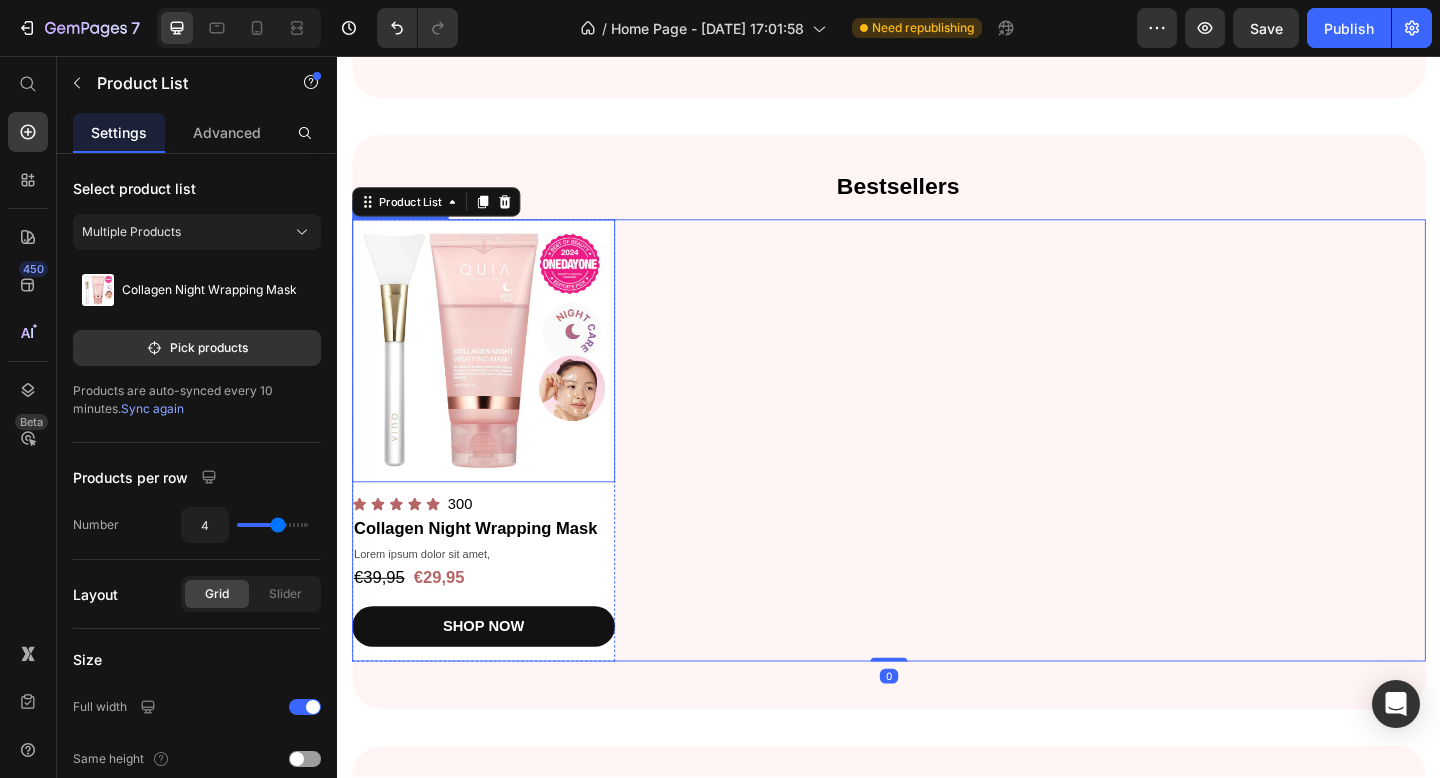 click at bounding box center [496, 377] 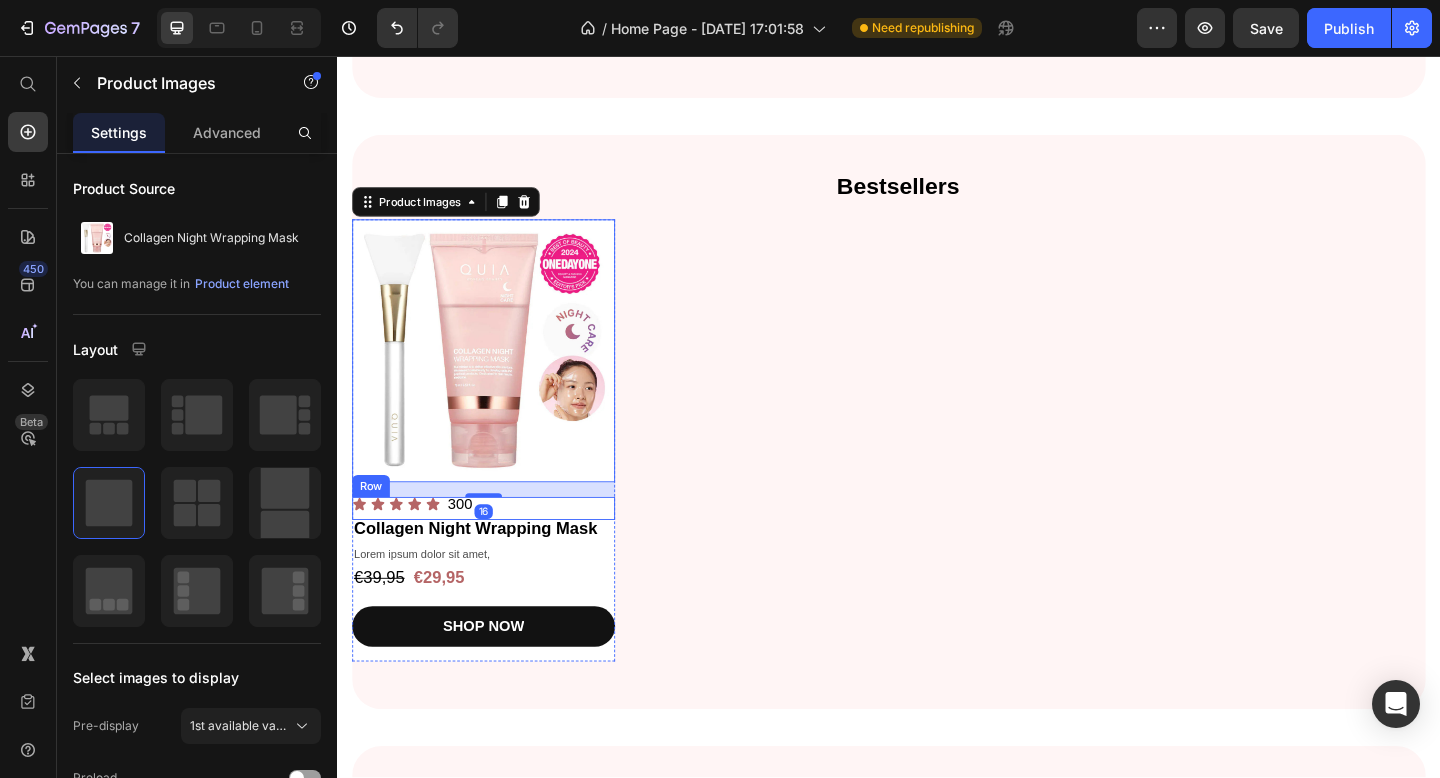 click on "300 Text Block" at bounding box center [569, 548] 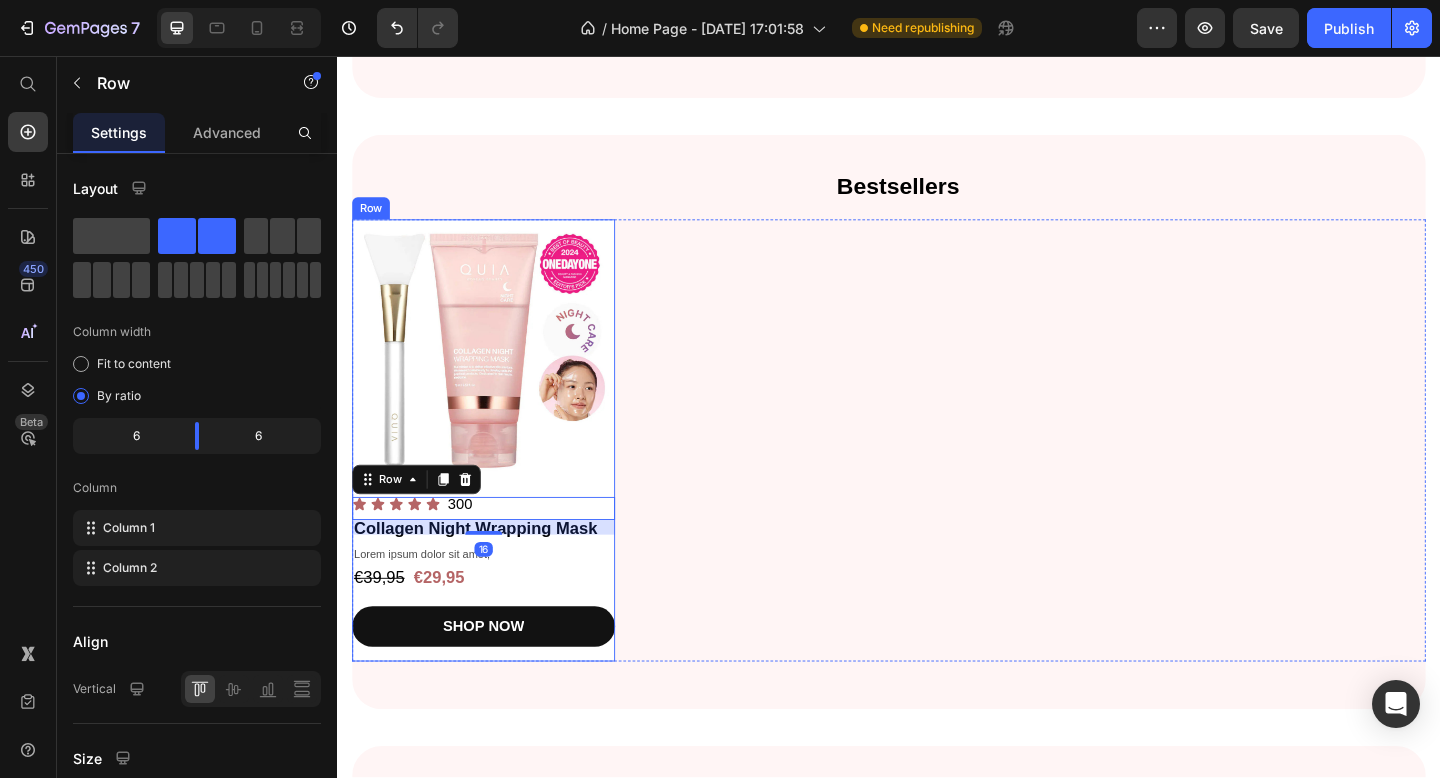 click on "Product Images Icon Icon Icon Icon Icon Icon List 300 Text Block Row   16 Collagen Night Wrapping Mask Product Title Lorem ipsum dolor sit amet,  Text Block €39,95 Product Price €29,95 Product Price Row SHOP NOW Product Cart Button" at bounding box center (496, 474) 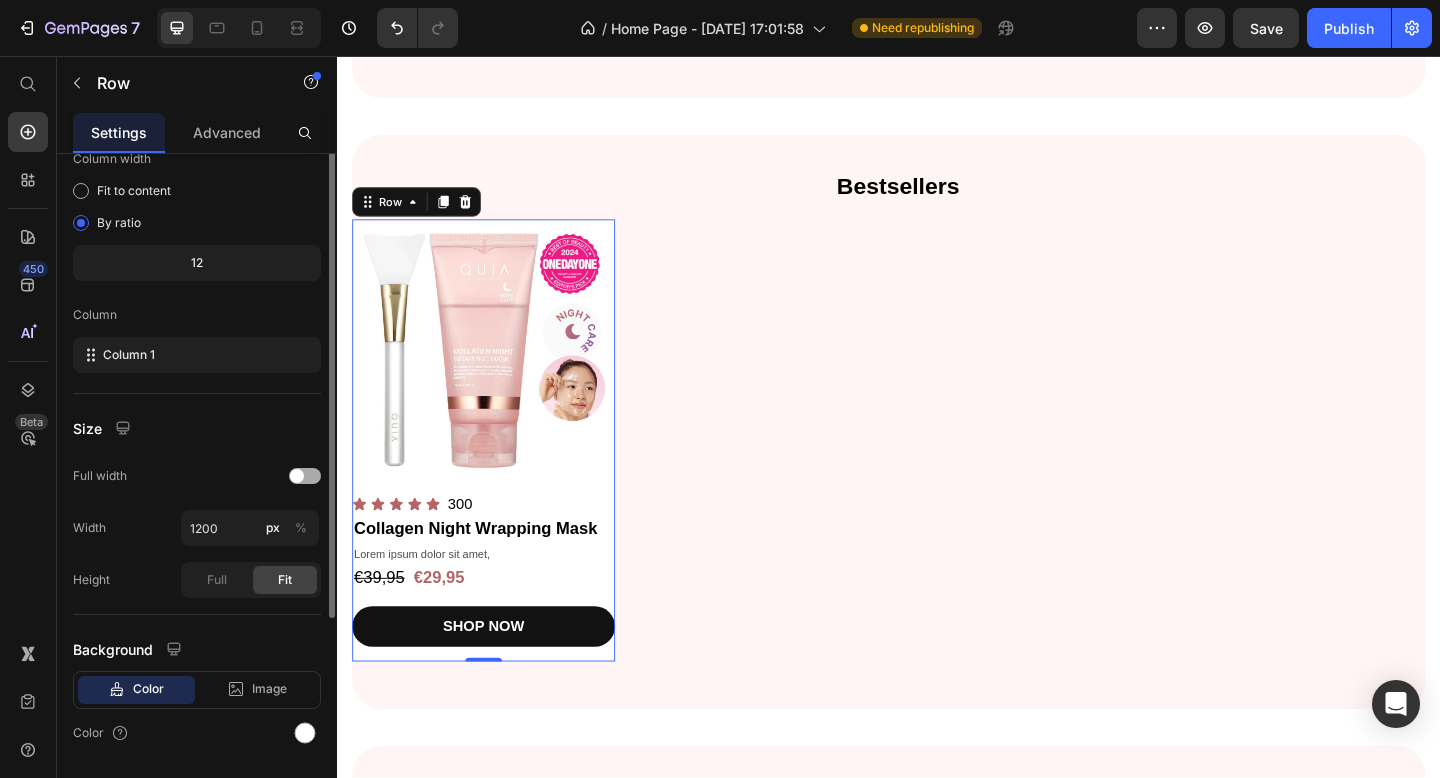 scroll, scrollTop: 231, scrollLeft: 0, axis: vertical 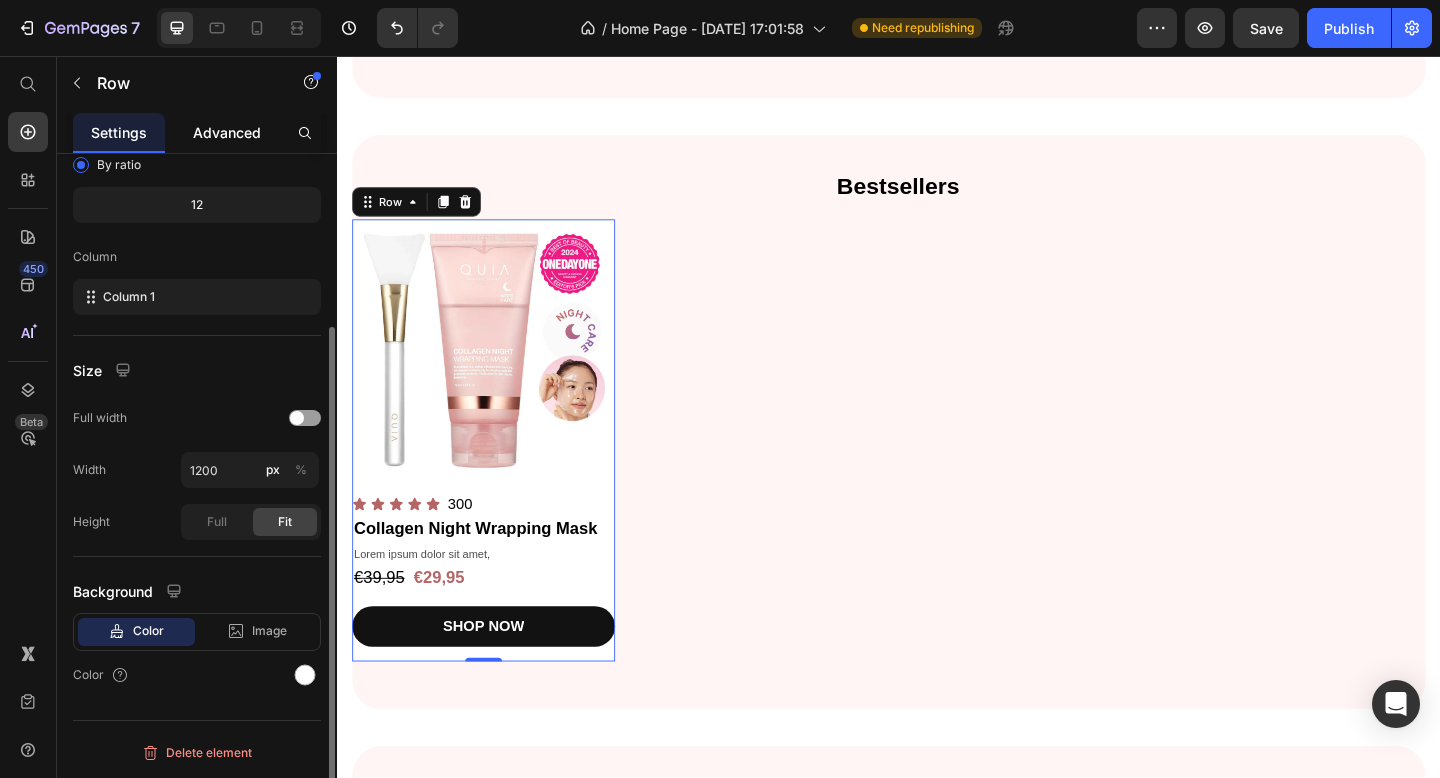 click on "Advanced" at bounding box center (227, 132) 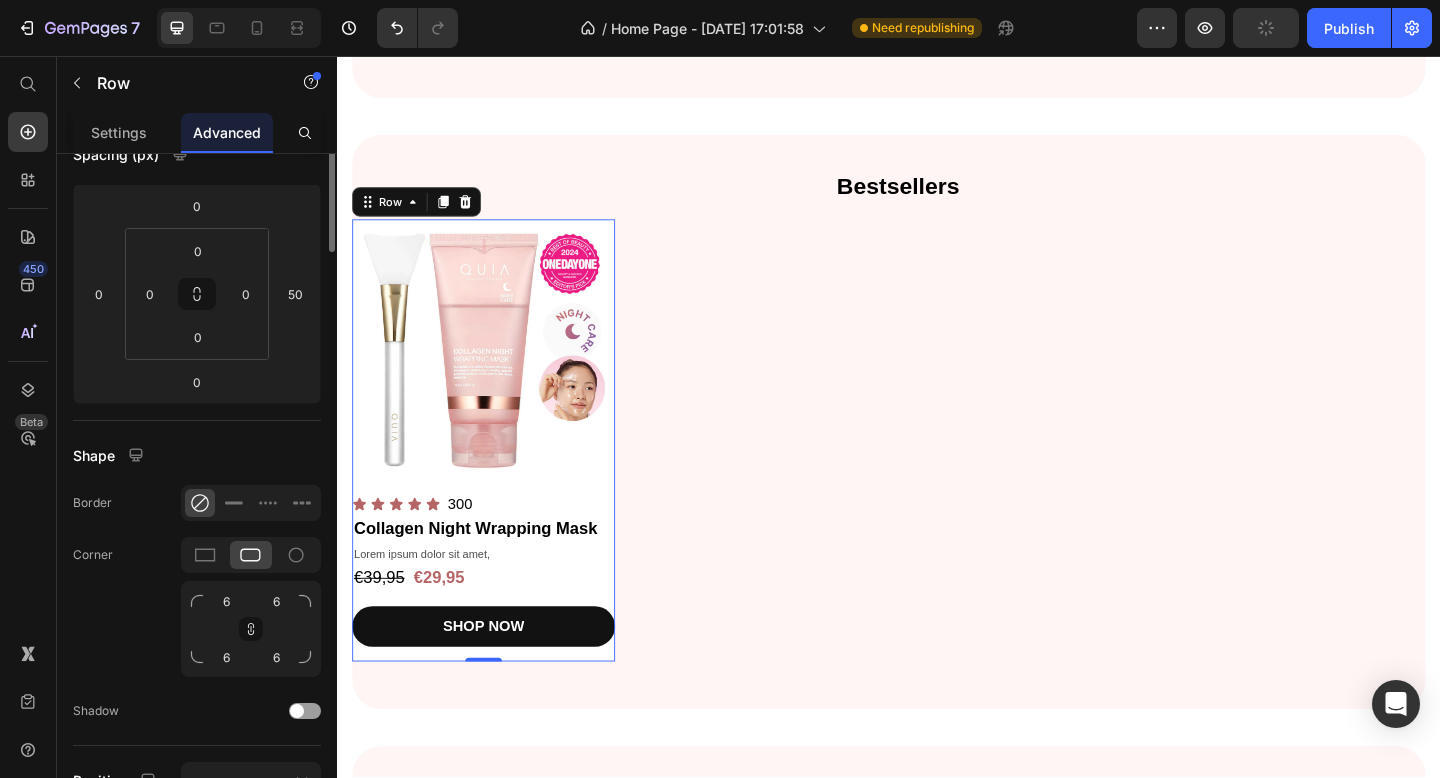 scroll, scrollTop: 0, scrollLeft: 0, axis: both 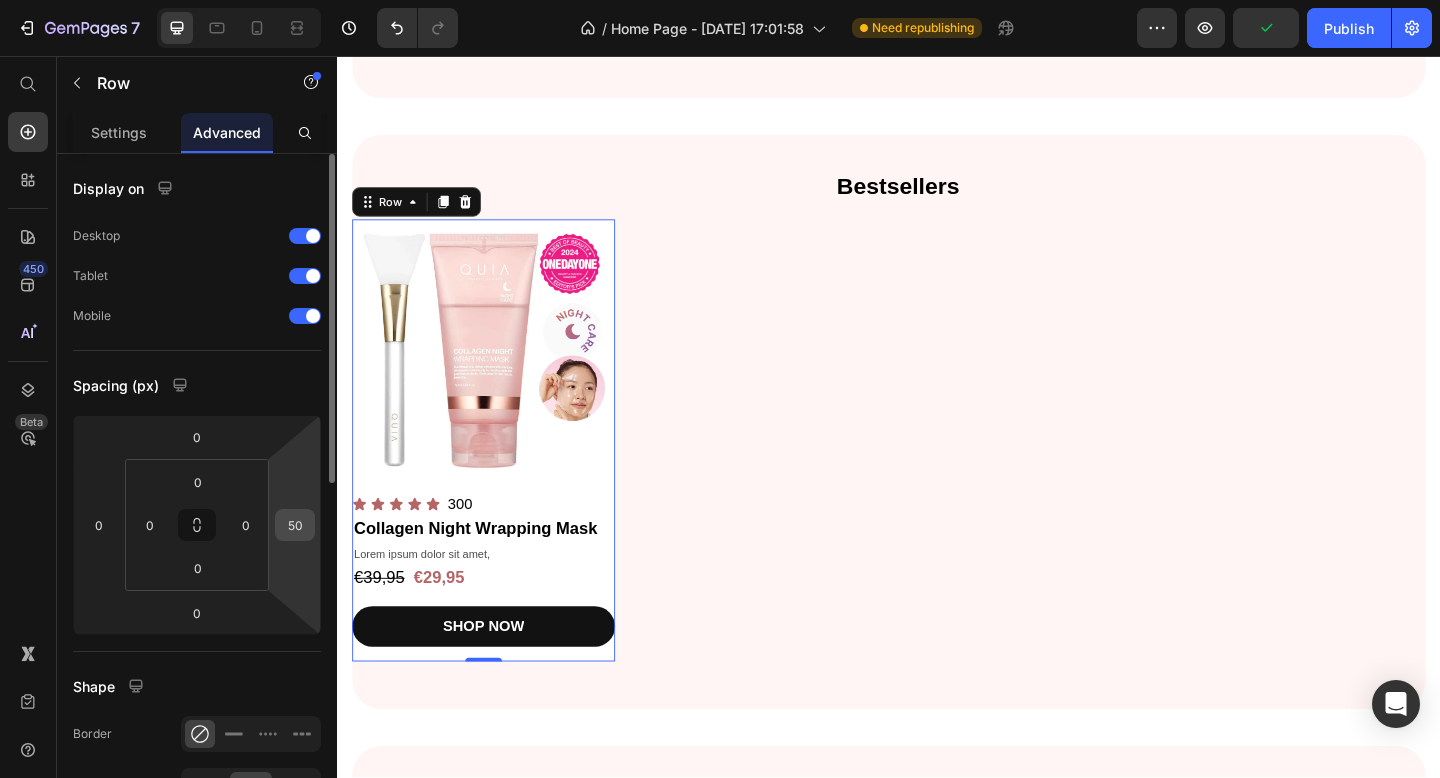 click on "50" at bounding box center [295, 525] 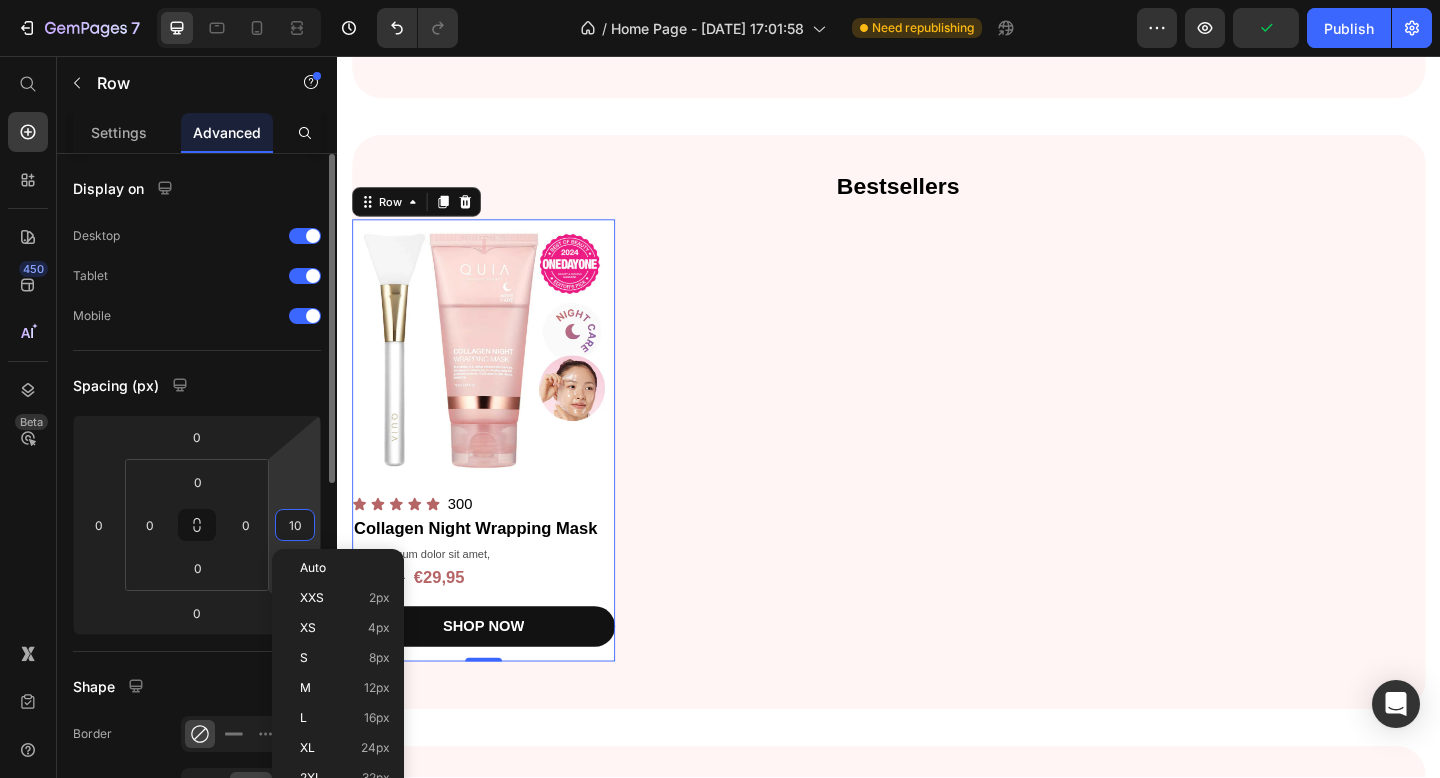 type on "100" 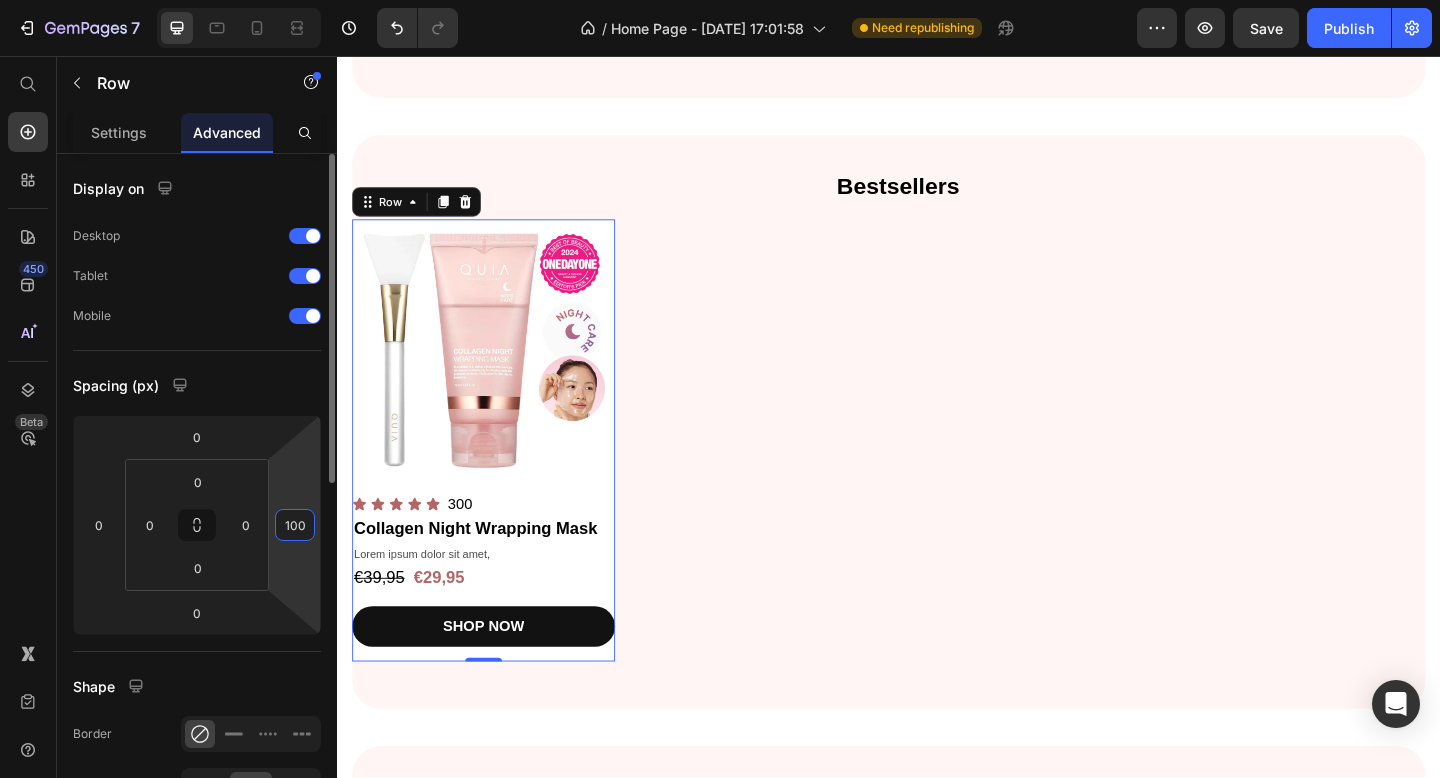 click on "100" at bounding box center (295, 525) 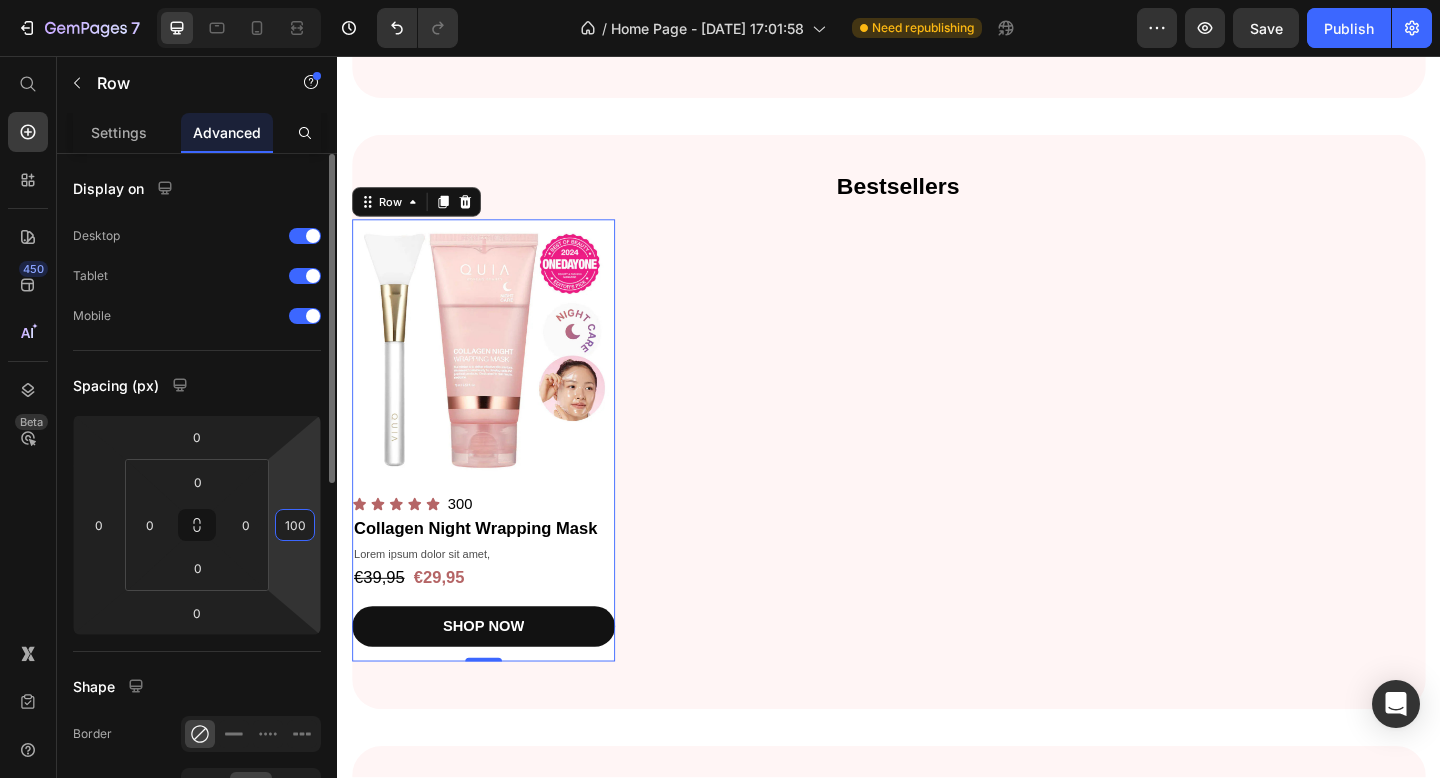 click on "100" at bounding box center (295, 525) 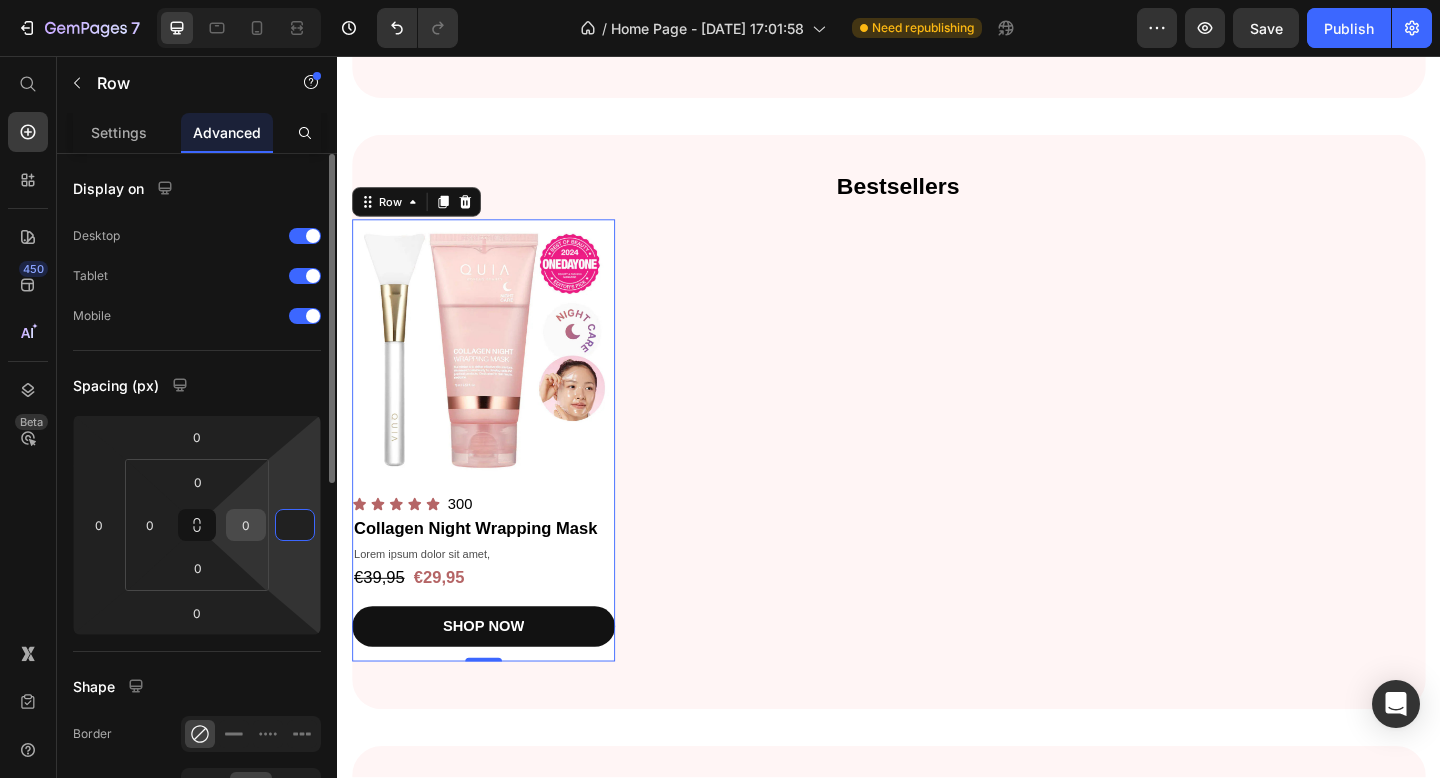 type on "0" 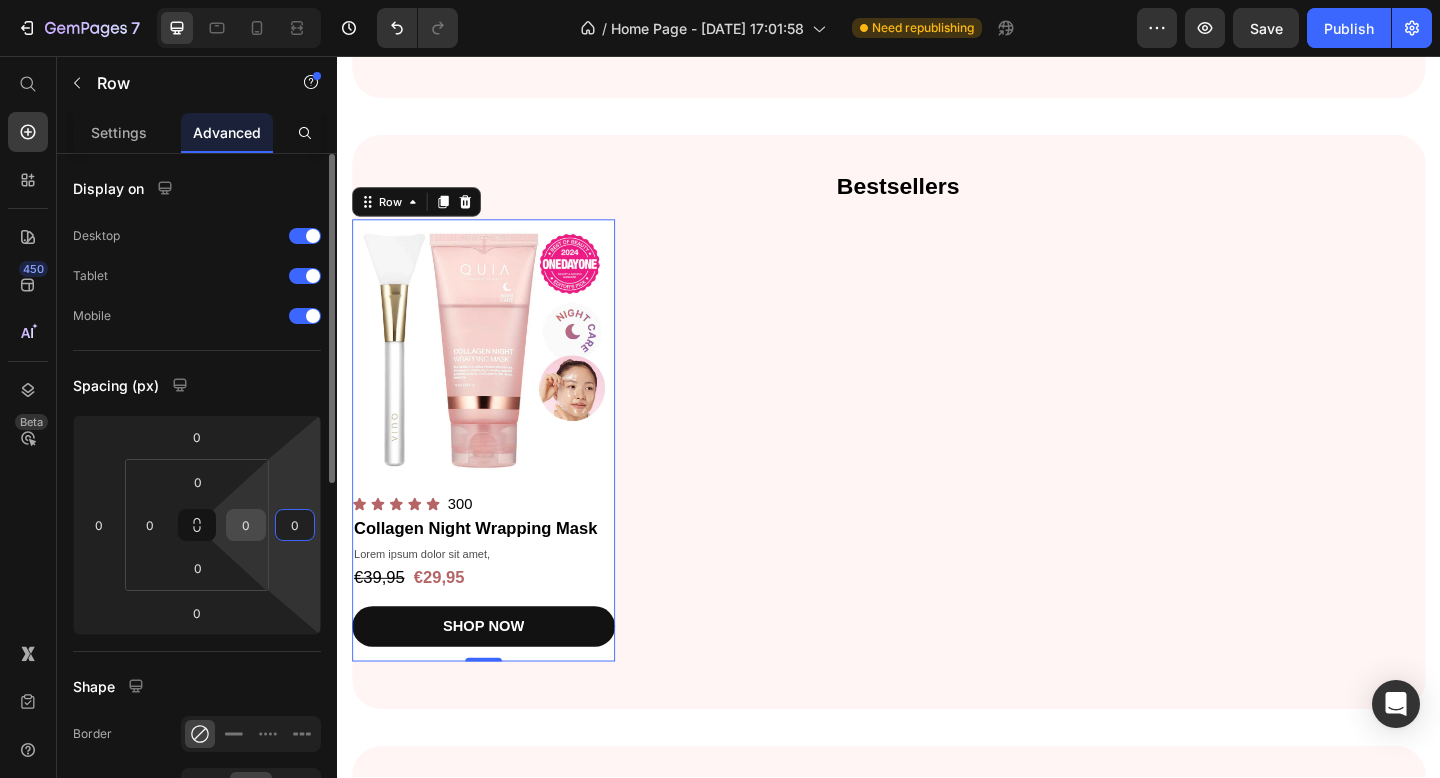 click on "0" at bounding box center (246, 525) 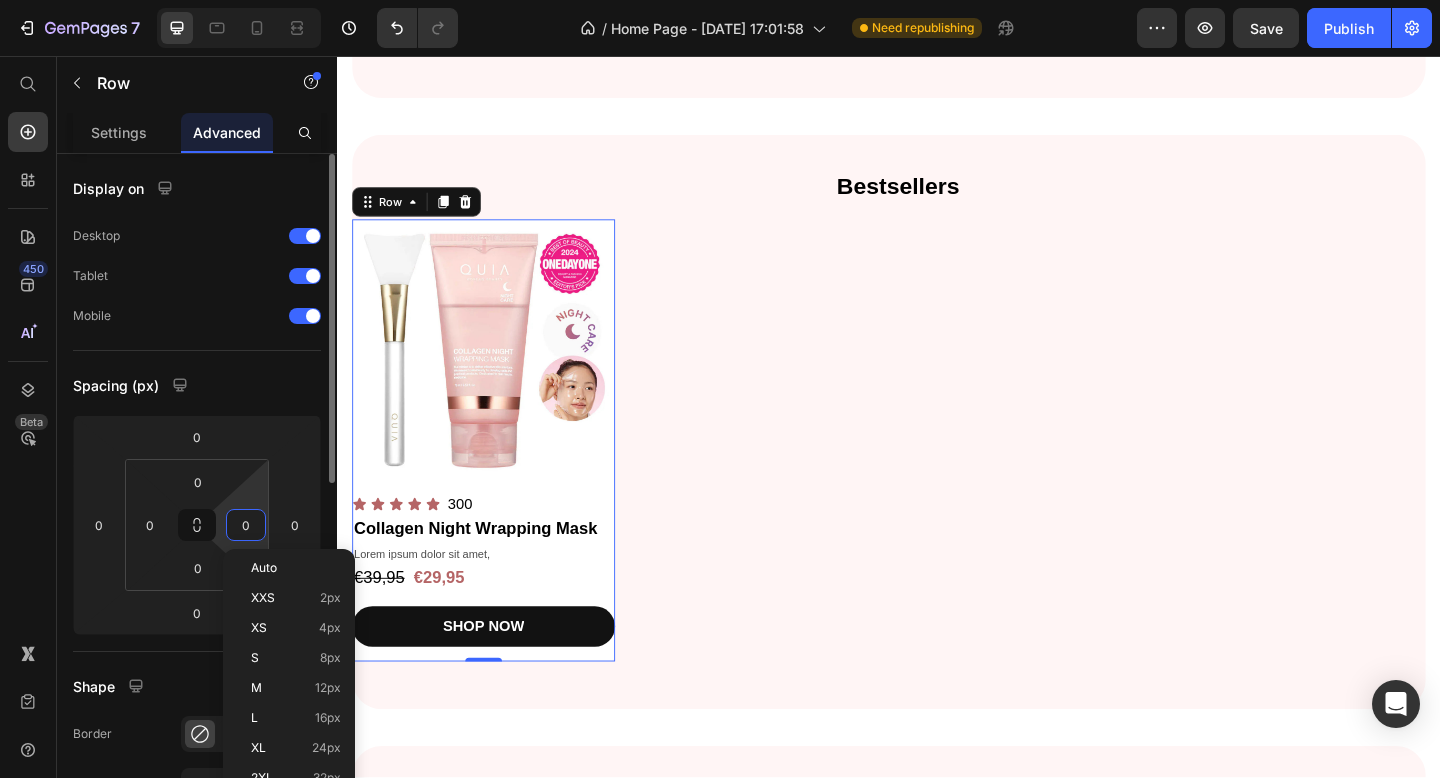 click on "0" at bounding box center [246, 525] 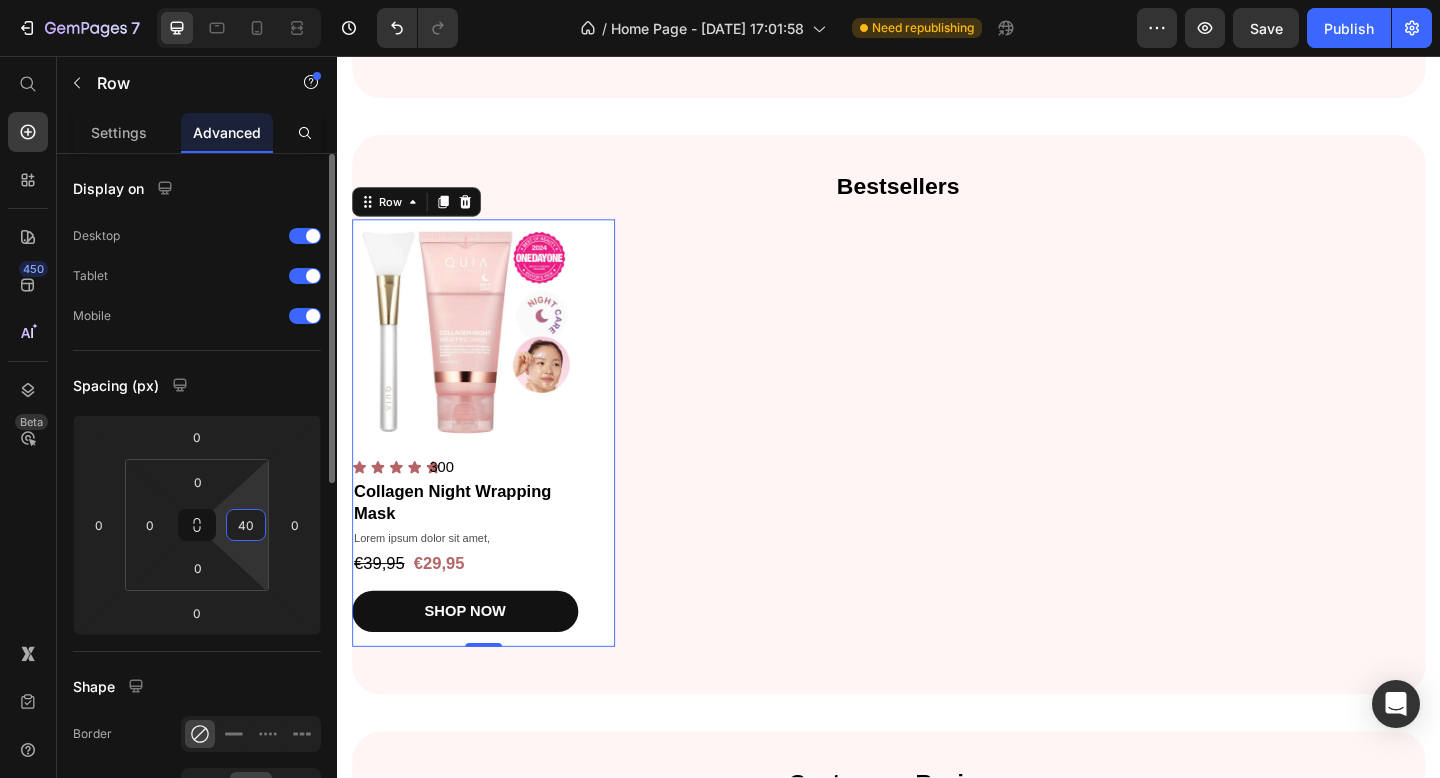 type on "4" 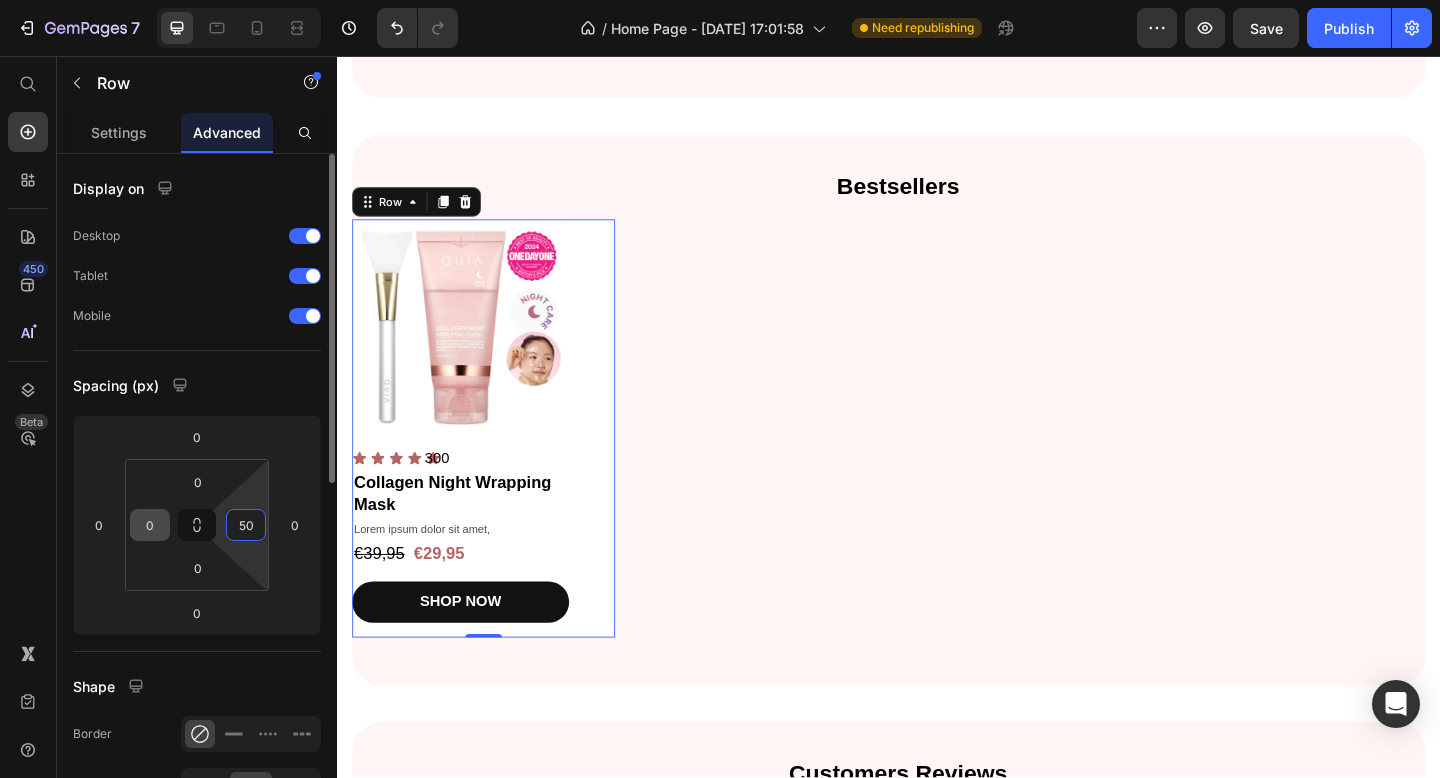 type on "50" 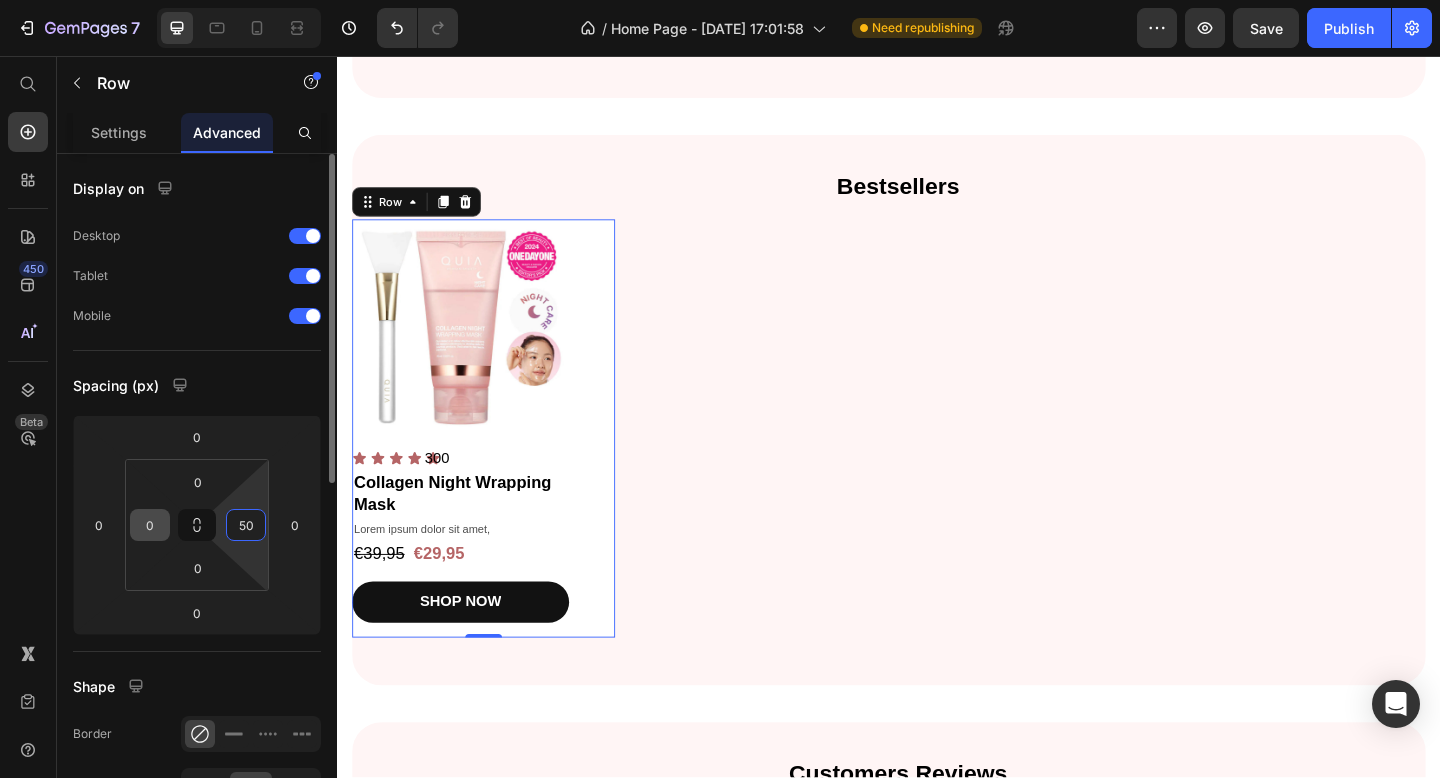 click on "0" at bounding box center [150, 525] 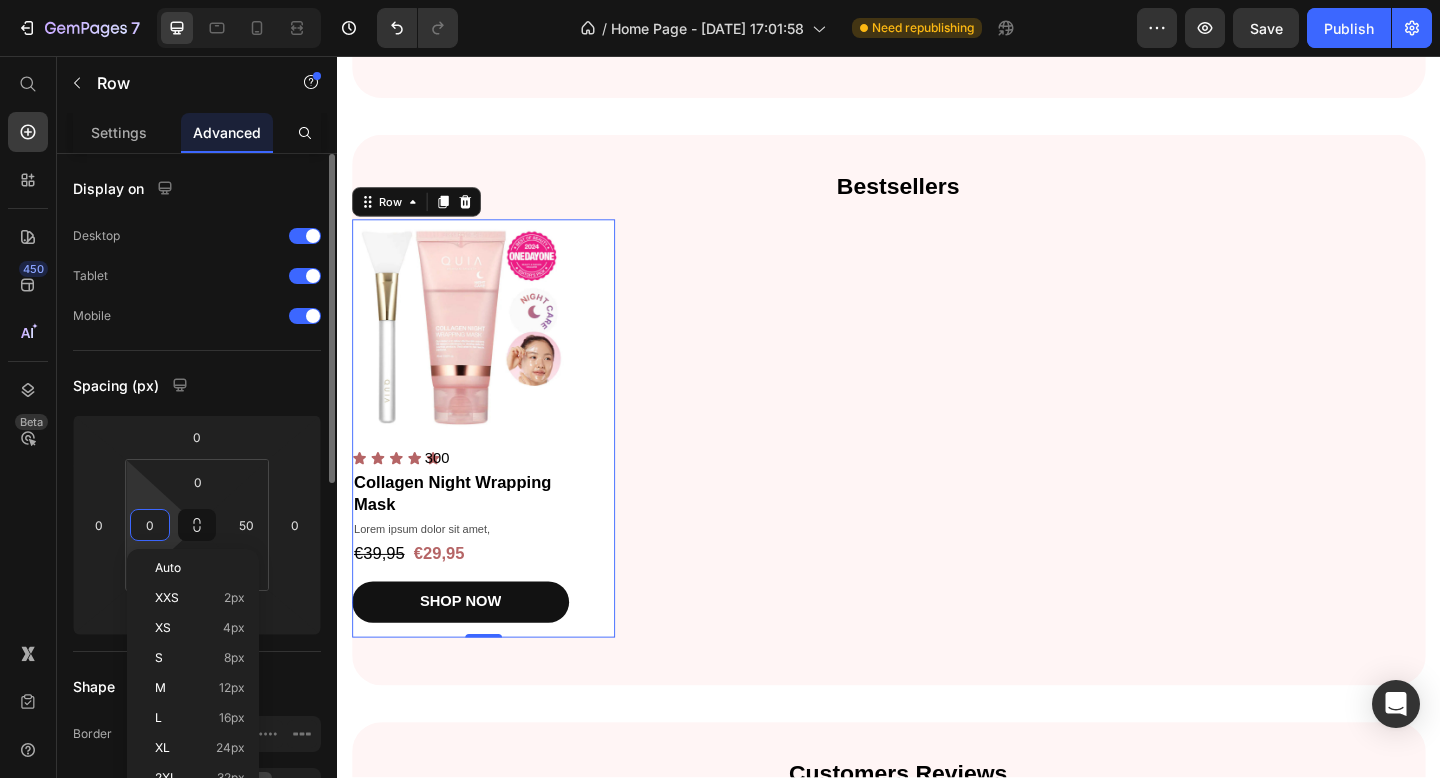 click on "0" at bounding box center [150, 525] 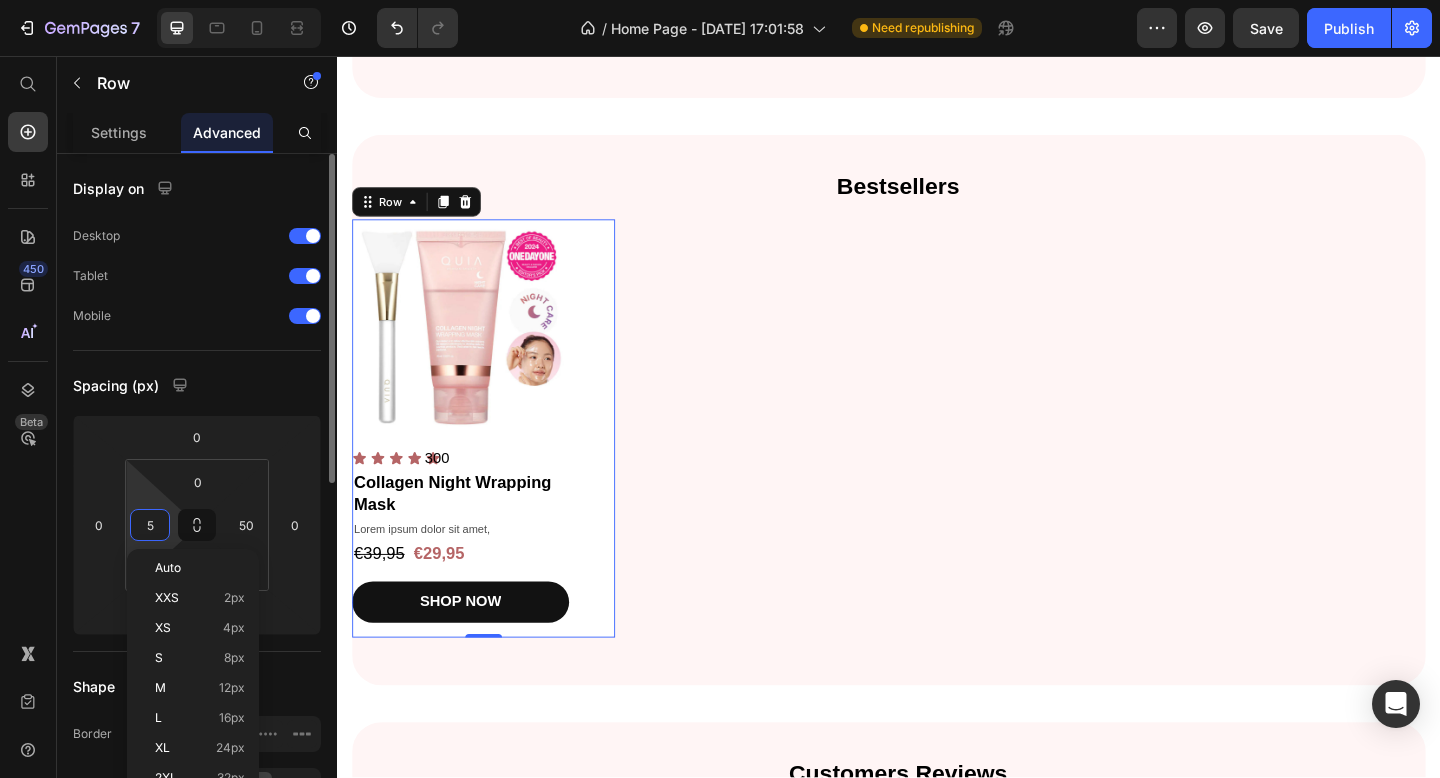 type on "50" 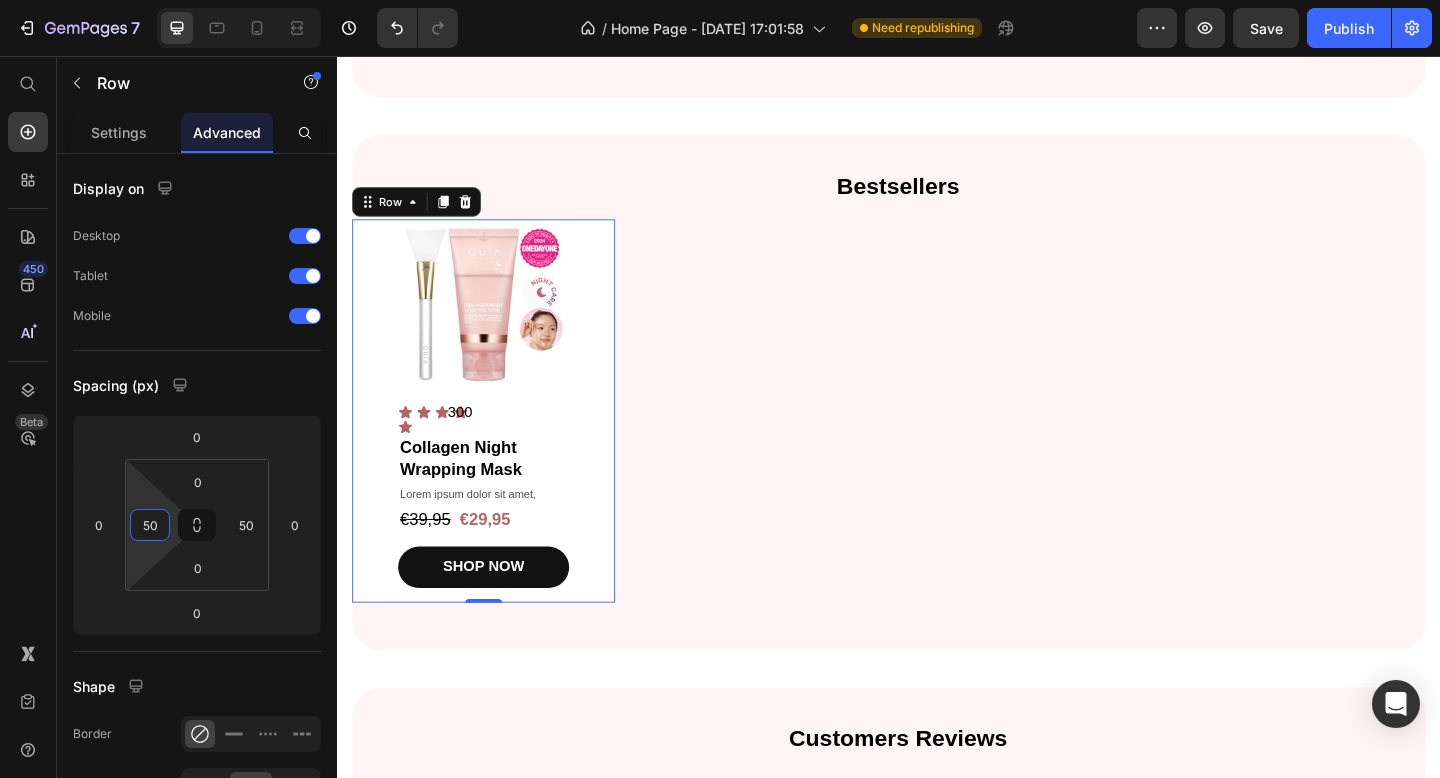 click on "Product Images Icon Icon Icon Icon Icon Icon List 300 Text Block Row Collagen Night Wrapping Mask Product Title Lorem ipsum dolor sit amet,  Text Block €39,95 Product Price €29,95 Product Price Row SHOP NOW Product Cart Button Row   0" at bounding box center [937, 442] 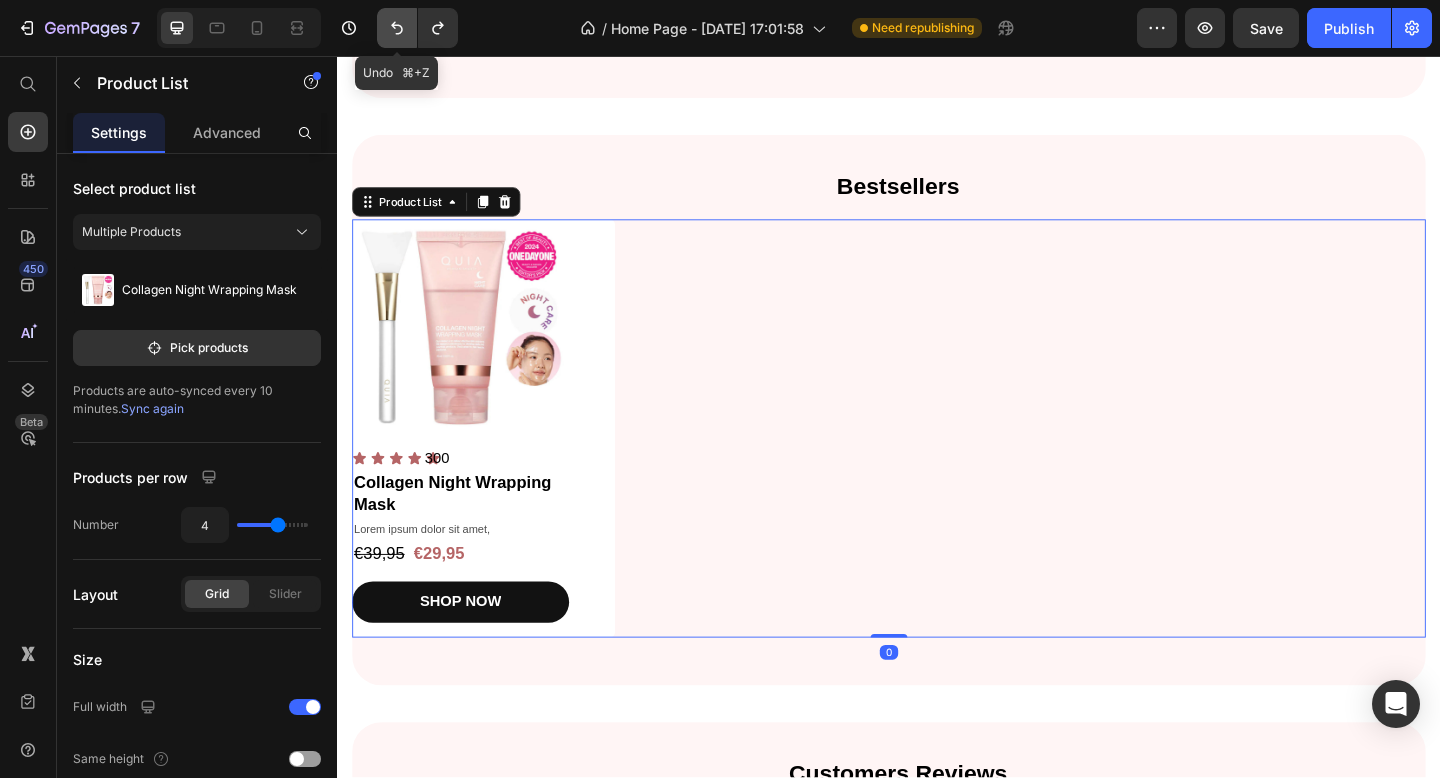 click 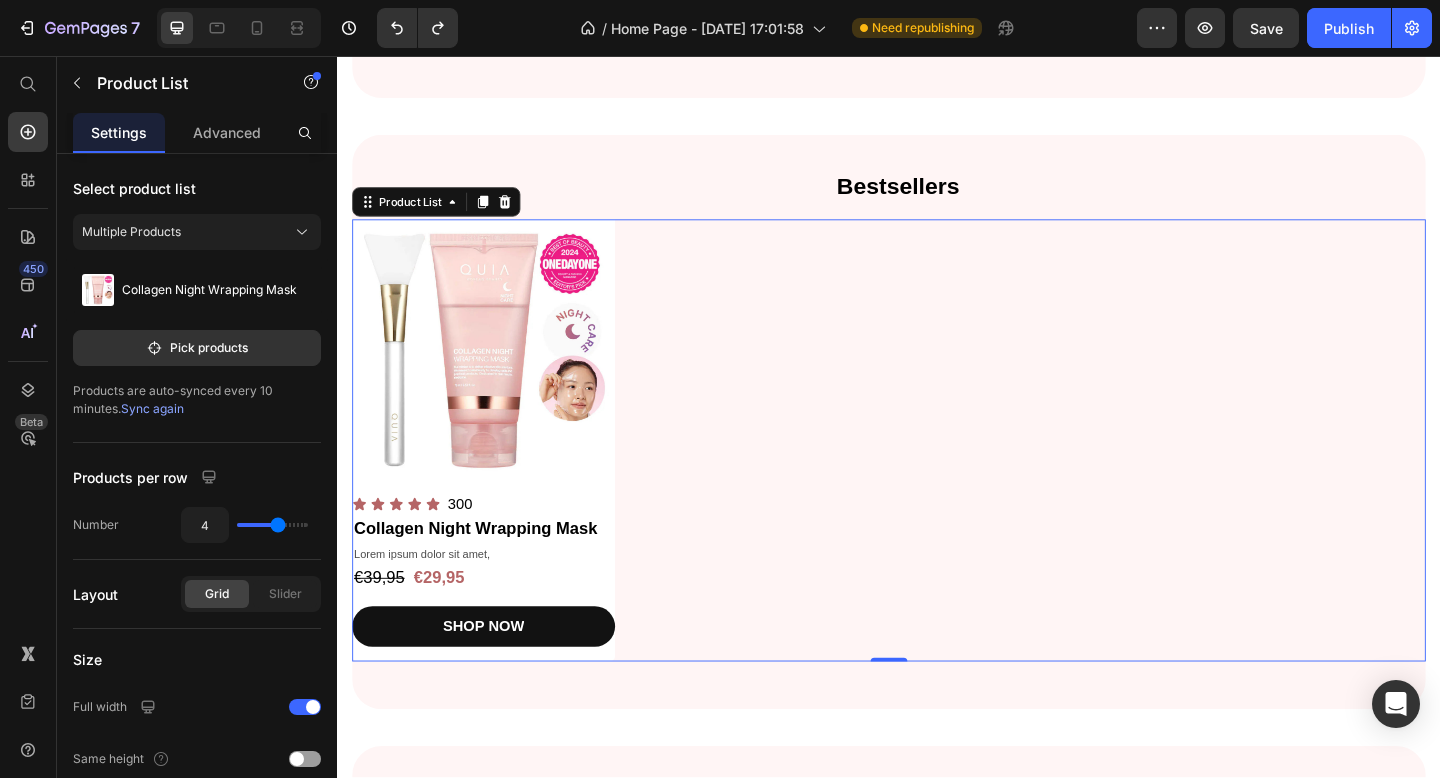 click on "Product Images Icon Icon Icon Icon Icon Icon List 300 Text Block Row Collagen Night Wrapping Mask Product Title Lorem ipsum dolor sit amet,  Text Block €39,95 Product Price €29,95 Product Price Row SHOP NOW Product Cart Button Row" at bounding box center (937, 474) 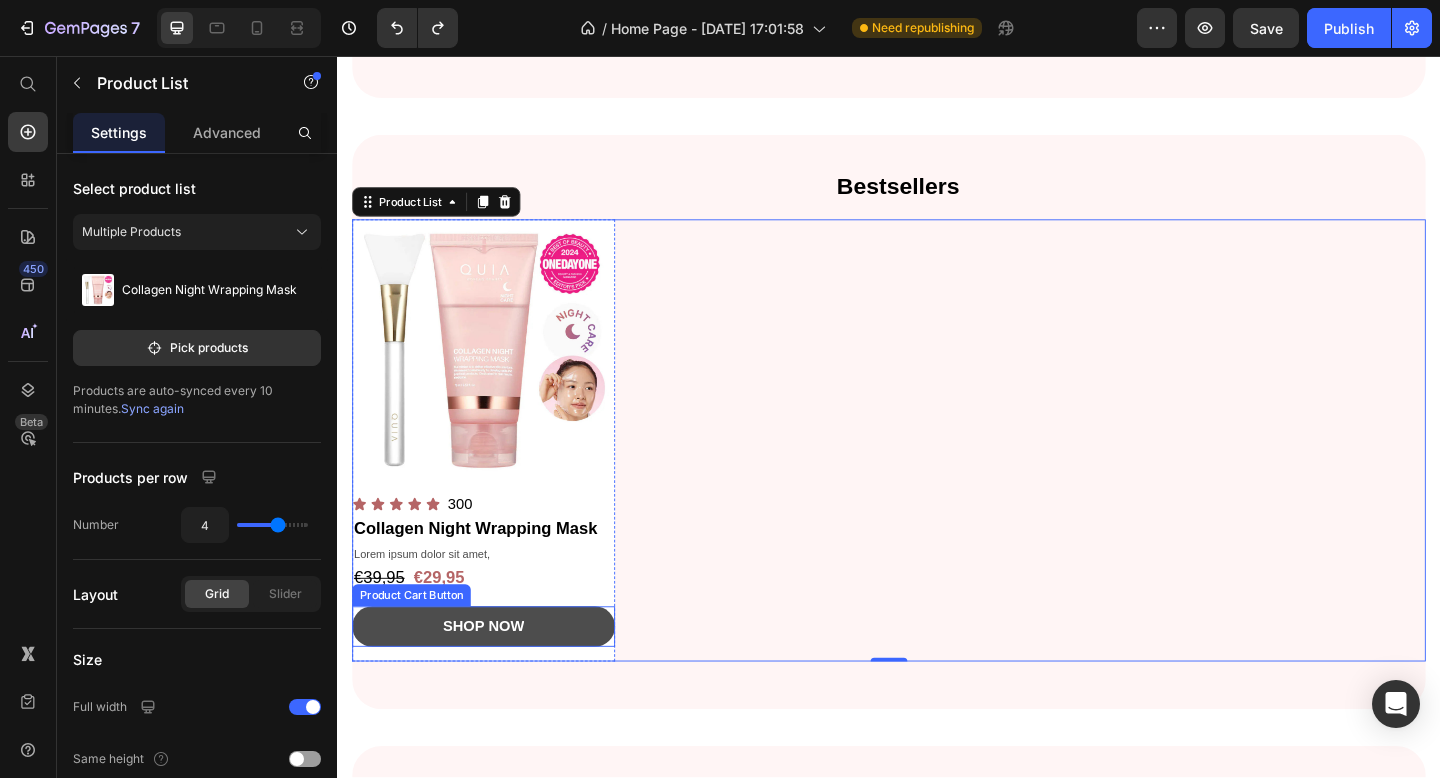 click on "SHOP NOW" at bounding box center [496, 677] 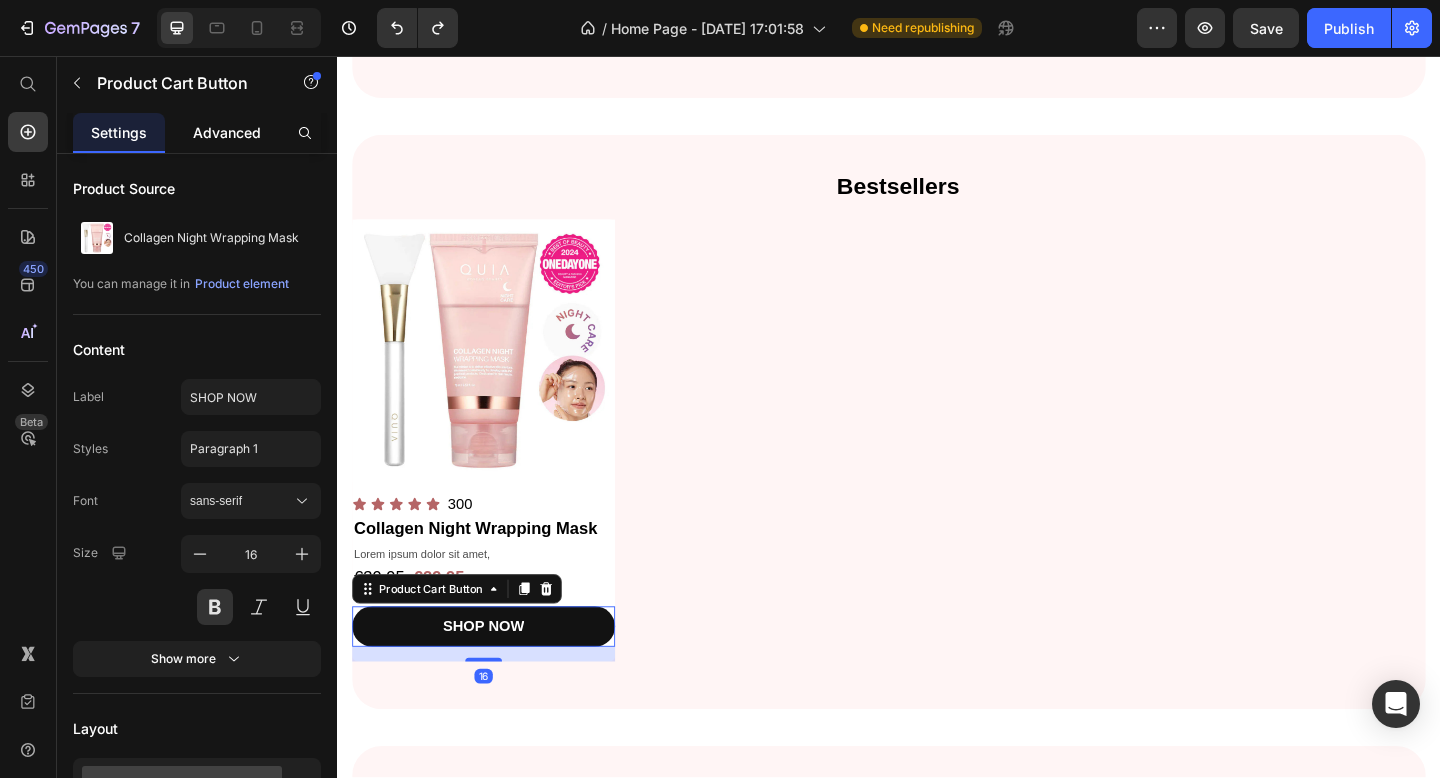 click on "Advanced" at bounding box center [227, 132] 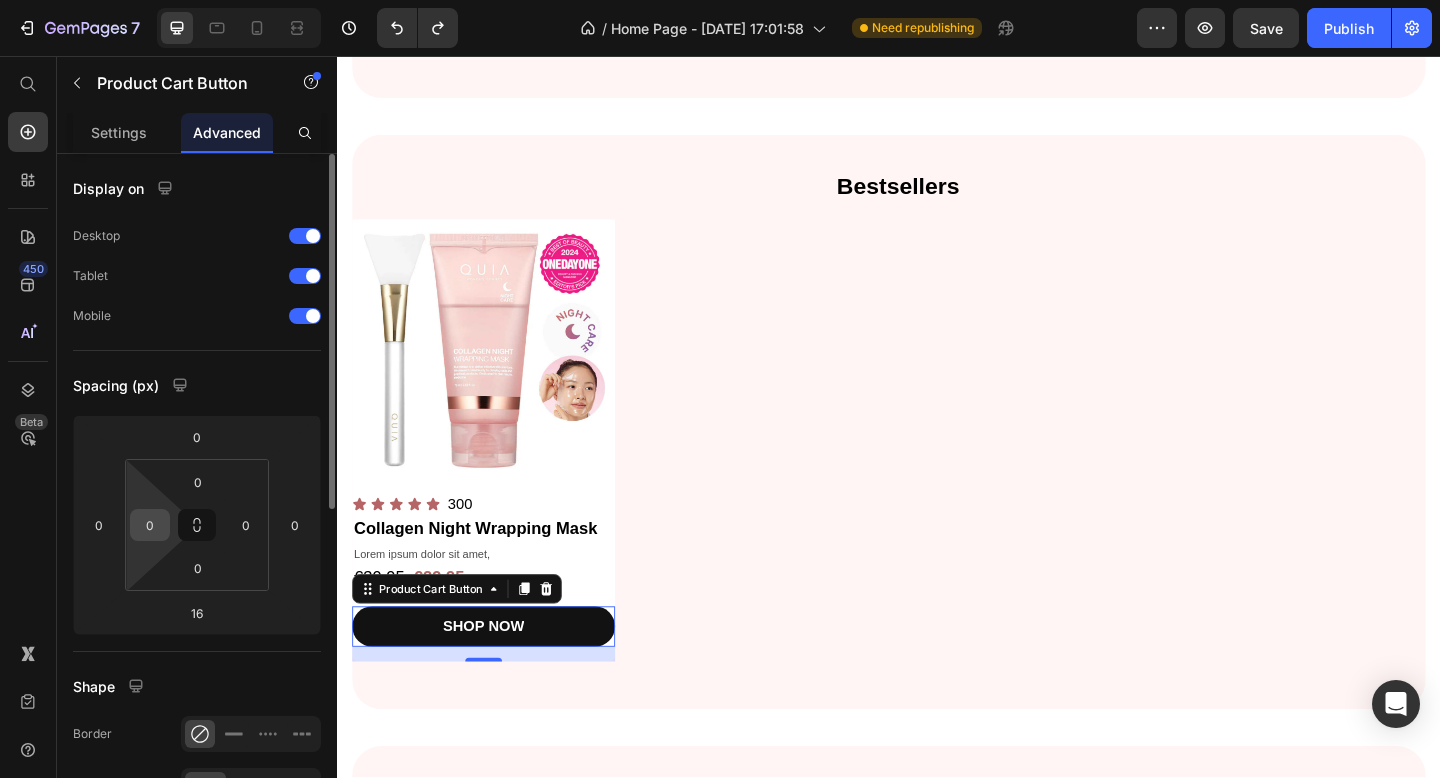 click on "0" at bounding box center [150, 525] 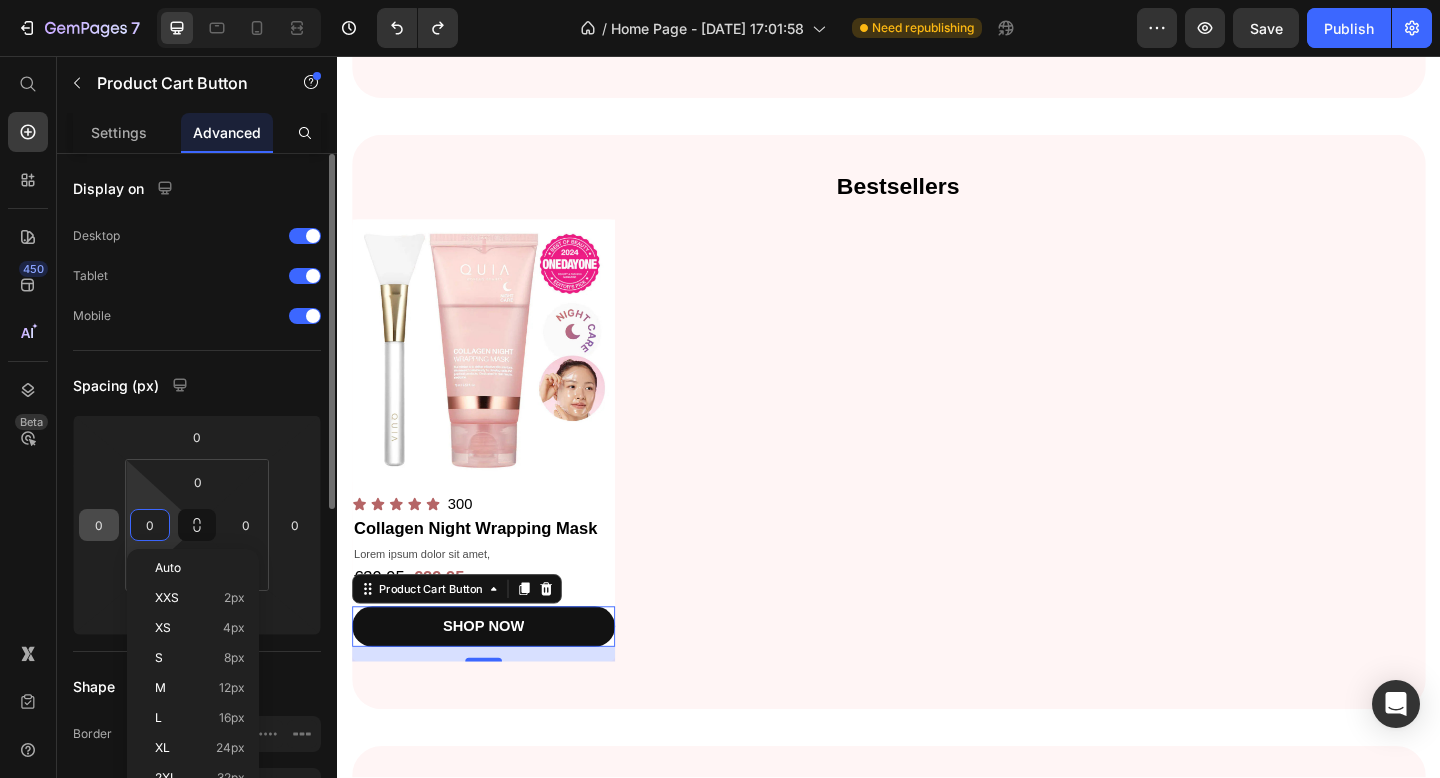 click on "0" at bounding box center [99, 525] 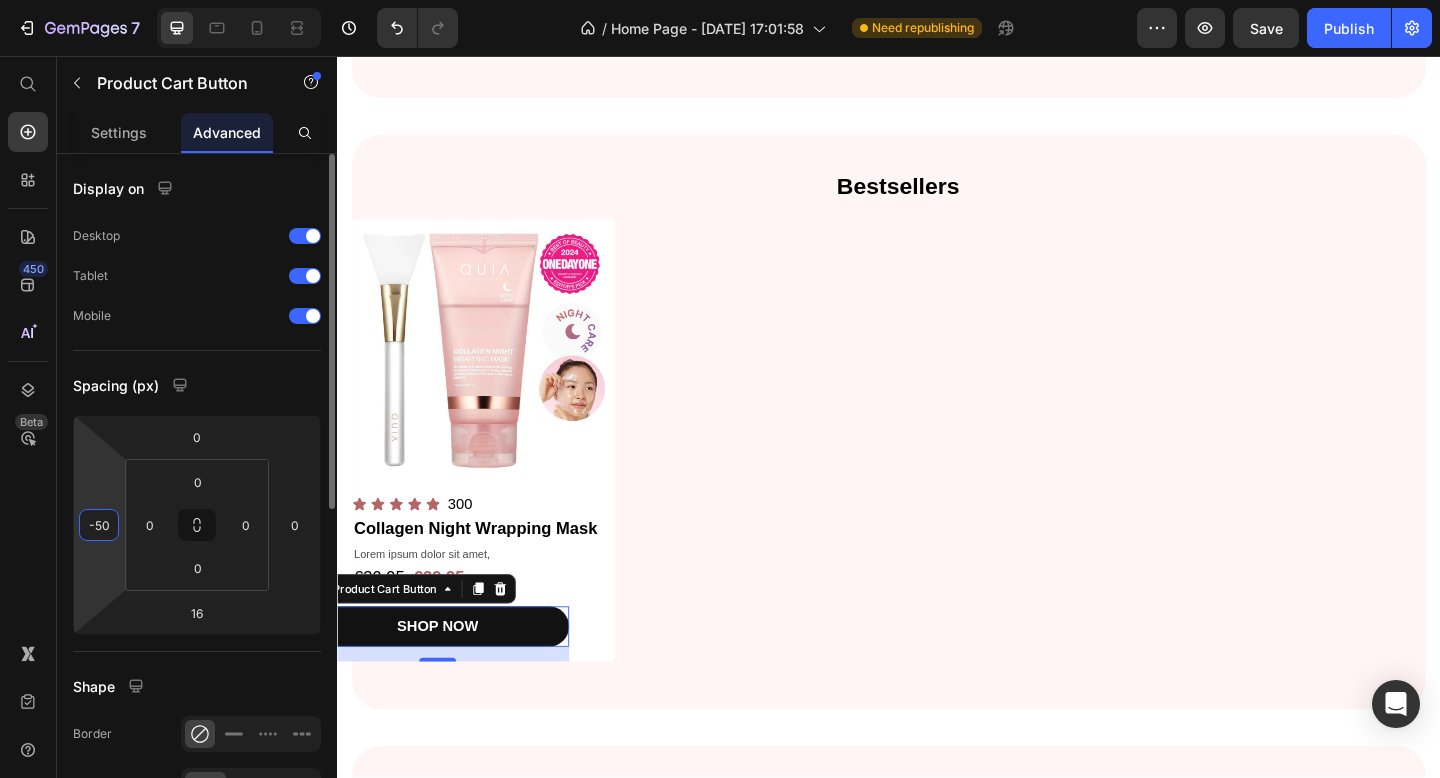 type on "-5" 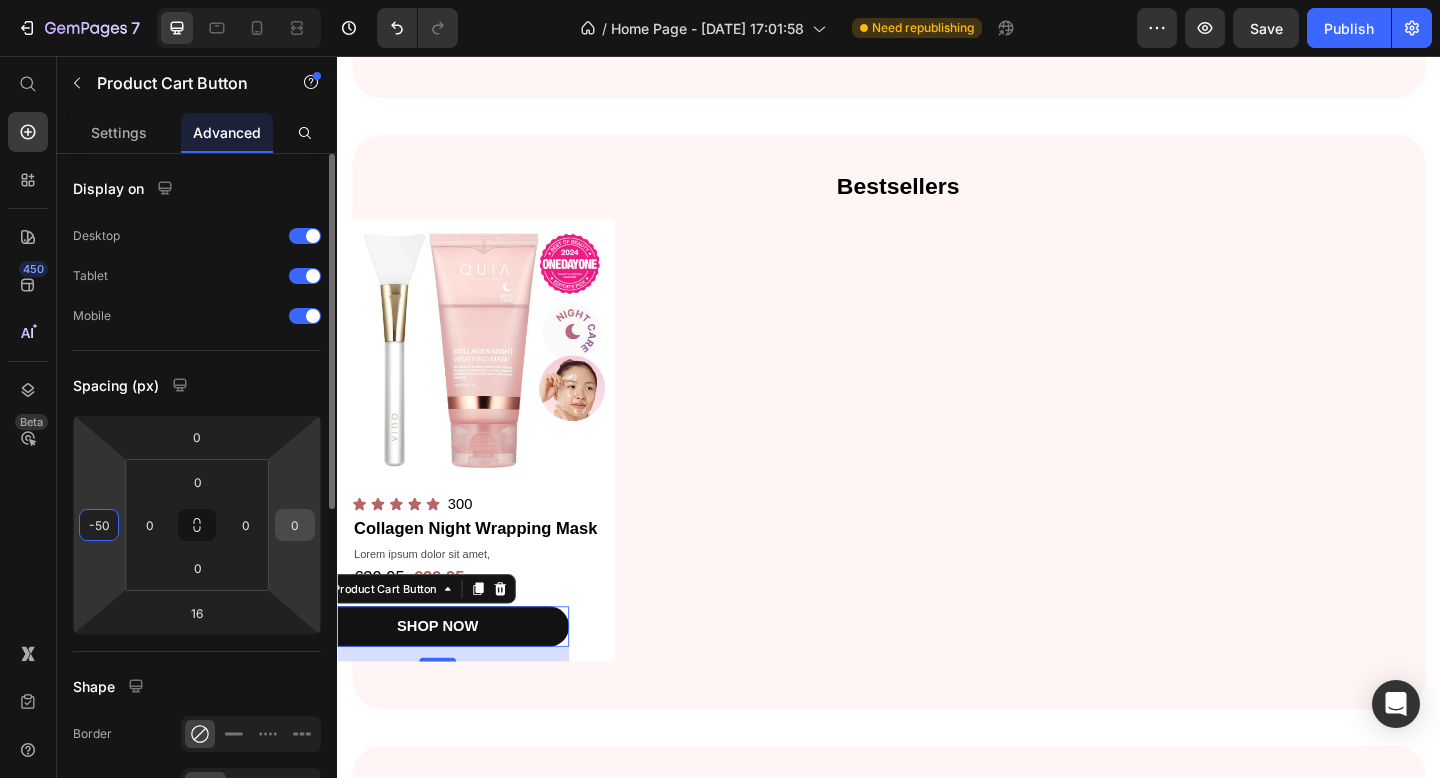 type on "-50" 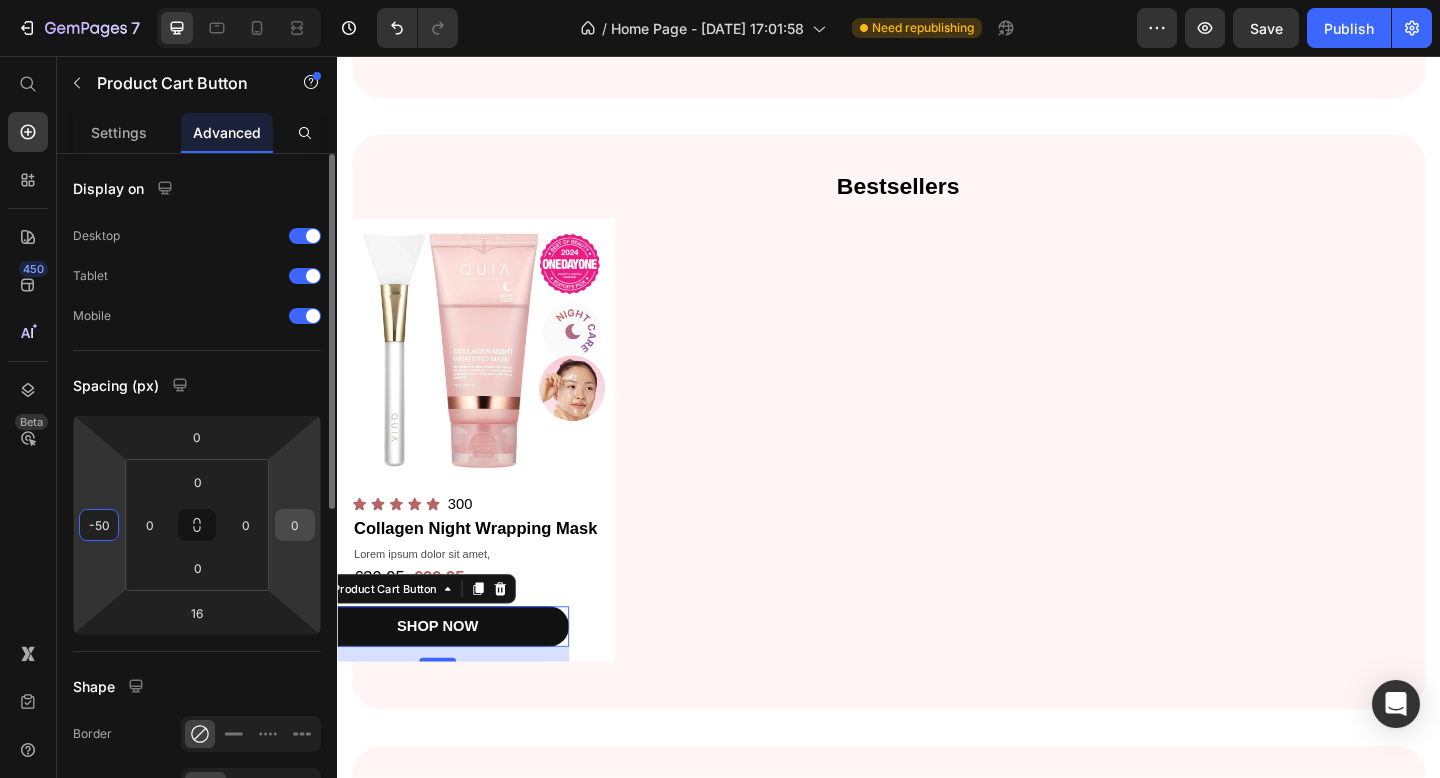 click on "0" at bounding box center [295, 525] 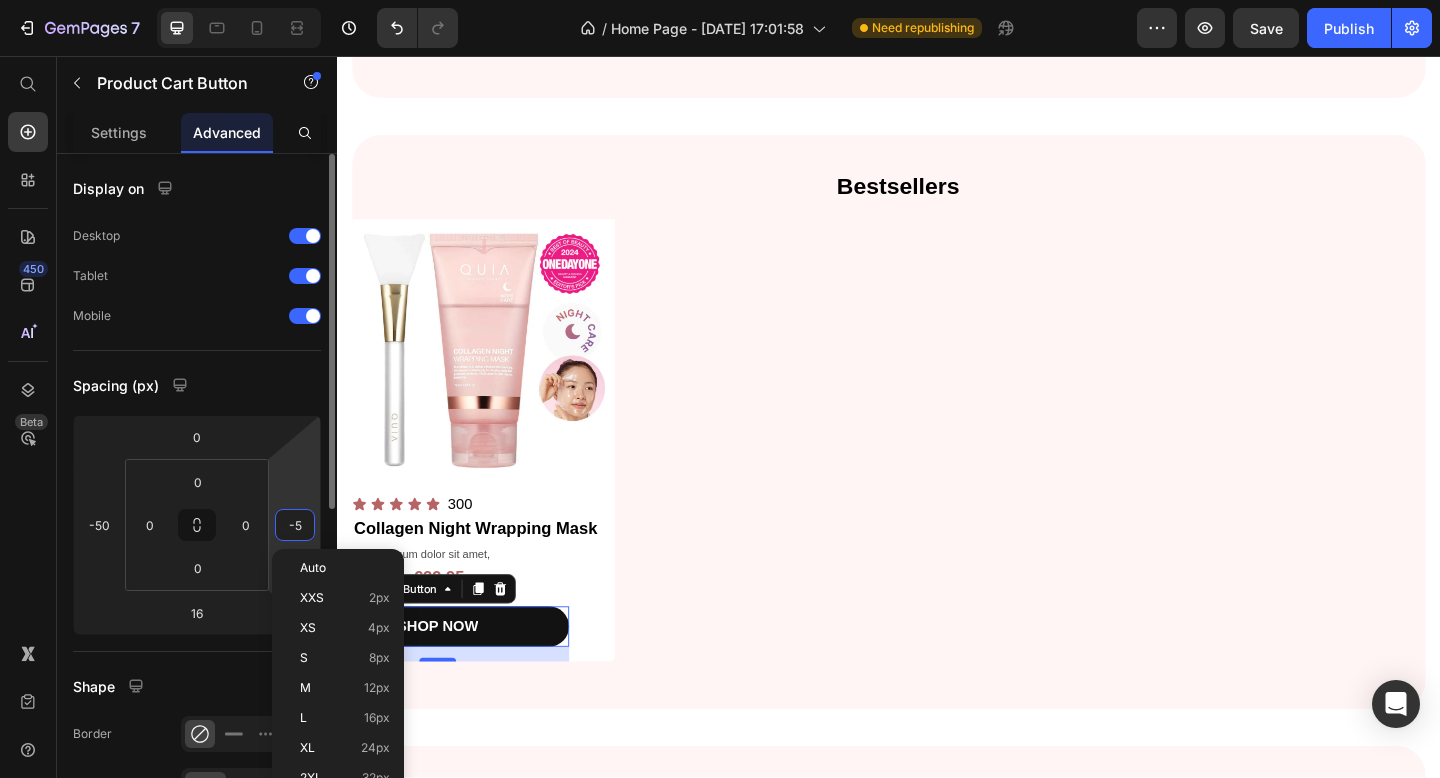 type on "-50" 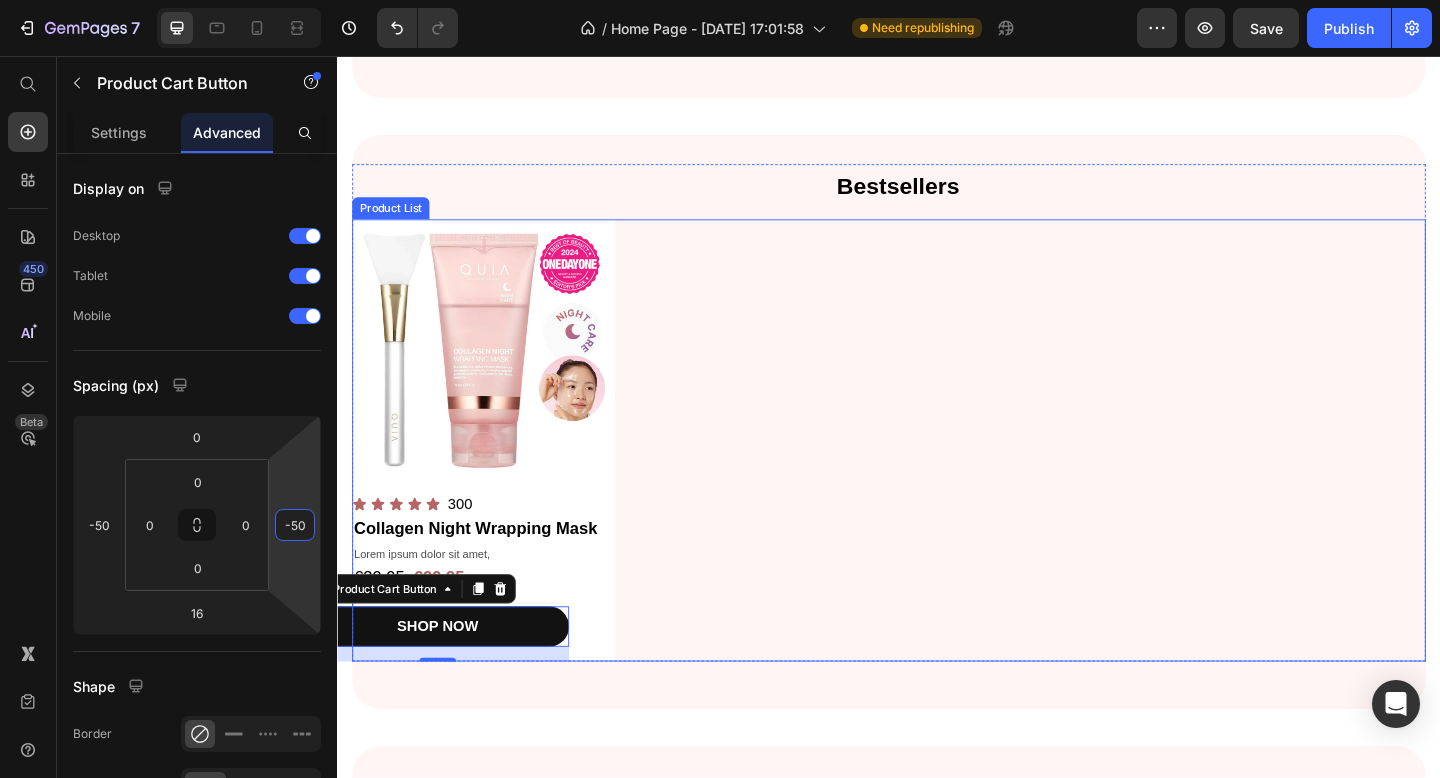 click on "Product Images Icon Icon Icon Icon Icon Icon List 300 Text Block Row Collagen Night Wrapping Mask Product Title Lorem ipsum dolor sit amet,  Text Block €39,95 Product Price €29,95 Product Price Row SHOP NOW Product Cart Button   16 Row" at bounding box center (937, 474) 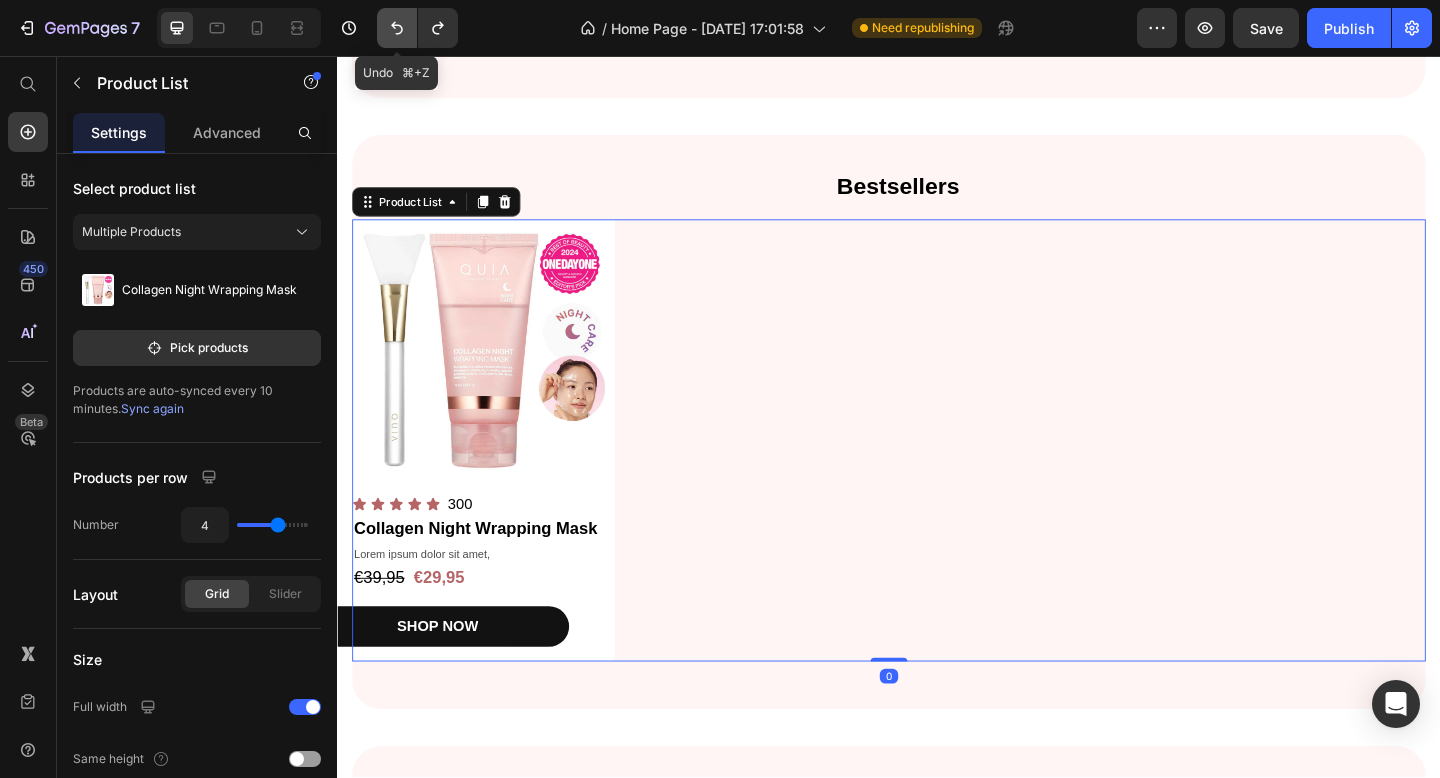 click 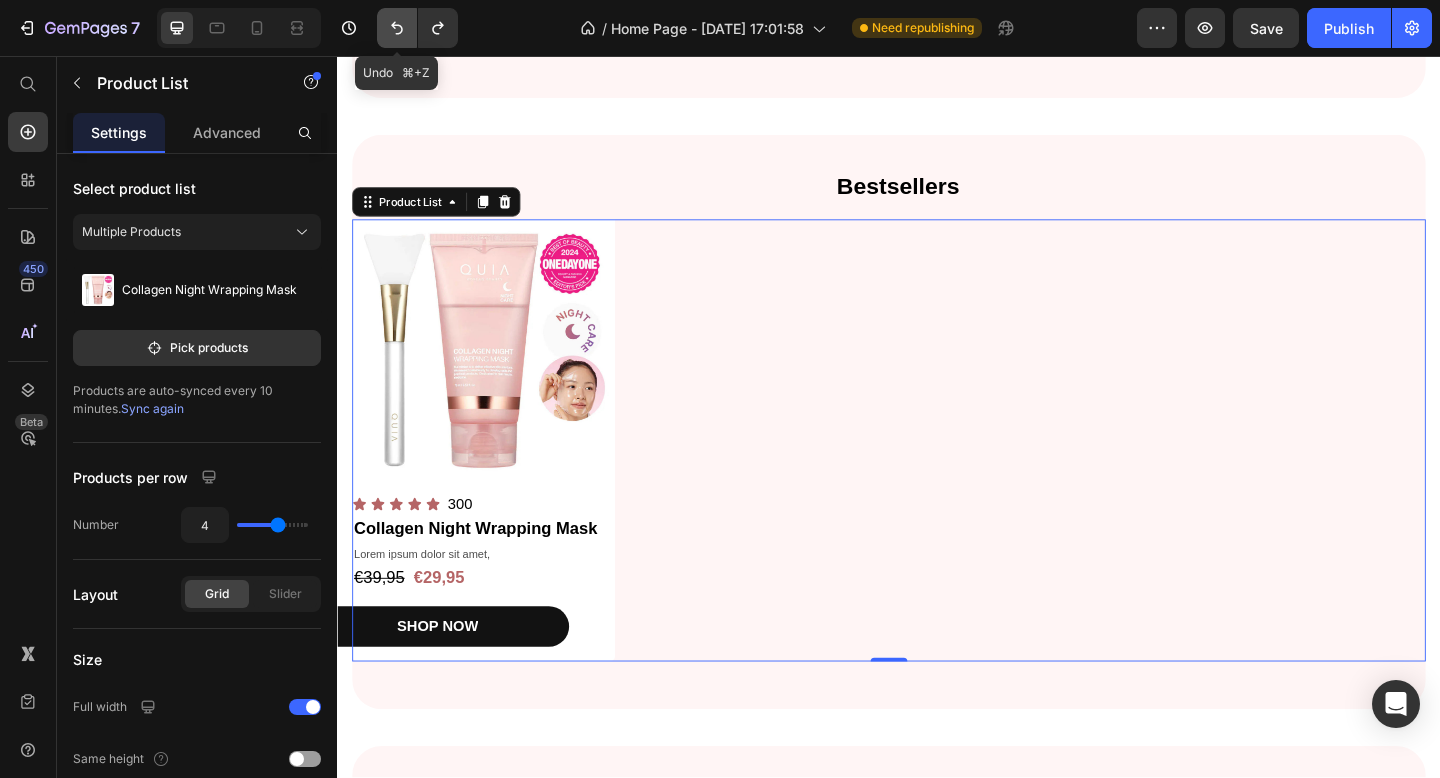 click 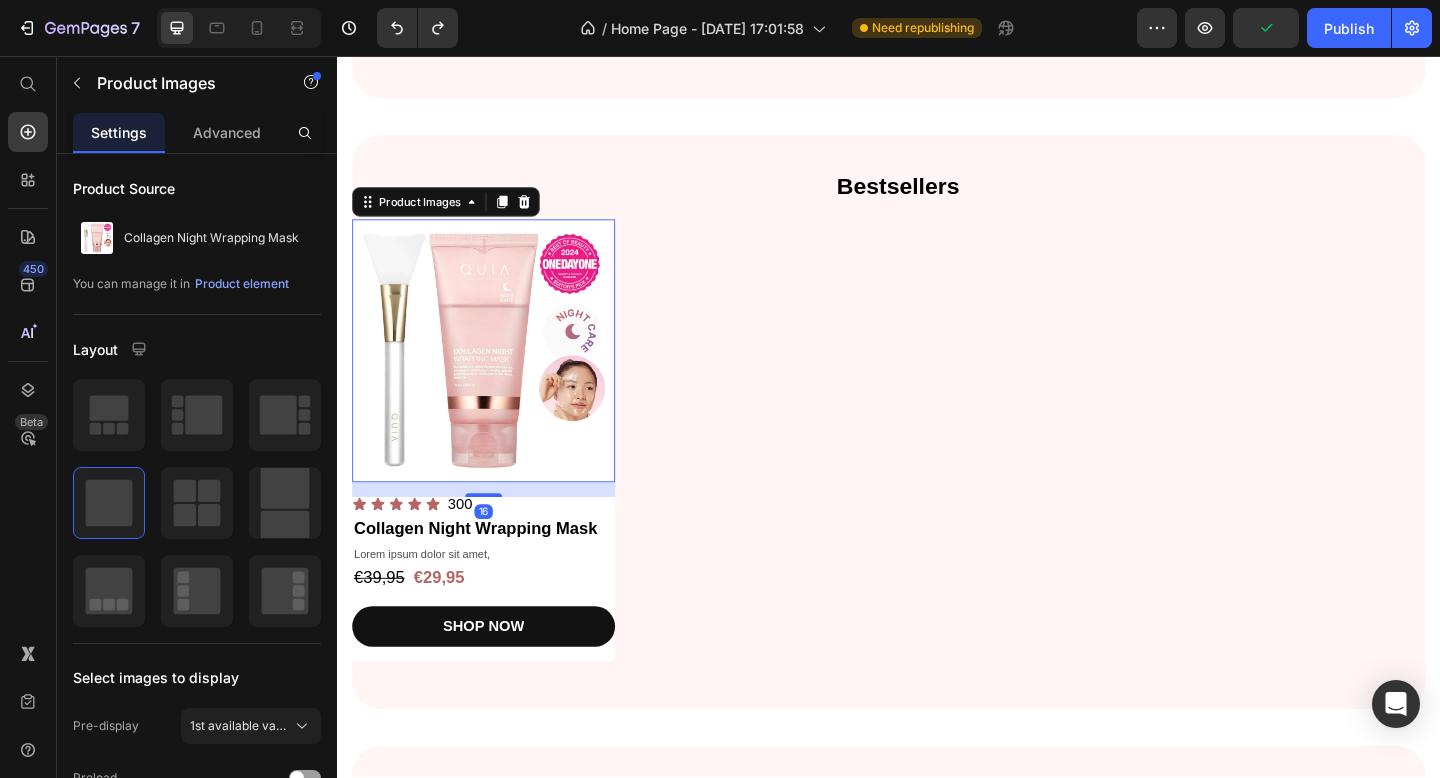 click at bounding box center (496, 377) 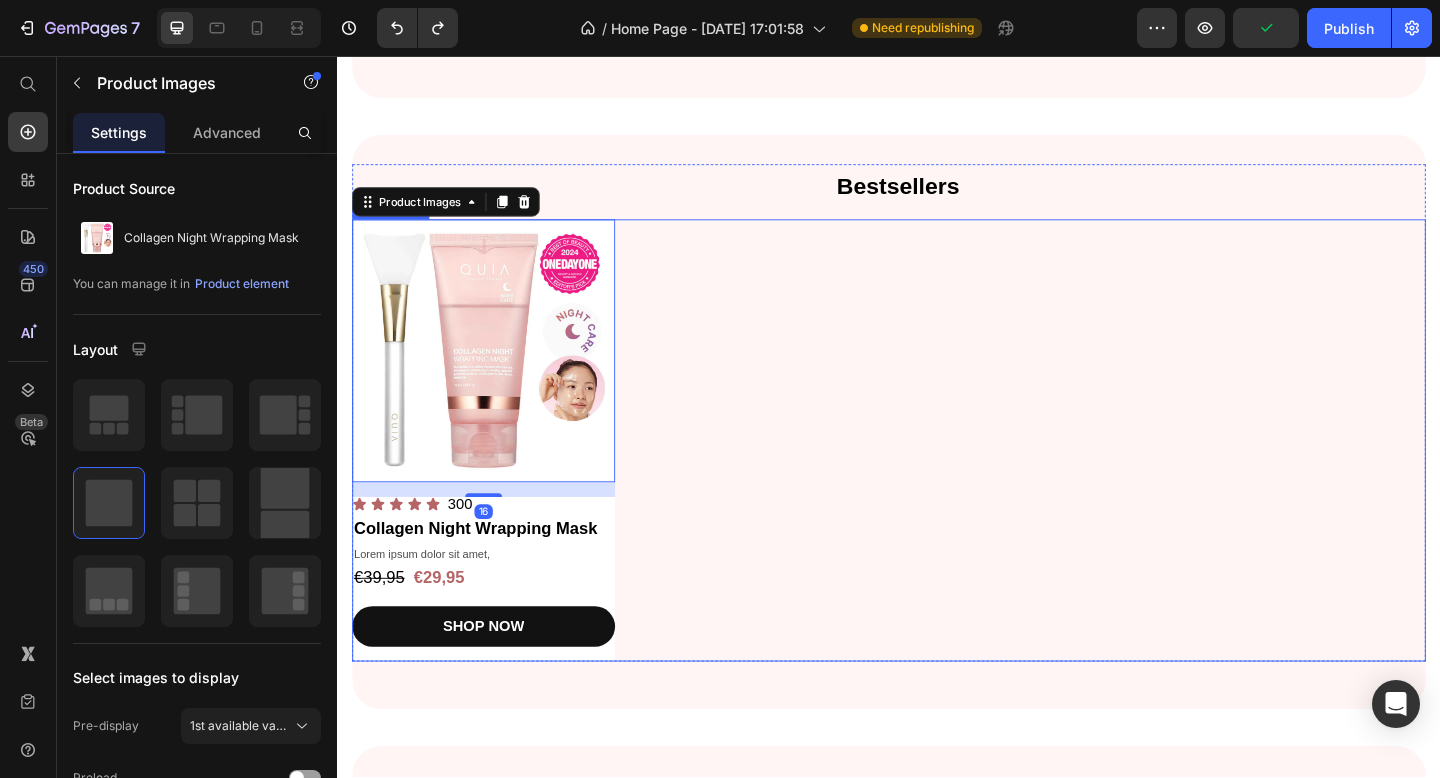 click on "Product Images   16 Icon Icon Icon Icon Icon Icon List 300 Text Block Row Collagen Night Wrapping Mask Product Title Lorem ipsum dolor sit amet,  Text Block €39,95 Product Price €29,95 Product Price Row SHOP NOW Product Cart Button Row" at bounding box center (937, 474) 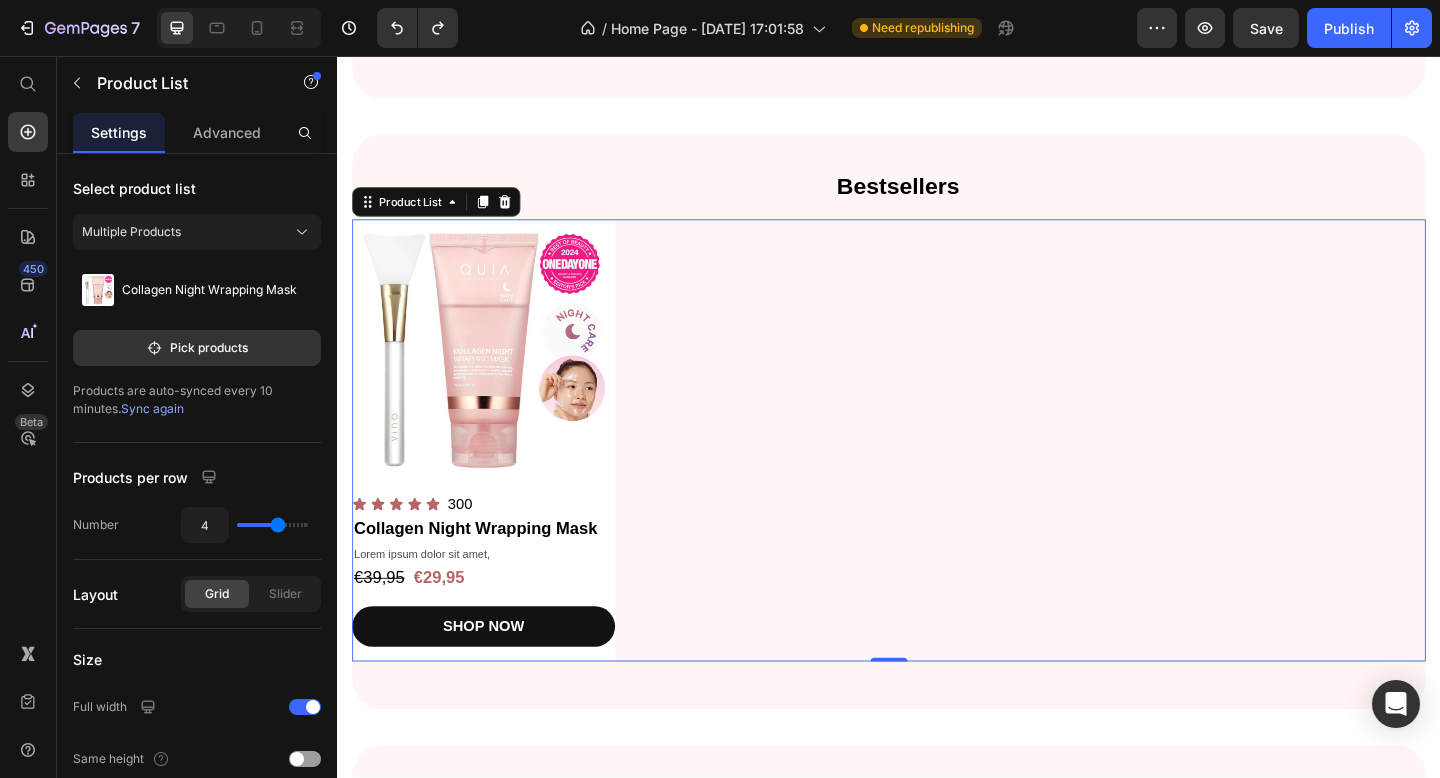 click on "Product Images Icon Icon Icon Icon Icon Icon List 300 Text Block Row Collagen Night Wrapping Mask Product Title Lorem ipsum dolor sit amet,  Text Block €39,95 Product Price €29,95 Product Price Row SHOP NOW Product Cart Button Row" at bounding box center [937, 474] 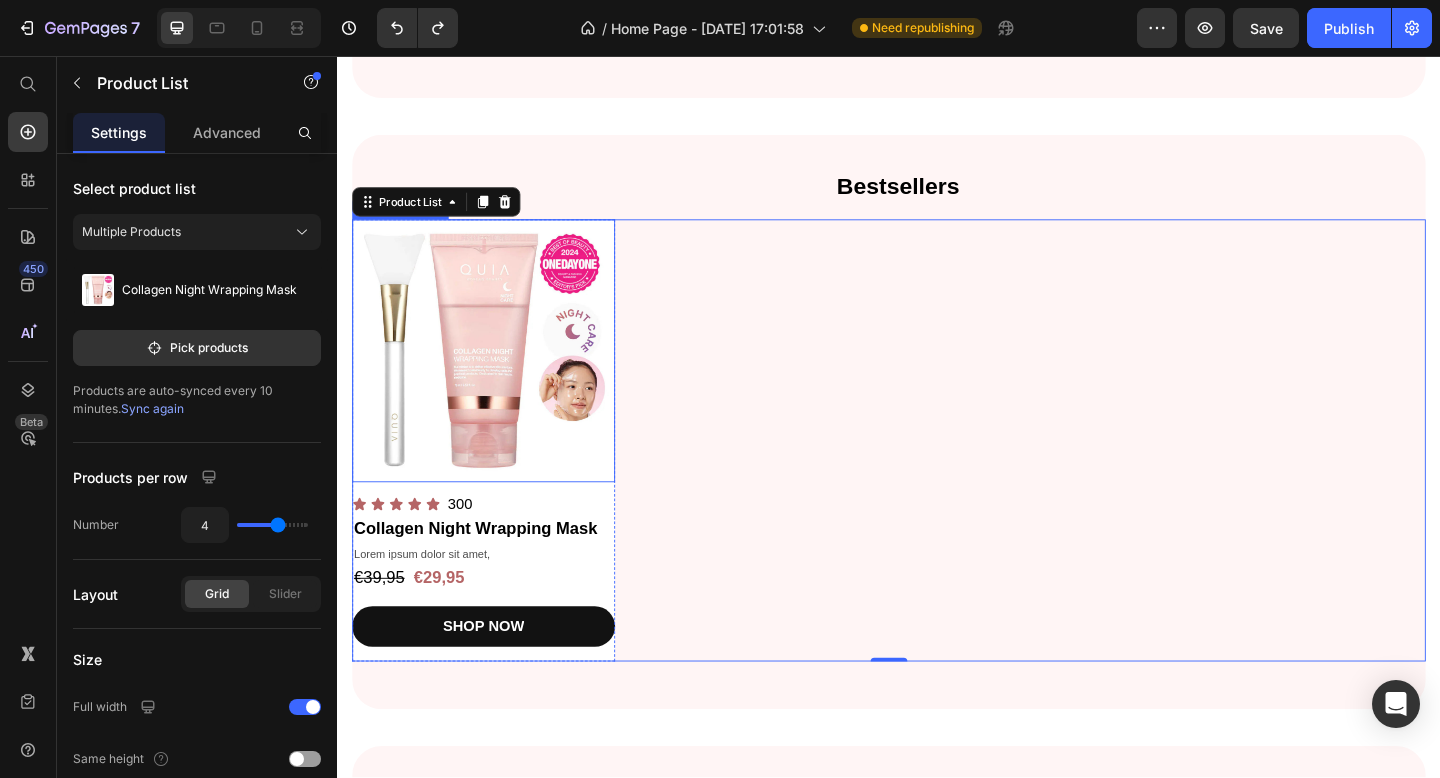 click at bounding box center (496, 377) 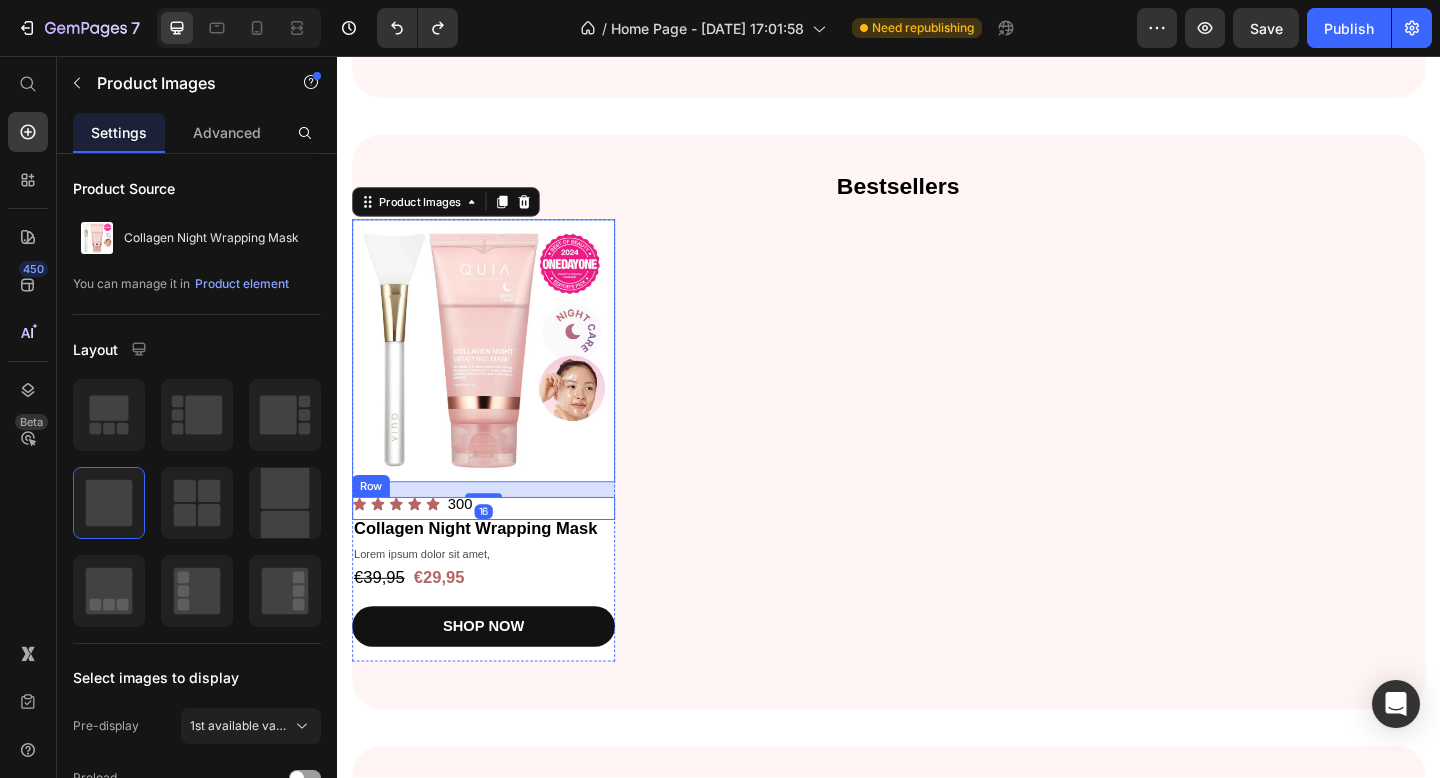 click on "300 Text Block" at bounding box center (569, 548) 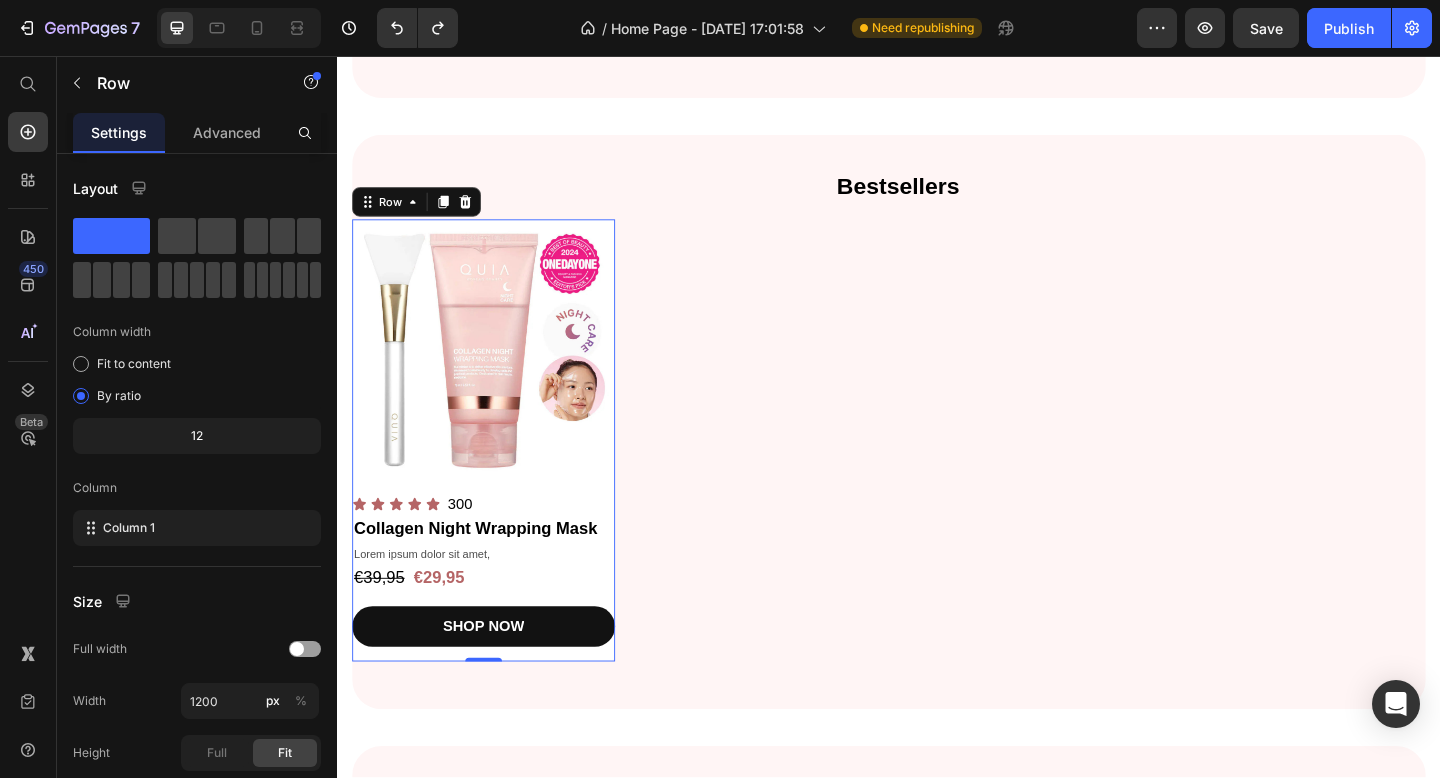 click on "Product Images Icon Icon Icon Icon Icon Icon List 300 Text Block Row Collagen Night Wrapping Mask Product Title Lorem ipsum dolor sit amet,  Text Block €39,95 Product Price €29,95 Product Price Row SHOP NOW Product Cart Button" at bounding box center (496, 474) 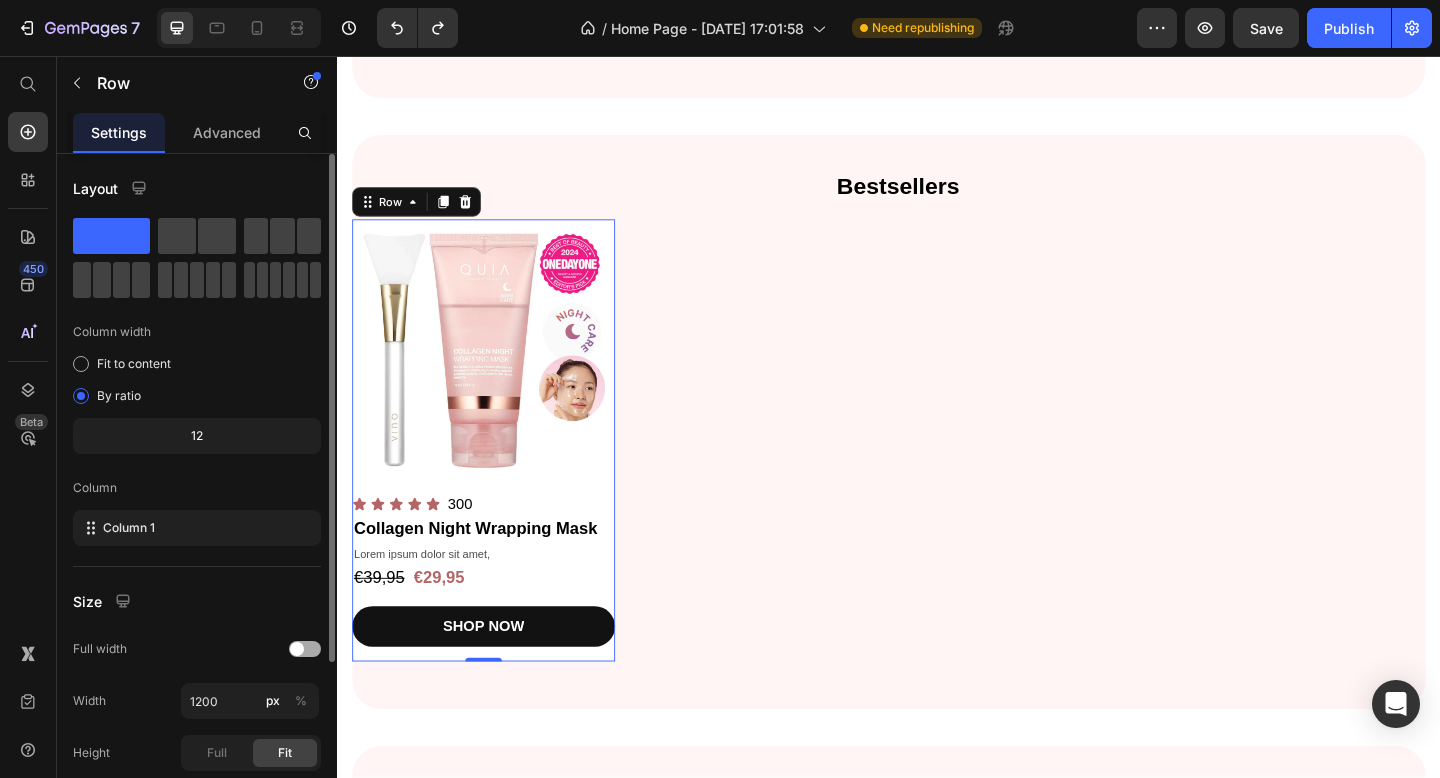 click at bounding box center [305, 649] 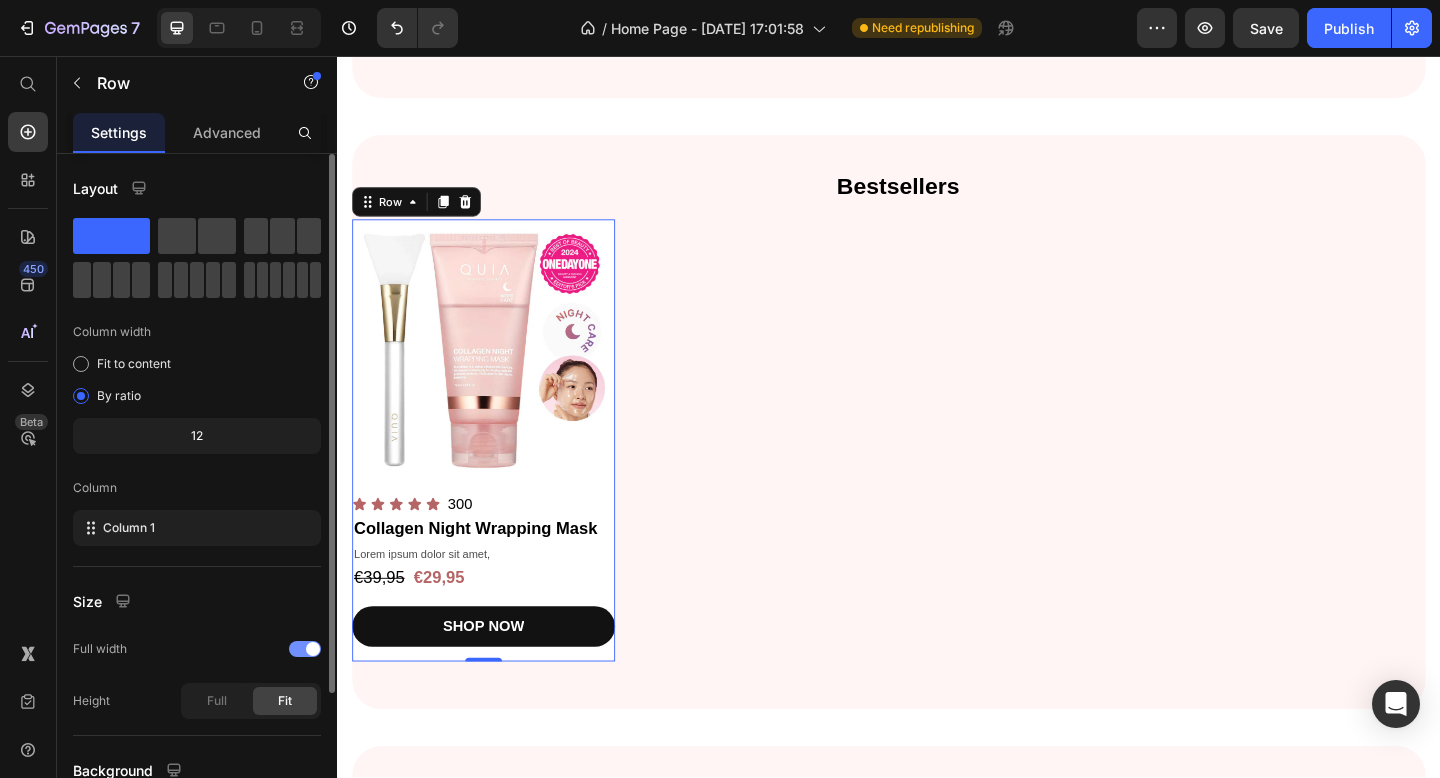 click at bounding box center [305, 649] 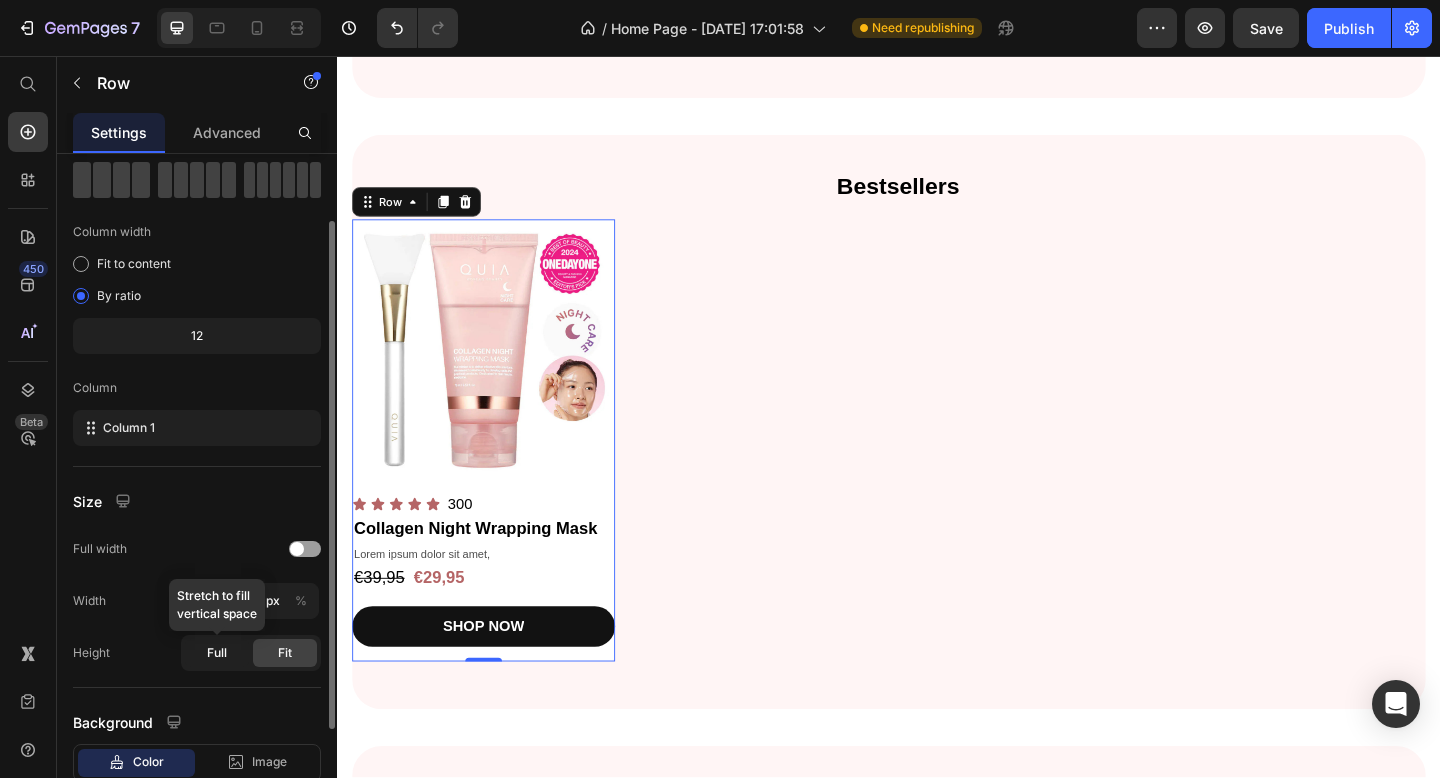 scroll, scrollTop: 95, scrollLeft: 0, axis: vertical 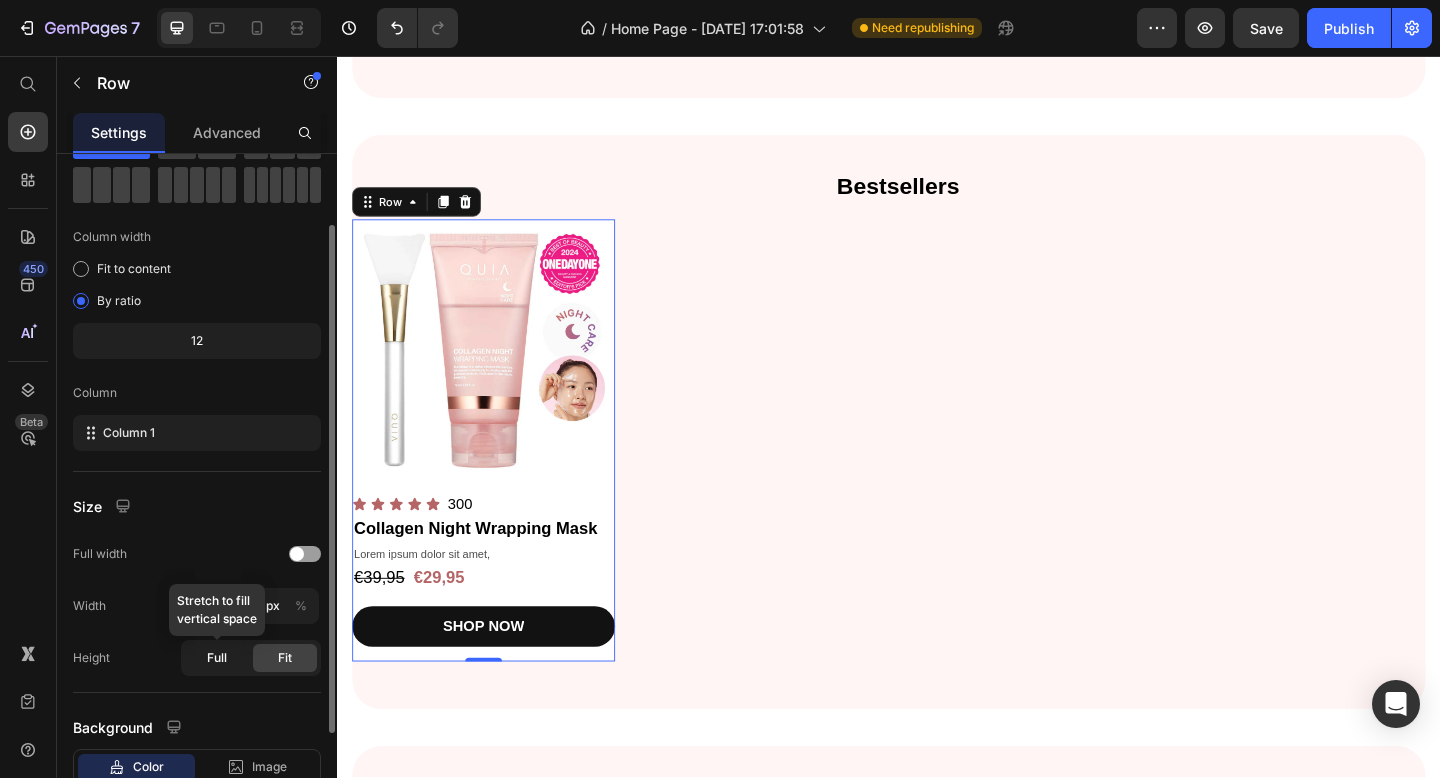 click on "Full" 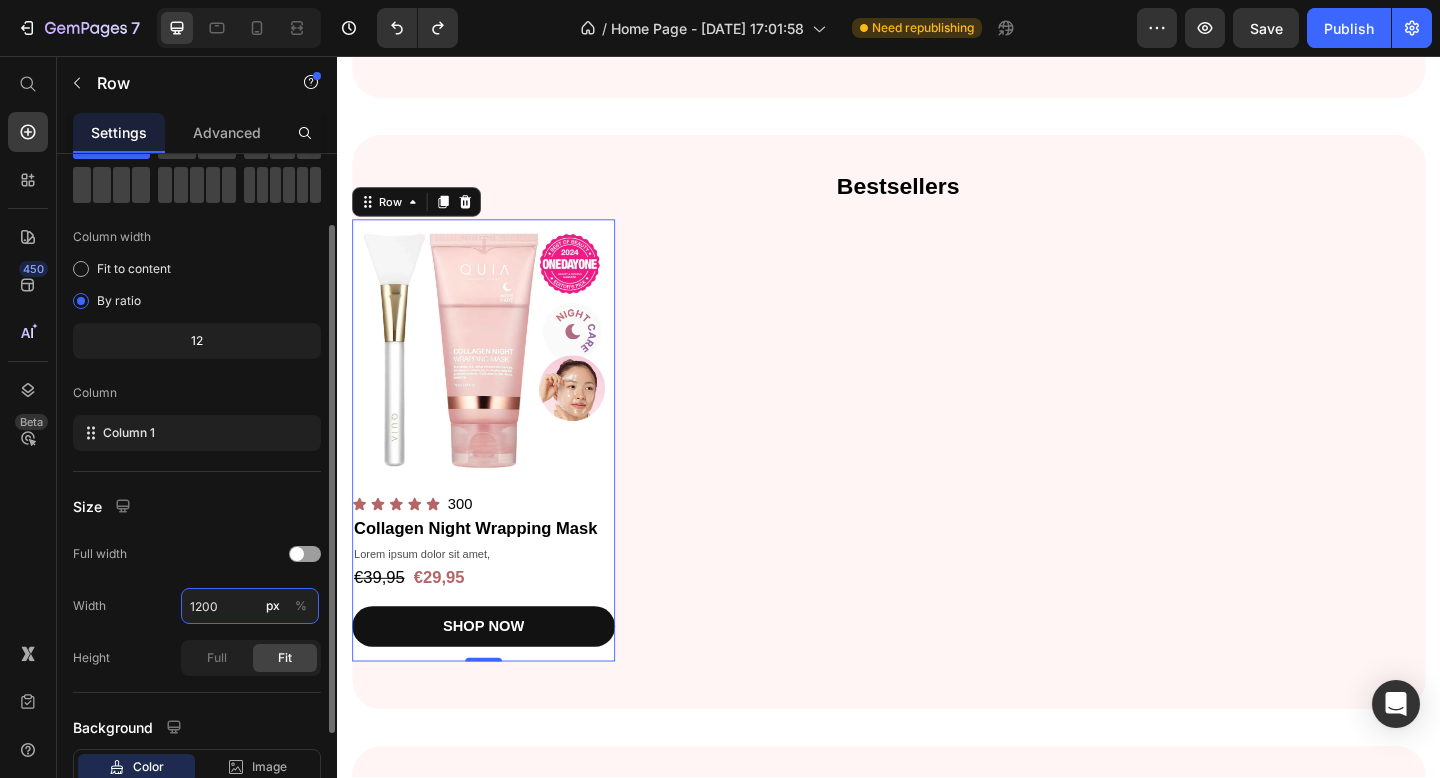 click on "1200" at bounding box center (250, 606) 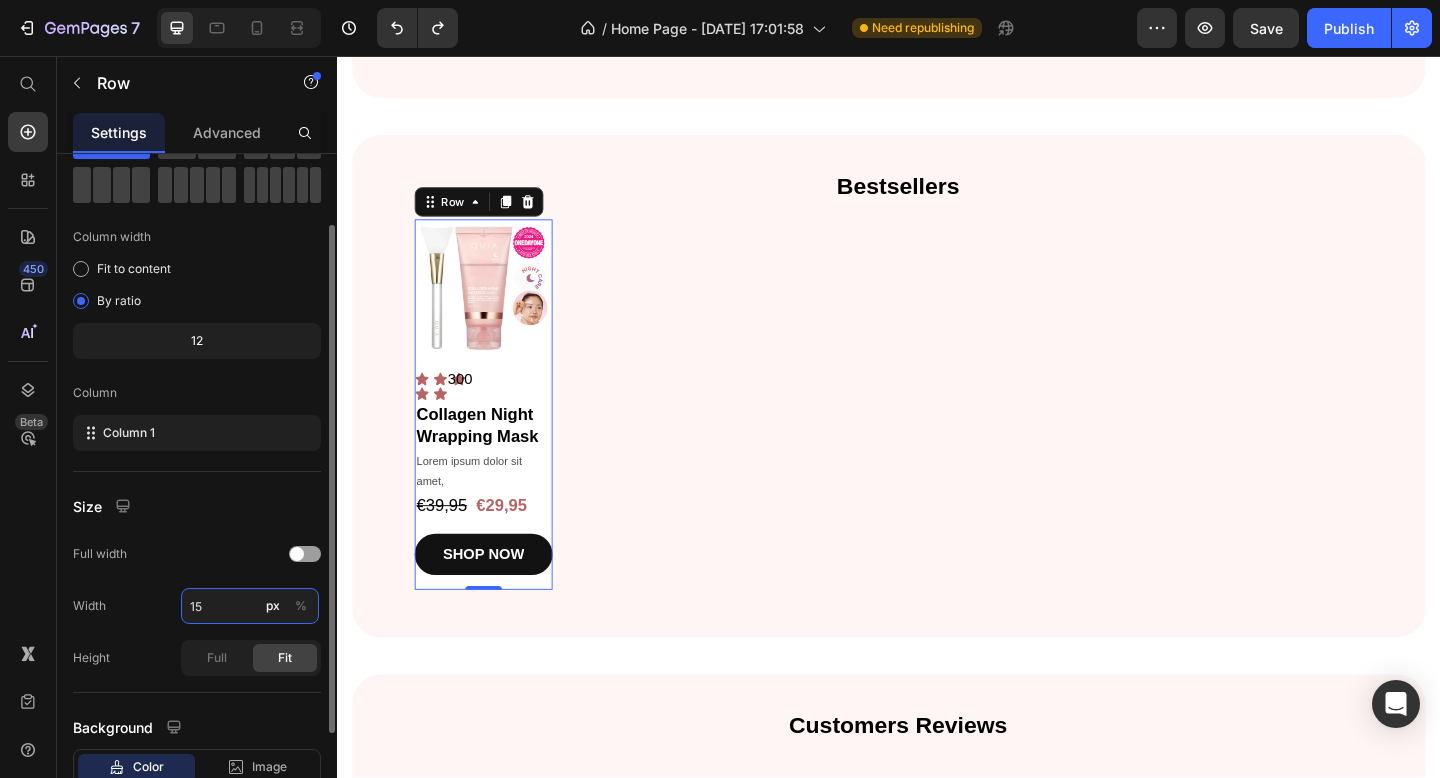 type on "1" 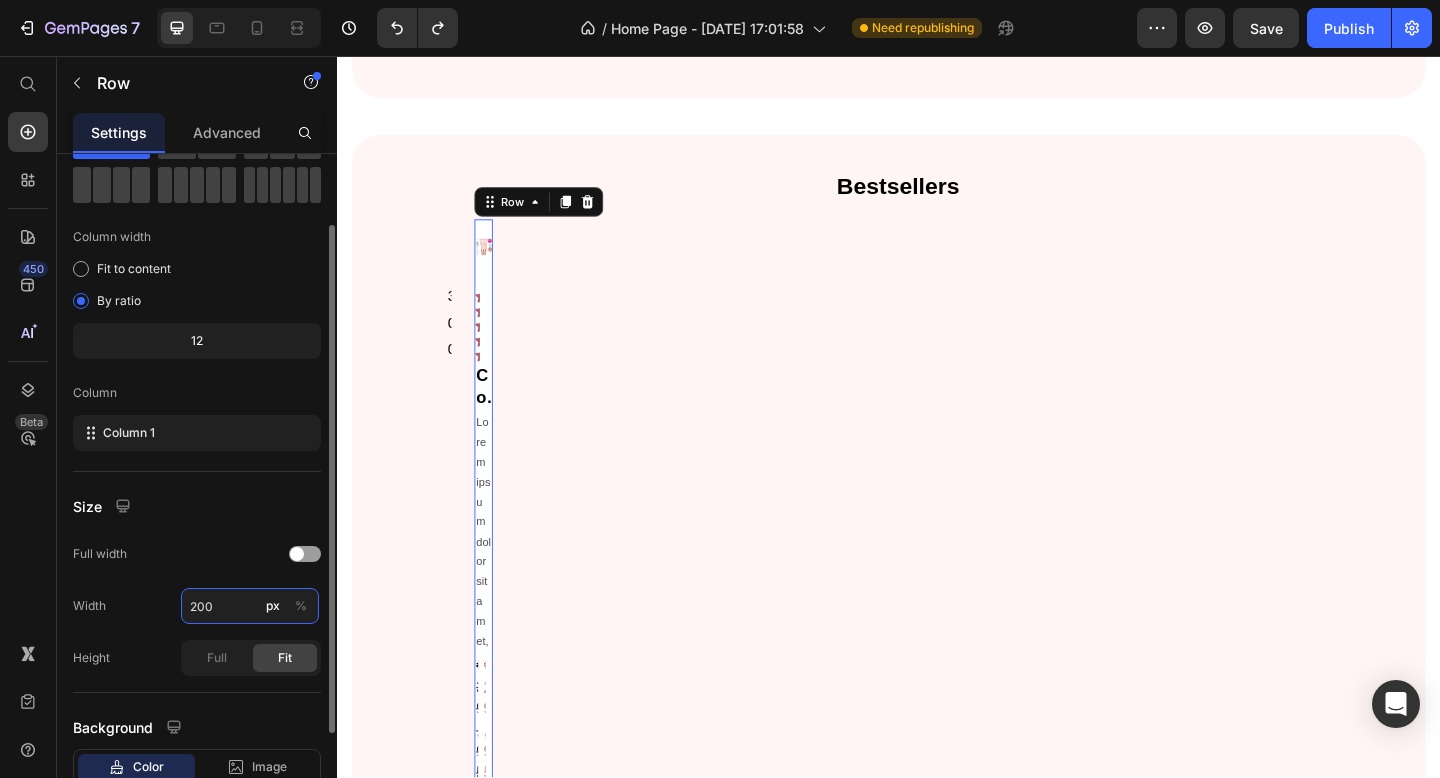 type on "2000" 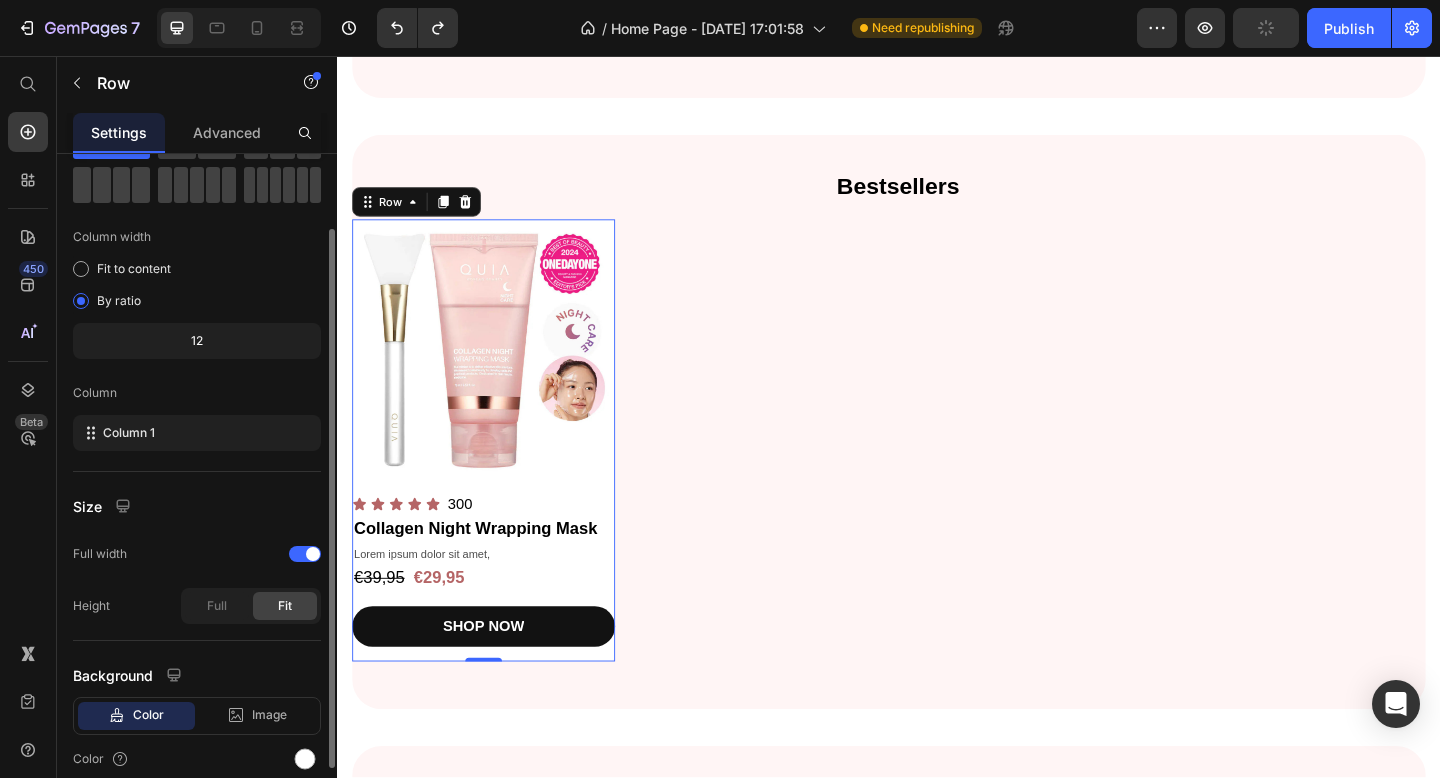 click on "Size" at bounding box center [197, 506] 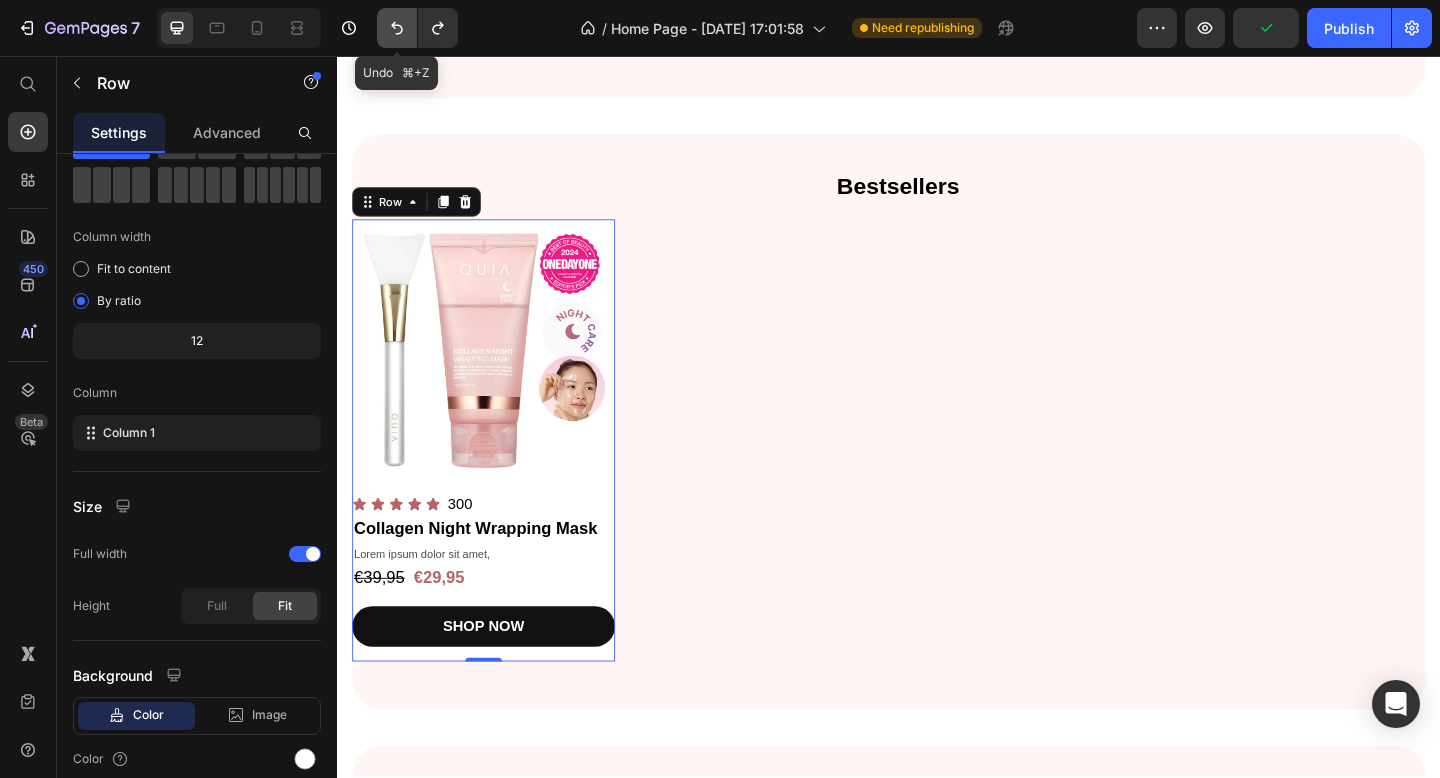 click 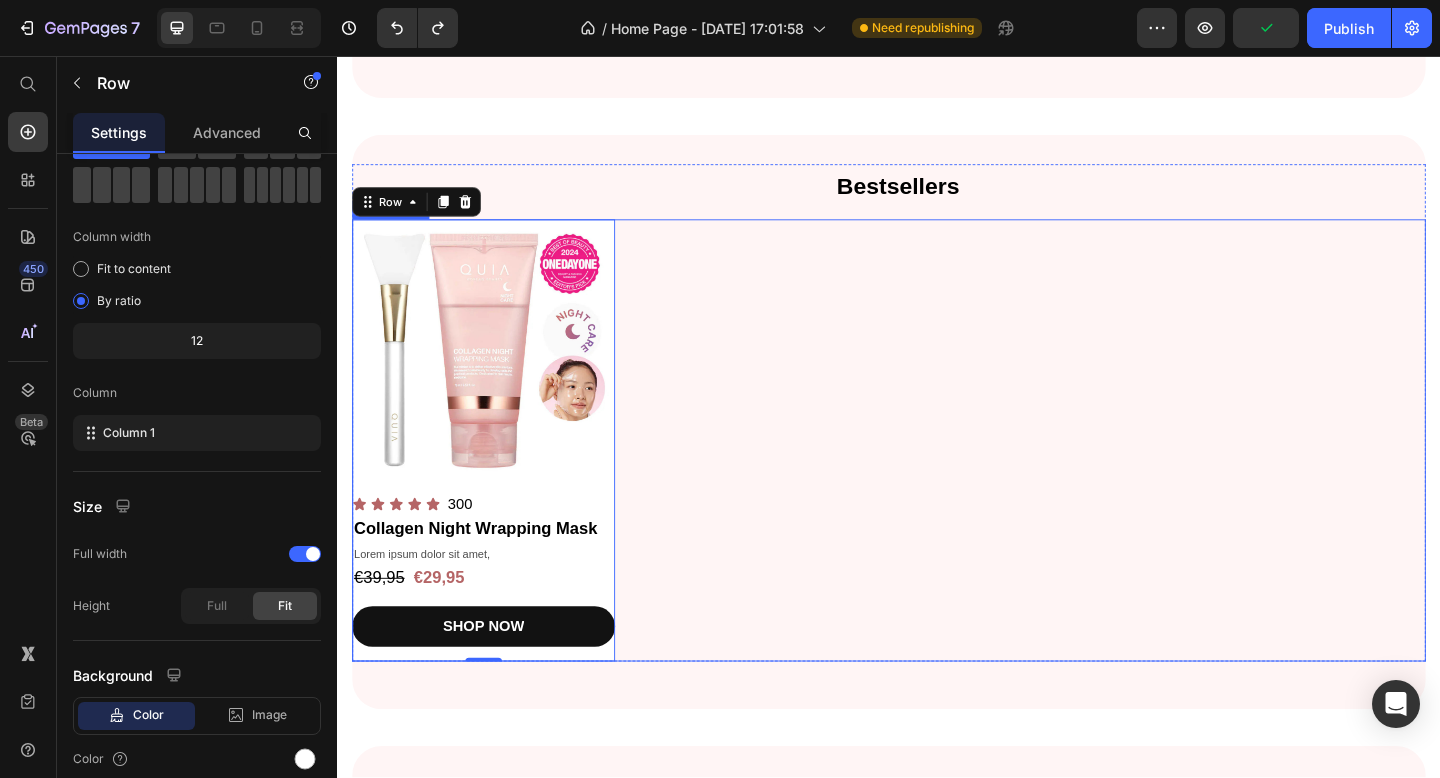 click on "Product Images Icon Icon Icon Icon Icon Icon List 300 Text Block Row Collagen Night Wrapping Mask Product Title Lorem ipsum dolor sit amet,  Text Block €39,95 Product Price €29,95 Product Price Row SHOP NOW Product Cart Button Row   0" at bounding box center [937, 474] 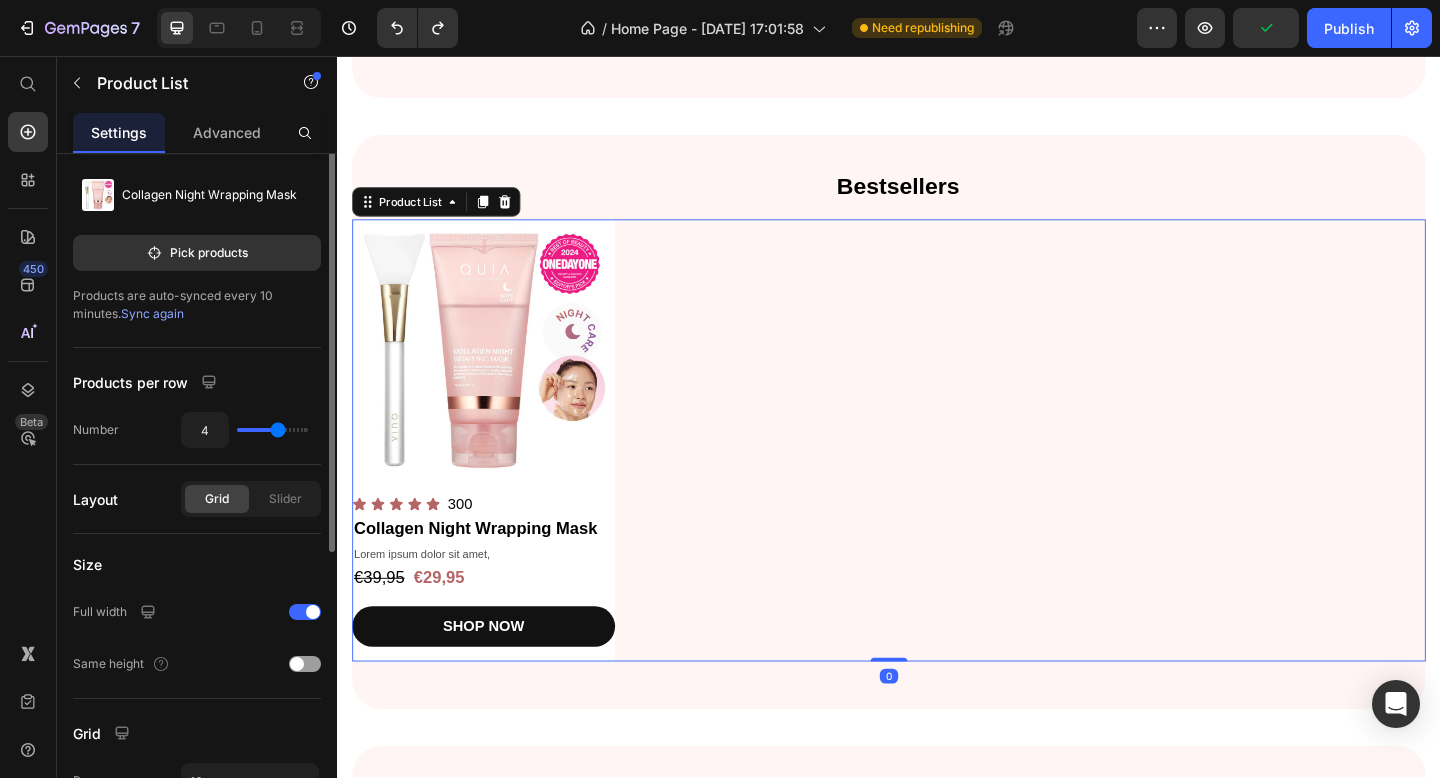 scroll, scrollTop: 0, scrollLeft: 0, axis: both 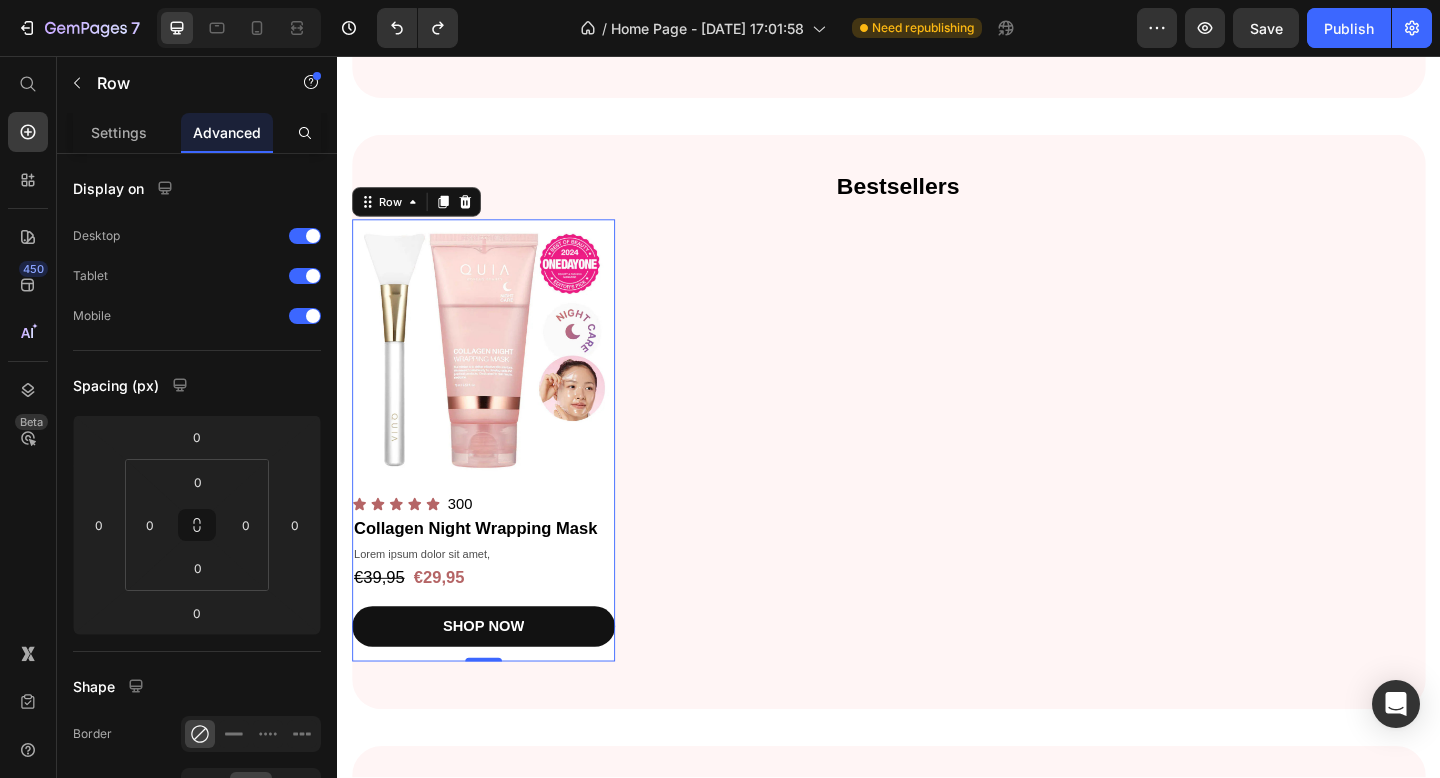 click on "Product Images Icon Icon Icon Icon Icon Icon List 300 Text Block Row Collagen Night Wrapping Mask Product Title Lorem ipsum dolor sit amet,  Text Block €39,95 Product Price €29,95 Product Price Row SHOP NOW Product Cart Button" at bounding box center [496, 474] 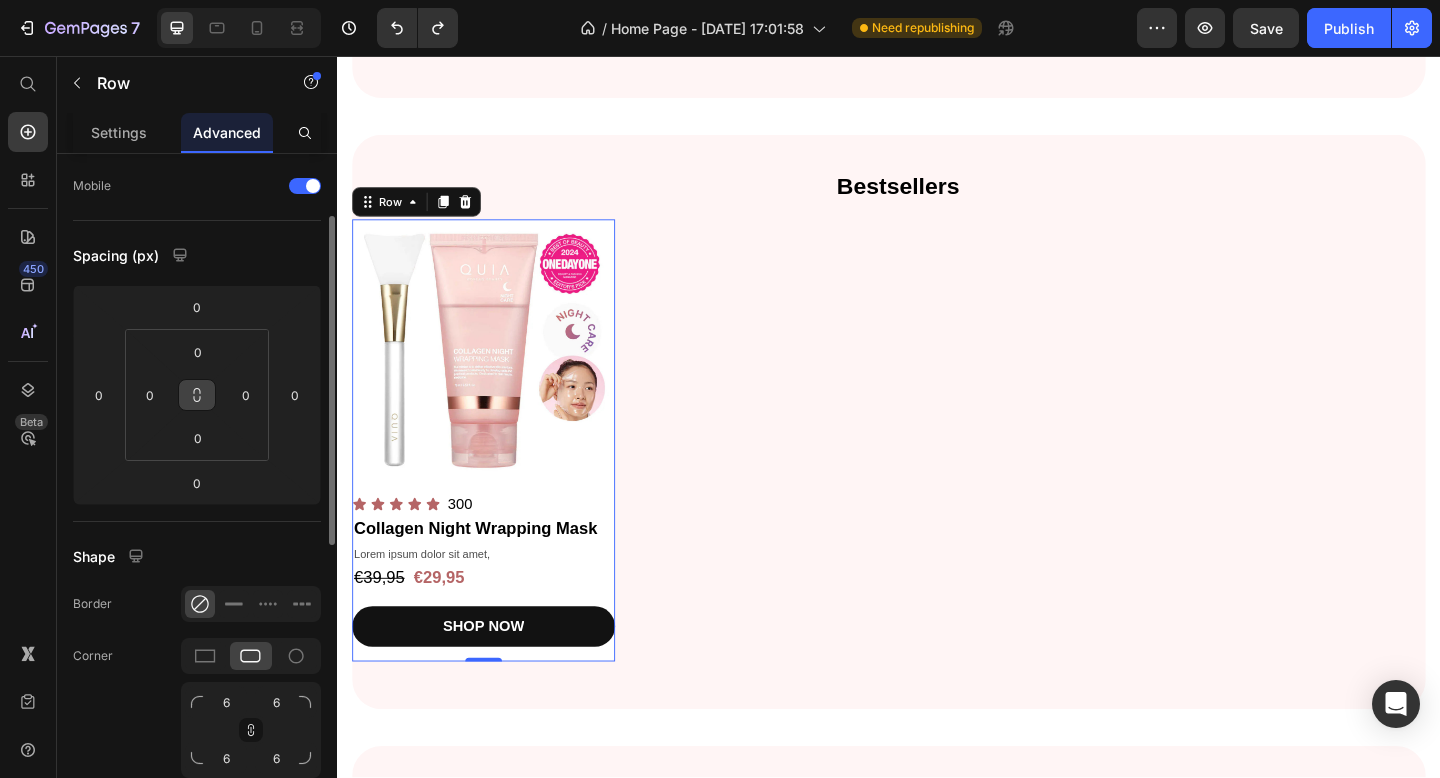 scroll, scrollTop: 139, scrollLeft: 0, axis: vertical 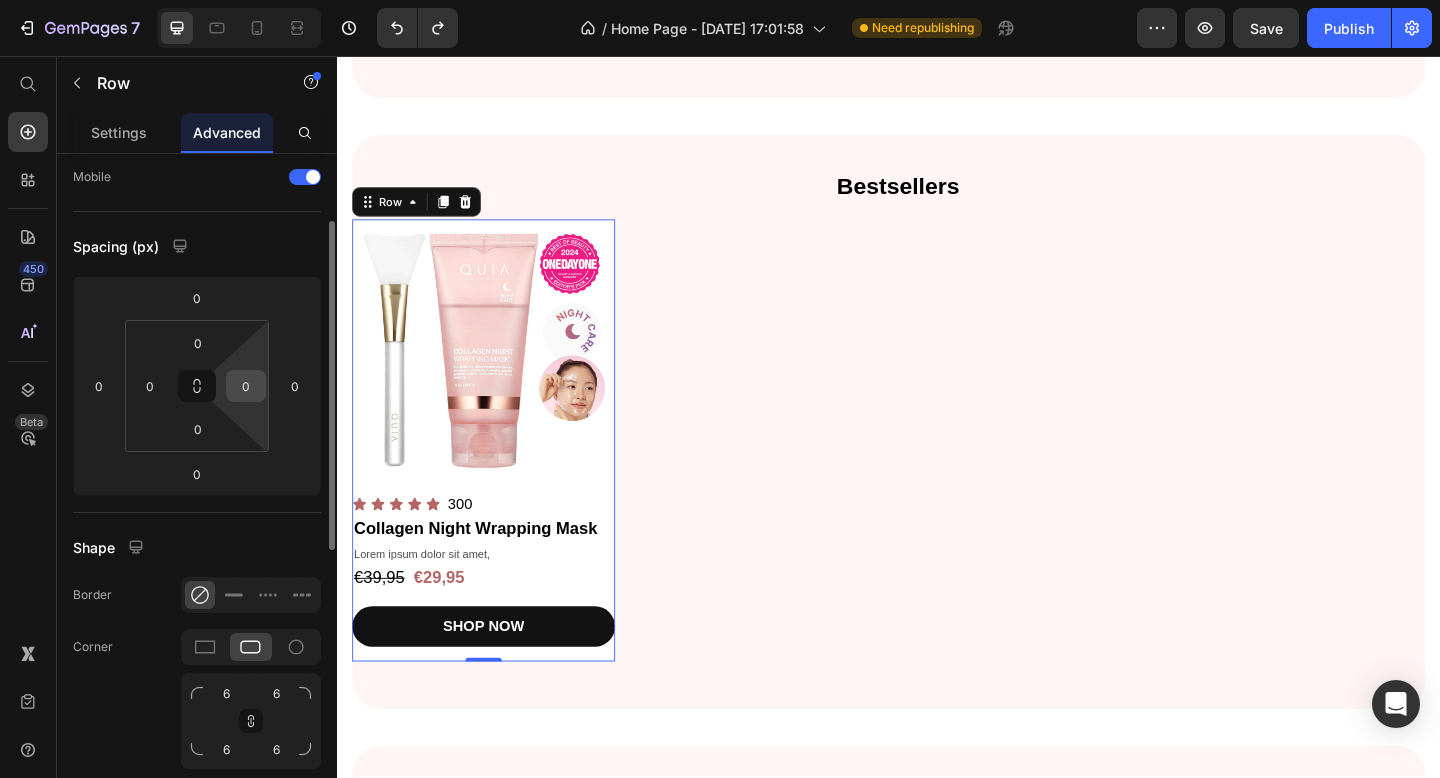 click on "0" at bounding box center [246, 386] 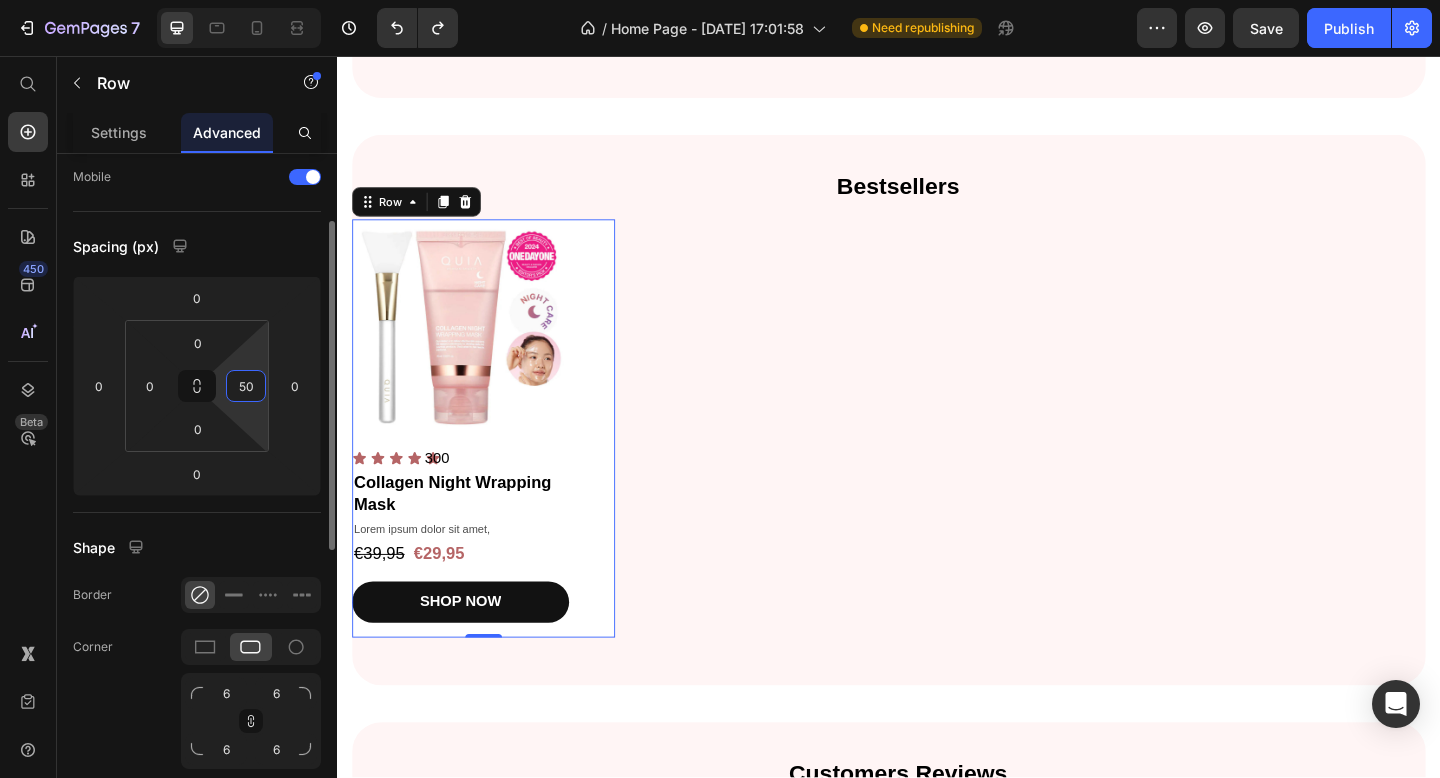 type on "5" 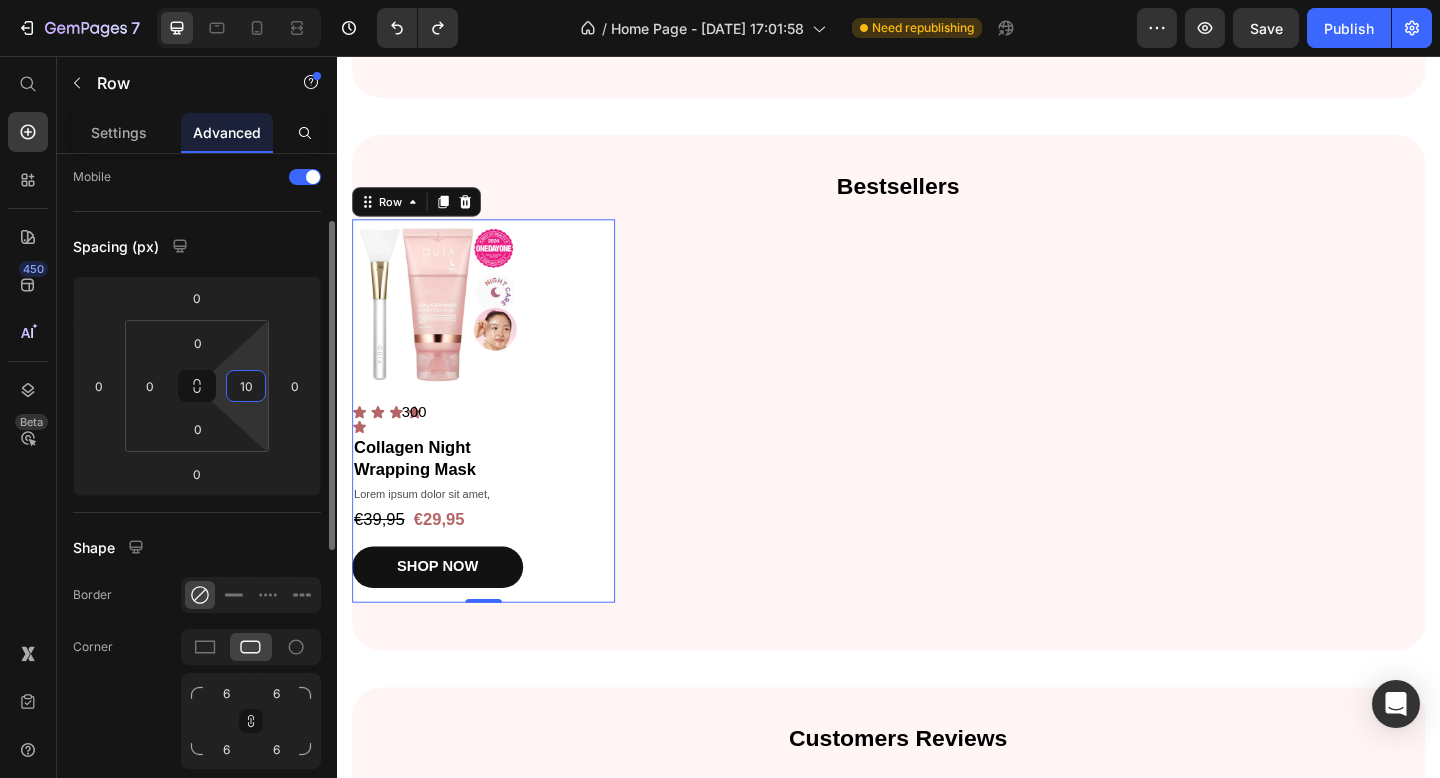 type on "1" 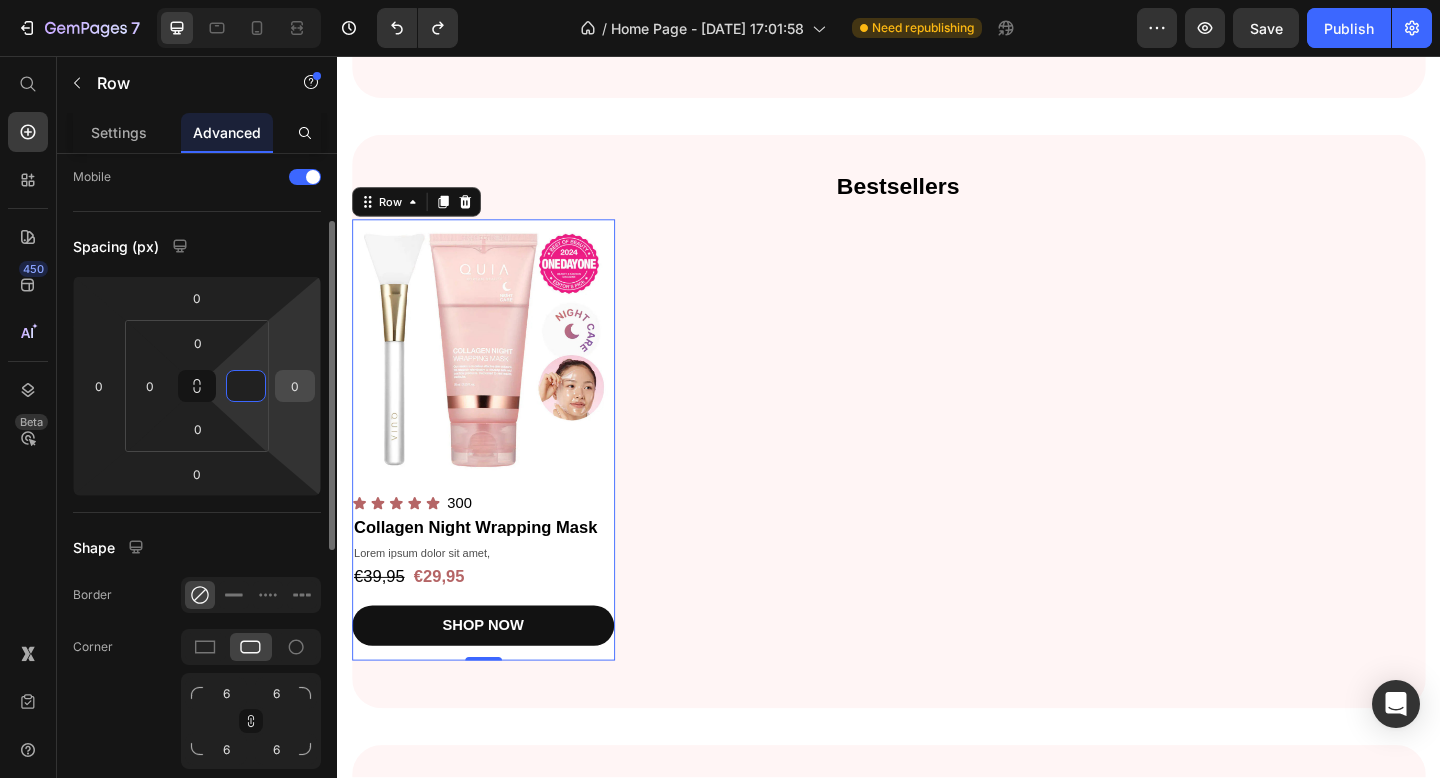 type on "0" 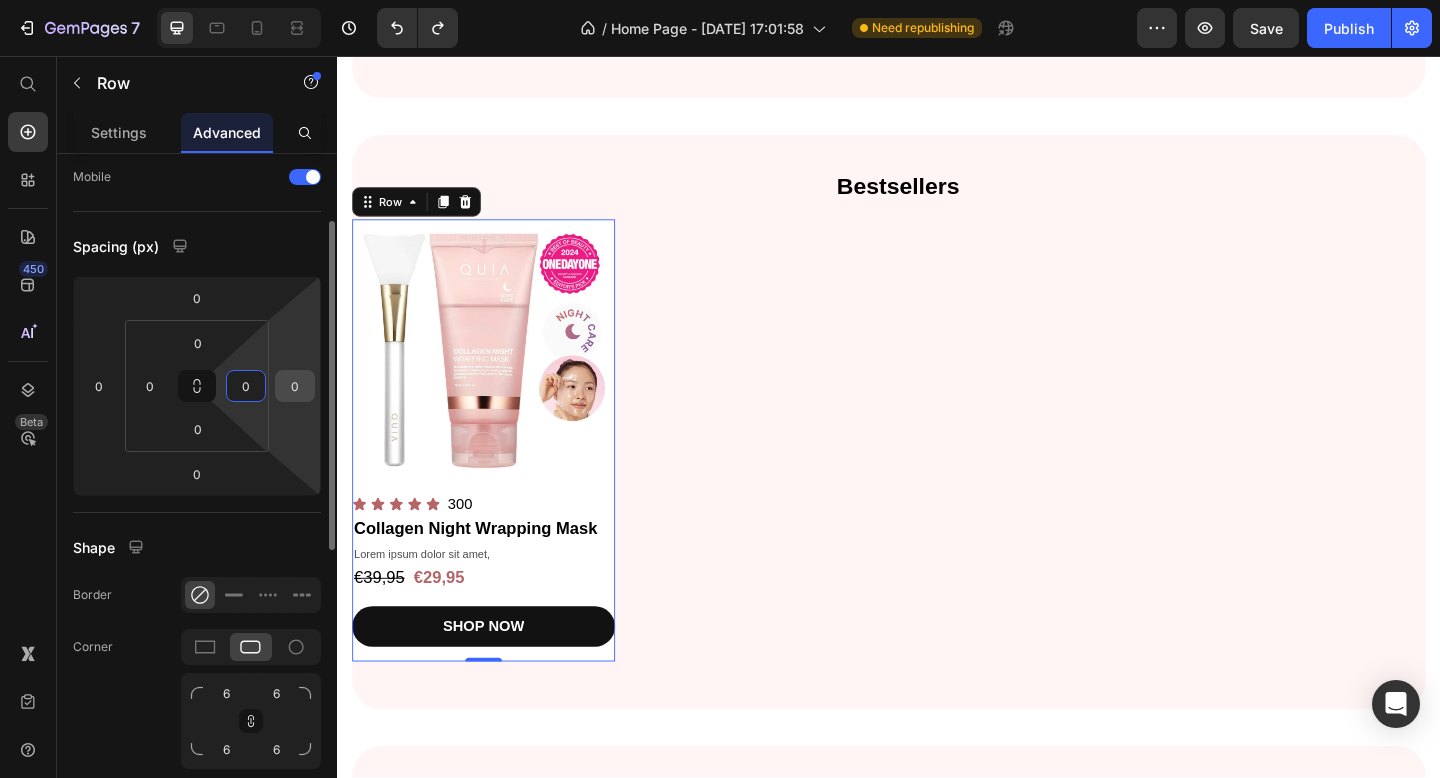 click on "0" at bounding box center [295, 386] 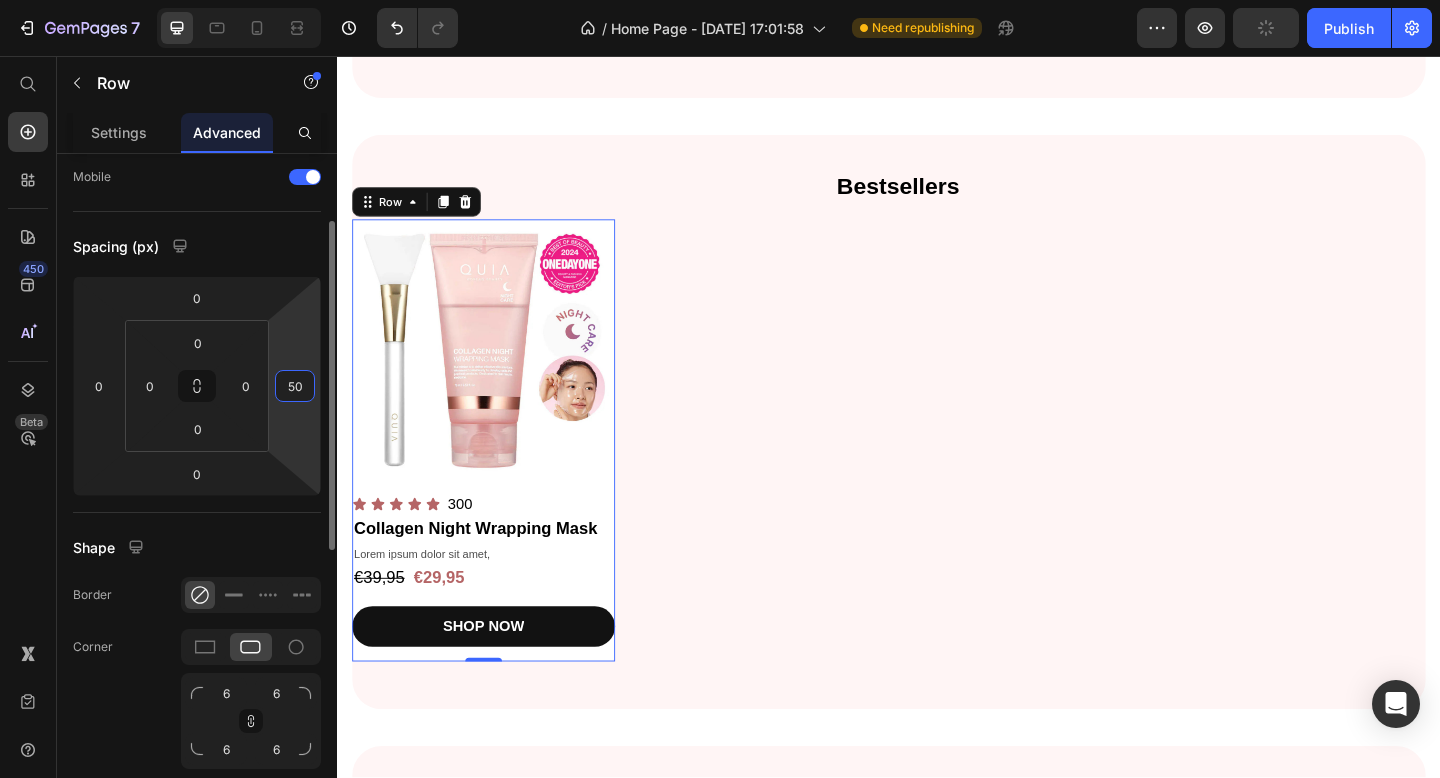 type on "5" 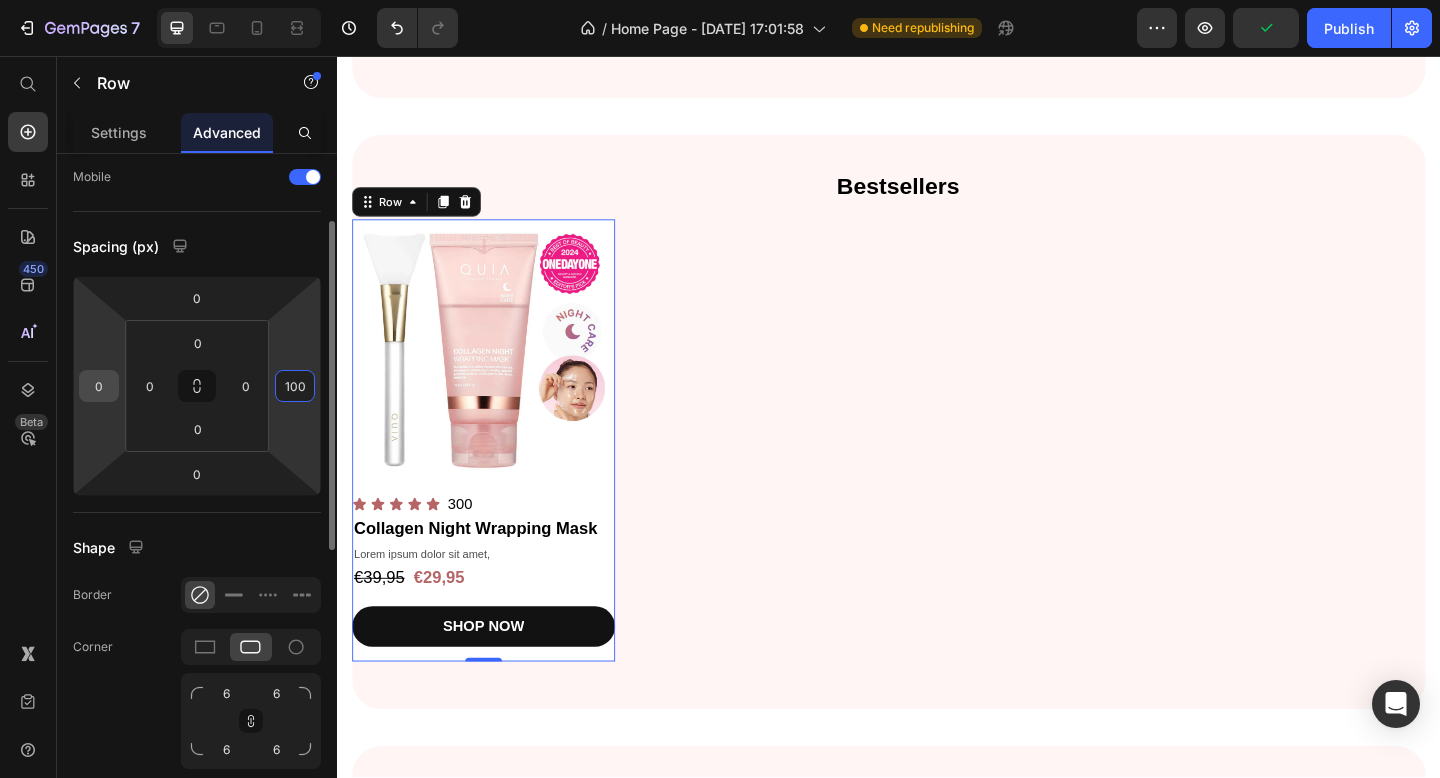 type on "100" 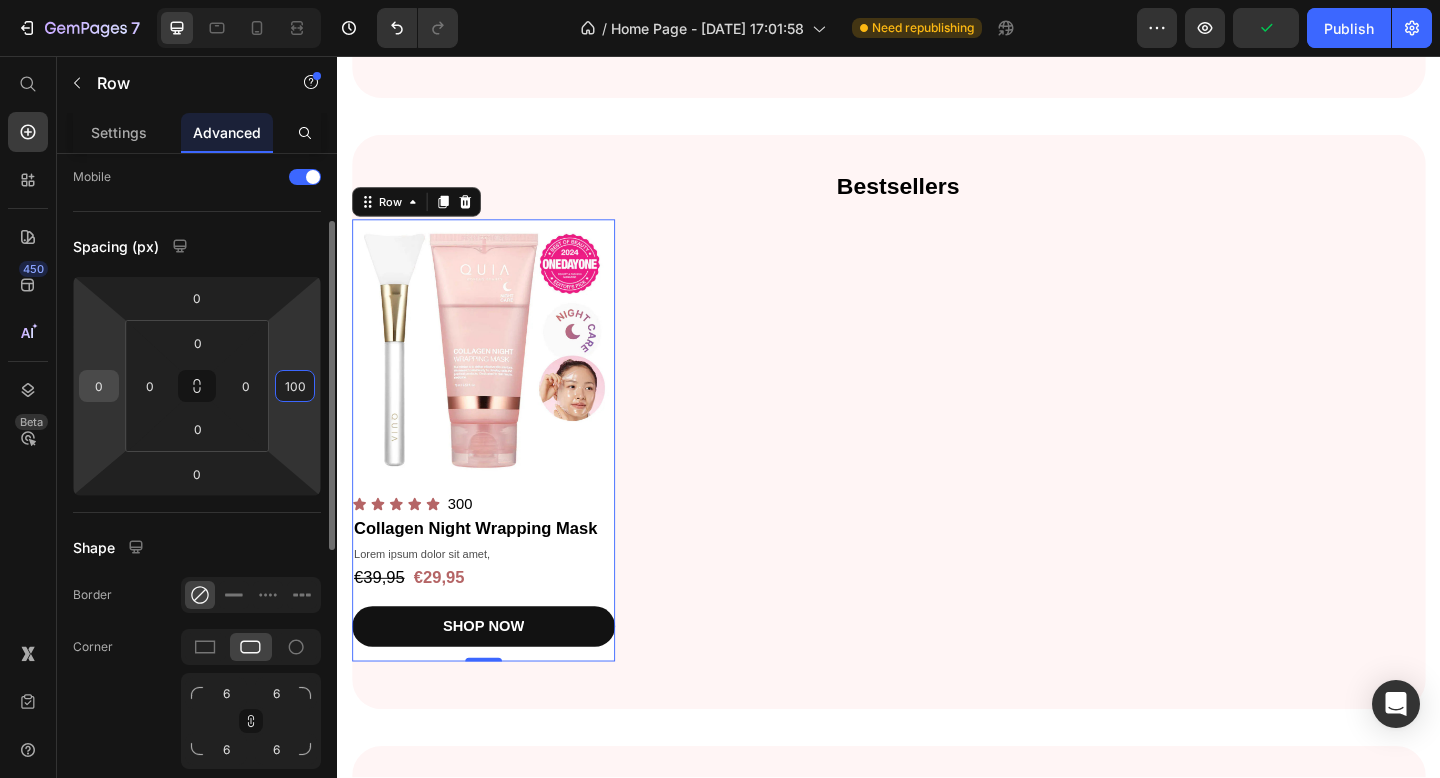 click on "0" at bounding box center [99, 386] 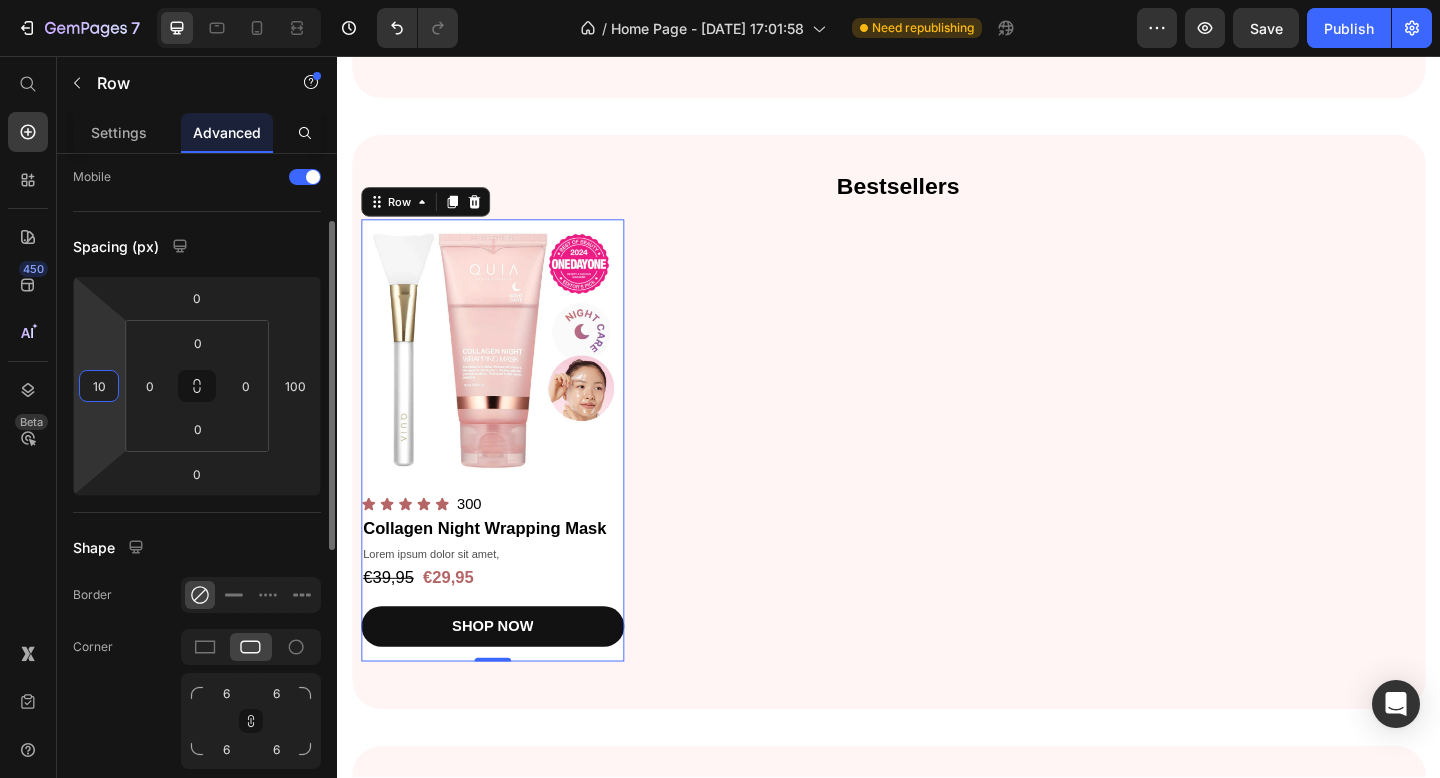 type on "100" 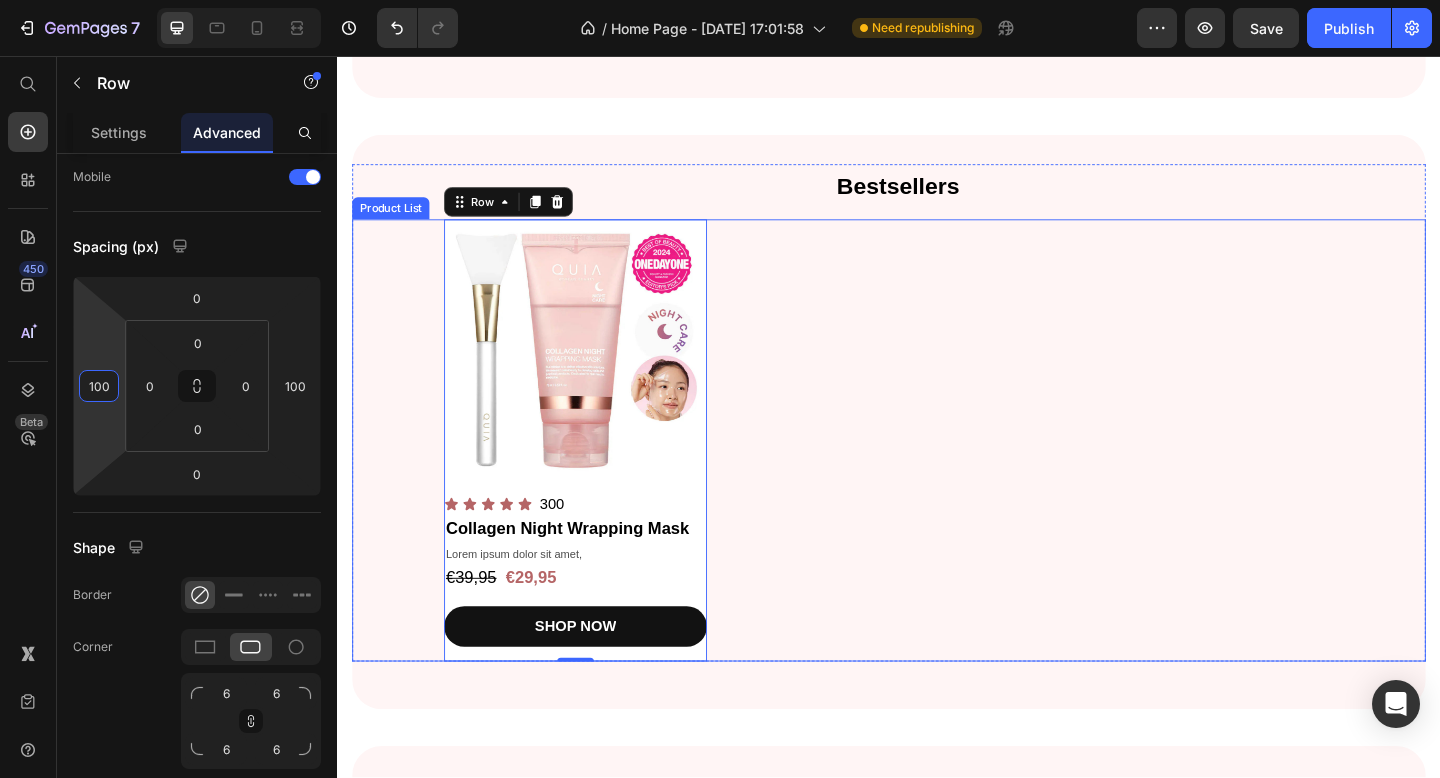 click on "Product Images Icon Icon Icon Icon Icon Icon List 300 Text Block Row Collagen Night Wrapping Mask Product Title Lorem ipsum dolor sit amet,  Text Block €39,95 Product Price €29,95 Product Price Row SHOP NOW Product Cart Button Row   0" at bounding box center [937, 474] 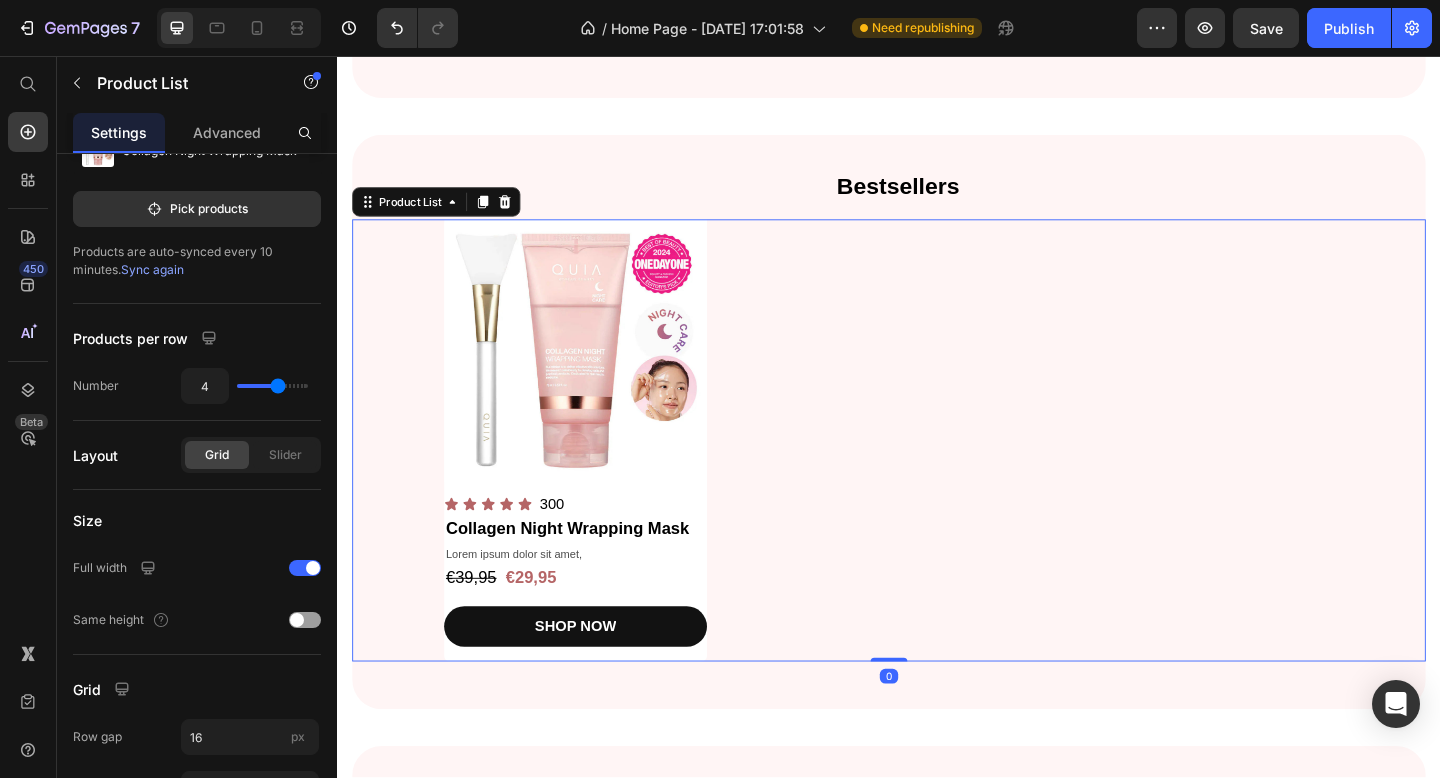 scroll, scrollTop: 0, scrollLeft: 0, axis: both 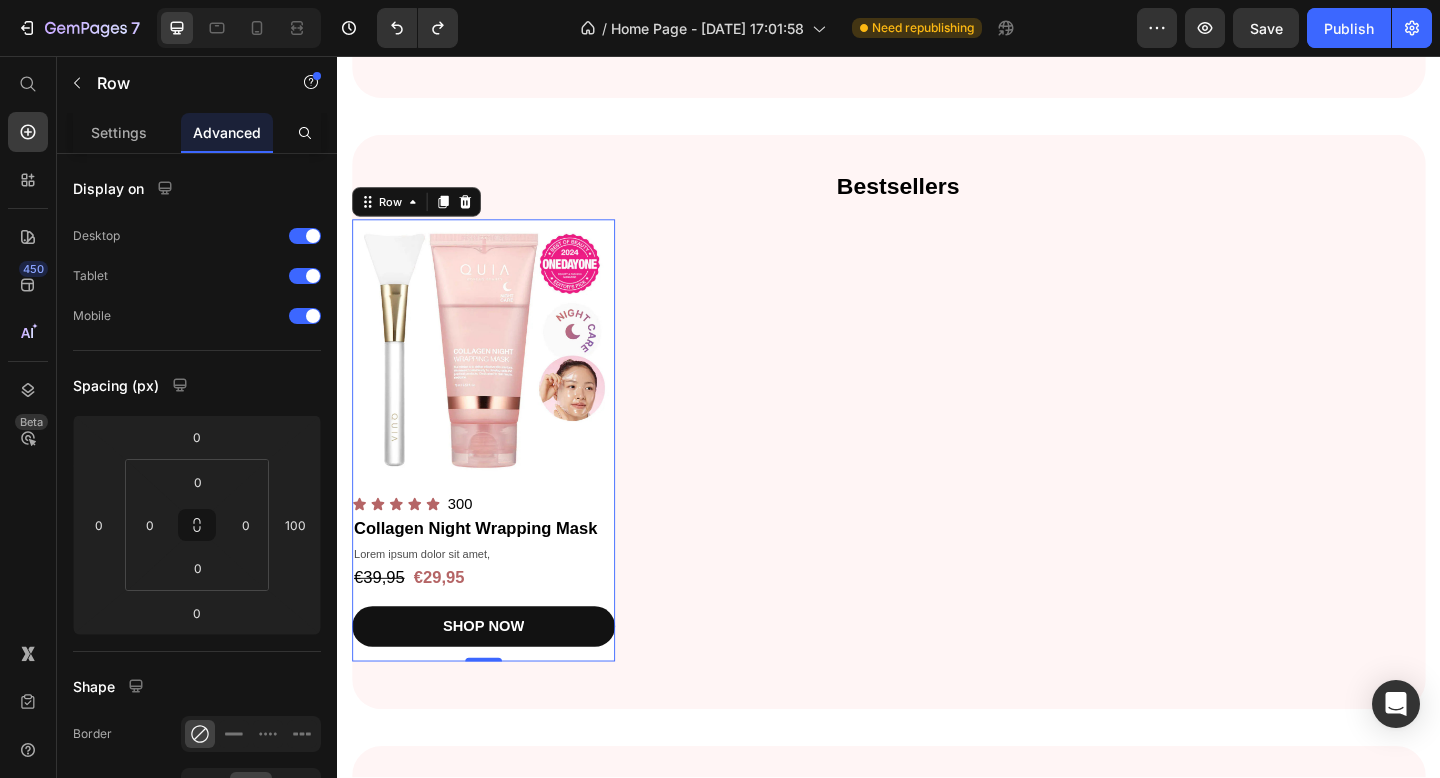 click on "Product Images Icon Icon Icon Icon Icon Icon List 300 Text Block Row Collagen Night Wrapping Mask Product Title Lorem ipsum dolor sit amet,  Text Block €39,95 Product Price €29,95 Product Price Row SHOP NOW Product Cart Button" at bounding box center [496, 474] 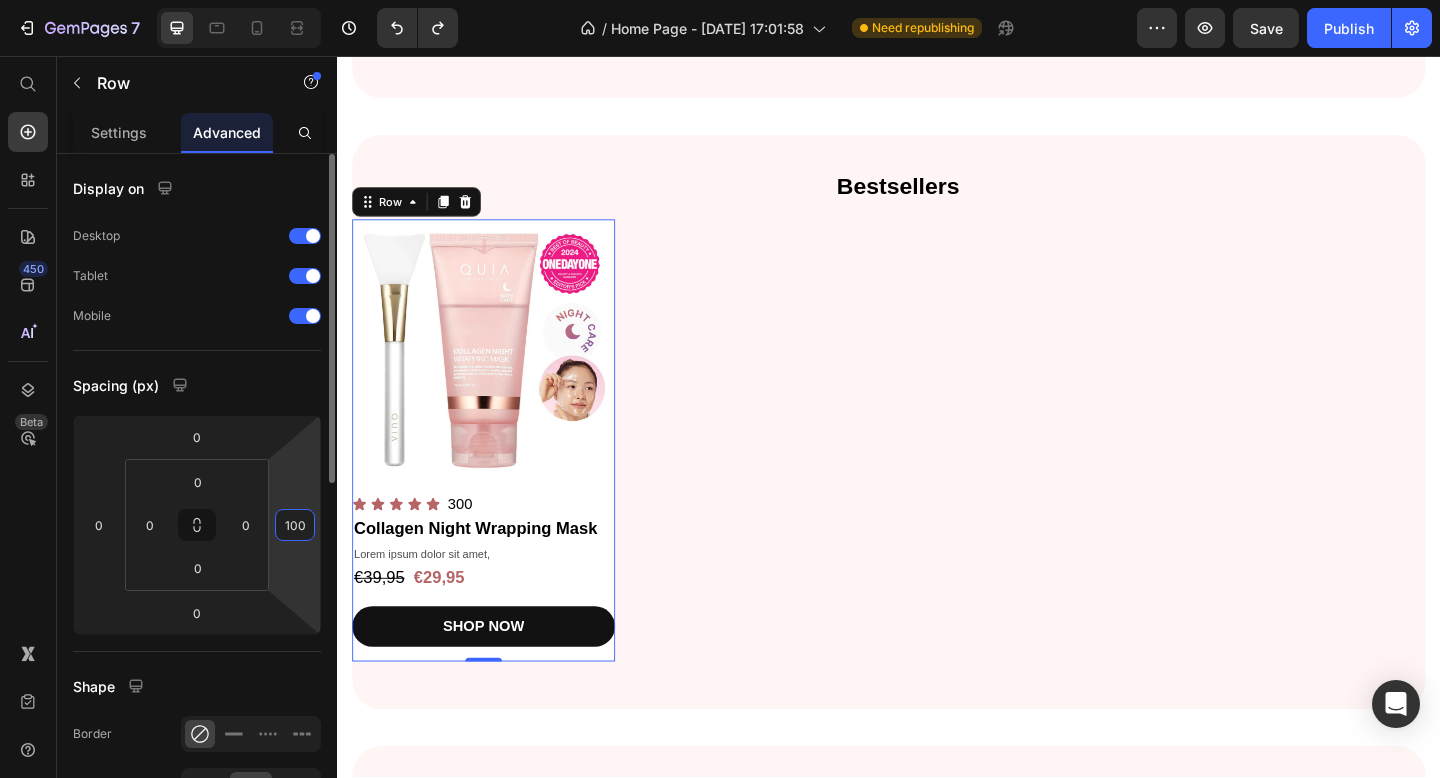 click on "100" at bounding box center [295, 525] 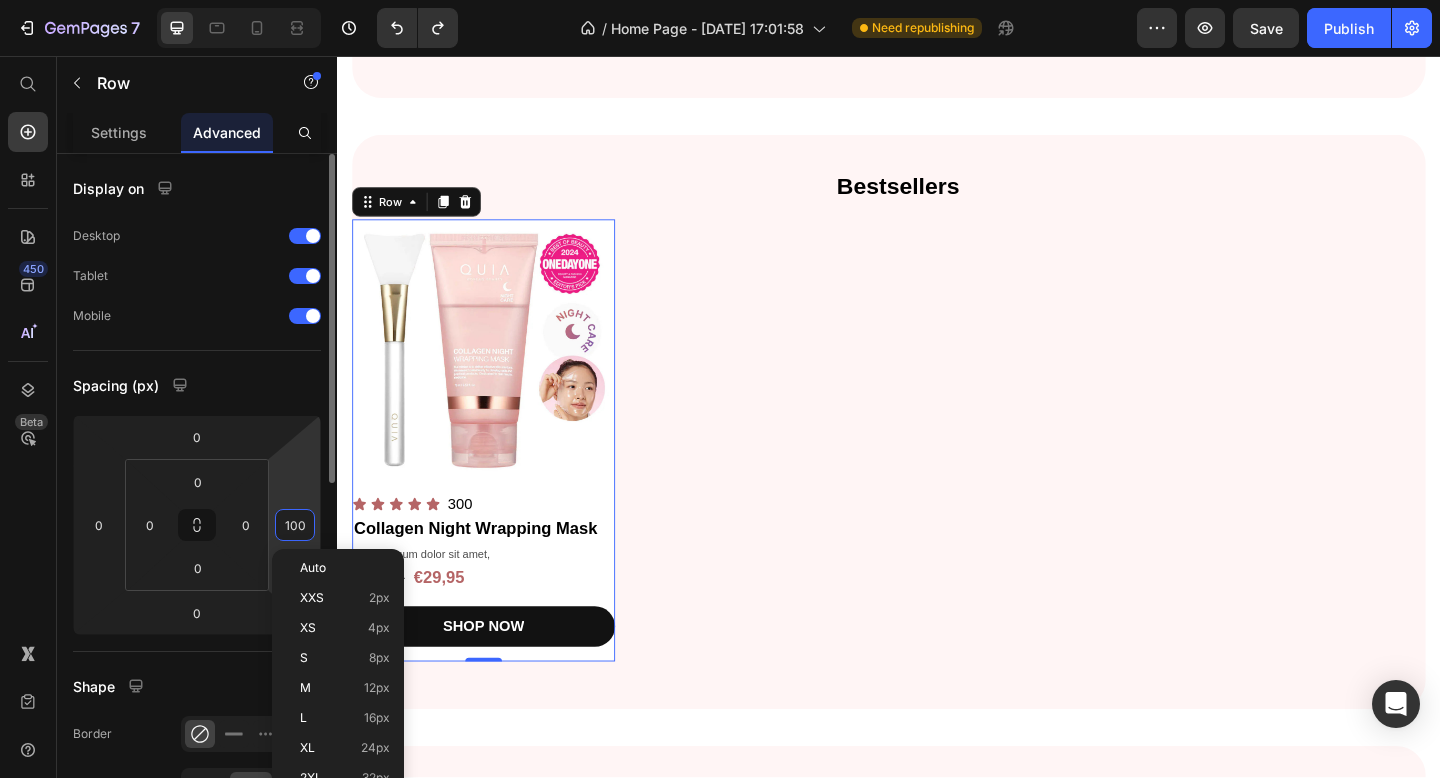 type 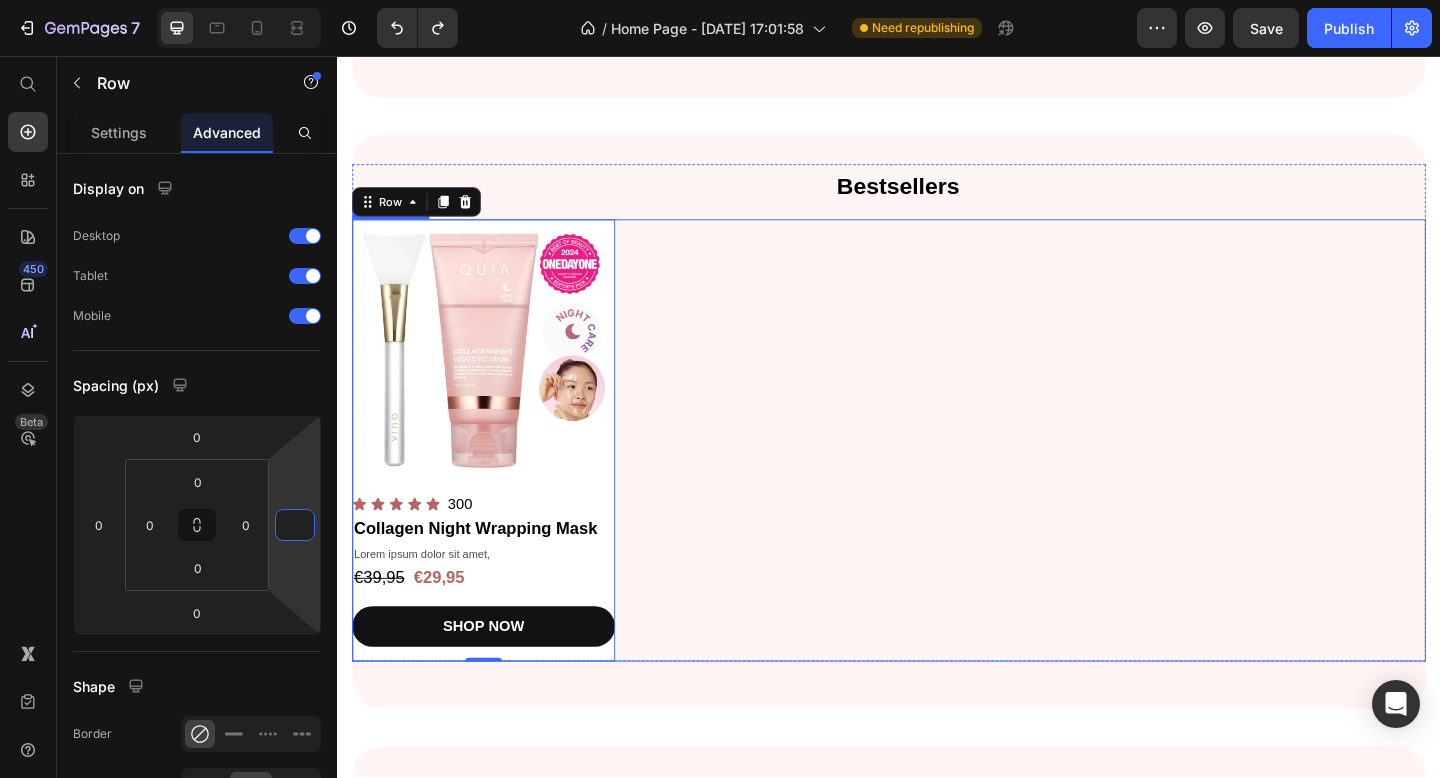click on "Product Images Icon Icon Icon Icon Icon Icon List 300 Text Block Row Collagen Night Wrapping Mask Product Title Lorem ipsum dolor sit amet,  Text Block €39,95 Product Price €29,95 Product Price Row SHOP NOW Product Cart Button Row   0" at bounding box center (937, 474) 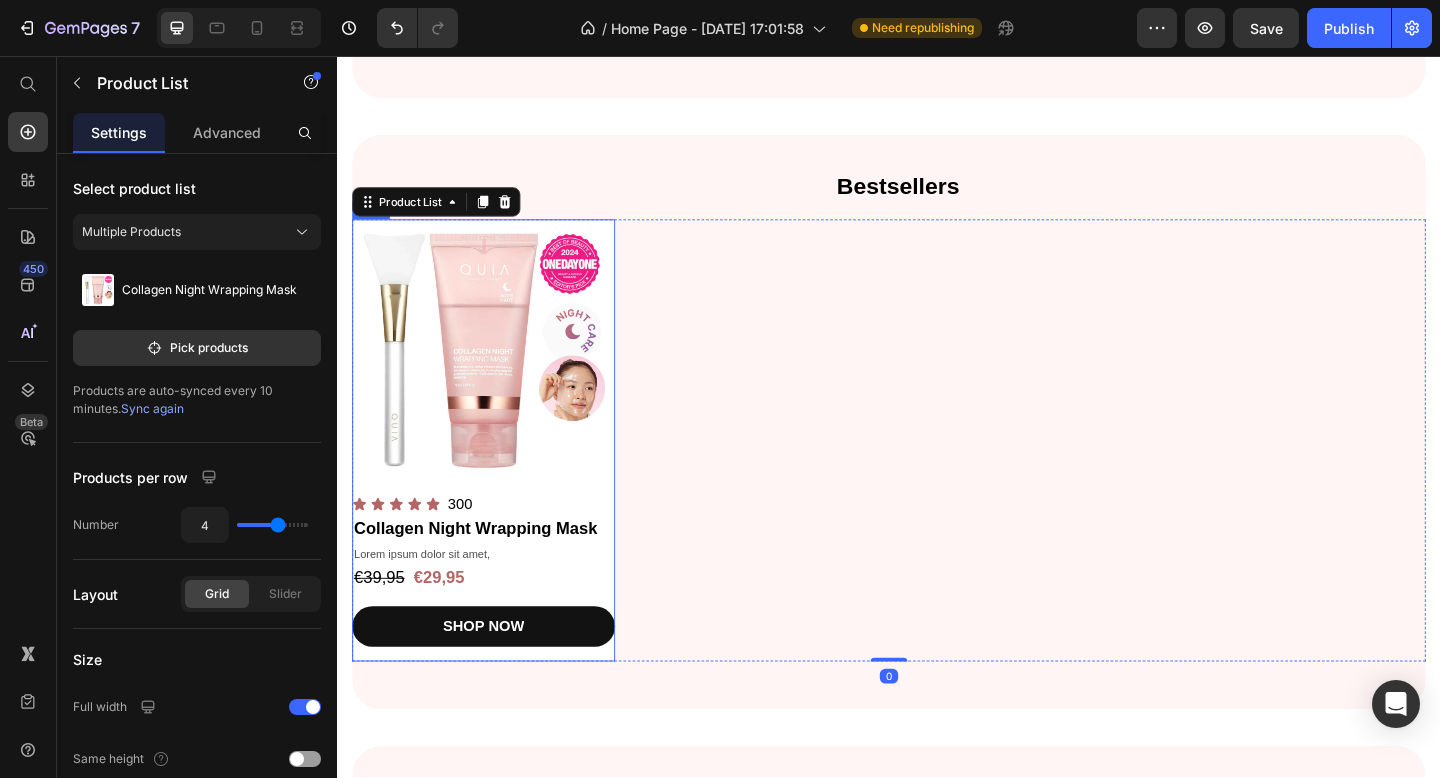click on "Product Images Icon Icon Icon Icon Icon Icon List 300 Text Block Row Collagen Night Wrapping Mask Product Title Lorem ipsum dolor sit amet,  Text Block €39,95 Product Price €29,95 Product Price Row SHOP NOW Product Cart Button" at bounding box center [496, 474] 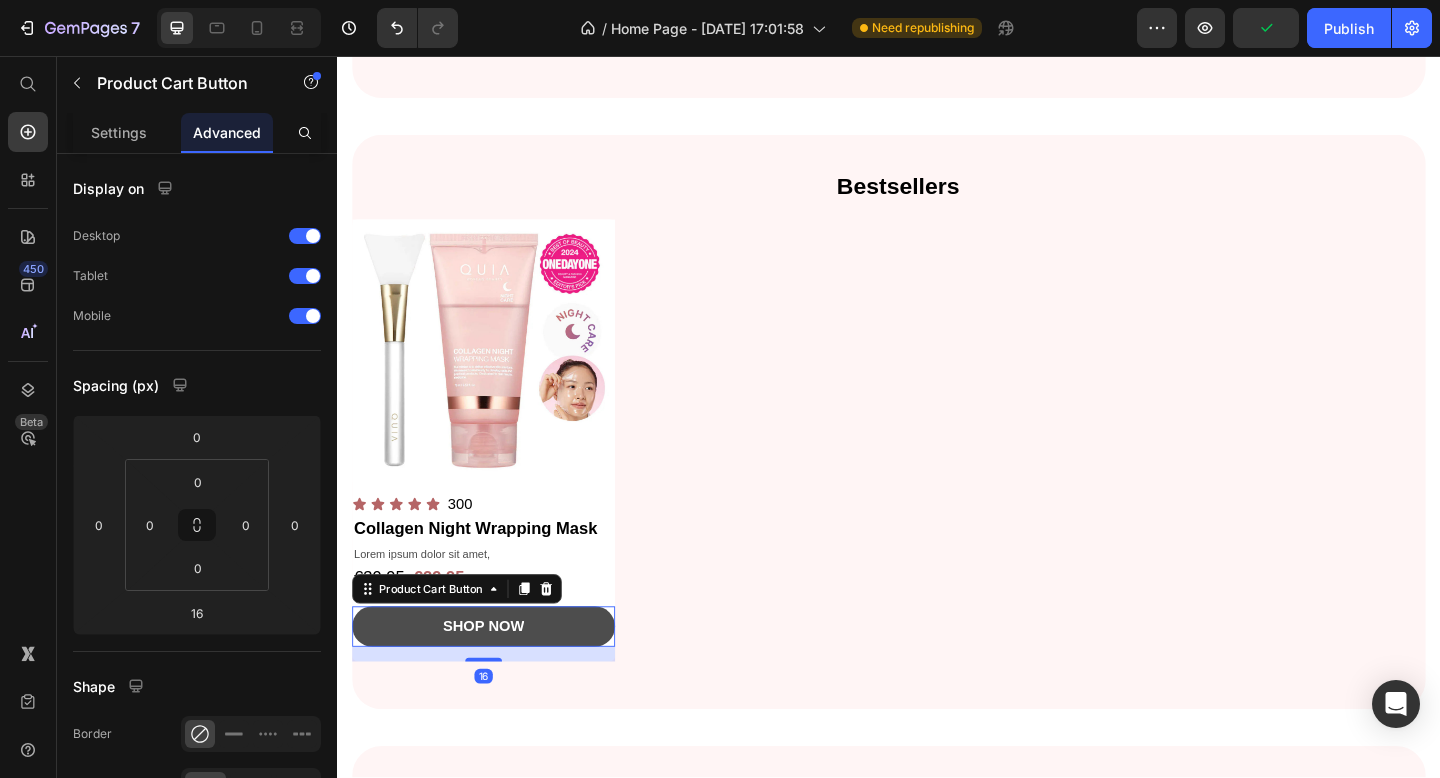 click on "SHOP NOW" at bounding box center [496, 677] 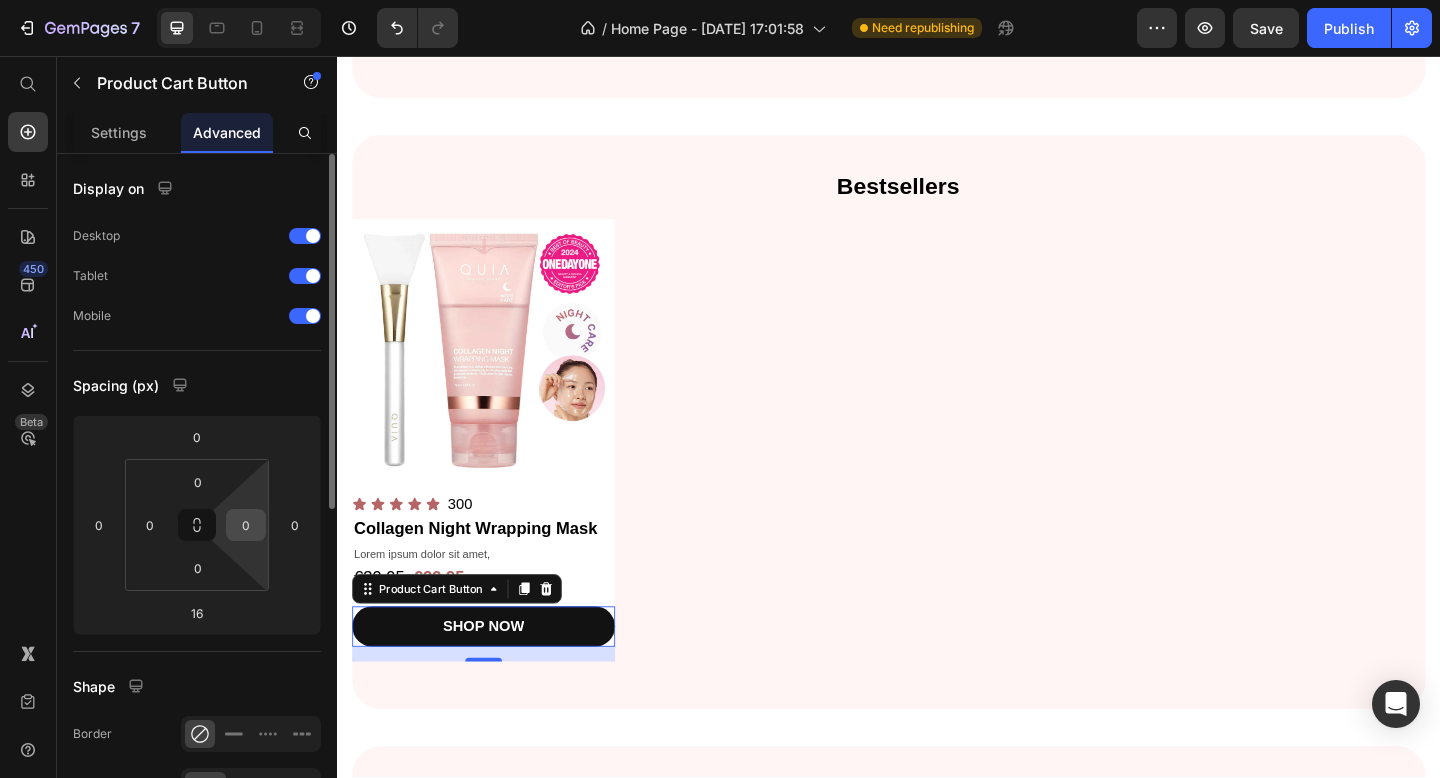 click on "0" at bounding box center (246, 525) 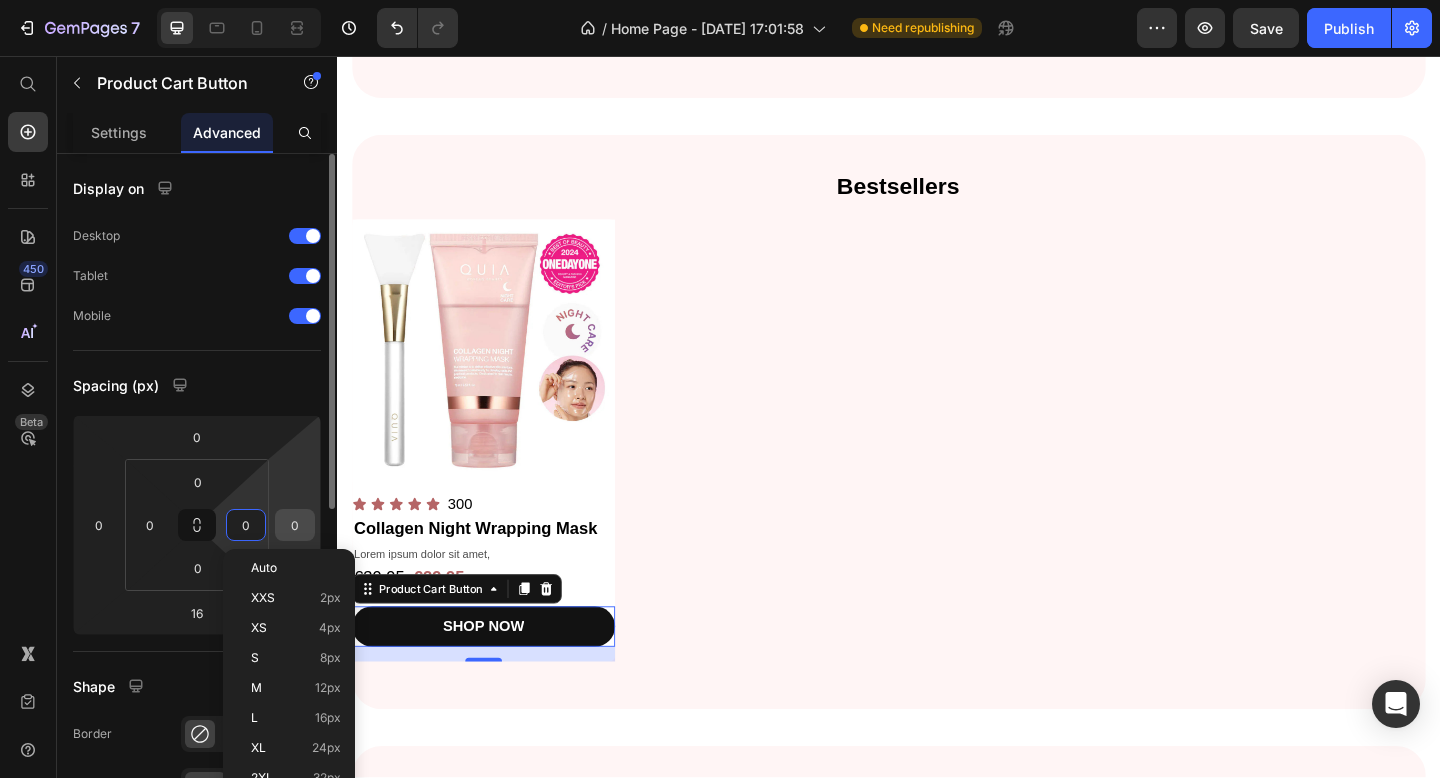 click on "0" at bounding box center [295, 525] 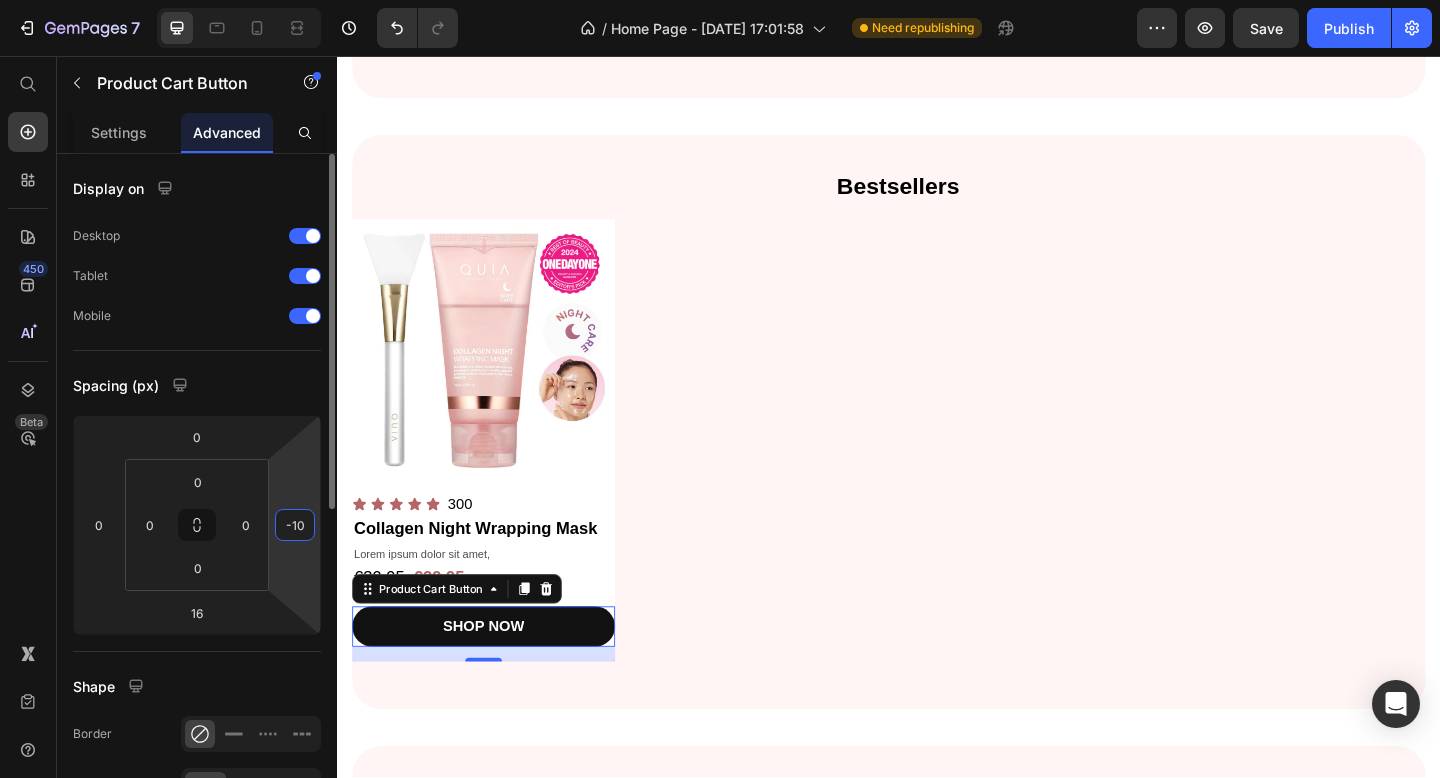 type on "-1" 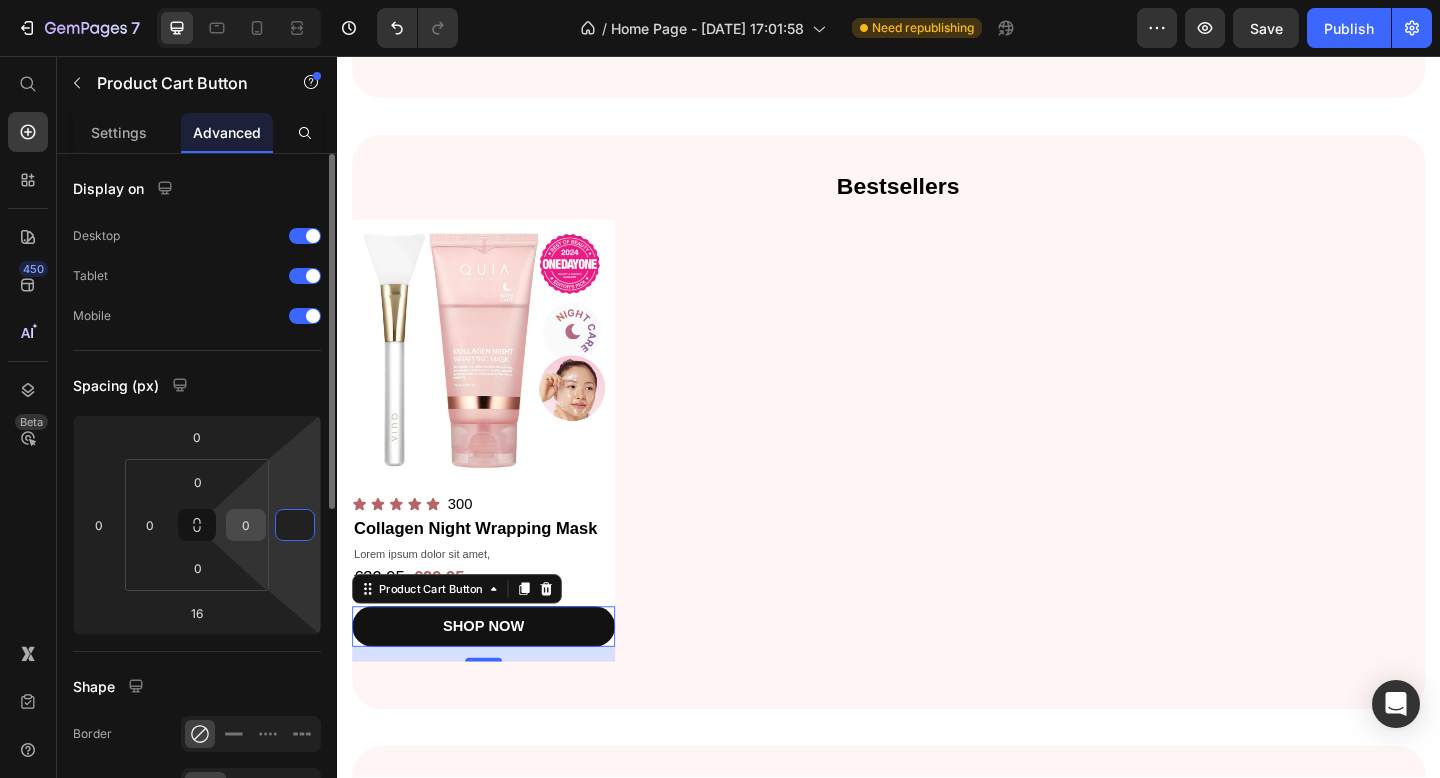 click on "0" at bounding box center [246, 525] 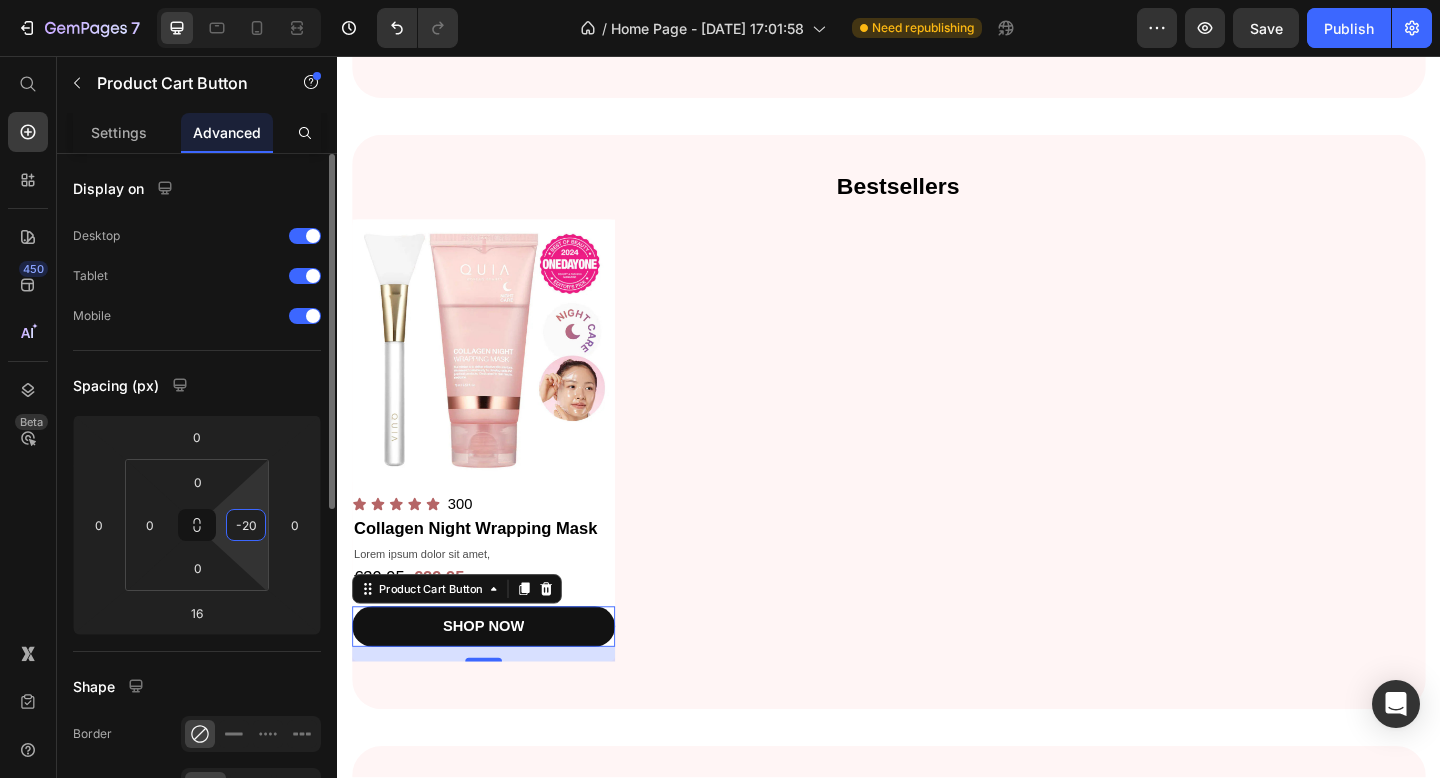 type on "20" 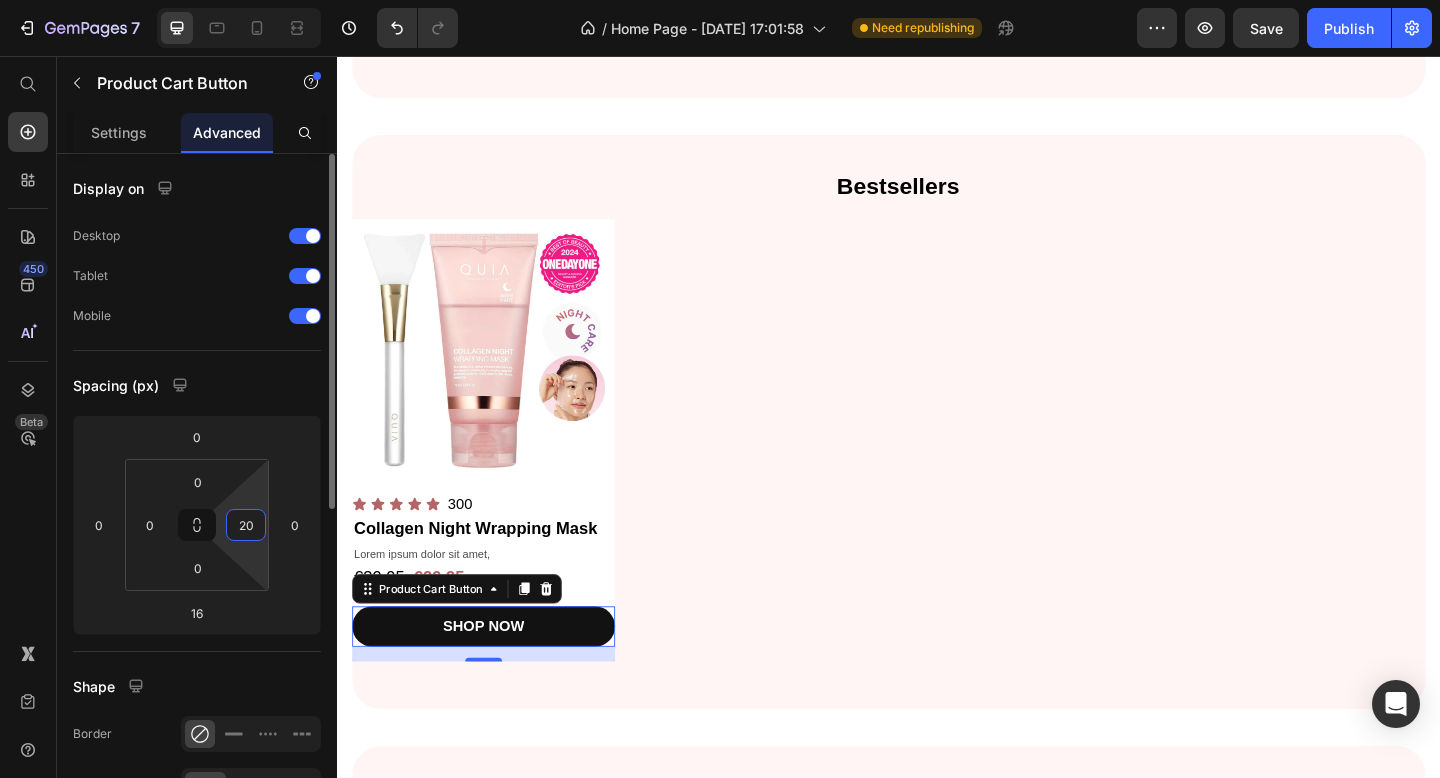 click on "Spacing (px)" at bounding box center [197, 385] 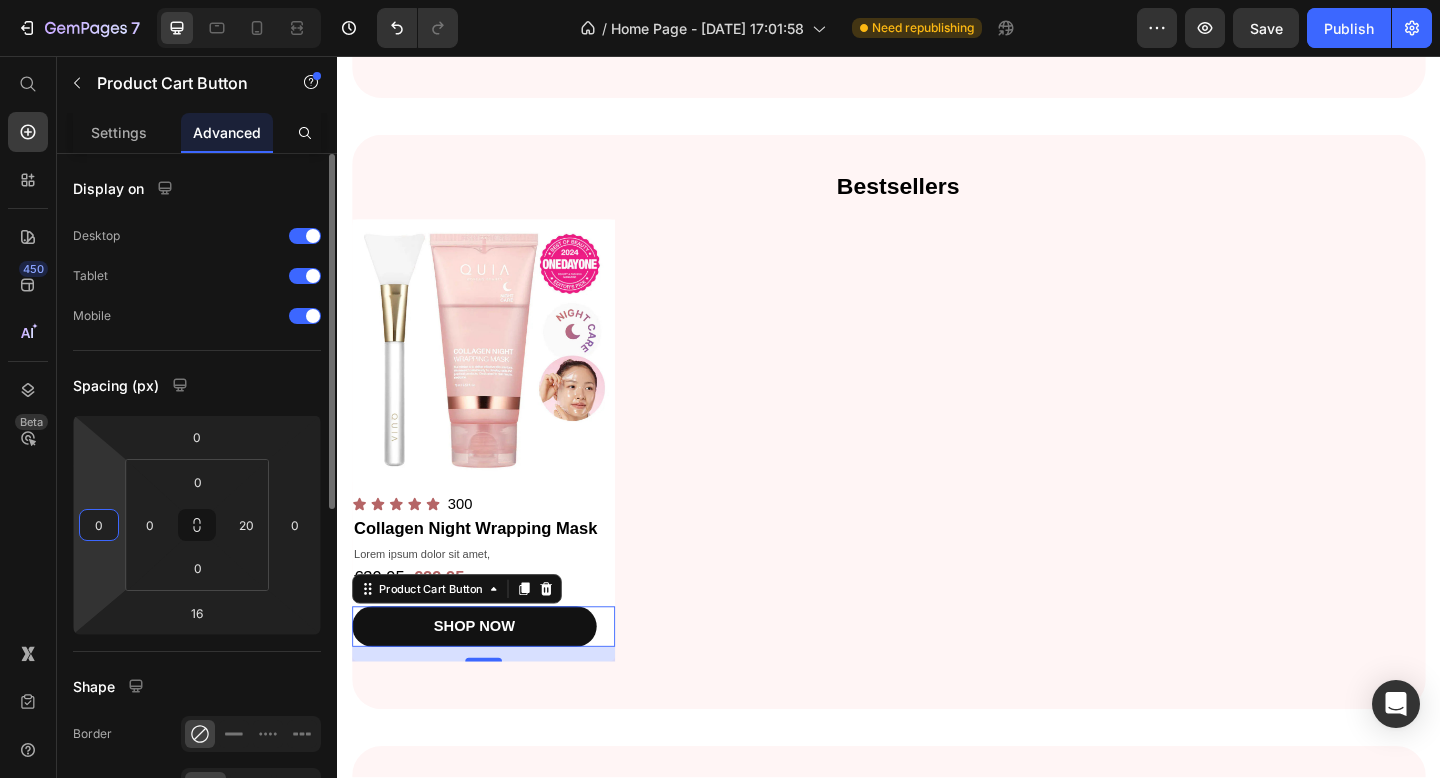 click on "0" at bounding box center (99, 525) 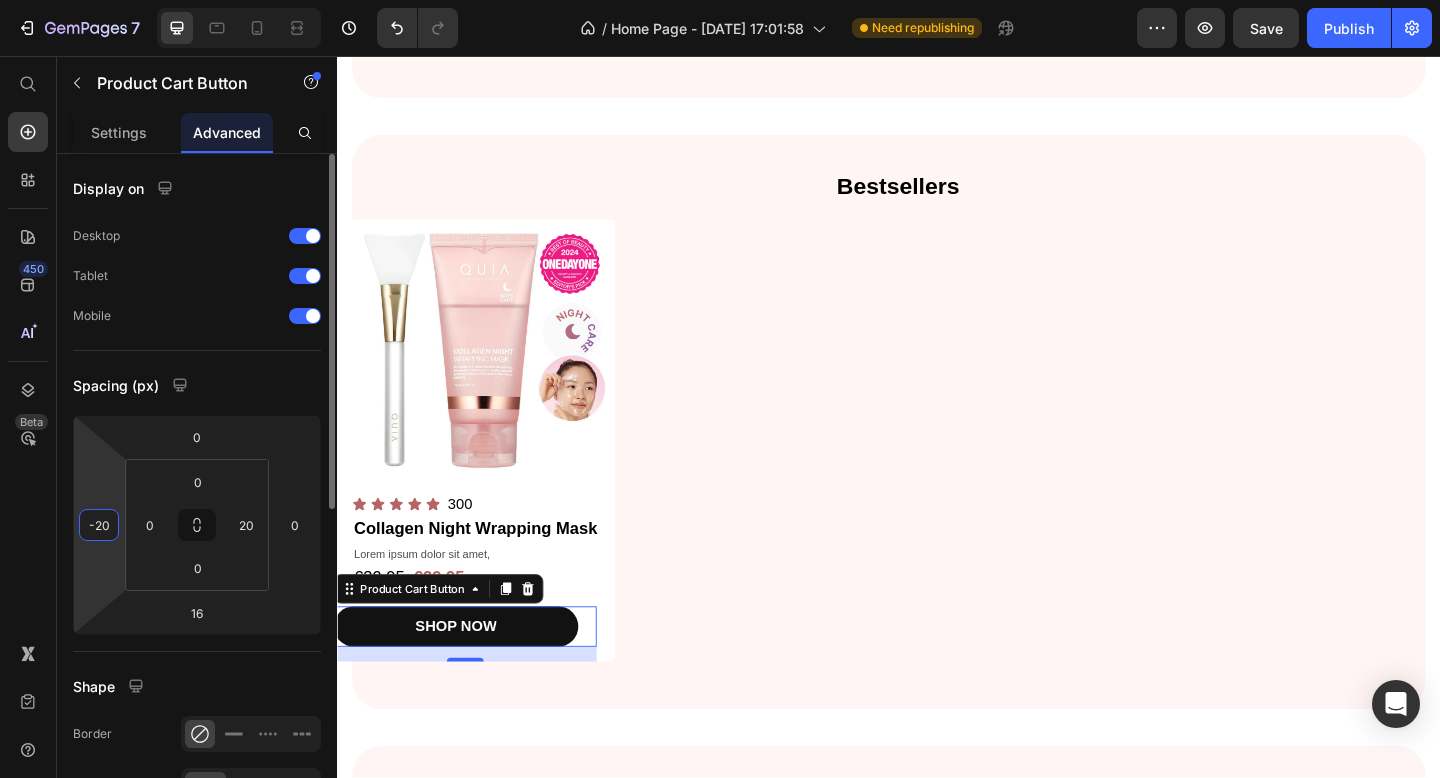 click on "-20" at bounding box center [99, 525] 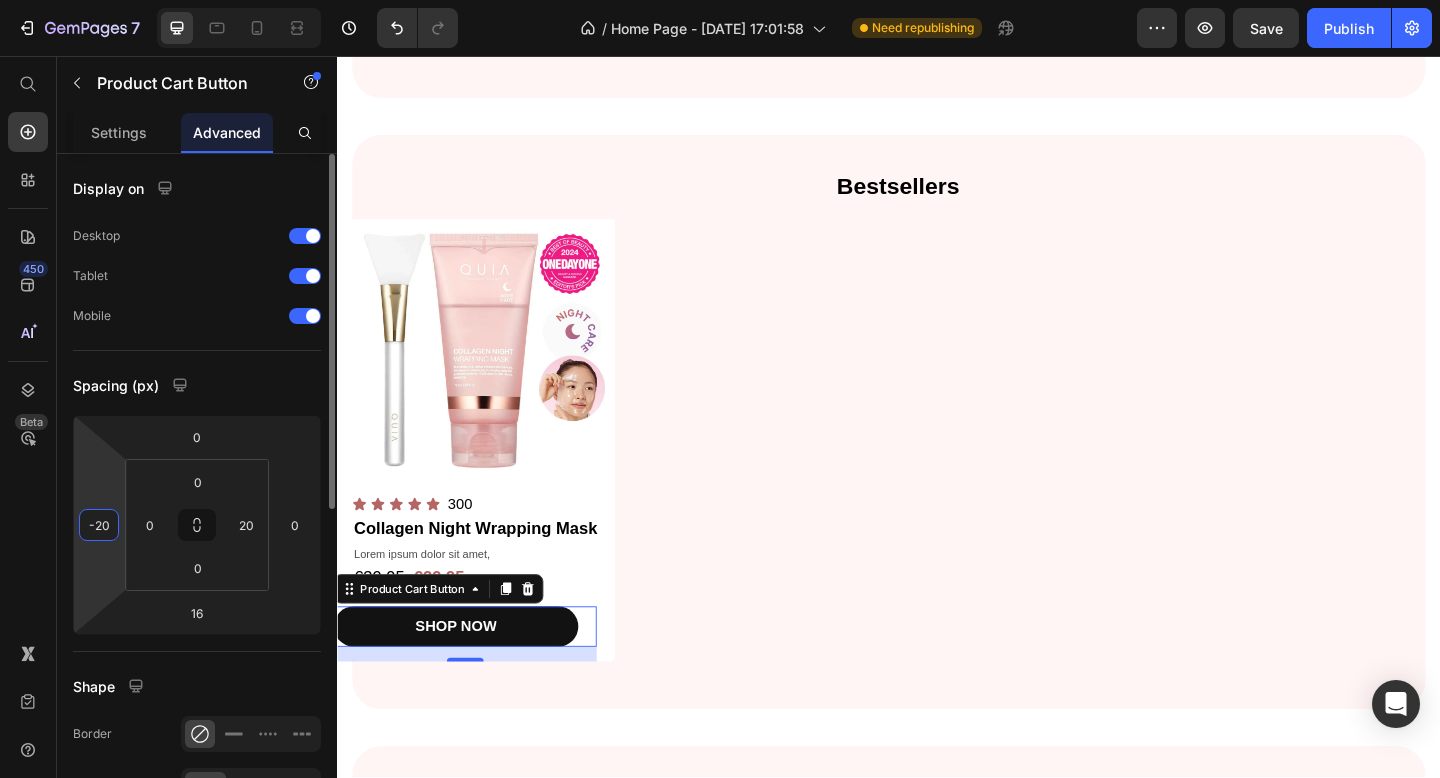 click on "-20" at bounding box center (99, 525) 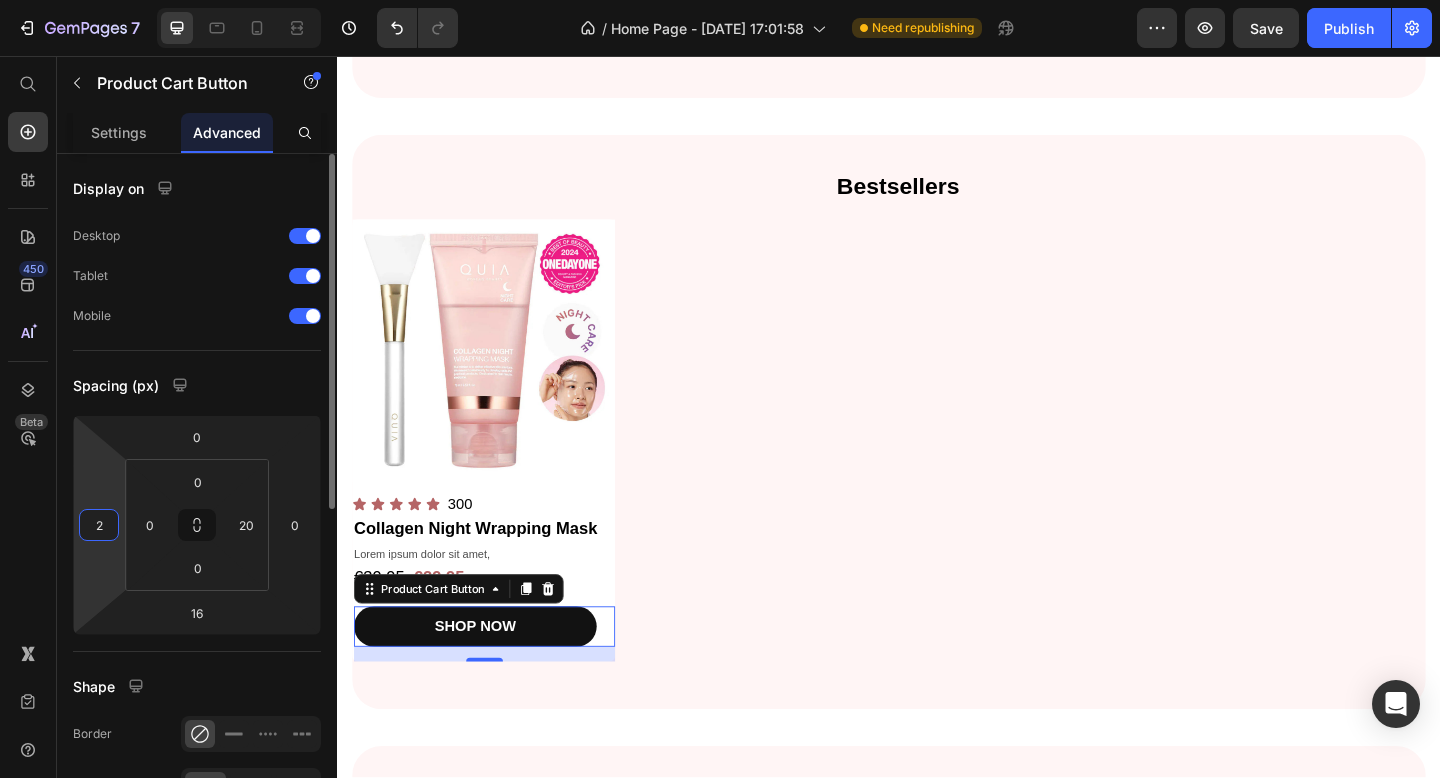 type on "20" 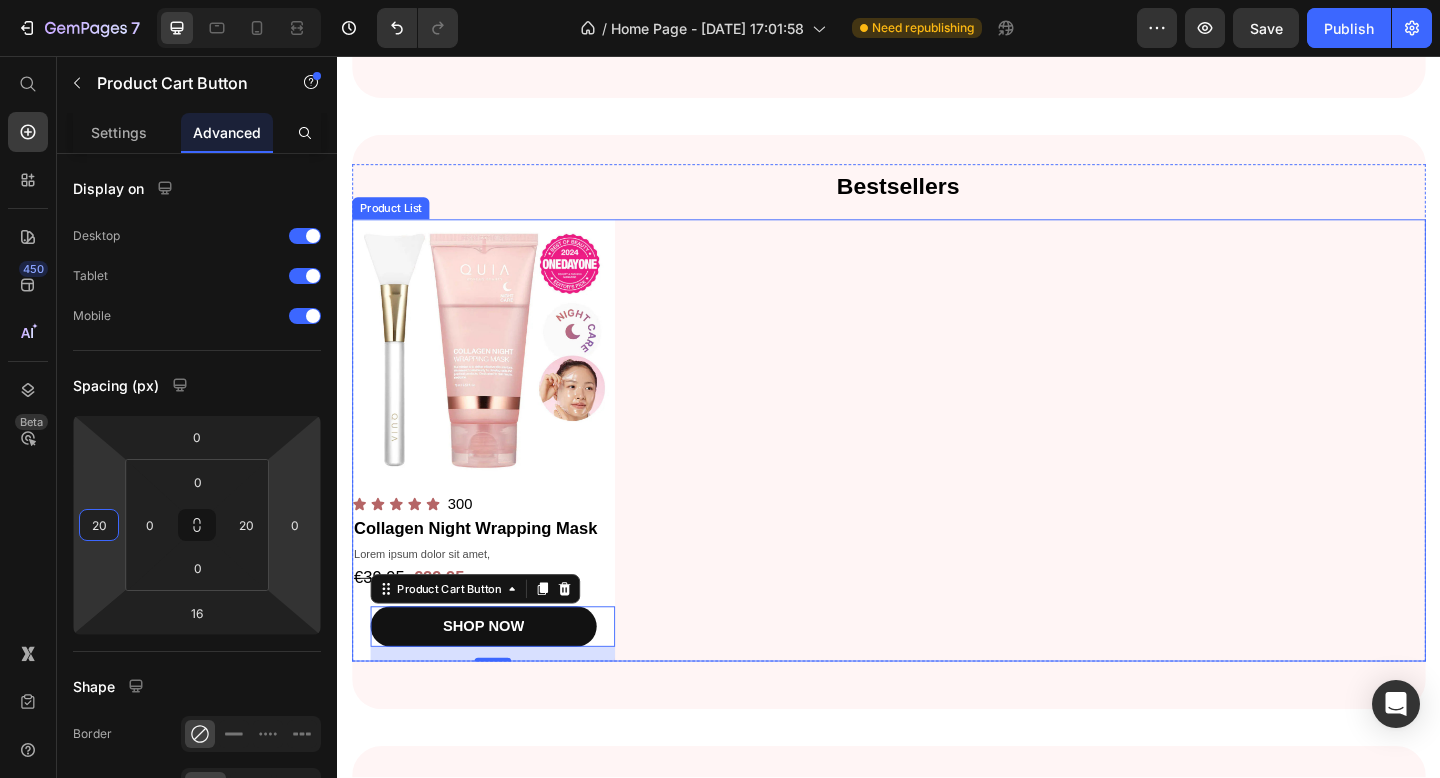 click on "Product Images Icon Icon Icon Icon Icon Icon List 300 Text Block Row Collagen Night Wrapping Mask Product Title Lorem ipsum dolor sit amet,  Text Block €39,95 Product Price €29,95 Product Price Row SHOP NOW Product Cart Button   16 Row" at bounding box center (937, 474) 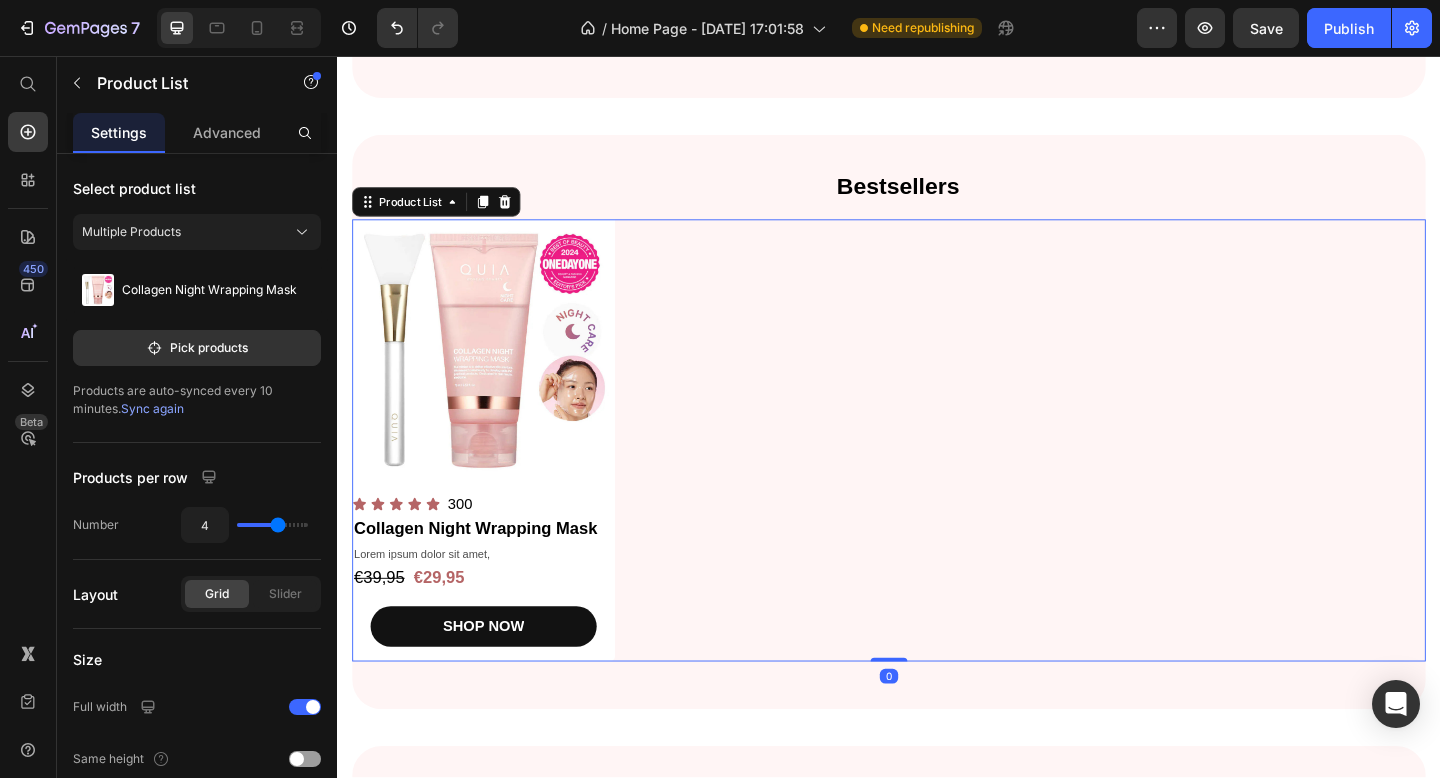 click on "Product Images Icon Icon Icon Icon Icon Icon List 300 Text Block Row Collagen Night Wrapping Mask Product Title Lorem ipsum dolor sit amet,  Text Block €39,95 Product Price €29,95 Product Price Row SHOP NOW Product Cart Button Row" at bounding box center (937, 474) 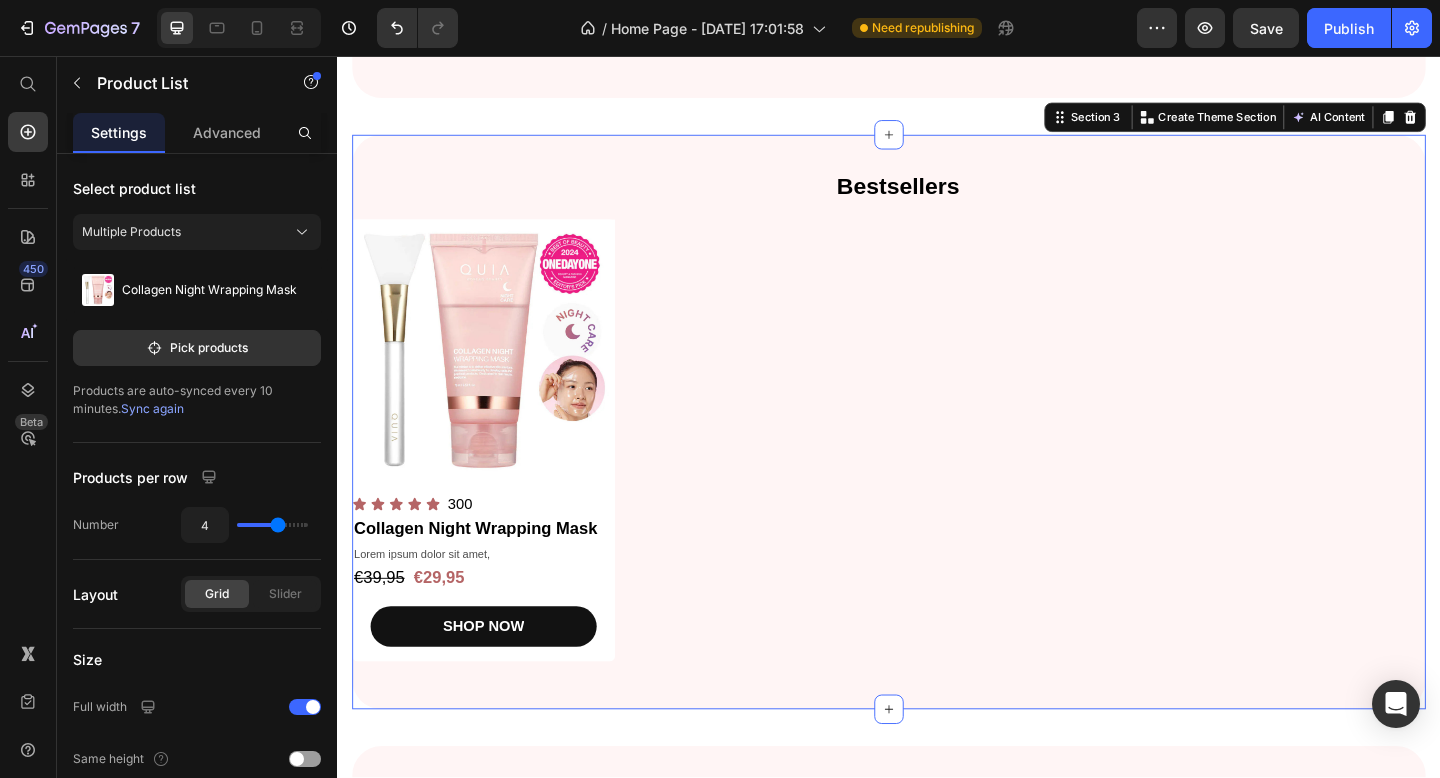 click on "Bestsellers Heading Product Images Icon Icon Icon Icon Icon Icon List 300 Text Block Row Collagen Night Wrapping Mask Product Title Lorem ipsum dolor sit amet,  Text Block €39,95 Product Price €29,95 Product Price Row SHOP NOW Product Cart Button Row Product List Row Section 3   You can create reusable sections Create Theme Section AI Content Write with GemAI What would you like to describe here? Tone and Voice Persuasive Product Show more Generate" at bounding box center [937, 454] 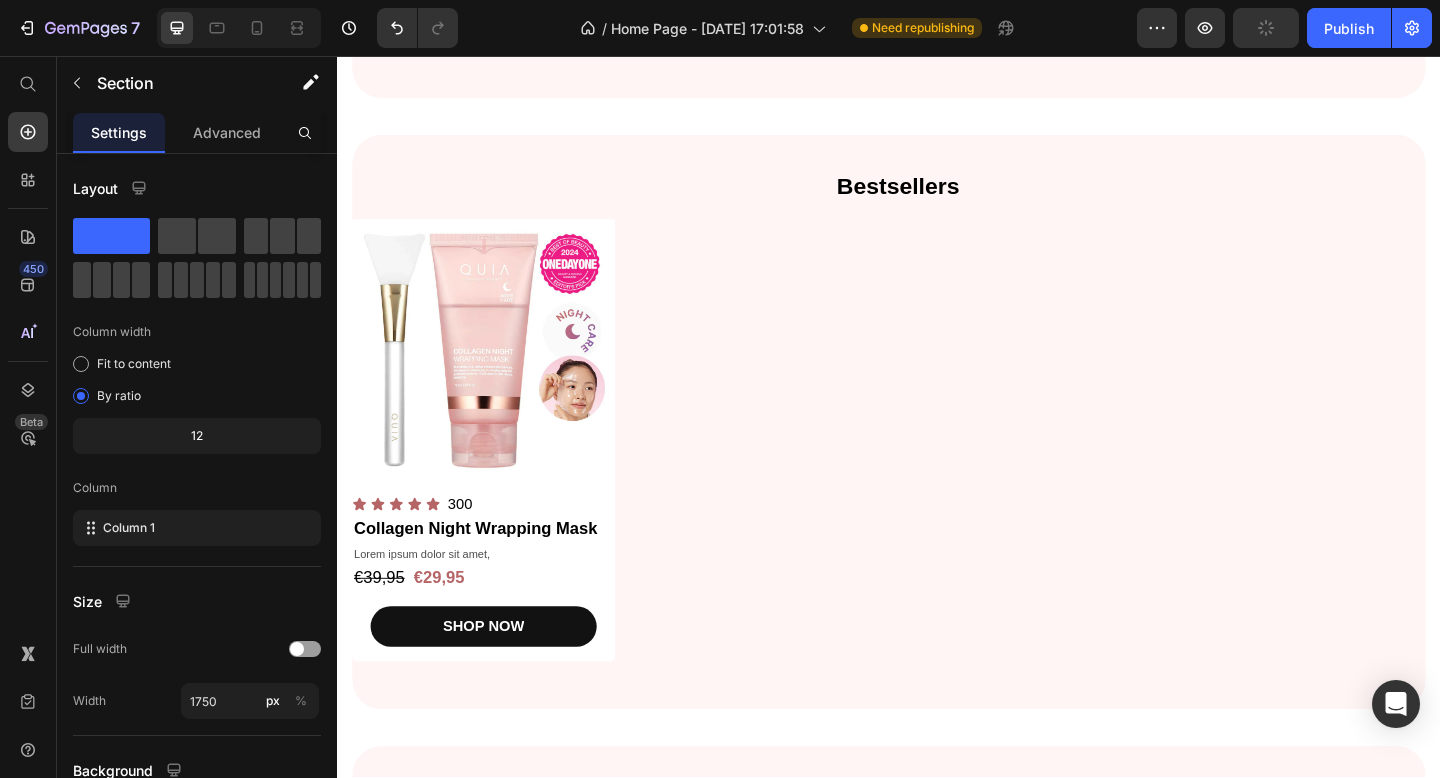 click on "Top Picks for   Clear, Hydrated, and Glowing Skin Heading Shop our best-selling collagen essentials for firm, smooth, andradiant Text Block SHOP NOW Button Image + 97,000  reviews Text Block Icon Icon Icon Icon Icon Icon List Row Image Row Section 2 Bestsellers Heading Product Images Icon Icon Icon Icon Icon Icon List 300 Text Block Row Collagen Night Wrapping Mask Product Title Lorem ipsum dolor sit amet,  Text Block €39,95 Product Price €29,95 Product Price Row SHOP NOW Product Cart Button Row Product List Row Section 3 Customers Reviews Heading Row
Custom Code Section 4 Root" at bounding box center [937, 436] 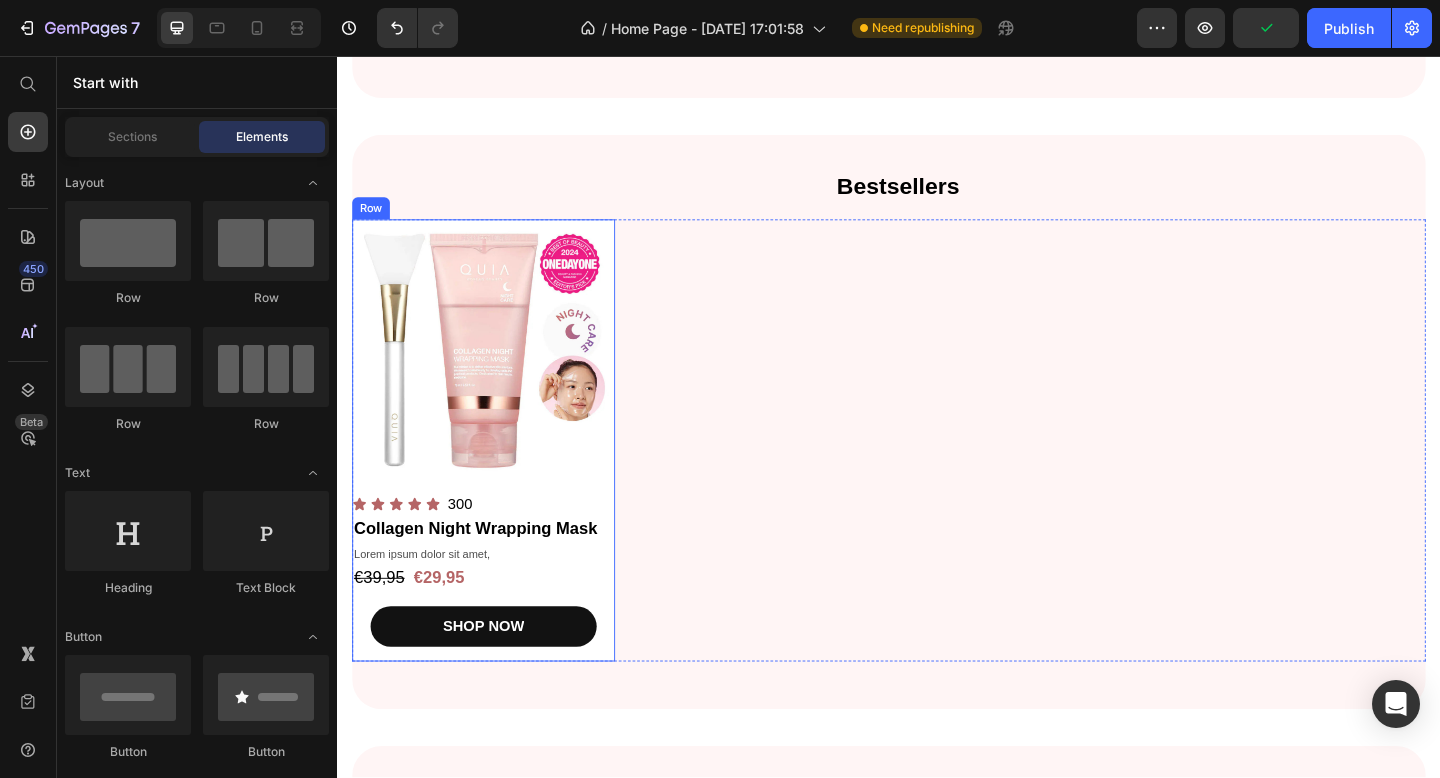 click on "€39,95 Product Price €29,95 Product Price Row" at bounding box center [496, 624] 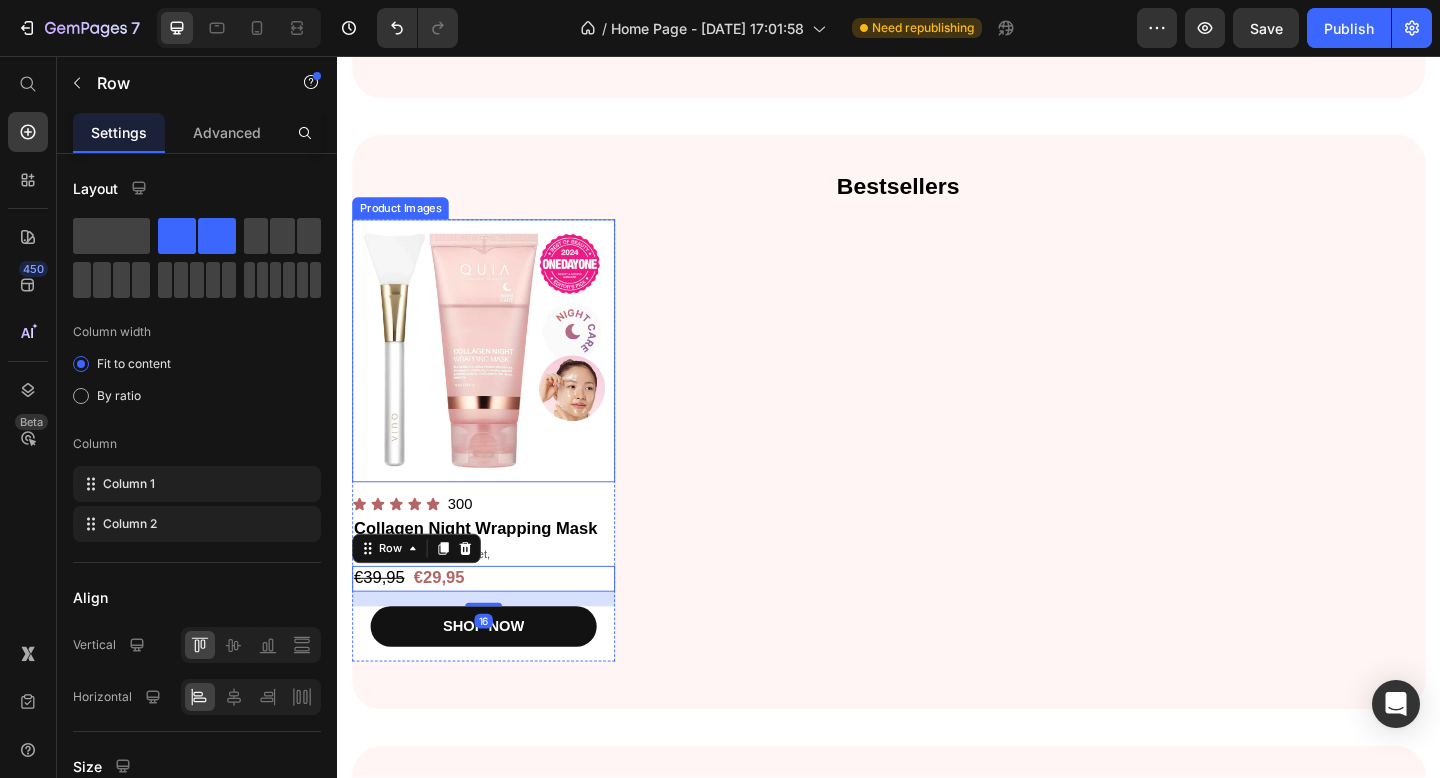 click at bounding box center (496, 377) 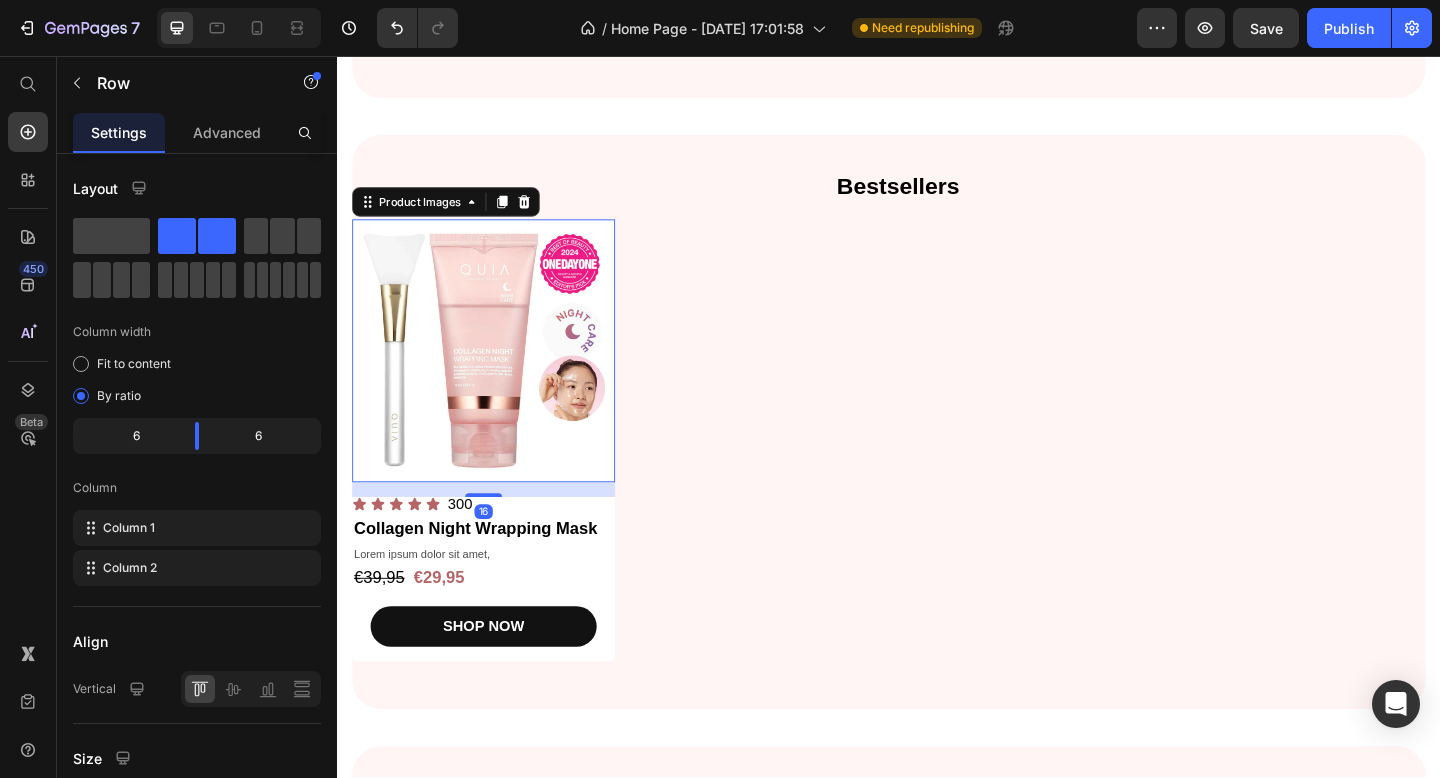 click on "300 Text Block" at bounding box center [569, 548] 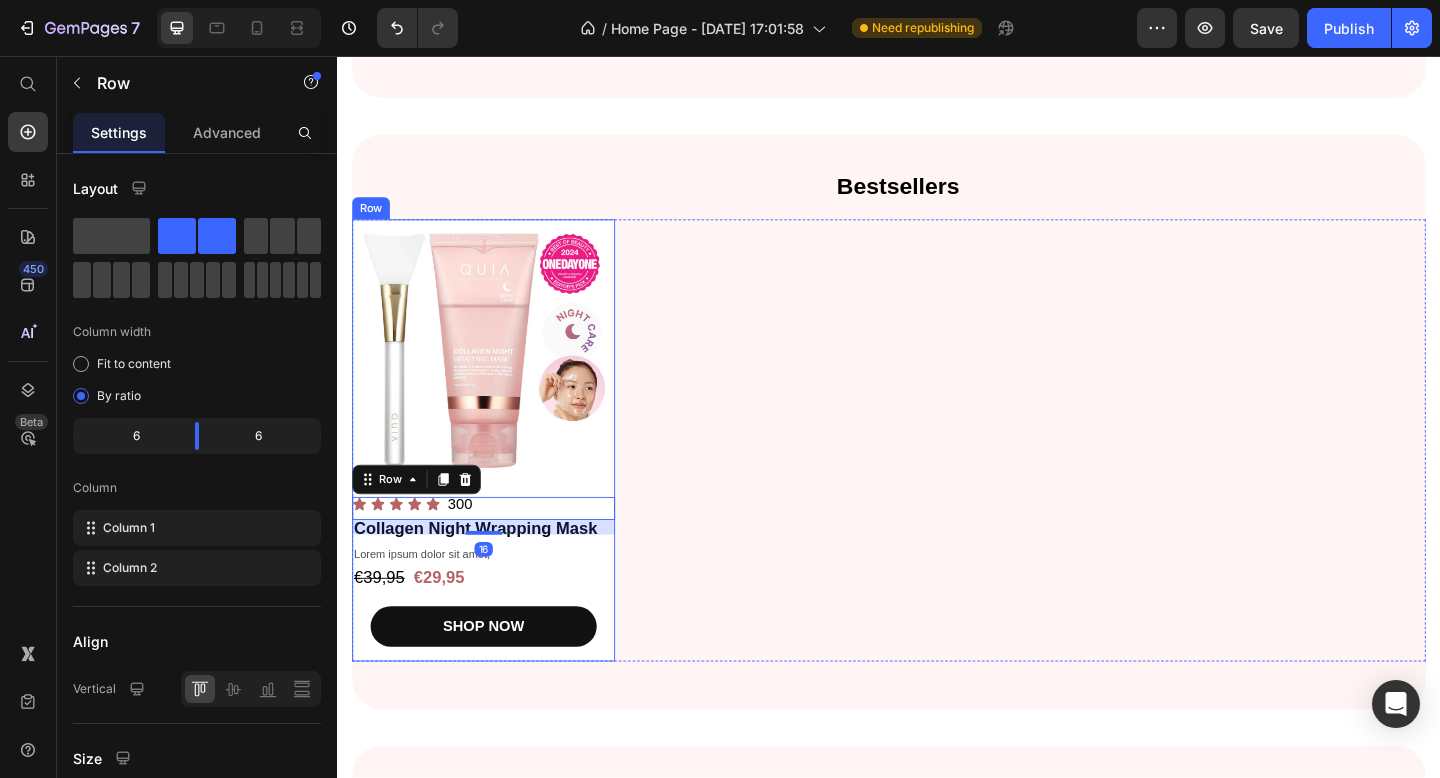 click on "Product Images Icon Icon Icon Icon Icon Icon List 300 Text Block Row   16 Collagen Night Wrapping Mask Product Title Lorem ipsum dolor sit amet,  Text Block €39,95 Product Price €29,95 Product Price Row SHOP NOW Product Cart Button" at bounding box center [496, 474] 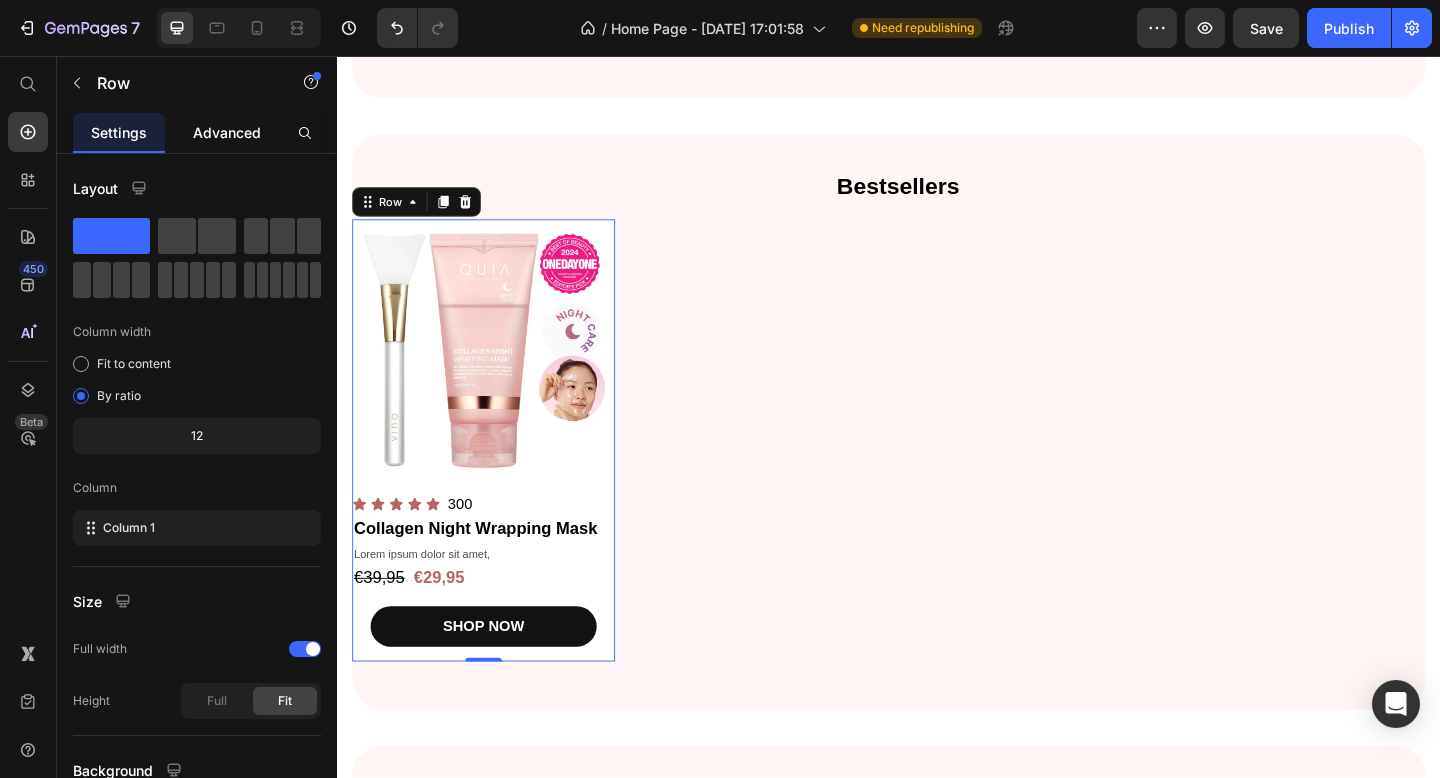 click on "Advanced" at bounding box center (227, 132) 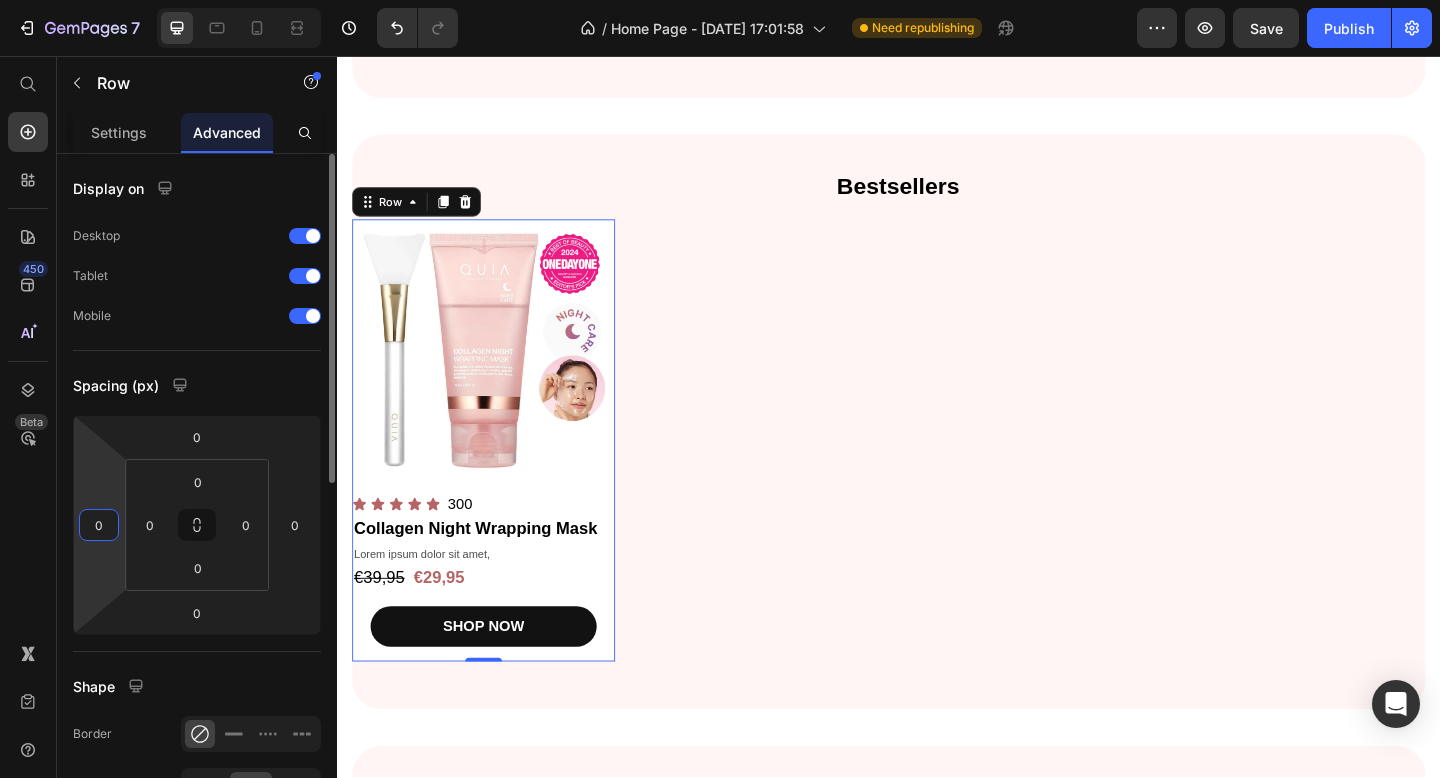 click on "0" at bounding box center (99, 525) 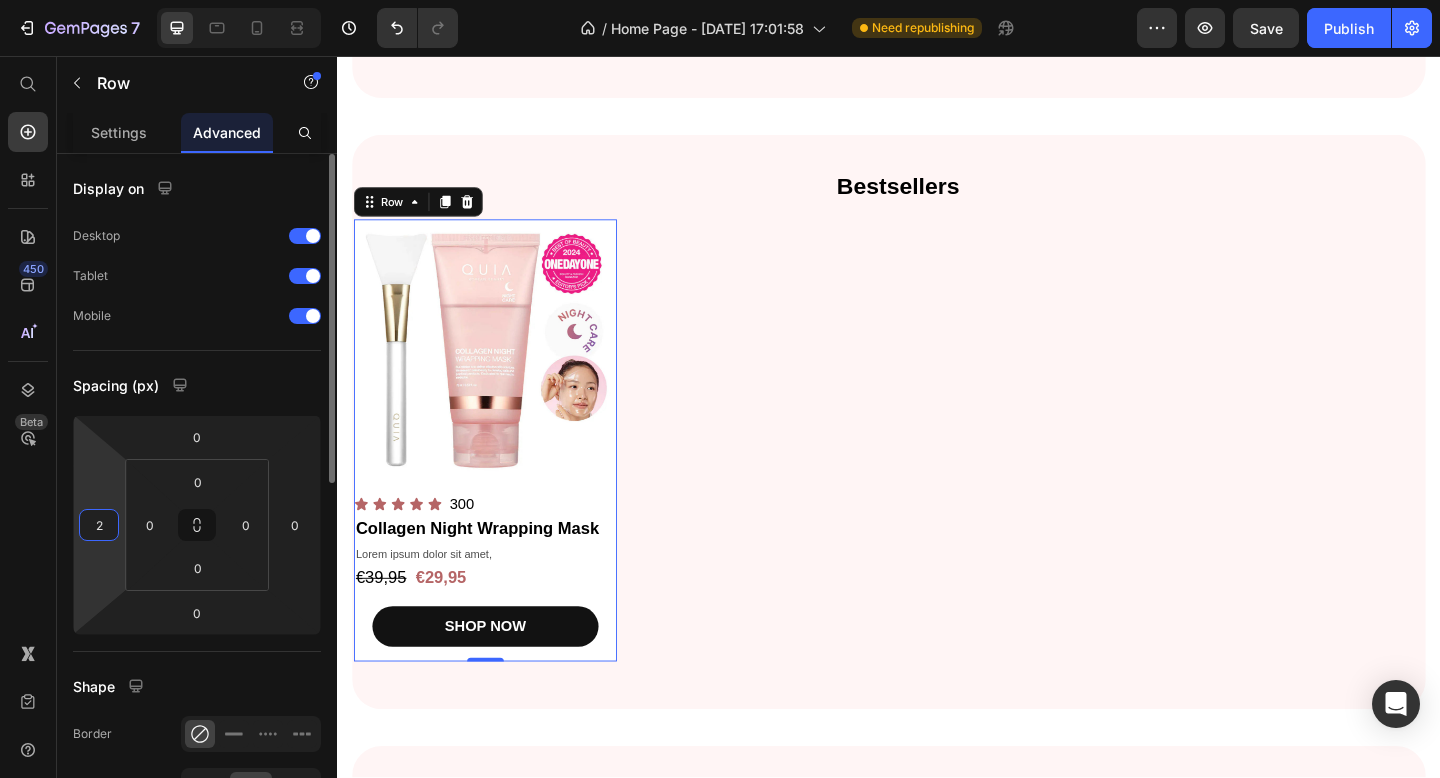 type on "20" 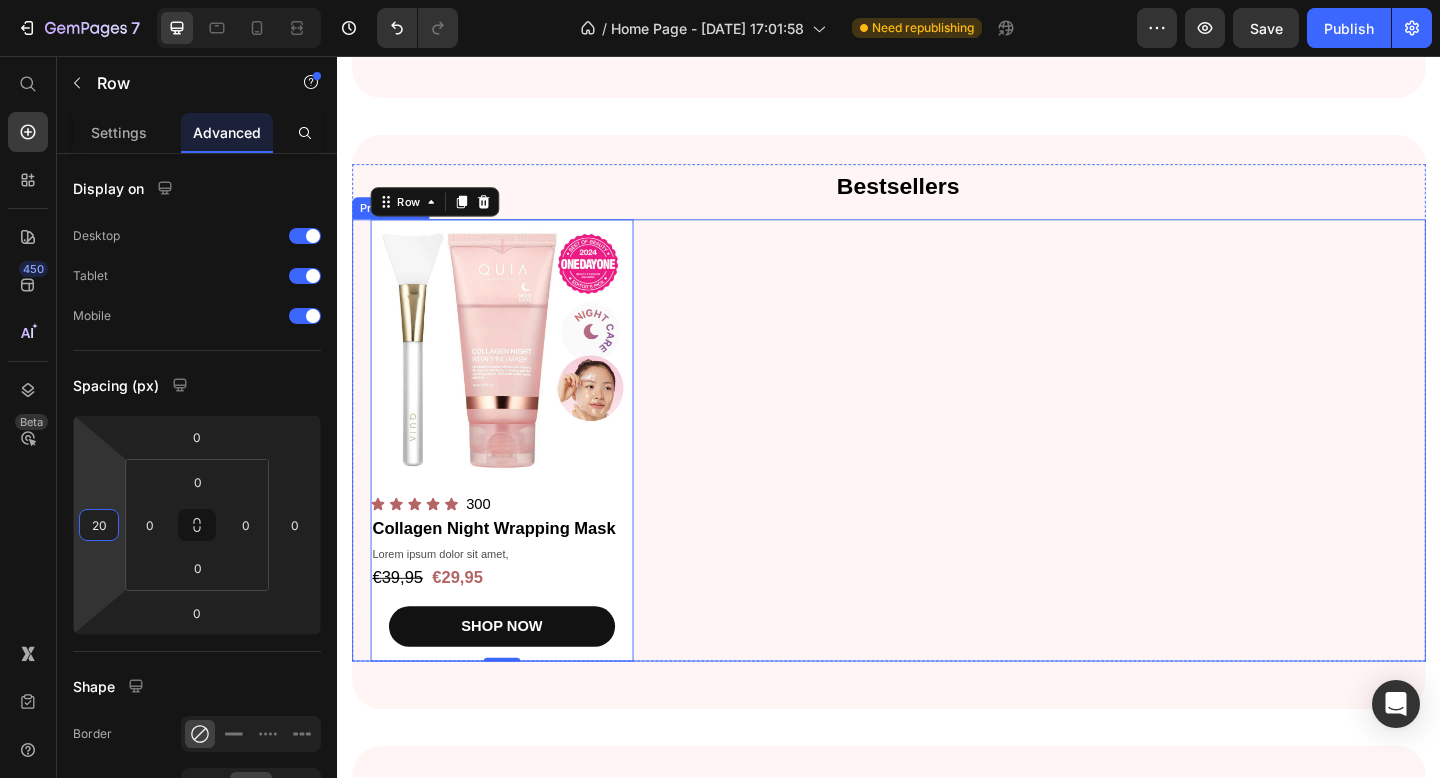 click on "Product Images Icon Icon Icon Icon Icon Icon List 300 Text Block Row Collagen Night Wrapping Mask Product Title Lorem ipsum dolor sit amet,  Text Block €39,95 Product Price €29,95 Product Price Row SHOP NOW Product Cart Button Row   0" at bounding box center (937, 474) 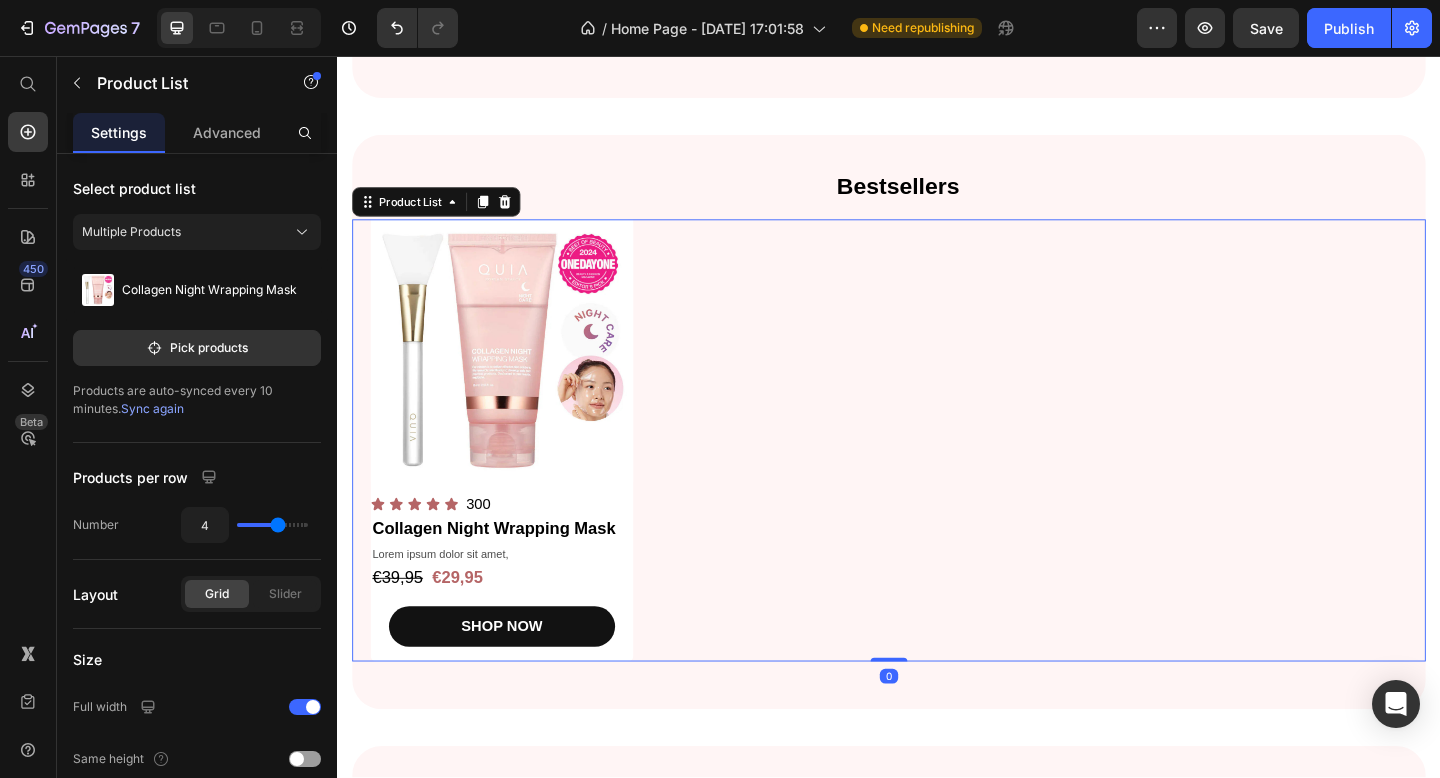 click on "Bestsellers" at bounding box center [947, 196] 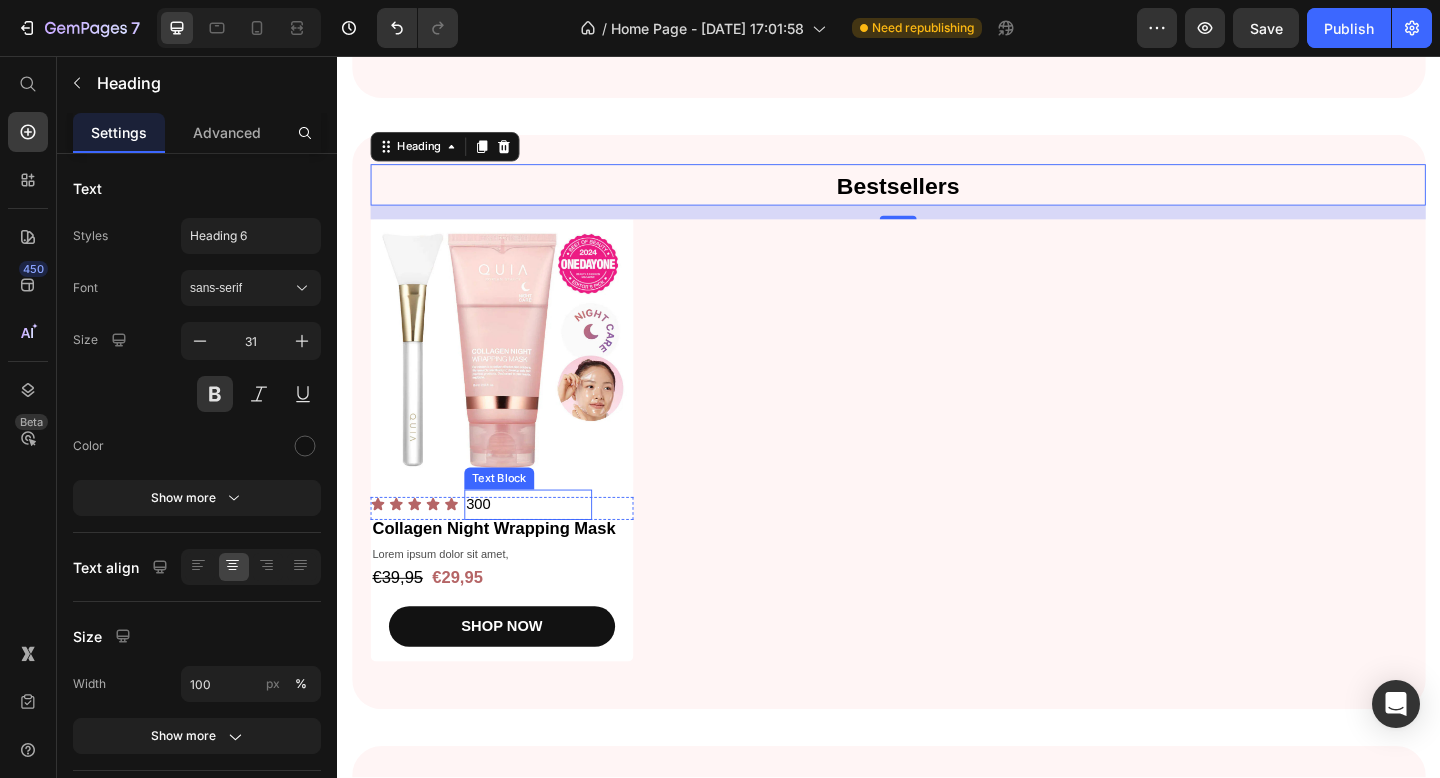 click on "300" at bounding box center (544, 544) 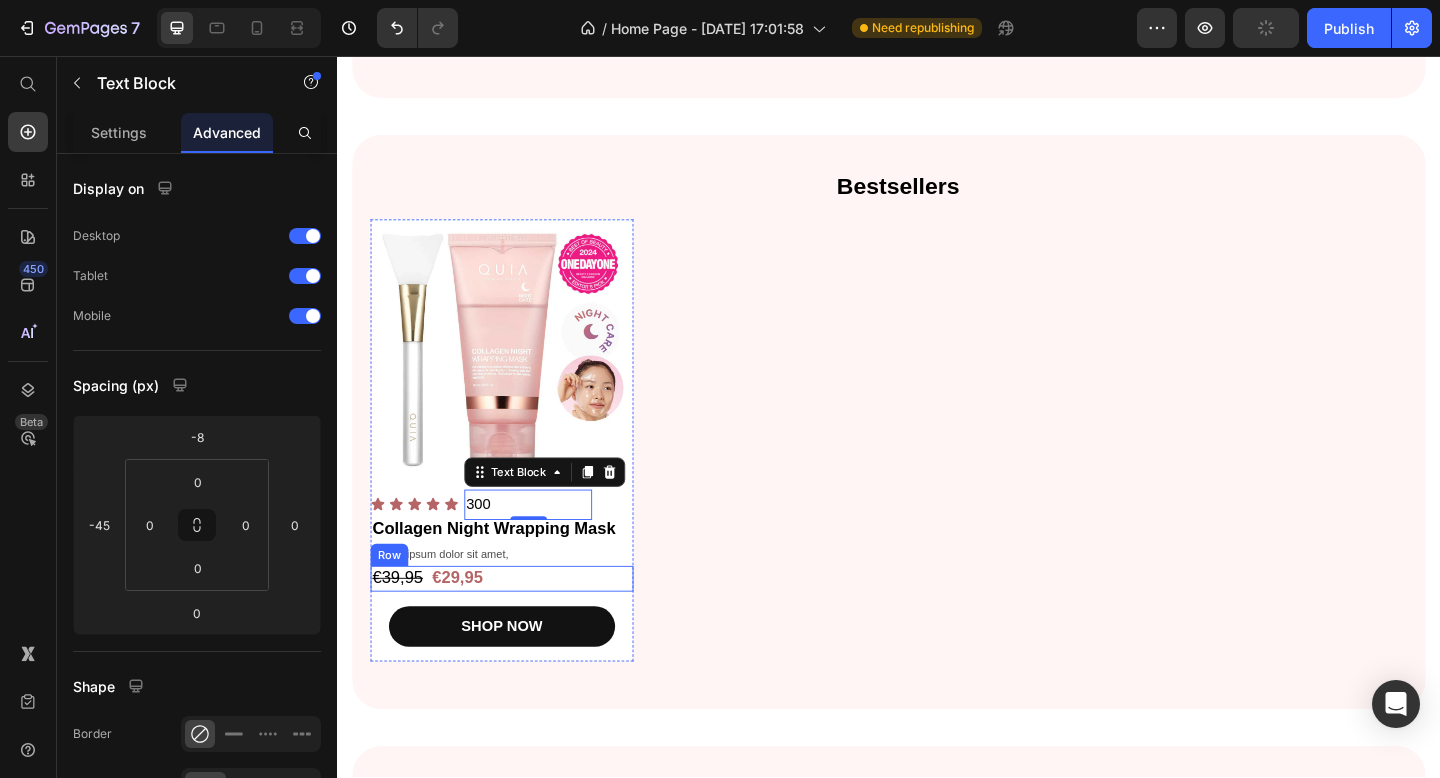 click on "€39,95 Product Price €29,95 Product Price Row" at bounding box center (516, 624) 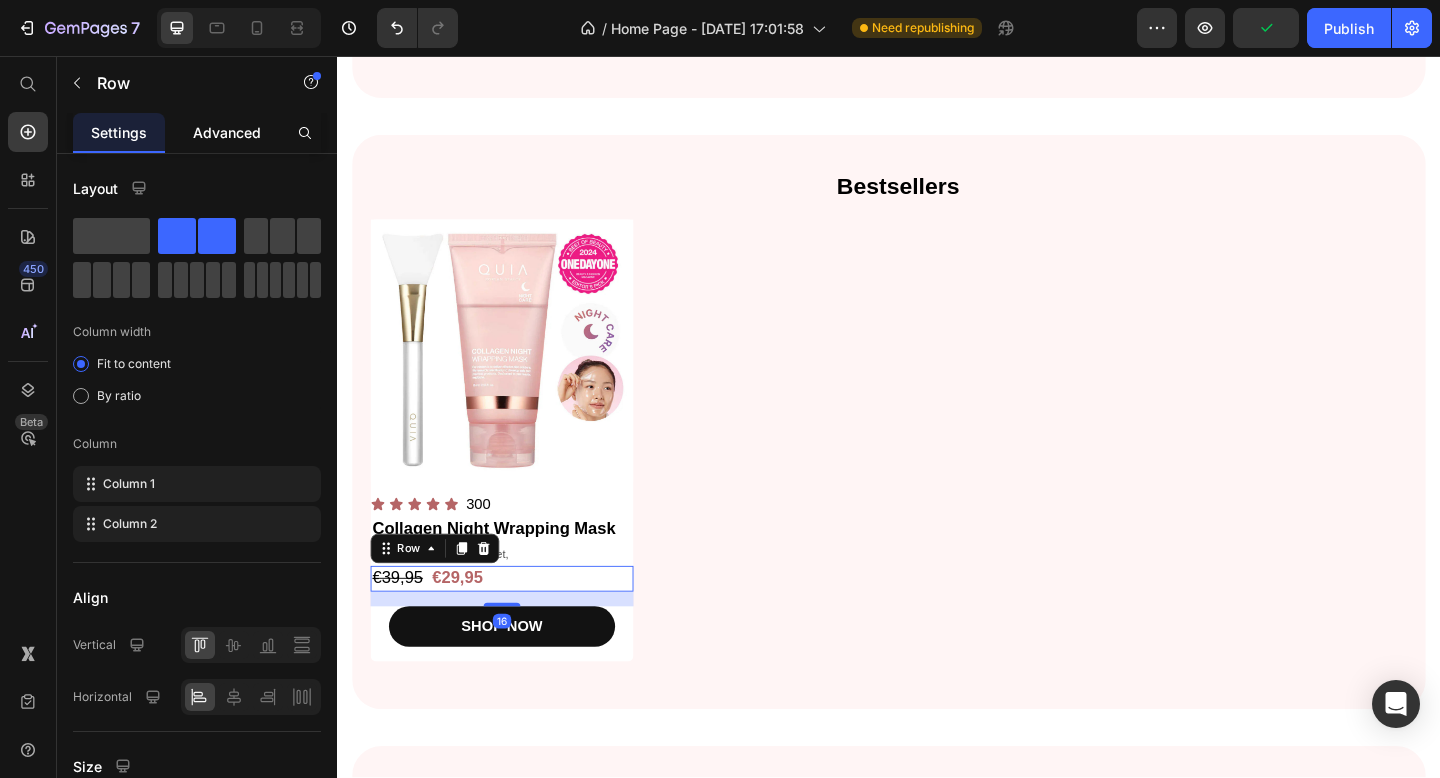 click on "Advanced" 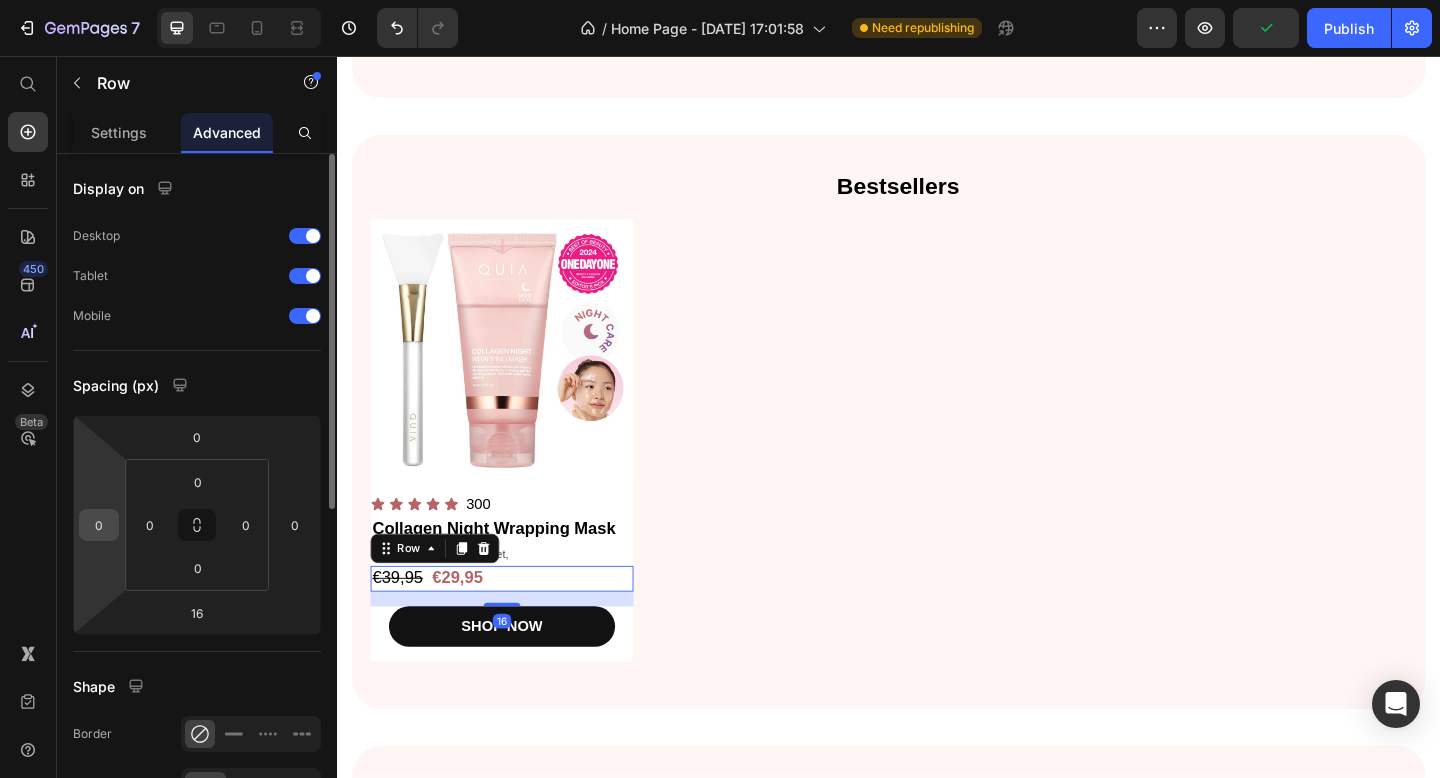 click on "0" at bounding box center [99, 525] 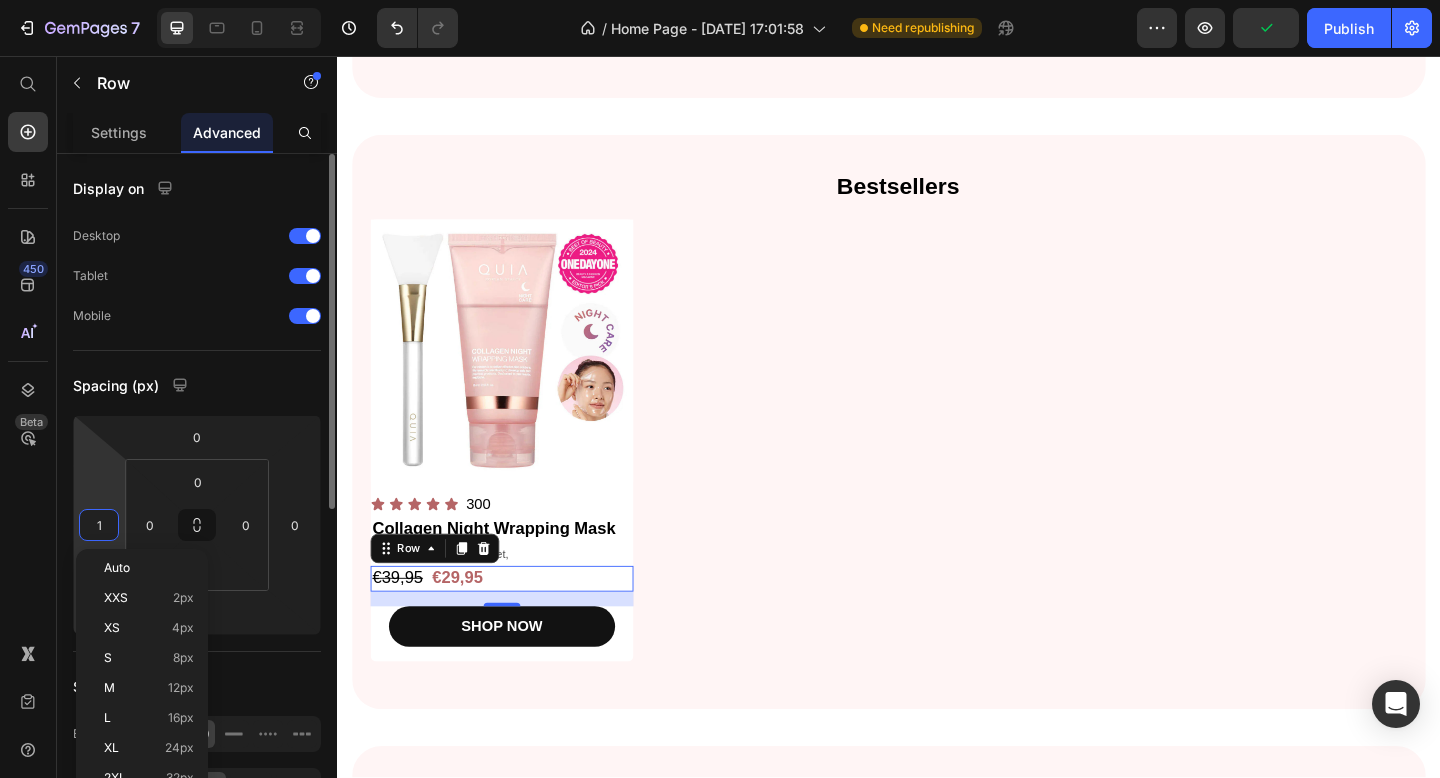 type on "10" 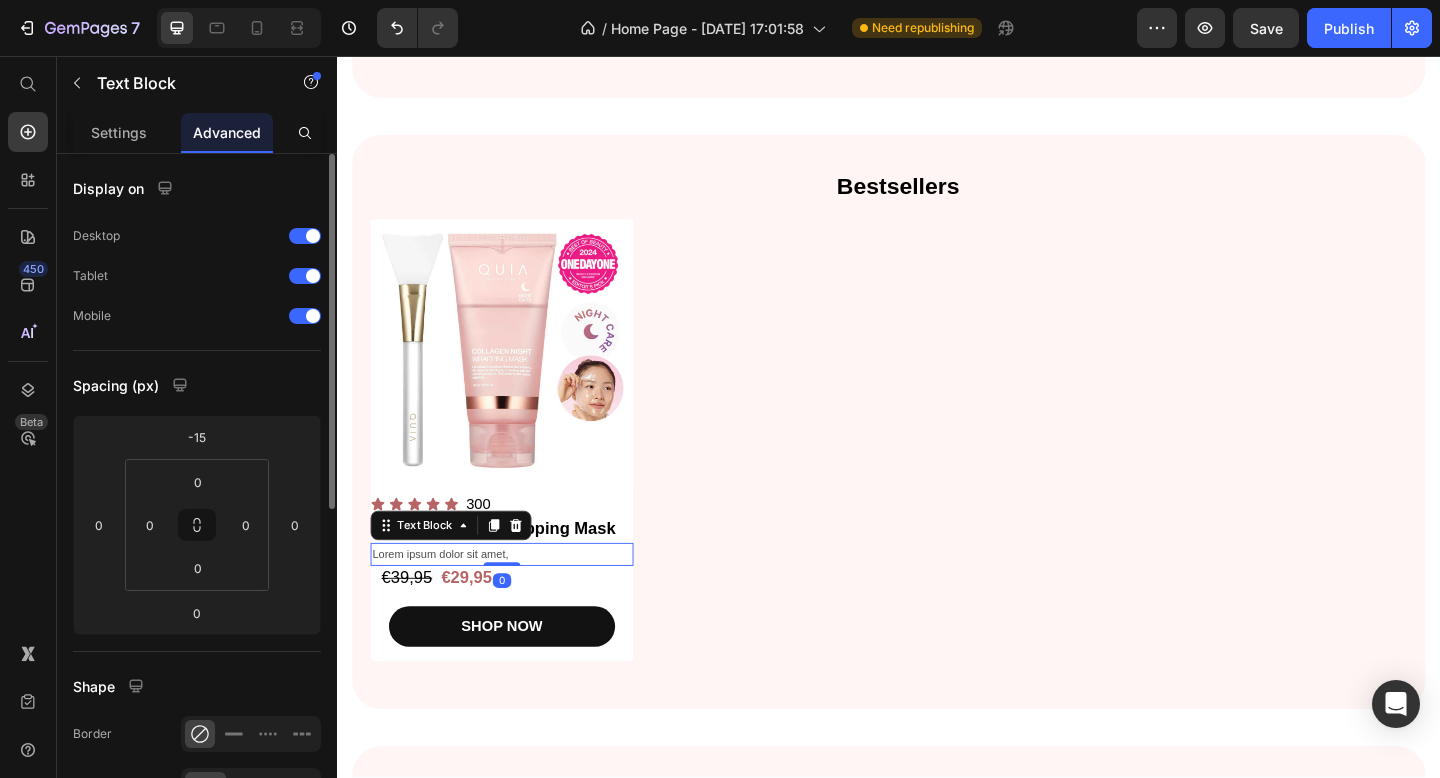 click on "Lorem ipsum dolor sit amet," at bounding box center (516, 599) 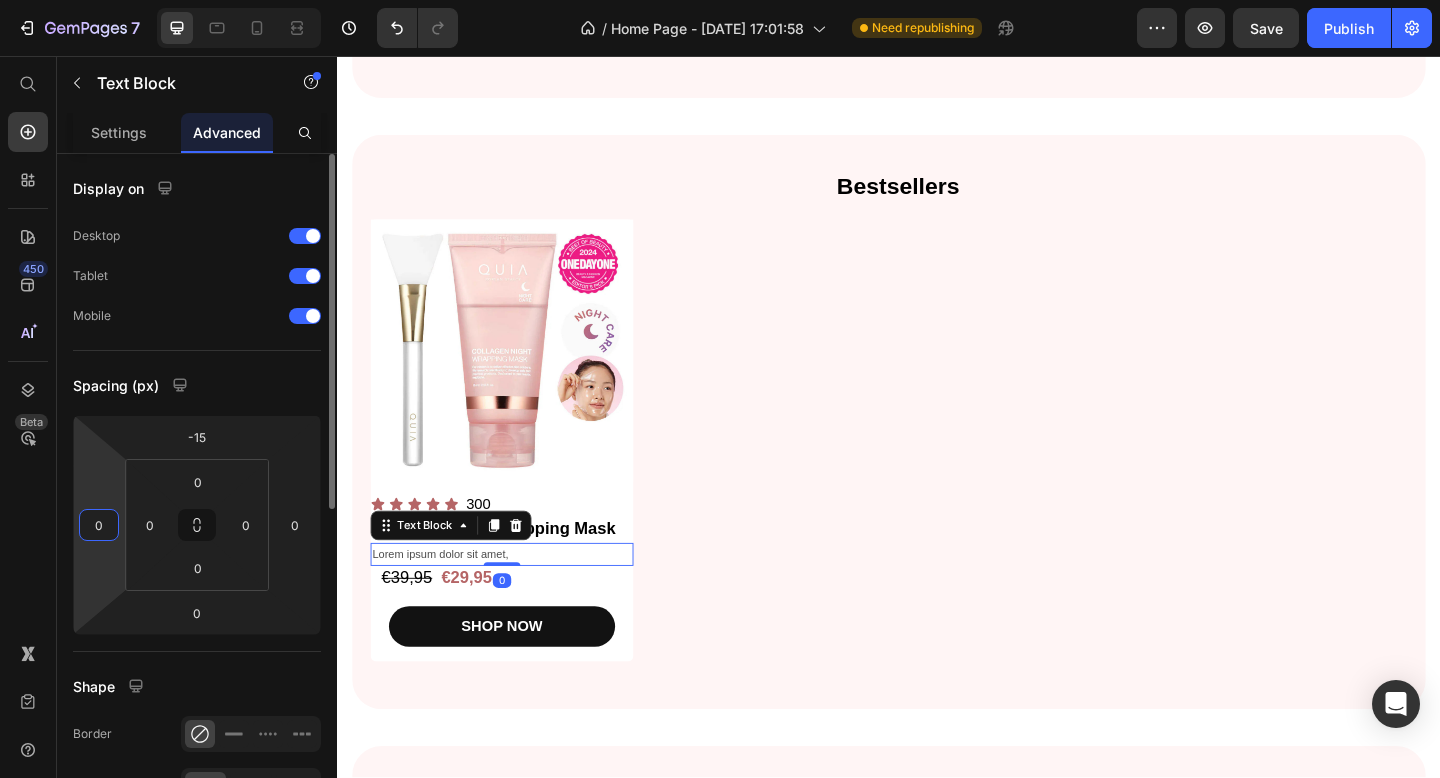 click on "0" at bounding box center [99, 525] 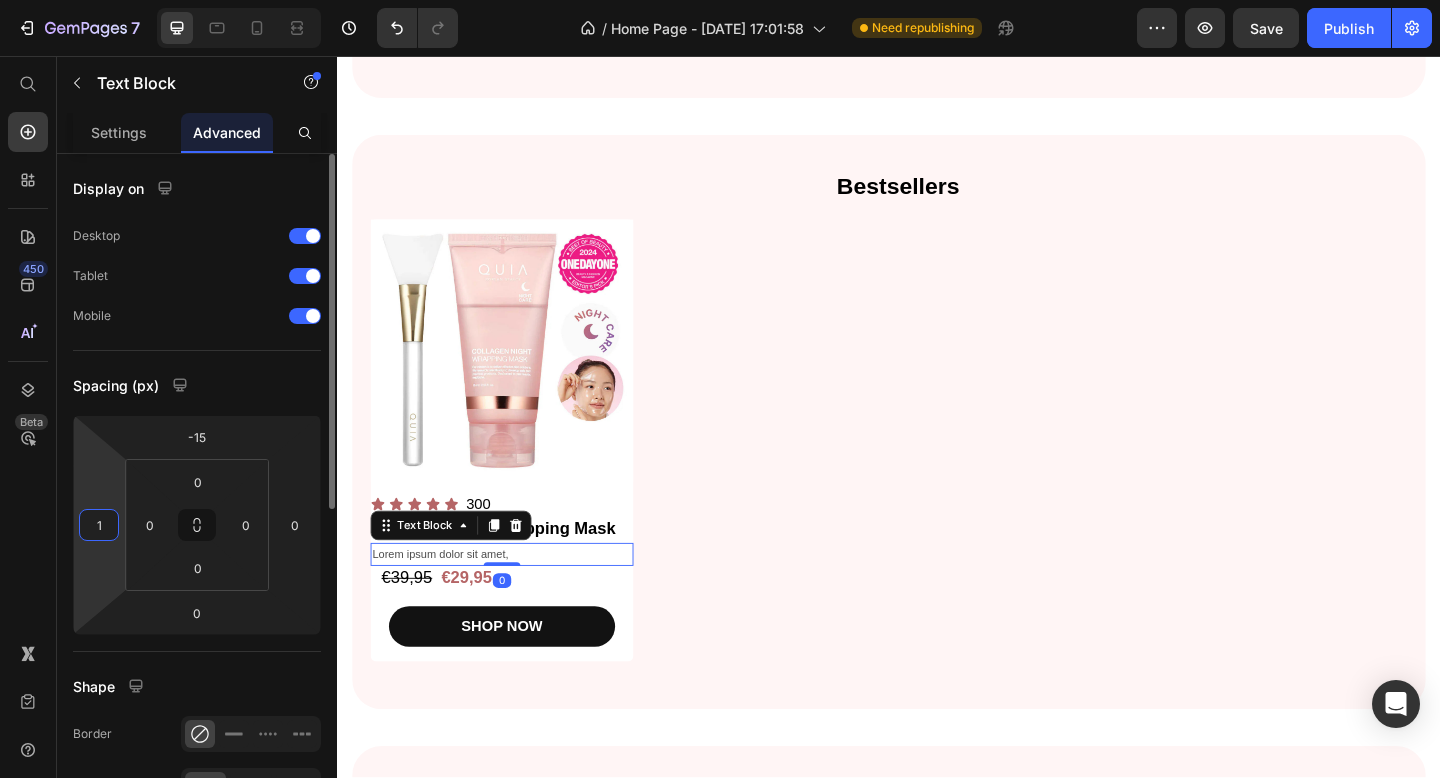 type on "10" 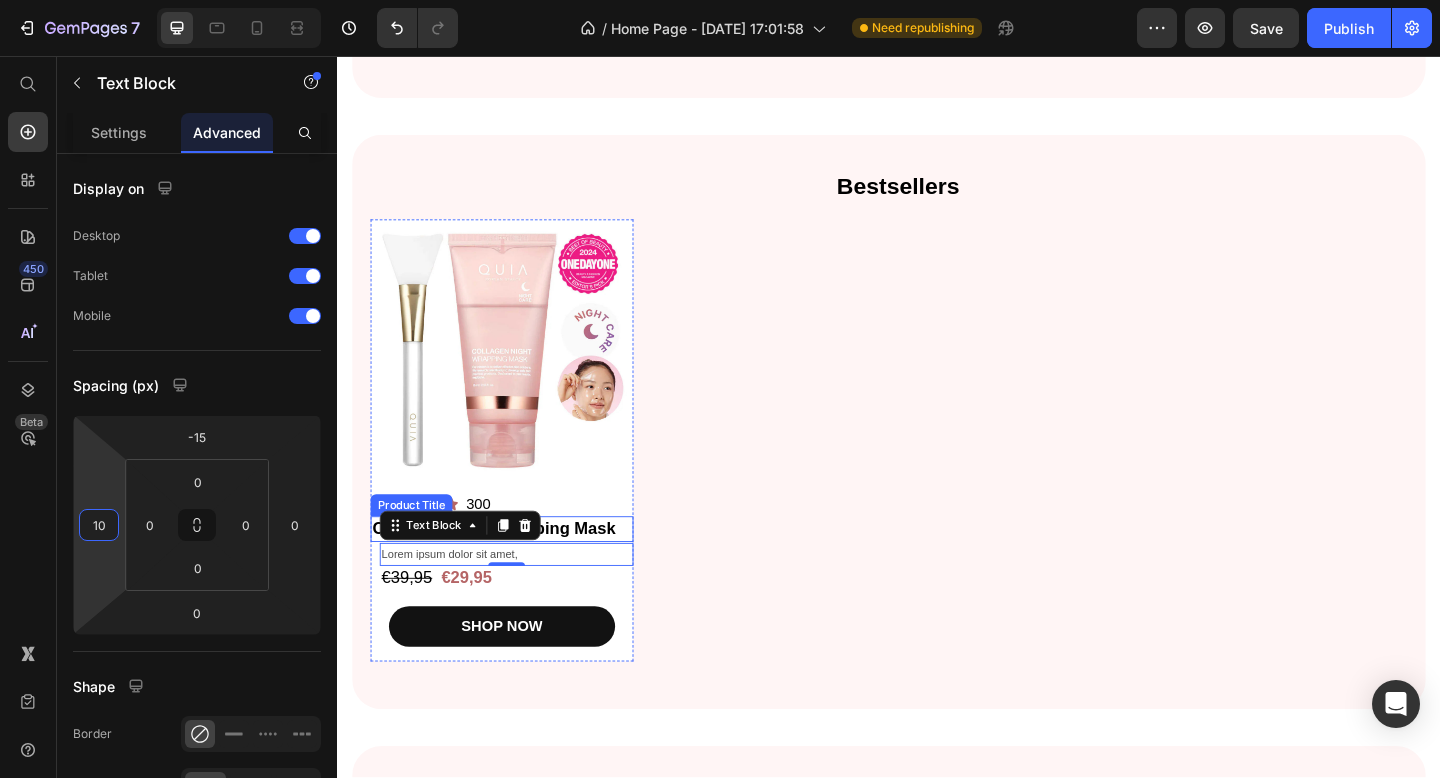 click on "Collagen Night Wrapping Mask" at bounding box center (516, 570) 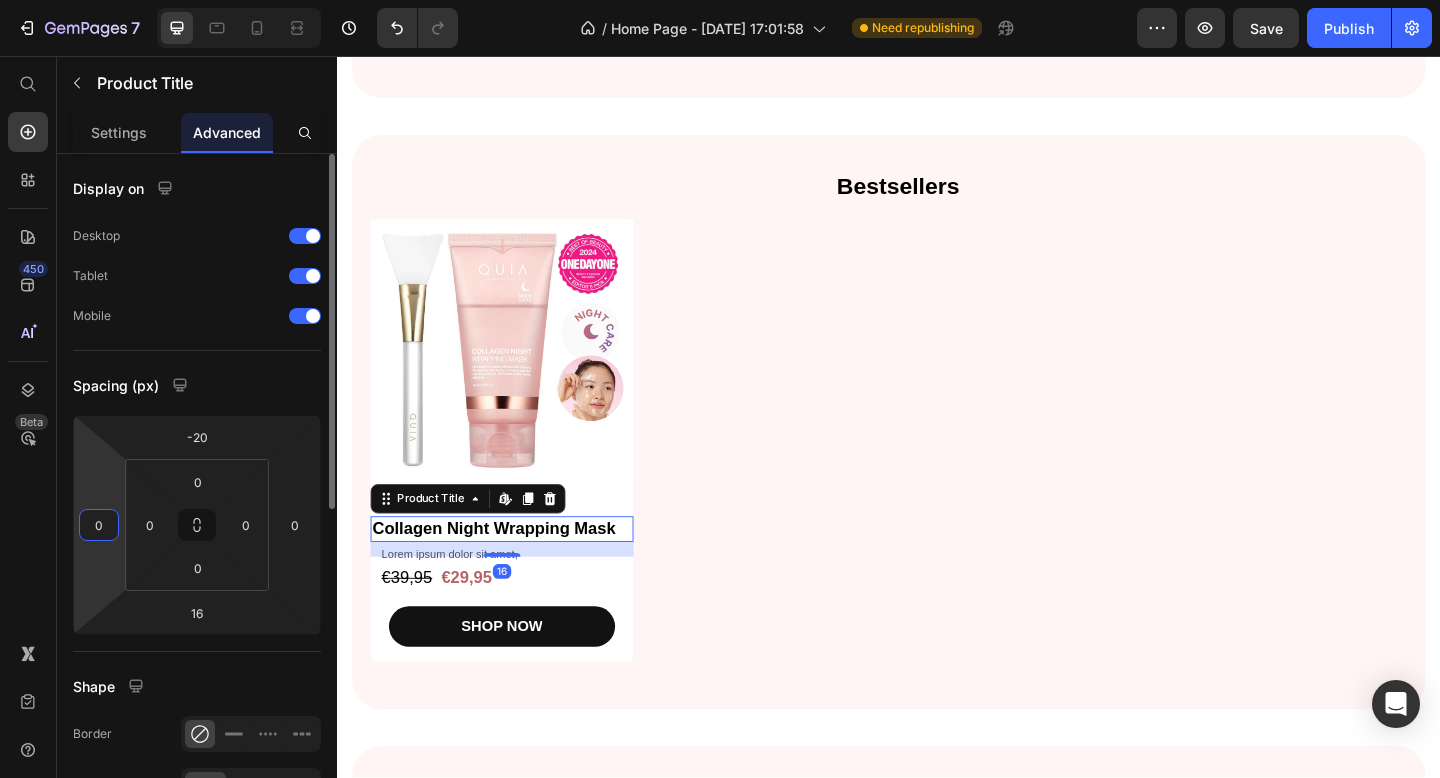 click on "0" at bounding box center [99, 525] 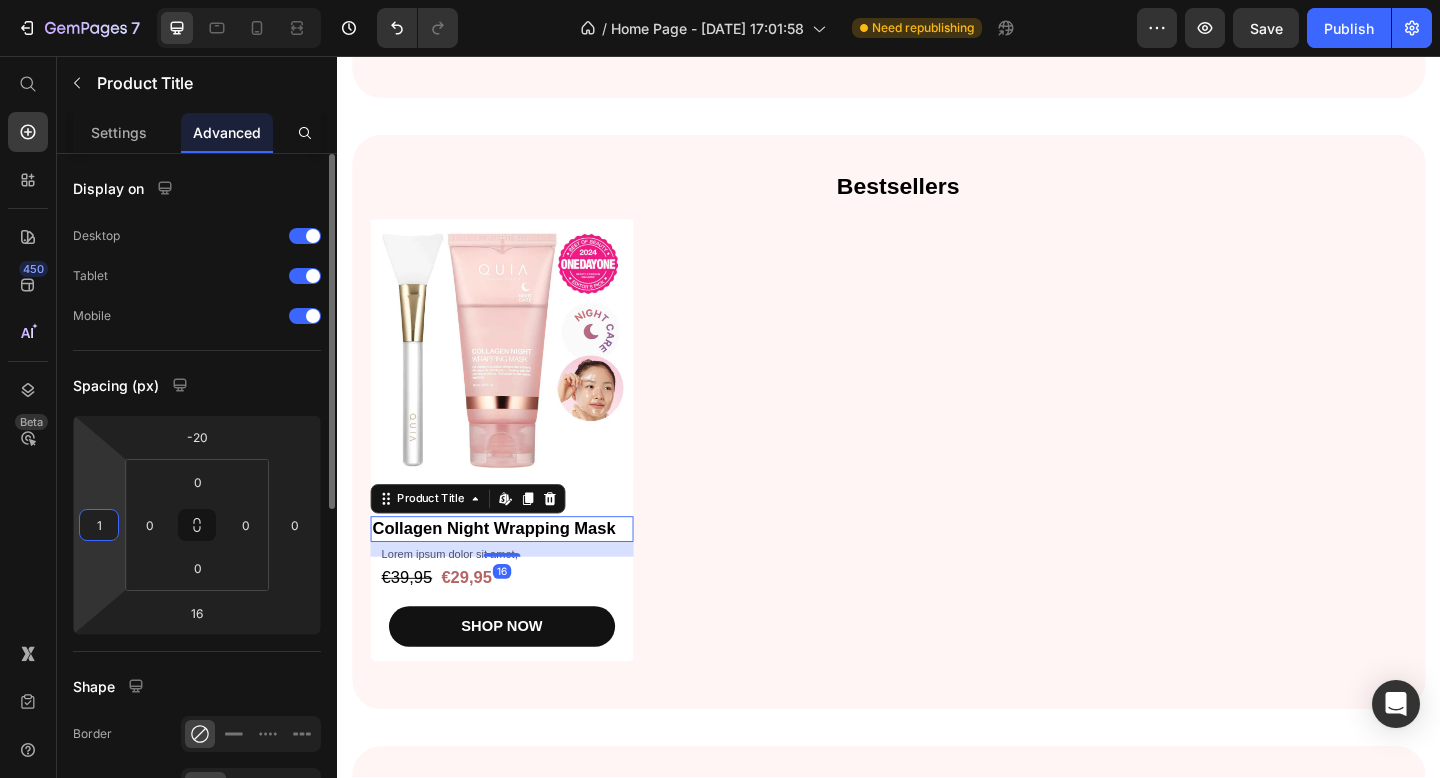 type on "10" 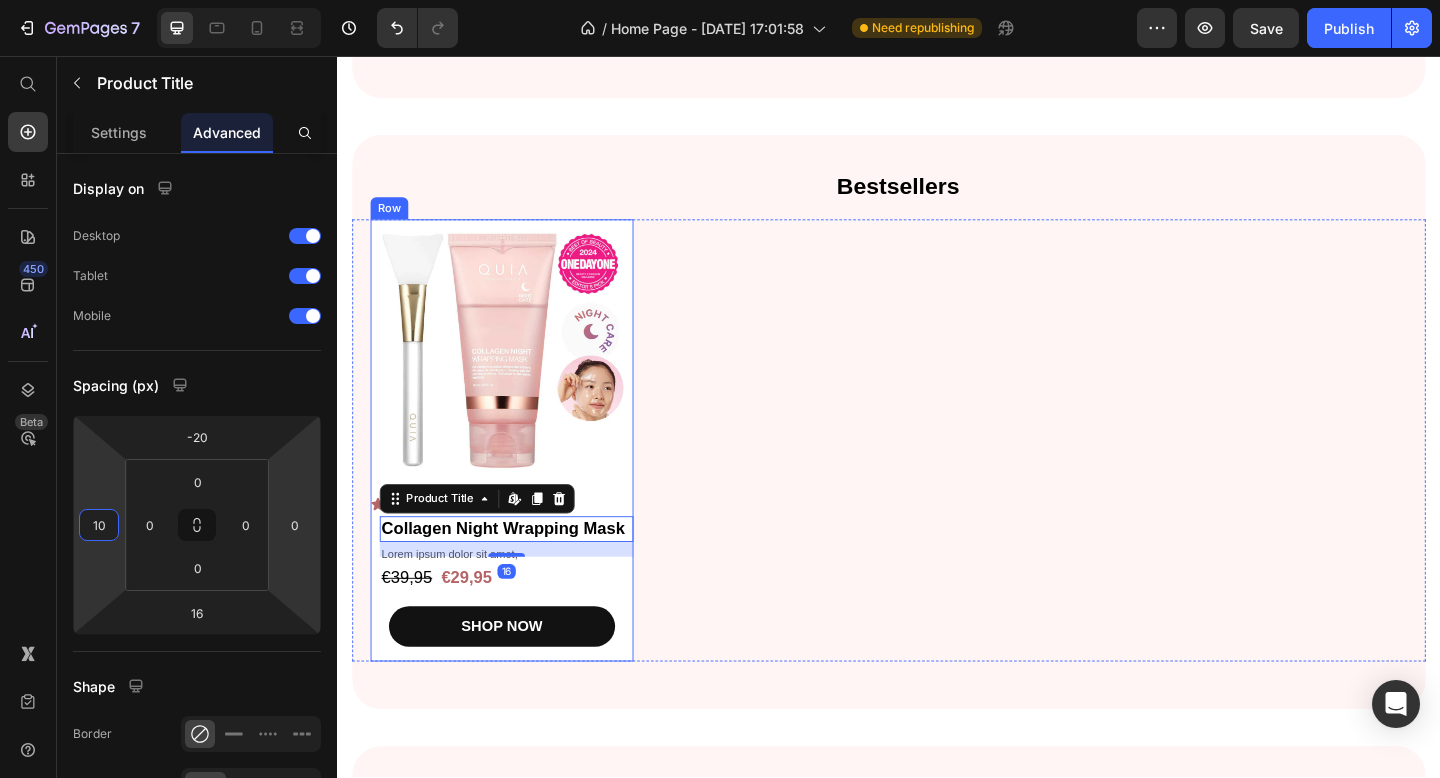 click on "300" at bounding box center [544, 544] 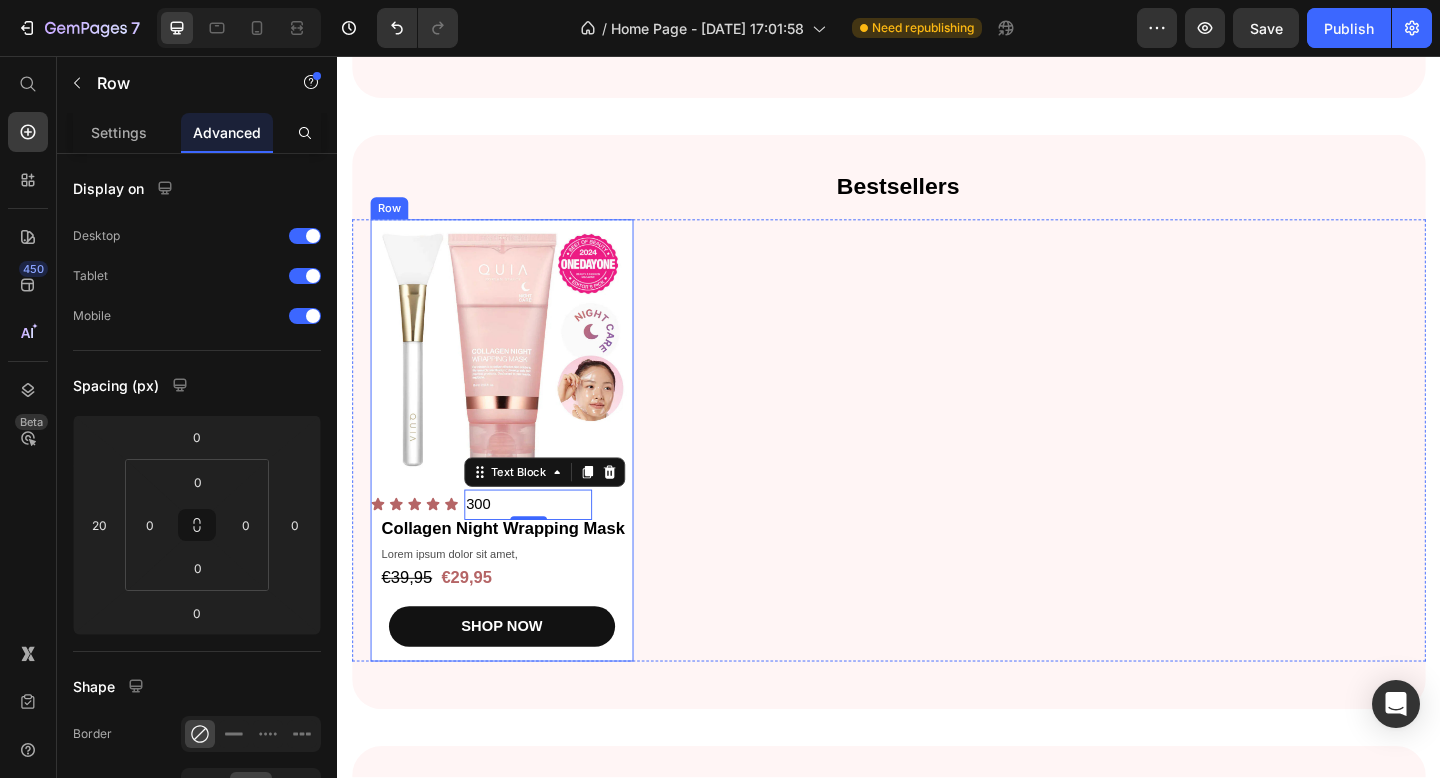 click on "Product Images Icon Icon Icon Icon Icon Icon List 300 Text Block   0 Row Collagen Night Wrapping Mask Product Title Lorem ipsum dolor sit amet,  Text Block €39,95 Product Price €29,95 Product Price Row SHOP NOW Product Cart Button" at bounding box center (516, 474) 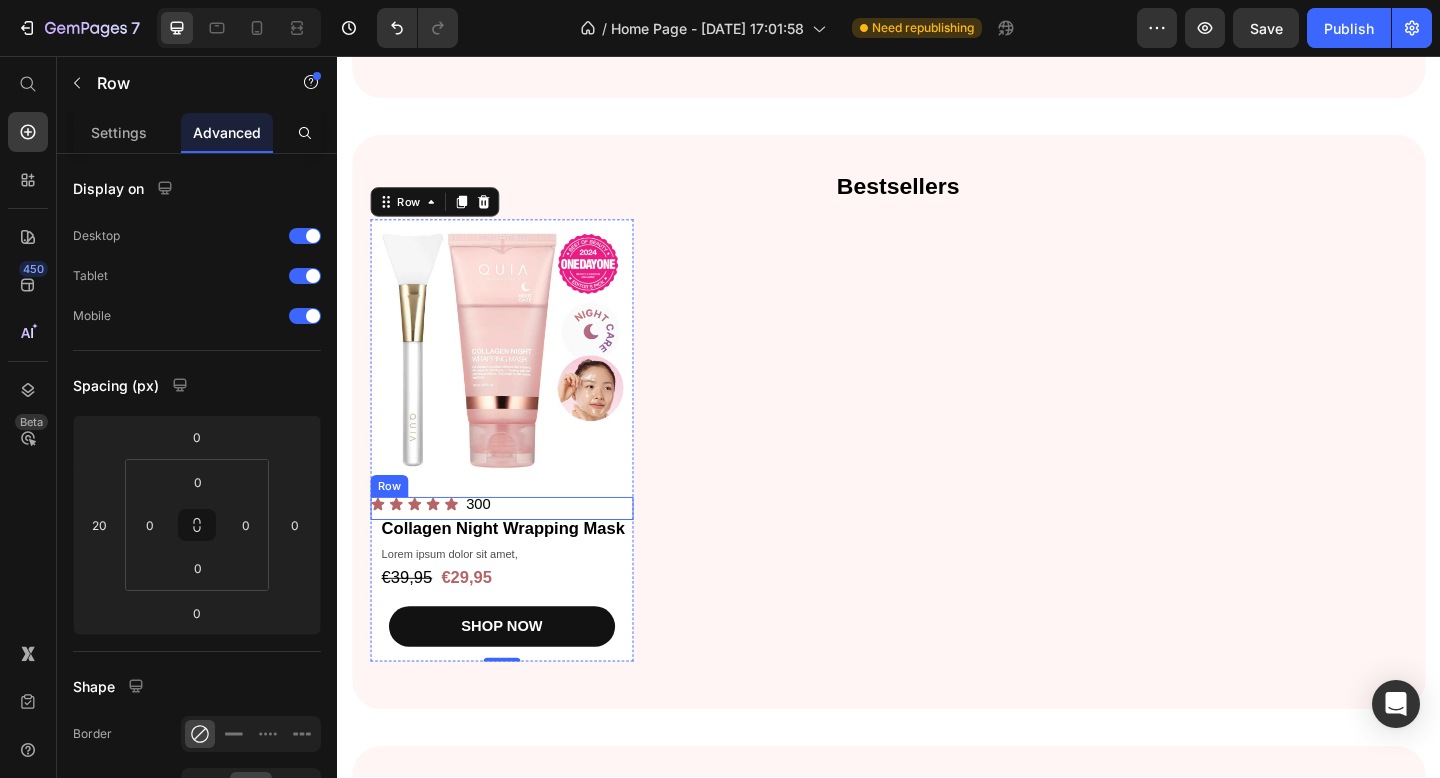 click on "Icon Icon Icon Icon Icon Icon List" at bounding box center (442, 548) 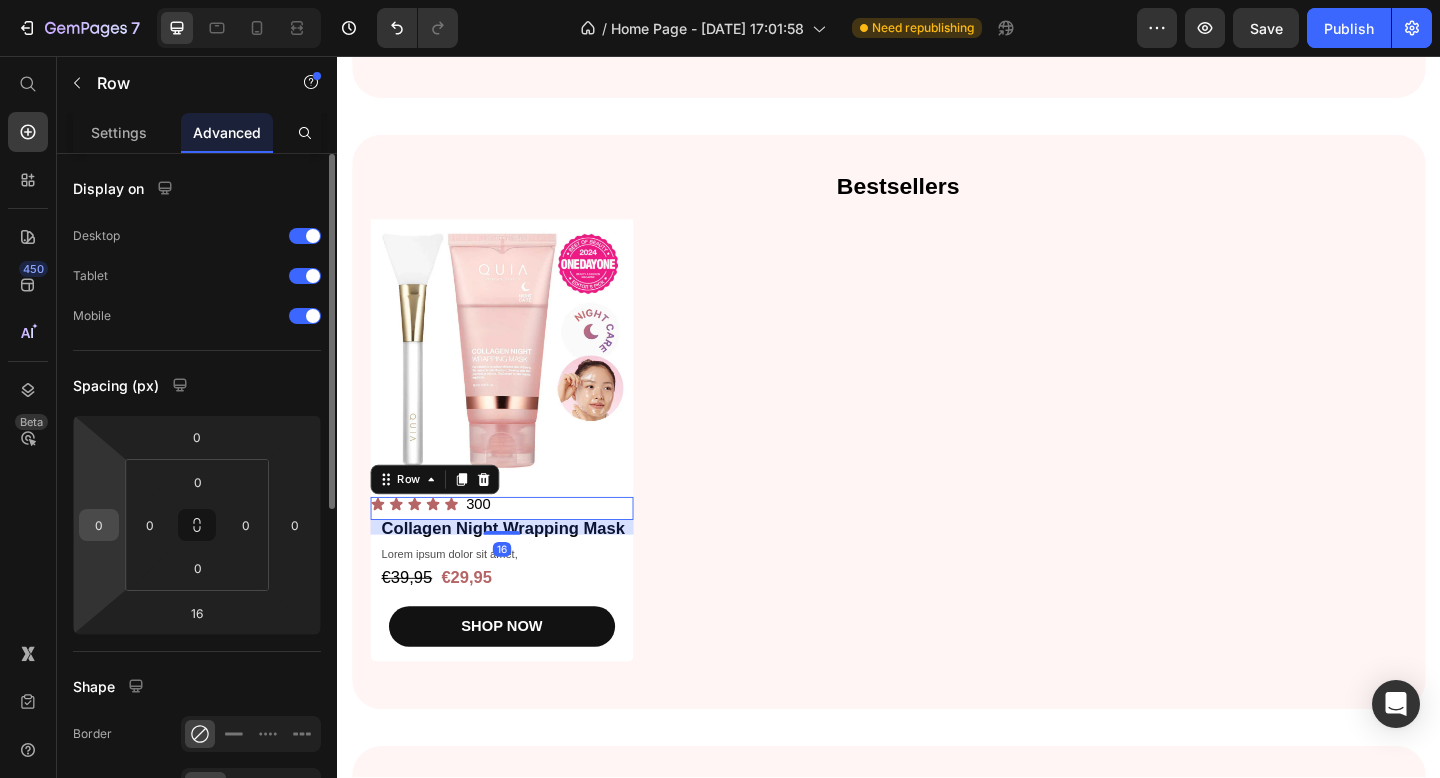 click on "0" at bounding box center (99, 525) 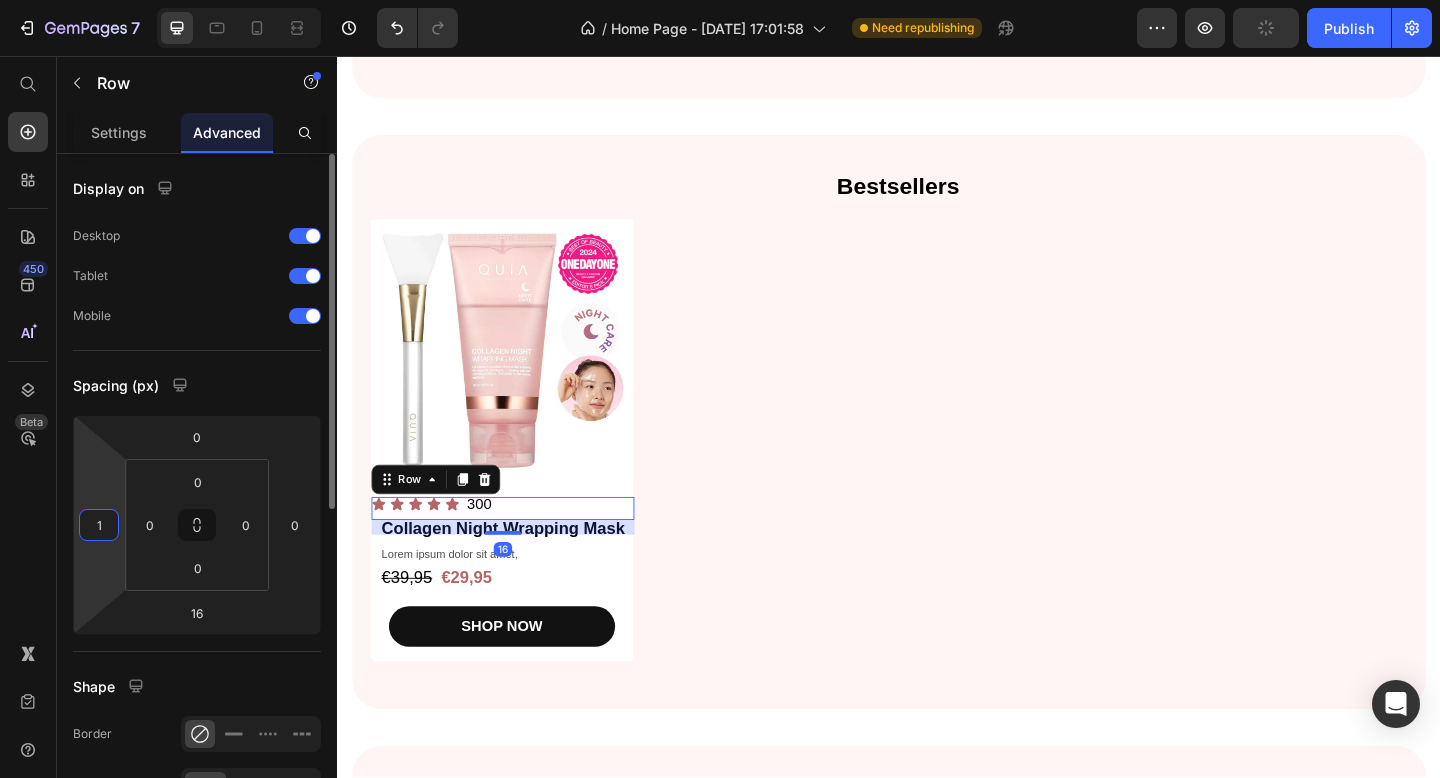 type on "10" 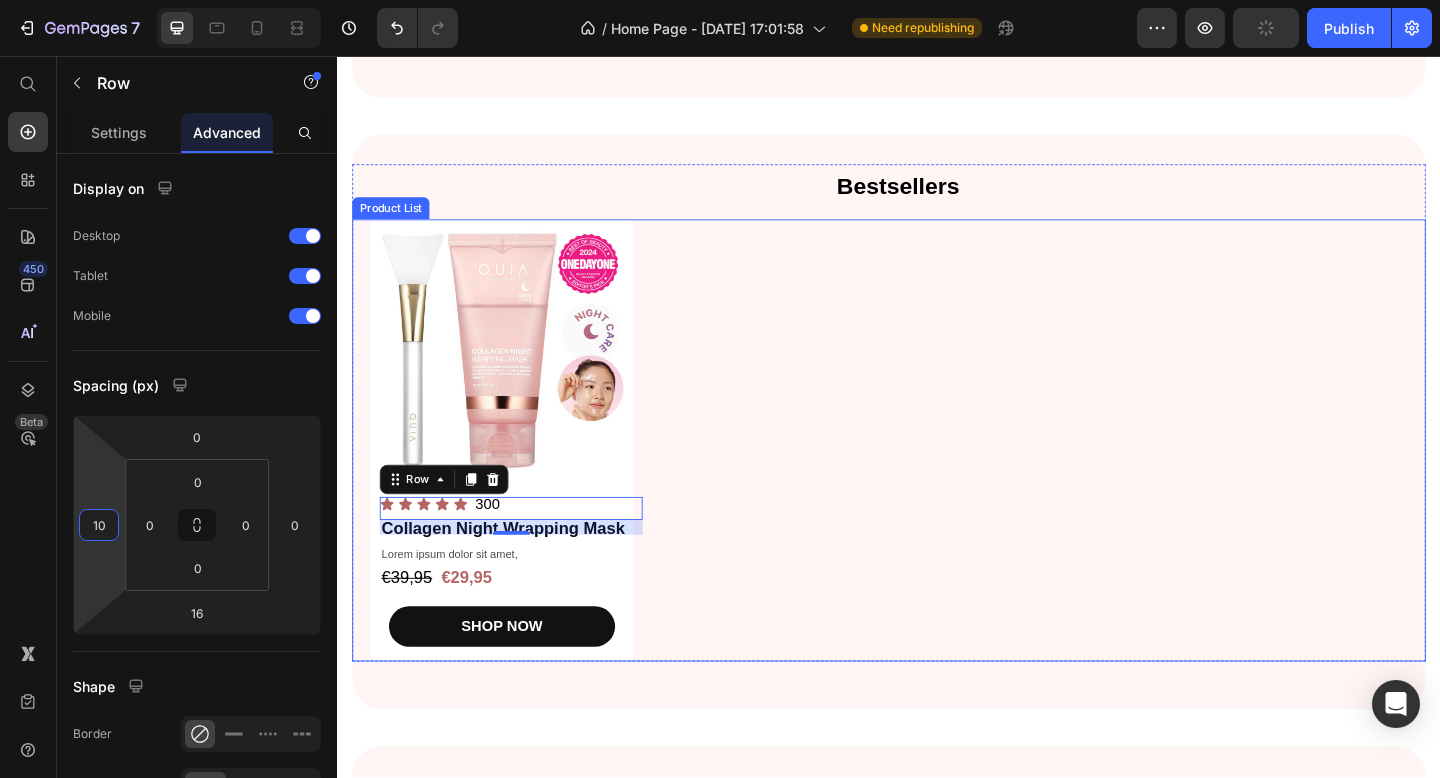 click on "Product Images Icon Icon Icon Icon Icon Icon List 300 Text Block Row   16 Collagen Night Wrapping Mask Product Title Lorem ipsum dolor sit amet,  Text Block €39,95 Product Price €29,95 Product Price Row SHOP NOW Product Cart Button Row" at bounding box center (937, 474) 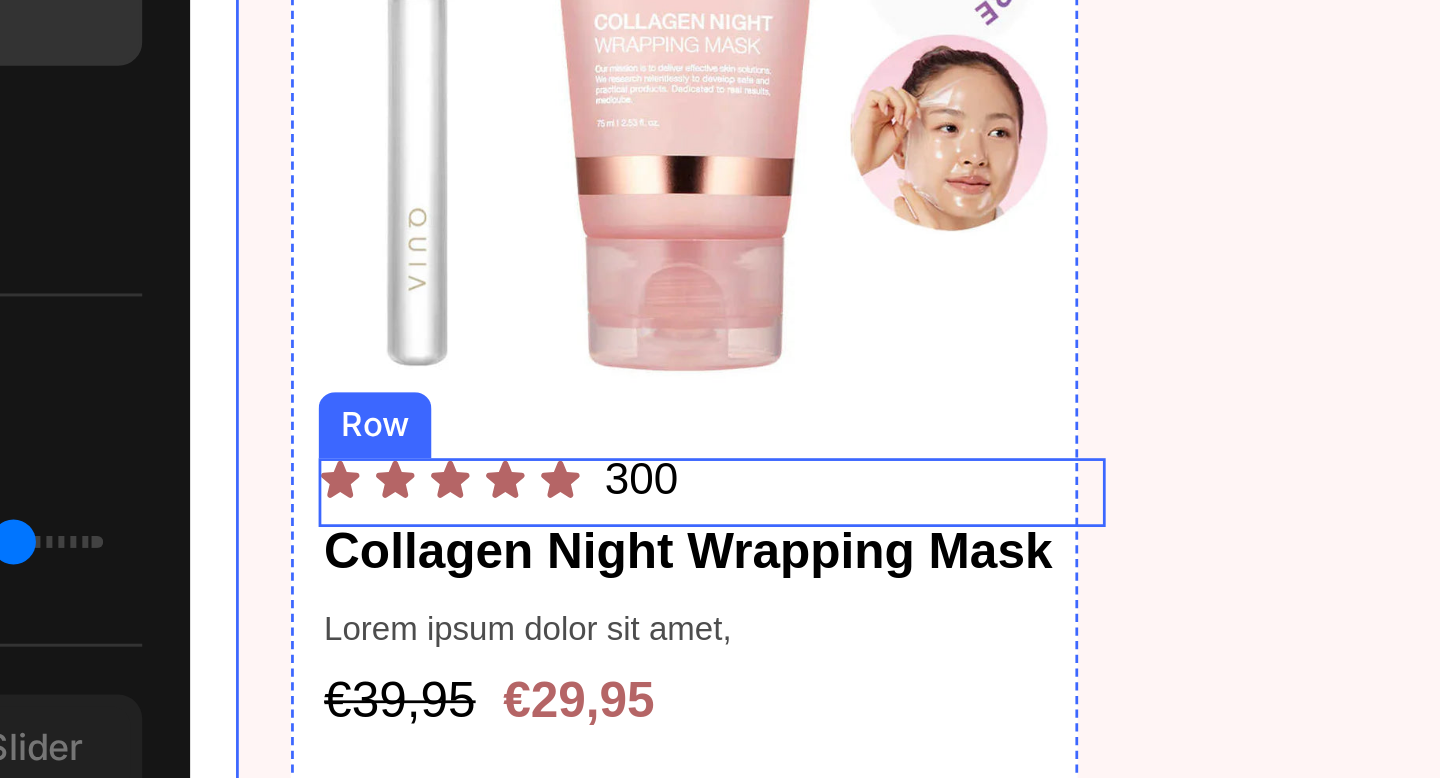 click on "Icon Icon Icon Icon Icon Icon List" at bounding box center (305, -370) 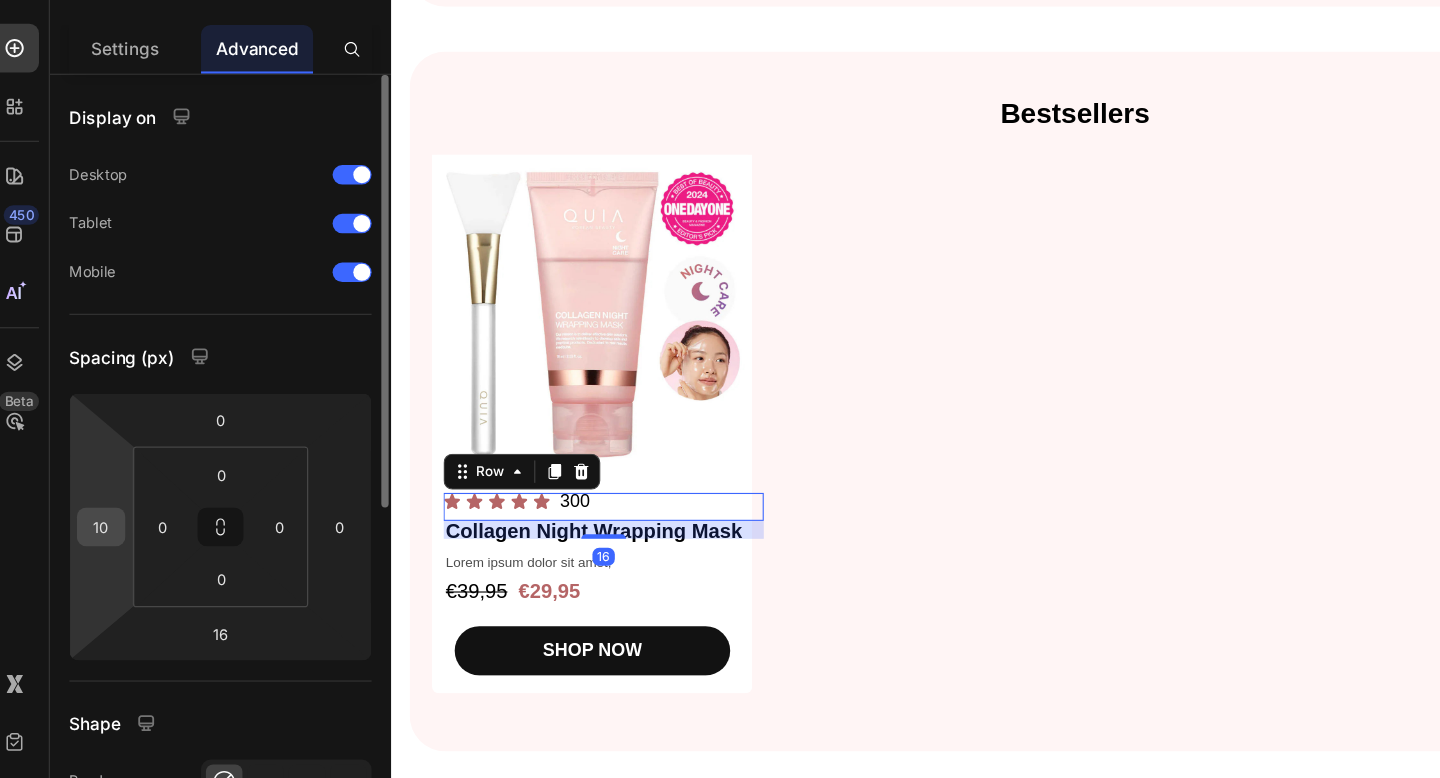 click on "10" at bounding box center [99, 525] 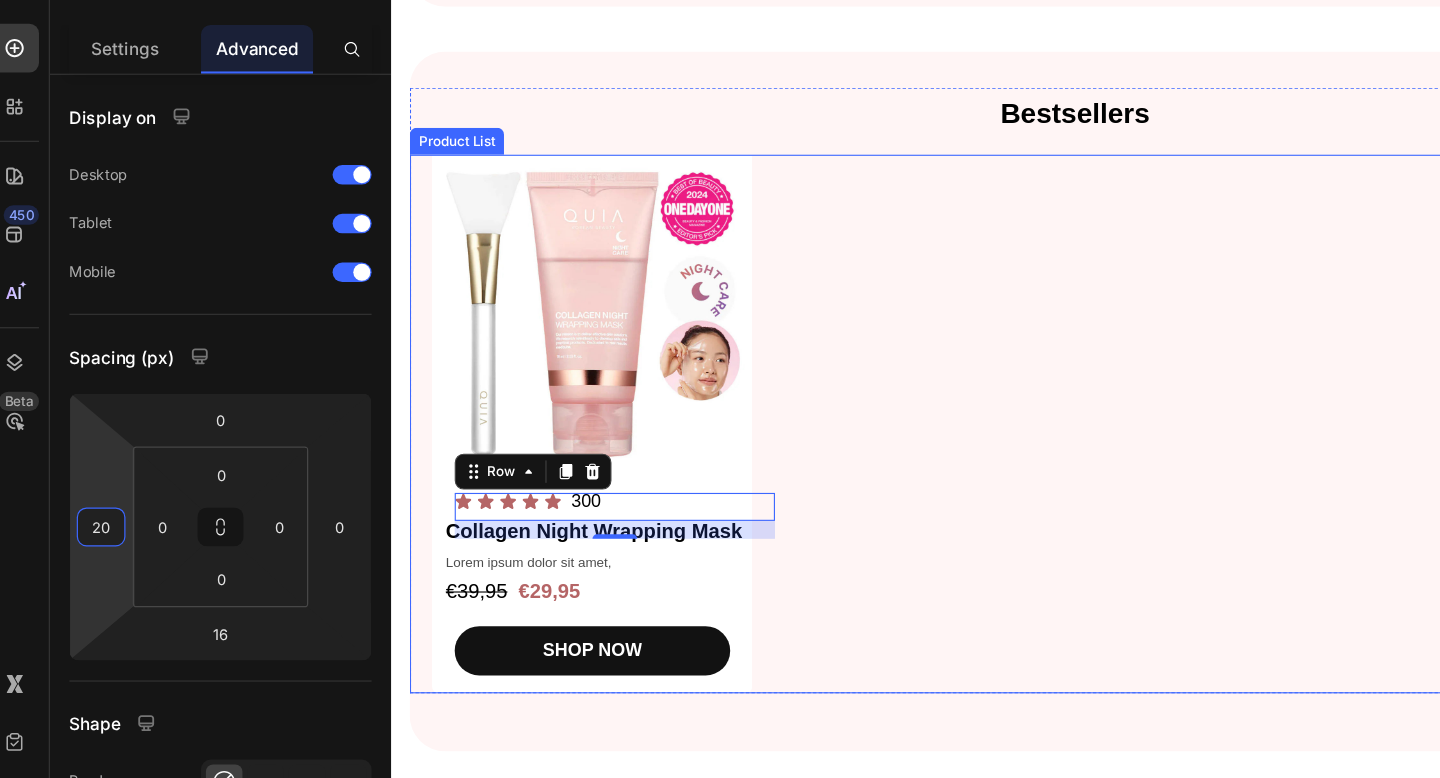 type on "2" 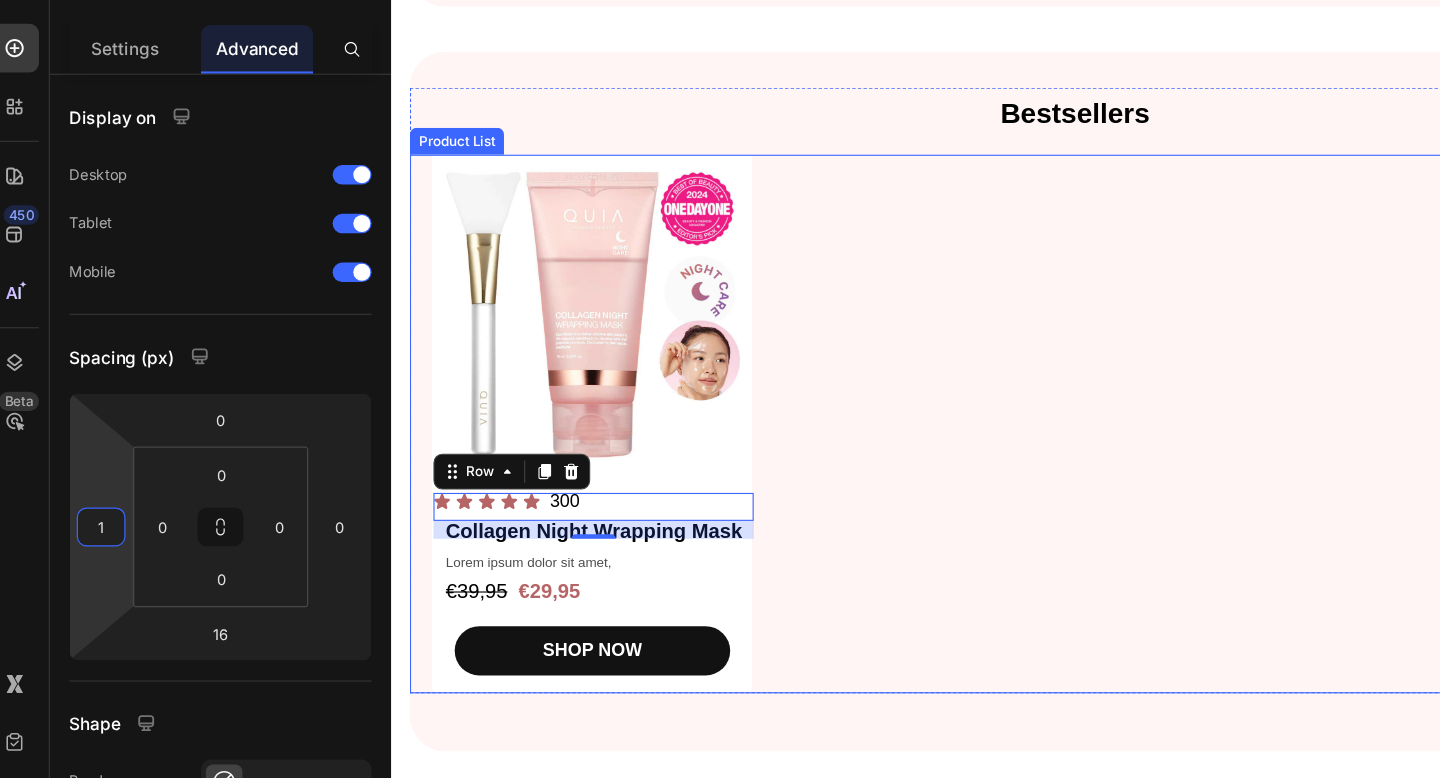 type on "15" 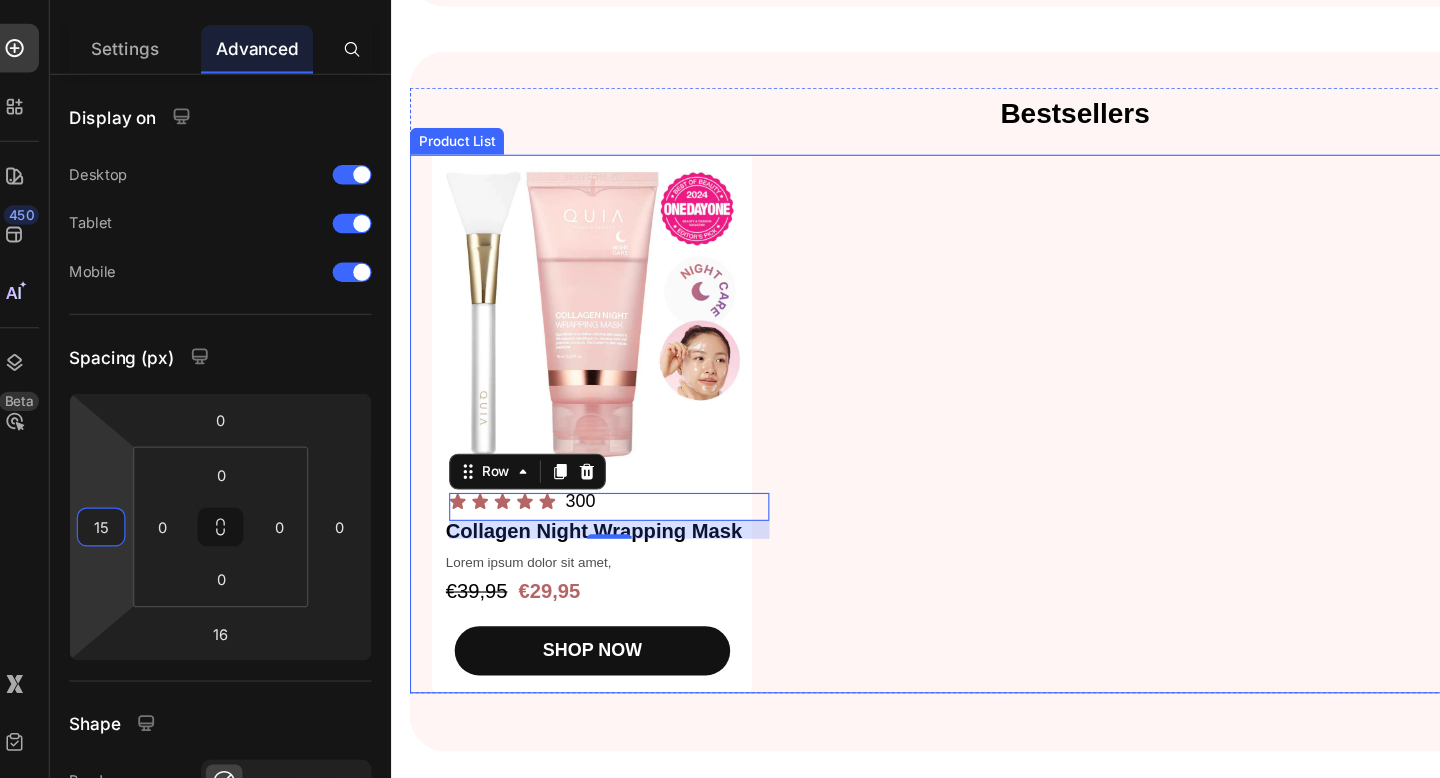 click on "Product Images Icon Icon Icon Icon Icon Icon List 300 Text Block Row   16 Collagen Night Wrapping Mask Product Title Lorem ipsum dolor sit amet,  Text Block €39,95 Product Price €29,95 Product Price Row SHOP NOW Product Cart Button Row" at bounding box center (991, 374) 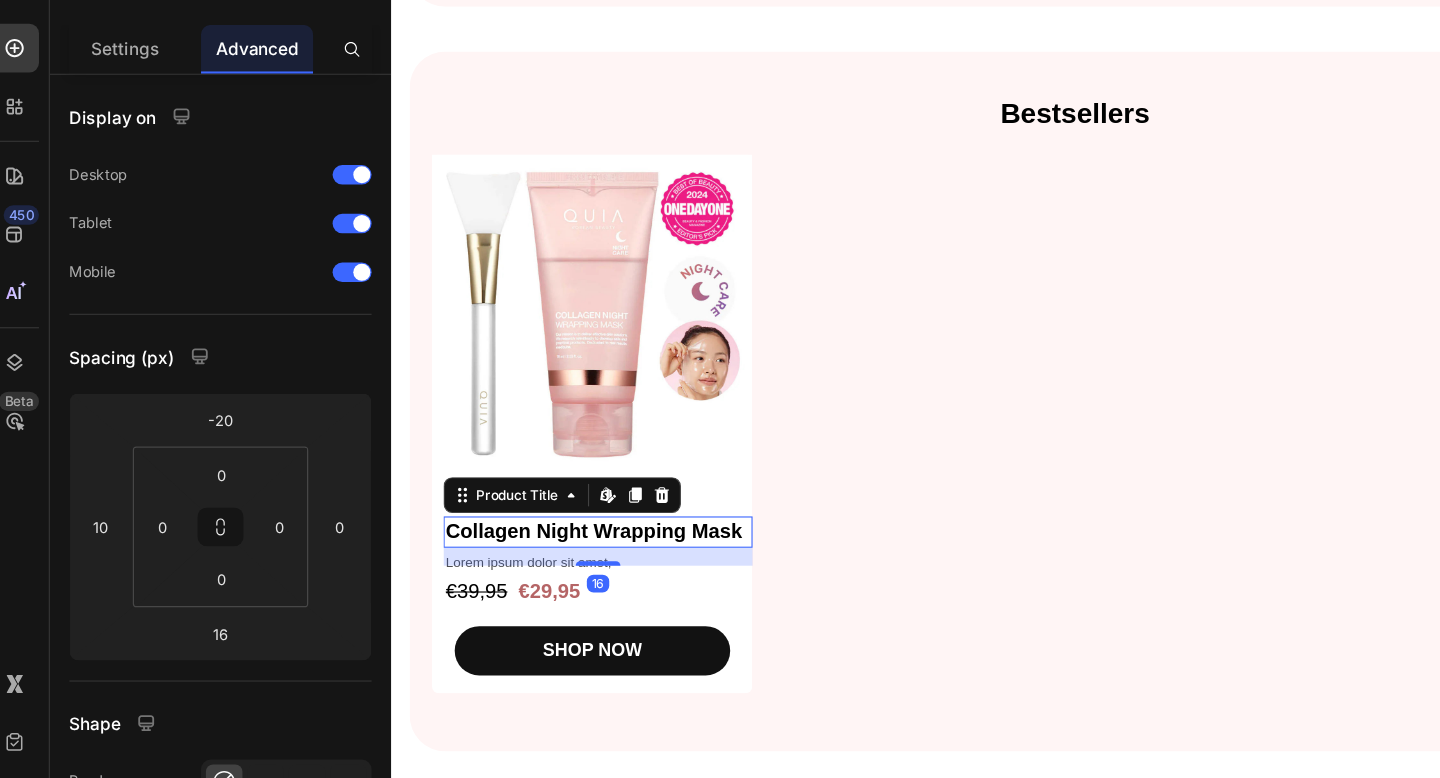click on "Collagen Night Wrapping Mask" at bounding box center (575, 470) 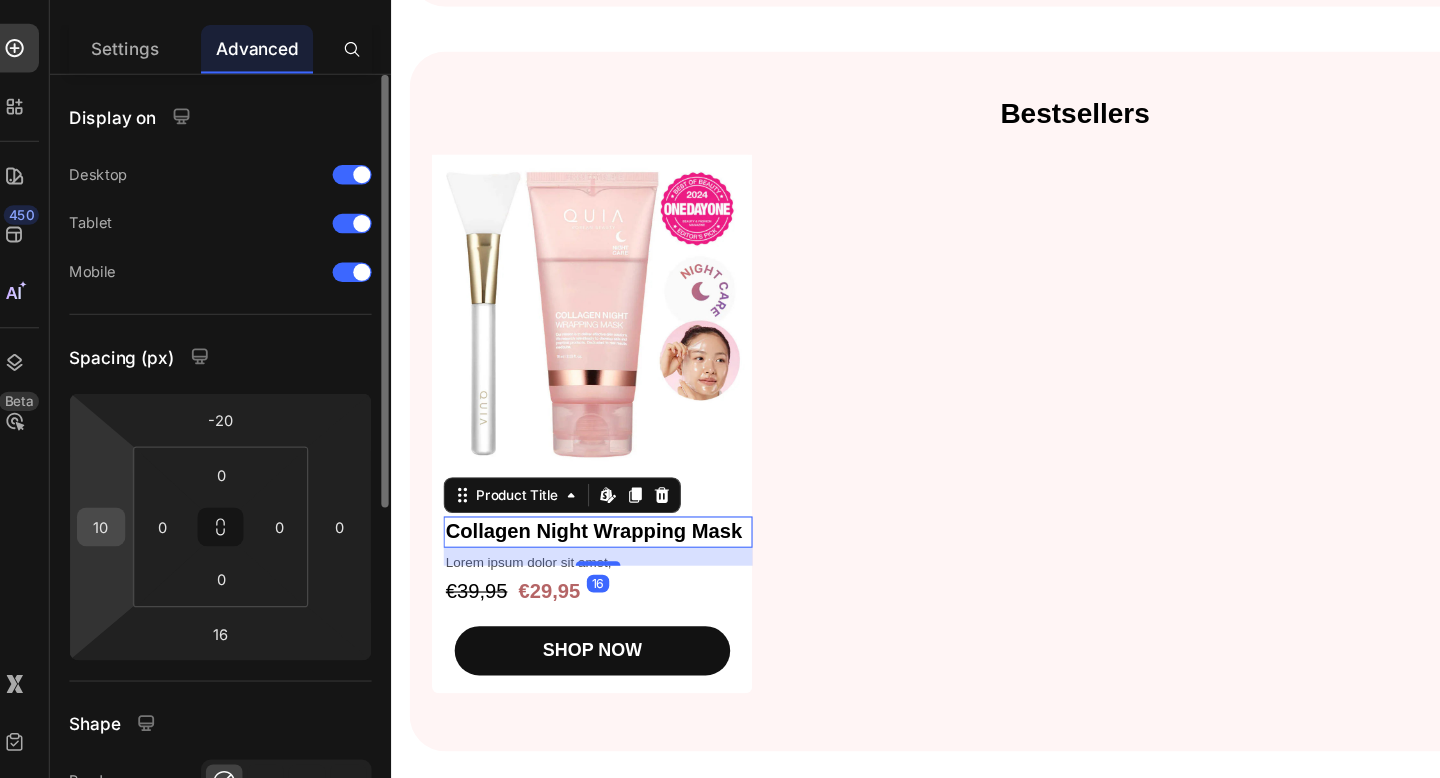 click on "10" at bounding box center (99, 525) 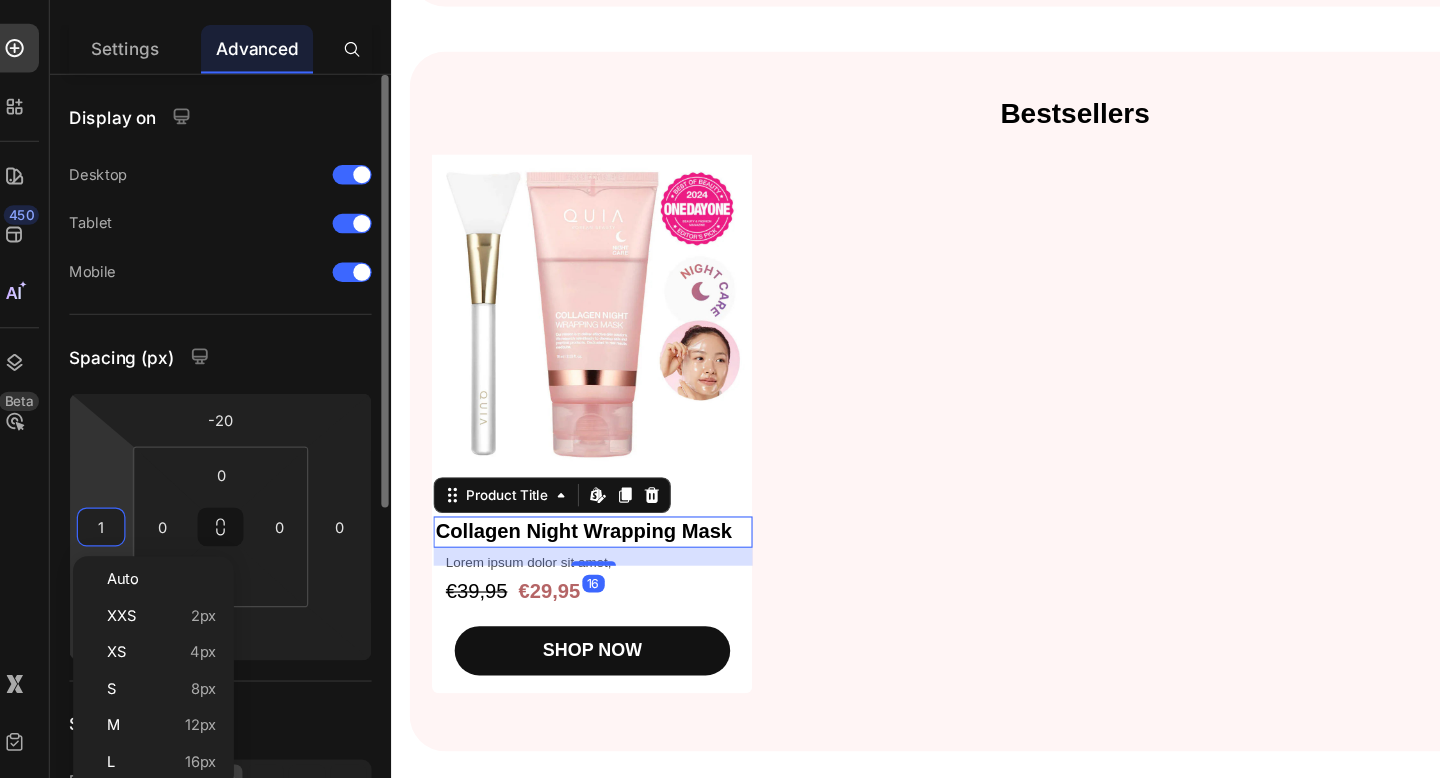type on "15" 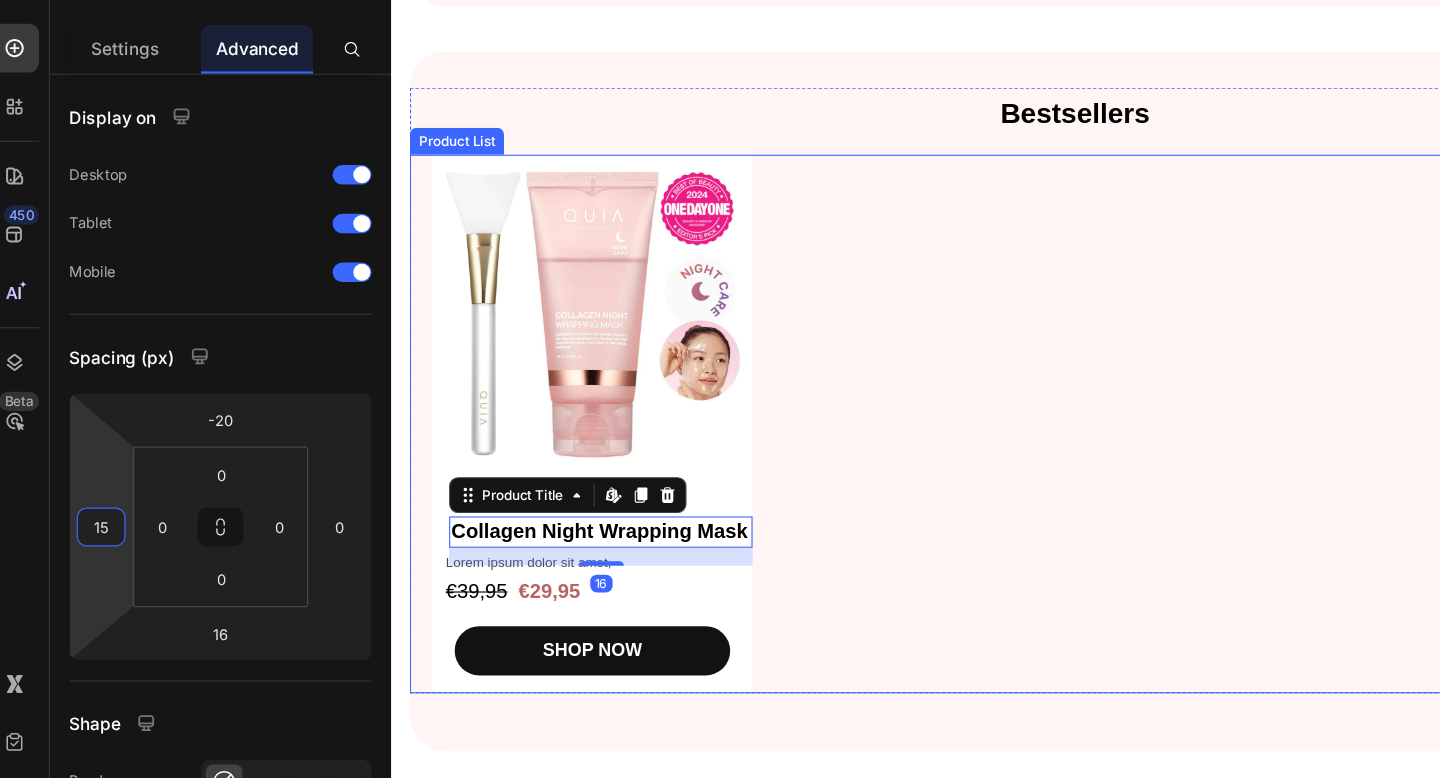 click on "Product Images Icon Icon Icon Icon Icon Icon List 300 Text Block Row Collagen Night Wrapping Mask Product Title   Edit content in Shopify 16 Lorem ipsum dolor sit amet,  Text Block €39,95 Product Price €29,95 Product Price Row SHOP NOW Product Cart Button Row" at bounding box center (991, 374) 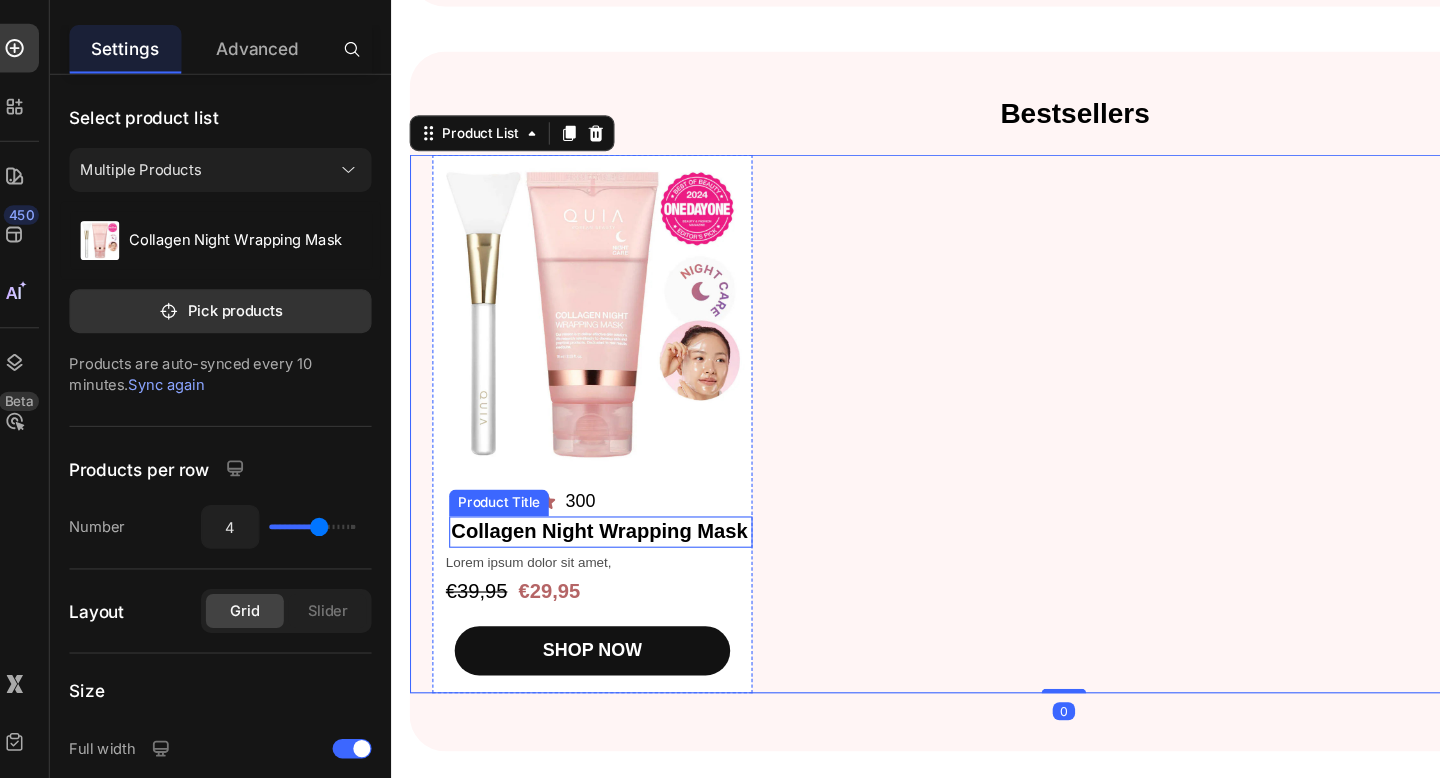 click on "Collagen Night Wrapping Mask" at bounding box center [577, 470] 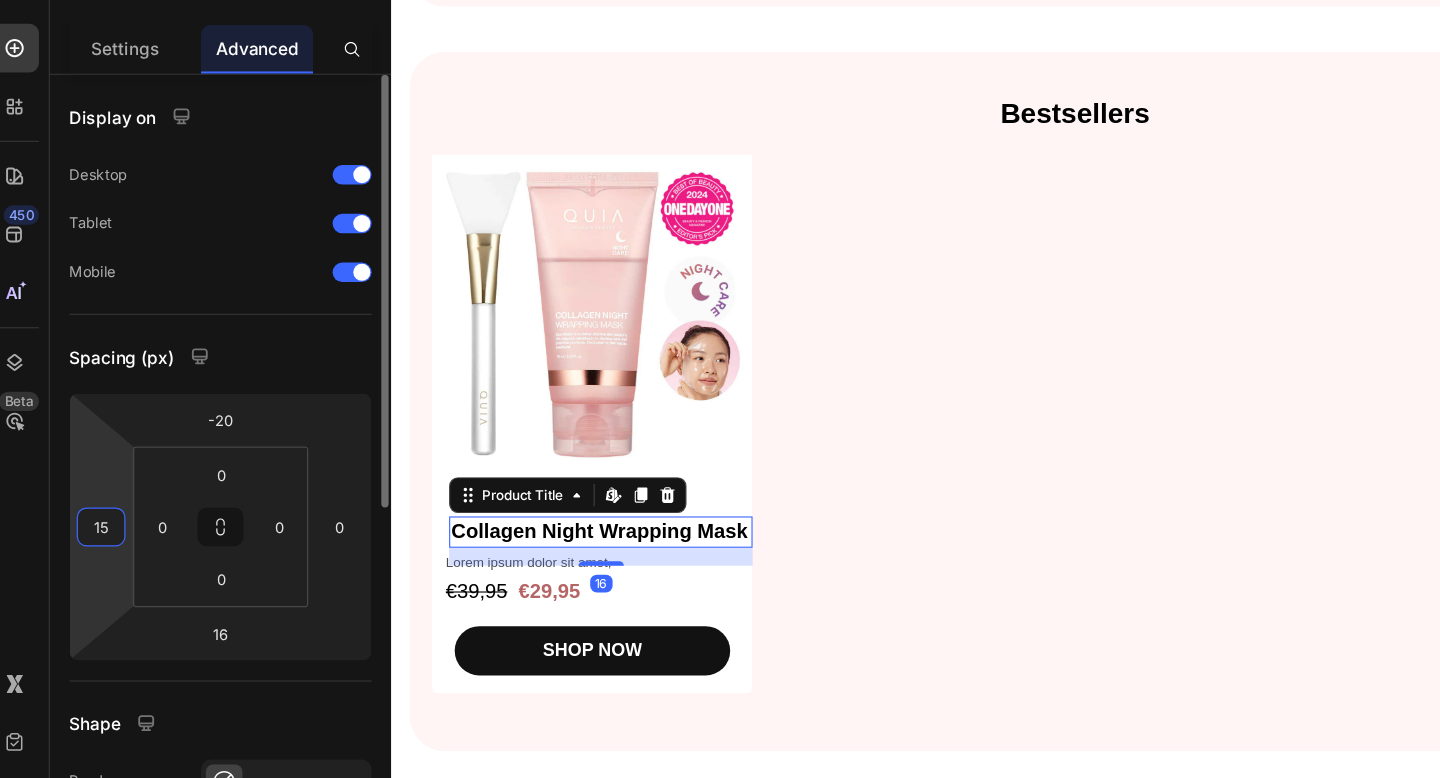 click on "15" at bounding box center (99, 525) 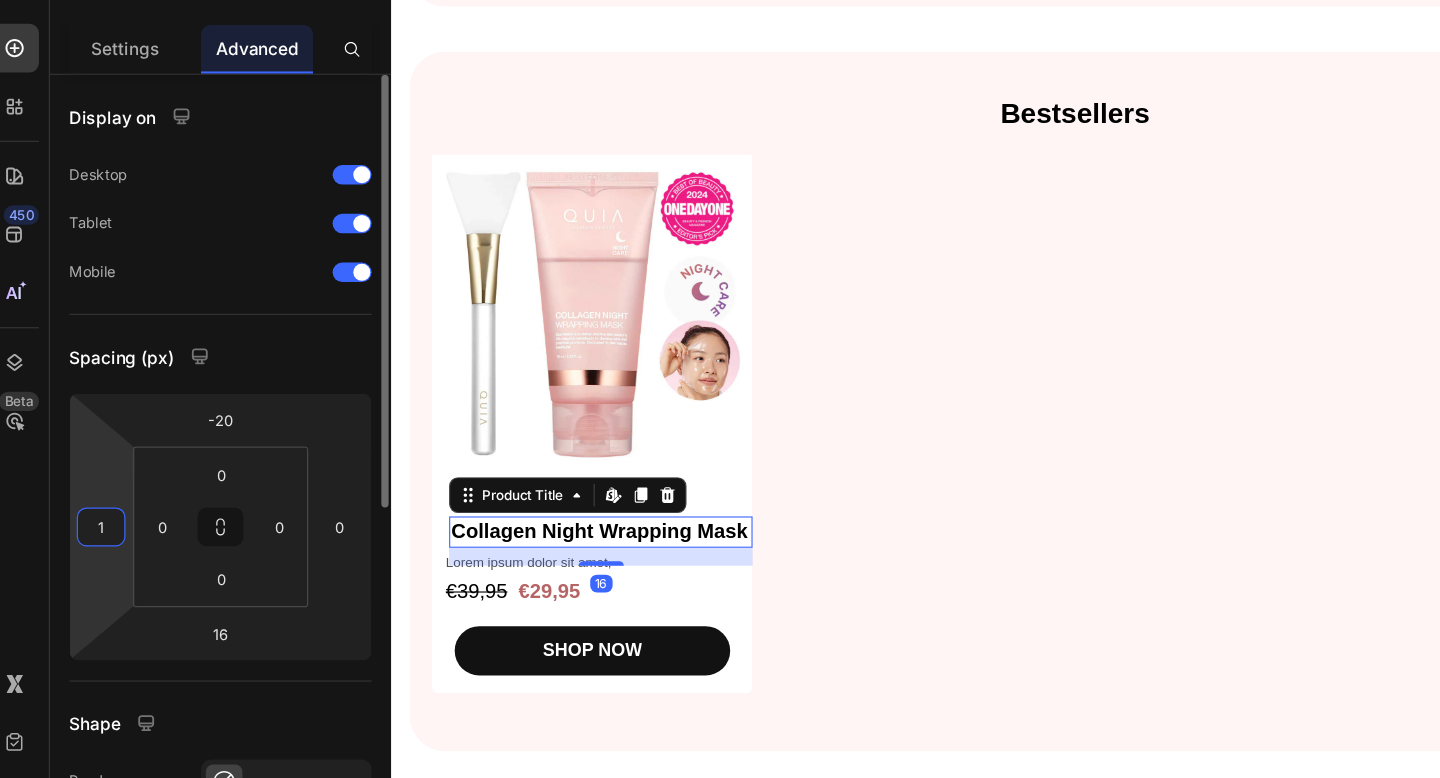 type on "13" 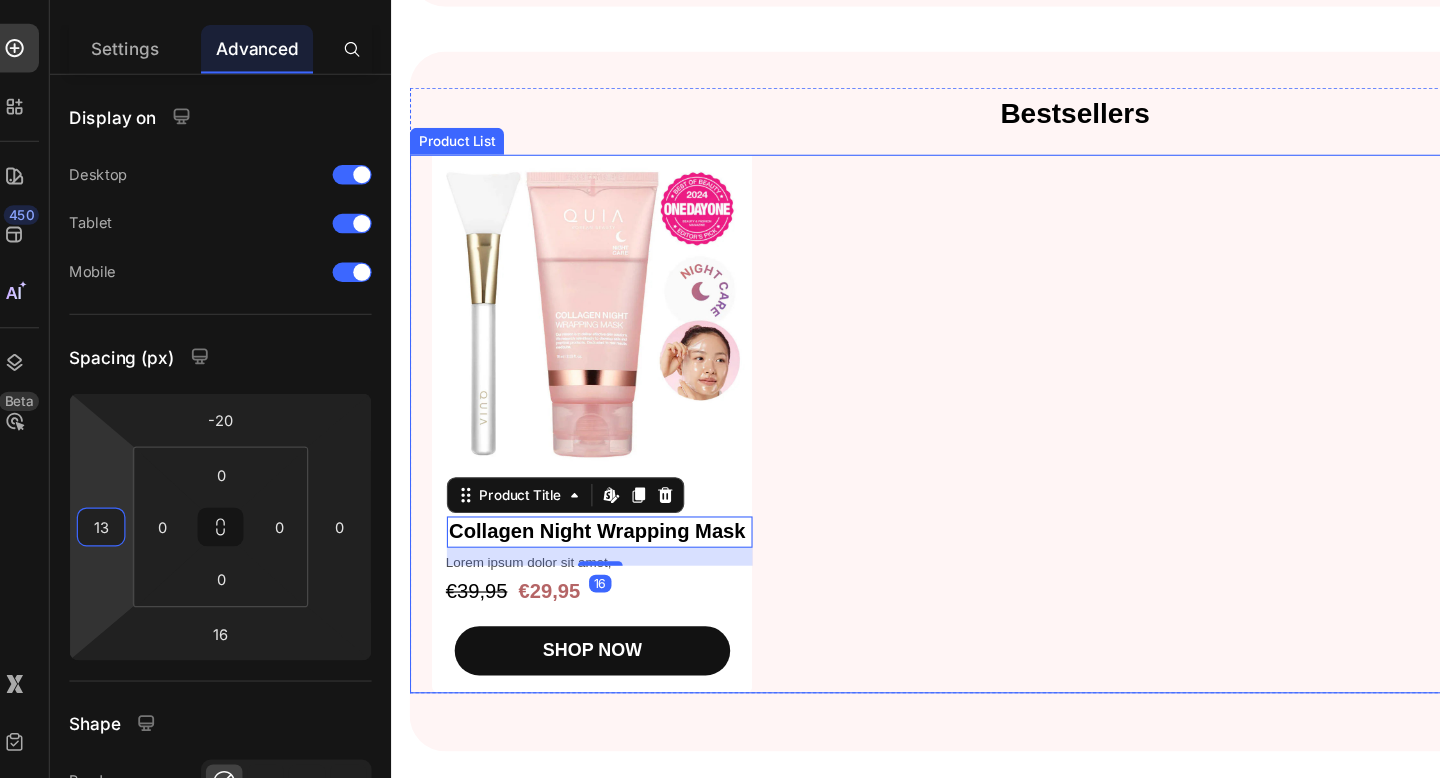click on "Product Images Icon Icon Icon Icon Icon Icon List 300 Text Block Row Collagen Night Wrapping Mask Product Title   Edit content in Shopify 16 Lorem ipsum dolor sit amet,  Text Block €39,95 Product Price €29,95 Product Price Row SHOP NOW Product Cart Button Row" at bounding box center [991, 374] 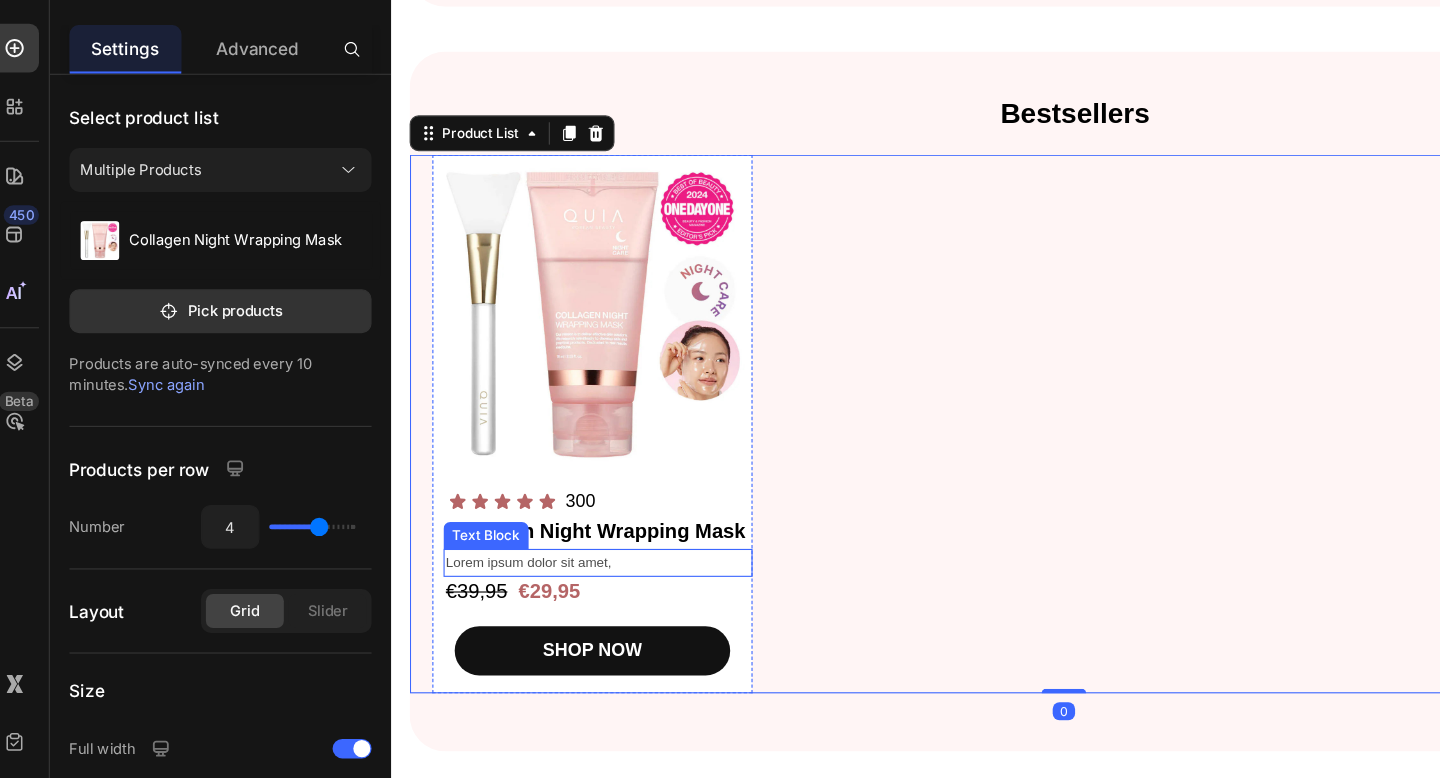 click on "Lorem ipsum dolor sit amet," at bounding box center (575, 499) 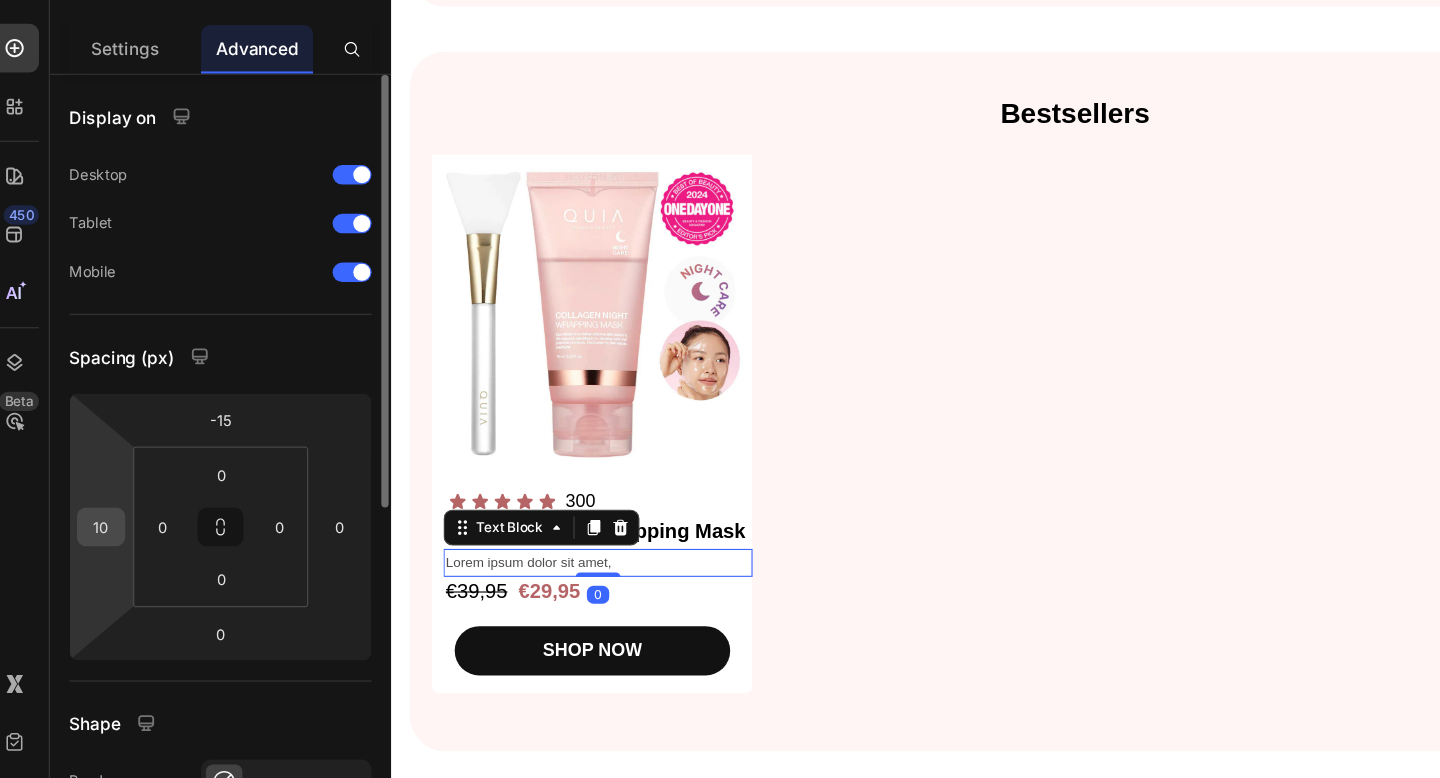 click on "10" at bounding box center (99, 525) 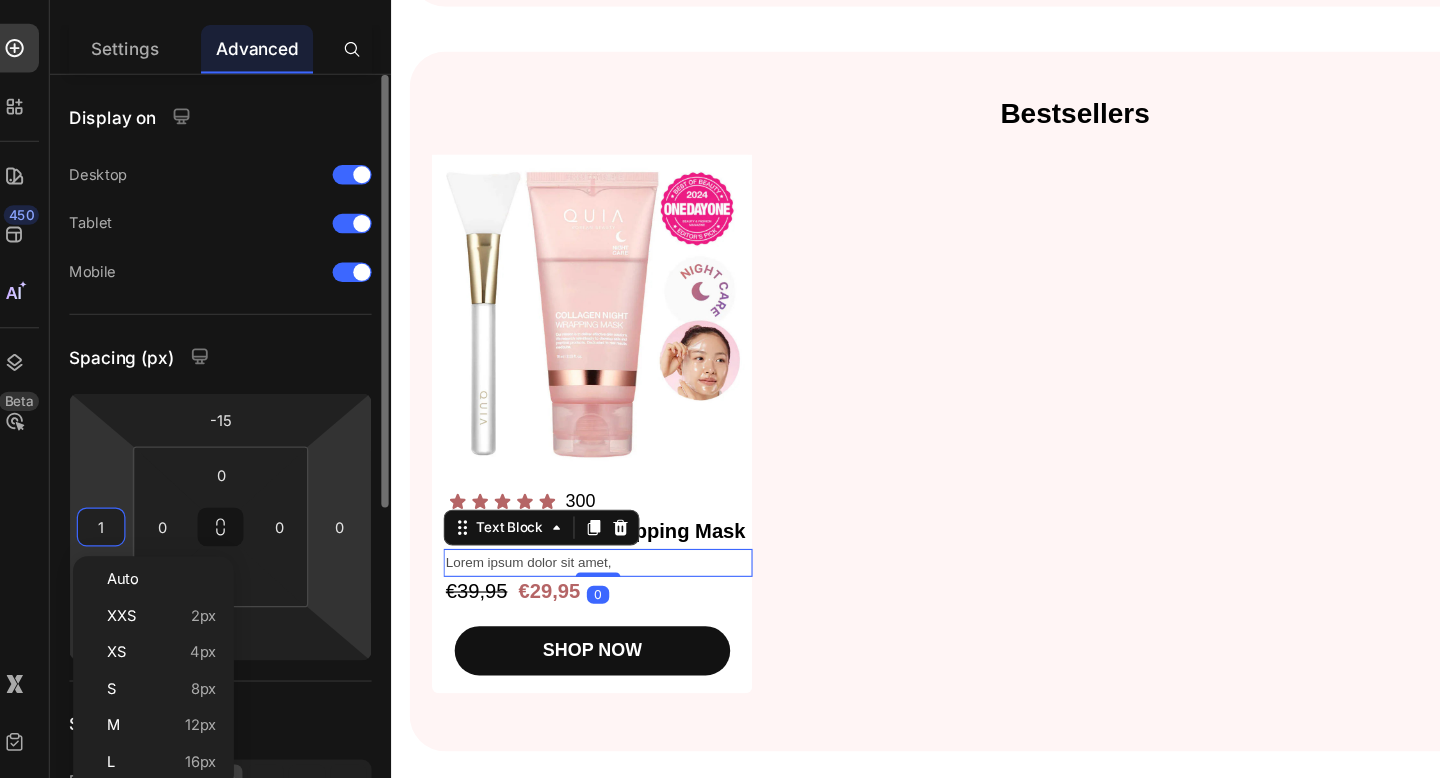 type on "13" 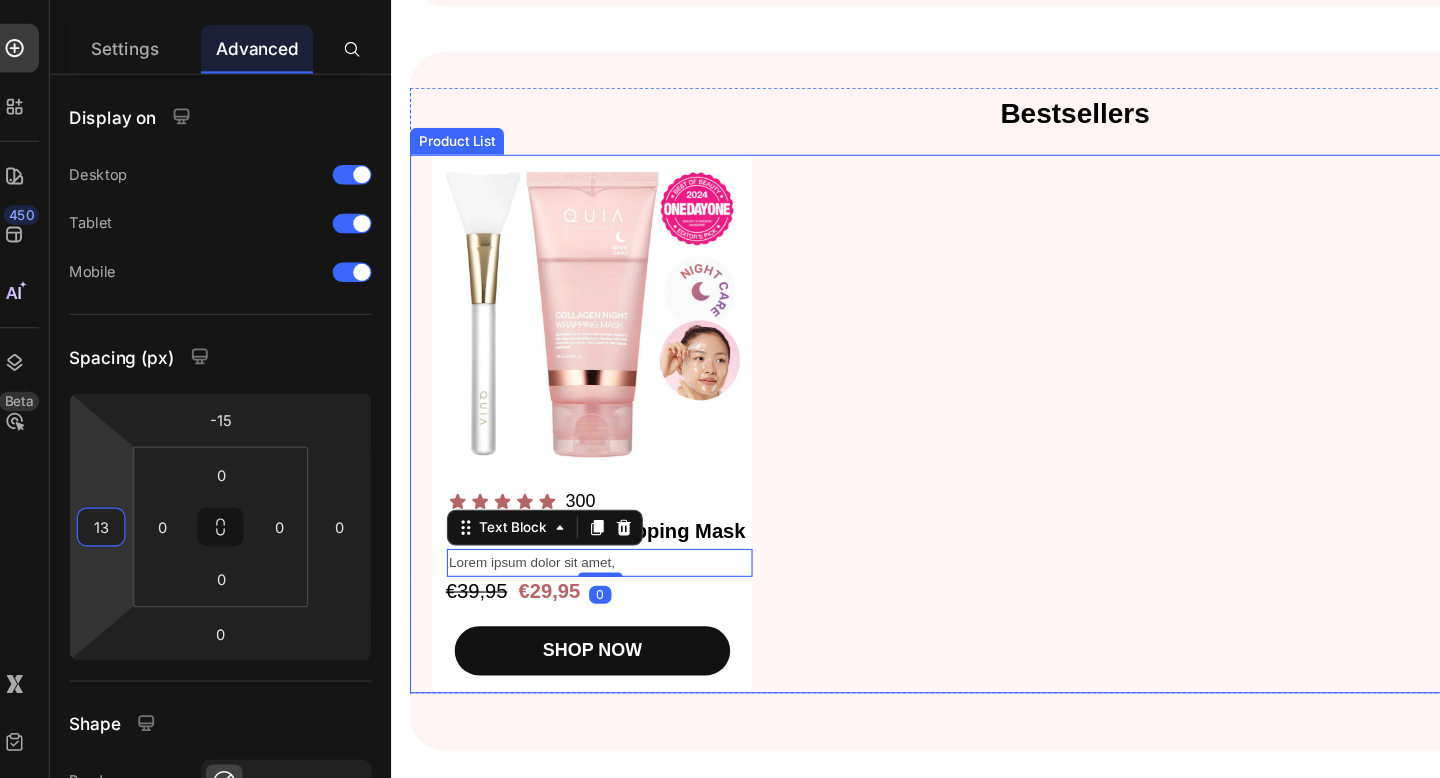 click on "Product Images Icon Icon Icon Icon Icon Icon List 300 Text Block Row Collagen Night Wrapping Mask Product Title Lorem ipsum dolor sit amet,  Text Block   0 €39,95 Product Price €29,95 Product Price Row SHOP NOW Product Cart Button Row" at bounding box center [991, 374] 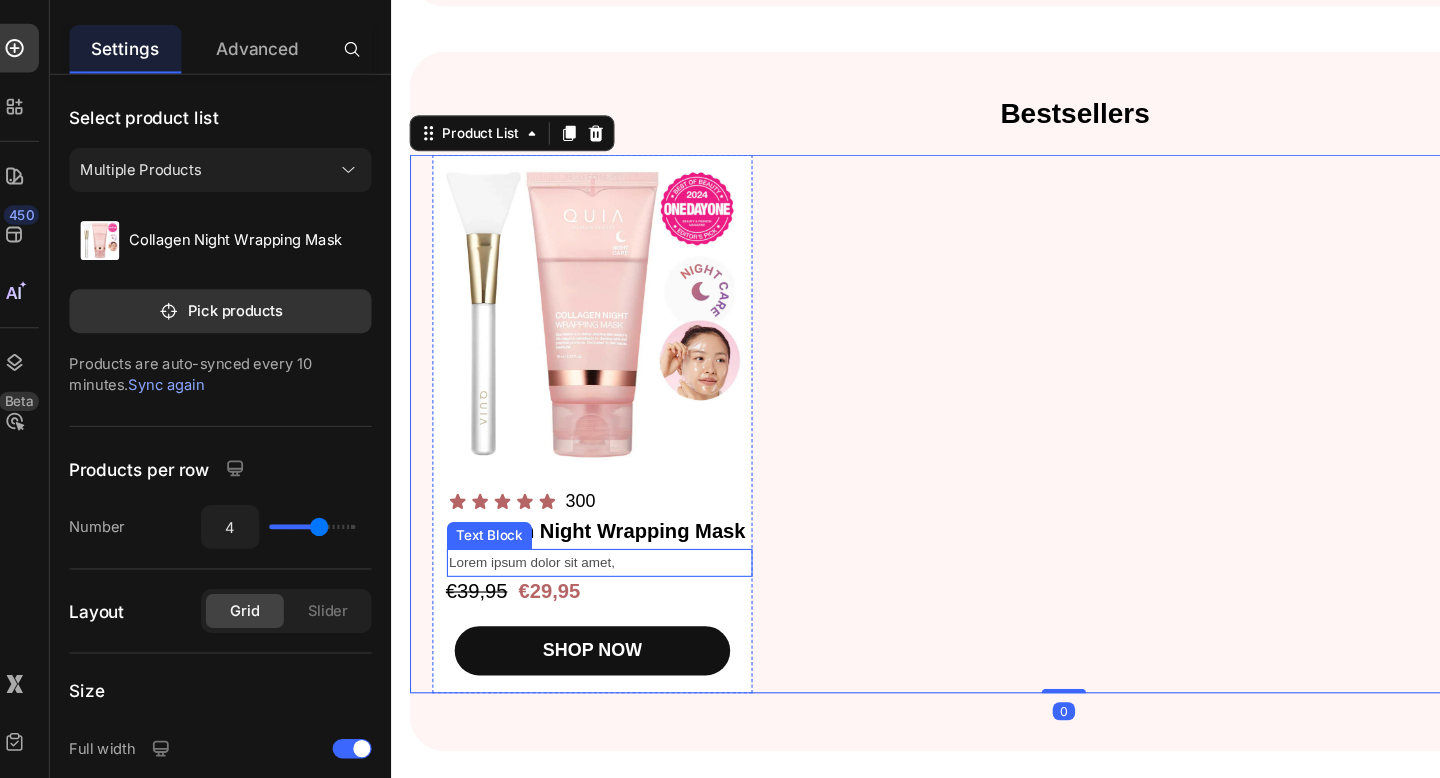 click on "Lorem ipsum dolor sit amet," at bounding box center [576, 499] 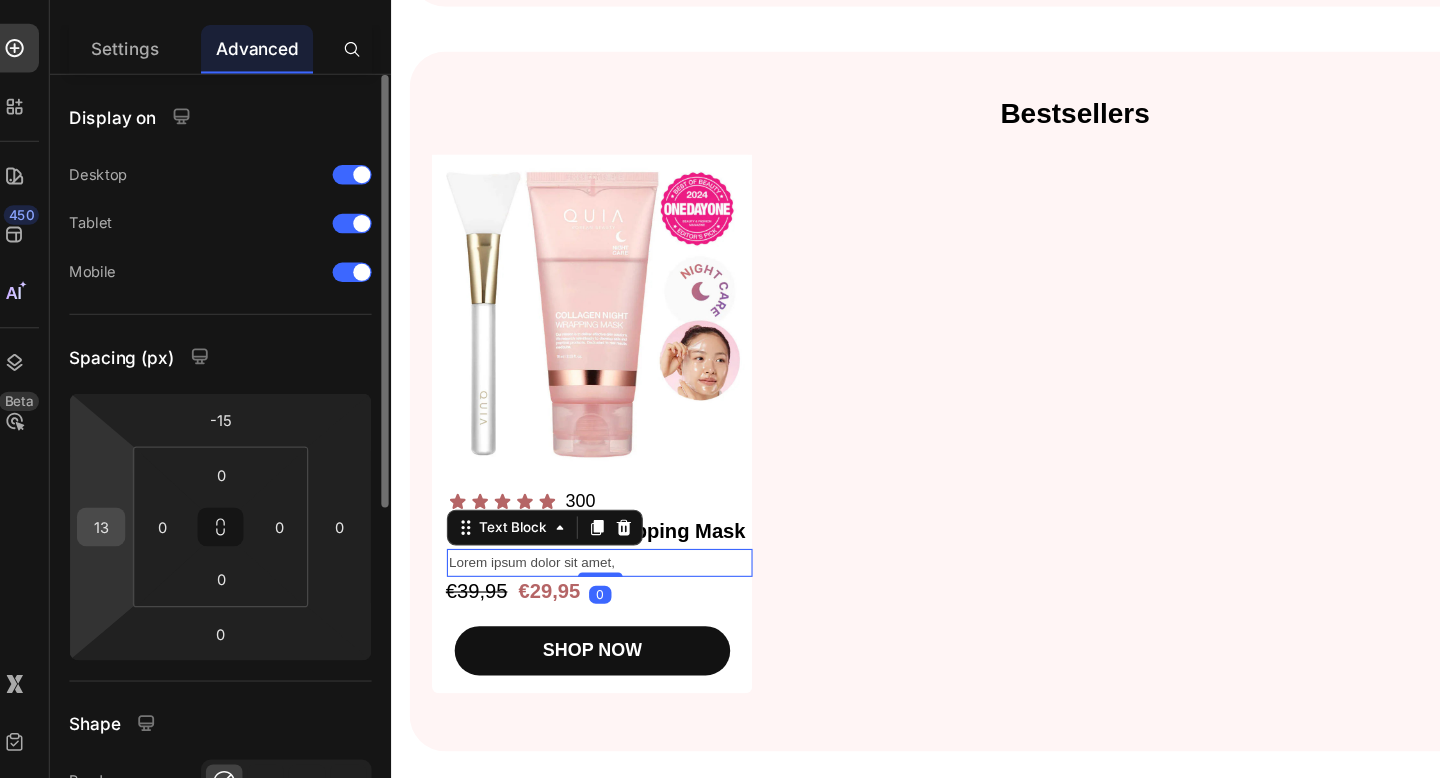click on "13" at bounding box center [99, 525] 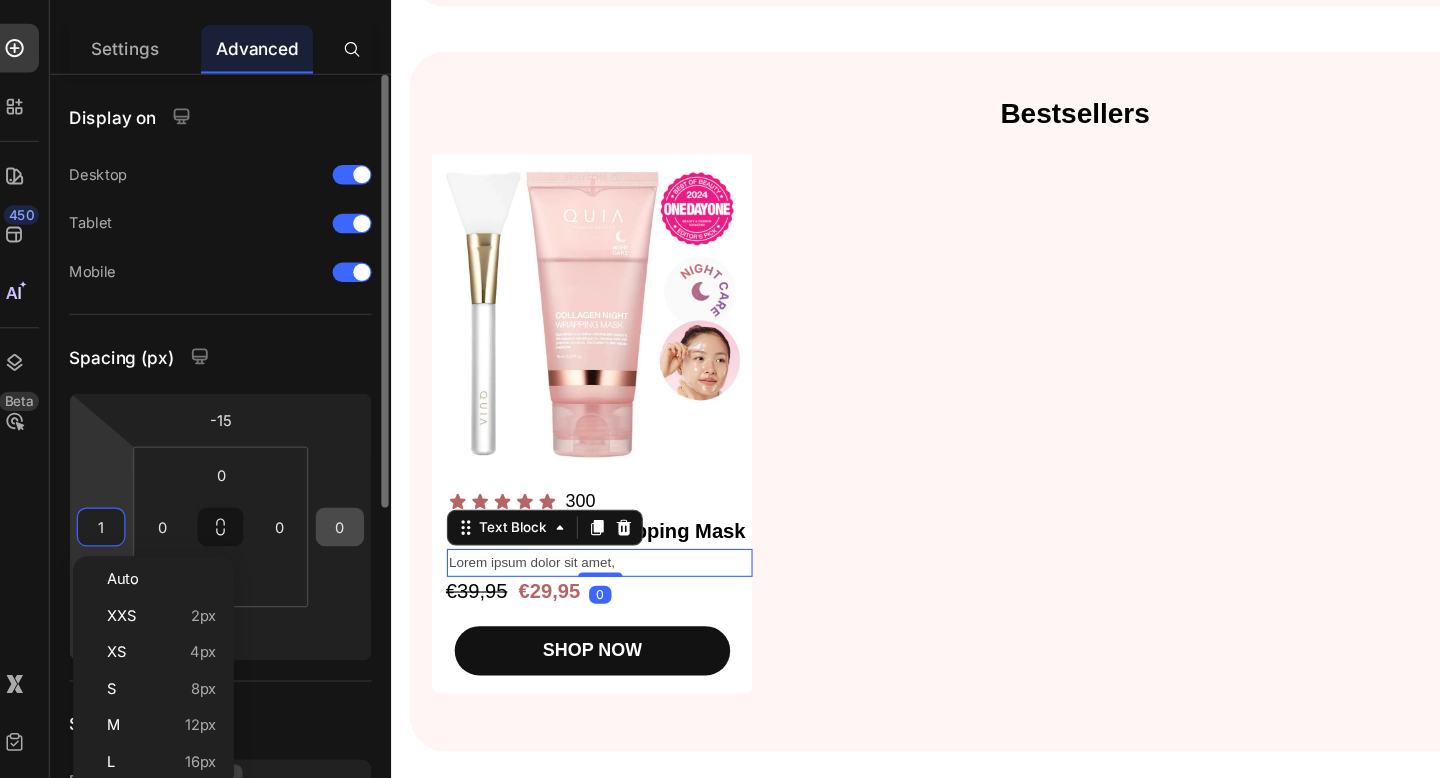 type on "14" 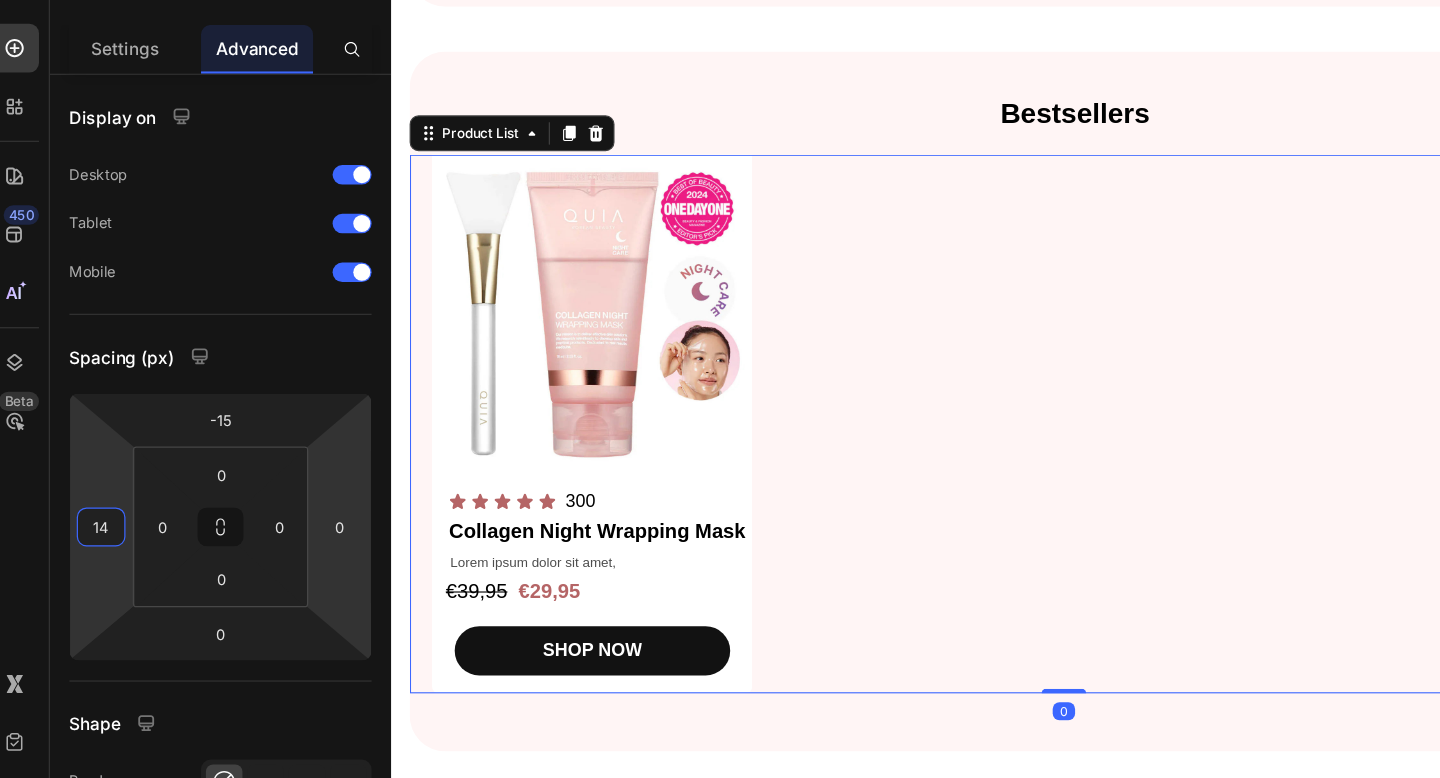 click on "Product Images Icon Icon Icon Icon Icon Icon List 300 Text Block Row Collagen Night Wrapping Mask Product Title Lorem ipsum dolor sit amet,  Text Block €39,95 Product Price €29,95 Product Price Row SHOP NOW Product Cart Button Row" at bounding box center (991, 374) 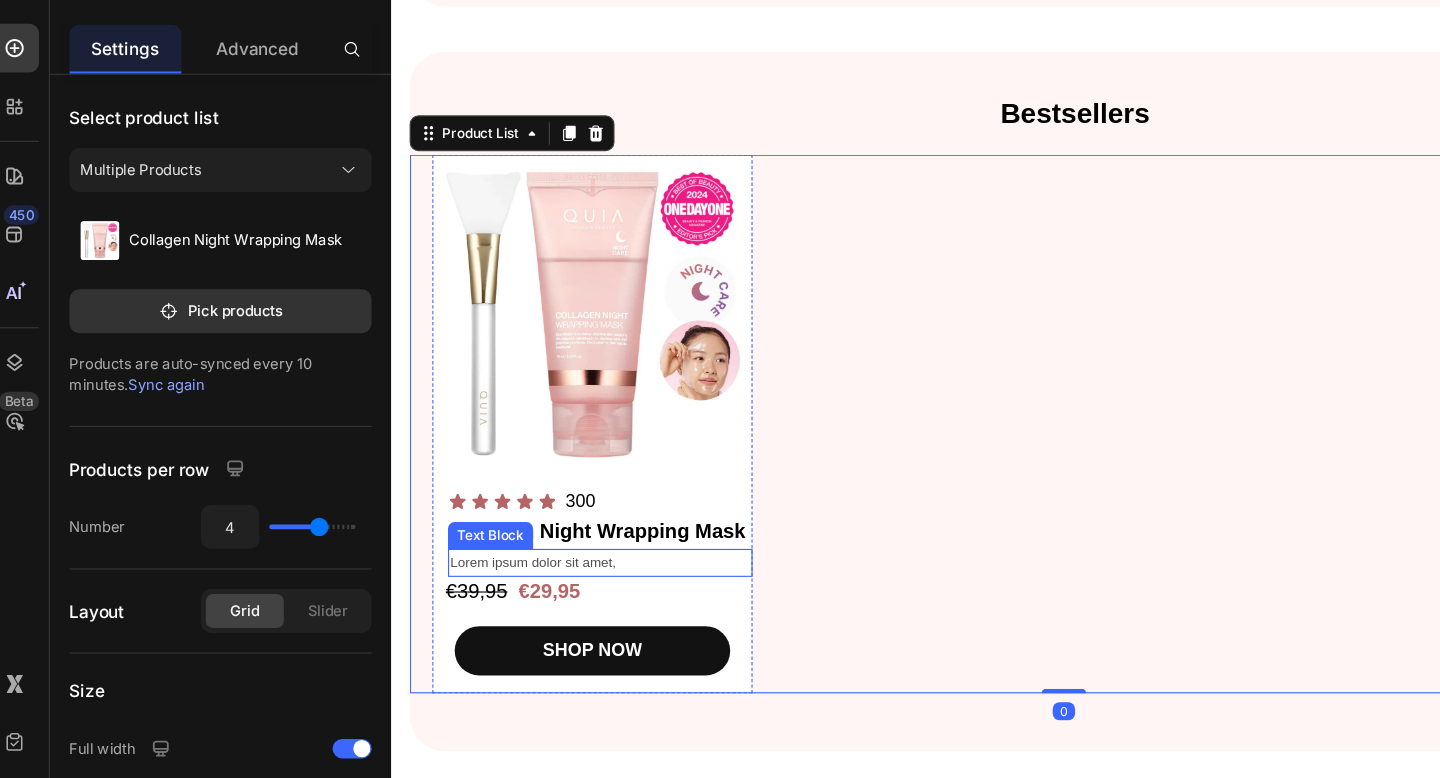 click on "Lorem ipsum dolor sit amet," at bounding box center [577, 499] 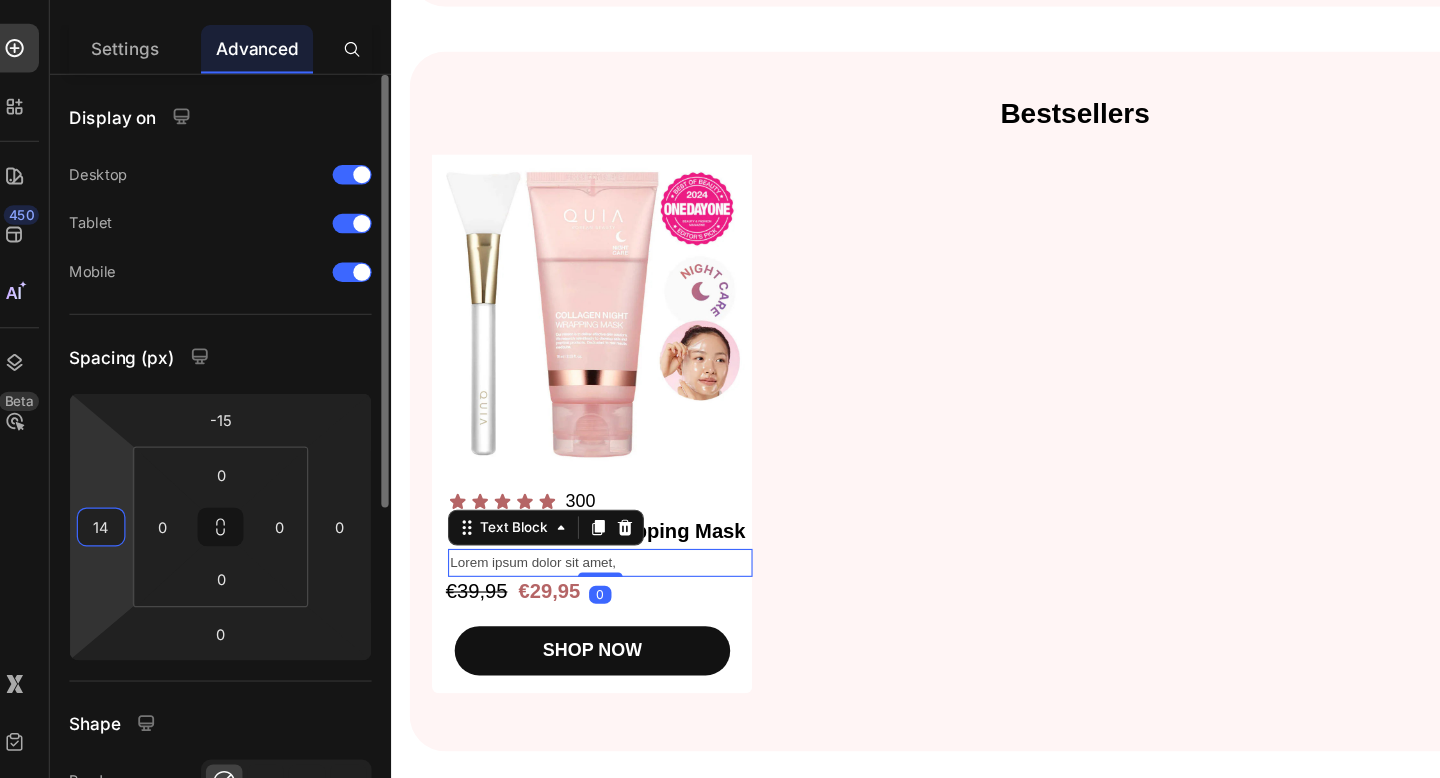 click on "14" at bounding box center (99, 525) 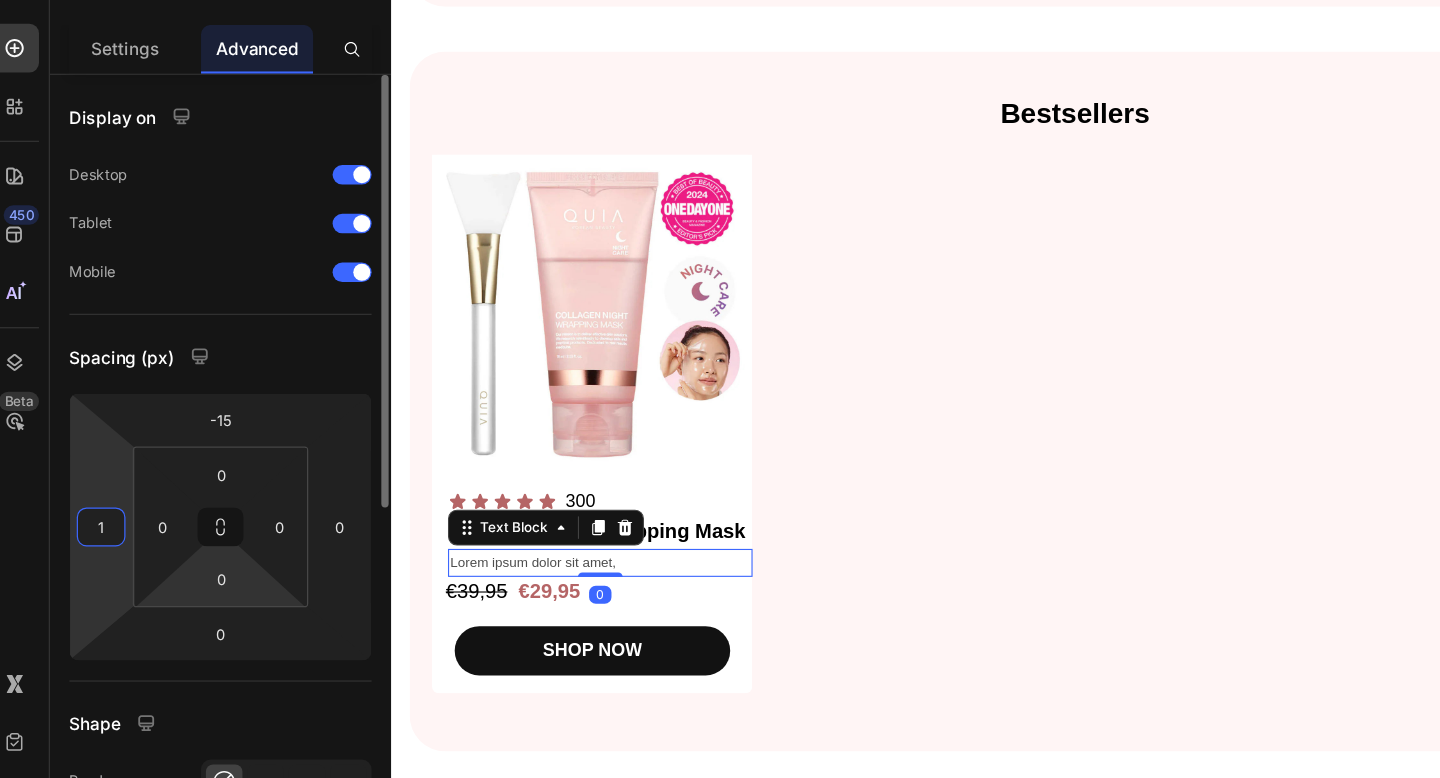type on "15" 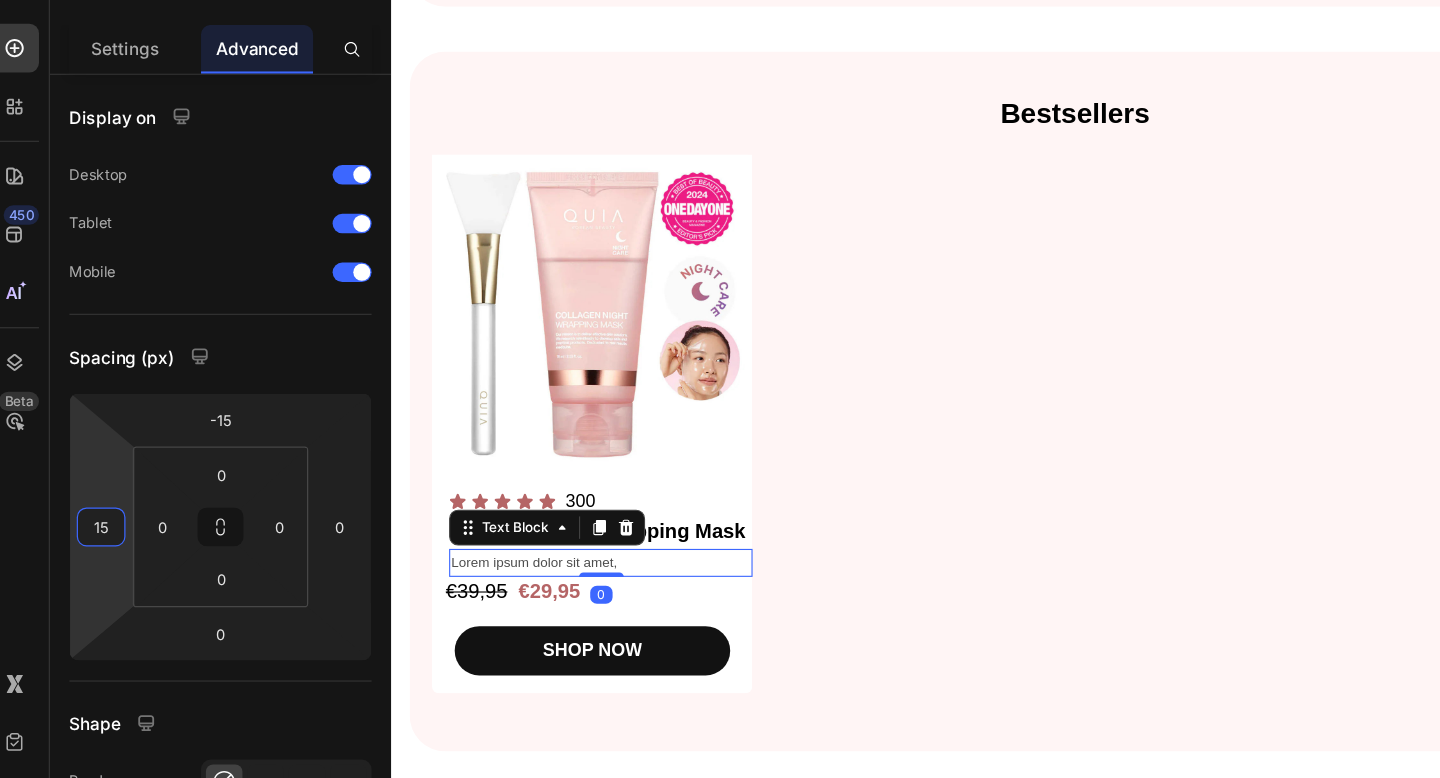 click on "Product Images Icon Icon Icon Icon Icon Icon List 300 Text Block Row Collagen Night Wrapping Mask Product Title Lorem ipsum dolor sit amet,  Text Block   0 €39,95 Product Price €29,95 Product Price Row SHOP NOW Product Cart Button Row" at bounding box center [991, 374] 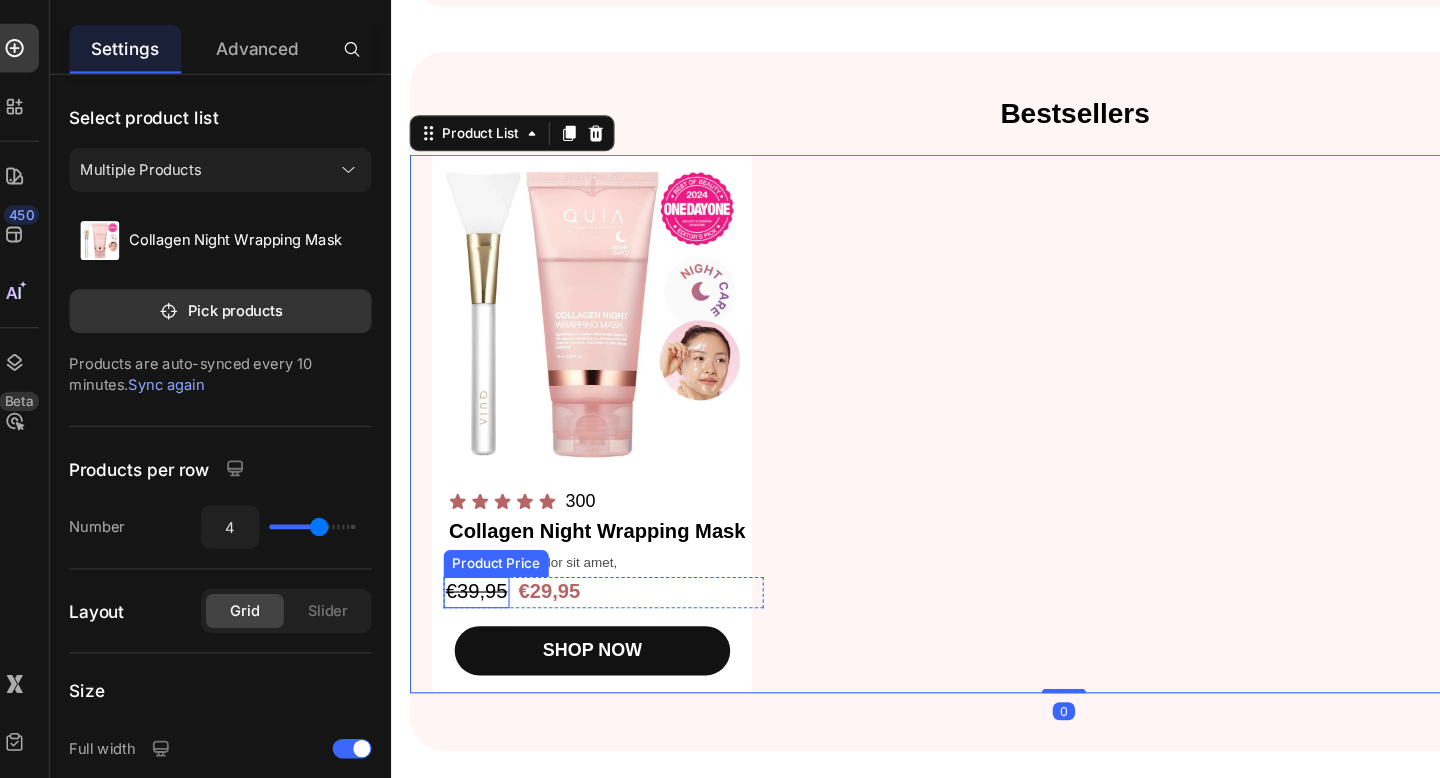 click on "€39,95" at bounding box center (466, 524) 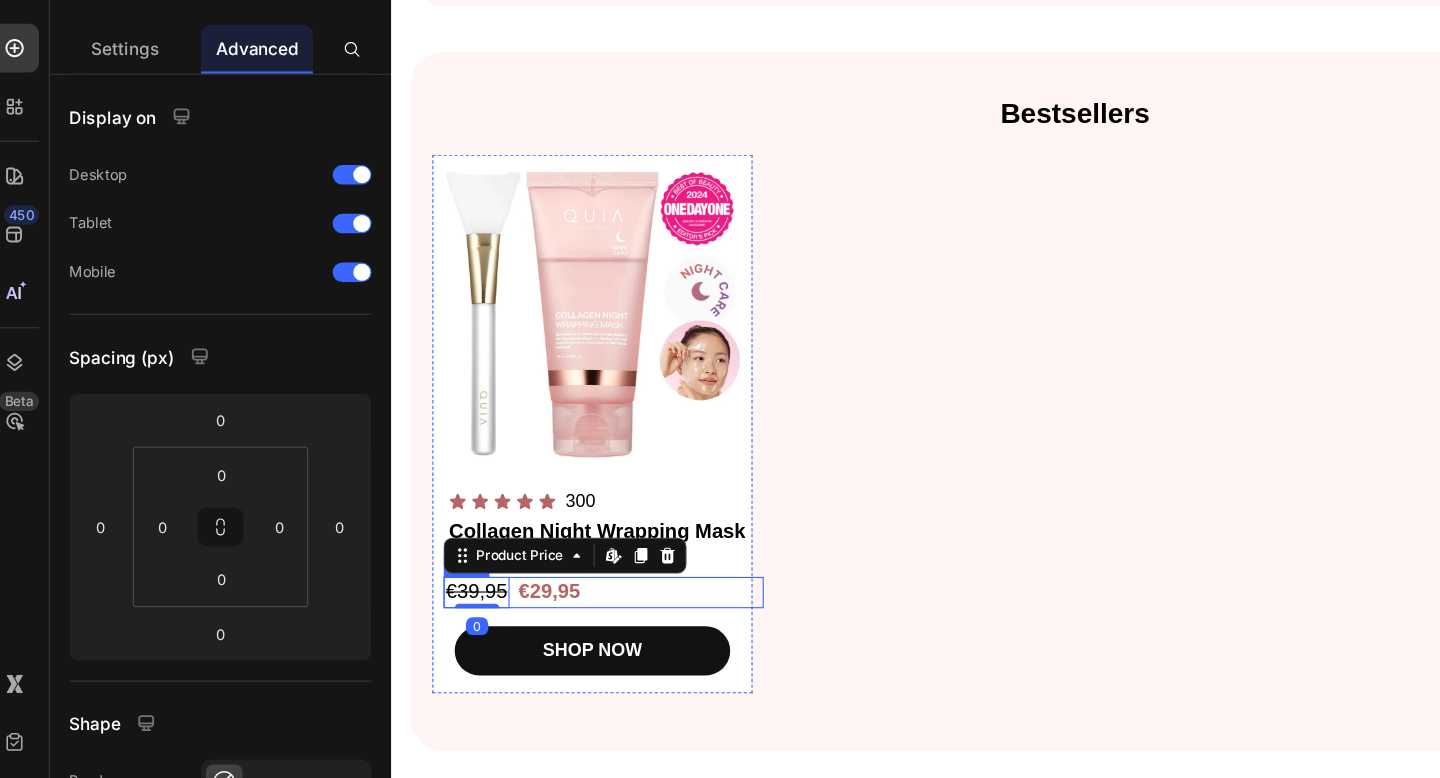 click on "€39,95 Product Price   Edit content in Shopify 0 €29,95 Product Price Row" at bounding box center [580, 524] 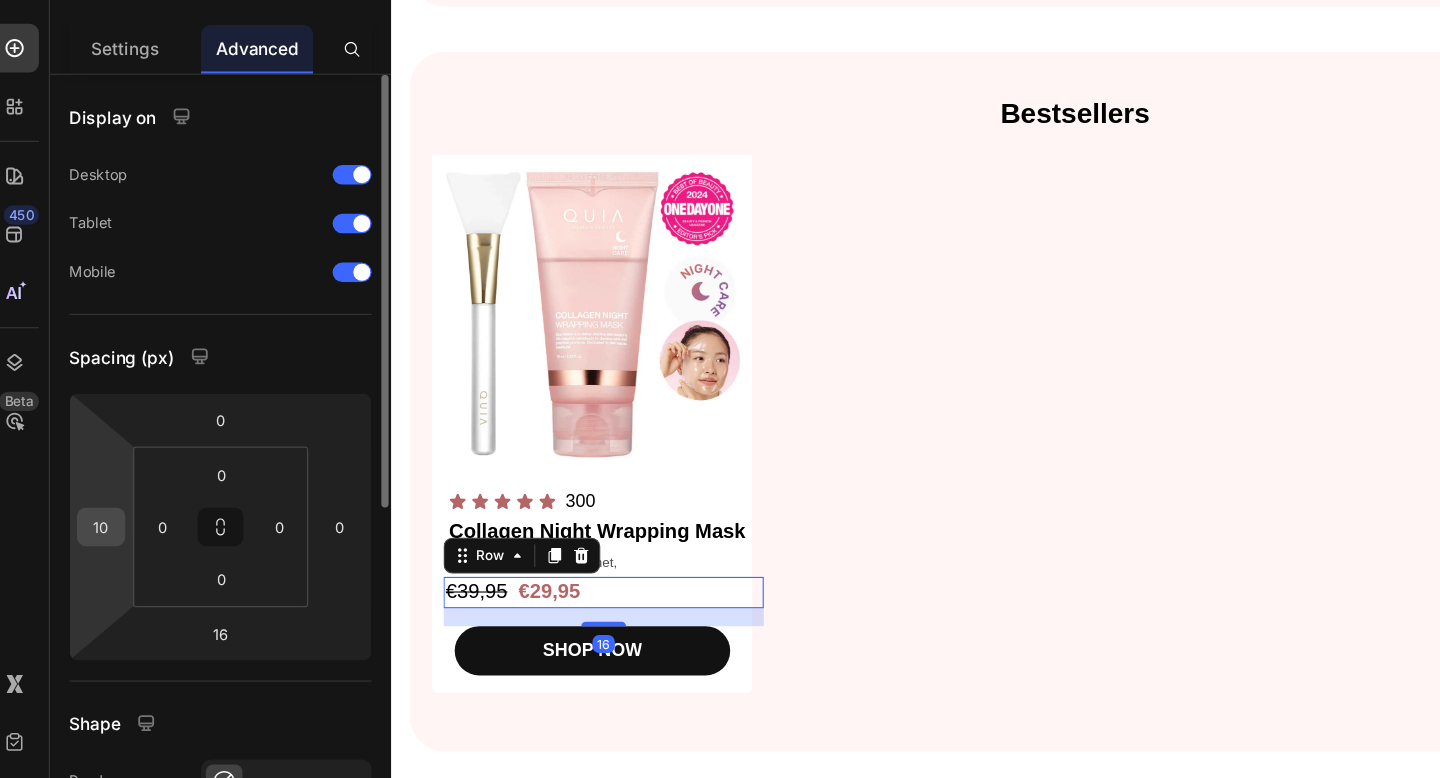 click on "10" at bounding box center [99, 525] 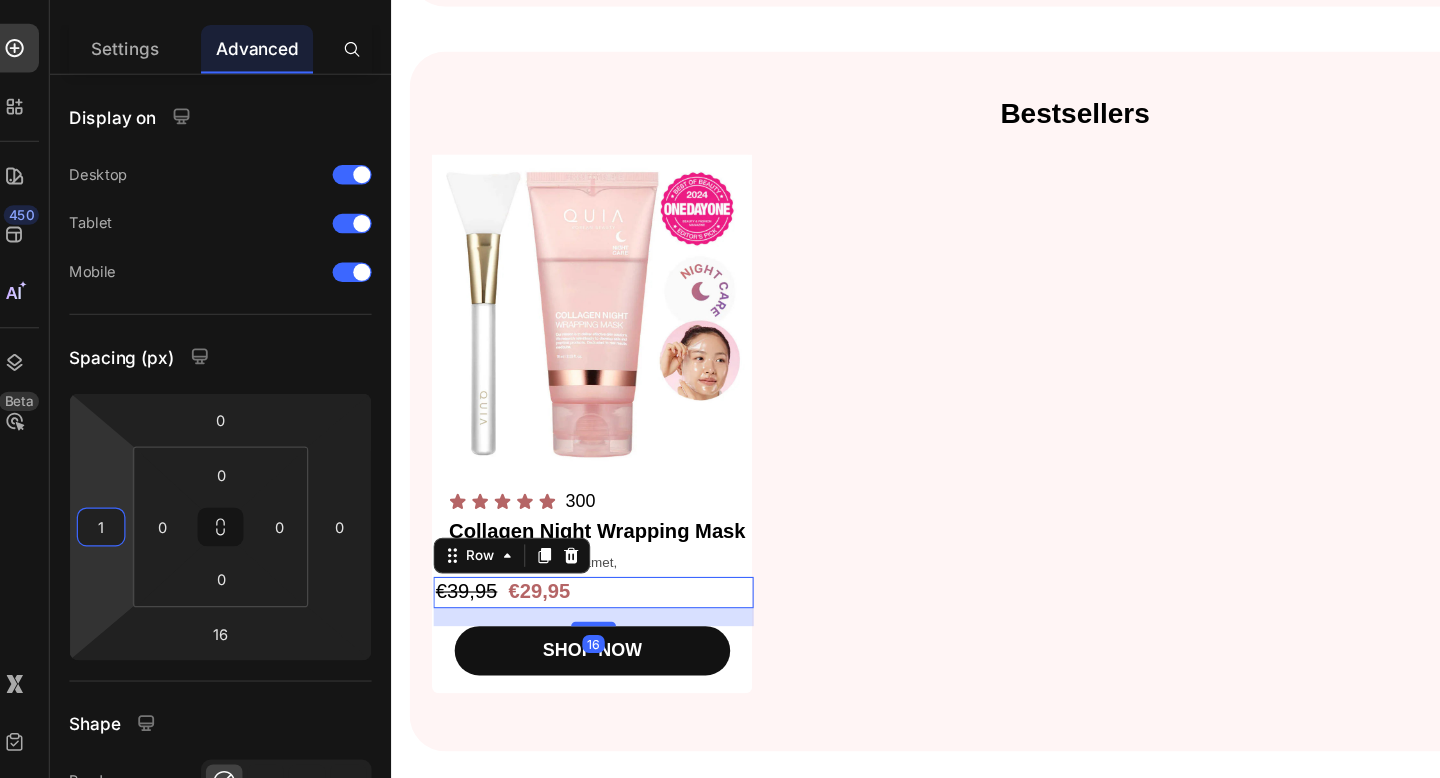 type on "15" 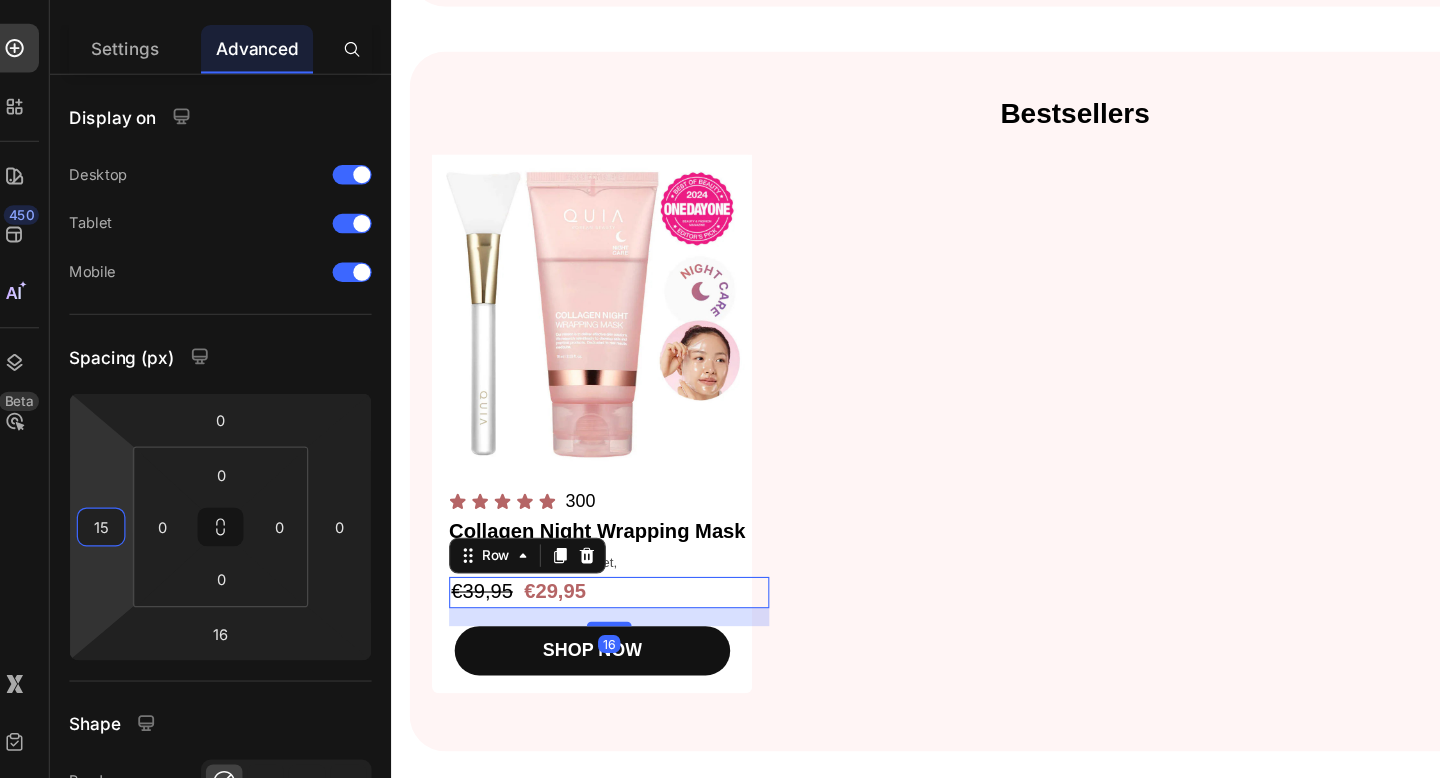 click on "Product Images Icon Icon Icon Icon Icon Icon List 300 Text Block Row Collagen Night Wrapping Mask Product Title Lorem ipsum dolor sit amet,  Text Block €39,95 Product Price €29,95 Product Price Row   16 SHOP NOW Product Cart Button Row" at bounding box center [991, 374] 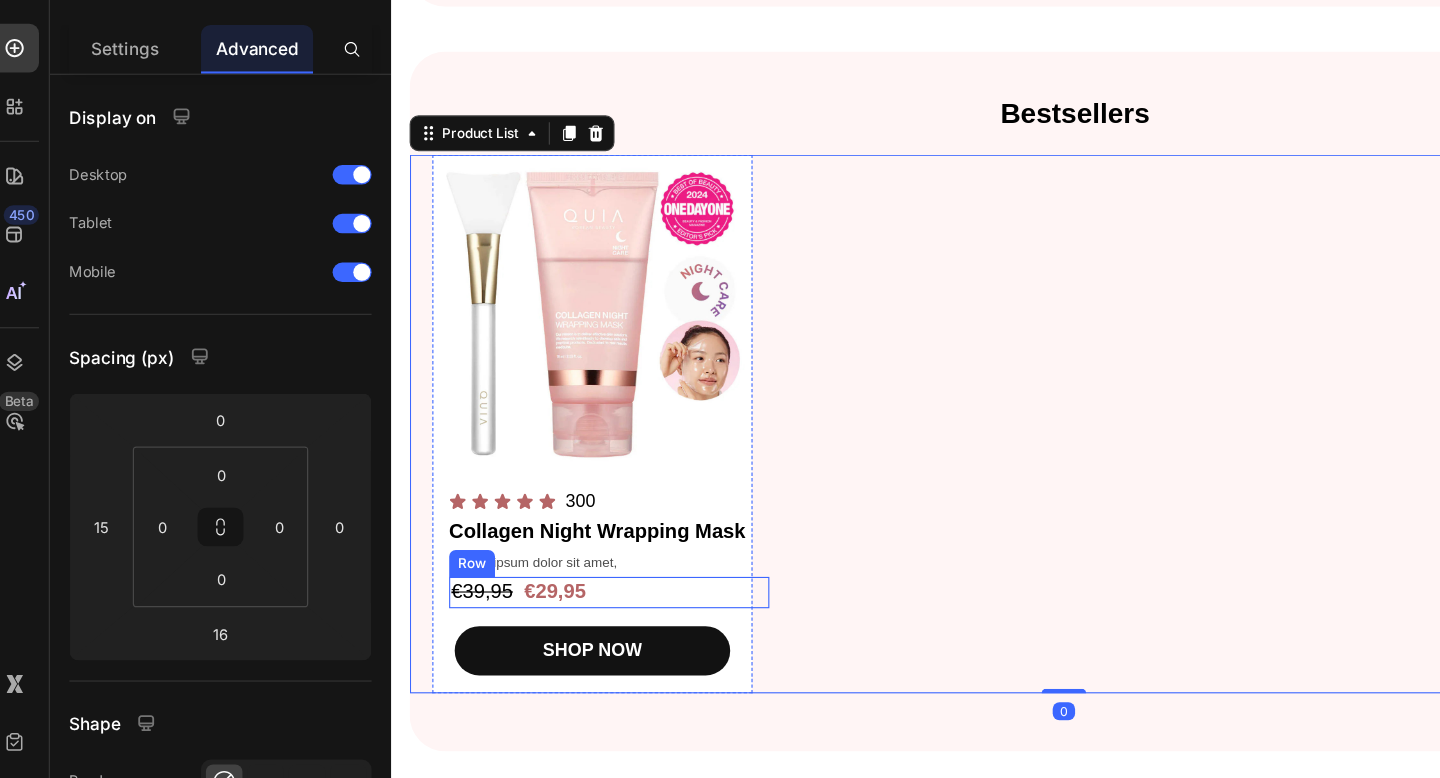click on "€39,95 Product Price €29,95 Product Price Row" at bounding box center [585, 524] 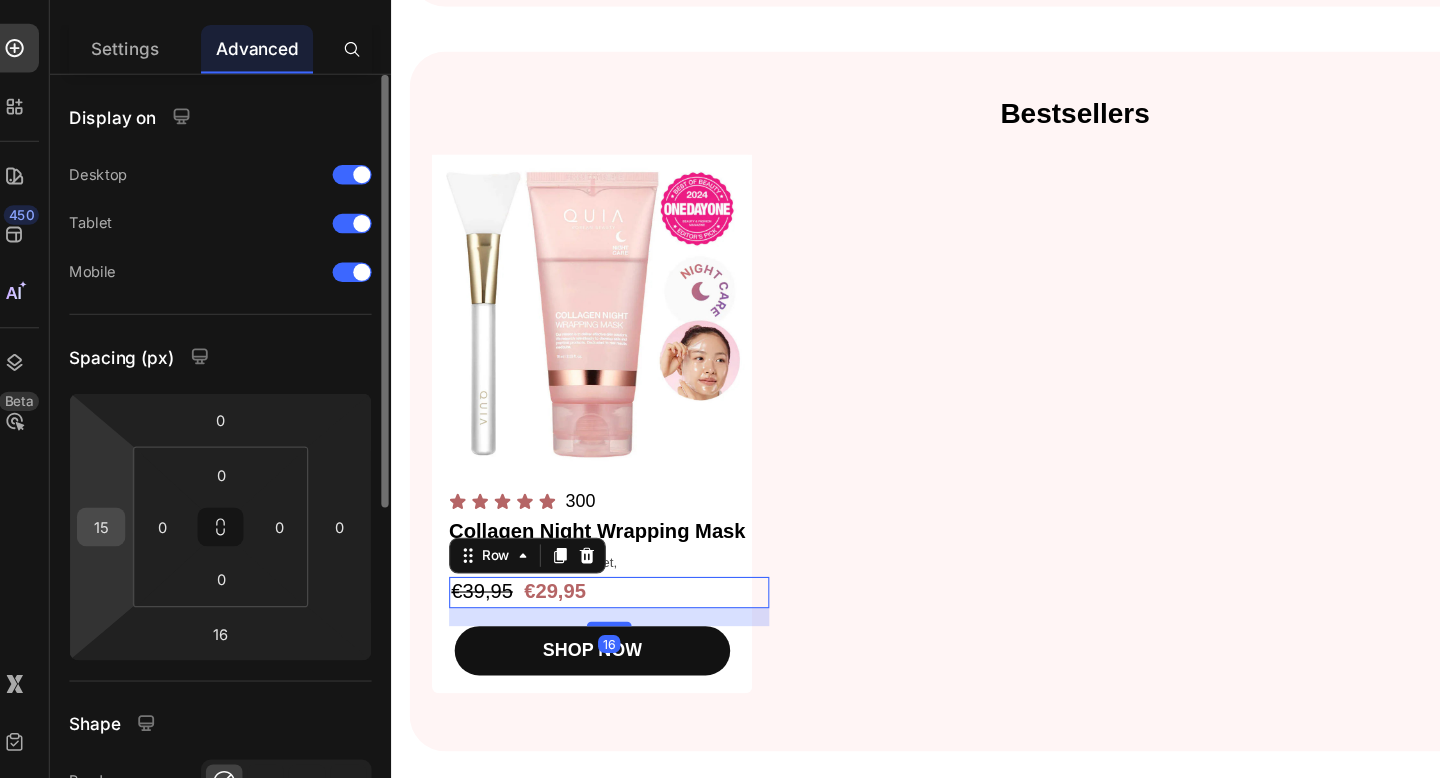 click on "15" at bounding box center (99, 525) 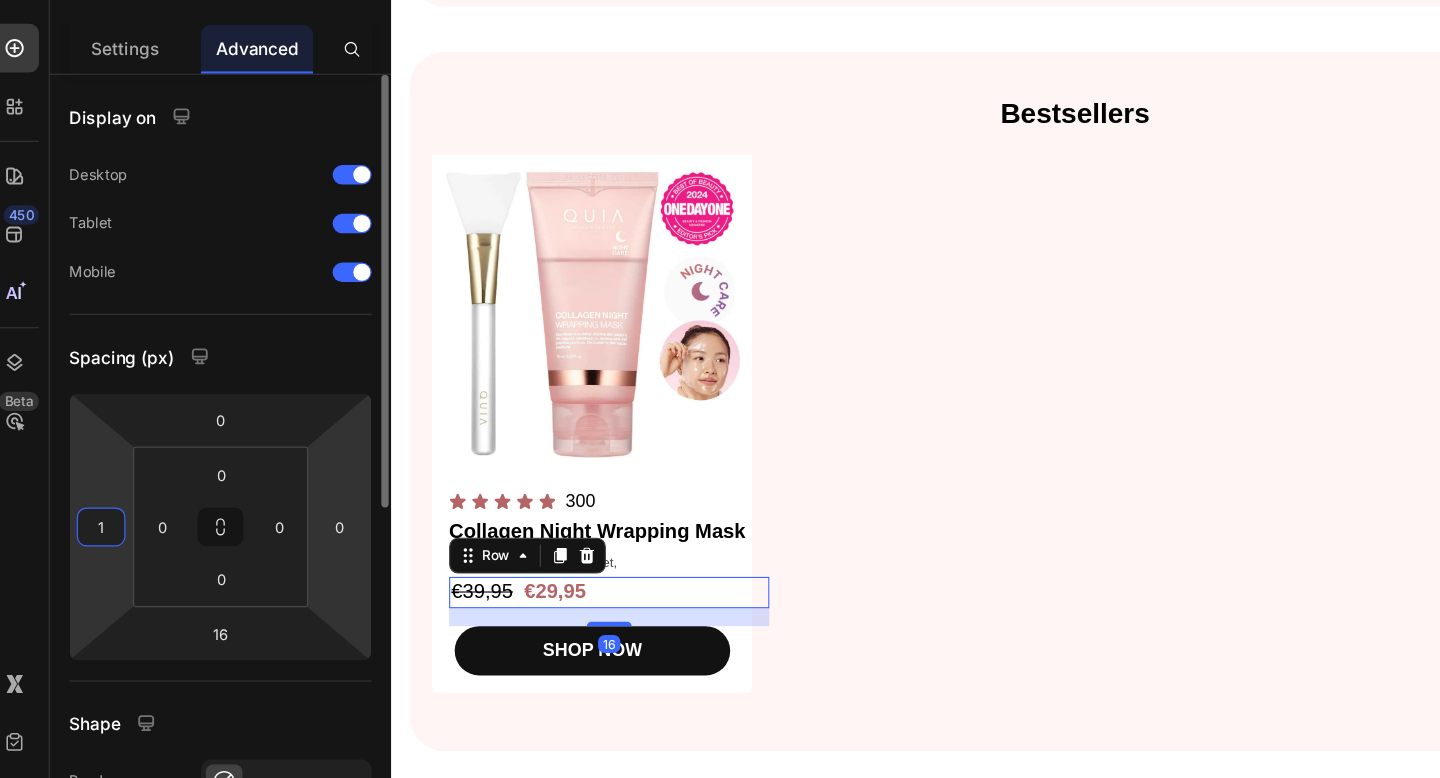 type on "13" 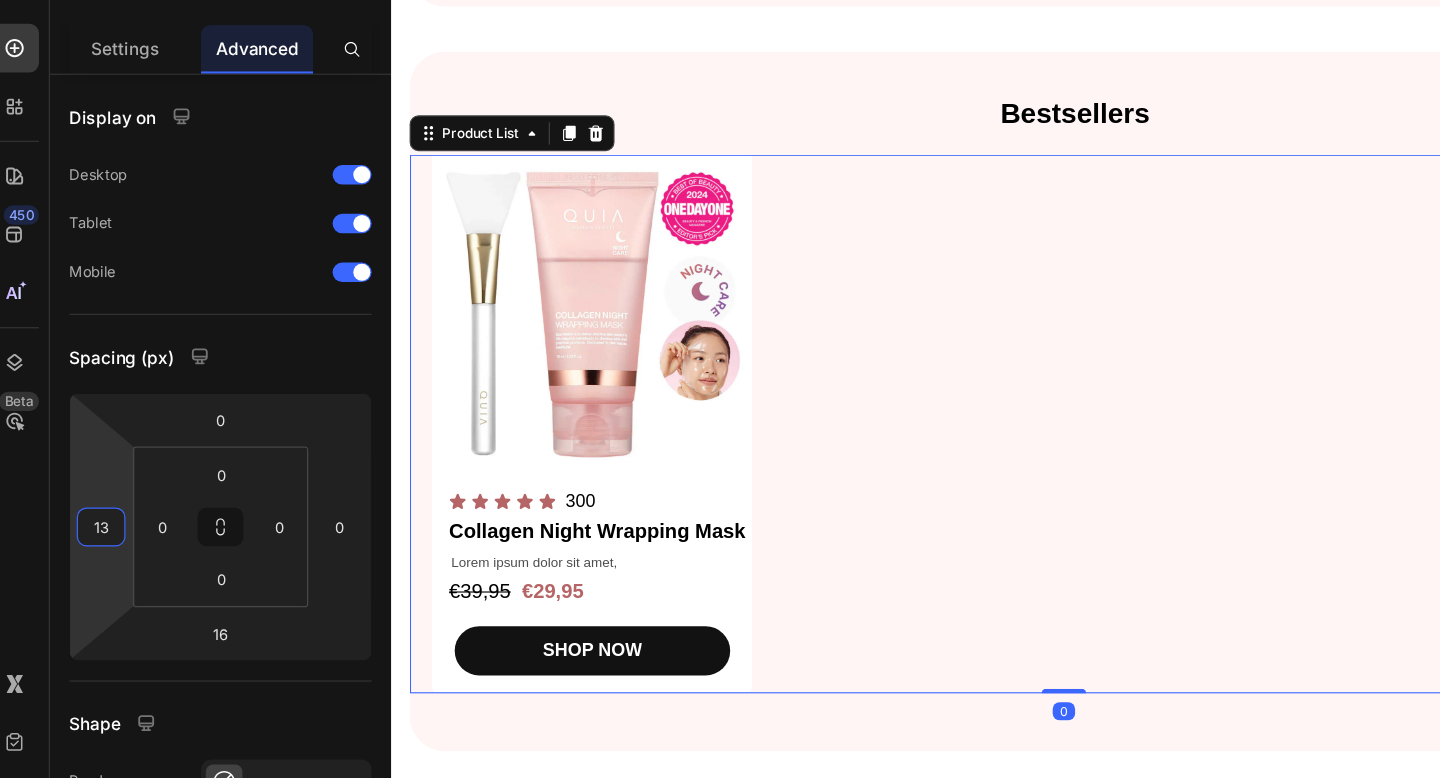 click on "Product Images Icon Icon Icon Icon Icon Icon List 300 Text Block Row Collagen Night Wrapping Mask Product Title Lorem ipsum dolor sit amet,  Text Block €39,95 Product Price €29,95 Product Price Row SHOP NOW Product Cart Button Row" at bounding box center (991, 374) 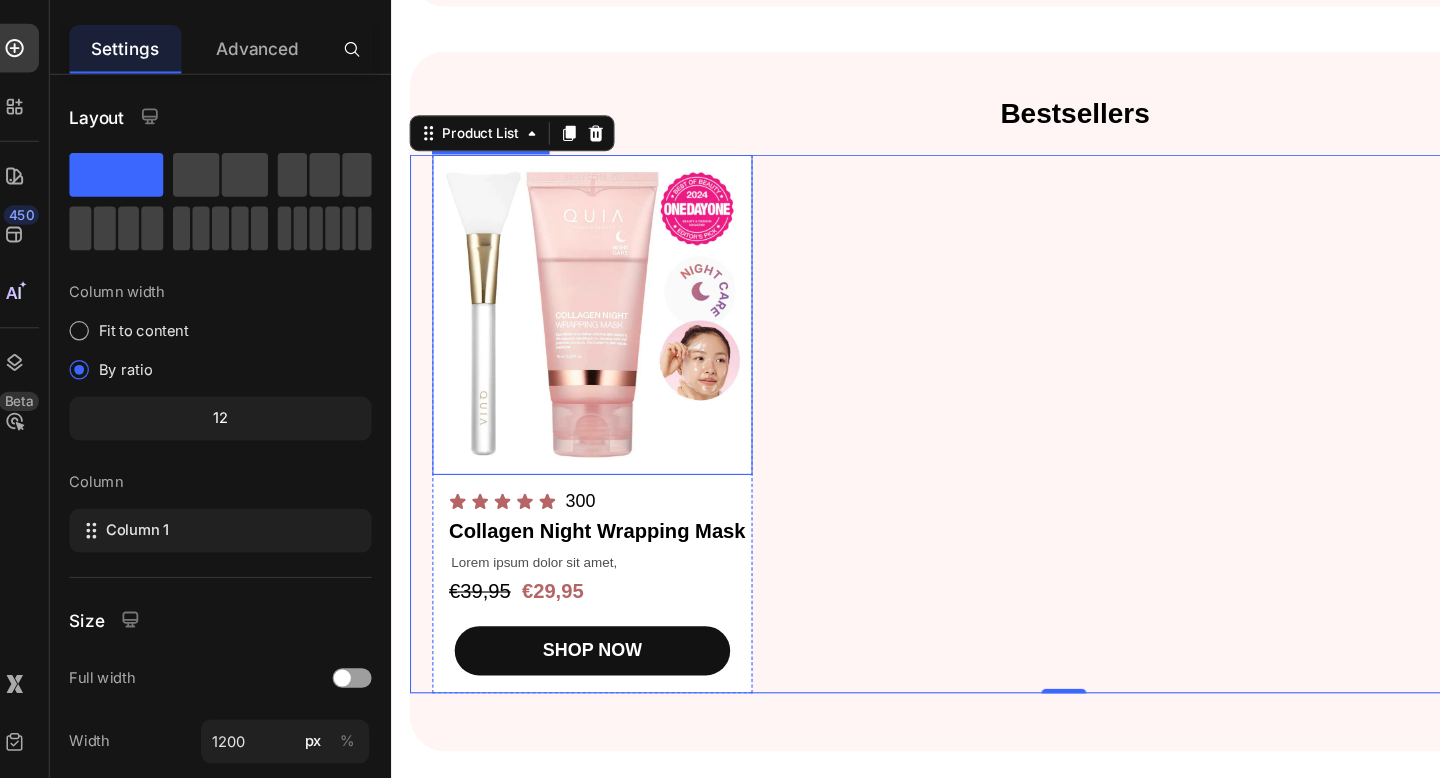 click on "Bestsellers Heading Product Images Icon Icon Icon Icon Icon Icon List 300 Text Block Row Collagen Night Wrapping Mask Product Title Lorem ipsum dolor sit amet,  Text Block €39,95 Product Price €29,95 Product Price Row SHOP NOW Product Cart Button Row Product List   0" at bounding box center [991, 344] 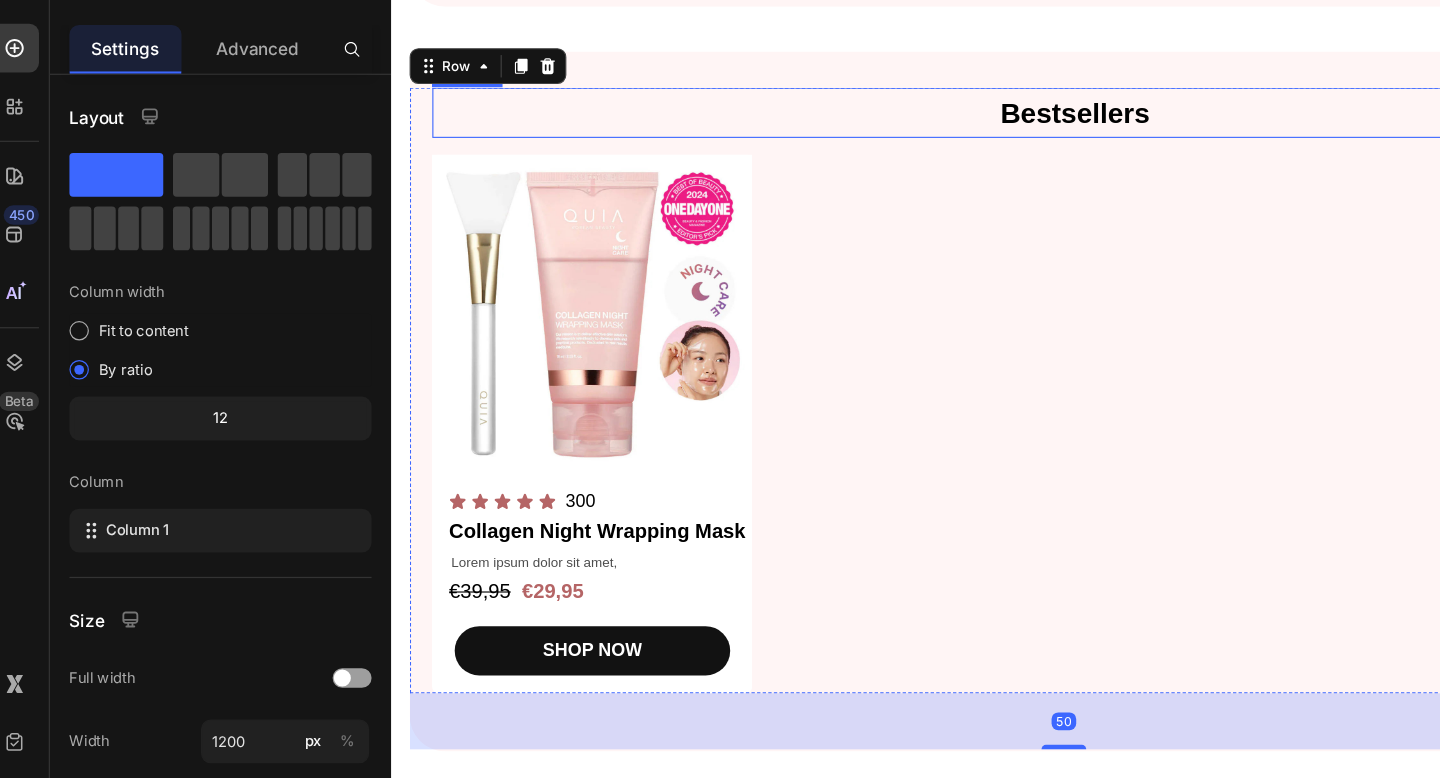click on "Bestsellers" at bounding box center [1001, 96] 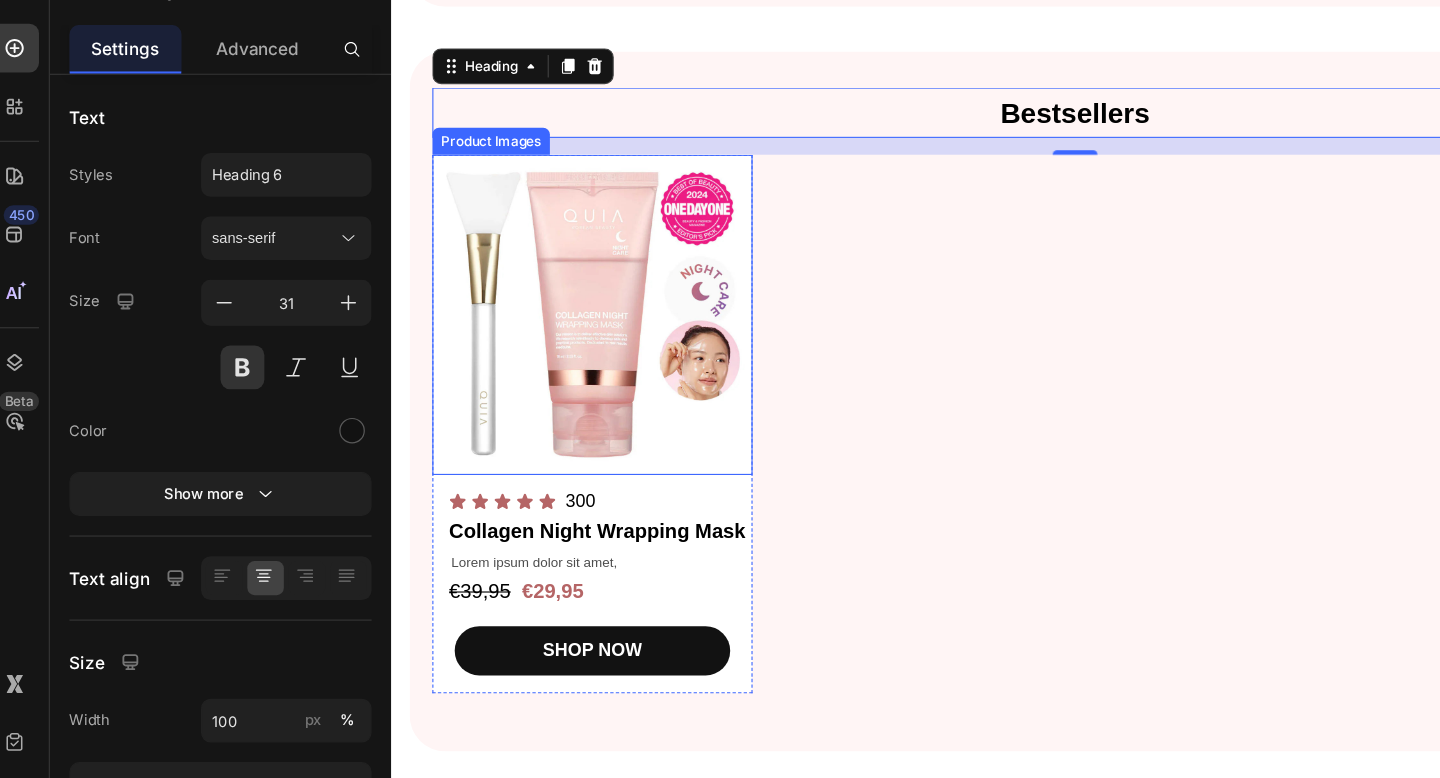 click at bounding box center [570, 277] 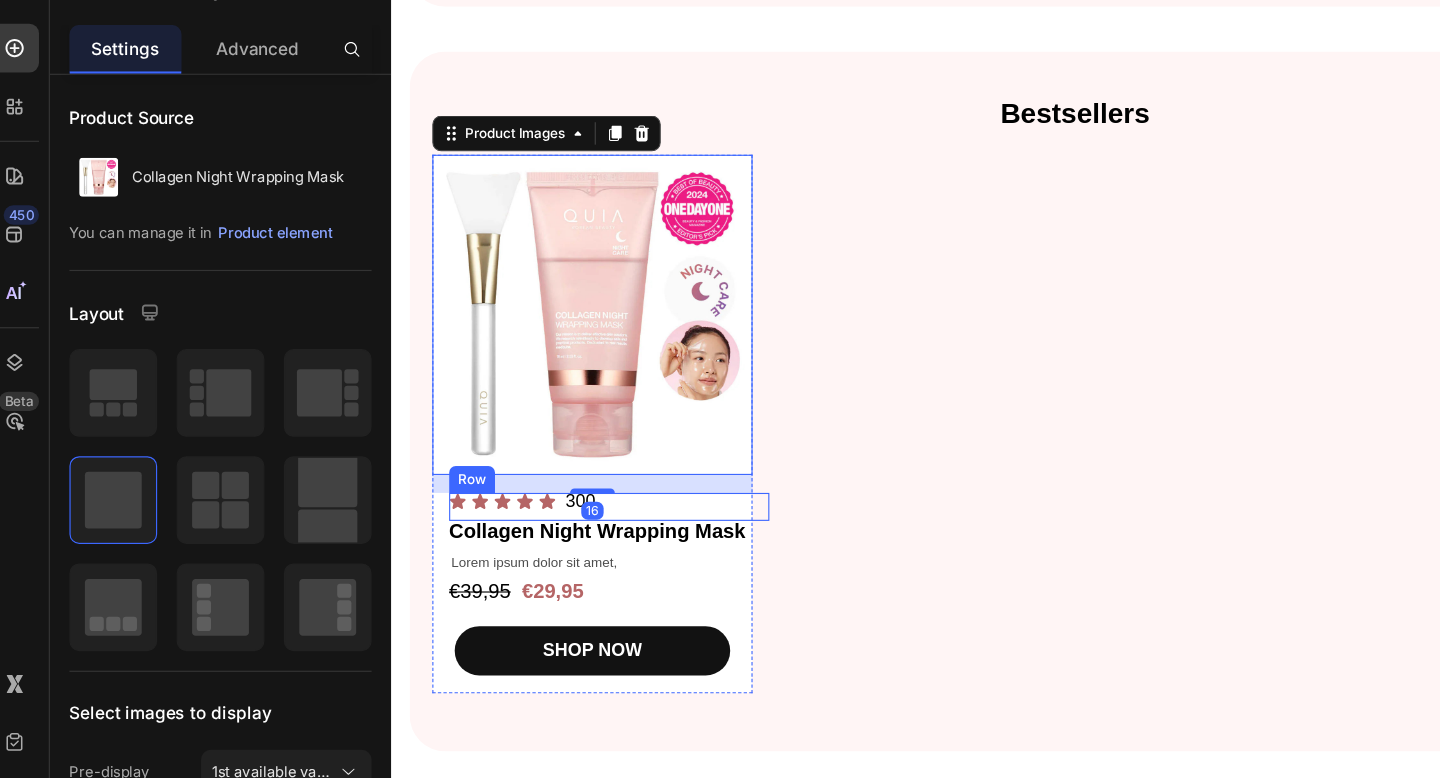 click on "300 Text Block" at bounding box center [658, 448] 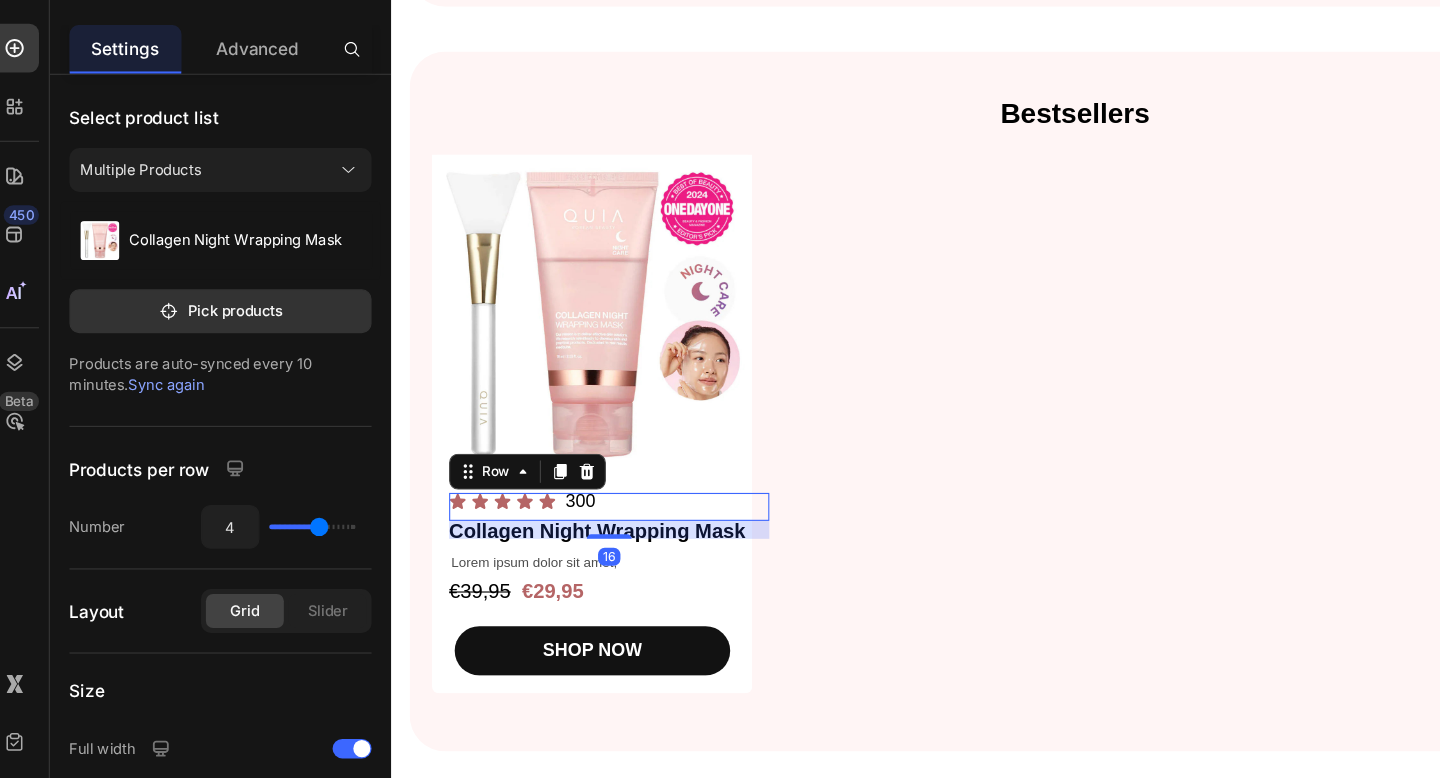click on "Product Images Icon Icon Icon Icon Icon Icon List 300 Text Block Row   16 Collagen Night Wrapping Mask Product Title Lorem ipsum dolor sit amet,  Text Block €39,95 Product Price €29,95 Product Price Row SHOP NOW Product Cart Button Row" at bounding box center [991, 374] 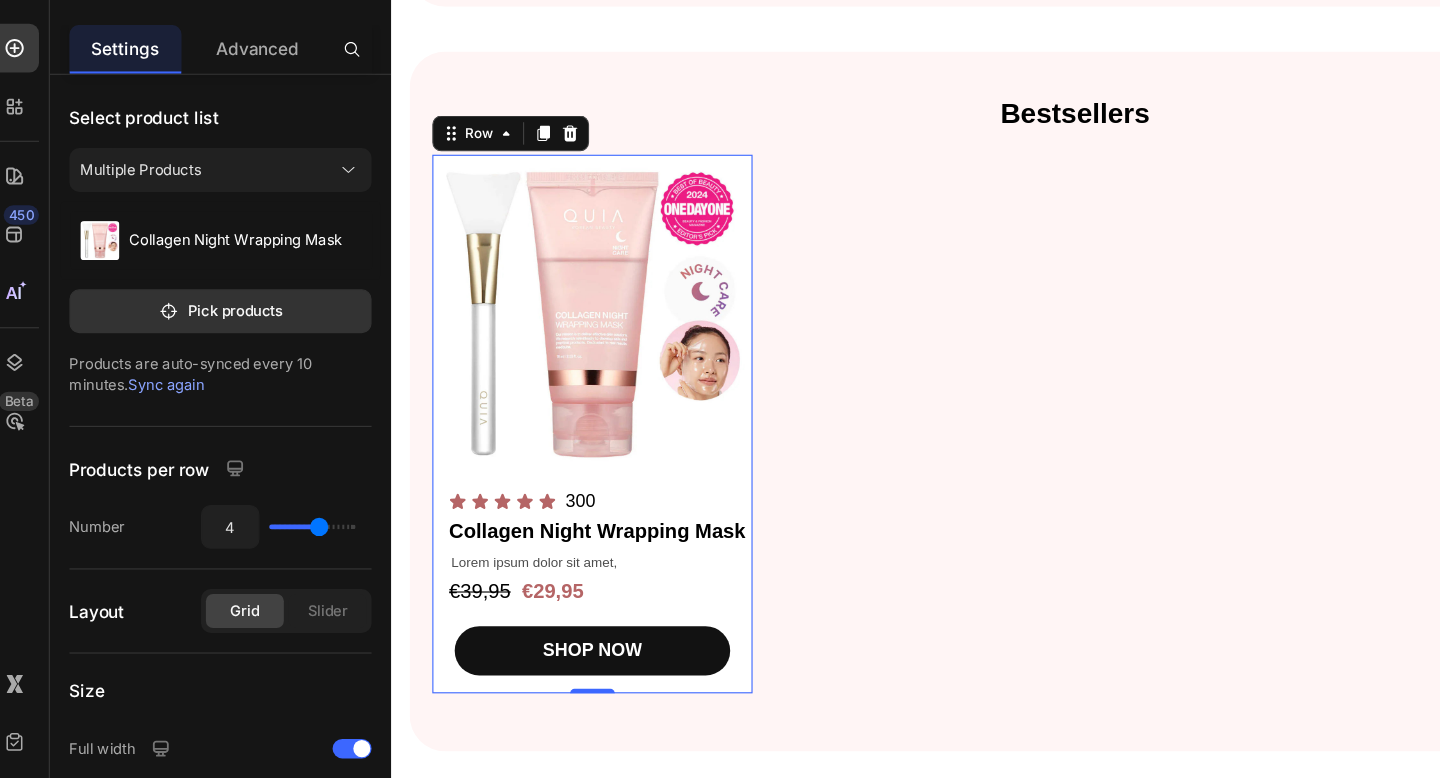 click on "Product Images Icon Icon Icon Icon Icon Icon List 300 Text Block Row Collagen Night Wrapping Mask Product Title Lorem ipsum dolor sit amet,  Text Block €39,95 Product Price €29,95 Product Price Row SHOP NOW Product Cart Button" at bounding box center (570, 374) 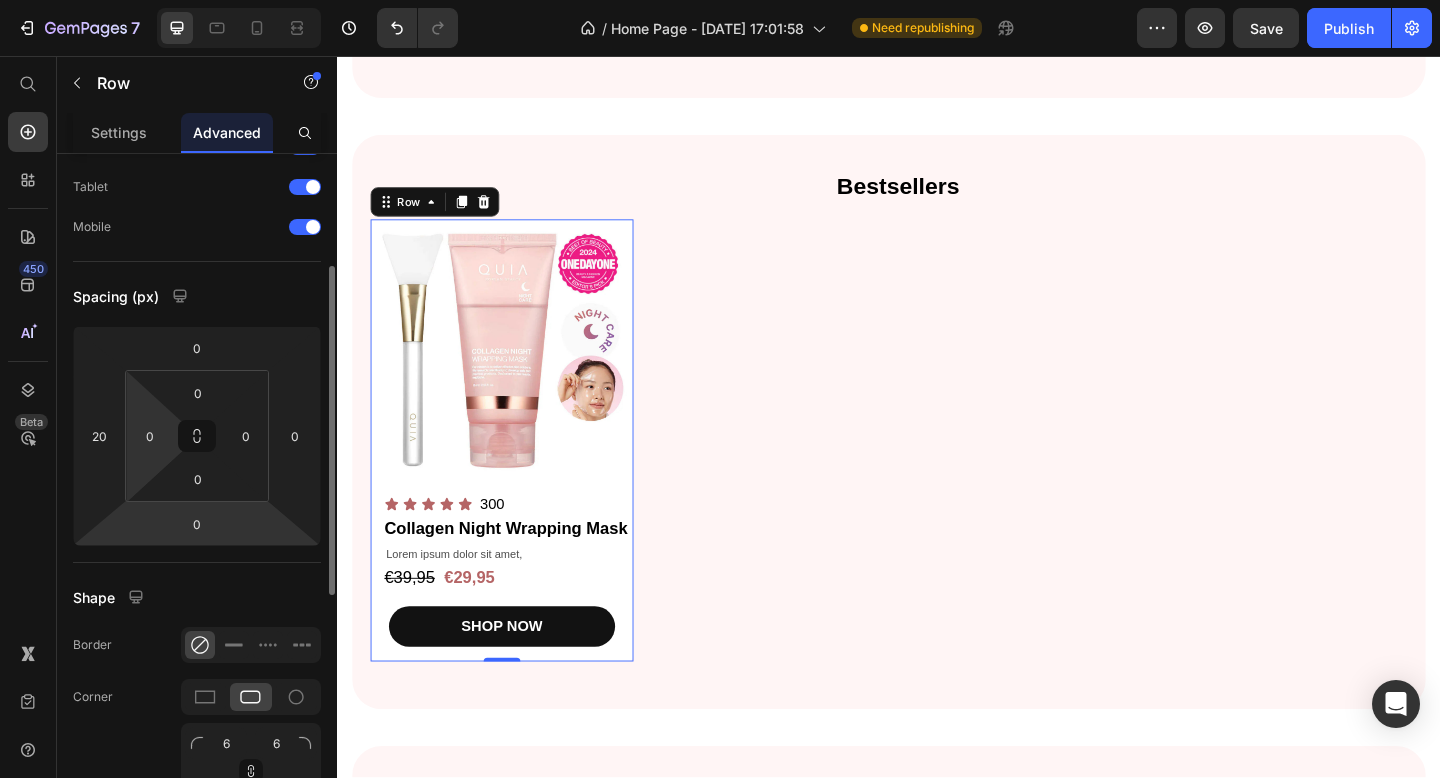 scroll, scrollTop: 158, scrollLeft: 0, axis: vertical 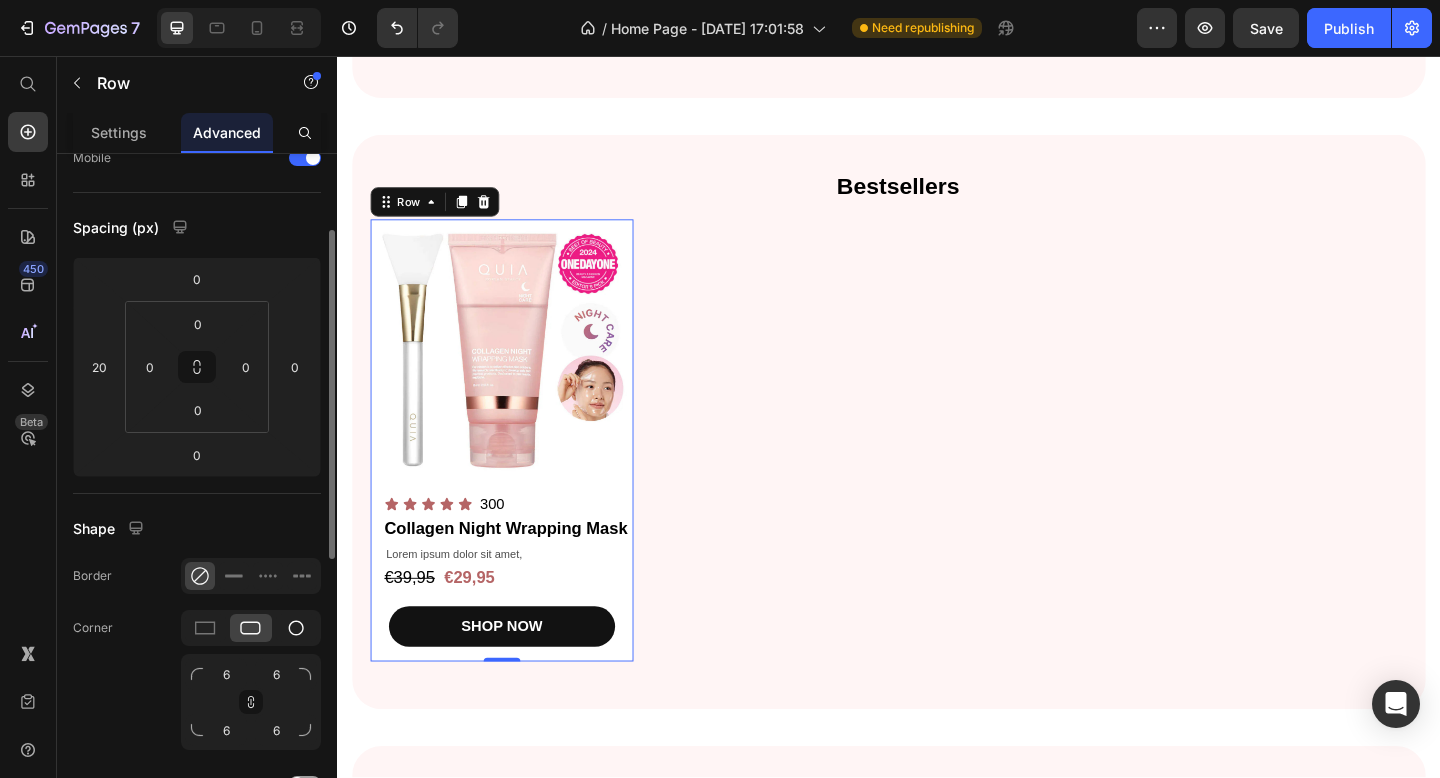 click 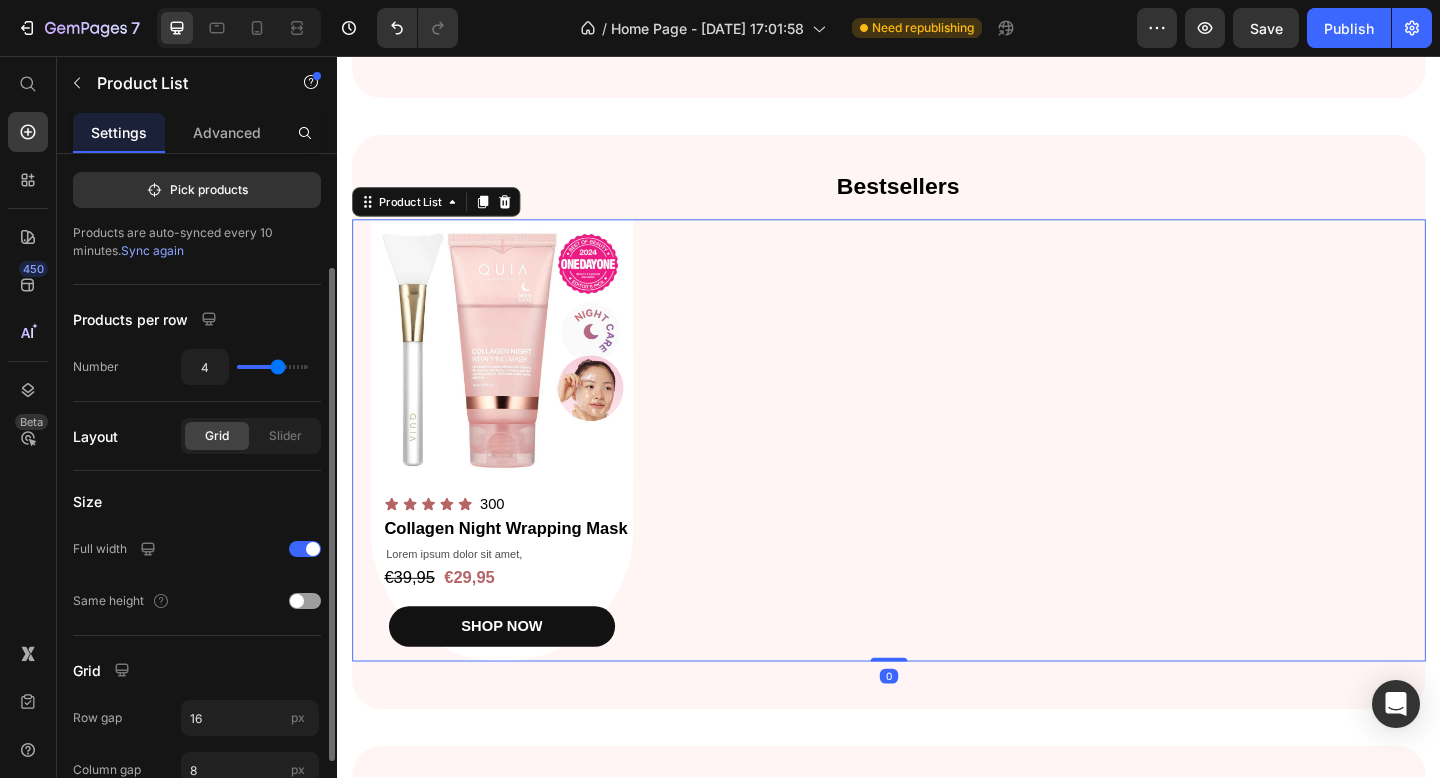 click on "Product Images Icon Icon Icon Icon Icon Icon List 300 Text Block Row Collagen Night Wrapping Mask Product Title Lorem ipsum dolor sit amet,  Text Block €39,95 Product Price €29,95 Product Price Row SHOP NOW Product Cart Button Row" at bounding box center (937, 474) 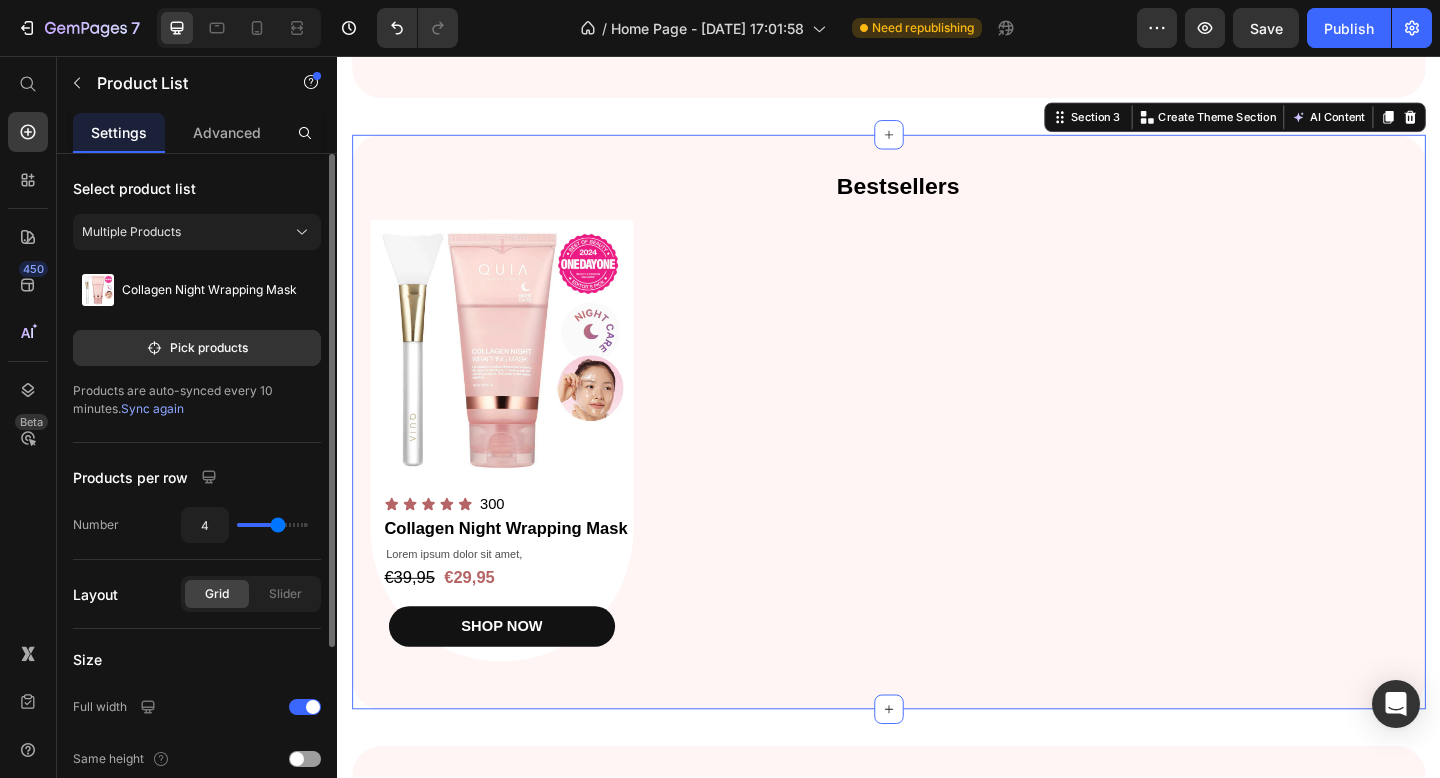 click on "Bestsellers Heading Product Images Icon Icon Icon Icon Icon Icon List 300 Text Block Row Collagen Night Wrapping Mask Product Title Lorem ipsum dolor sit amet,  Text Block €39,95 Product Price €29,95 Product Price Row SHOP NOW Product Cart Button Row Product List Row Section 3   You can create reusable sections Create Theme Section AI Content Write with GemAI What would you like to describe here? Tone and Voice Persuasive Product Show more Generate" at bounding box center (937, 454) 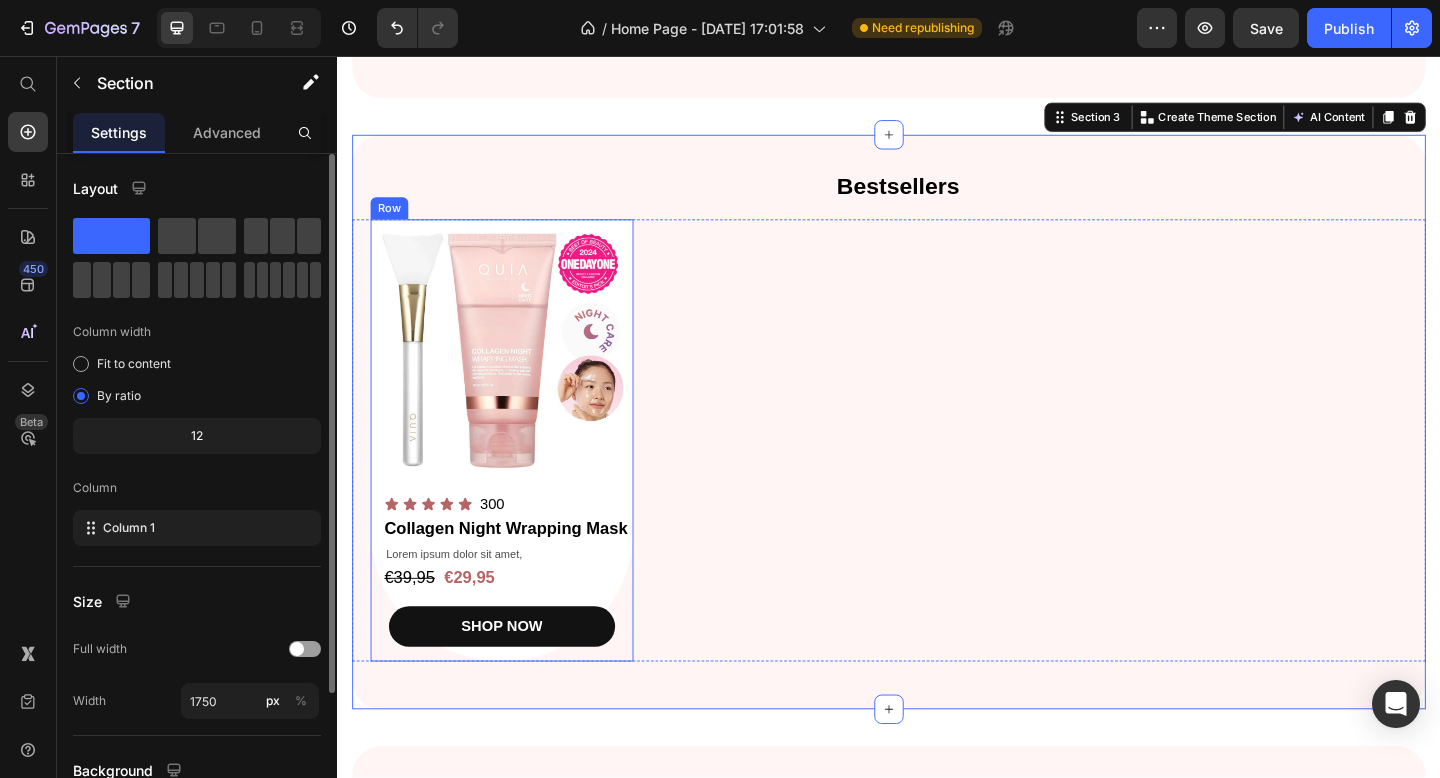 click on "Product Images Icon Icon Icon Icon Icon Icon List 300 Text Block Row Collagen Night Wrapping Mask Product Title Lorem ipsum dolor sit amet,  Text Block €39,95 Product Price €29,95 Product Price Row SHOP NOW Product Cart Button" at bounding box center (516, 474) 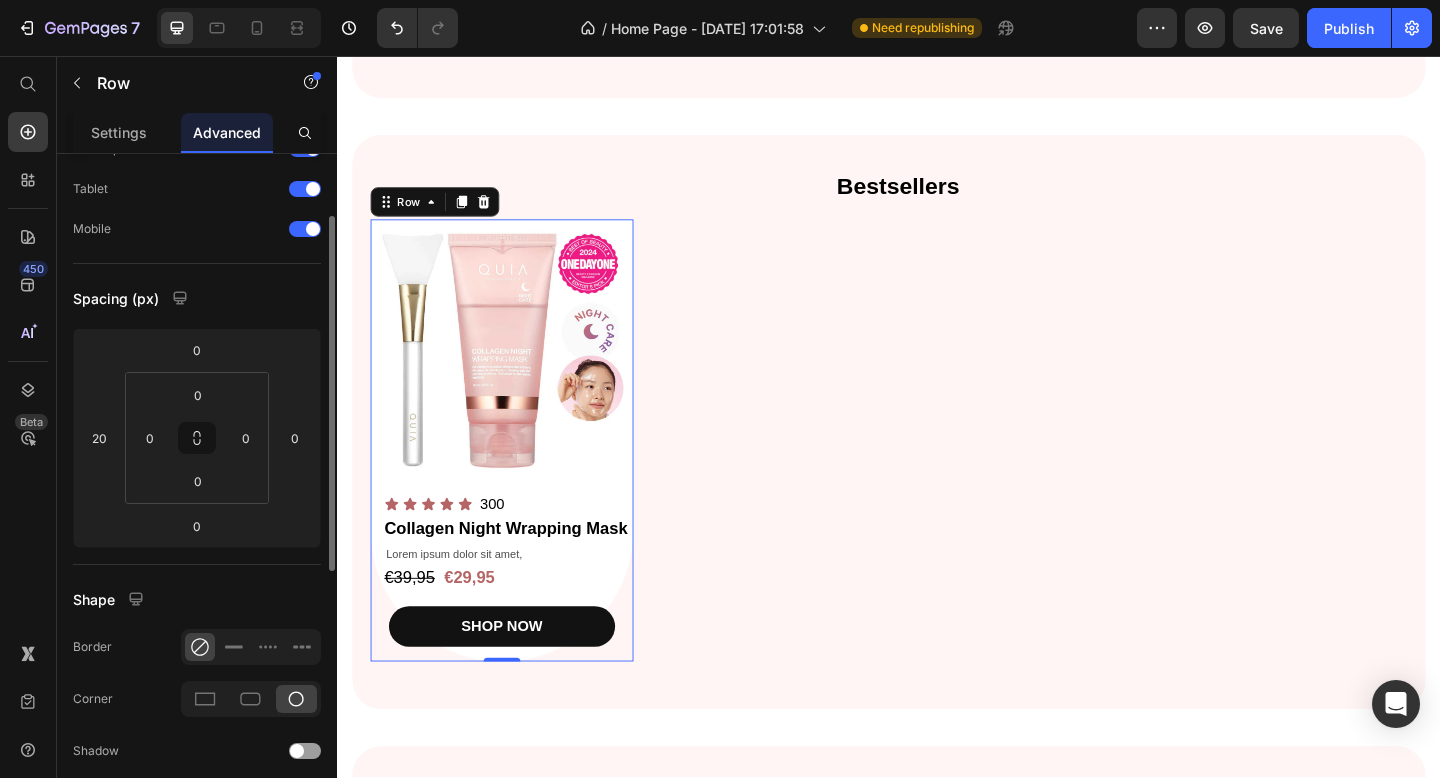 scroll, scrollTop: 99, scrollLeft: 0, axis: vertical 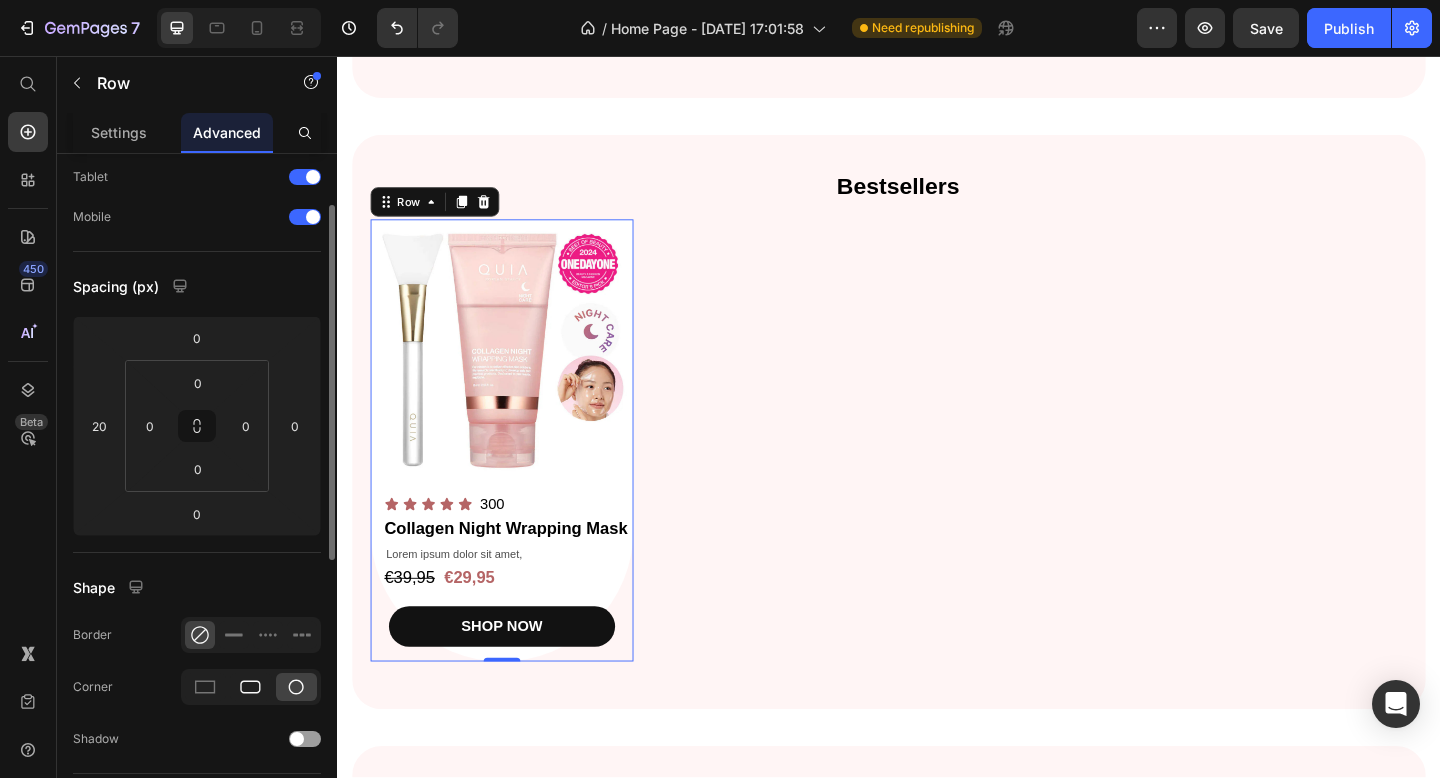 click 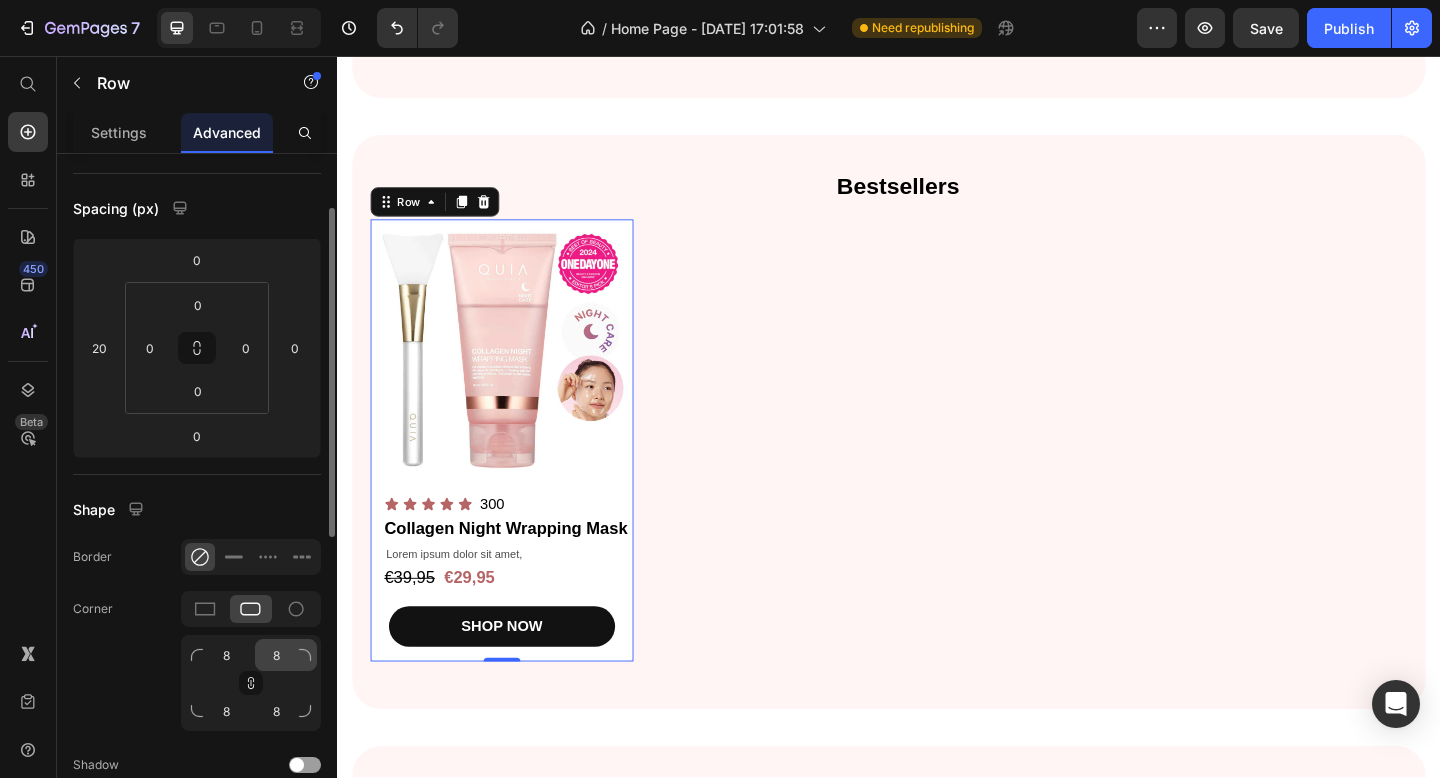 scroll, scrollTop: 184, scrollLeft: 0, axis: vertical 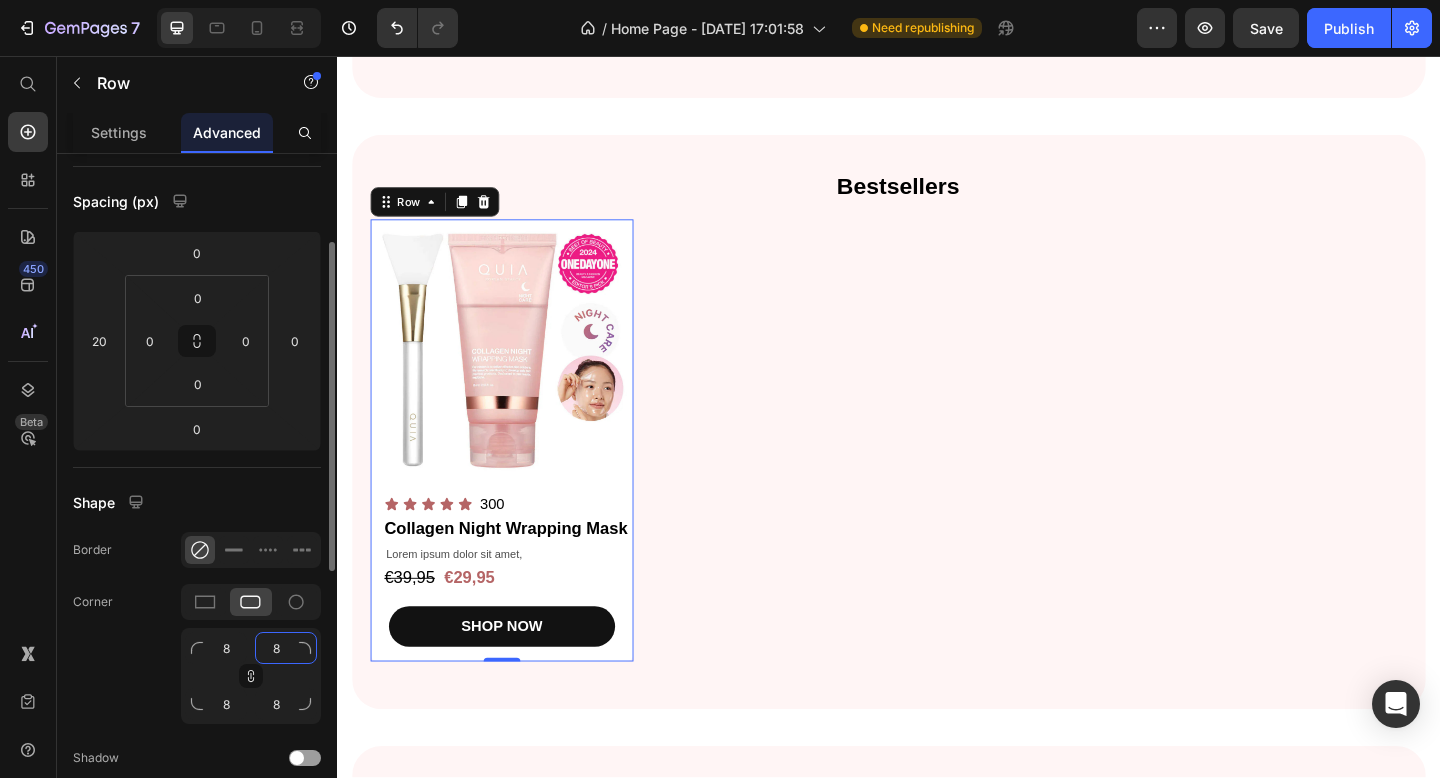 click on "8" 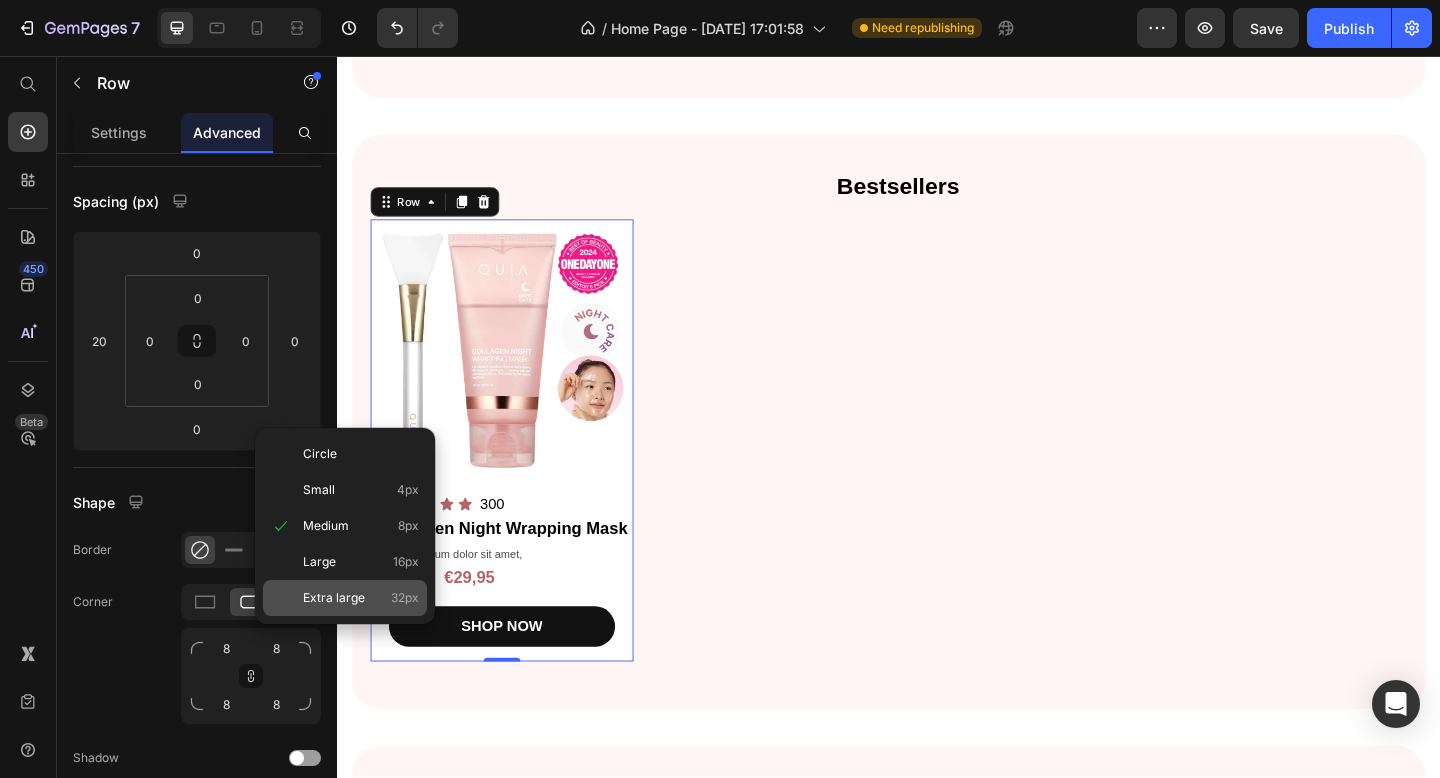 click on "Extra large" at bounding box center (334, 598) 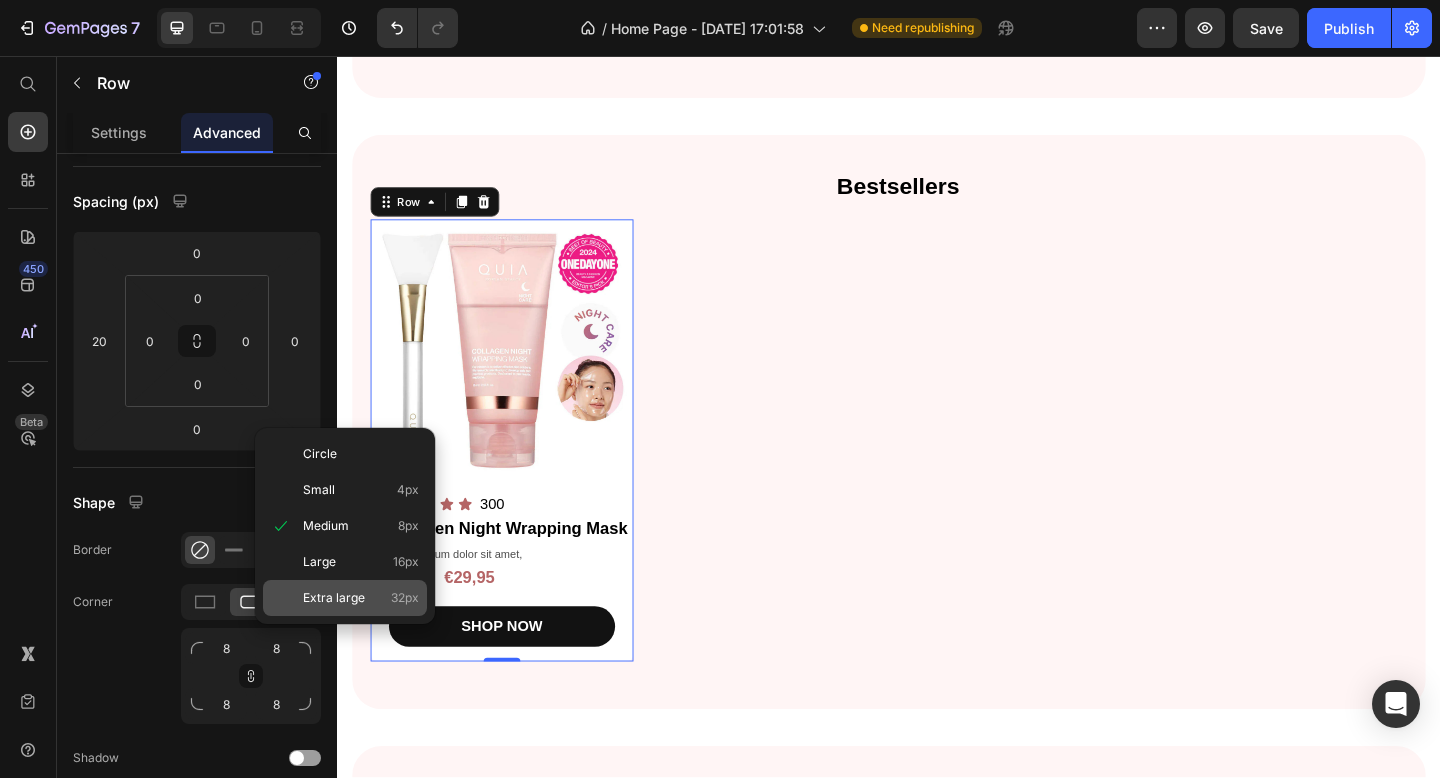 type on "32" 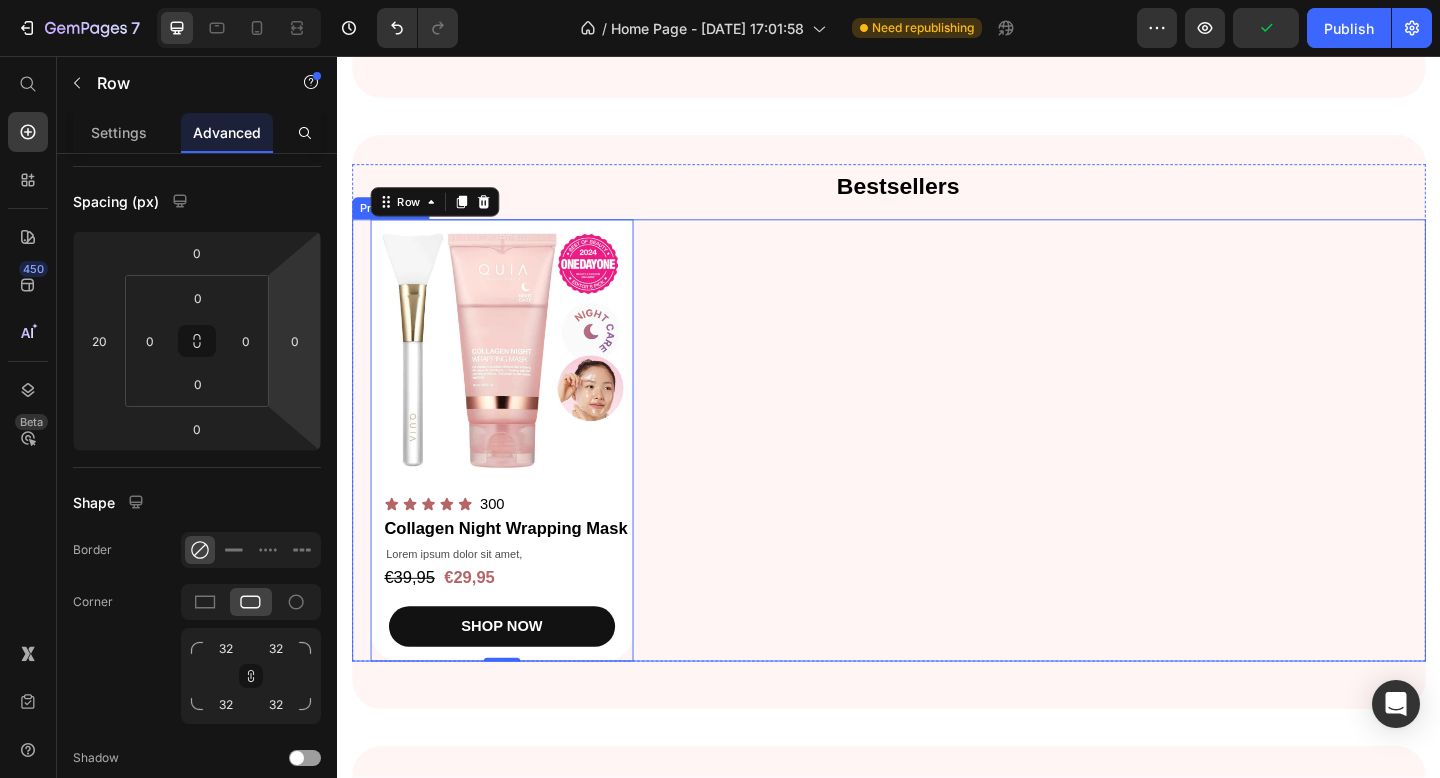 click on "Product Images Icon Icon Icon Icon Icon Icon List 300 Text Block Row Collagen Night Wrapping Mask Product Title Lorem ipsum dolor sit amet,  Text Block €39,95 Product Price €29,95 Product Price Row SHOP NOW Product Cart Button Row   0" at bounding box center (937, 474) 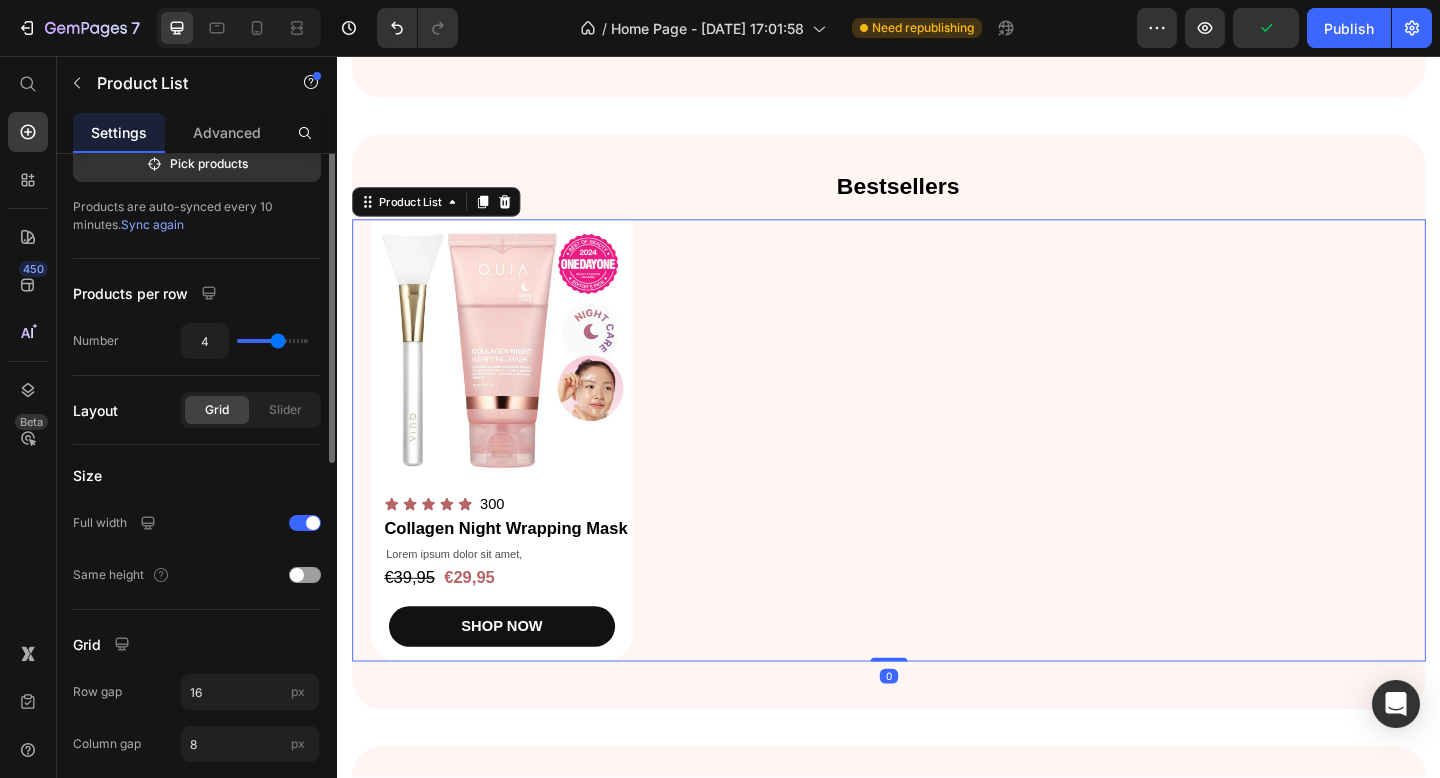 scroll, scrollTop: 0, scrollLeft: 0, axis: both 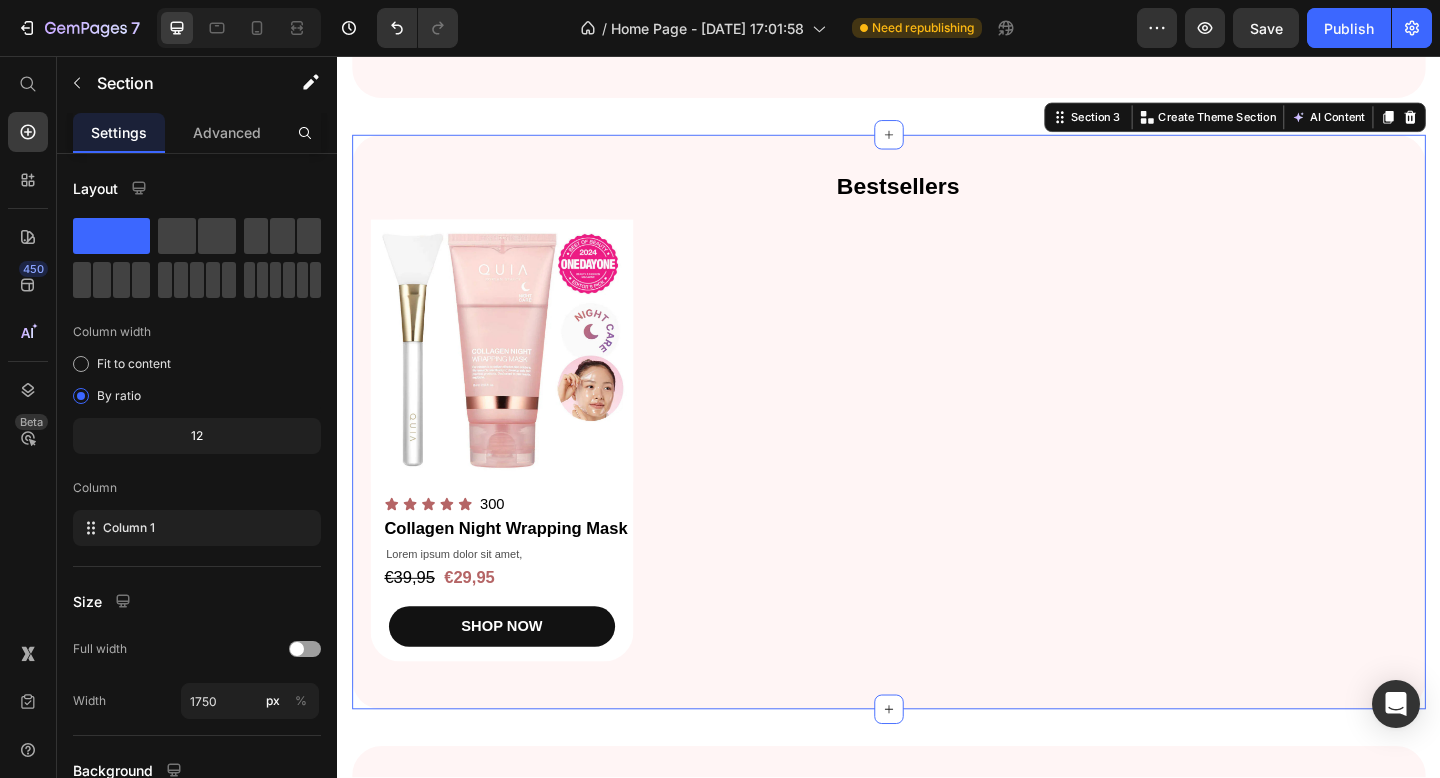 click on "Bestsellers Heading Product Images Icon Icon Icon Icon Icon Icon List 300 Text Block Row Collagen Night Wrapping Mask Product Title Lorem ipsum dolor sit amet,  Text Block €39,95 Product Price €29,95 Product Price Row SHOP NOW Product Cart Button Row Product List Row Section 3   You can create reusable sections Create Theme Section AI Content Write with GemAI What would you like to describe here? Tone and Voice Persuasive Product Collagen Night Wrapping Mask Show more Generate" at bounding box center [937, 454] 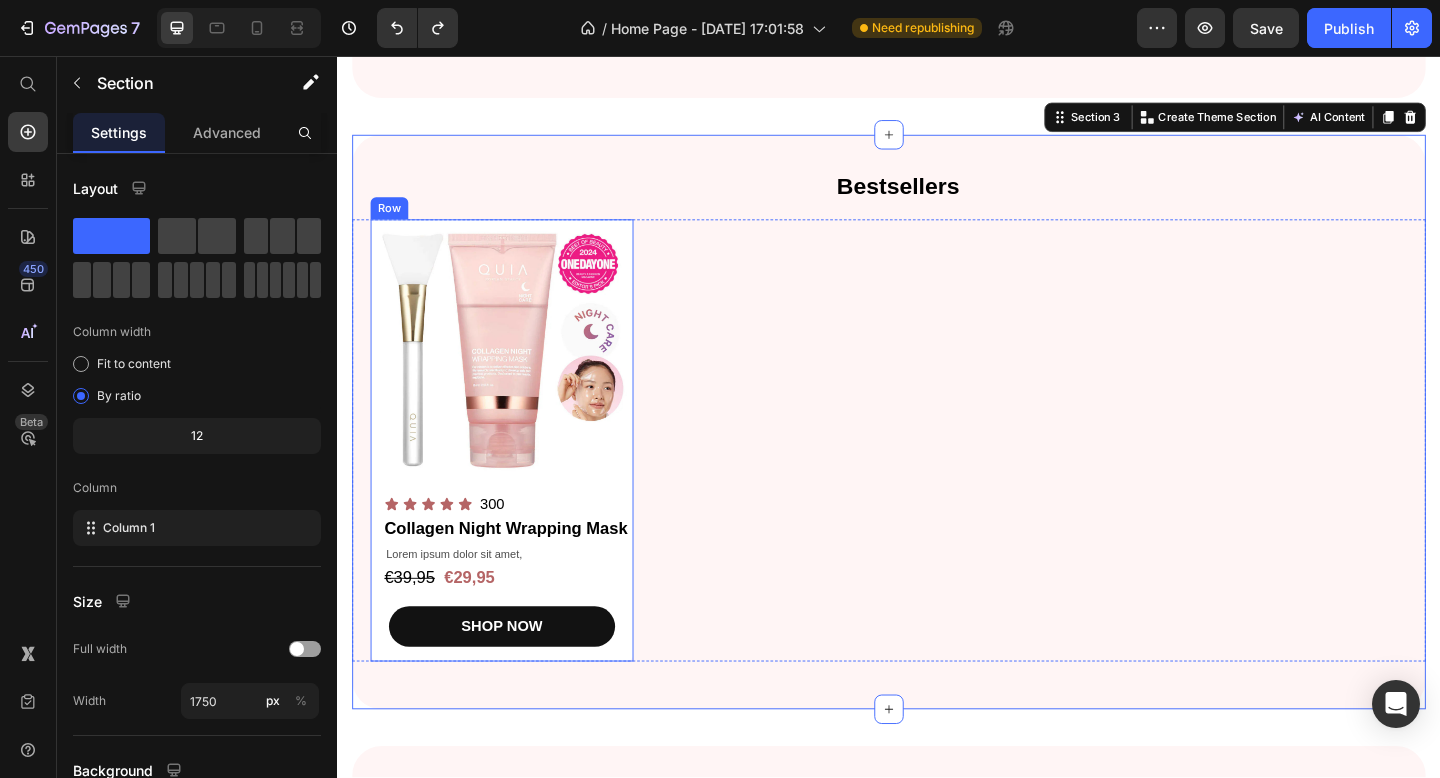 click on "Product Images Icon Icon Icon Icon Icon Icon List 300 Text Block Row Collagen Night Wrapping Mask Product Title Lorem ipsum dolor sit amet,  Text Block €39,95 Product Price €29,95 Product Price Row SHOP NOW Product Cart Button" at bounding box center (516, 474) 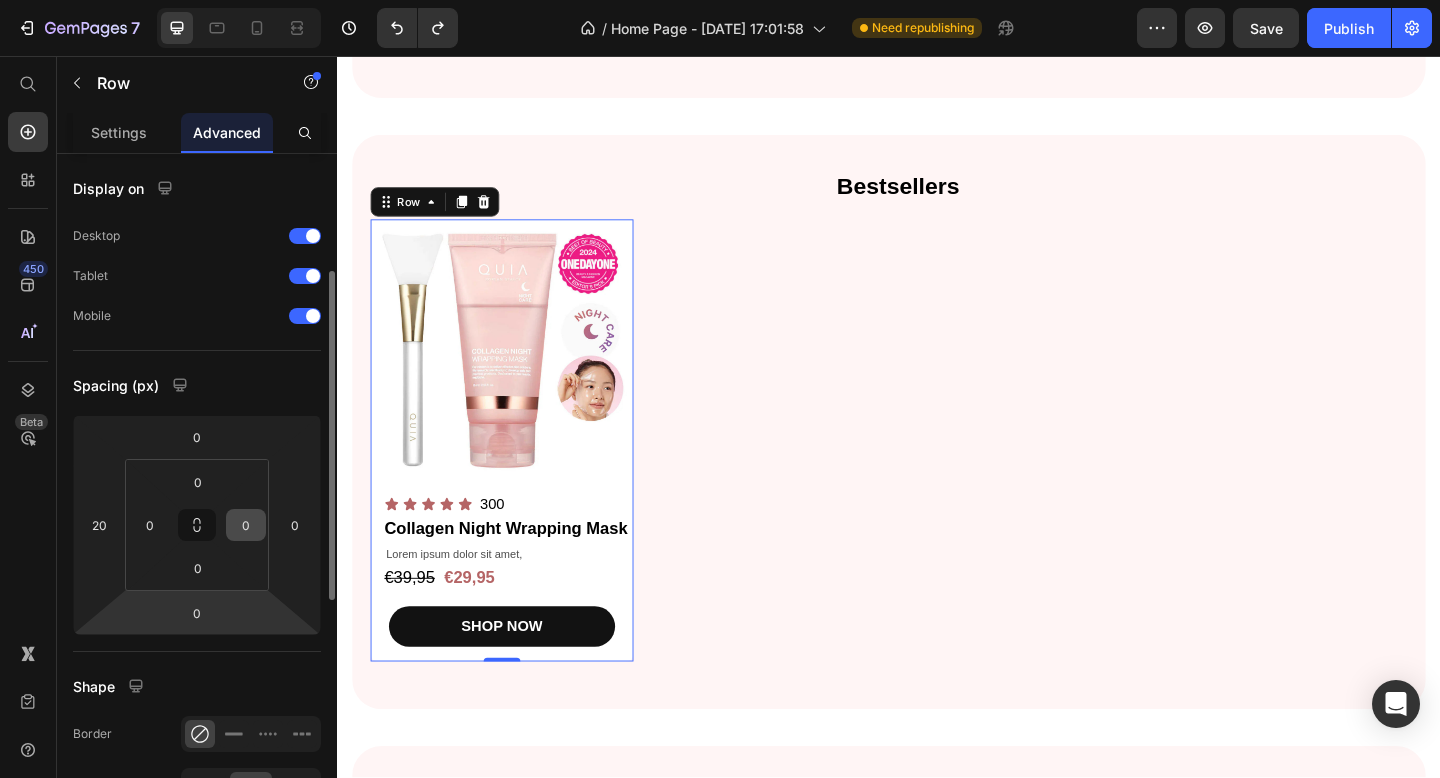 scroll, scrollTop: 315, scrollLeft: 0, axis: vertical 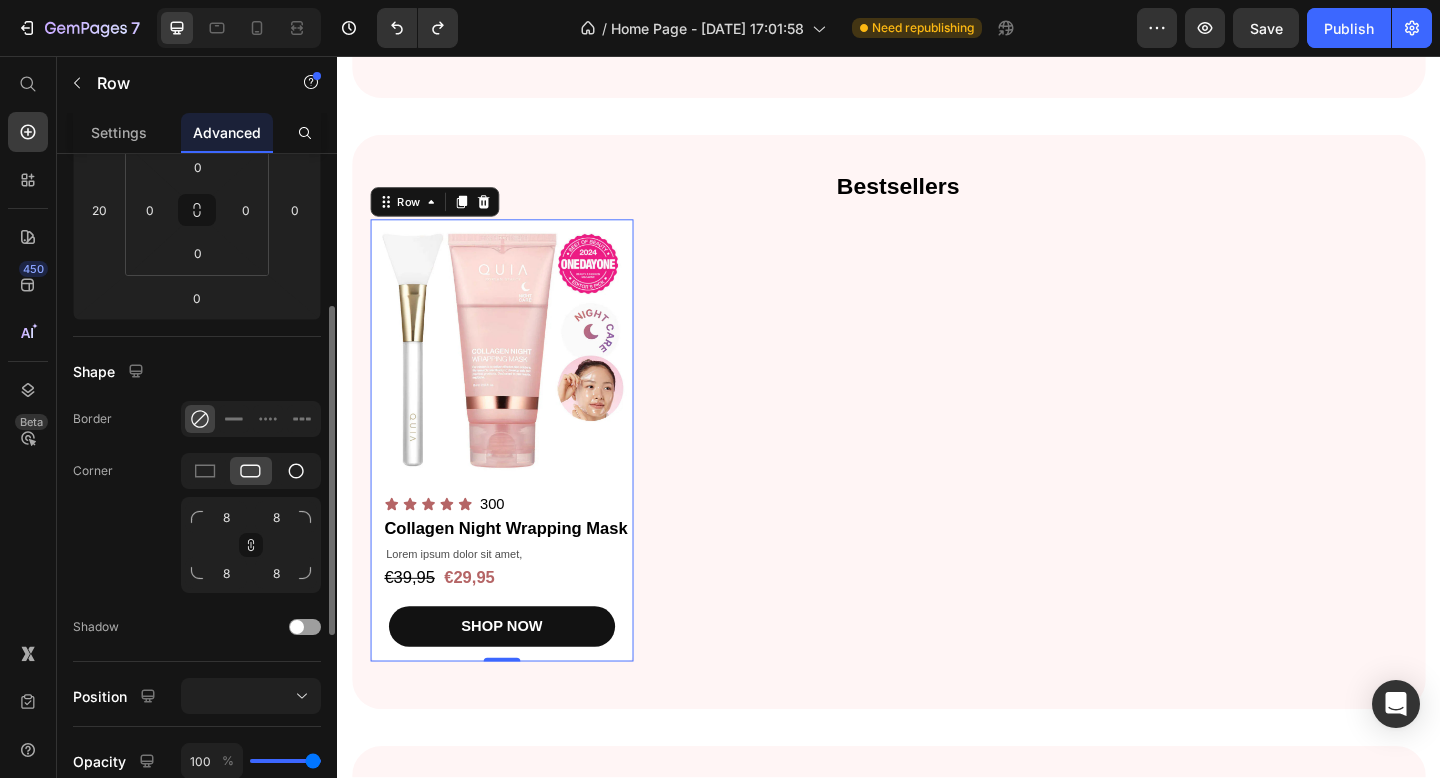 click 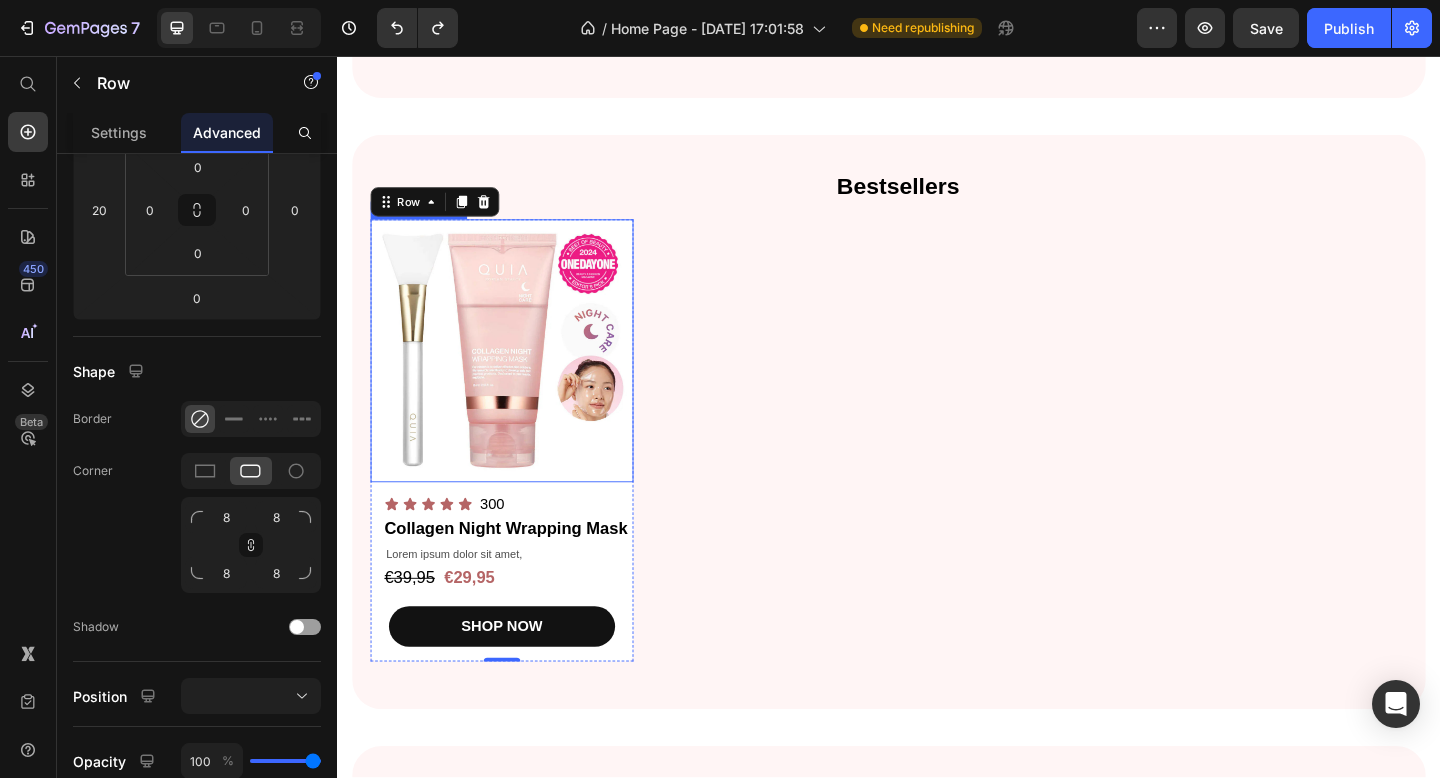click at bounding box center [516, 377] 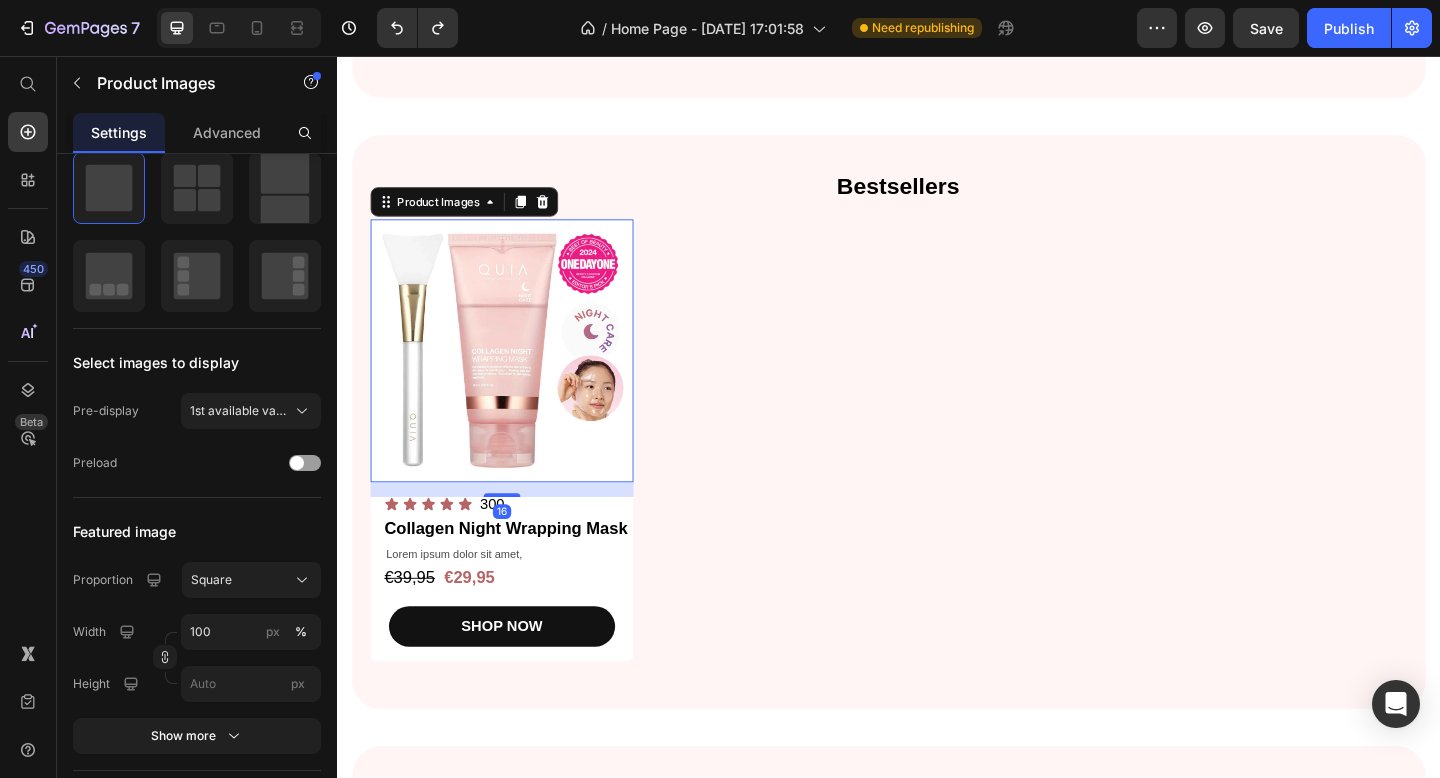 scroll, scrollTop: 0, scrollLeft: 0, axis: both 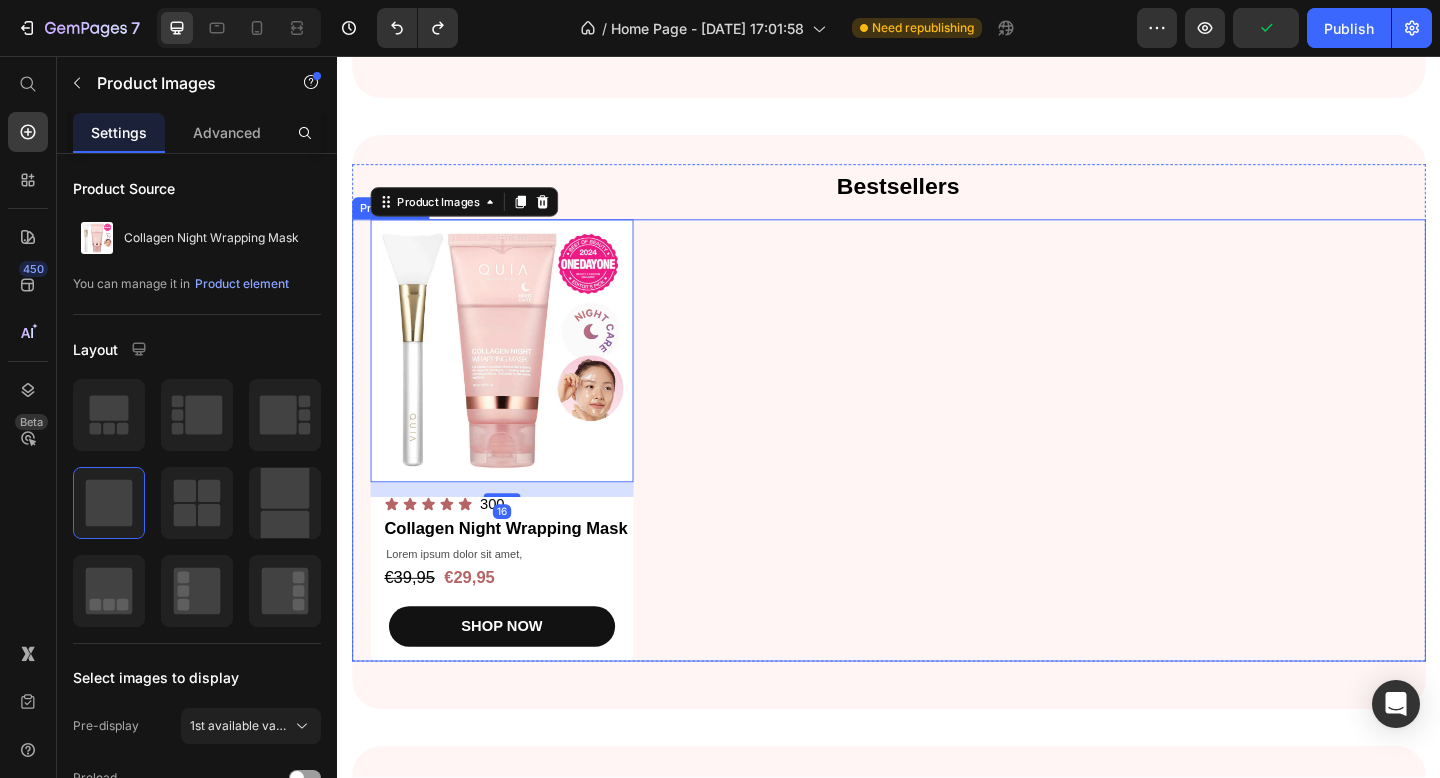 click on "Product Images   16 Icon Icon Icon Icon Icon Icon List 300 Text Block Row Collagen Night Wrapping Mask Product Title Lorem ipsum dolor sit amet,  Text Block €39,95 Product Price €29,95 Product Price Row SHOP NOW Product Cart Button Row" at bounding box center (937, 474) 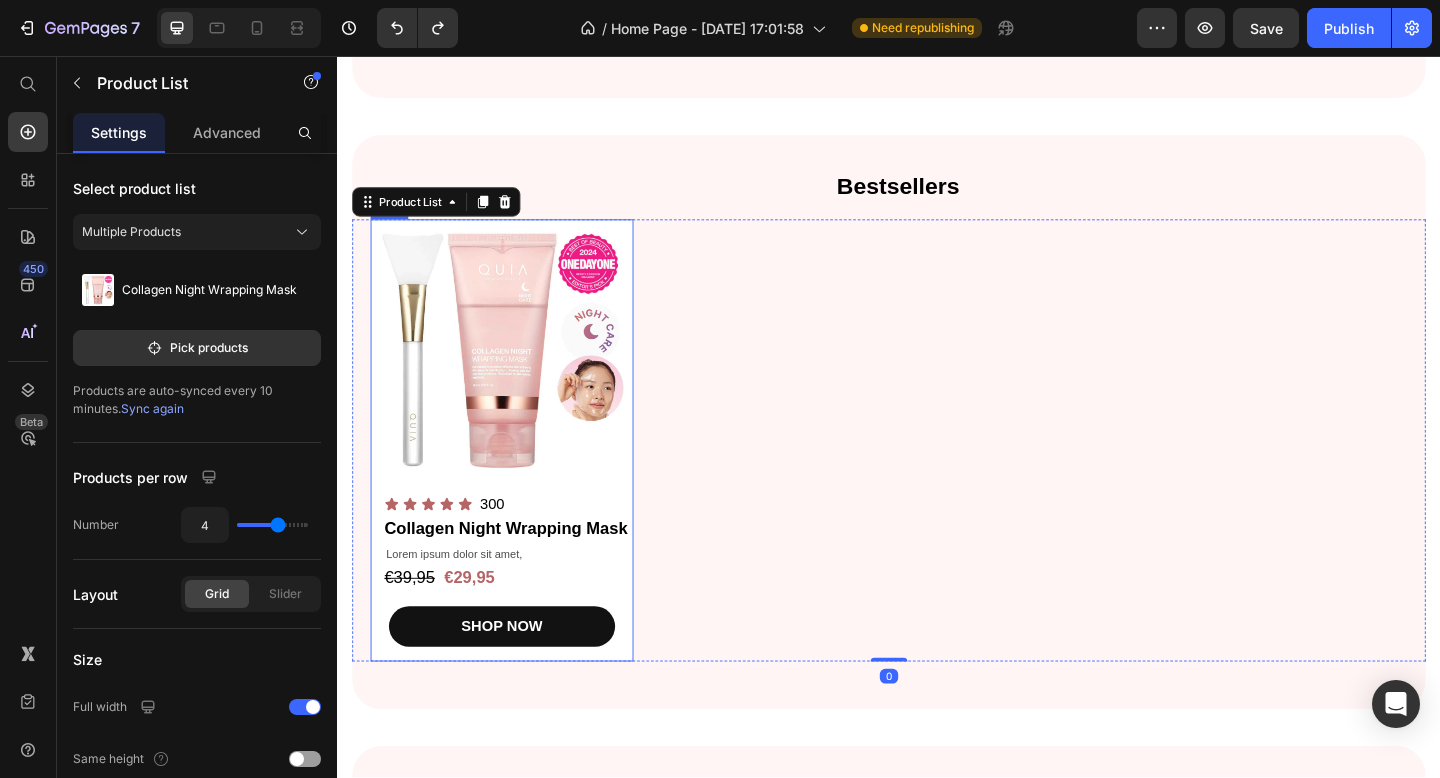 click on "Product Images Icon Icon Icon Icon Icon Icon List 300 Text Block Row Collagen Night Wrapping Mask Product Title Lorem ipsum dolor sit amet,  Text Block €39,95 Product Price €29,95 Product Price Row SHOP NOW Product Cart Button" at bounding box center (516, 474) 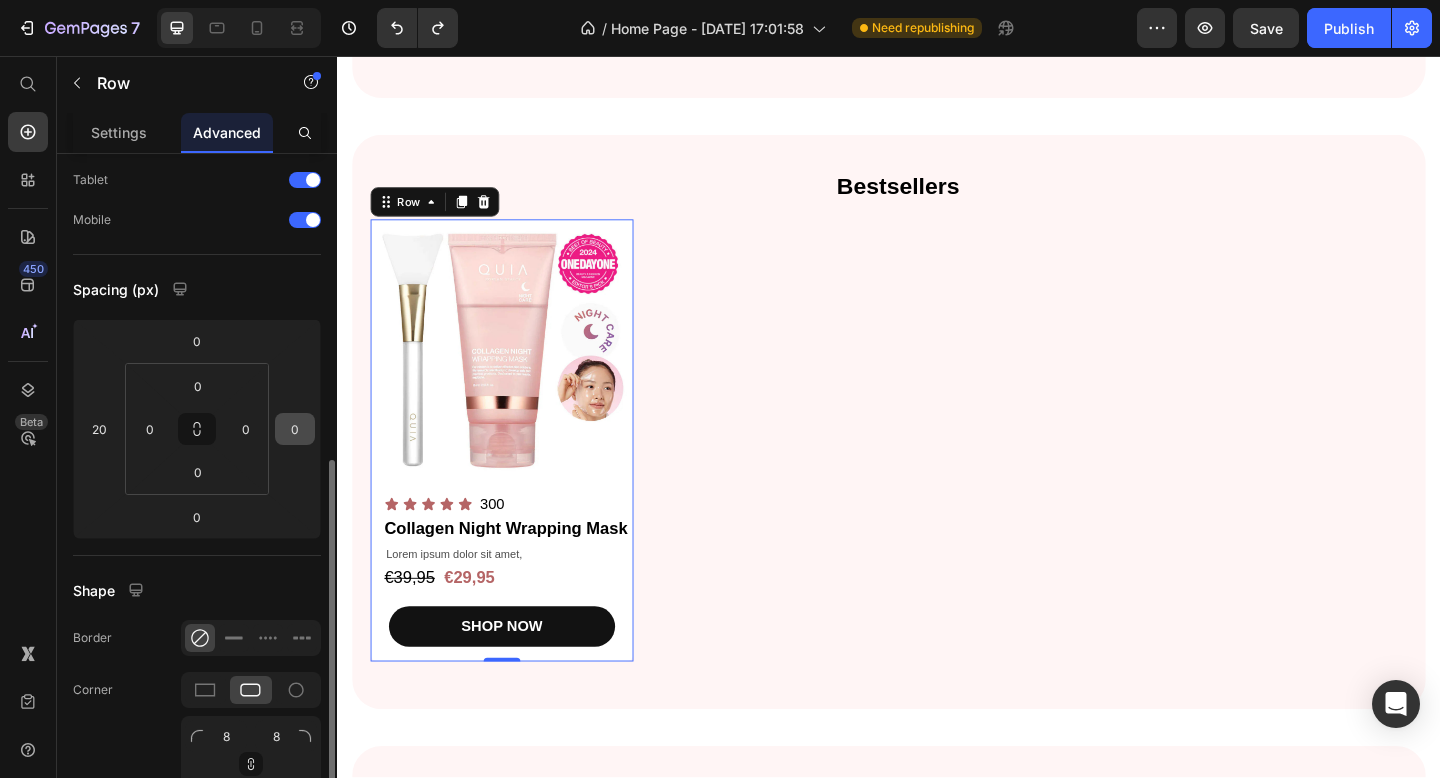 scroll, scrollTop: 342, scrollLeft: 0, axis: vertical 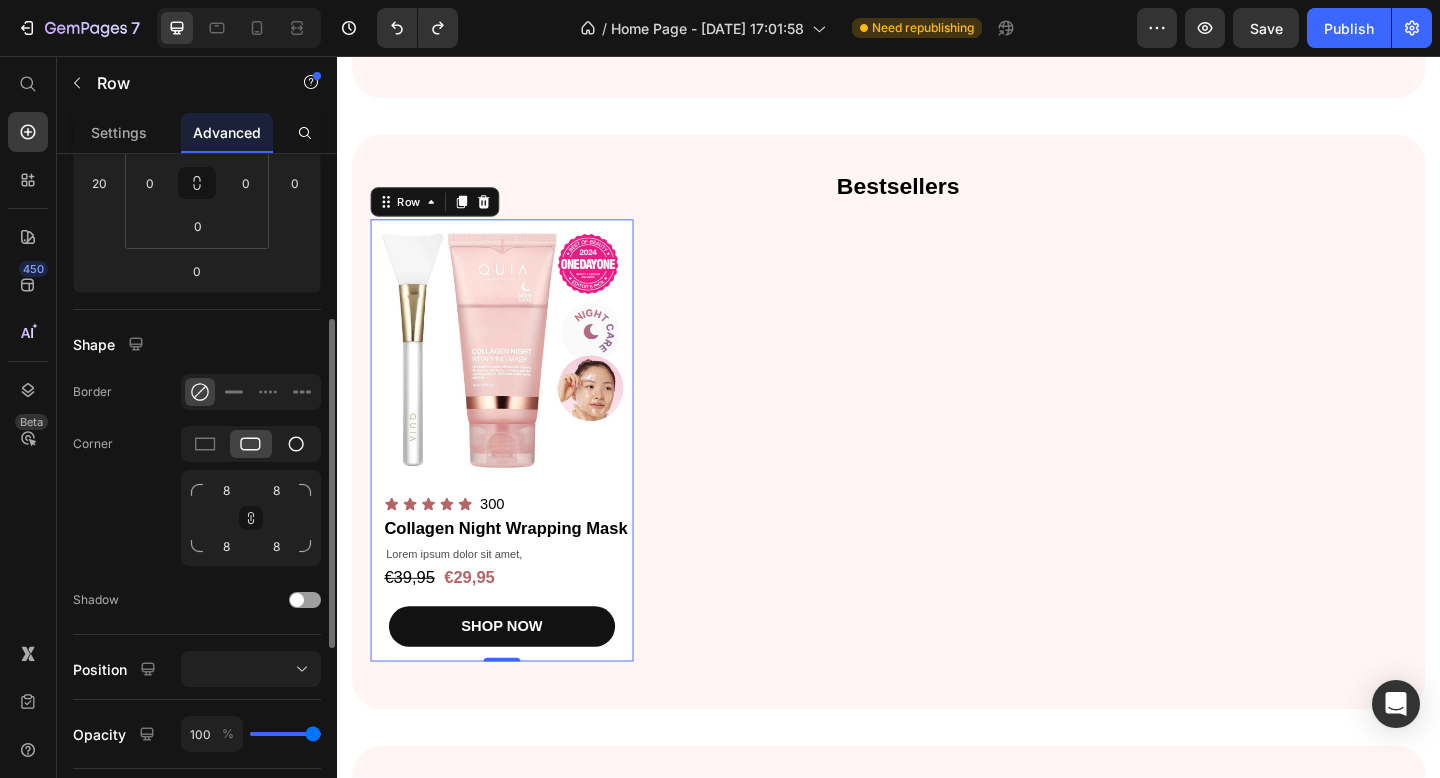 click 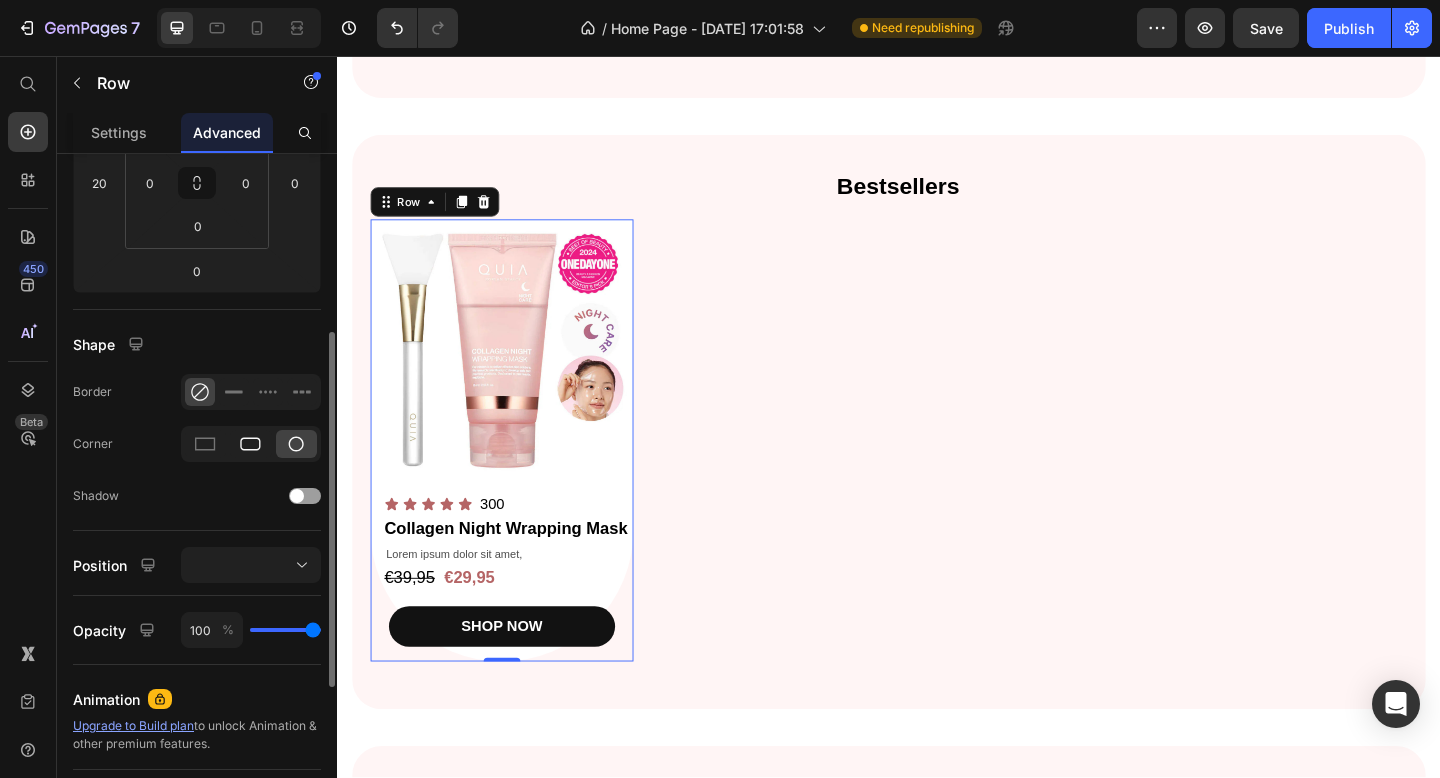 click 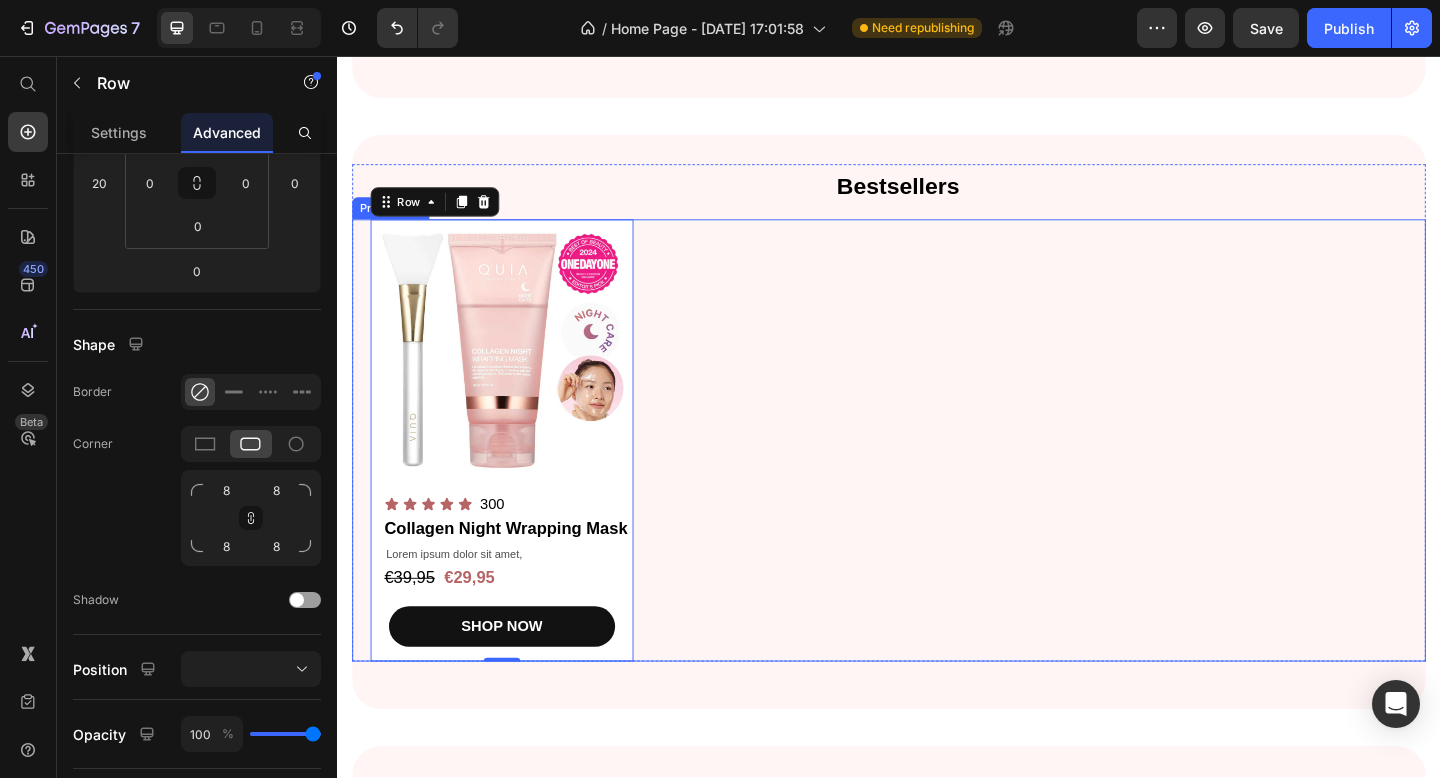 click on "Product Images Icon Icon Icon Icon Icon Icon List 300 Text Block Row Collagen Night Wrapping Mask Product Title Lorem ipsum dolor sit amet,  Text Block €39,95 Product Price €29,95 Product Price Row SHOP NOW Product Cart Button Row   0" at bounding box center [937, 474] 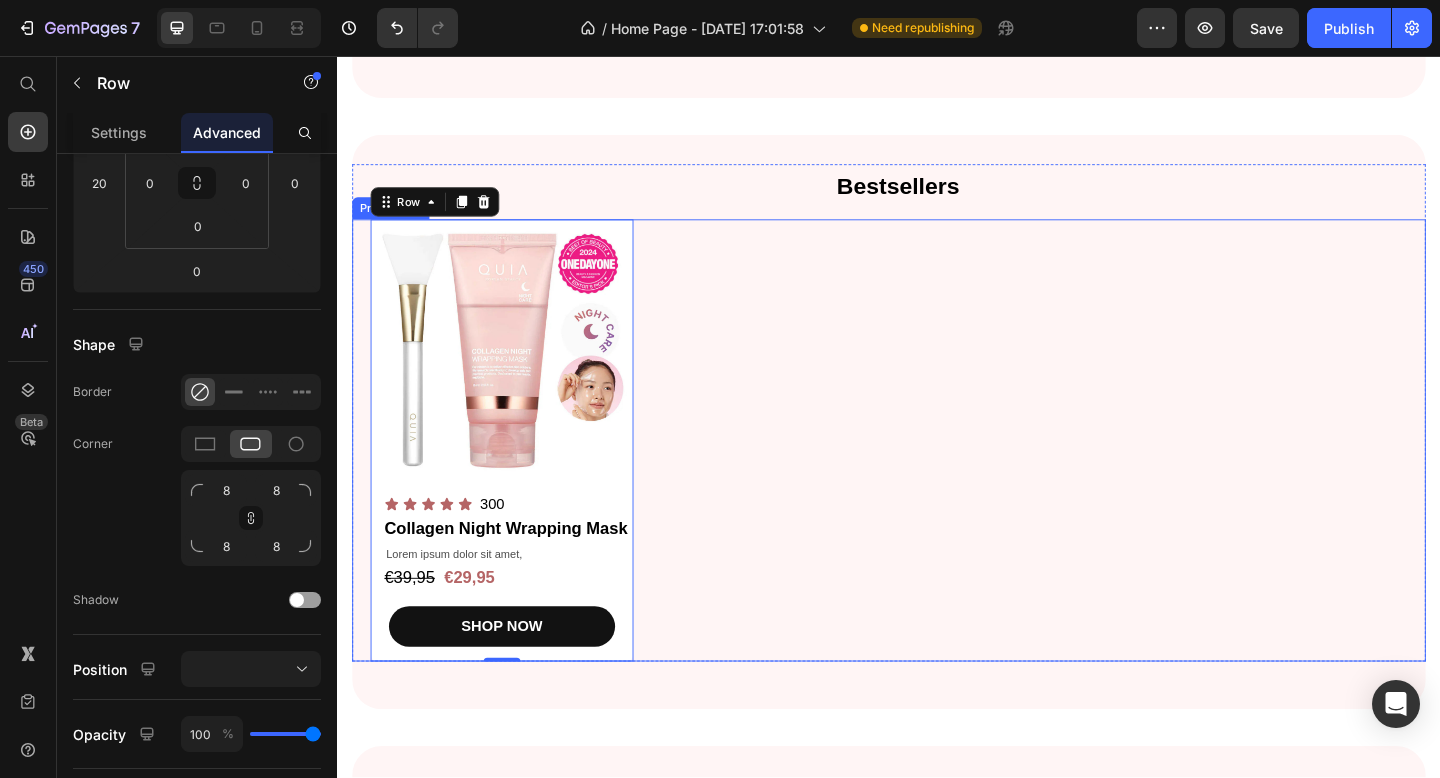 scroll, scrollTop: 0, scrollLeft: 0, axis: both 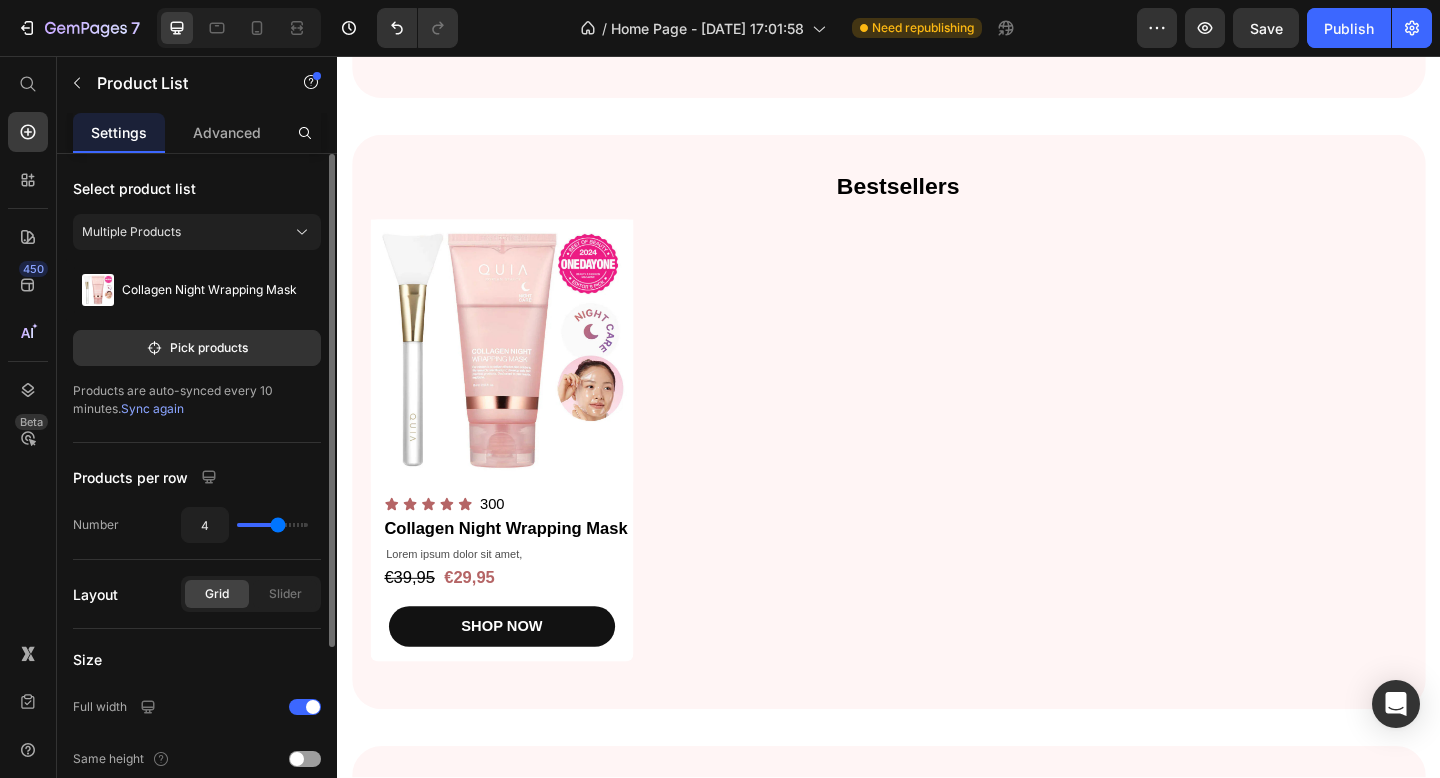 click on "Top Picks for   Clear, Hydrated, and Glowing Skin Heading Shop our best-selling collagen essentials for firm, smooth, andradiant Text Block SHOP NOW Button Image + 97,000  reviews Text Block Icon Icon Icon Icon Icon Icon List Row Image Row Section 2 Bestsellers Heading Product Images Icon Icon Icon Icon Icon Icon List 300 Text Block Row Collagen Night Wrapping Mask Product Title Lorem ipsum dolor sit amet,  Text Block €39,95 Product Price €29,95 Product Price Row SHOP NOW Product Cart Button Row Product List Row Section 3 Customers Reviews Heading Row
Custom Code Section 4 Root" at bounding box center (937, 436) 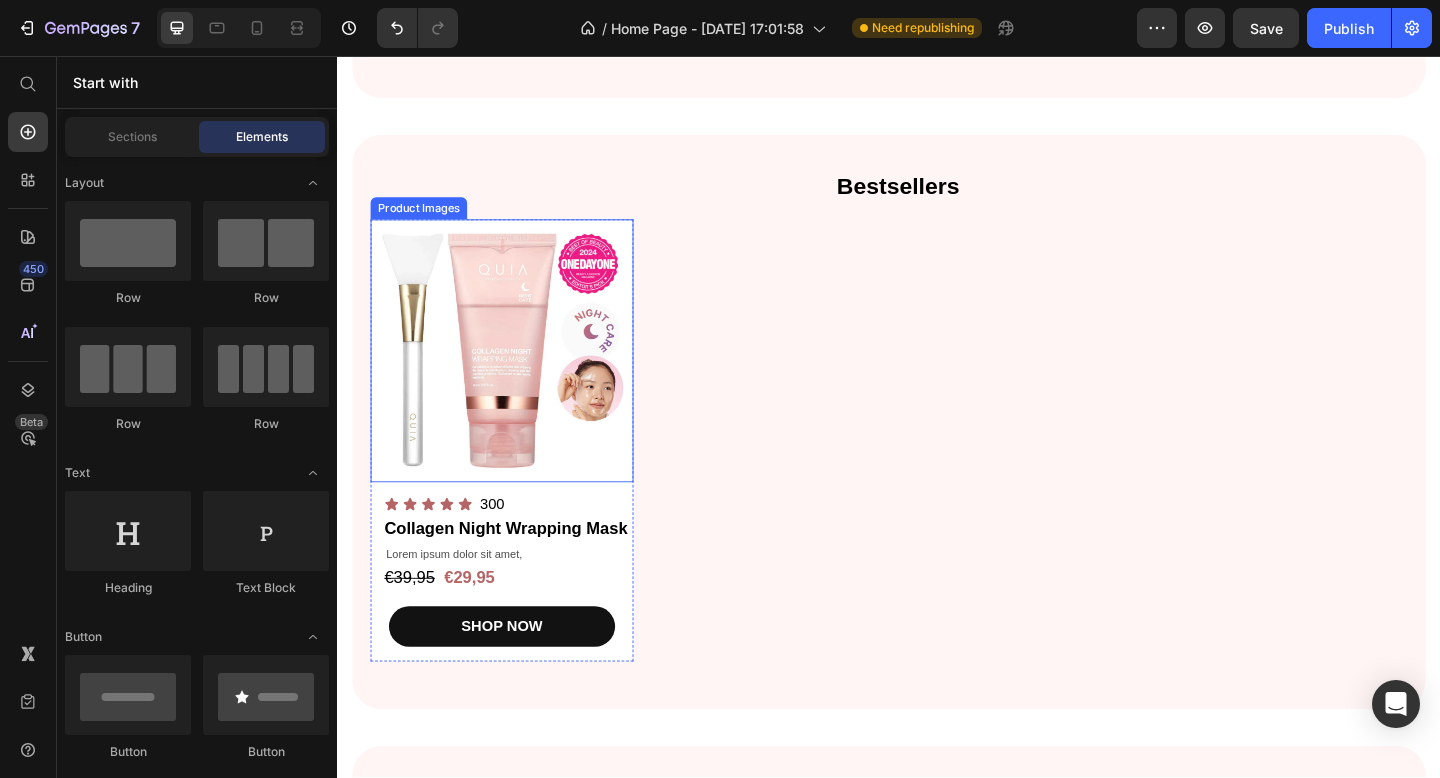 click at bounding box center [516, 377] 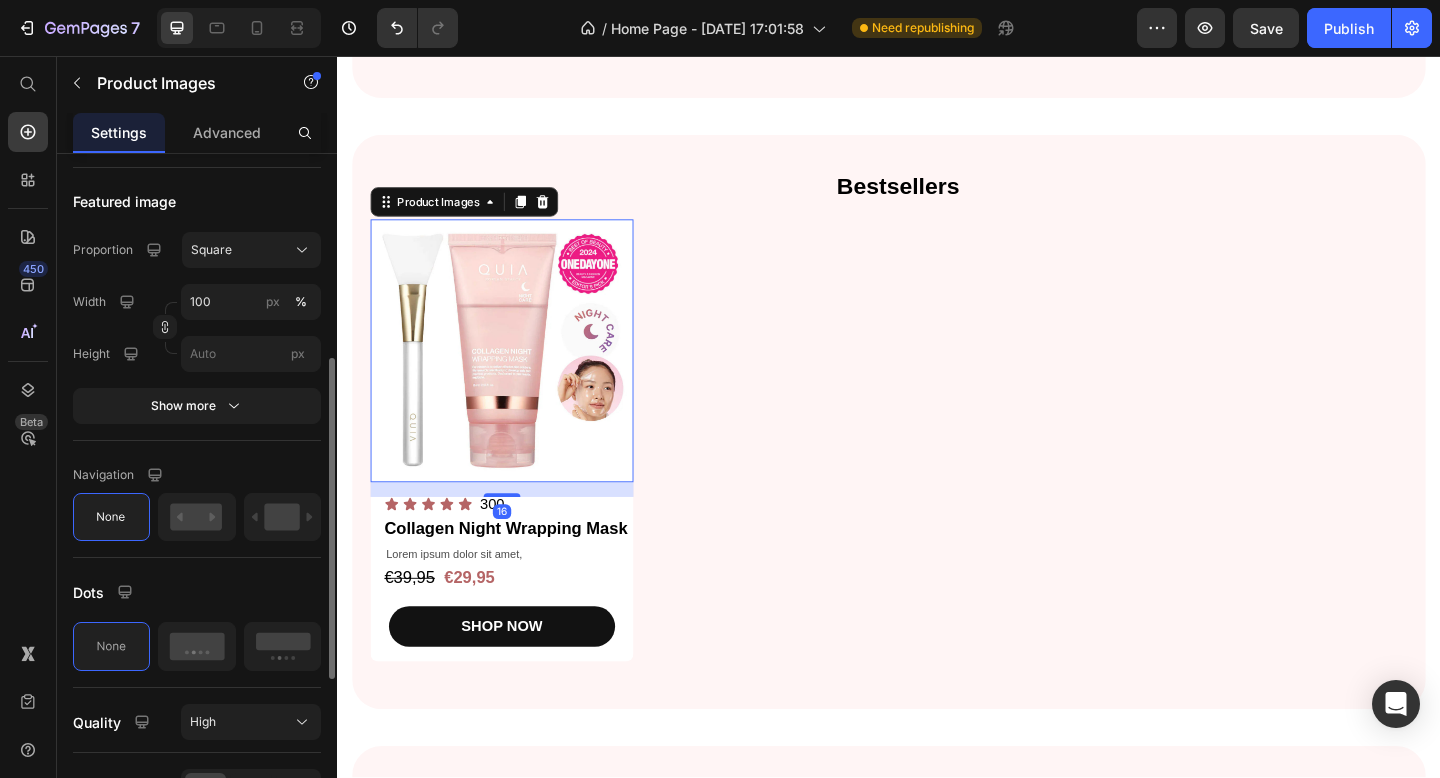 scroll, scrollTop: 666, scrollLeft: 0, axis: vertical 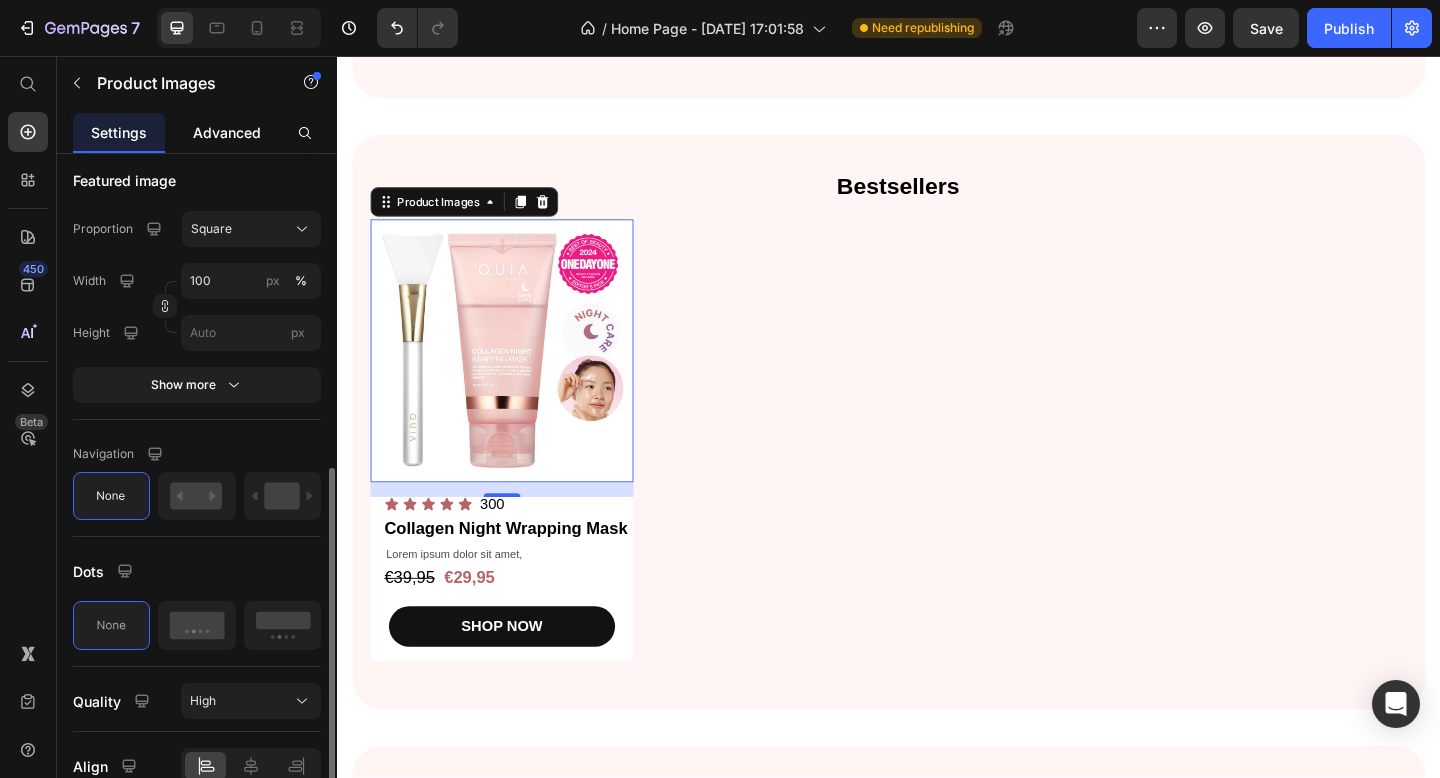 click on "Advanced" at bounding box center [227, 132] 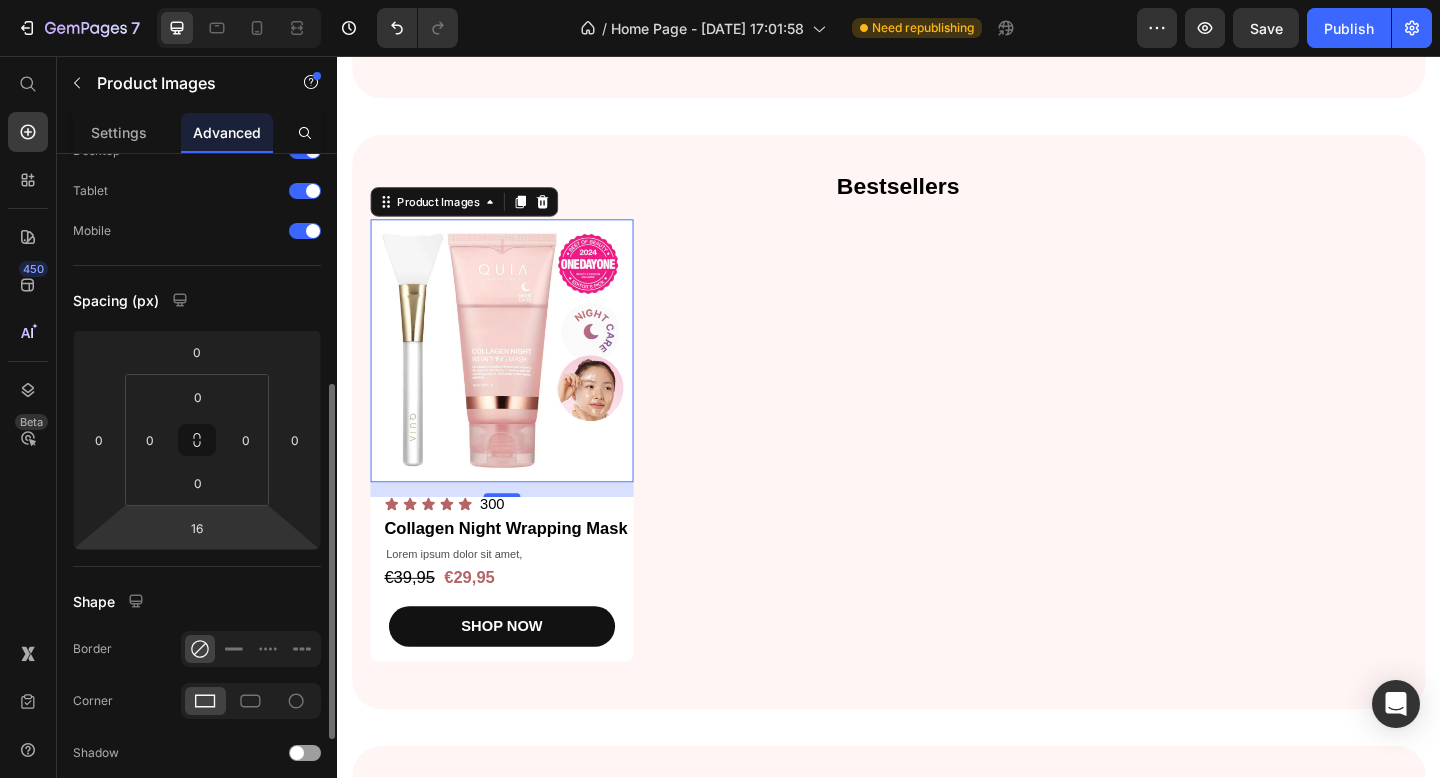 scroll, scrollTop: 298, scrollLeft: 0, axis: vertical 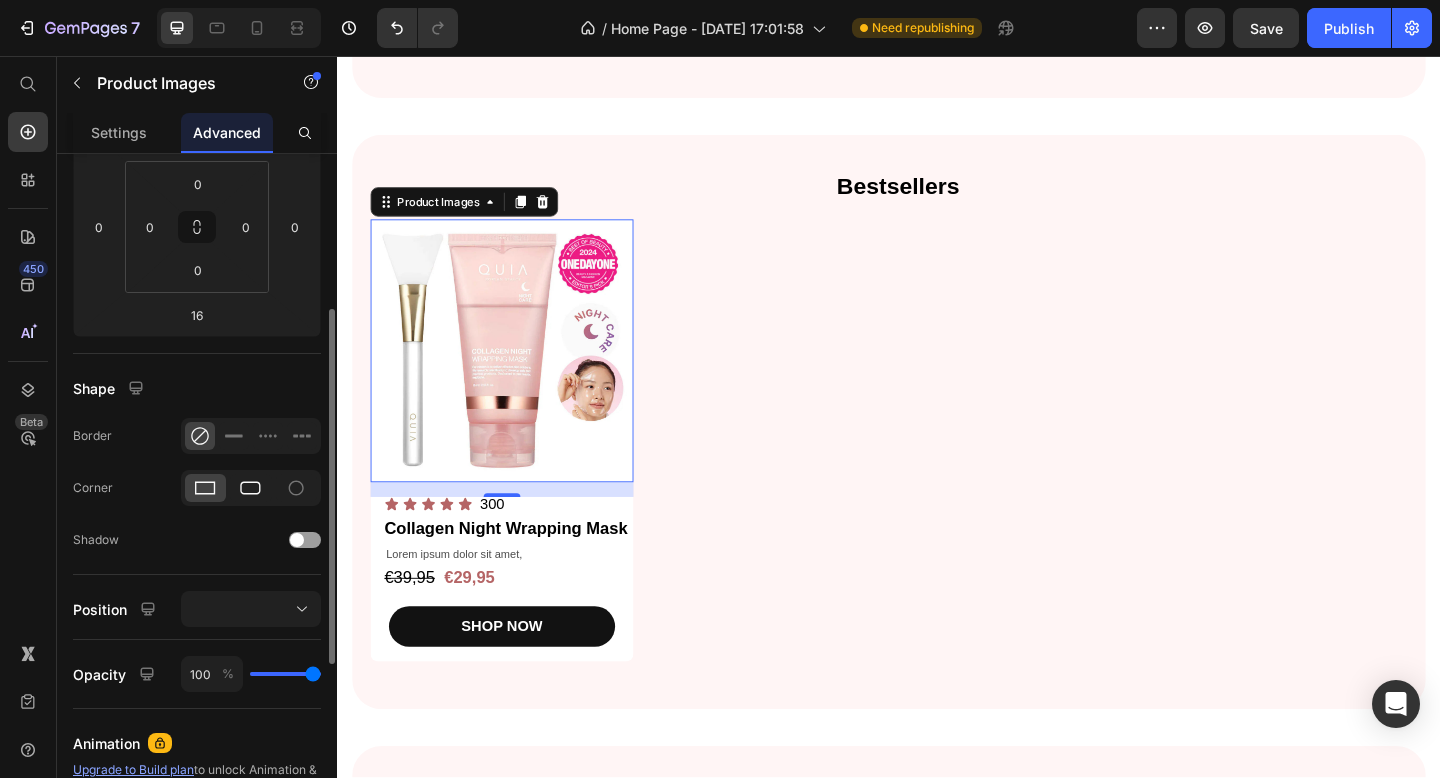 click 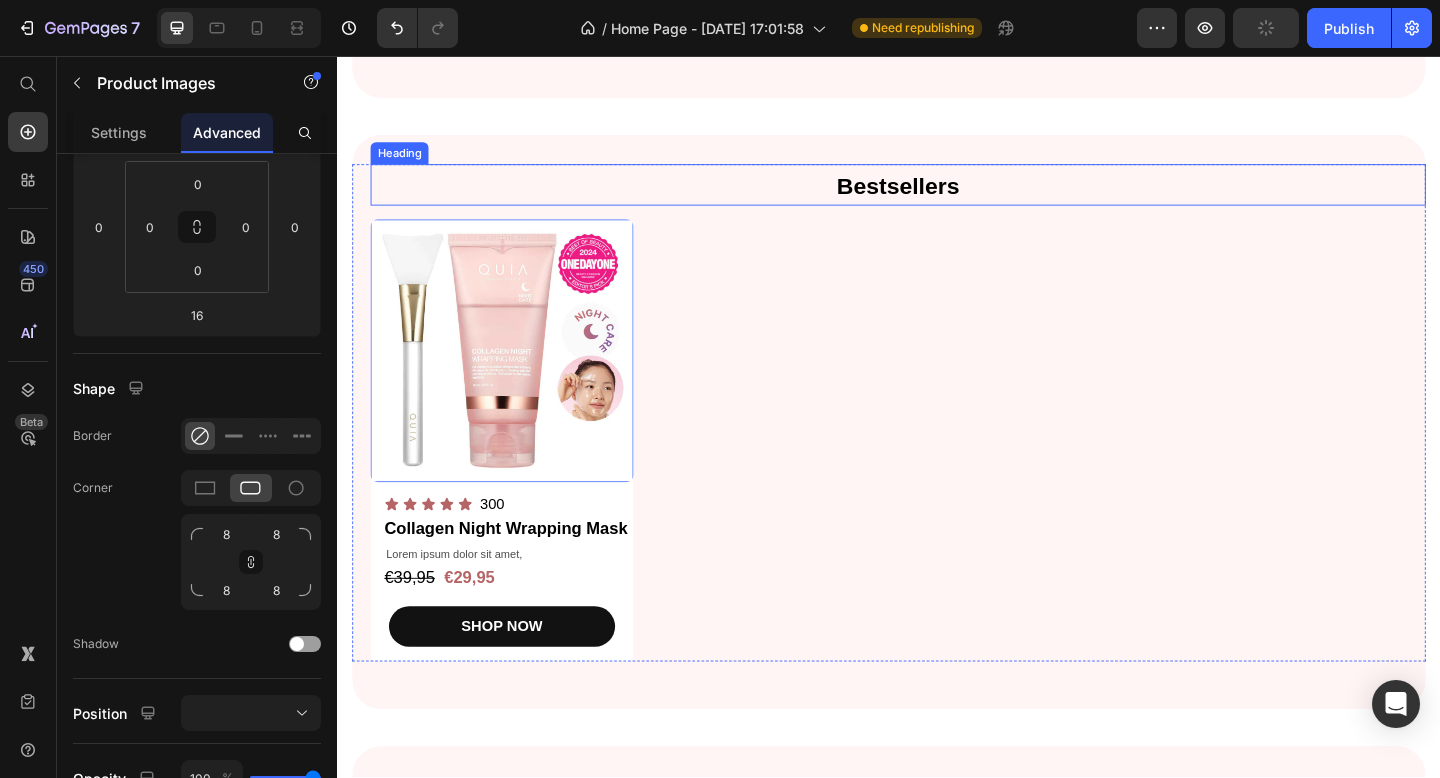 click on "Bestsellers" at bounding box center [947, 196] 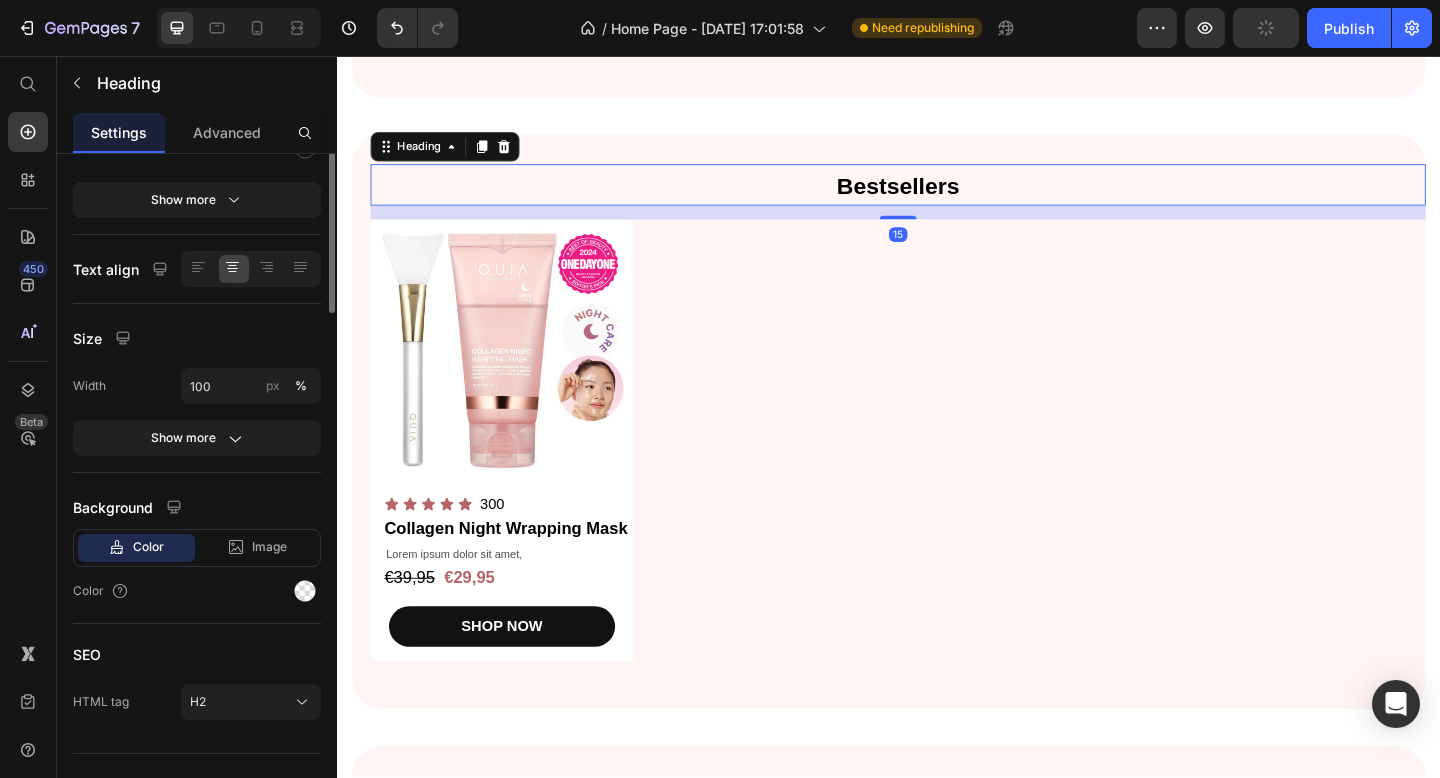 scroll, scrollTop: 0, scrollLeft: 0, axis: both 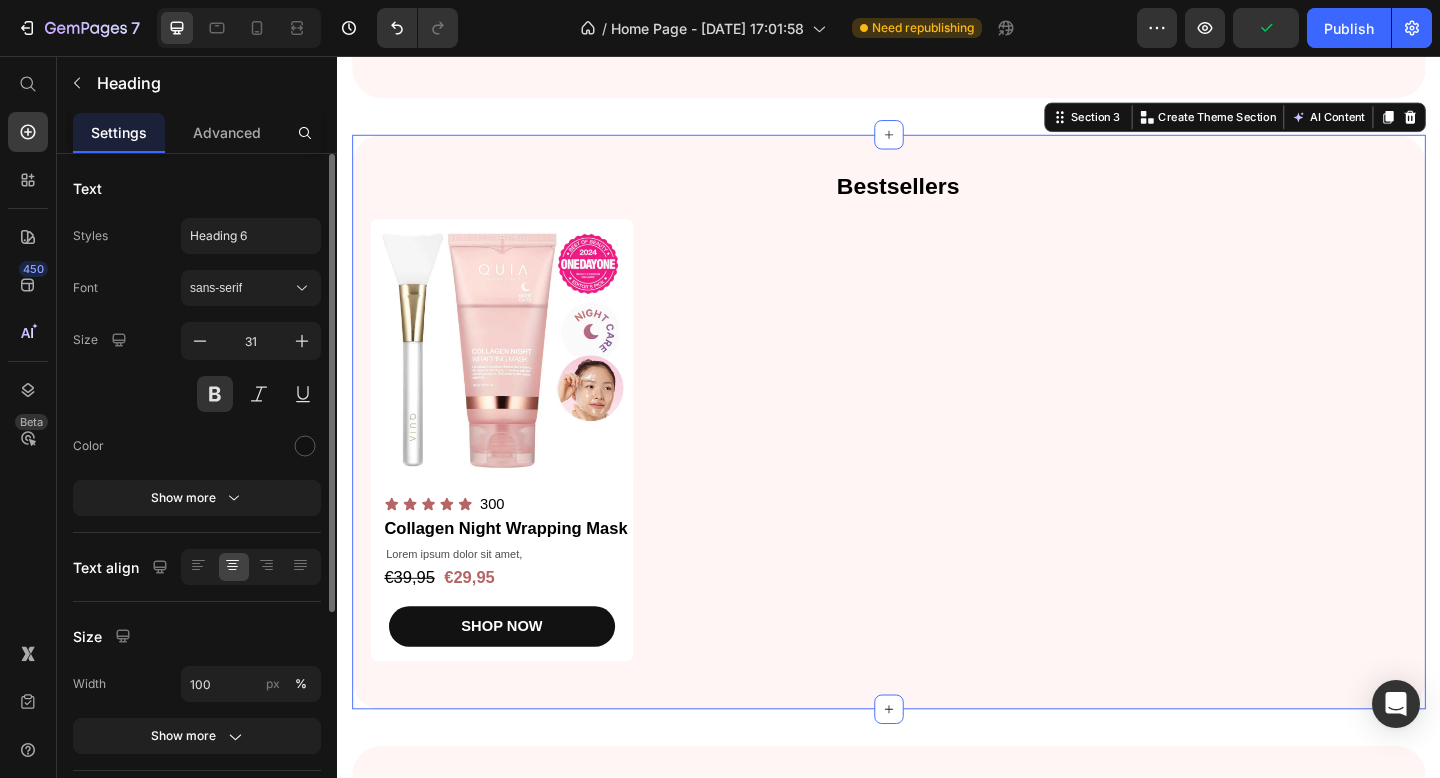 click on "Bestsellers Heading Product Images Icon Icon Icon Icon Icon Icon List 300 Text Block Row Collagen Night Wrapping Mask Product Title Lorem ipsum dolor sit amet,  Text Block €39,95 Product Price €29,95 Product Price Row SHOP NOW Product Cart Button Row Product List Row Section 3   You can create reusable sections Create Theme Section AI Content Write with GemAI What would you like to describe here? Tone and Voice Persuasive Product Collagen Night Wrapping Mask Show more Generate" at bounding box center [937, 454] 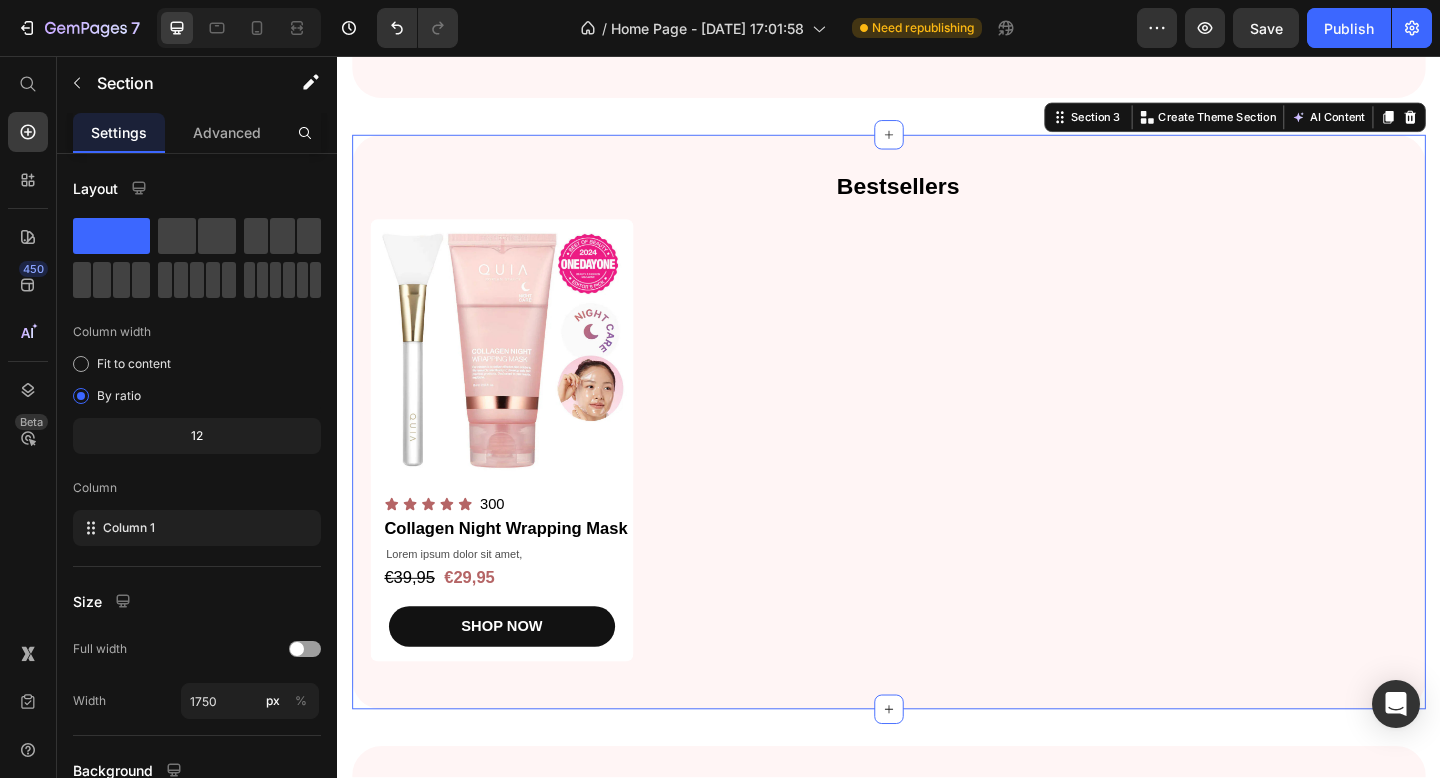 click on "Bestsellers Heading Product Images Icon Icon Icon Icon Icon Icon List 300 Text Block Row Collagen Night Wrapping Mask Product Title Lorem ipsum dolor sit amet,  Text Block €39,95 Product Price €29,95 Product Price Row SHOP NOW Product Cart Button Row Product List Row Section 3   You can create reusable sections Create Theme Section AI Content Write with GemAI What would you like to describe here? Tone and Voice Persuasive Product Collagen Night Wrapping Mask Show more Generate" at bounding box center (937, 454) 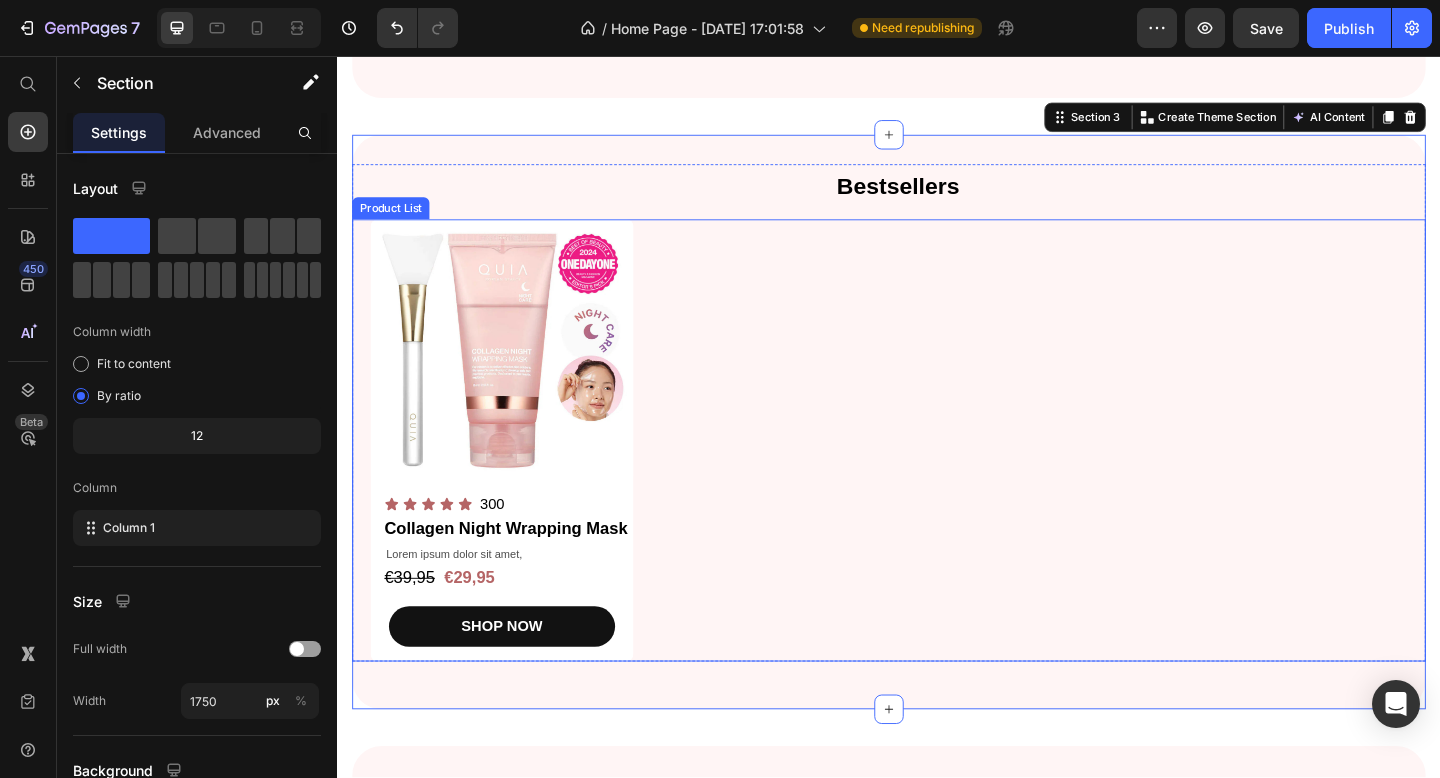 click on "Product Images Icon Icon Icon Icon Icon Icon List 300 Text Block Row Collagen Night Wrapping Mask Product Title Lorem ipsum dolor sit amet,  Text Block €39,95 Product Price €29,95 Product Price Row SHOP NOW Product Cart Button Row" at bounding box center (937, 474) 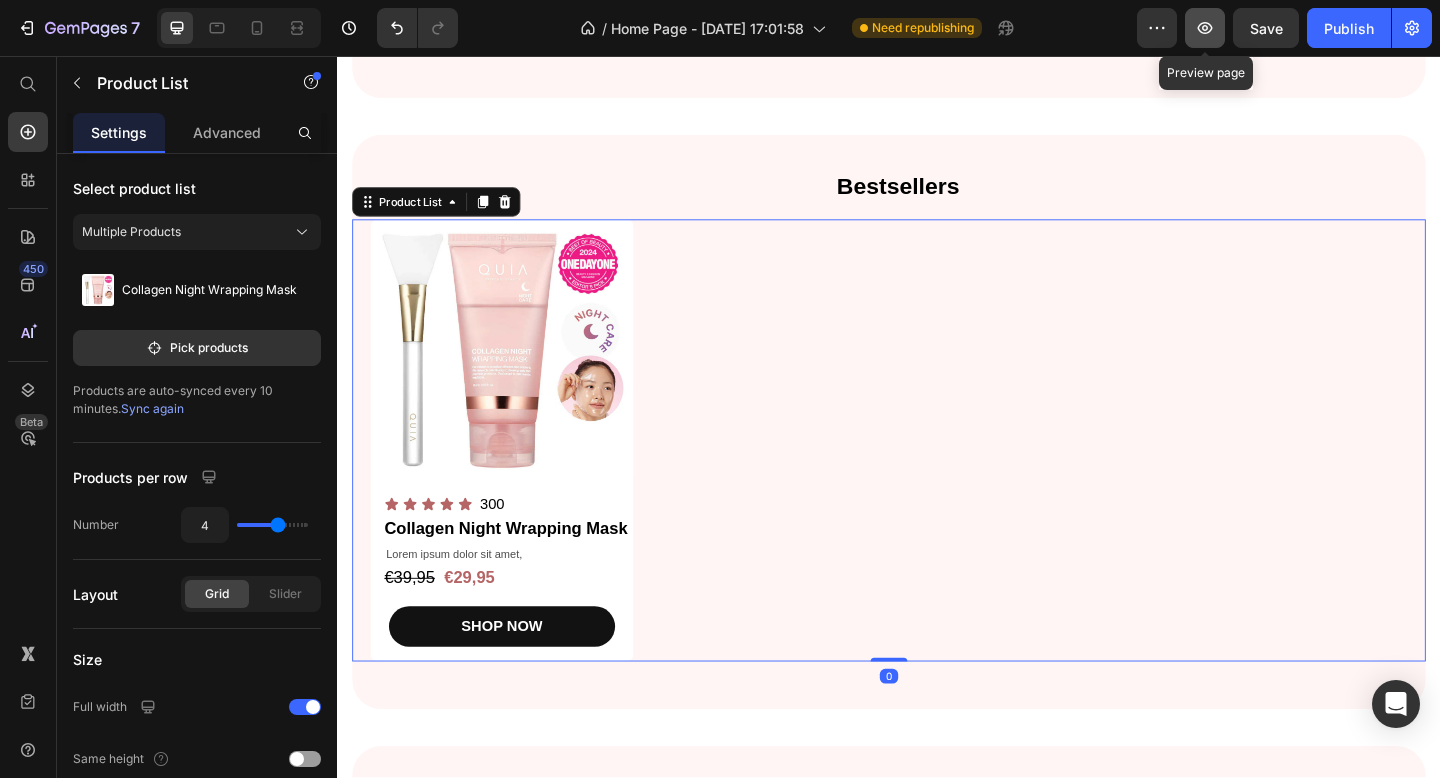 click 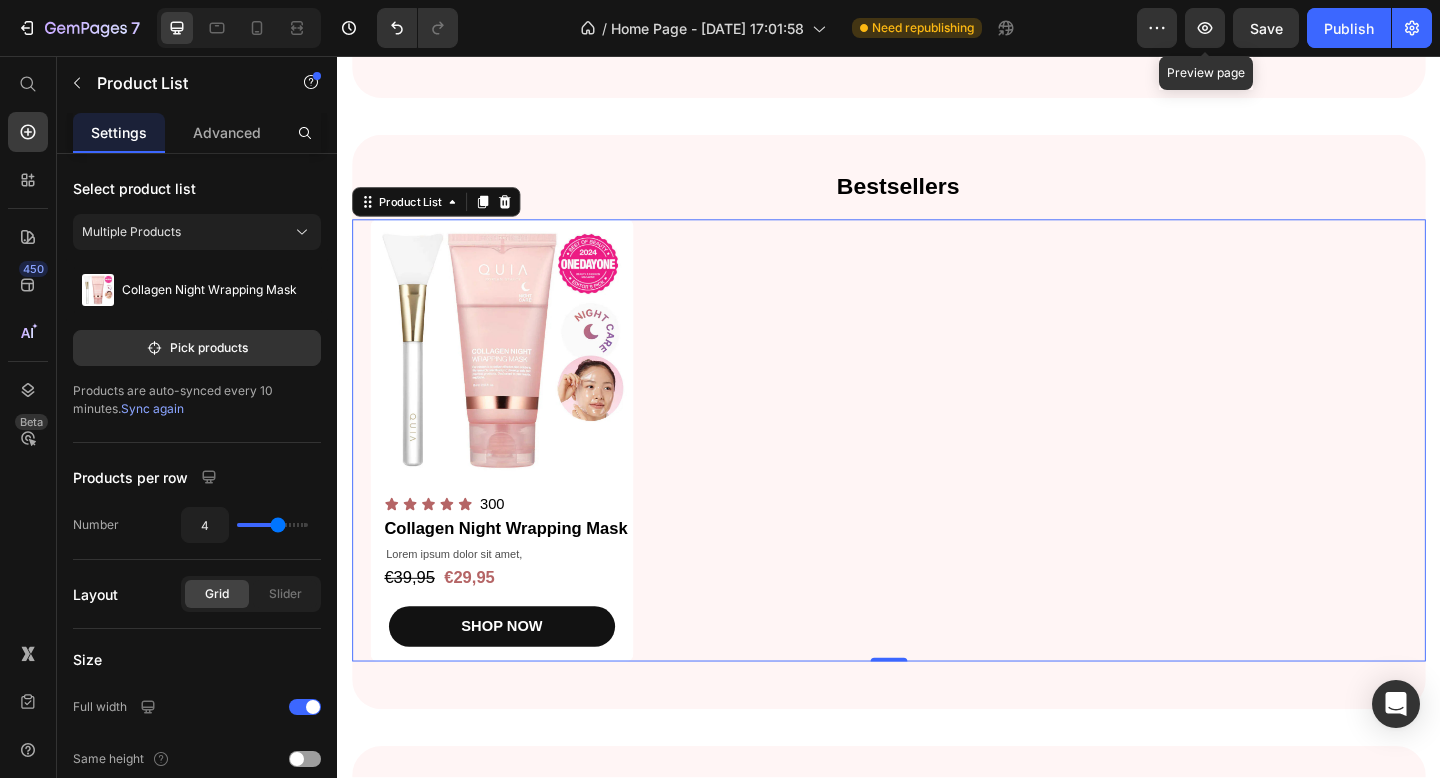 type 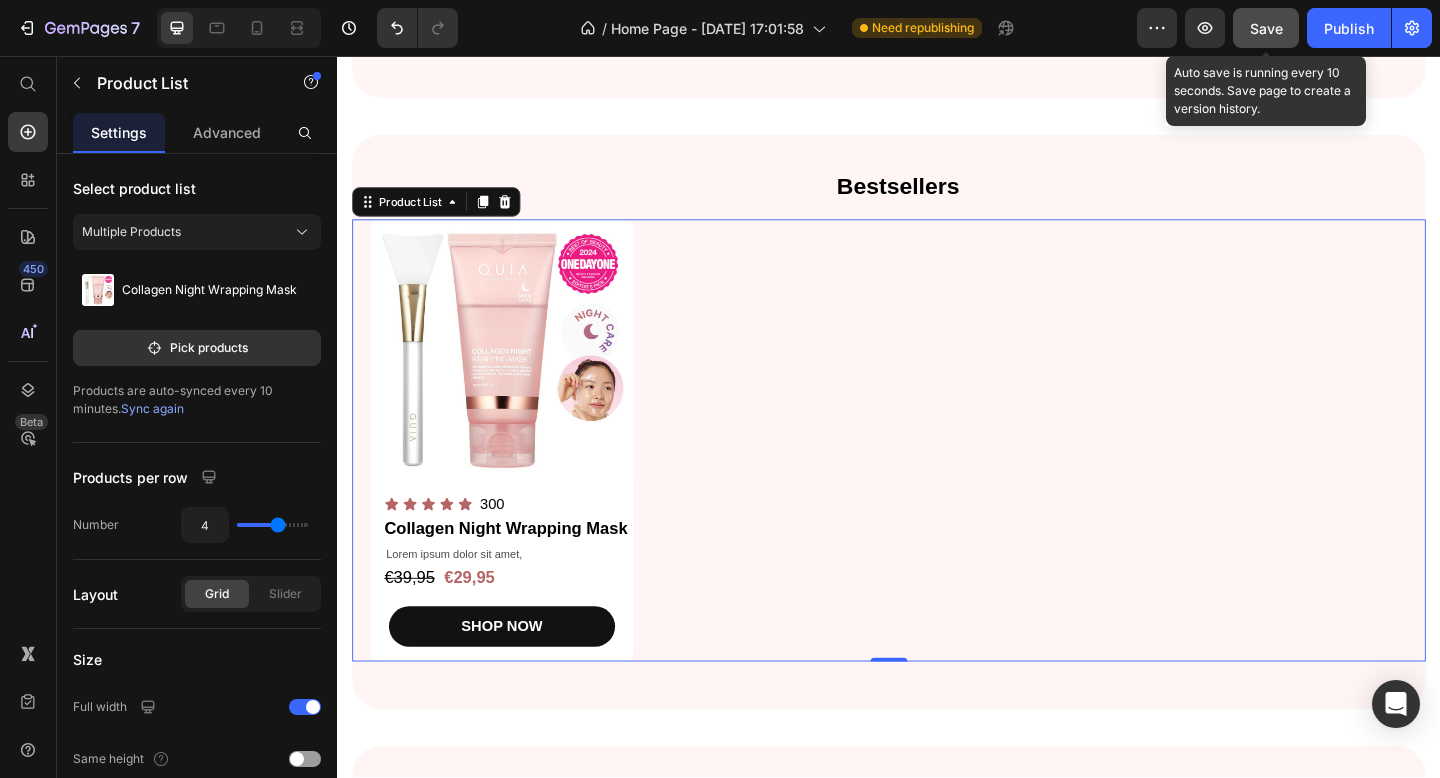 click on "Save" 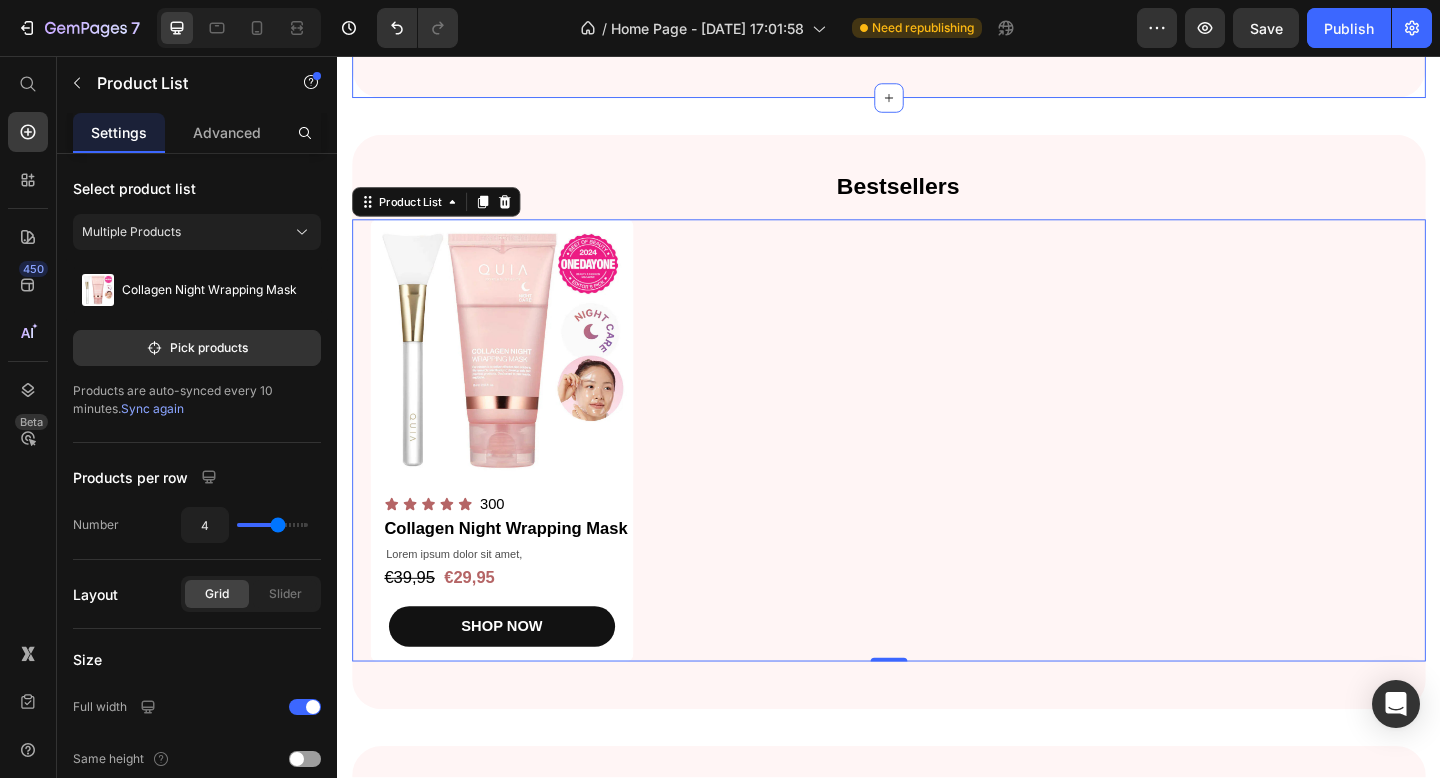 click on "Top Picks for   Clear, Hydrated, and Glowing Skin Heading Shop our best-selling collagen essentials for firm, smooth, andradiant Text Block SHOP NOW Button Image + 97,000  reviews Text Block Icon Icon Icon Icon Icon Icon List Row Image Row" at bounding box center (937, -201) 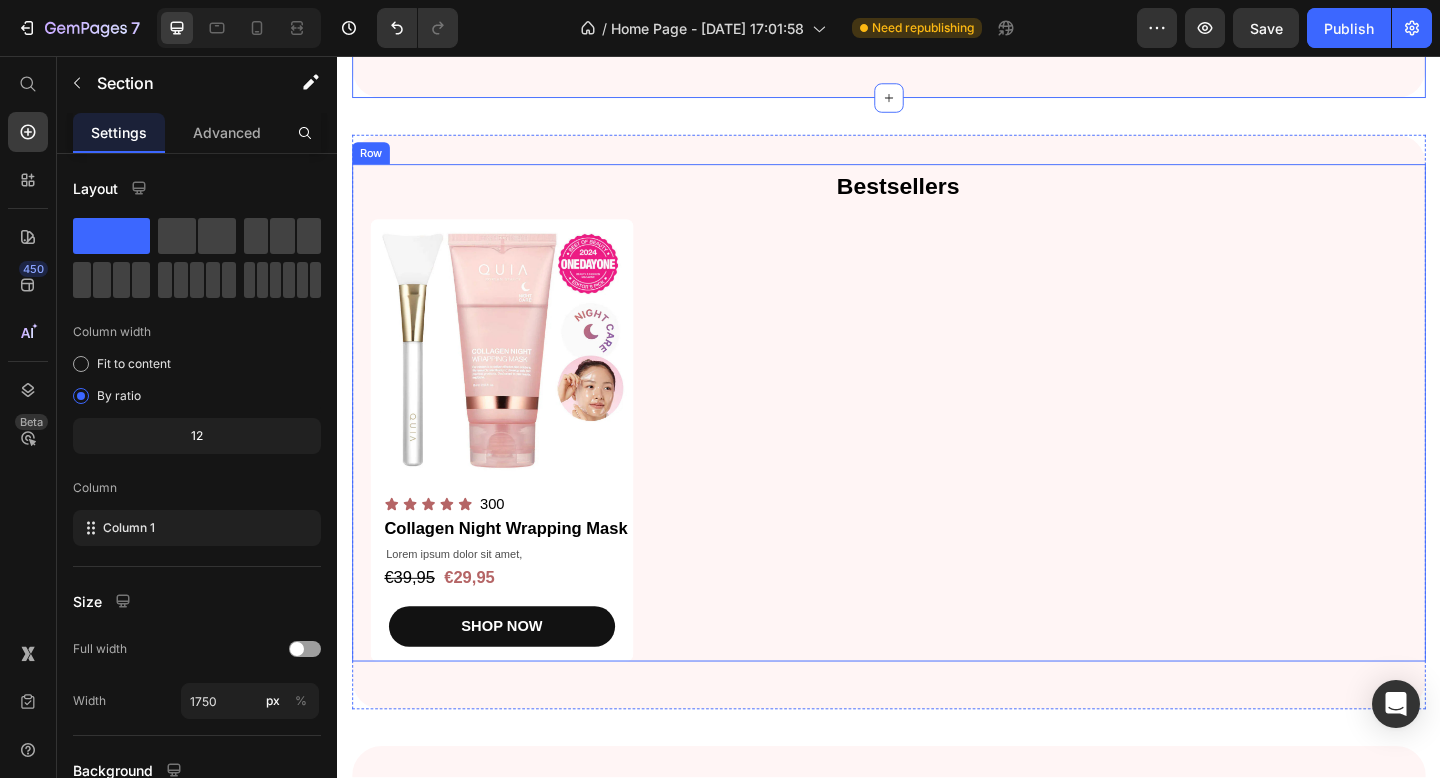 click at bounding box center [516, 377] 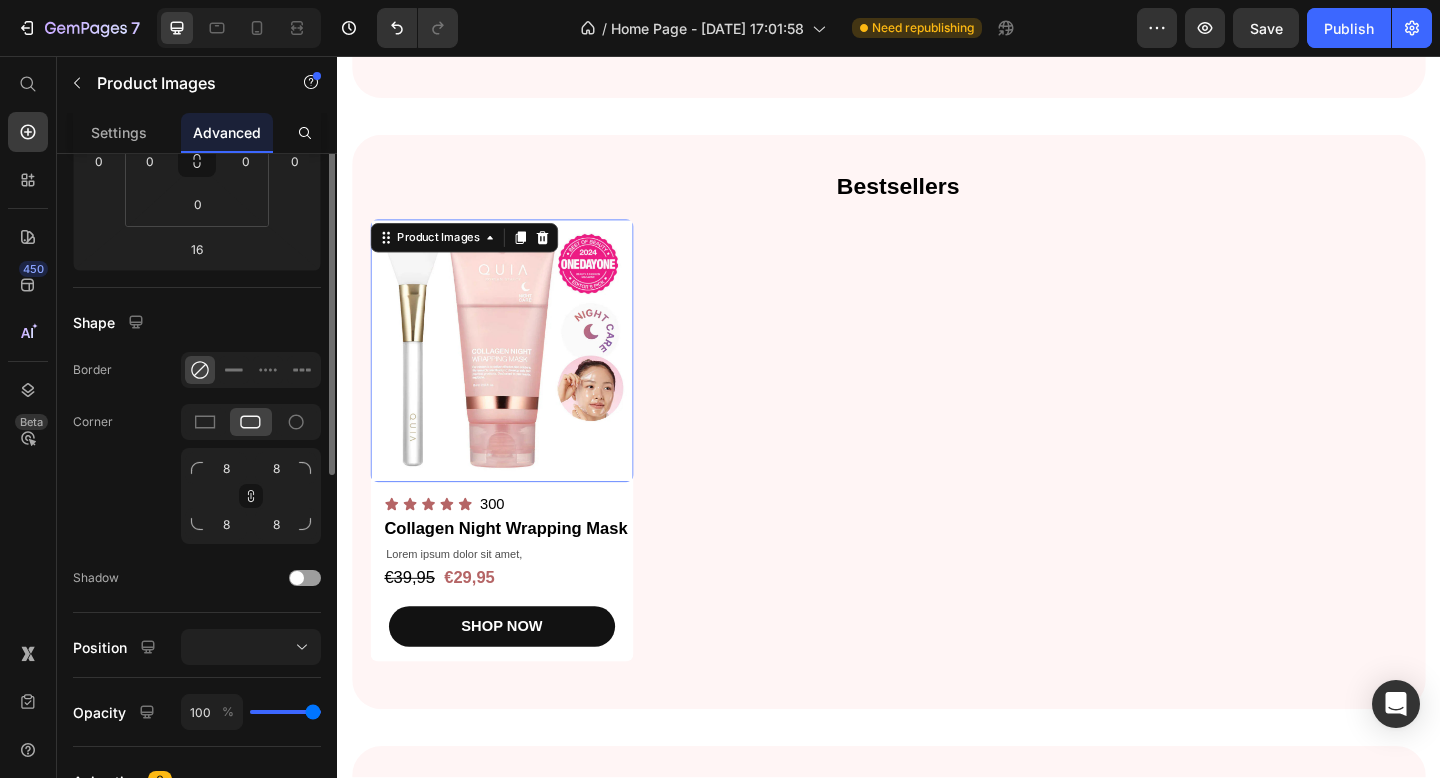 scroll, scrollTop: 403, scrollLeft: 0, axis: vertical 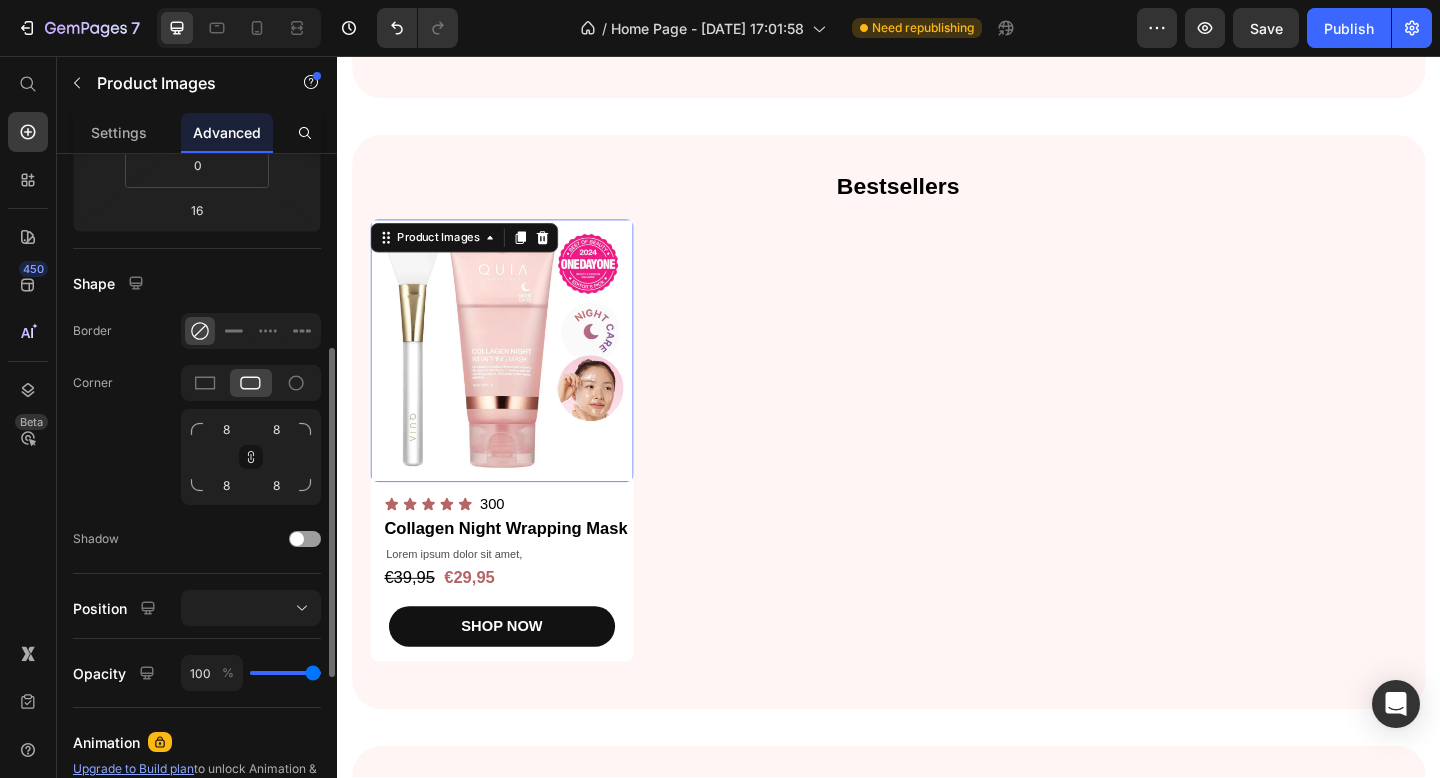 click on "8 8 8 8" at bounding box center (251, 457) 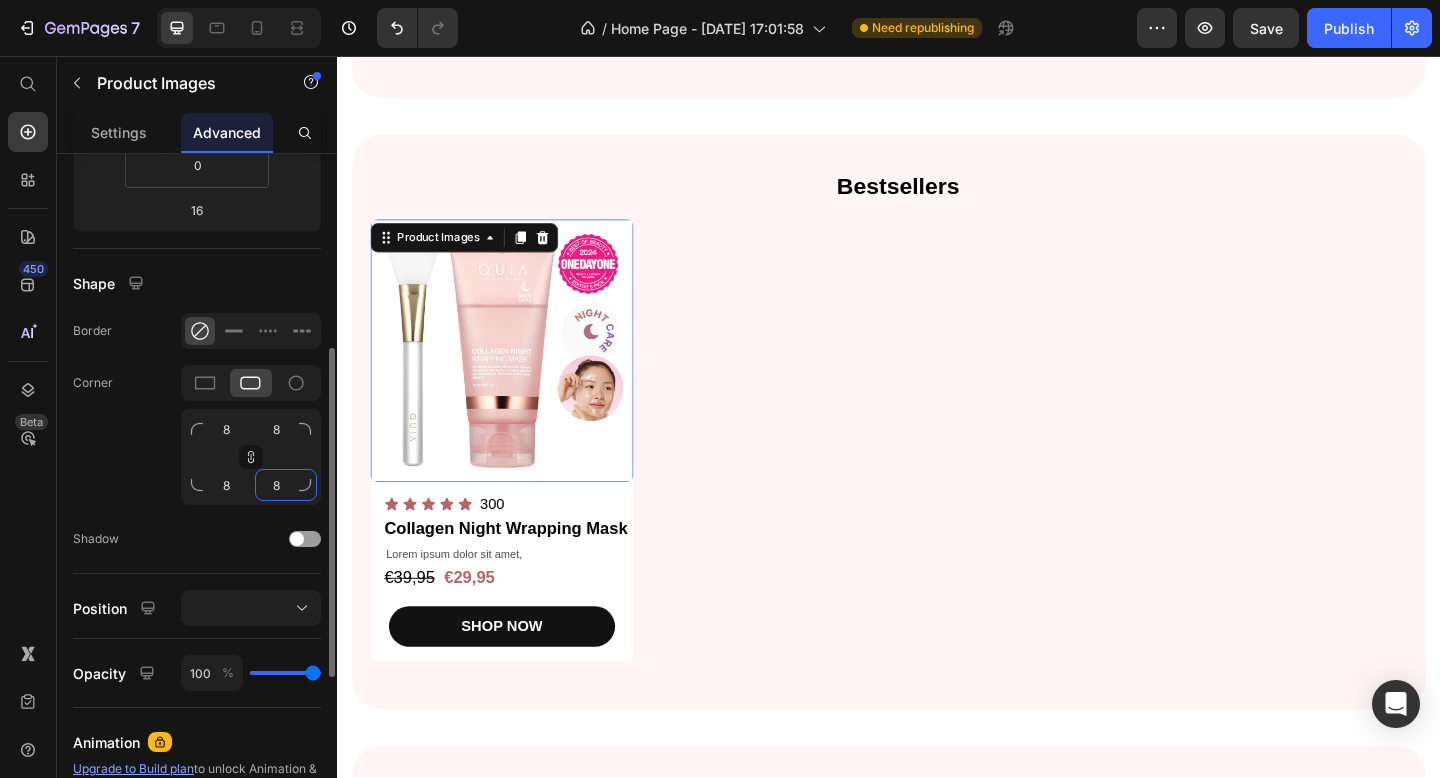 click on "8" 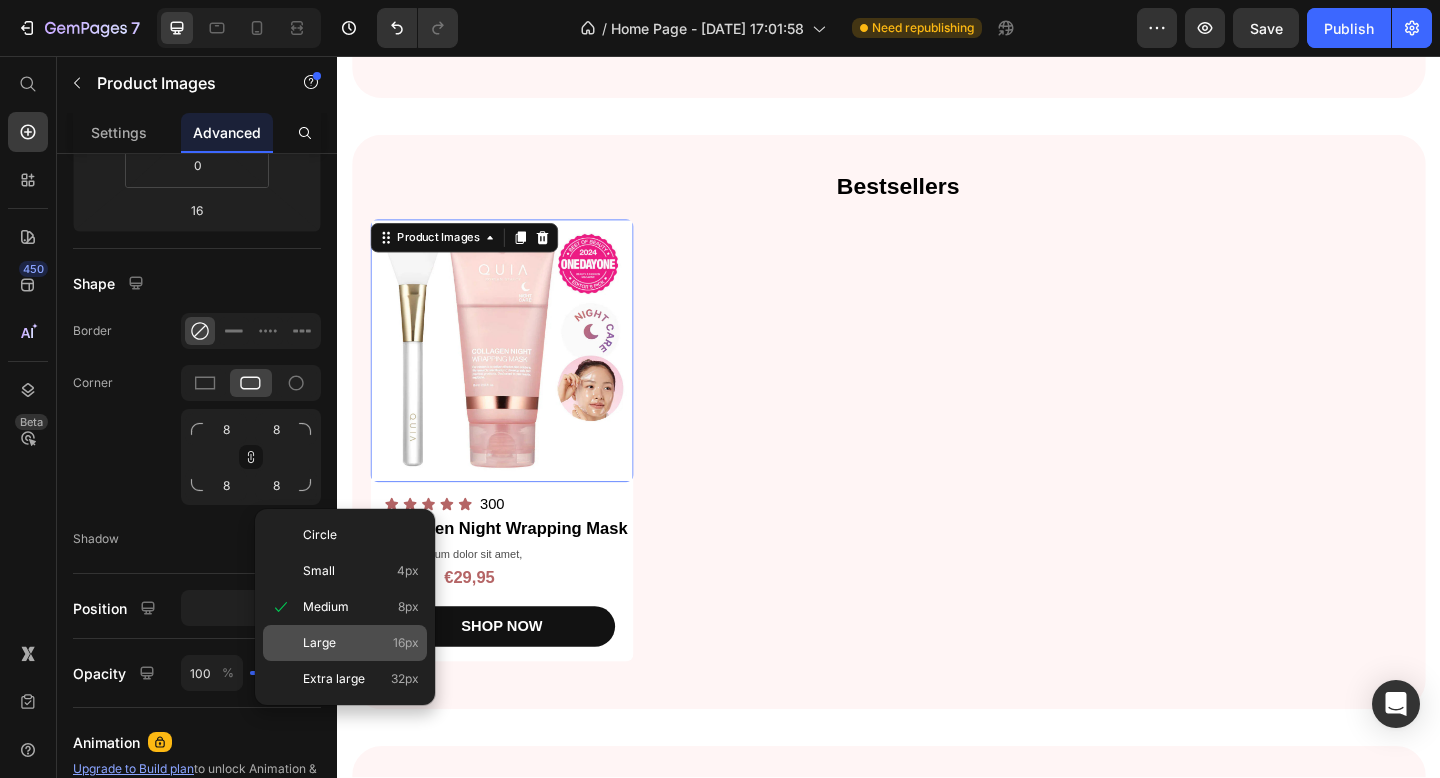 click on "Large" at bounding box center (319, 643) 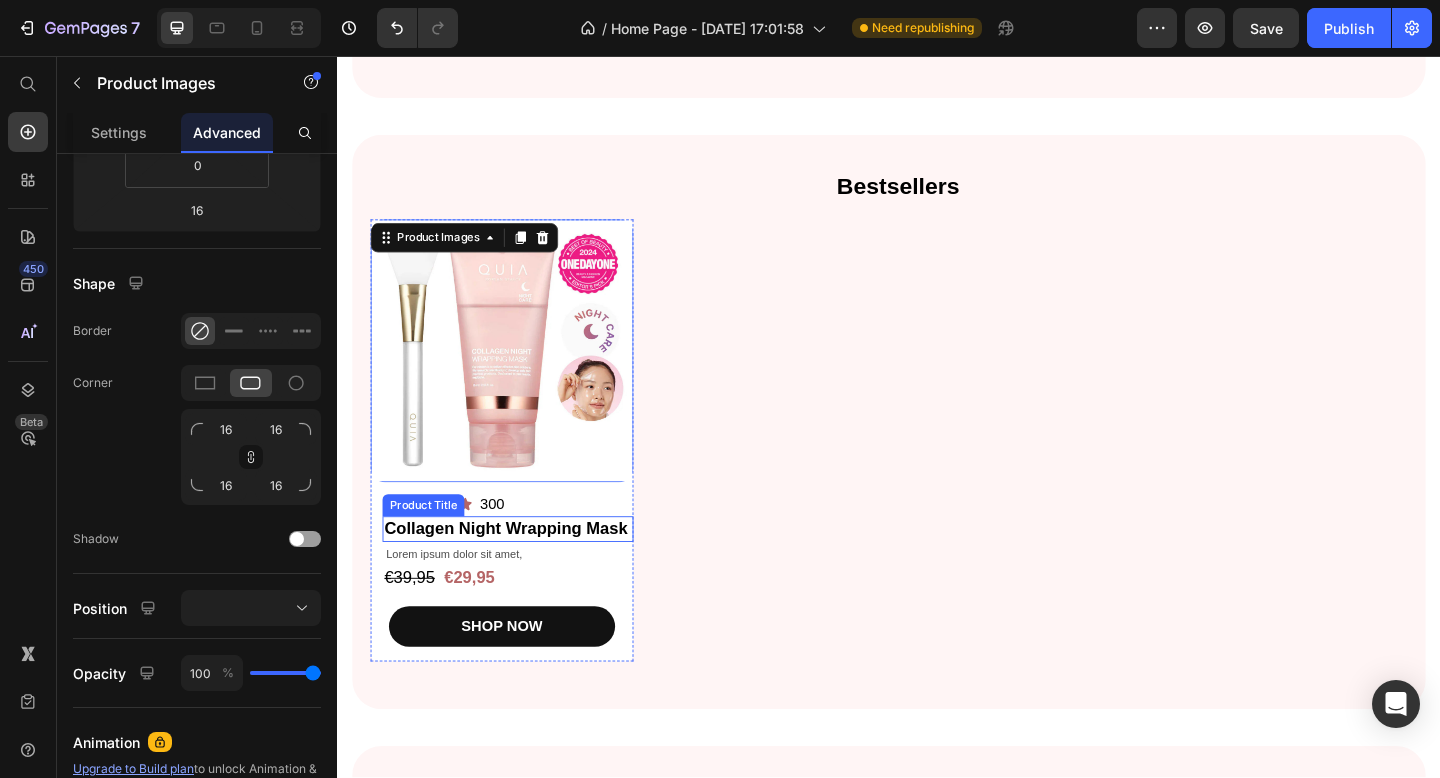 click on "Collagen Night Wrapping Mask" at bounding box center [522, 570] 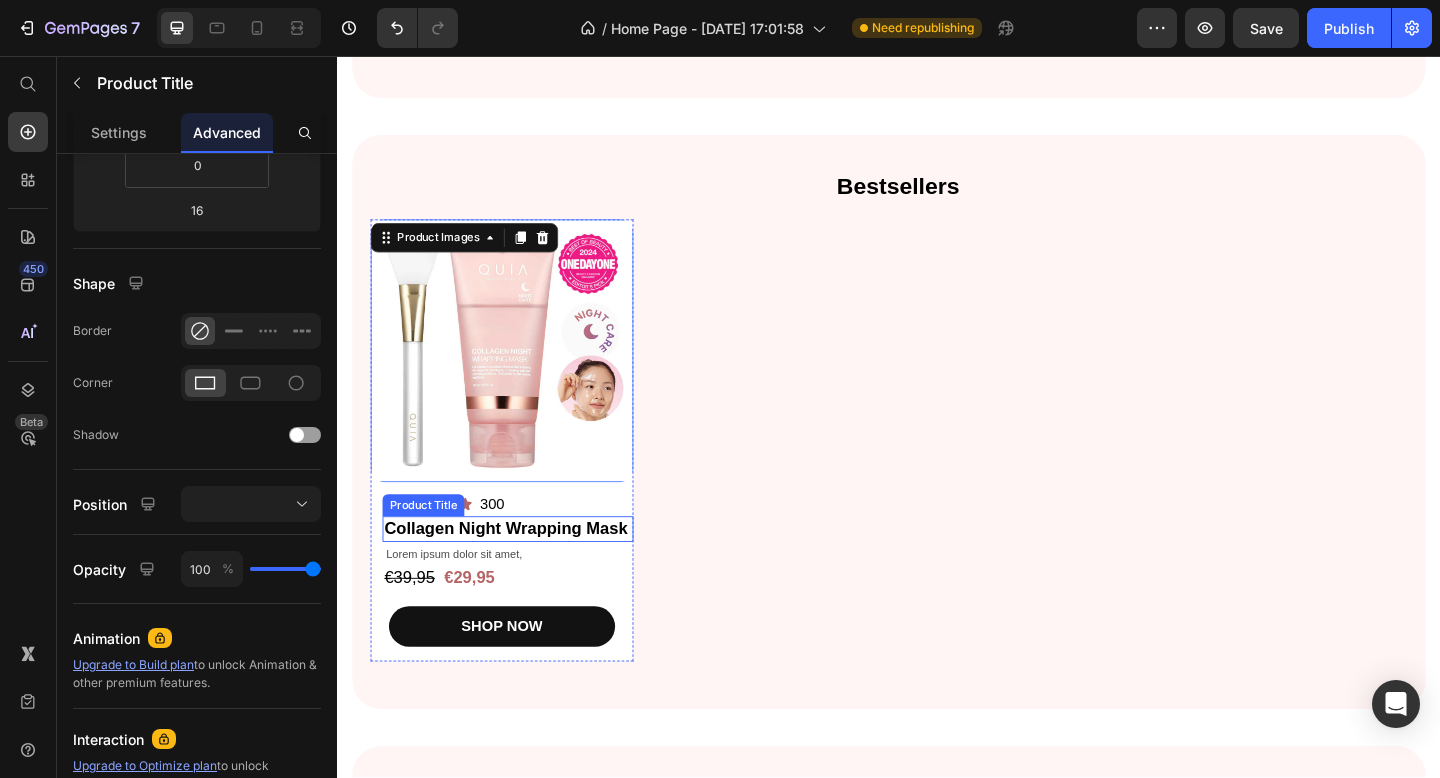 scroll, scrollTop: 0, scrollLeft: 0, axis: both 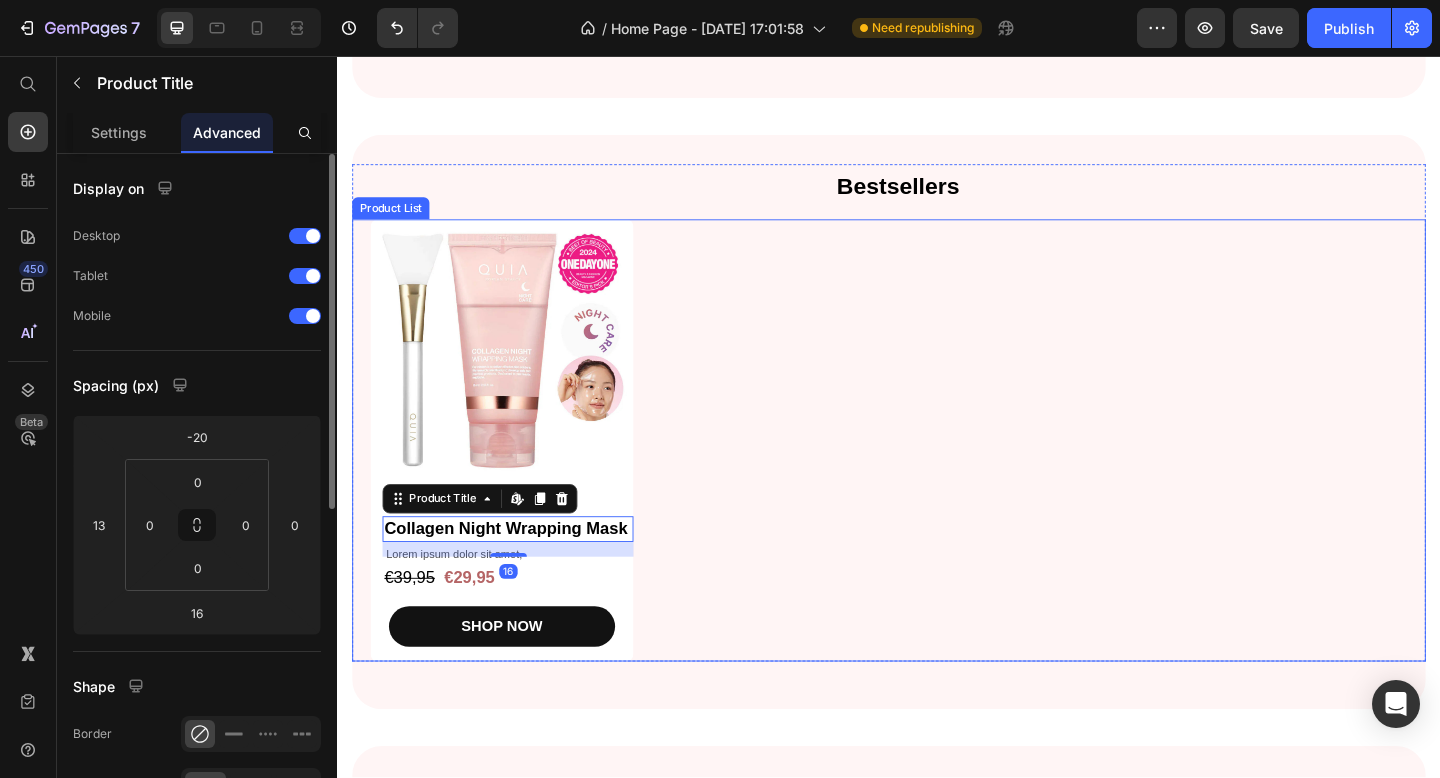 click on "Product Images Icon Icon Icon Icon Icon Icon List 300 Text Block Row Collagen Night Wrapping Mask Product Title   Edit content in Shopify 16 Lorem ipsum dolor sit amet,  Text Block €39,95 Product Price €29,95 Product Price Row SHOP NOW Product Cart Button Row" at bounding box center [937, 474] 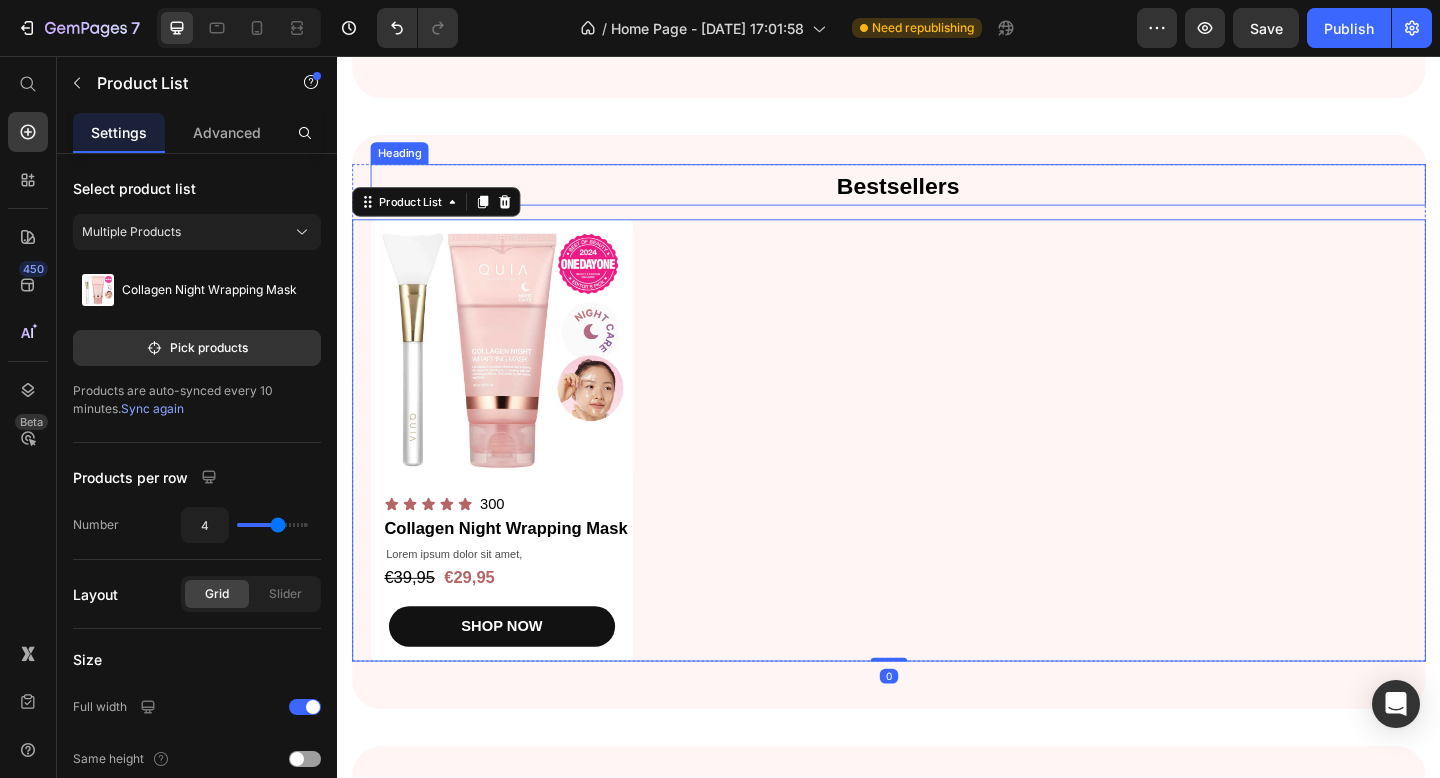 click on "Bestsellers" at bounding box center (947, 196) 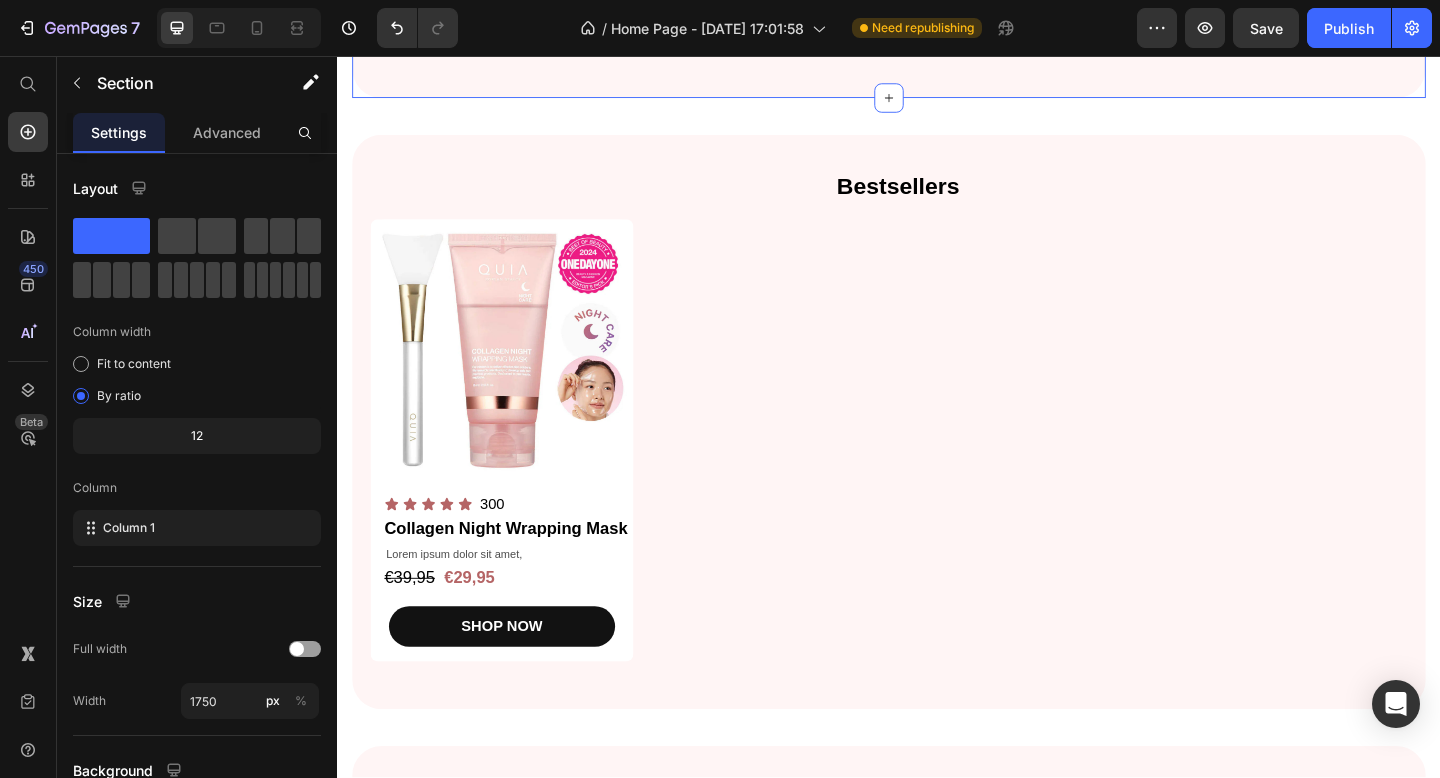 click on "Top Picks for   Clear, Hydrated, and Glowing Skin Heading Shop our best-selling collagen essentials for firm, smooth, andradiant Text Block SHOP NOW Button Image + 97,000  reviews Text Block Icon Icon Icon Icon Icon Icon List Row Image Row" at bounding box center [937, -201] 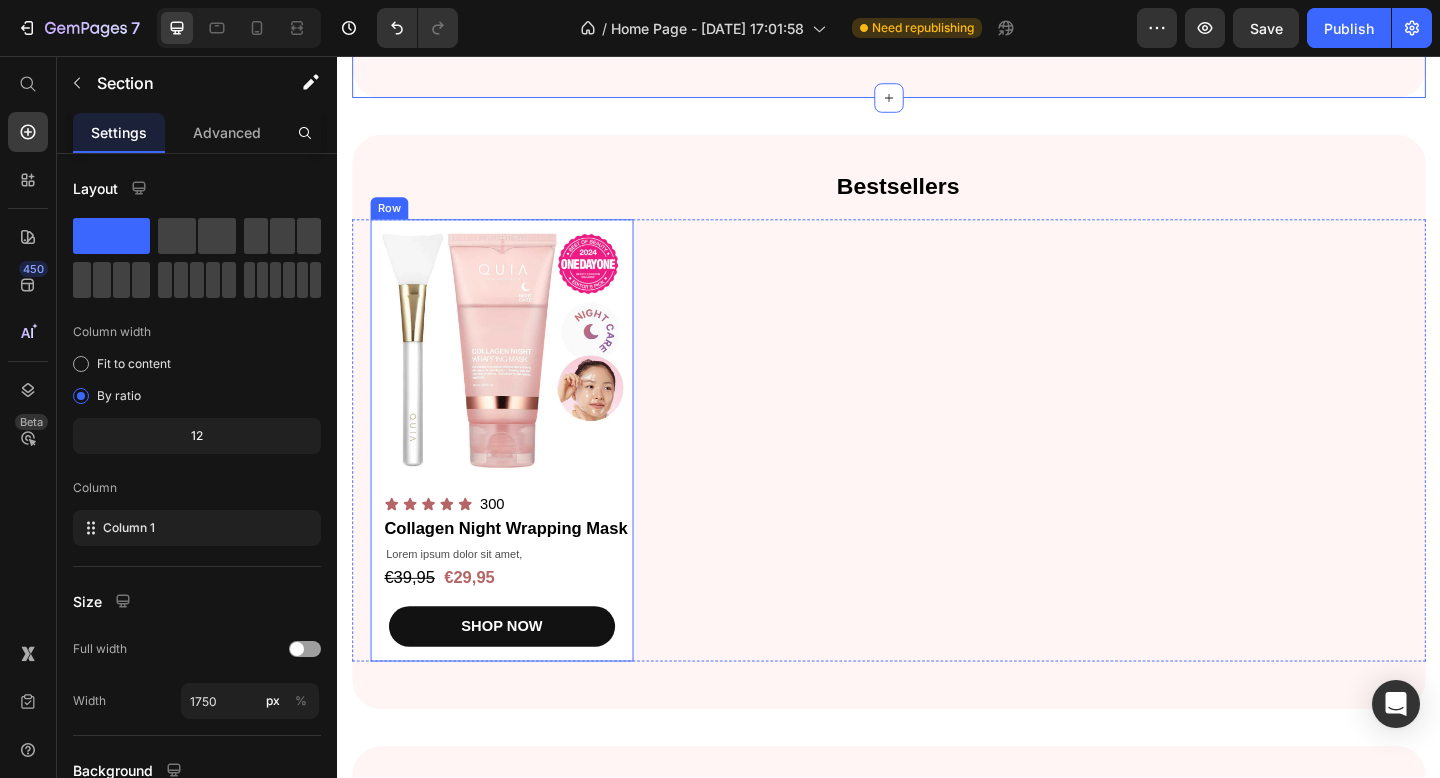 click on "Product Images Icon Icon Icon Icon Icon Icon List 300 Text Block Row Collagen Night Wrapping Mask Product Title Lorem ipsum dolor sit amet,  Text Block €39,95 Product Price €29,95 Product Price Row SHOP NOW Product Cart Button" at bounding box center (516, 474) 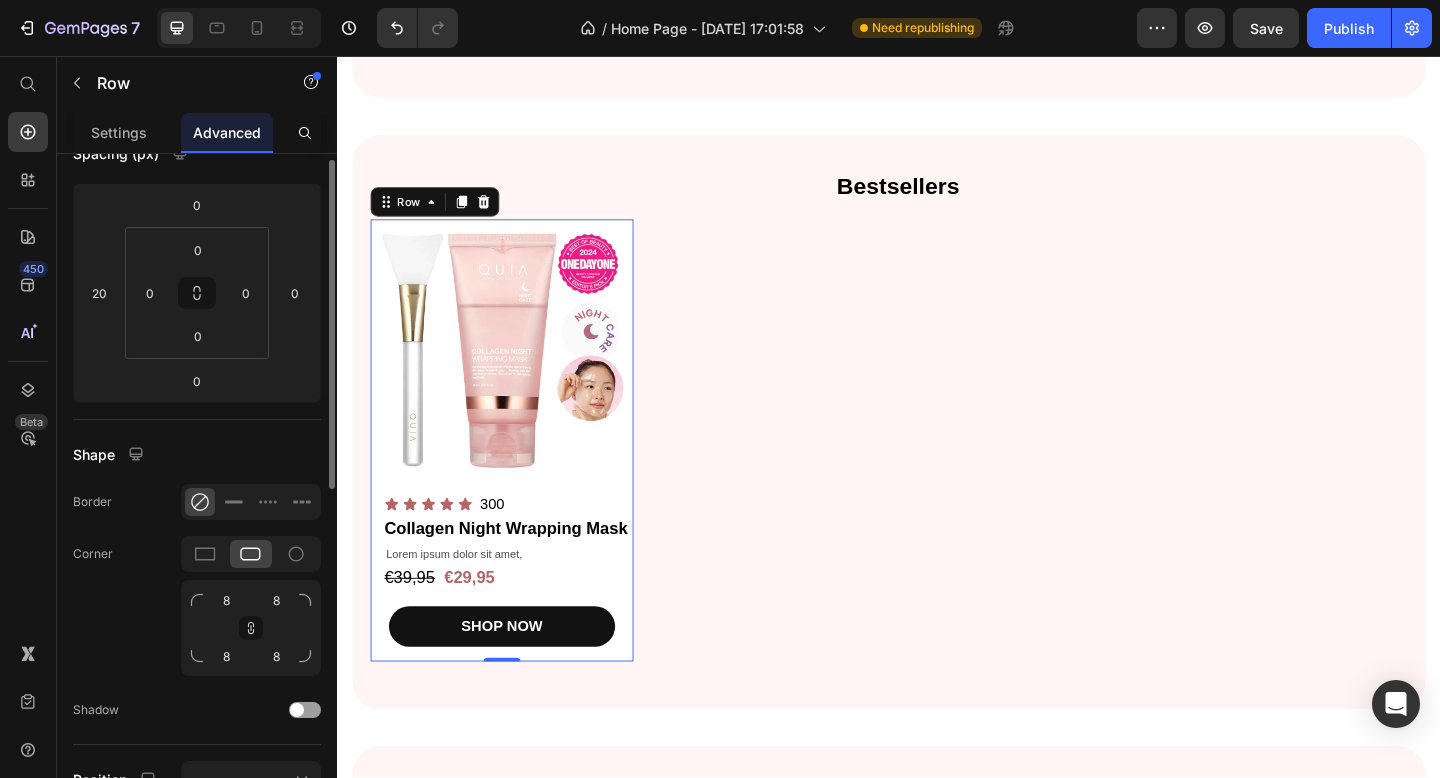 scroll, scrollTop: 281, scrollLeft: 0, axis: vertical 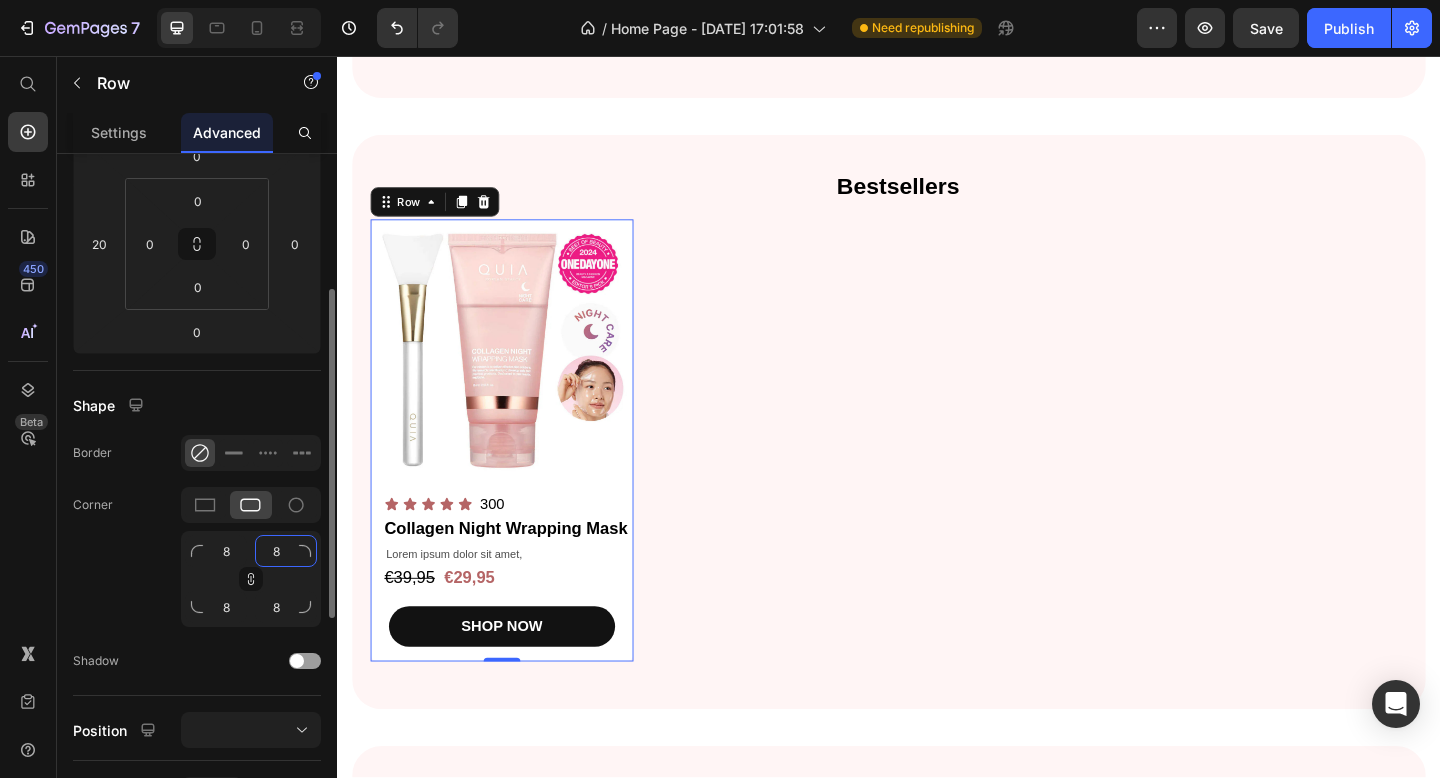 click on "8" 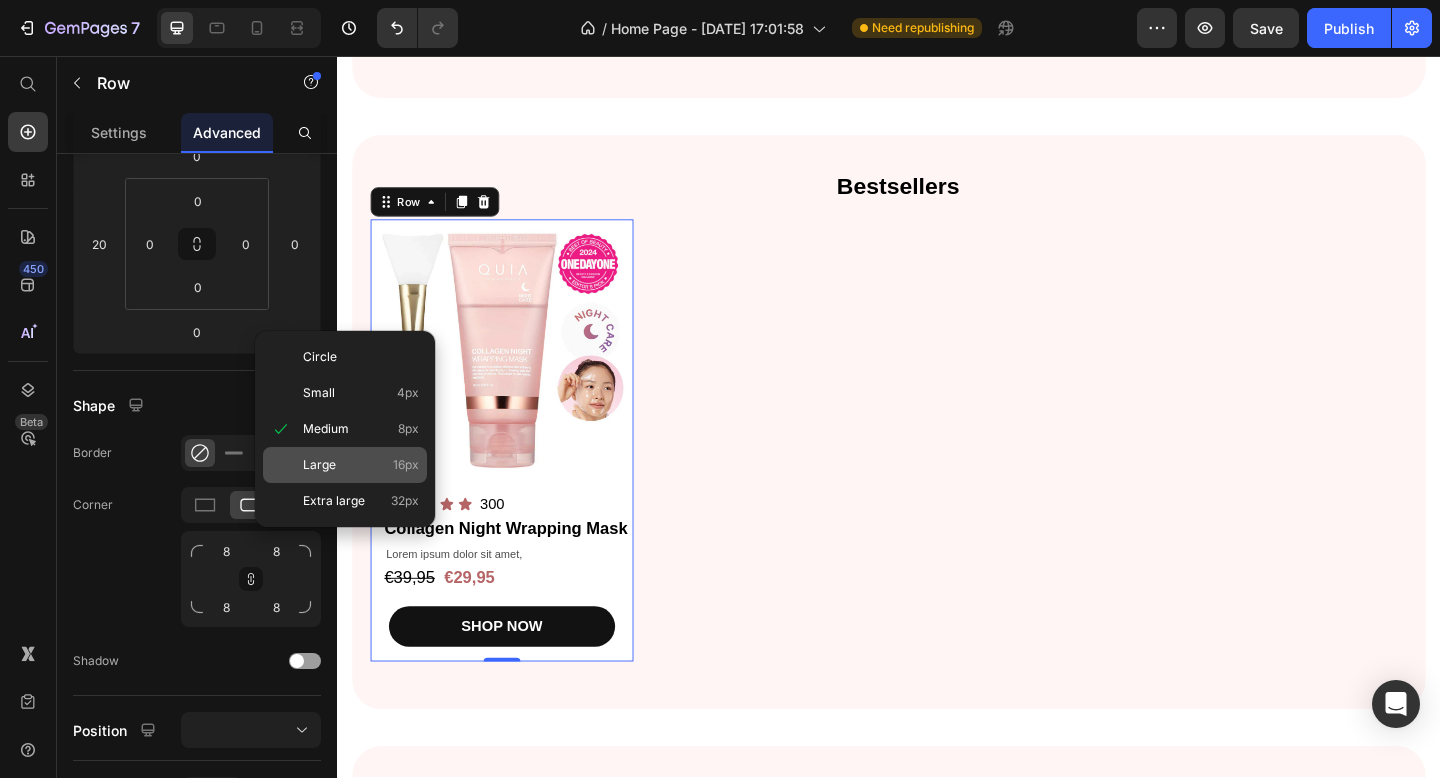 click on "Large" at bounding box center [319, 465] 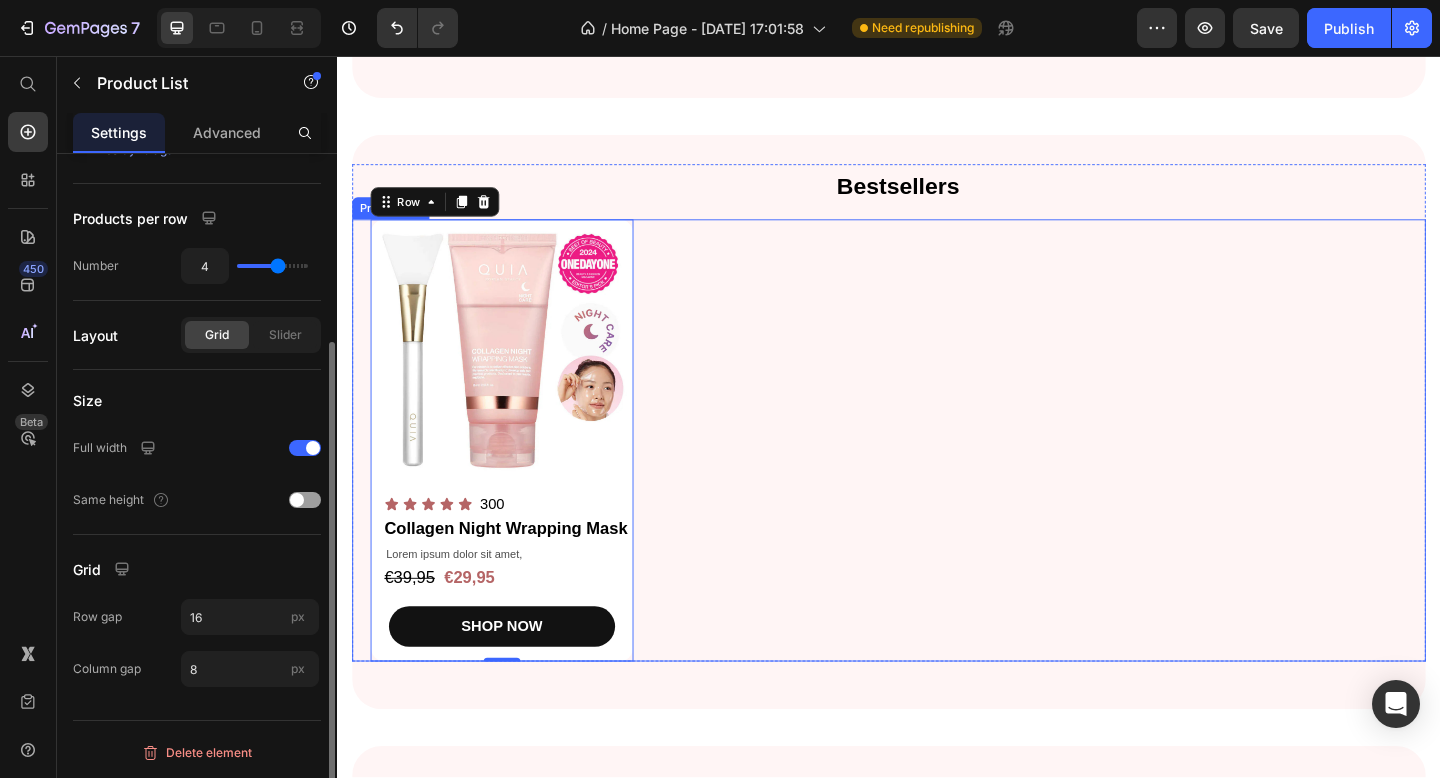 click on "Product Images Icon Icon Icon Icon Icon Icon List 300 Text Block Row Collagen Night Wrapping Mask Product Title Lorem ipsum dolor sit amet,  Text Block €39,95 Product Price €29,95 Product Price Row SHOP NOW Product Cart Button Row   0" at bounding box center (937, 474) 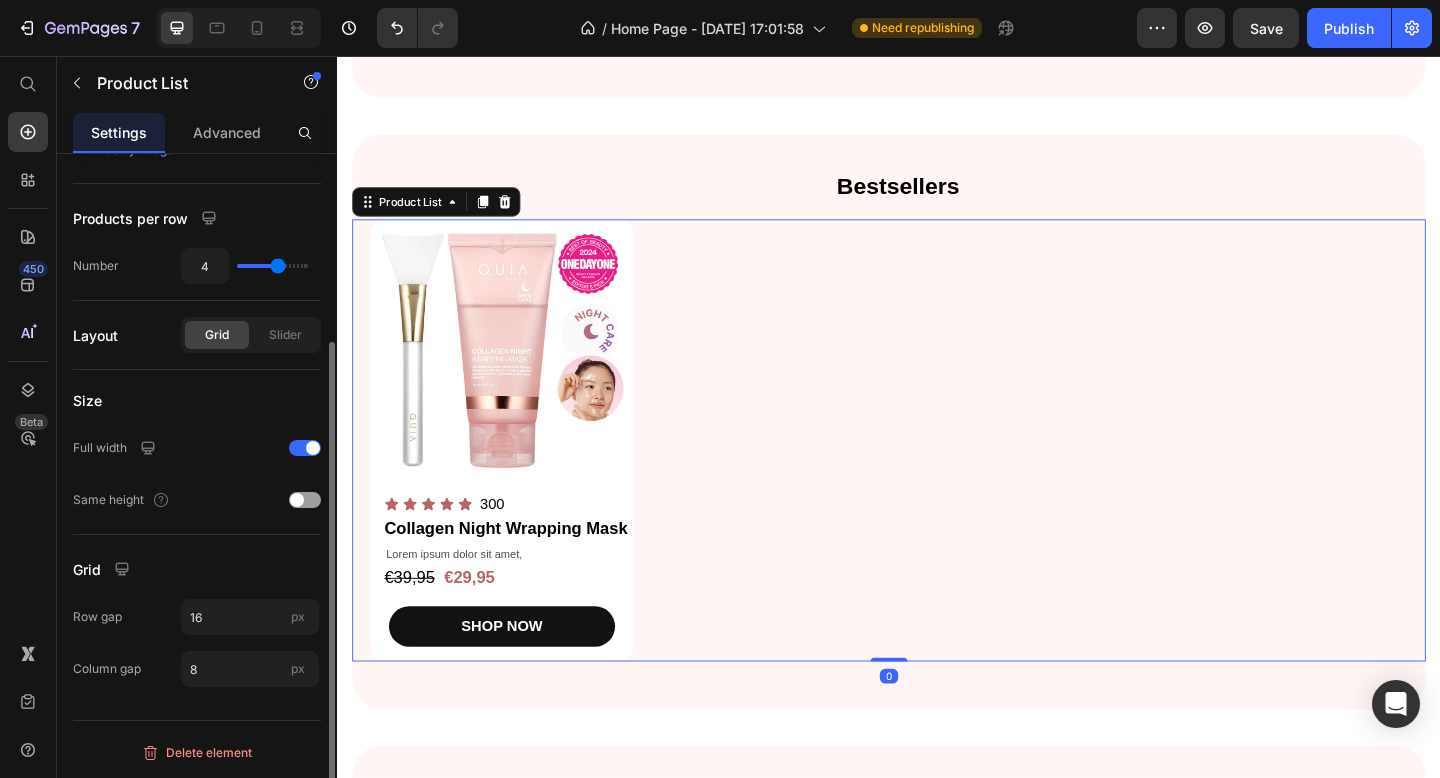 scroll, scrollTop: 0, scrollLeft: 0, axis: both 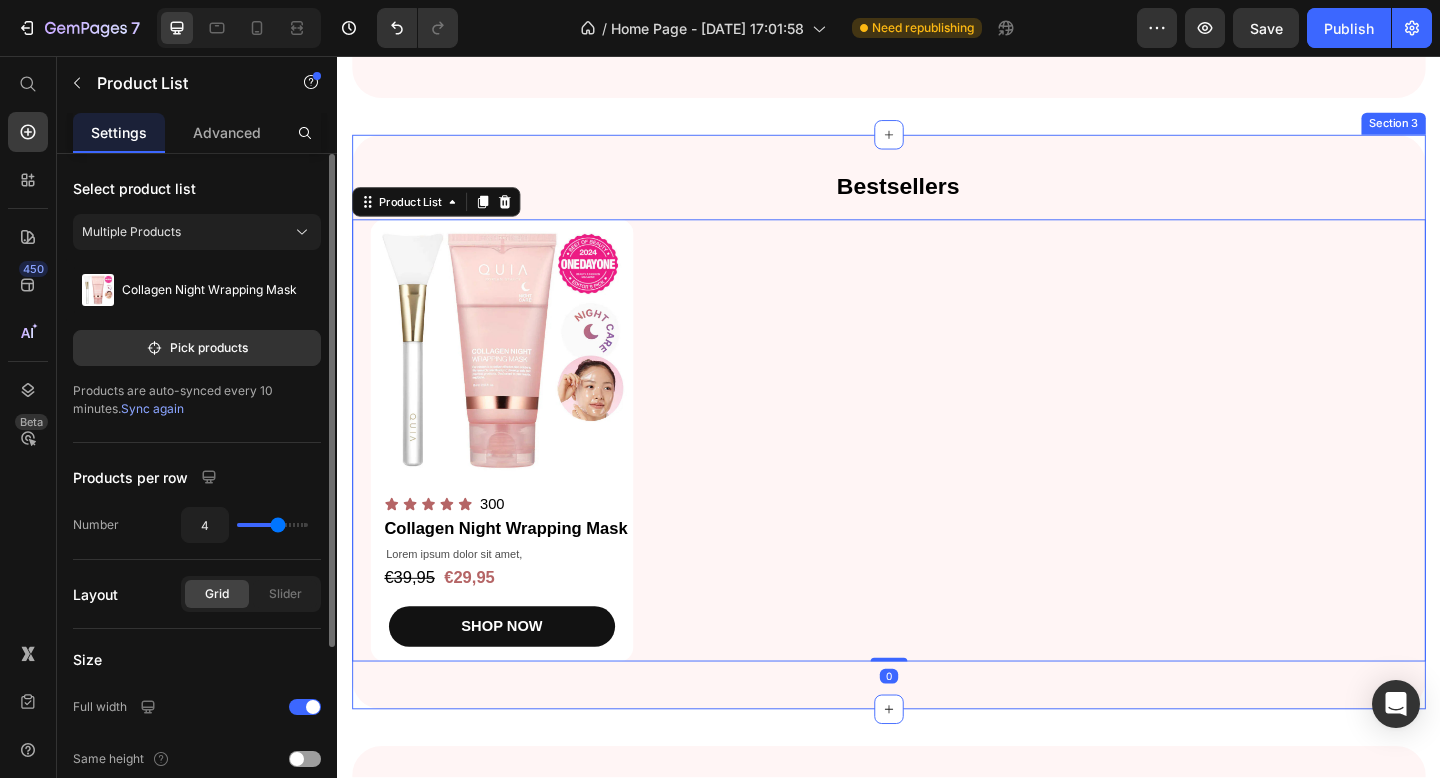 click on "Bestsellers Heading Product Images Icon Icon Icon Icon Icon Icon List 300 Text Block Row Collagen Night Wrapping Mask Product Title Lorem ipsum dolor sit amet,  Text Block €39,95 Product Price €29,95 Product Price Row SHOP NOW Product Cart Button Row Product List   0 Row" at bounding box center (937, 469) 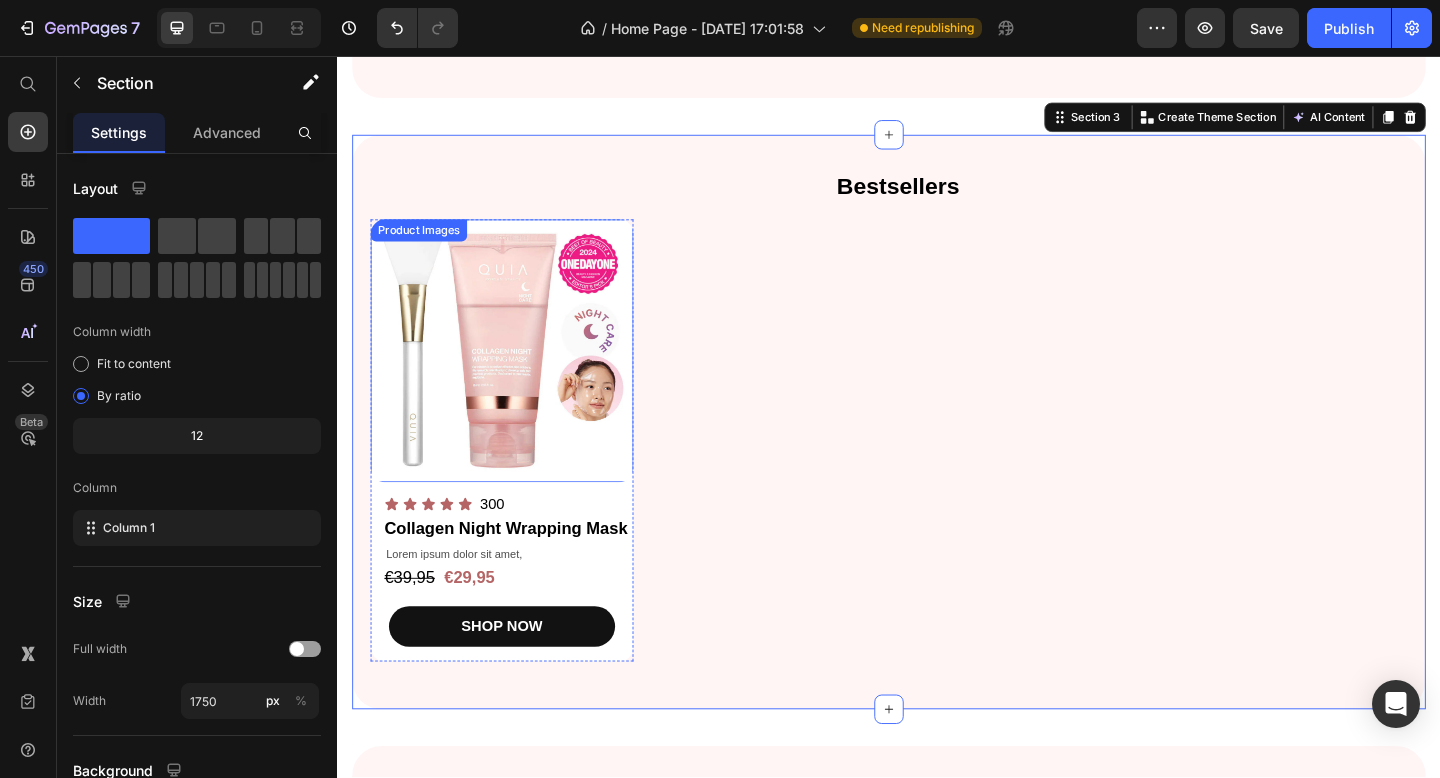 click at bounding box center (516, 377) 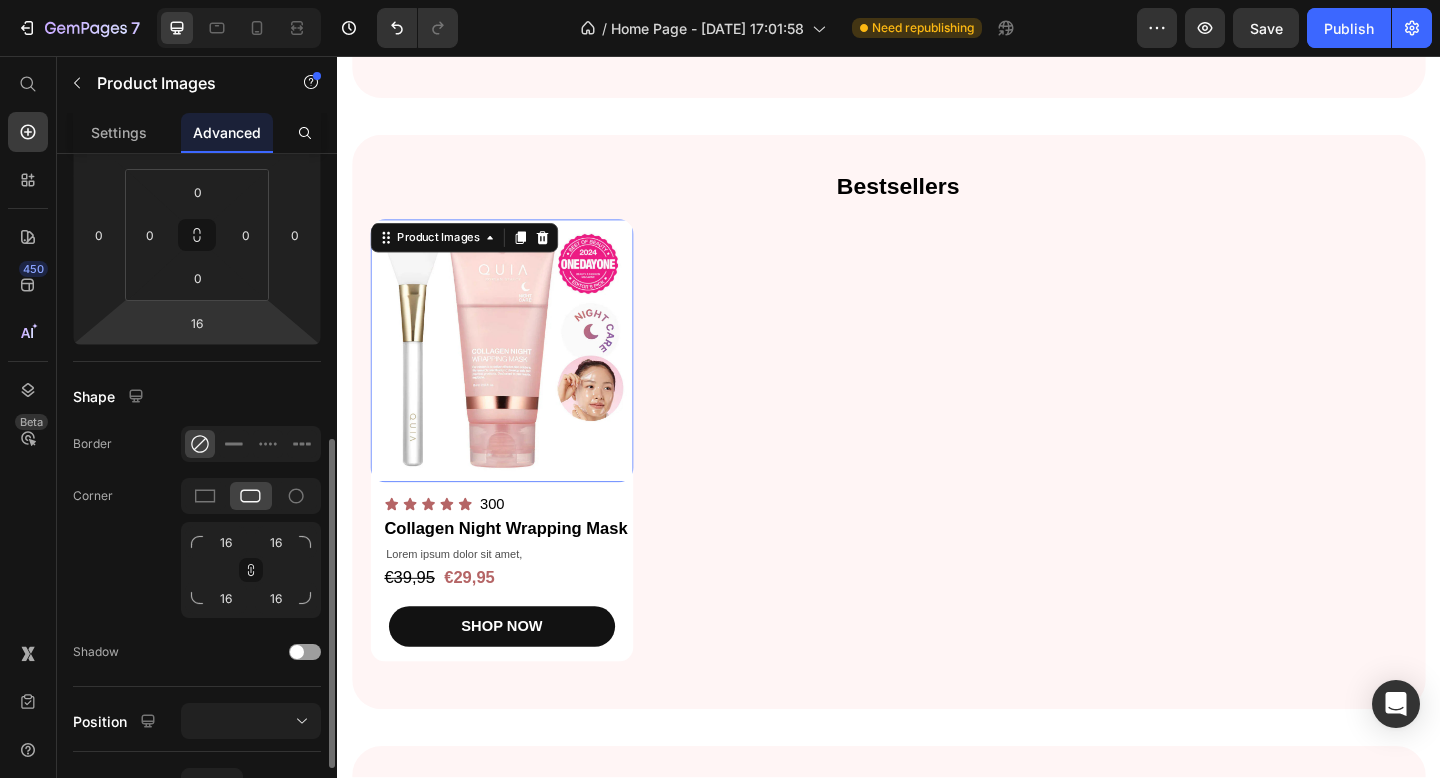 scroll, scrollTop: 388, scrollLeft: 0, axis: vertical 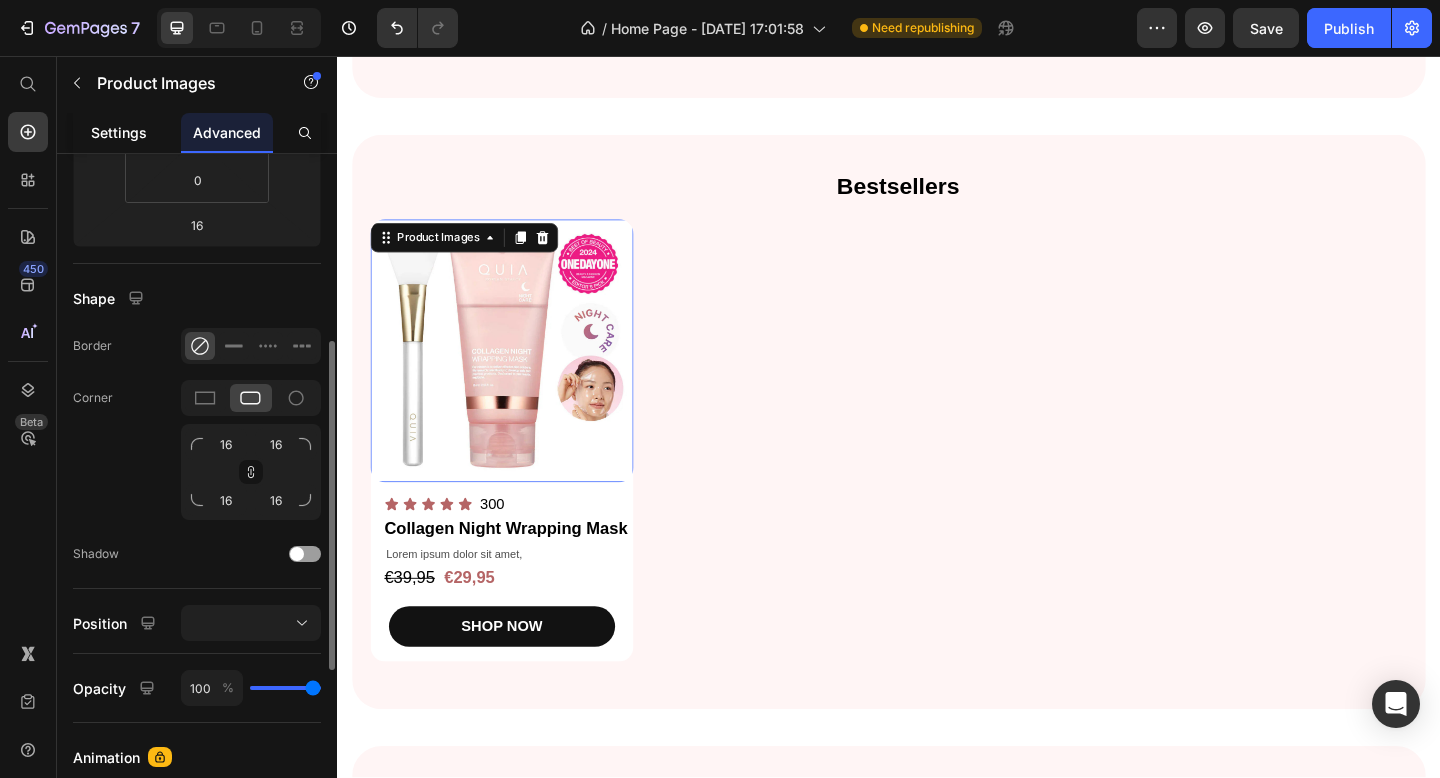 click on "Settings" at bounding box center [119, 132] 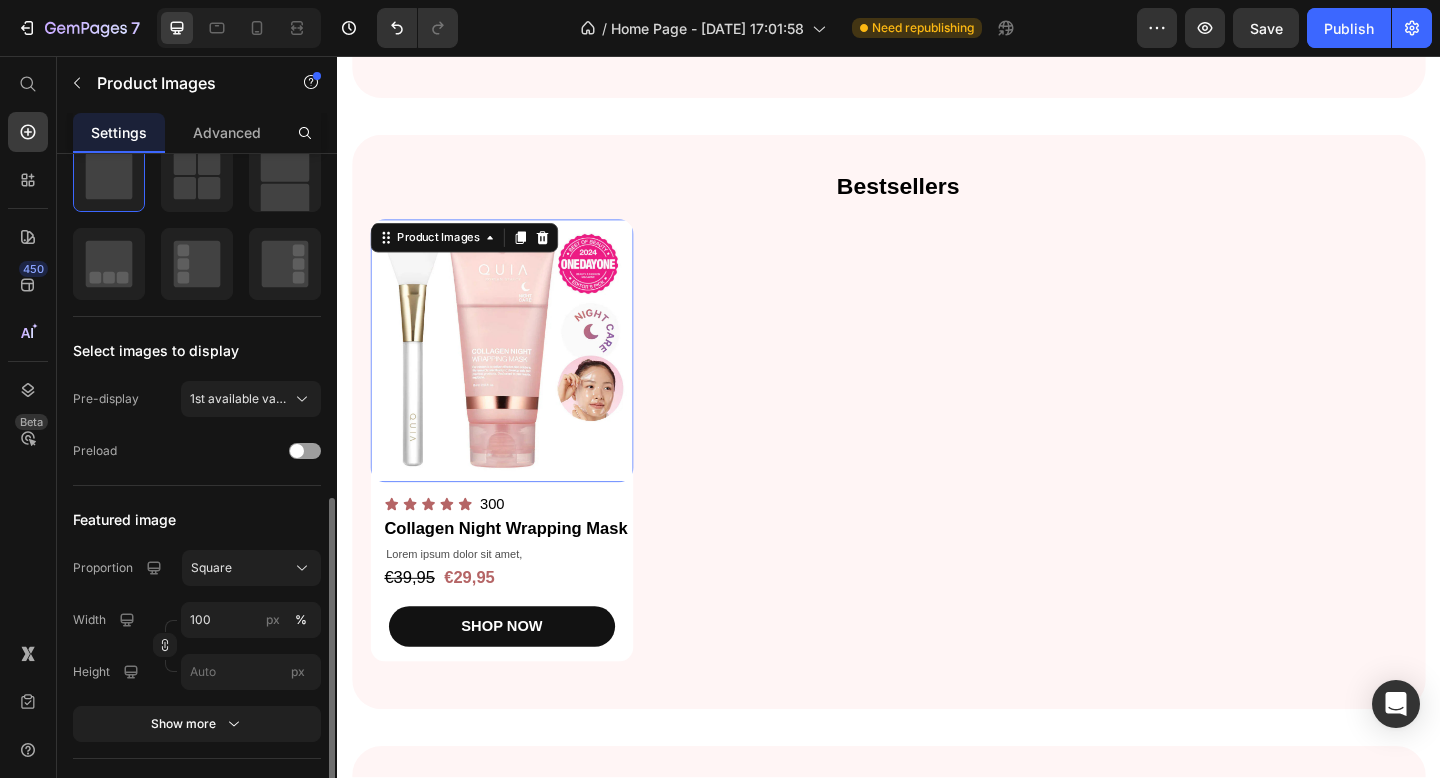 scroll, scrollTop: 456, scrollLeft: 0, axis: vertical 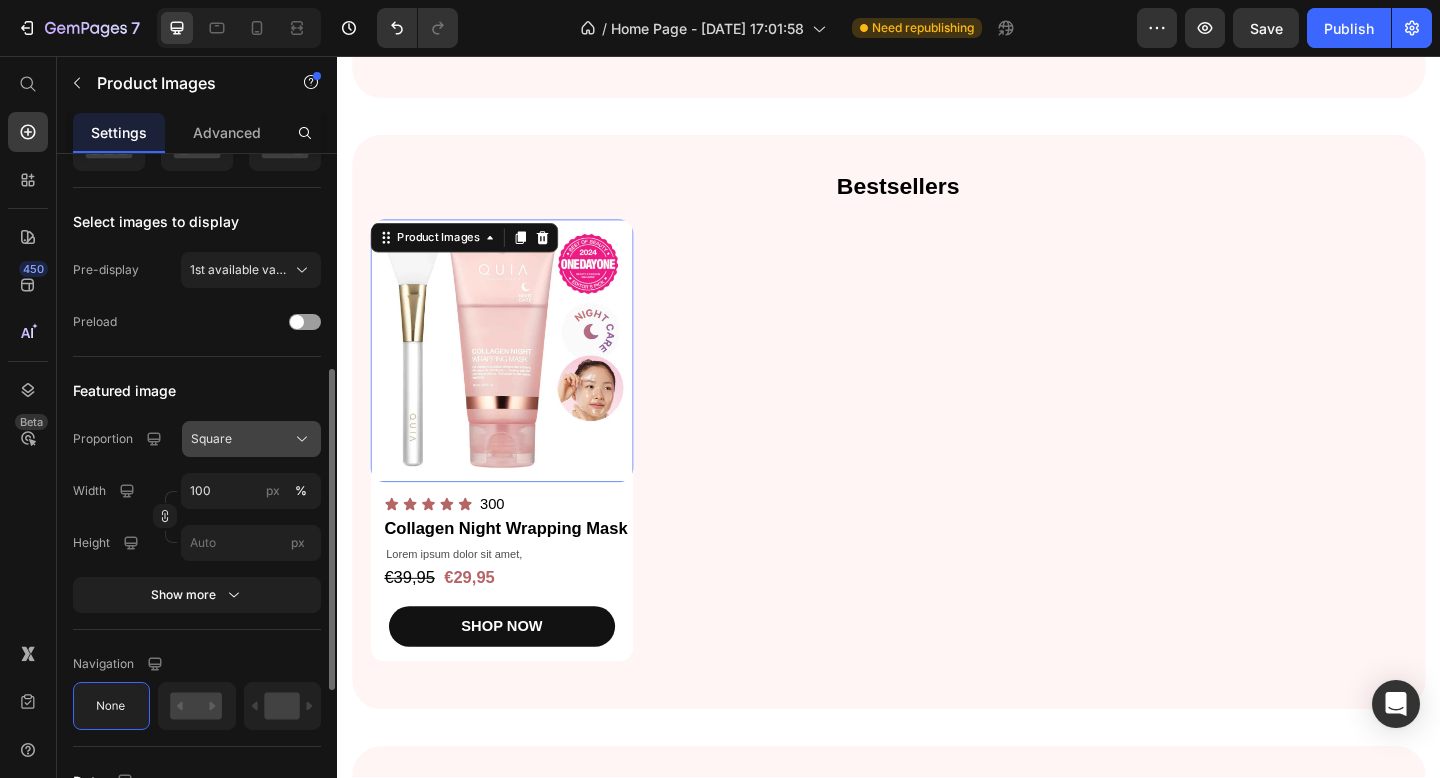 click on "Square" 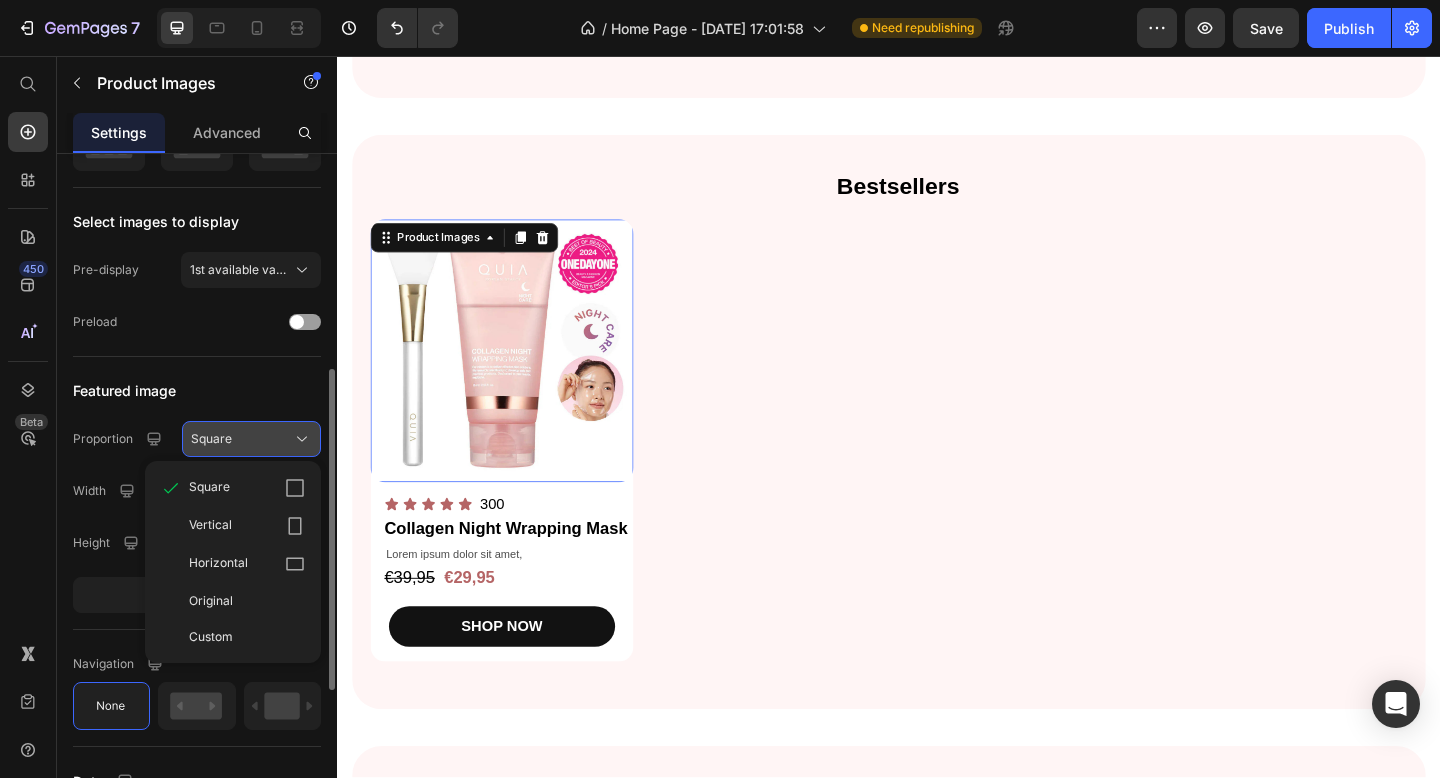 click on "Square" 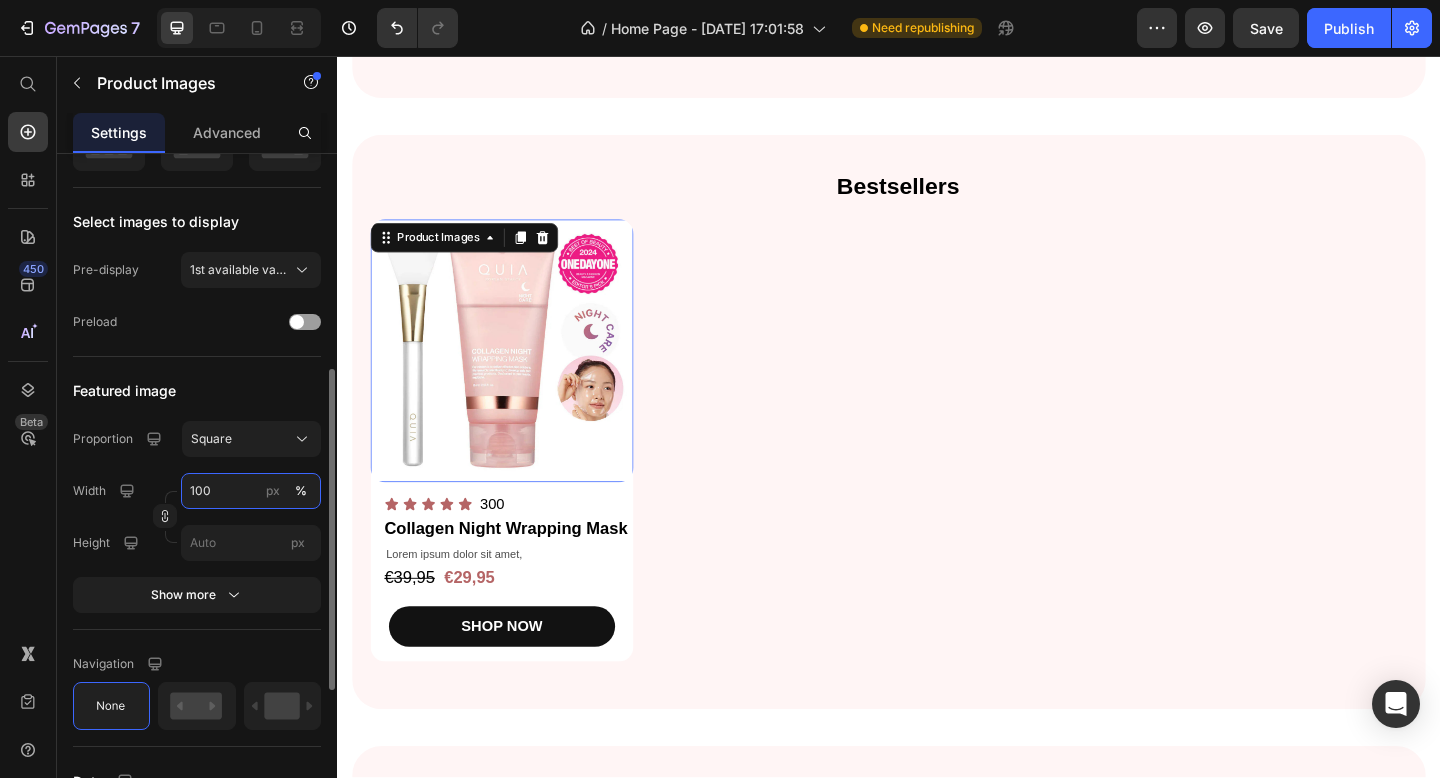 click on "100" at bounding box center (251, 491) 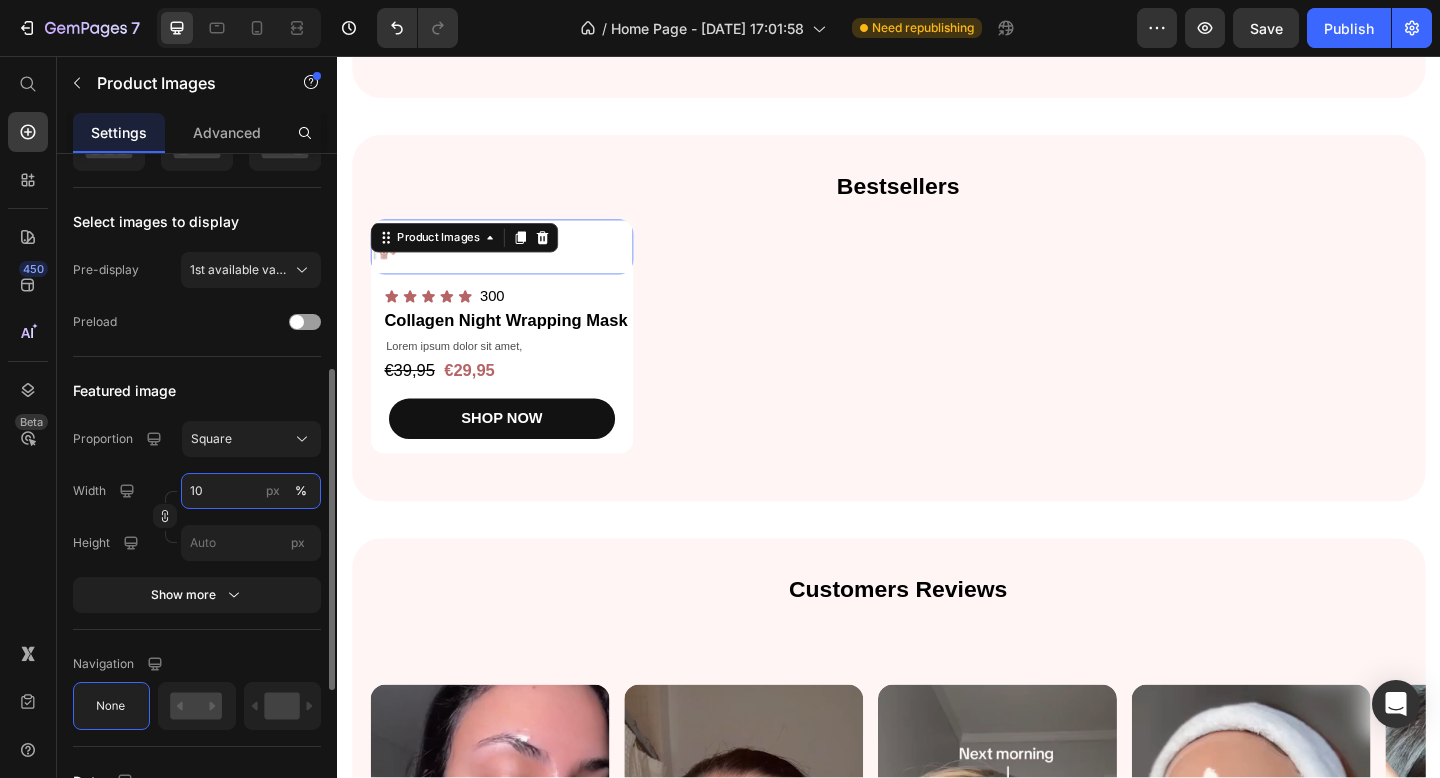 type on "1" 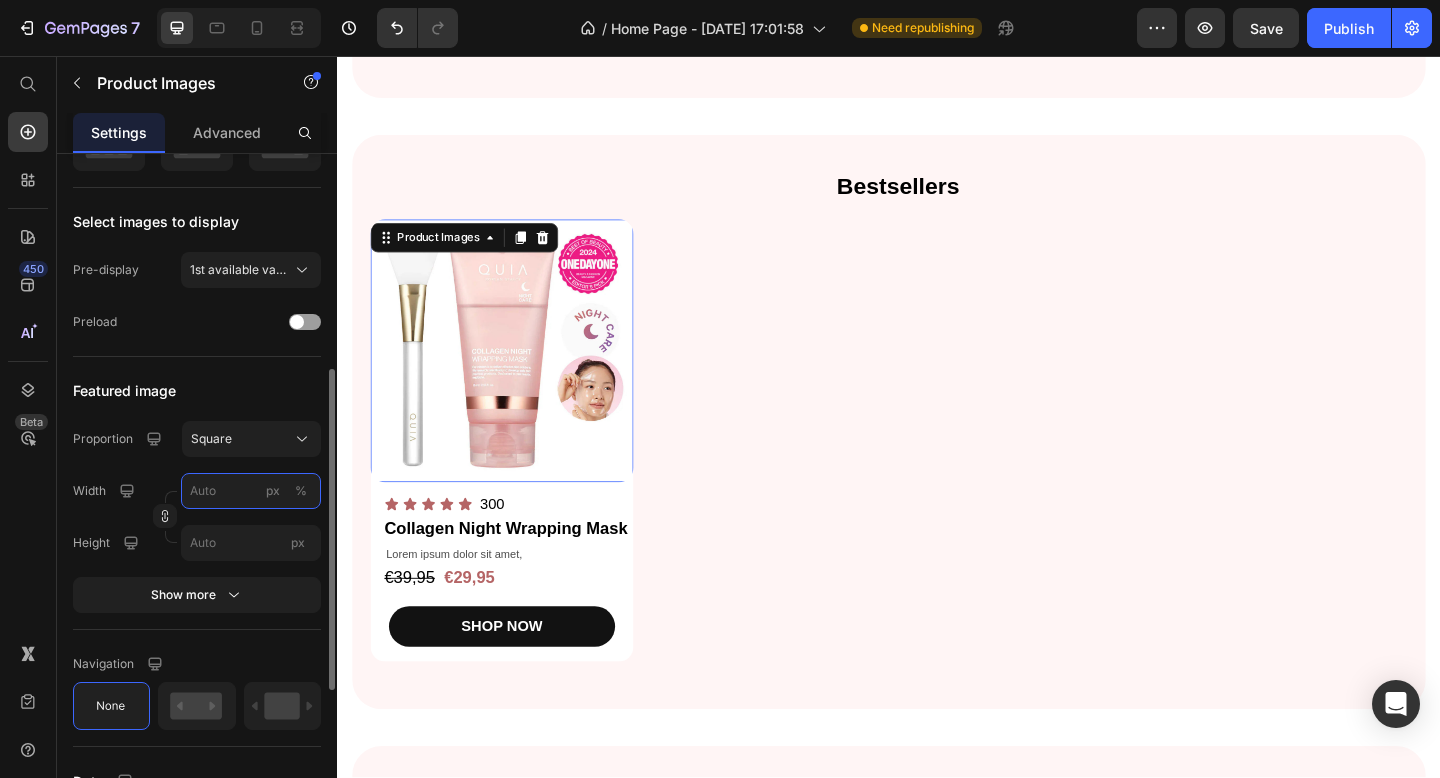 type on "2" 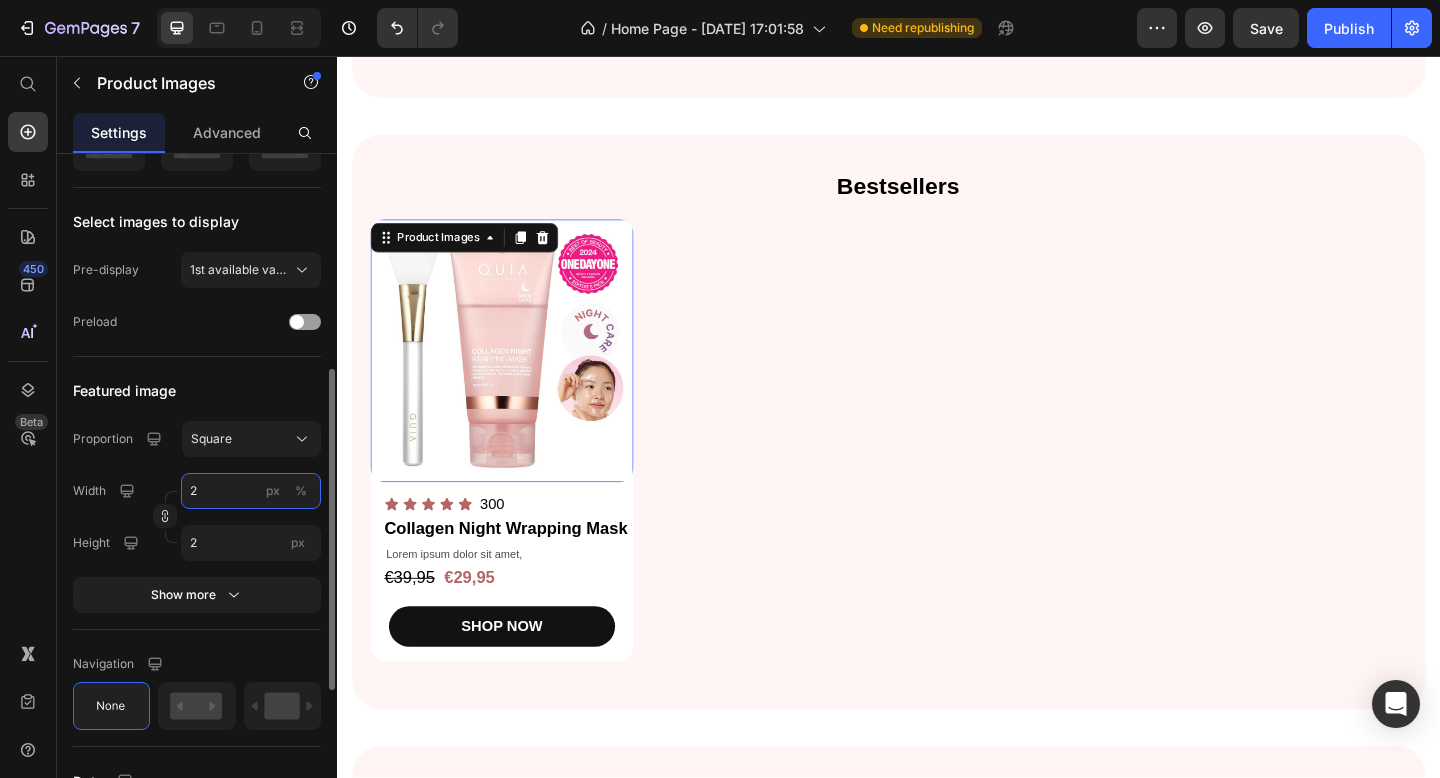 type on "20" 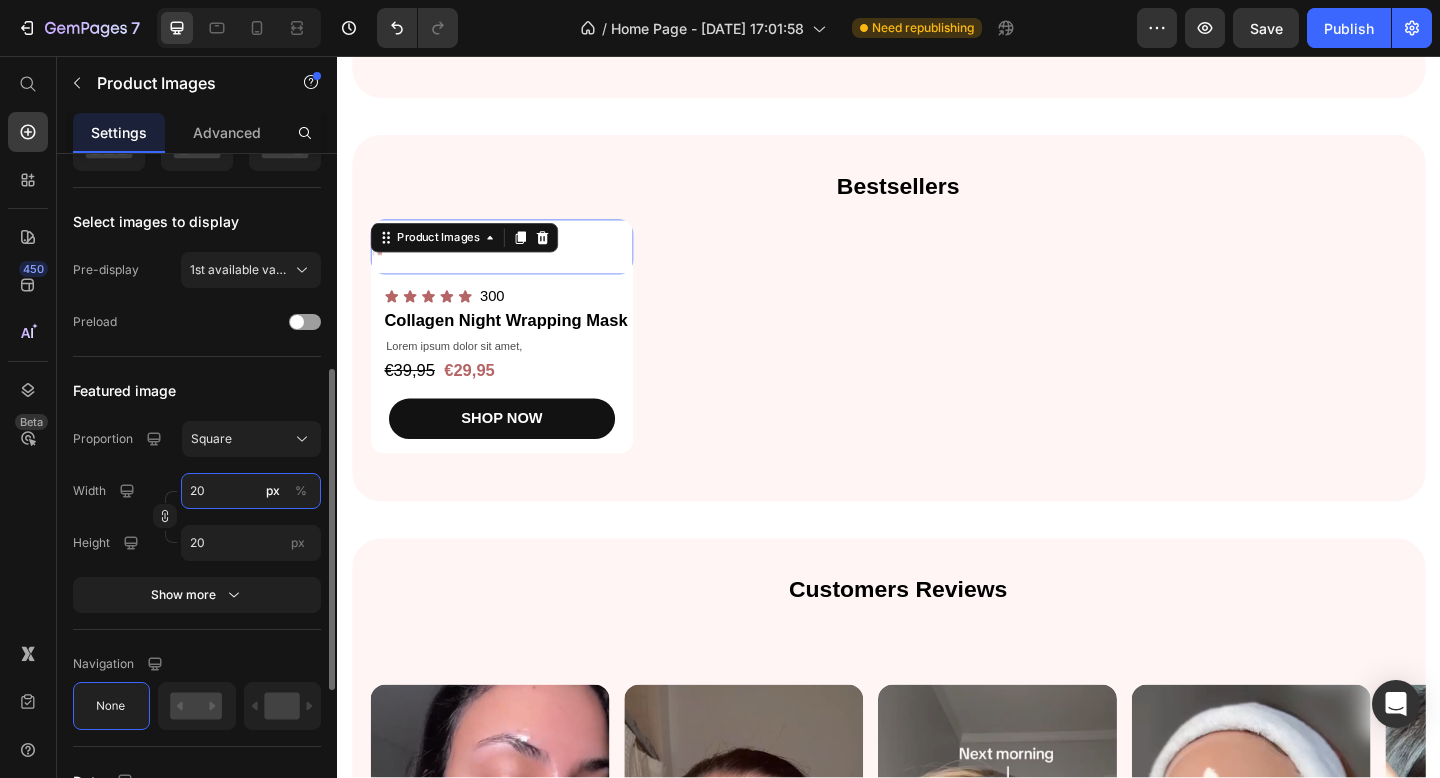 type on "200" 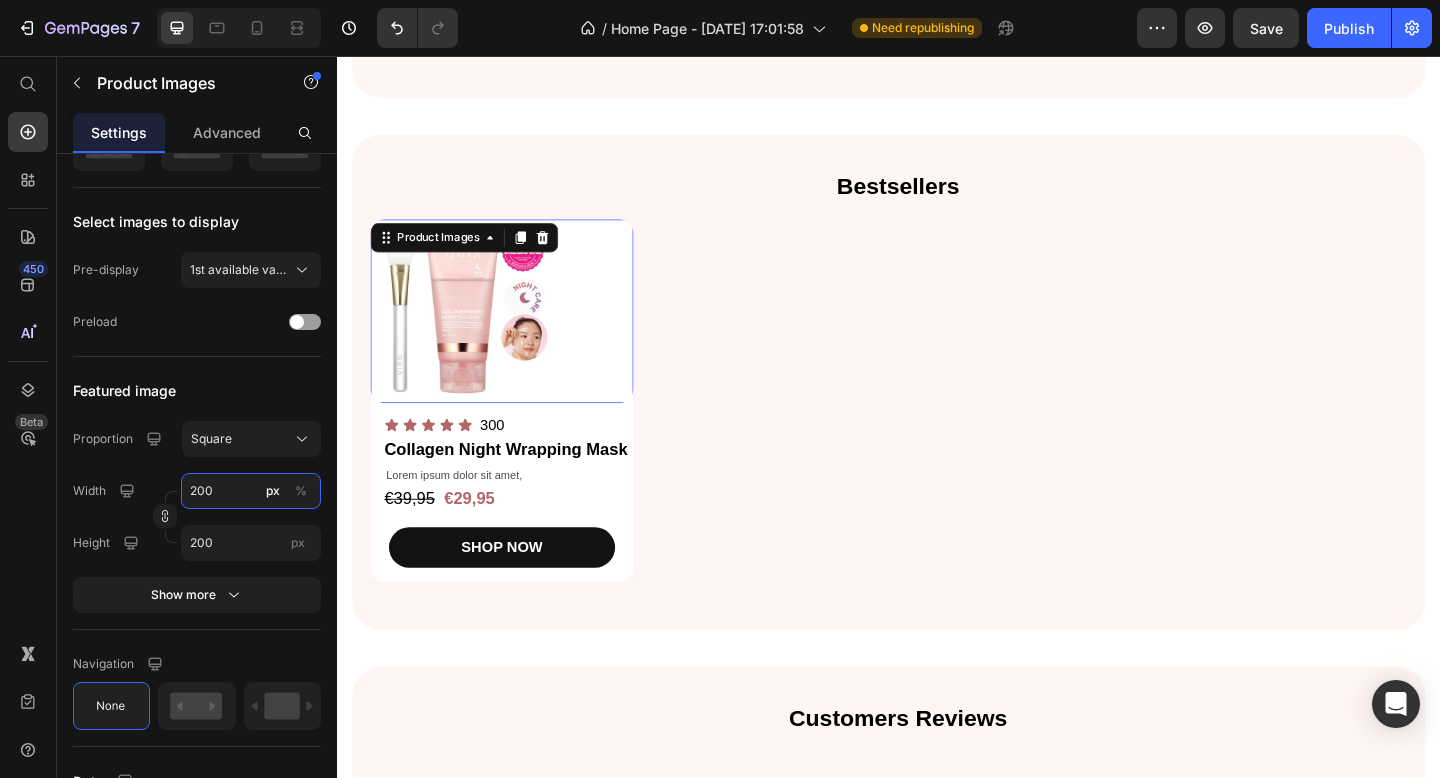 type on "100" 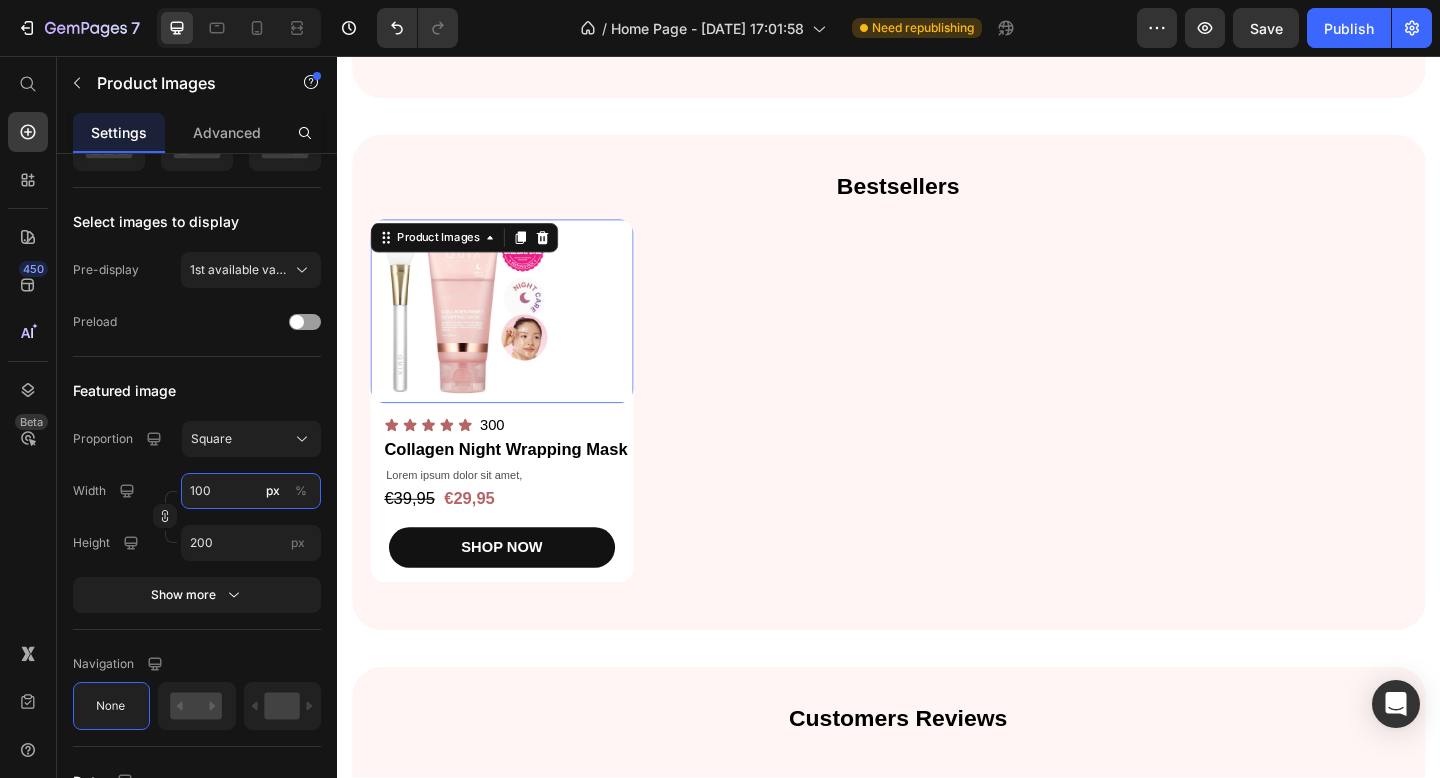 type 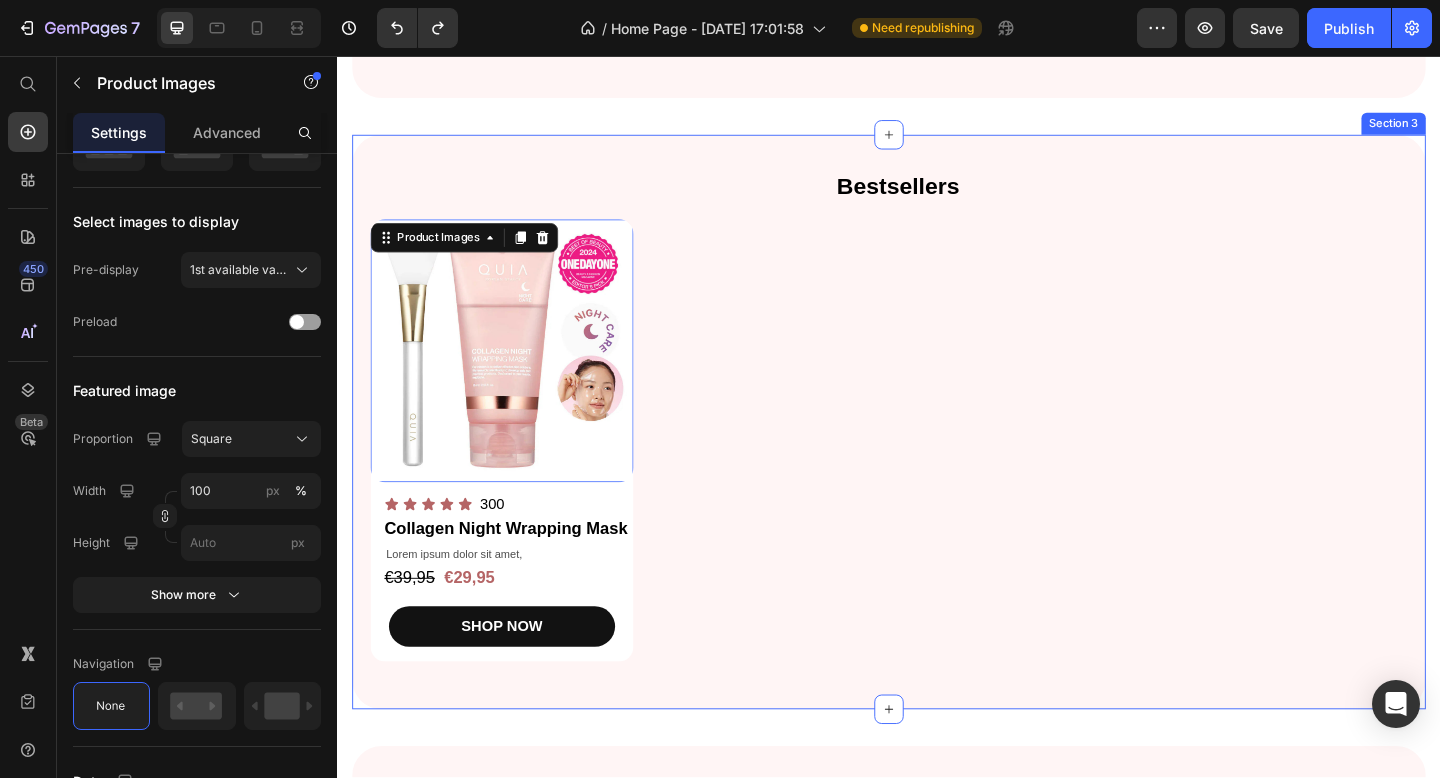 click on "Bestsellers Heading Product Images   16 Icon Icon Icon Icon Icon Icon List 300 Text Block Row Collagen Night Wrapping Mask Product Title Lorem ipsum dolor sit amet,  Text Block €39,95 Product Price €29,95 Product Price Row SHOP NOW Product Cart Button Row Product List Row Section 3" at bounding box center (937, 454) 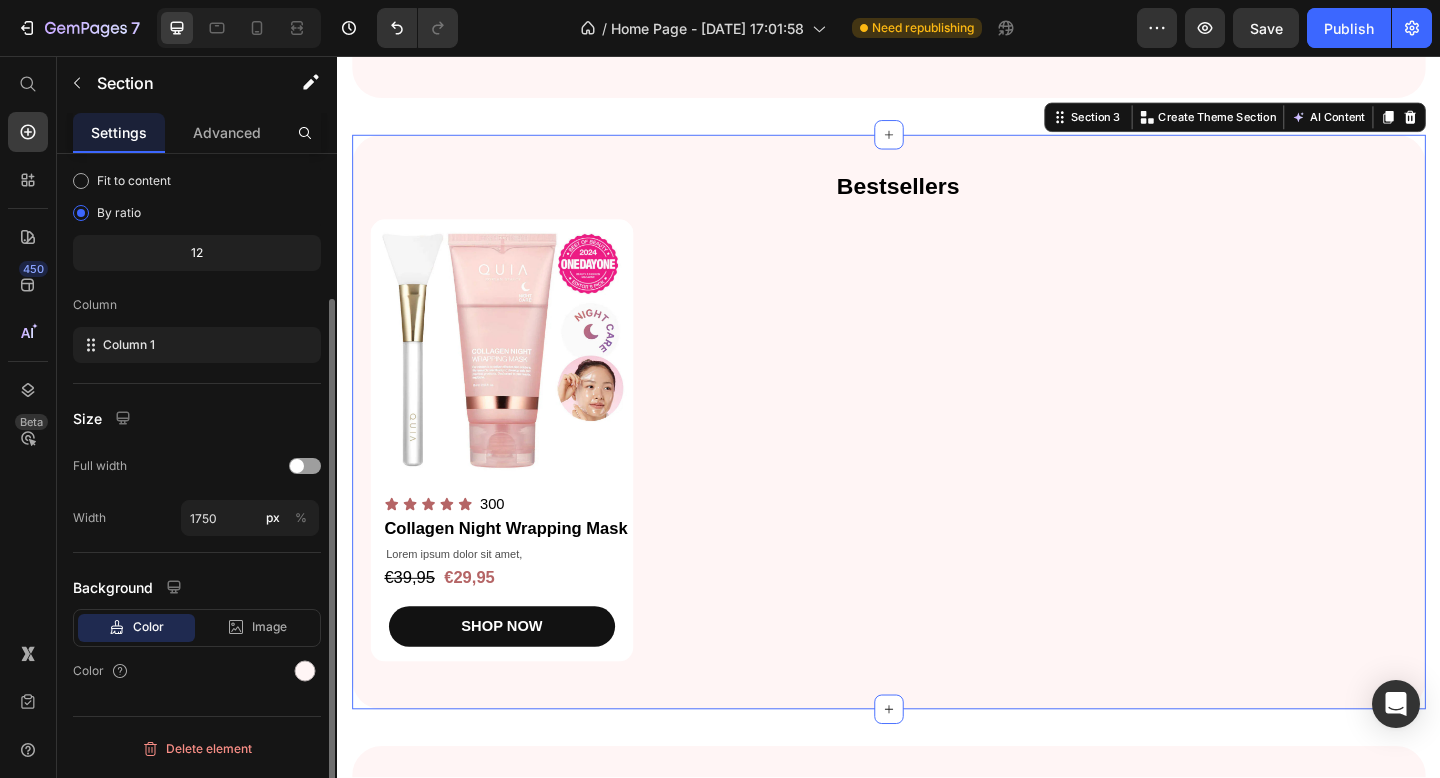 scroll, scrollTop: 0, scrollLeft: 0, axis: both 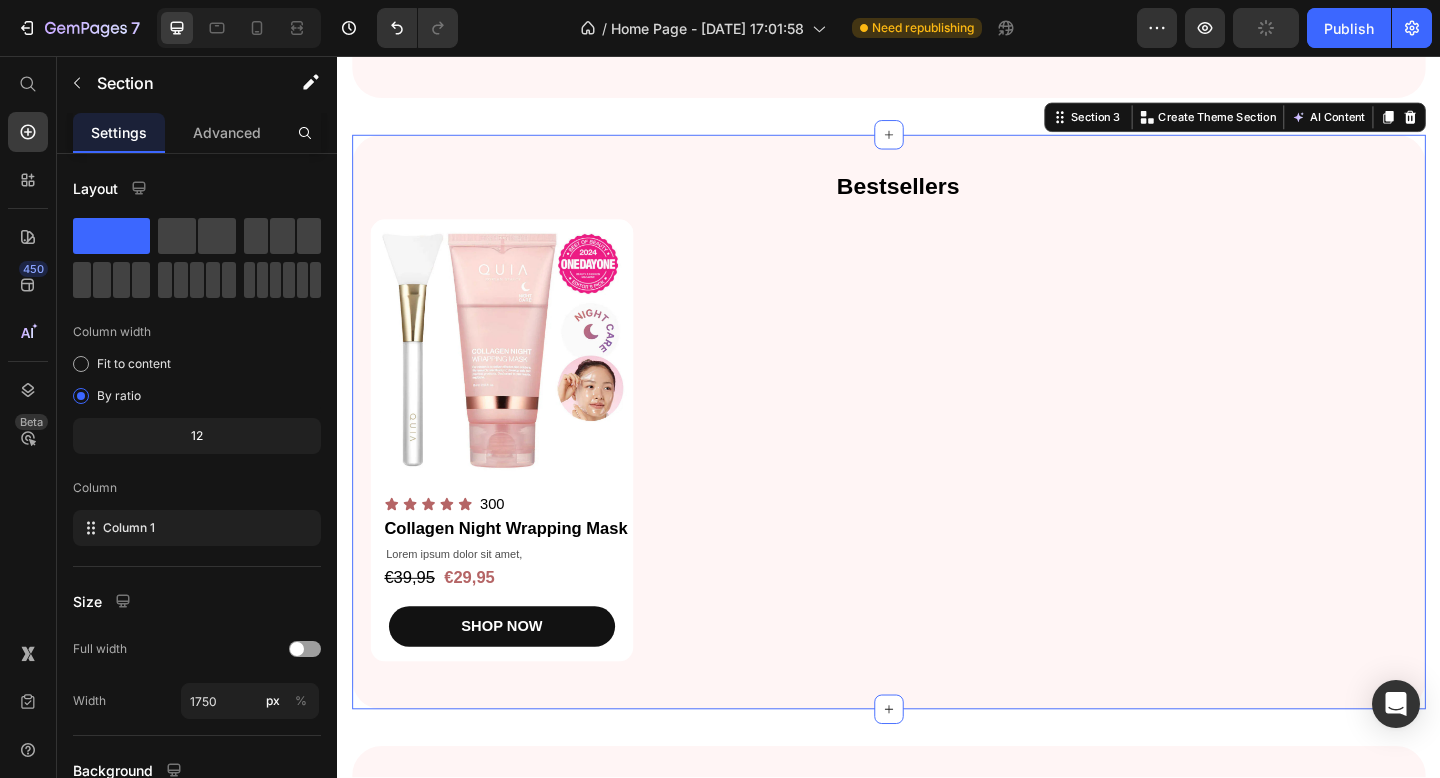 click on "Bestsellers Heading Product Images Icon Icon Icon Icon Icon Icon List 300 Text Block Row Collagen Night Wrapping Mask Product Title Lorem ipsum dolor sit amet,  Text Block €39,95 Product Price €29,95 Product Price Row SHOP NOW Product Cart Button Row Product List Row Section 3   You can create reusable sections Create Theme Section AI Content Write with GemAI What would you like to describe here? Tone and Voice Persuasive Product Collagen Night Wrapping Mask Show more Generate" at bounding box center [937, 454] 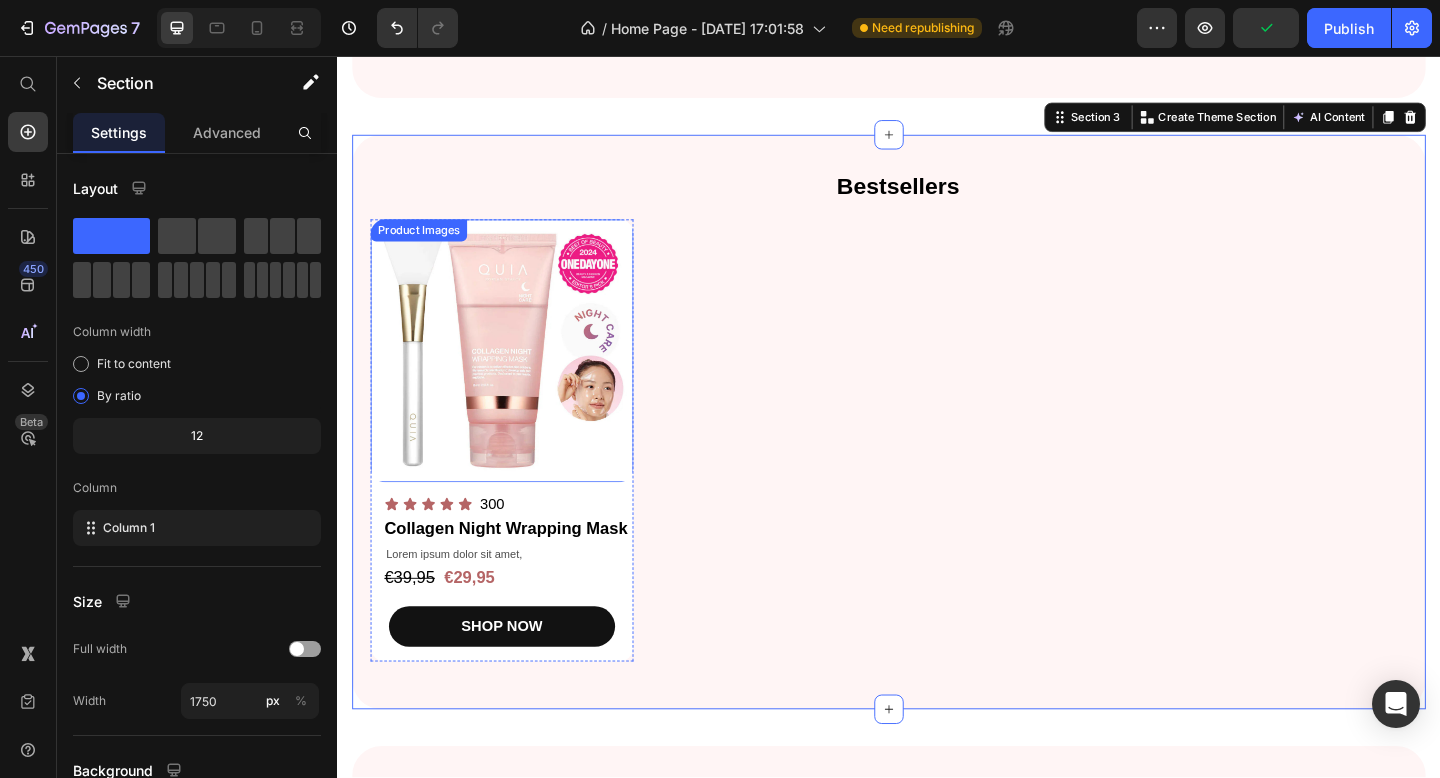 click at bounding box center (516, 377) 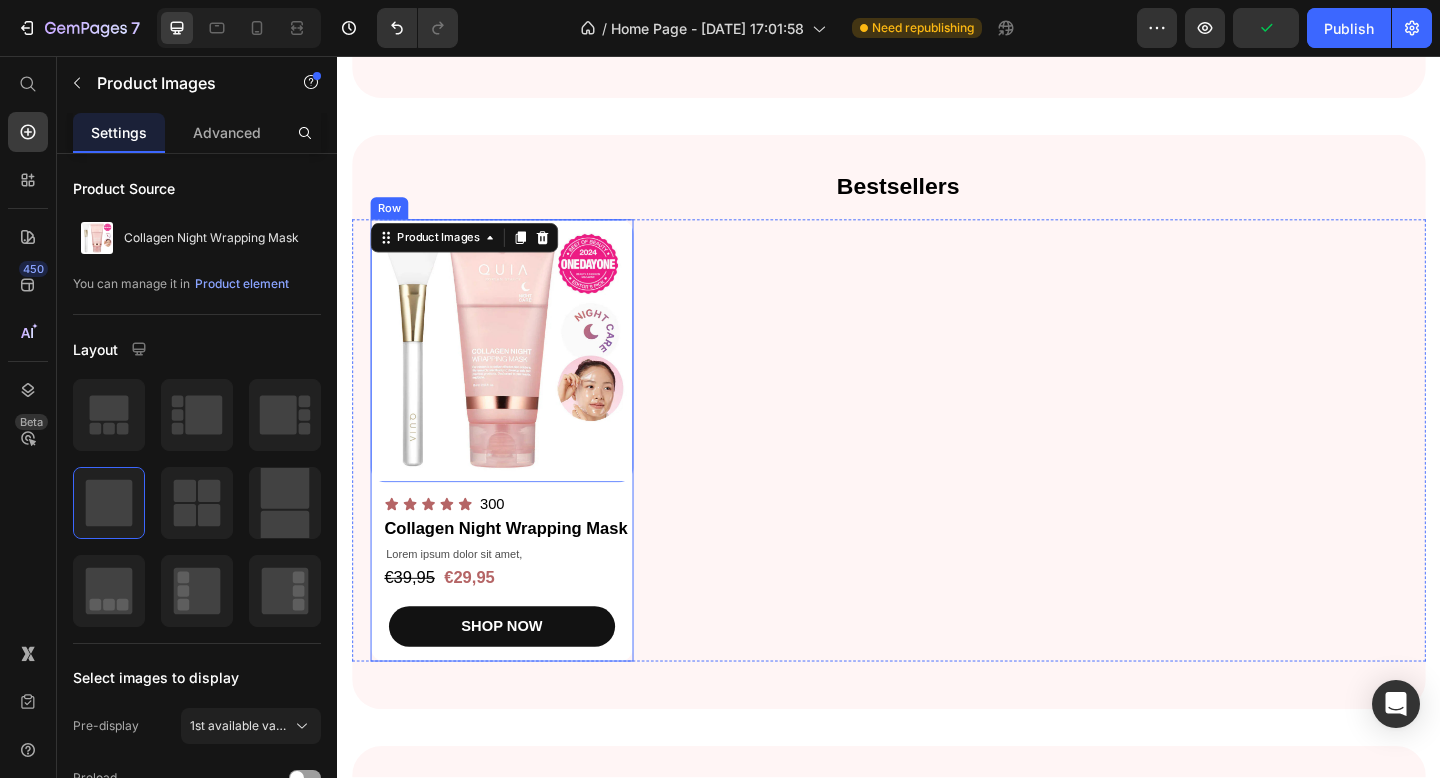 click on "Product Images   16 Icon Icon Icon Icon Icon Icon List 300 Text Block Row Collagen Night Wrapping Mask Product Title Lorem ipsum dolor sit amet,  Text Block €39,95 Product Price €29,95 Product Price Row SHOP NOW Product Cart Button" at bounding box center [516, 474] 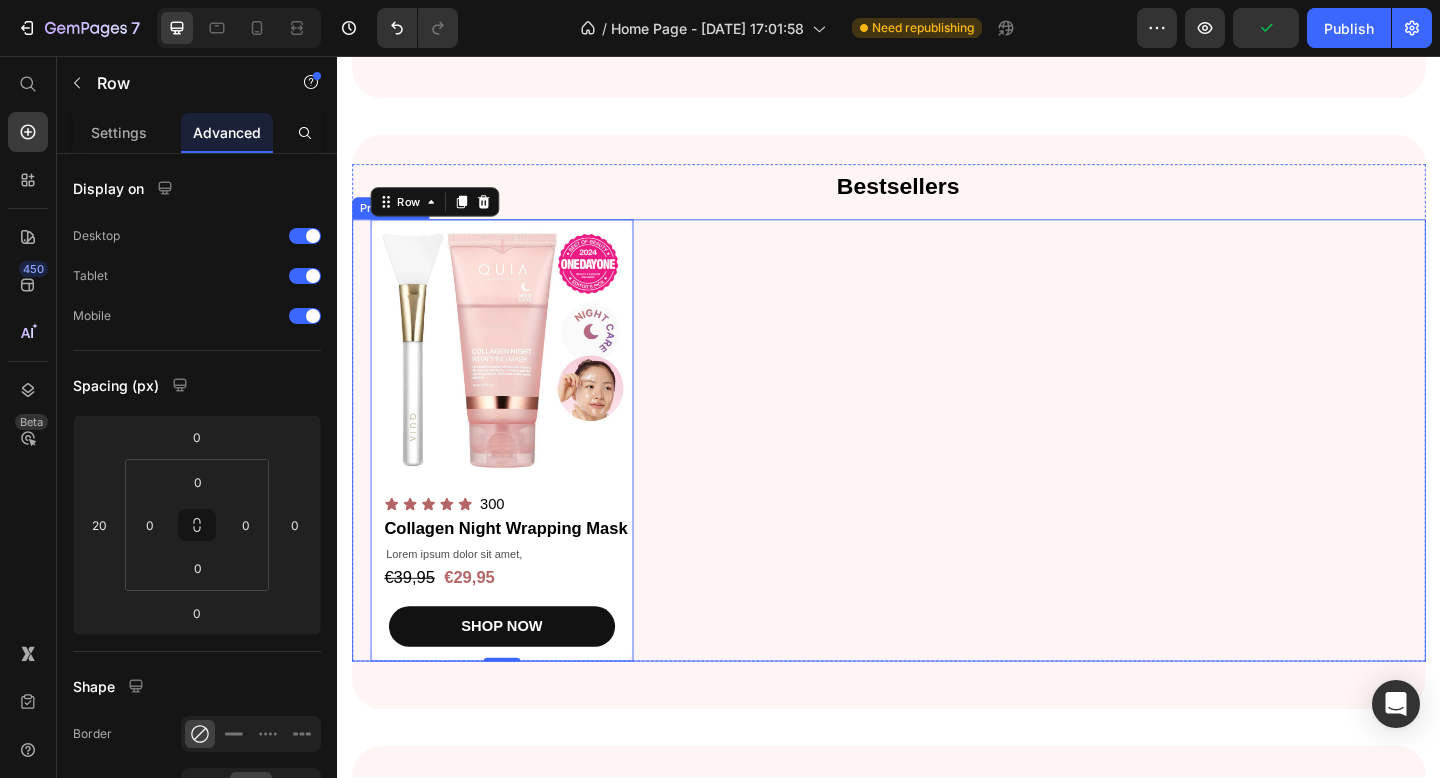 click on "Product Images Icon Icon Icon Icon Icon Icon List 300 Text Block Row Collagen Night Wrapping Mask Product Title Lorem ipsum dolor sit amet,  Text Block €39,95 Product Price €29,95 Product Price Row SHOP NOW Product Cart Button Row   0" at bounding box center [937, 474] 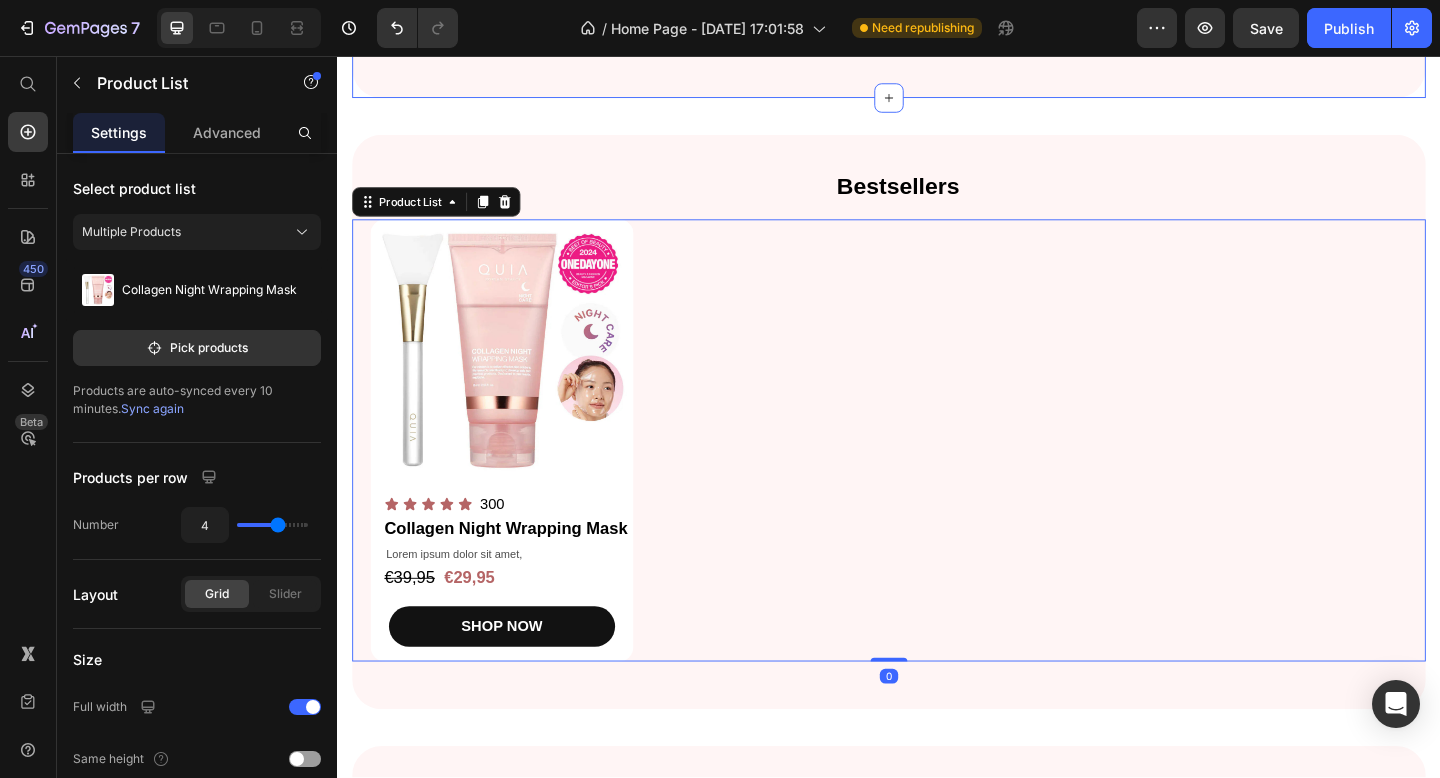 click on "Top Picks for   Clear, Hydrated, and Glowing Skin Heading Shop our best-selling collagen essentials for firm, smooth, andradiant Text Block SHOP NOW Button Image + 97,000  reviews Text Block Icon Icon Icon Icon Icon Icon List Row Image Row" at bounding box center [937, -201] 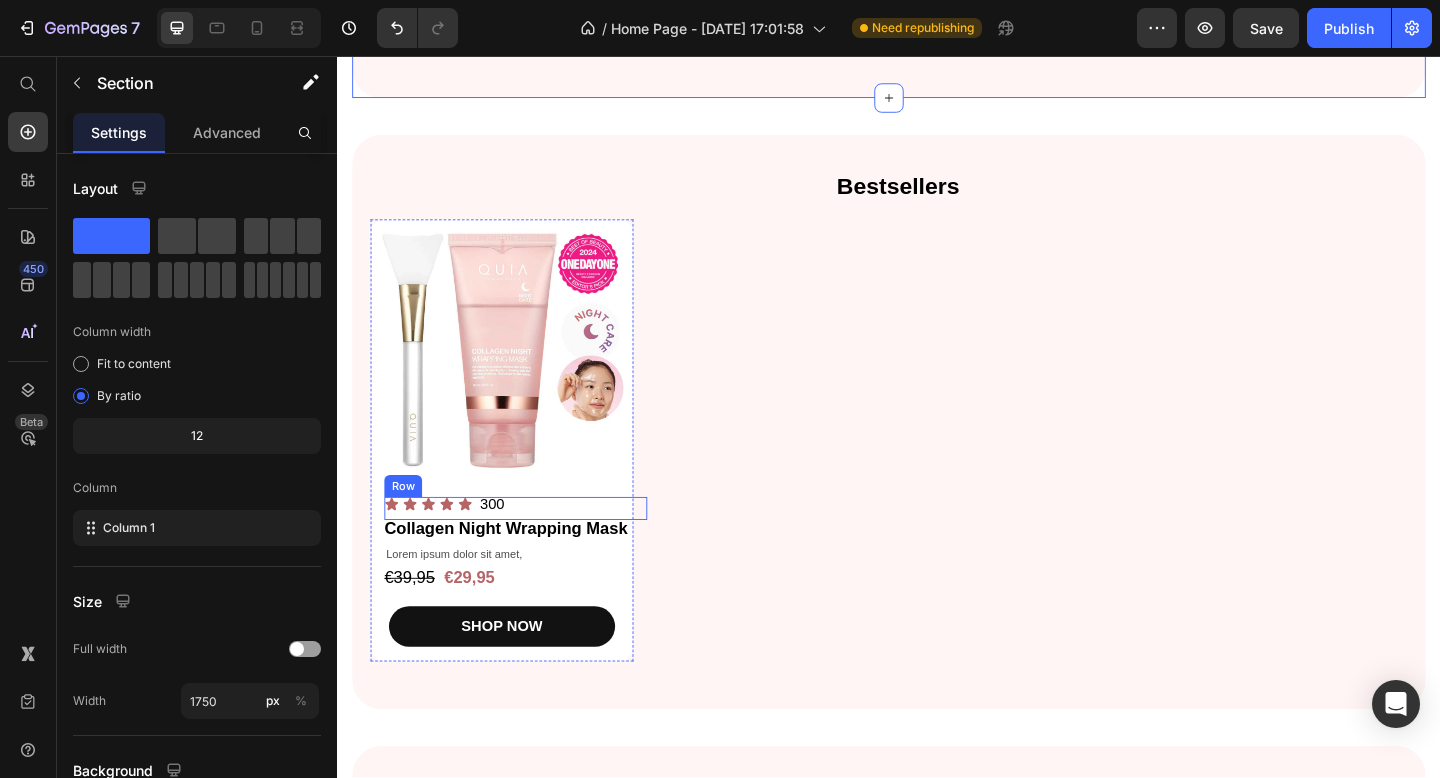click on "300 Text Block" at bounding box center [604, 548] 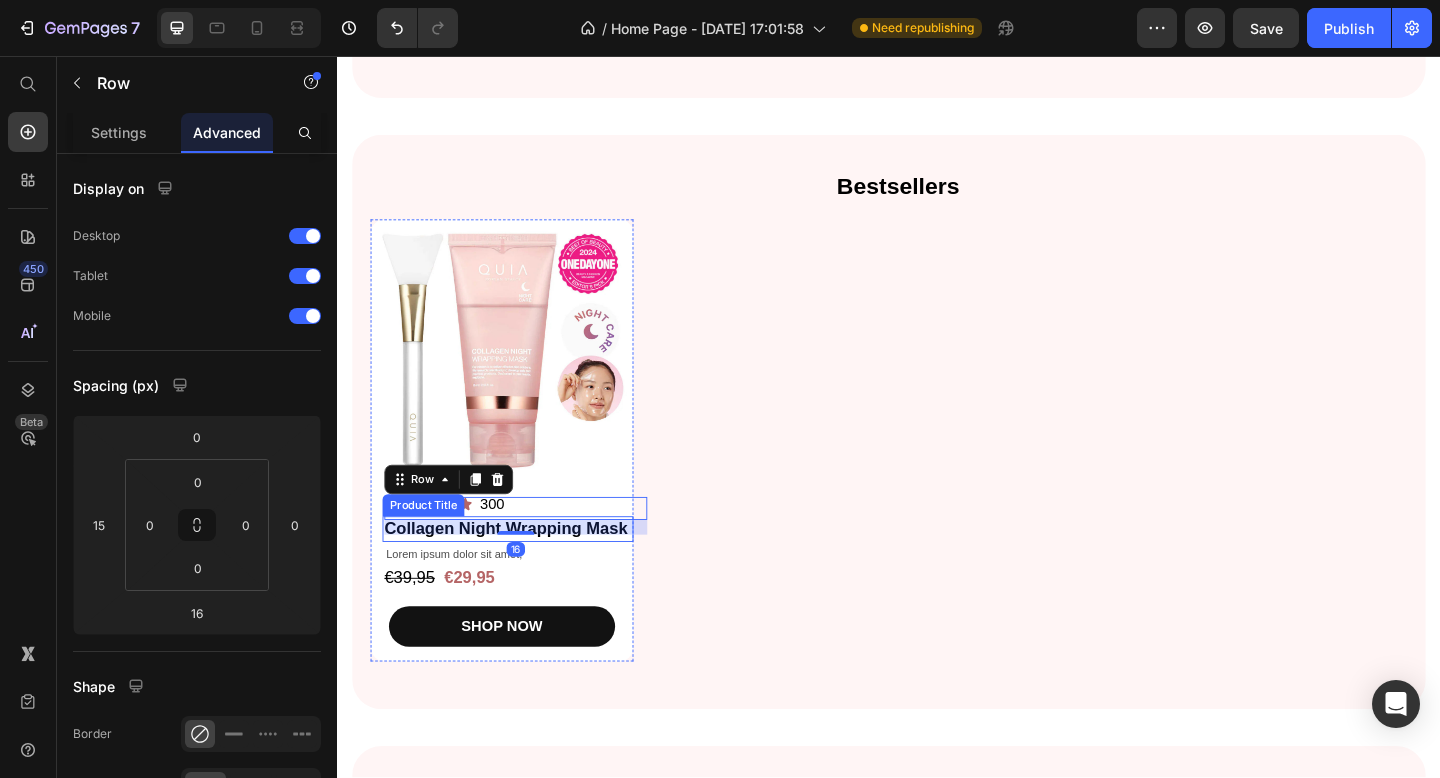 click on "Collagen Night Wrapping Mask" at bounding box center (522, 570) 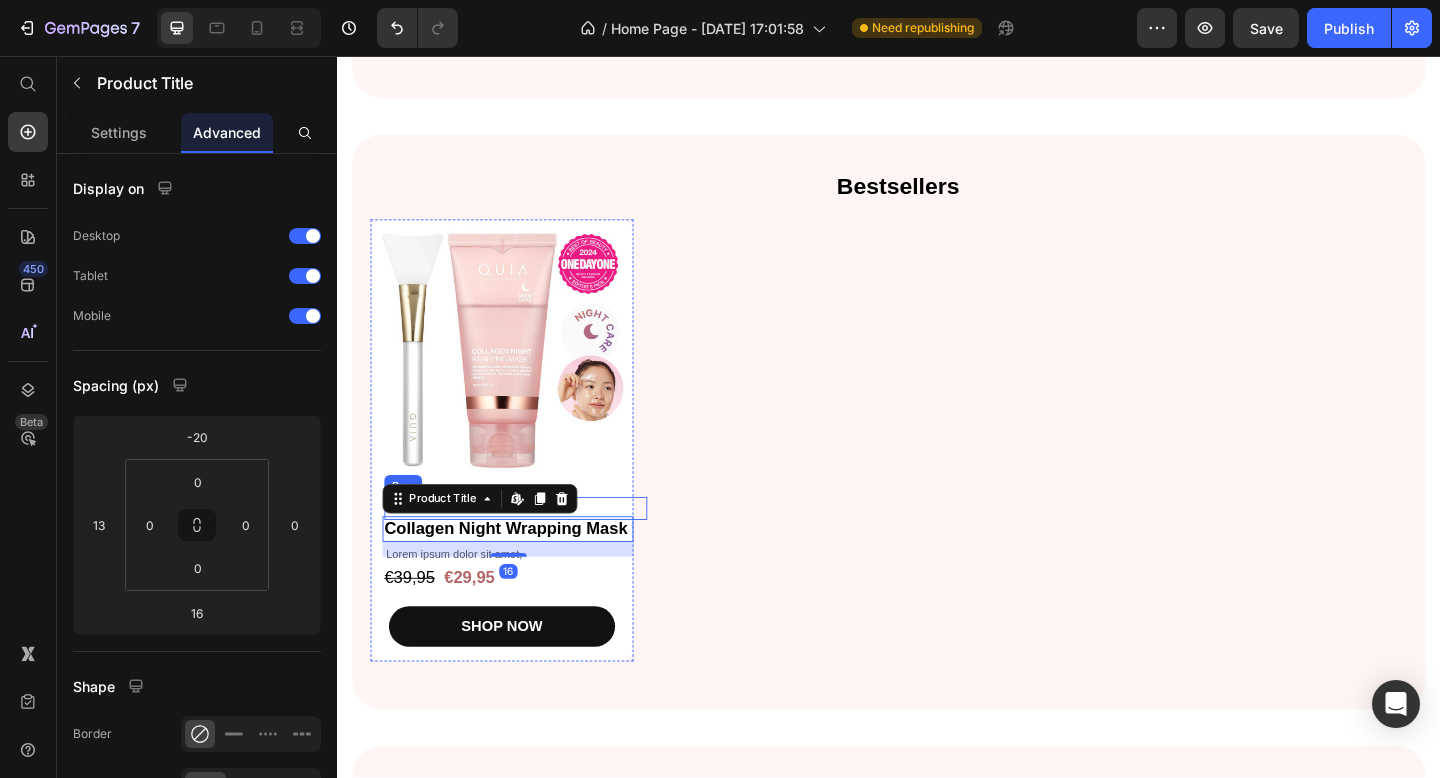 click on "Product Images Icon Icon Icon Icon Icon Icon List 300 Text Block Row Collagen Night Wrapping Mask Product Title   Edit content in Shopify 16 Lorem ipsum dolor sit amet,  Text Block €39,95 Product Price €29,95 Product Price Row SHOP NOW Product Cart Button" at bounding box center [516, 474] 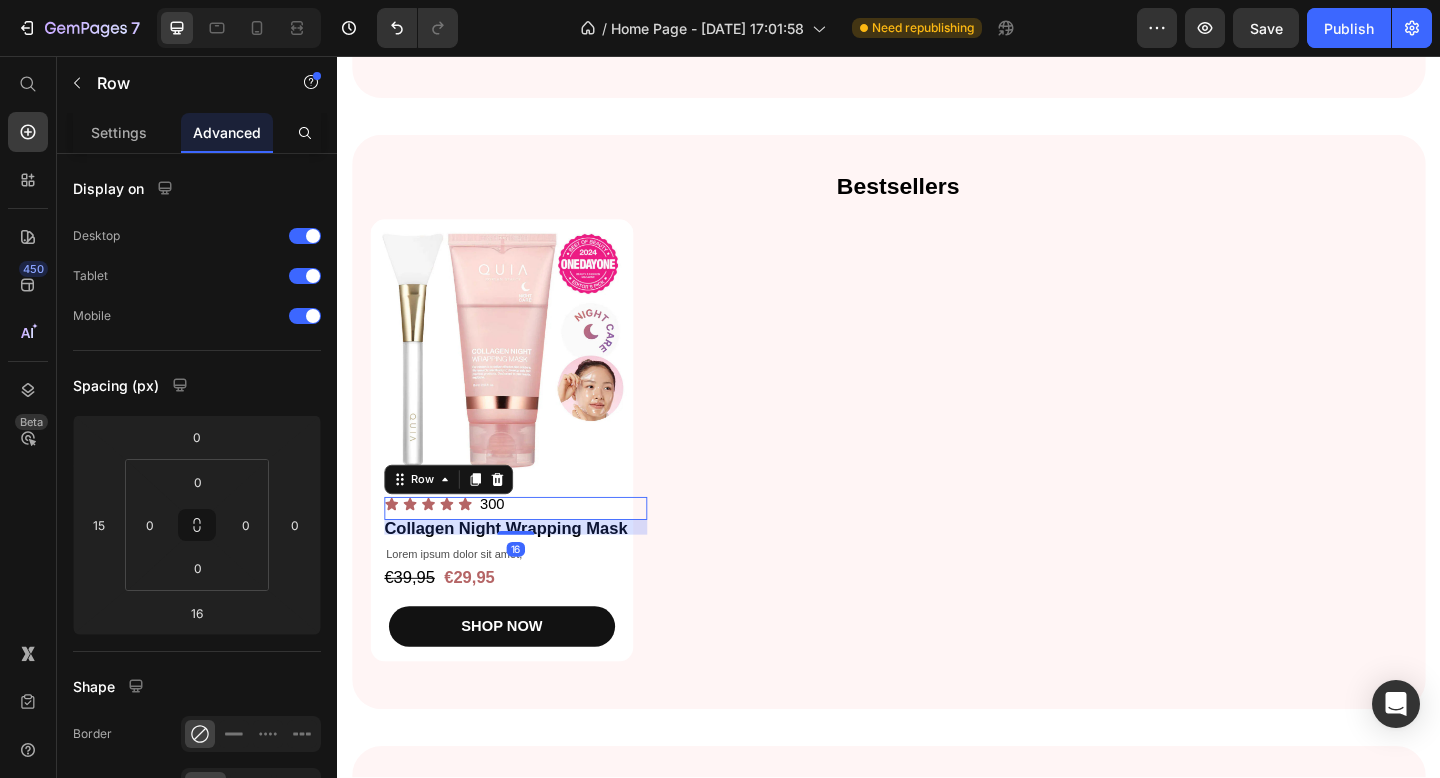 click on "16" at bounding box center [531, 569] 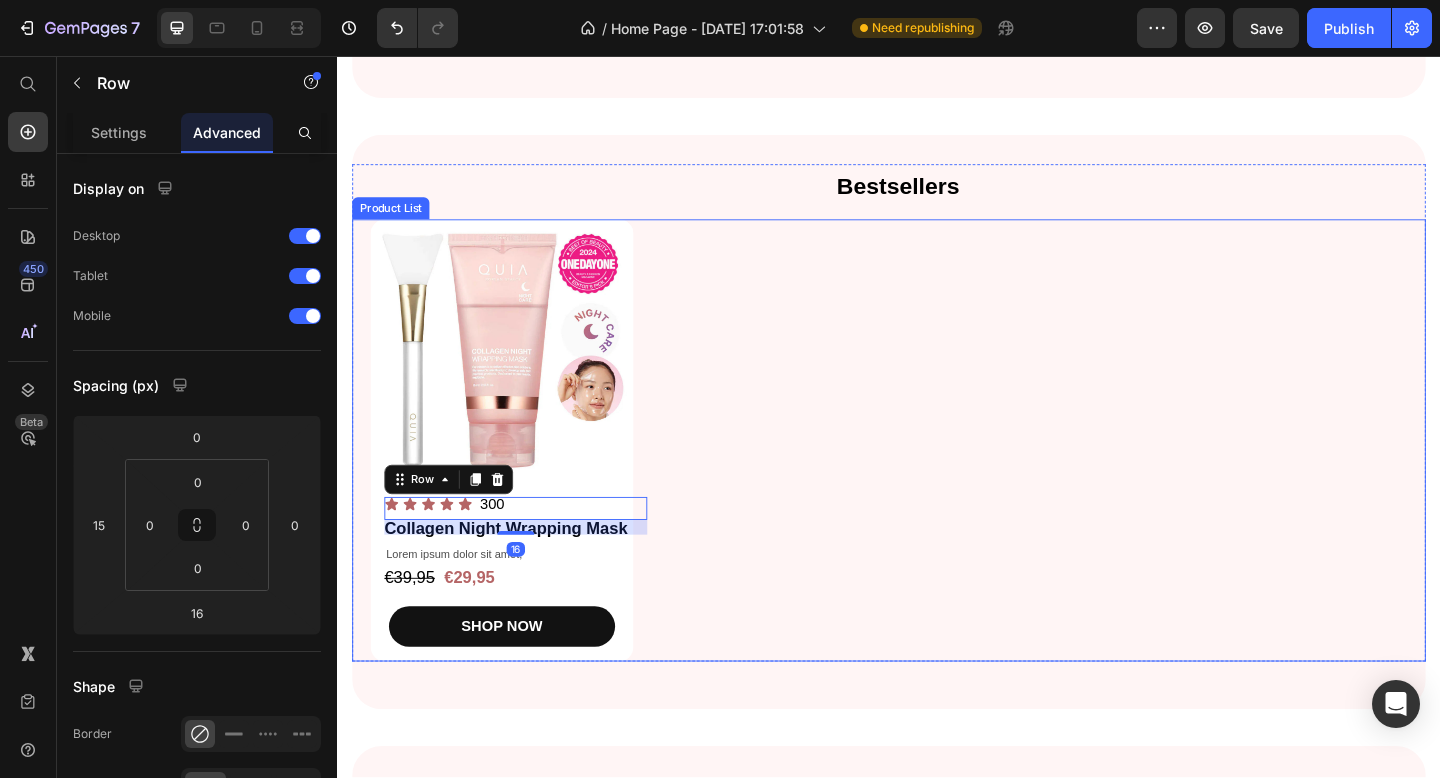 click on "Product Images Icon Icon Icon Icon Icon Icon List 300 Text Block Row   16 Collagen Night Wrapping Mask Product Title Lorem ipsum dolor sit amet,  Text Block €39,95 Product Price €29,95 Product Price Row SHOP NOW Product Cart Button Row" at bounding box center (937, 474) 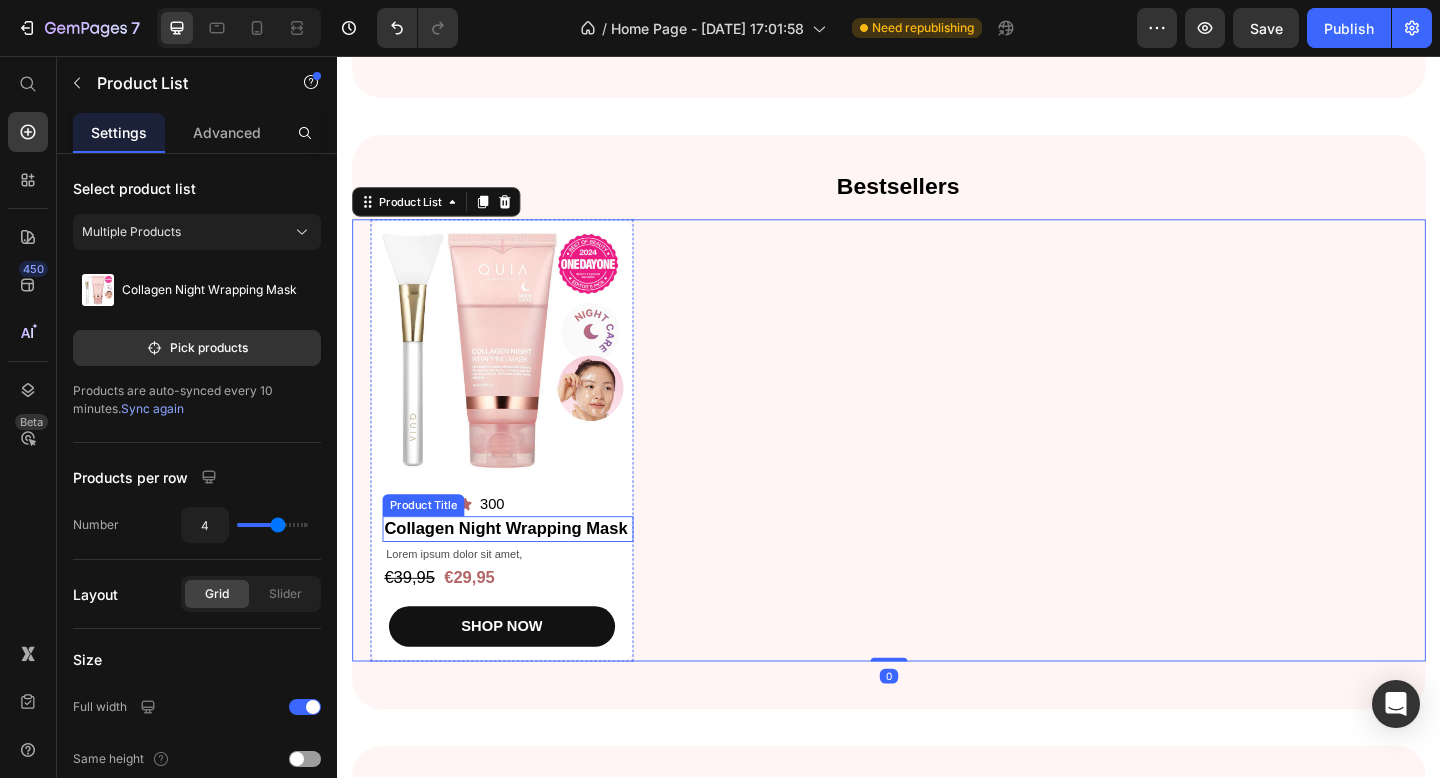 click on "Collagen Night Wrapping Mask" at bounding box center [522, 570] 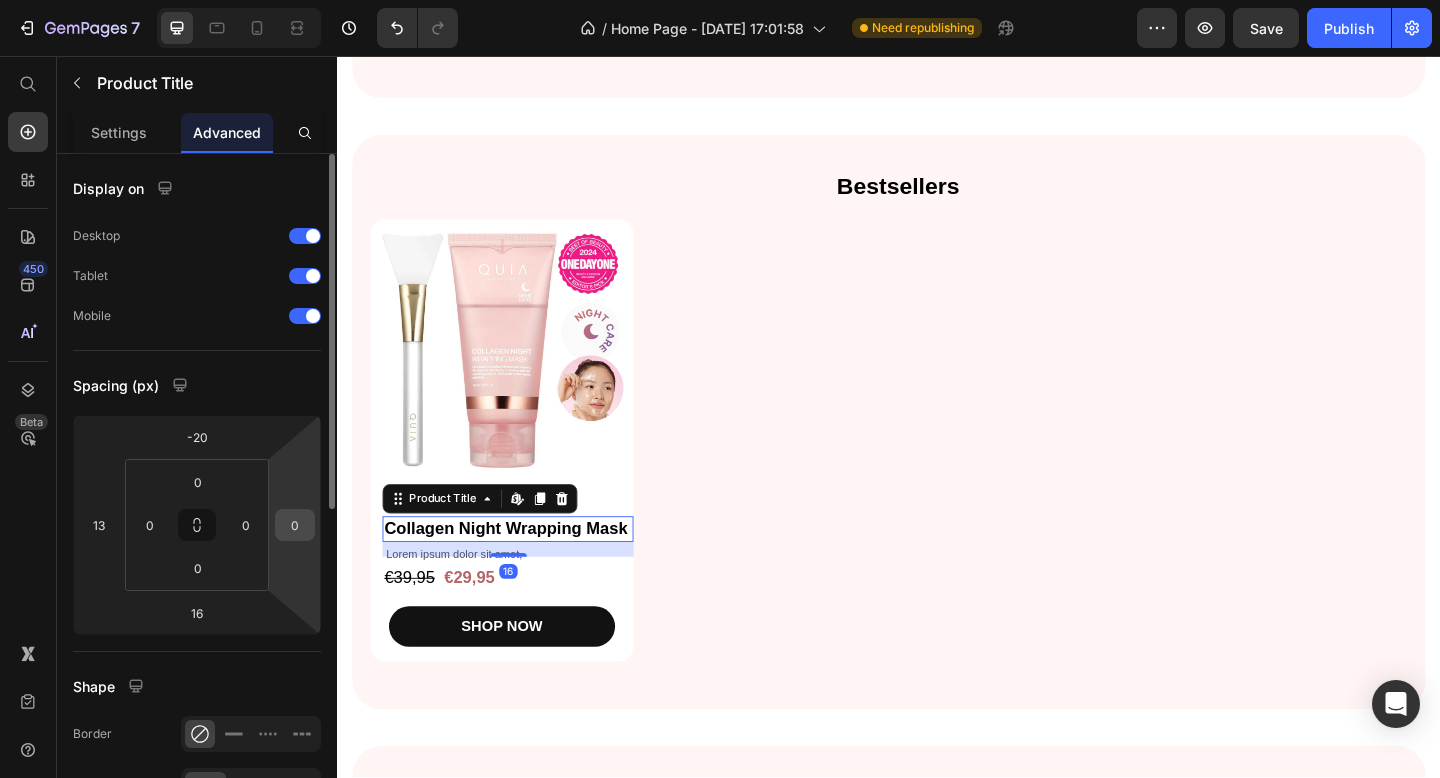 click on "0" at bounding box center [295, 525] 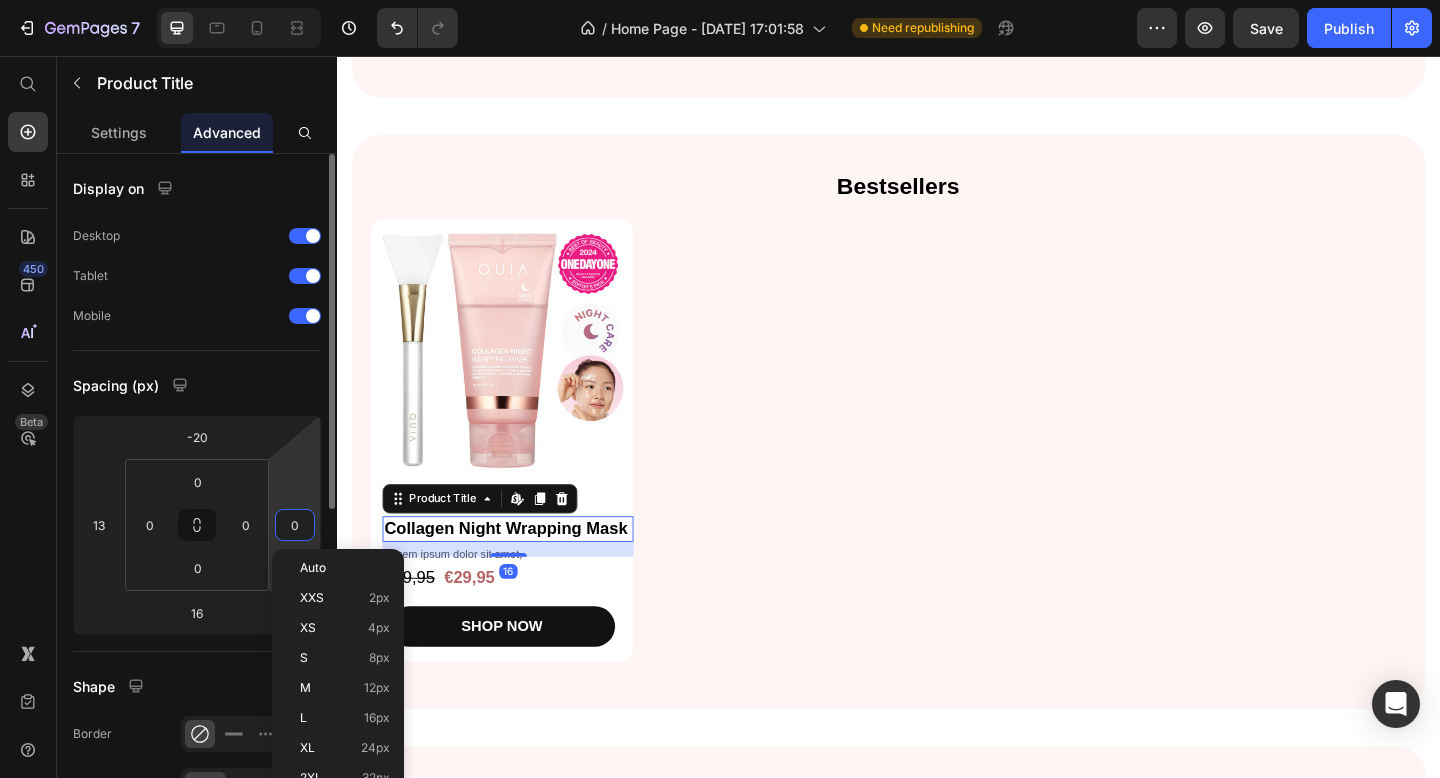 type on "5" 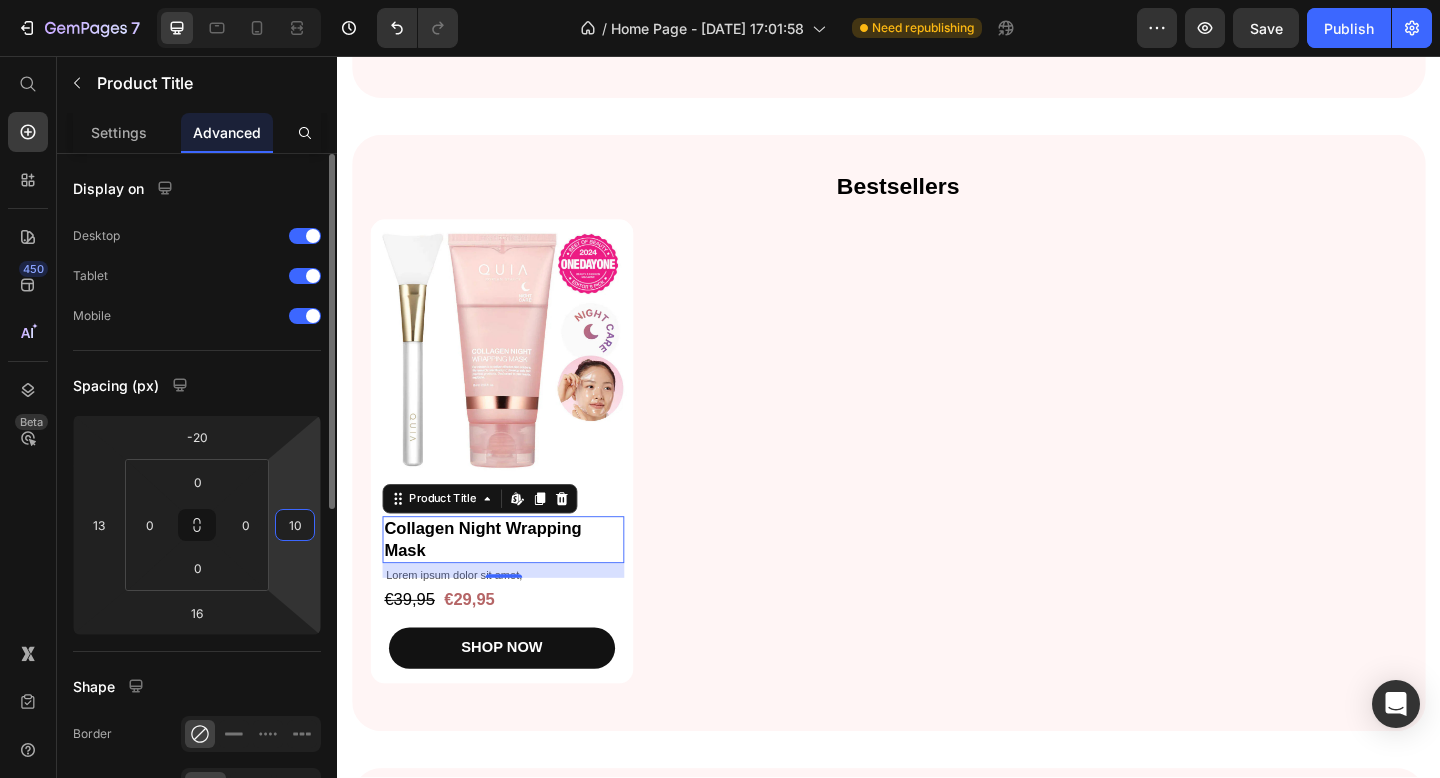 type on "1" 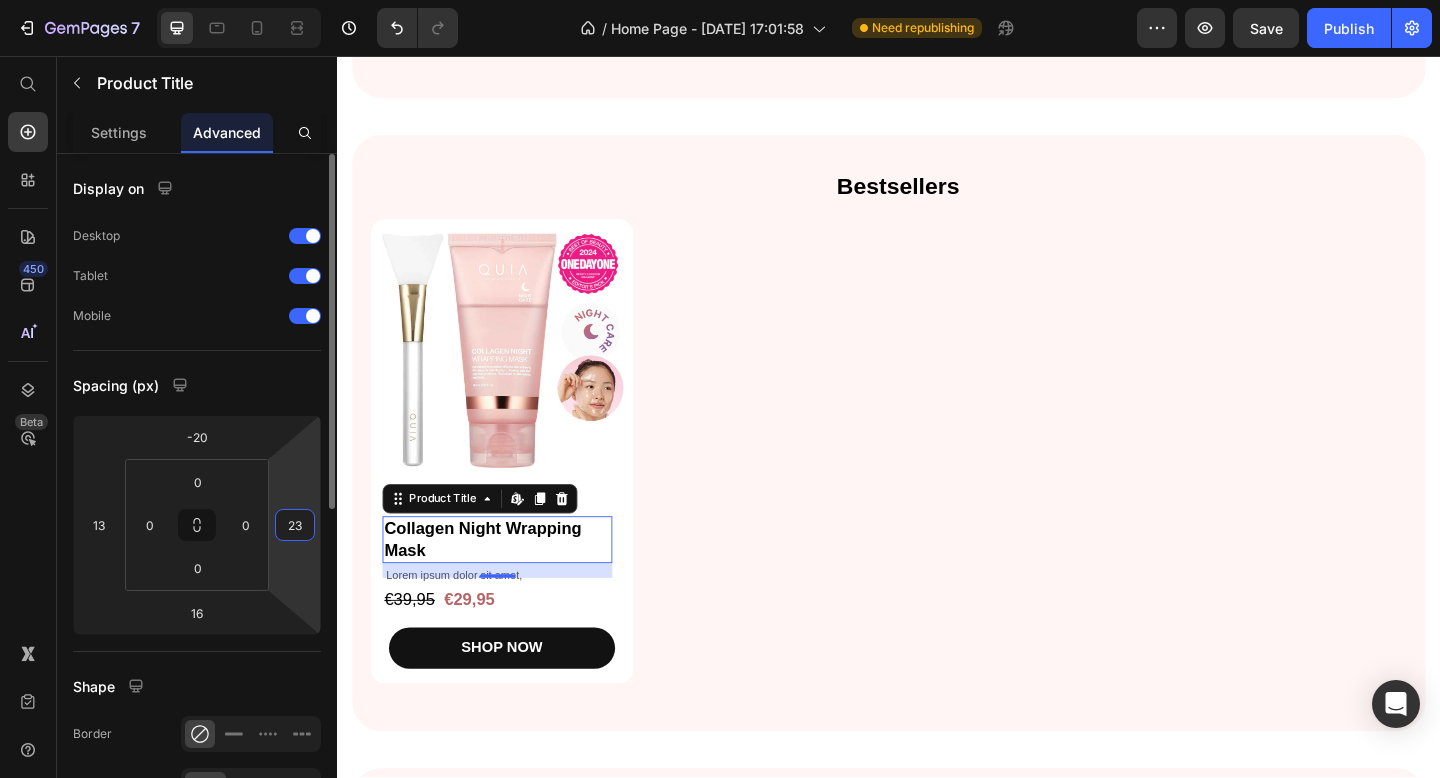 type on "2" 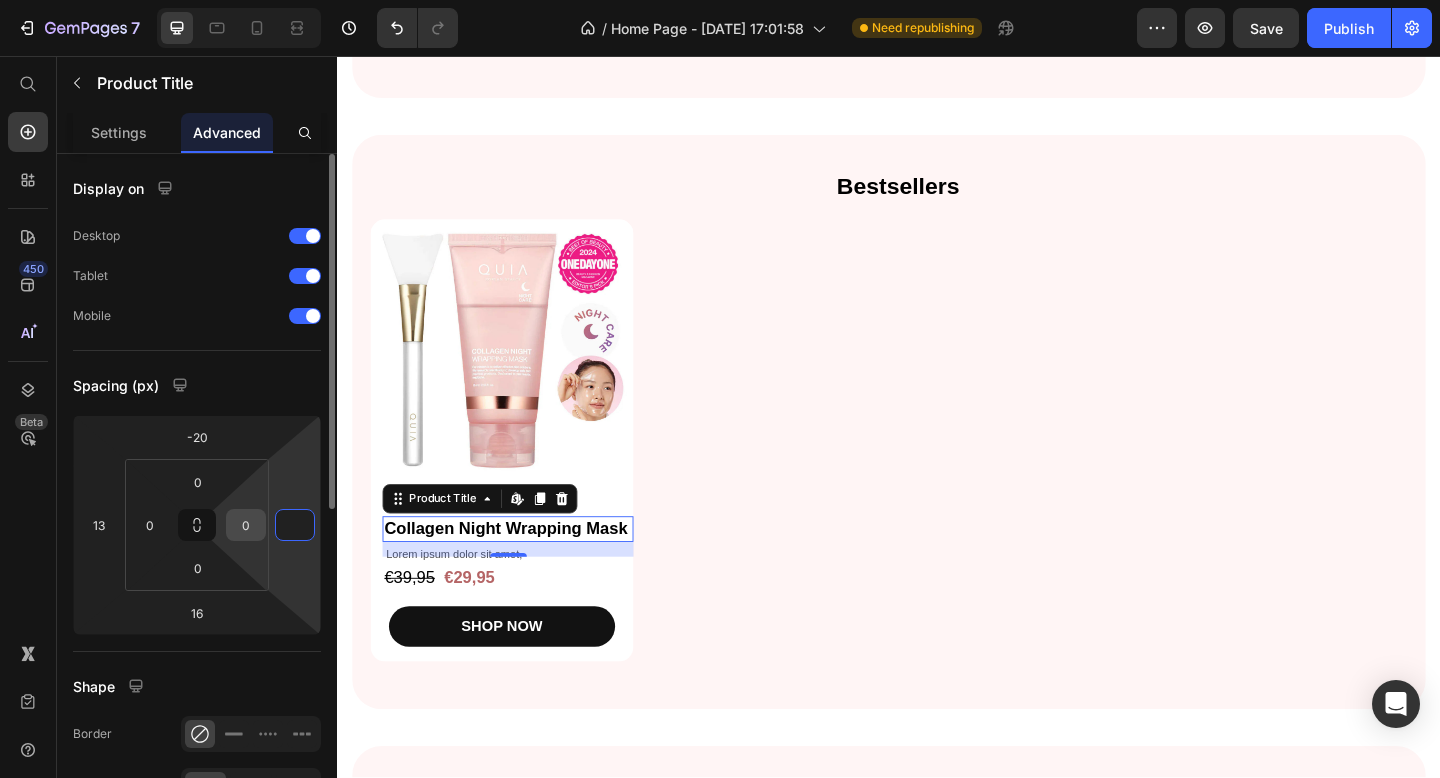 type on "0" 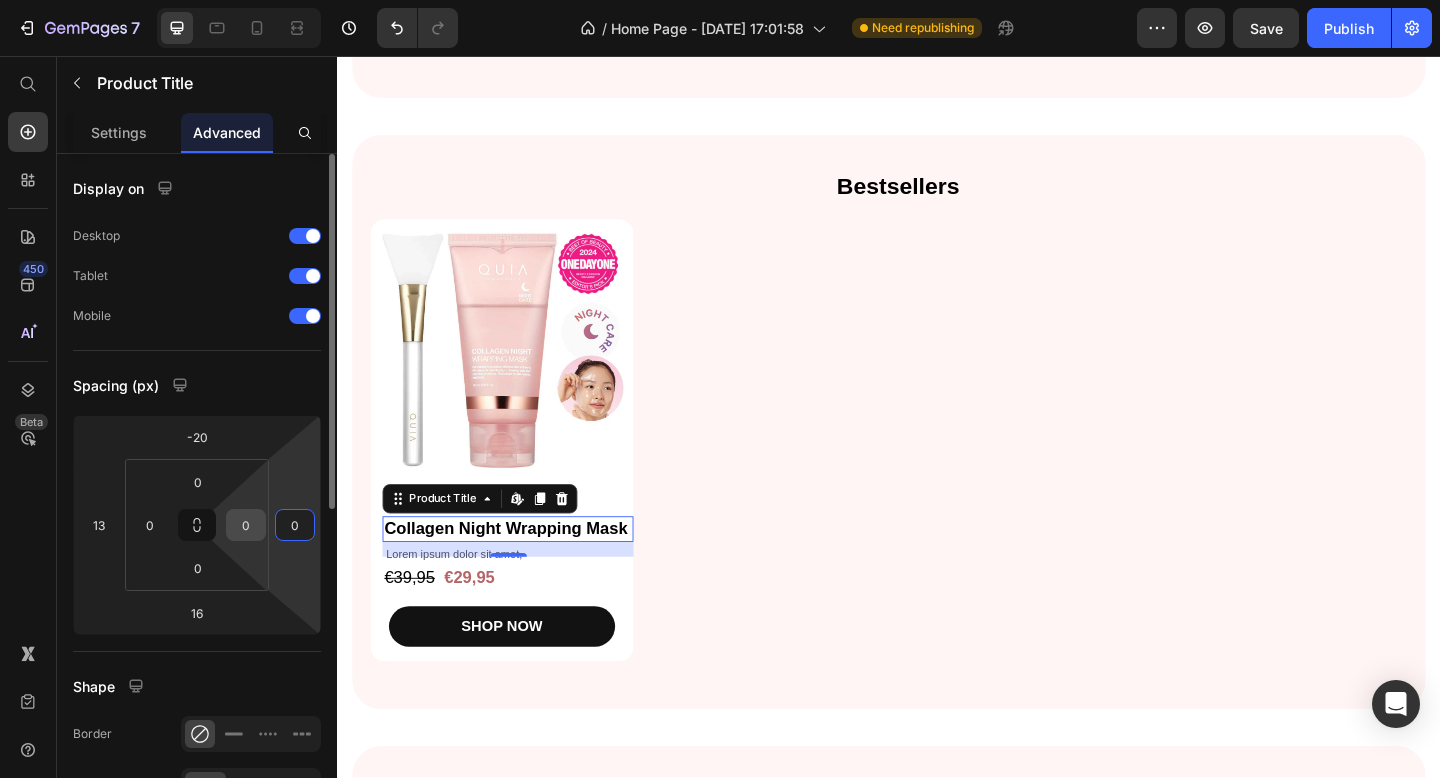click on "0" at bounding box center [246, 525] 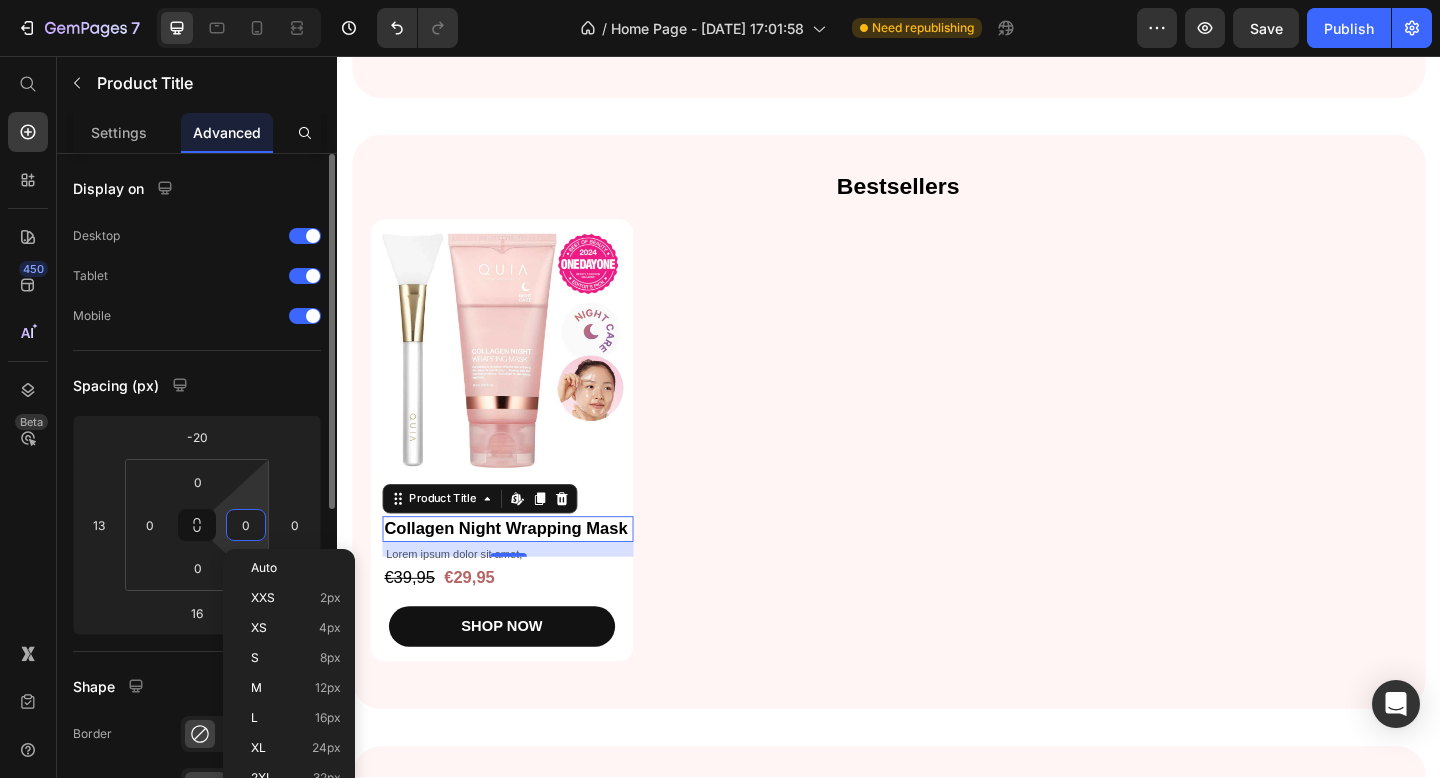 type on "3" 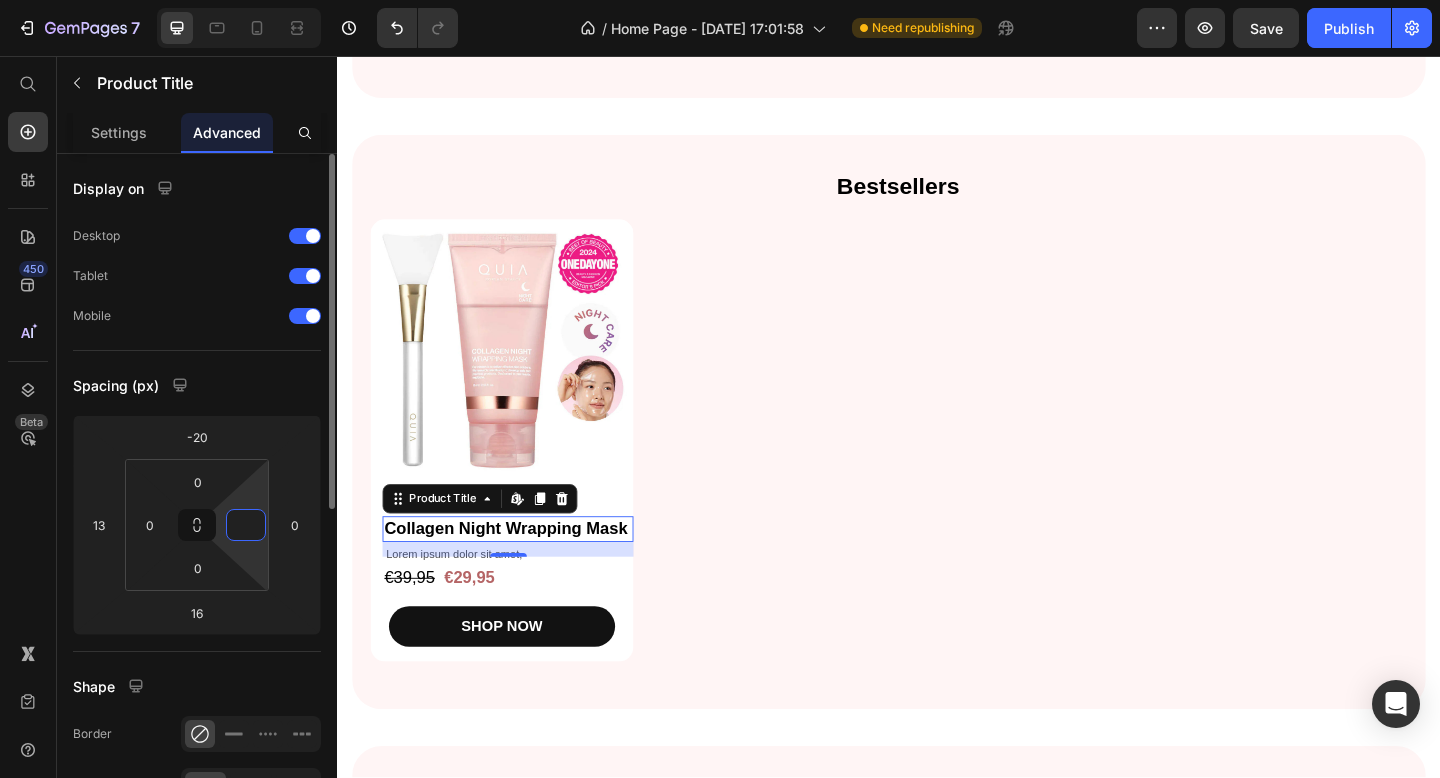 type on "5" 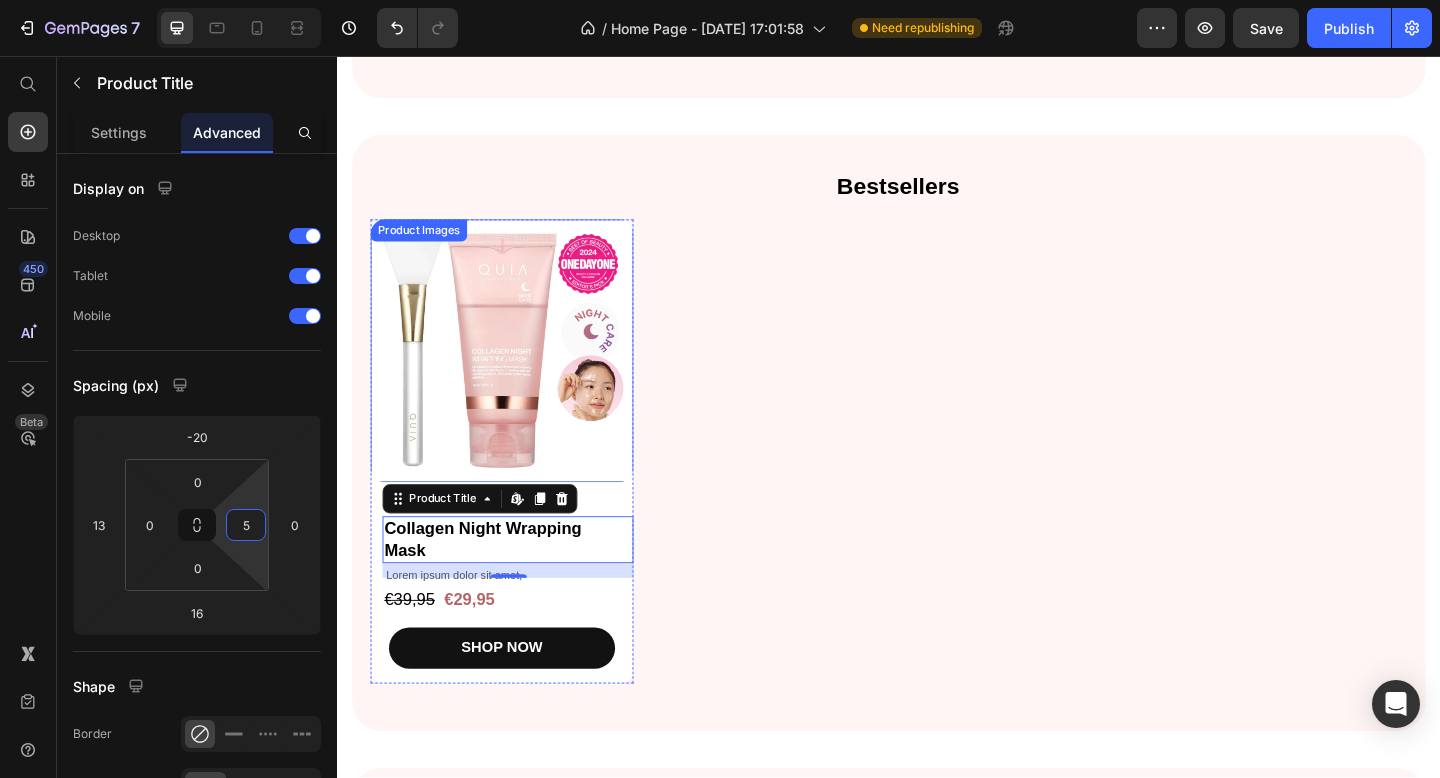 type 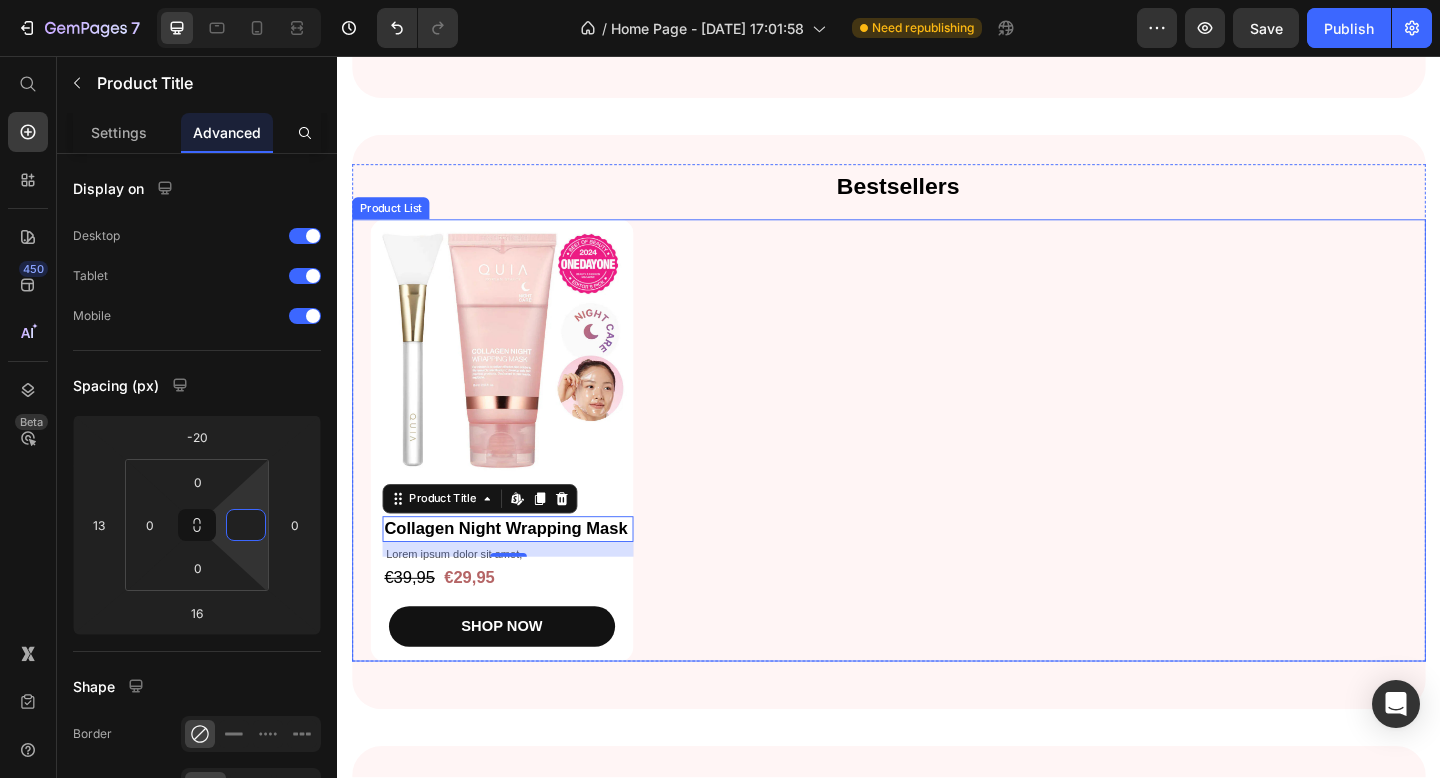 click on "Product Images Icon Icon Icon Icon Icon Icon List 300 Text Block Row Collagen Night Wrapping Mask Product Title   Edit content in Shopify 16 Lorem ipsum dolor sit amet,  Text Block €39,95 Product Price €29,95 Product Price Row SHOP NOW Product Cart Button Row" at bounding box center [937, 474] 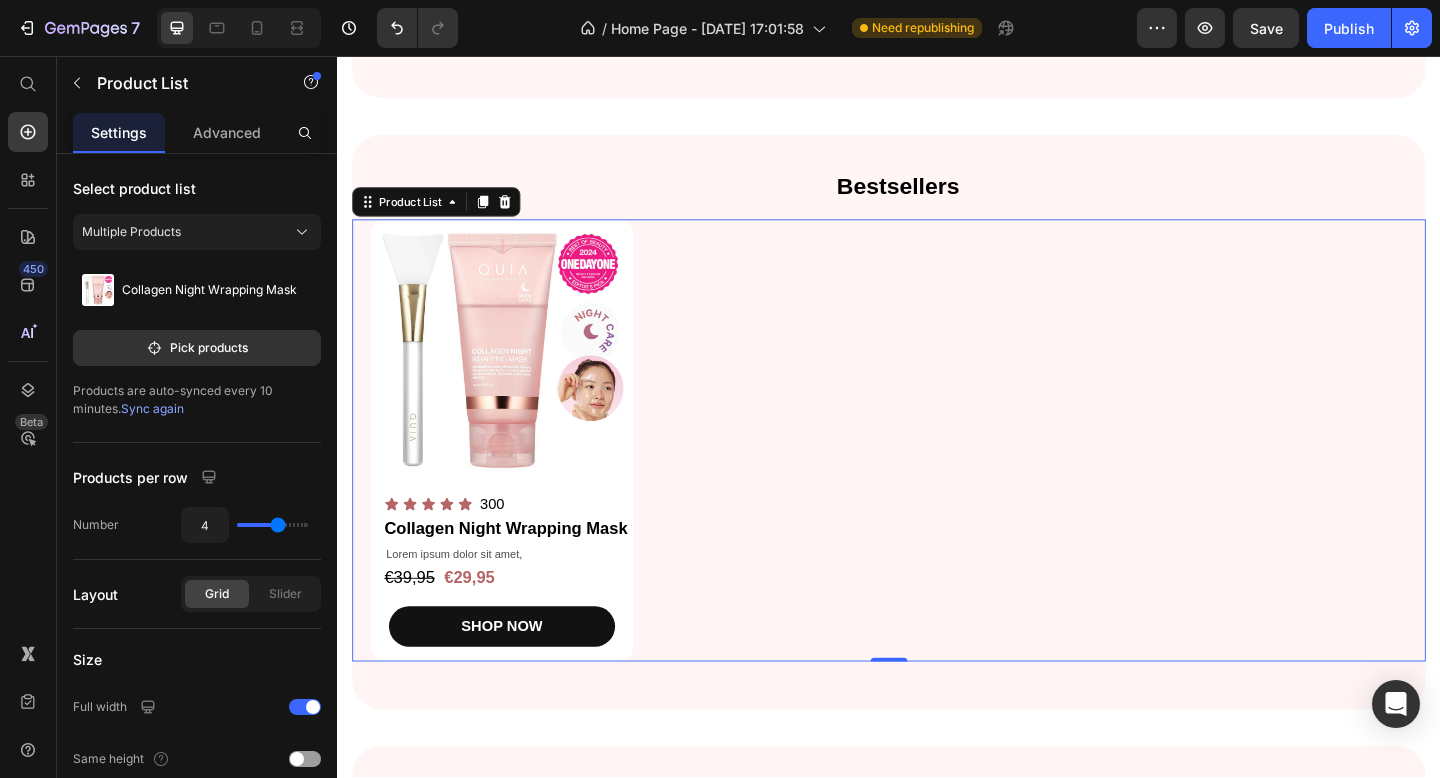 click on "Product Images Icon Icon Icon Icon Icon Icon List 300 Text Block Row Collagen Night Wrapping Mask Product Title Lorem ipsum dolor sit amet,  Text Block €39,95 Product Price €29,95 Product Price Row SHOP NOW Product Cart Button Row" at bounding box center [937, 474] 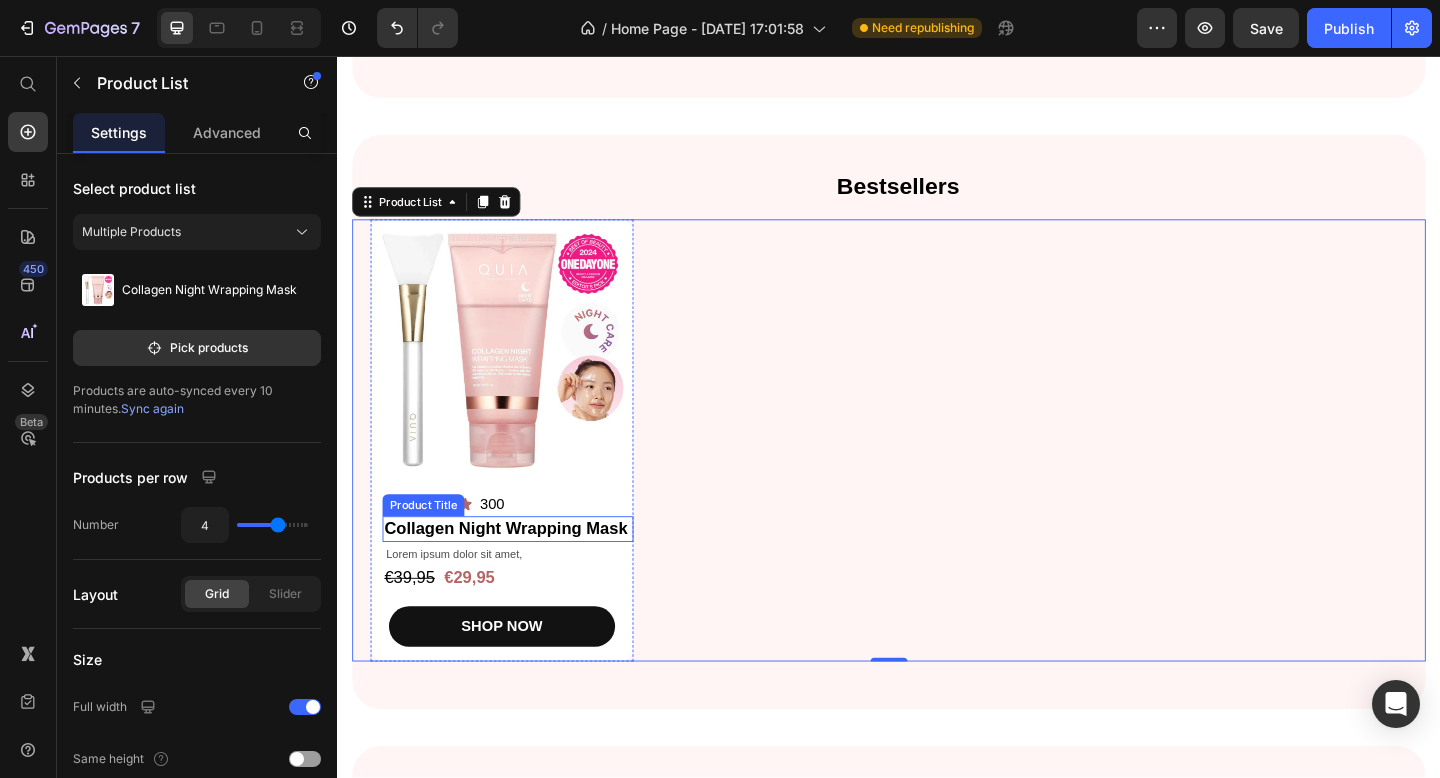 click on "Collagen Night Wrapping Mask" at bounding box center [522, 570] 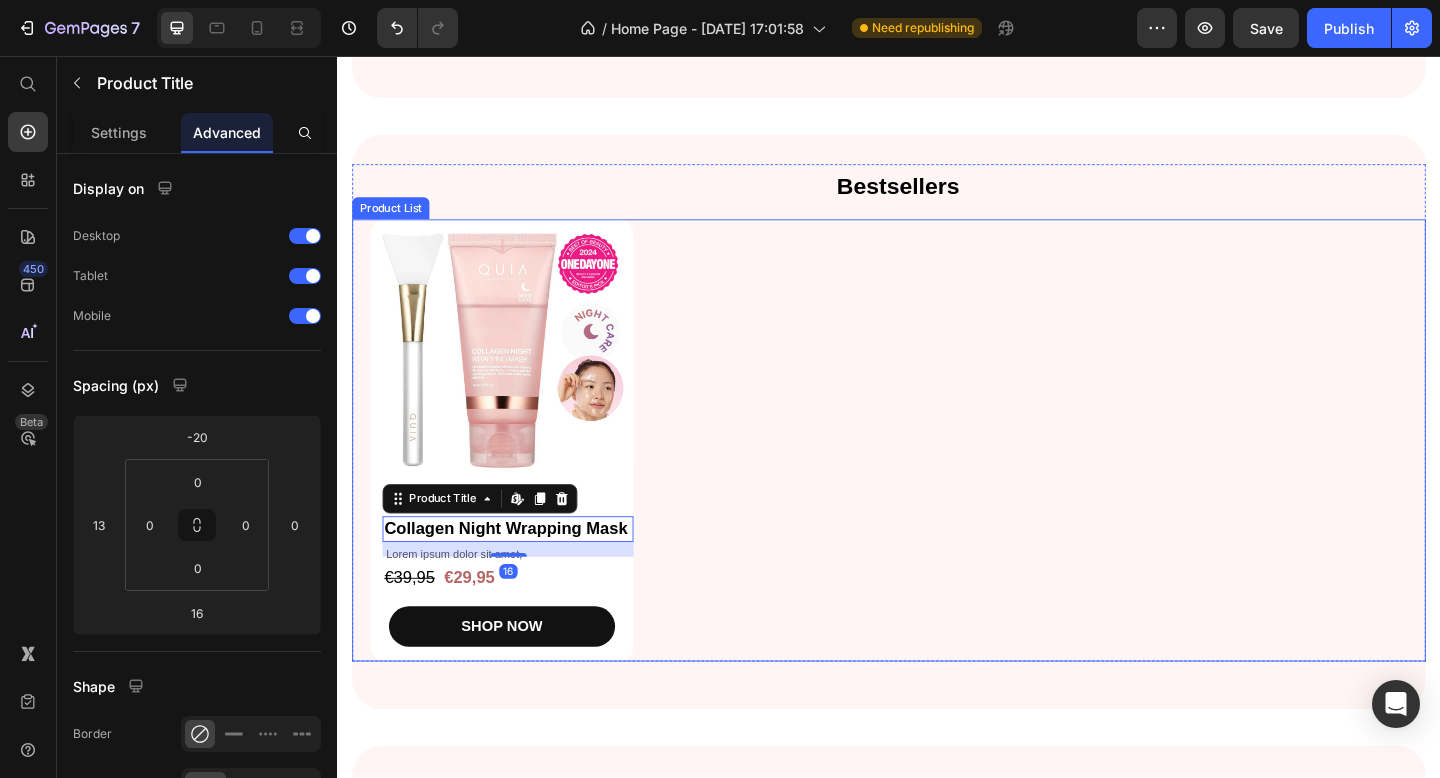 click on "Product Images Icon Icon Icon Icon Icon Icon List 300 Text Block Row Collagen Night Wrapping Mask Product Title   Edit content in Shopify 16 Lorem ipsum dolor sit amet,  Text Block €39,95 Product Price €29,95 Product Price Row SHOP NOW Product Cart Button Row" at bounding box center [937, 474] 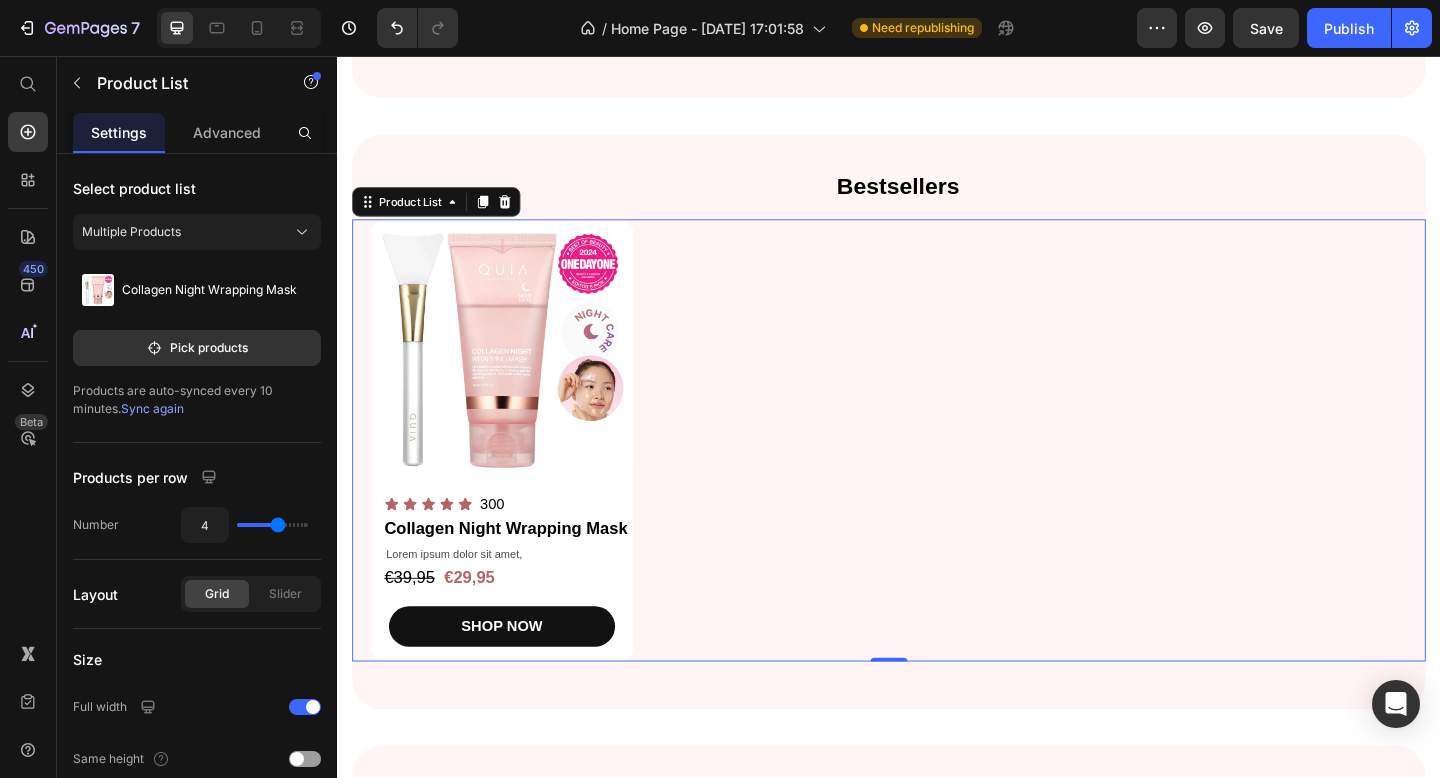 click on "Product Images Icon Icon Icon Icon Icon Icon List 300 Text Block Row Collagen Night Wrapping Mask Product Title Lorem ipsum dolor sit amet,  Text Block €39,95 Product Price €29,95 Product Price Row SHOP NOW Product Cart Button Row" at bounding box center [937, 474] 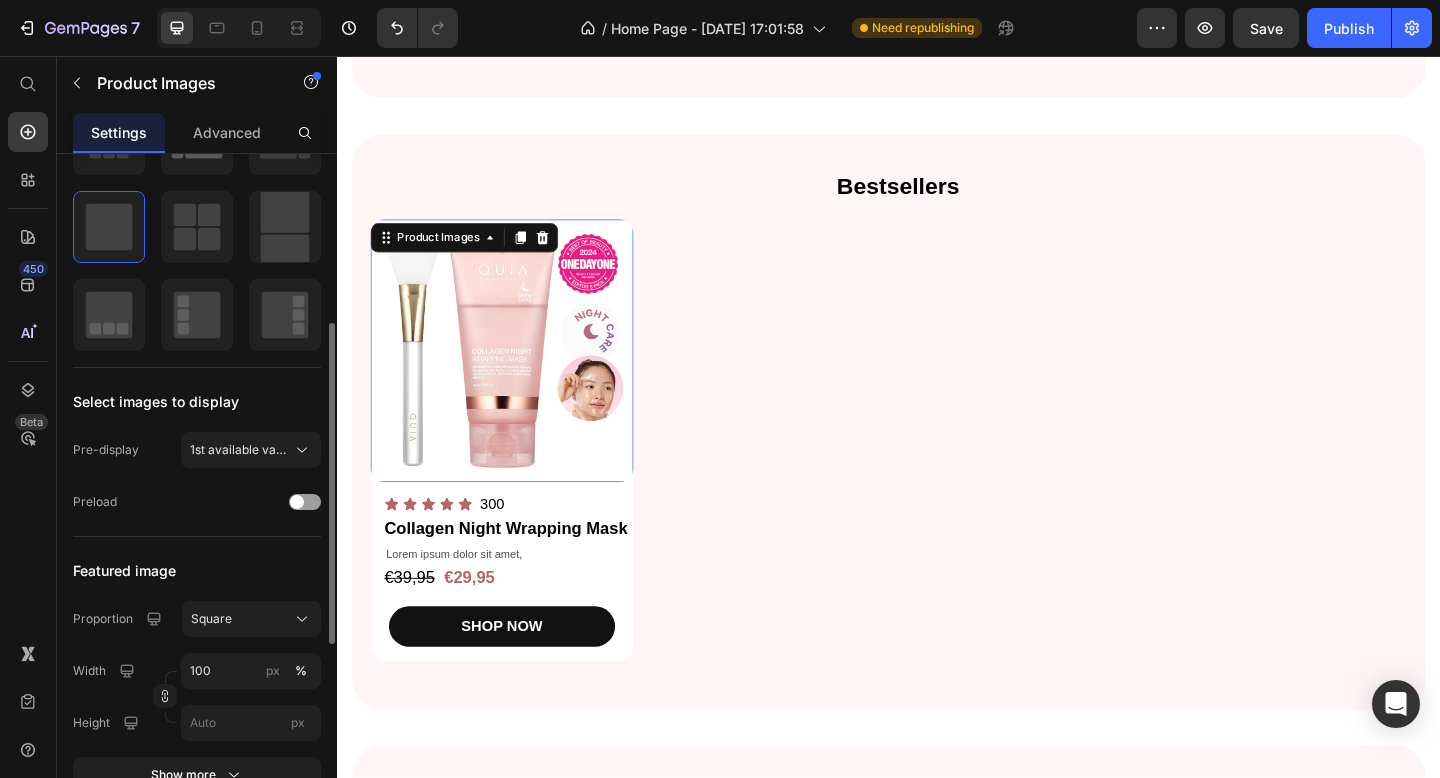 scroll, scrollTop: 384, scrollLeft: 0, axis: vertical 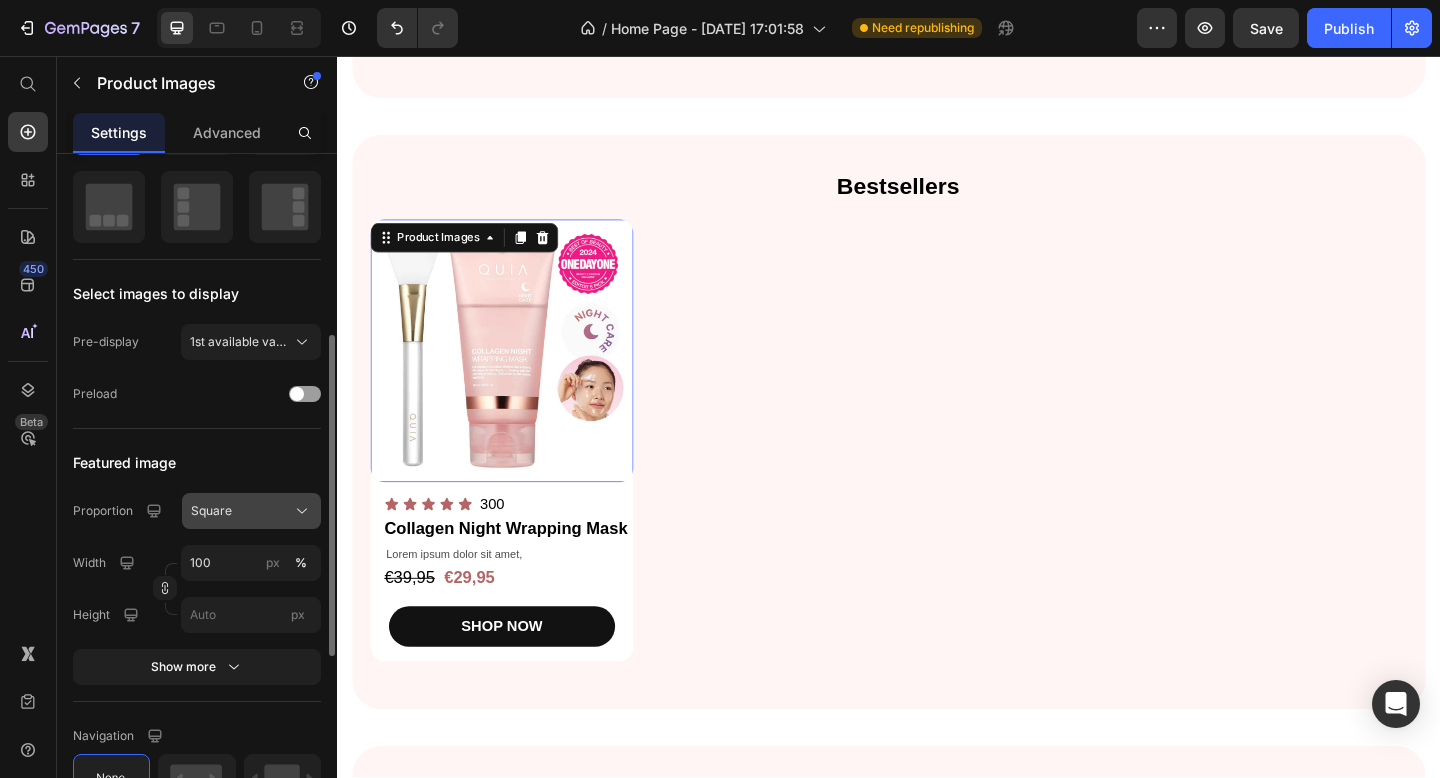 click on "Square" 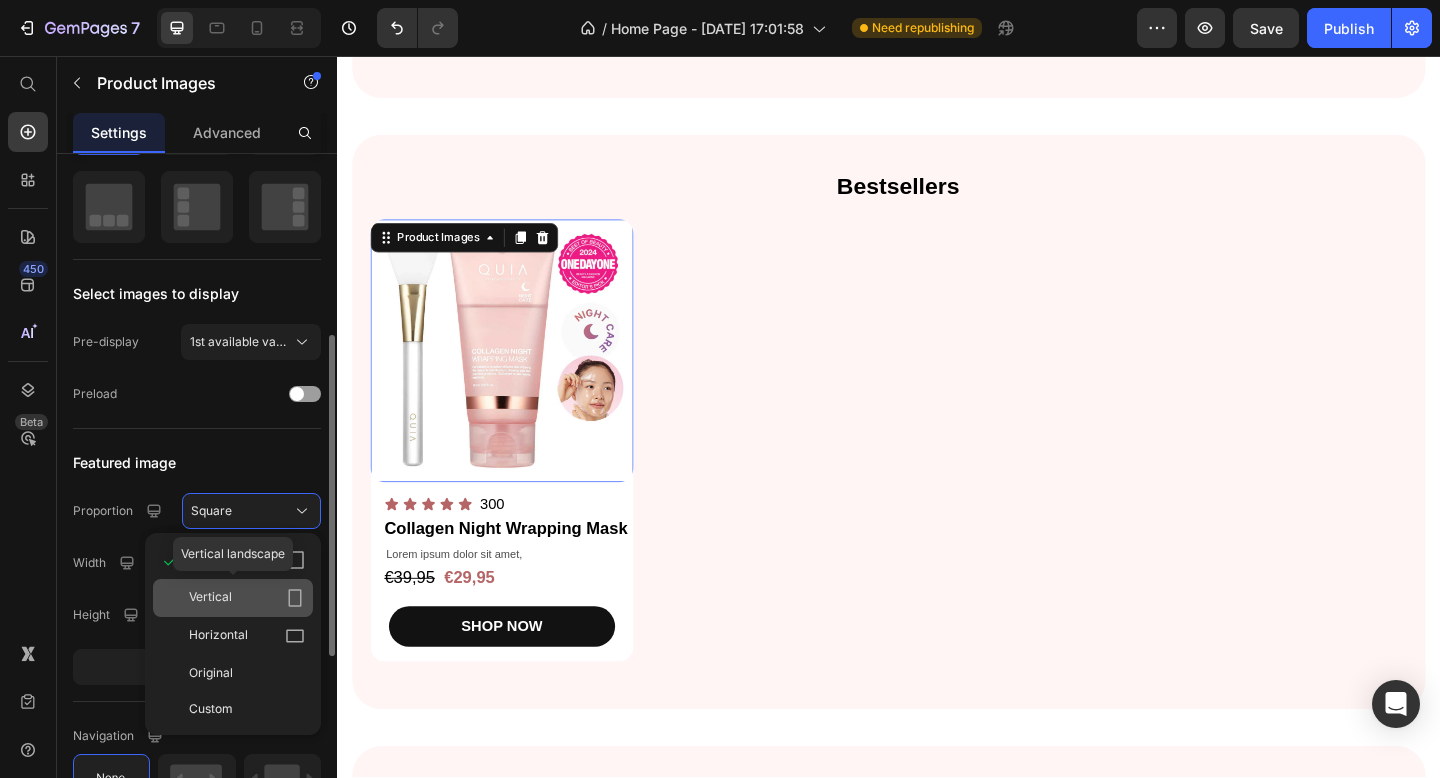 click on "Vertical" at bounding box center [247, 598] 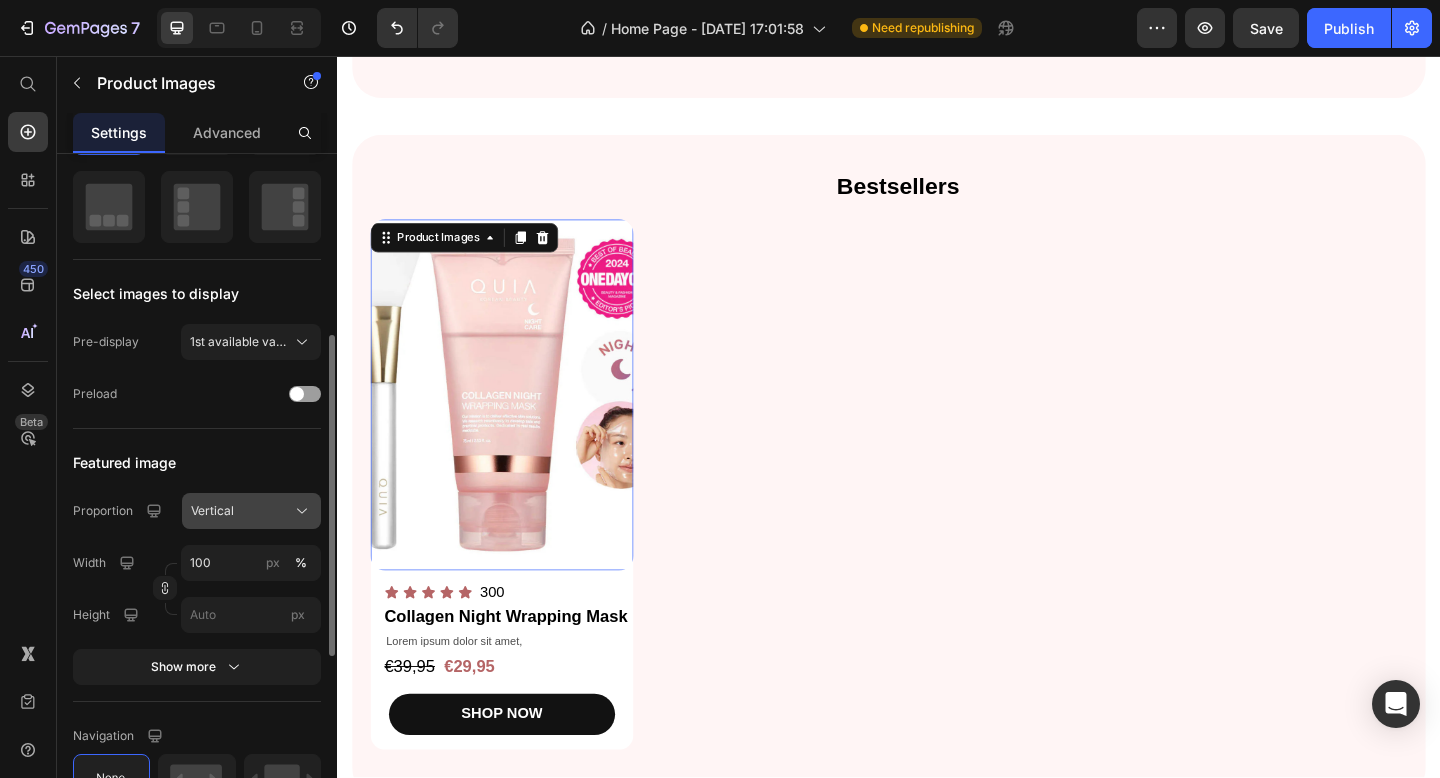 click on "Vertical" 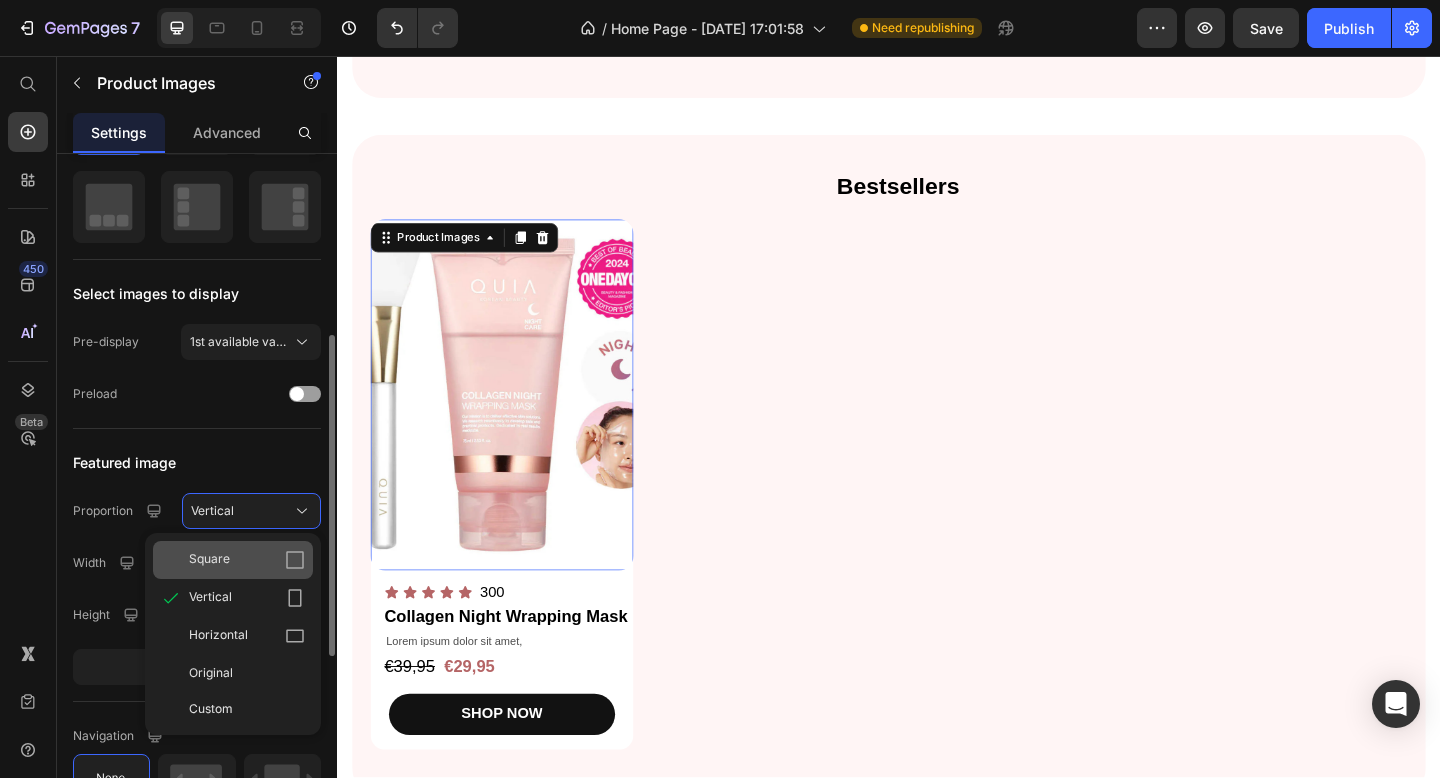 click on "Square" at bounding box center [247, 560] 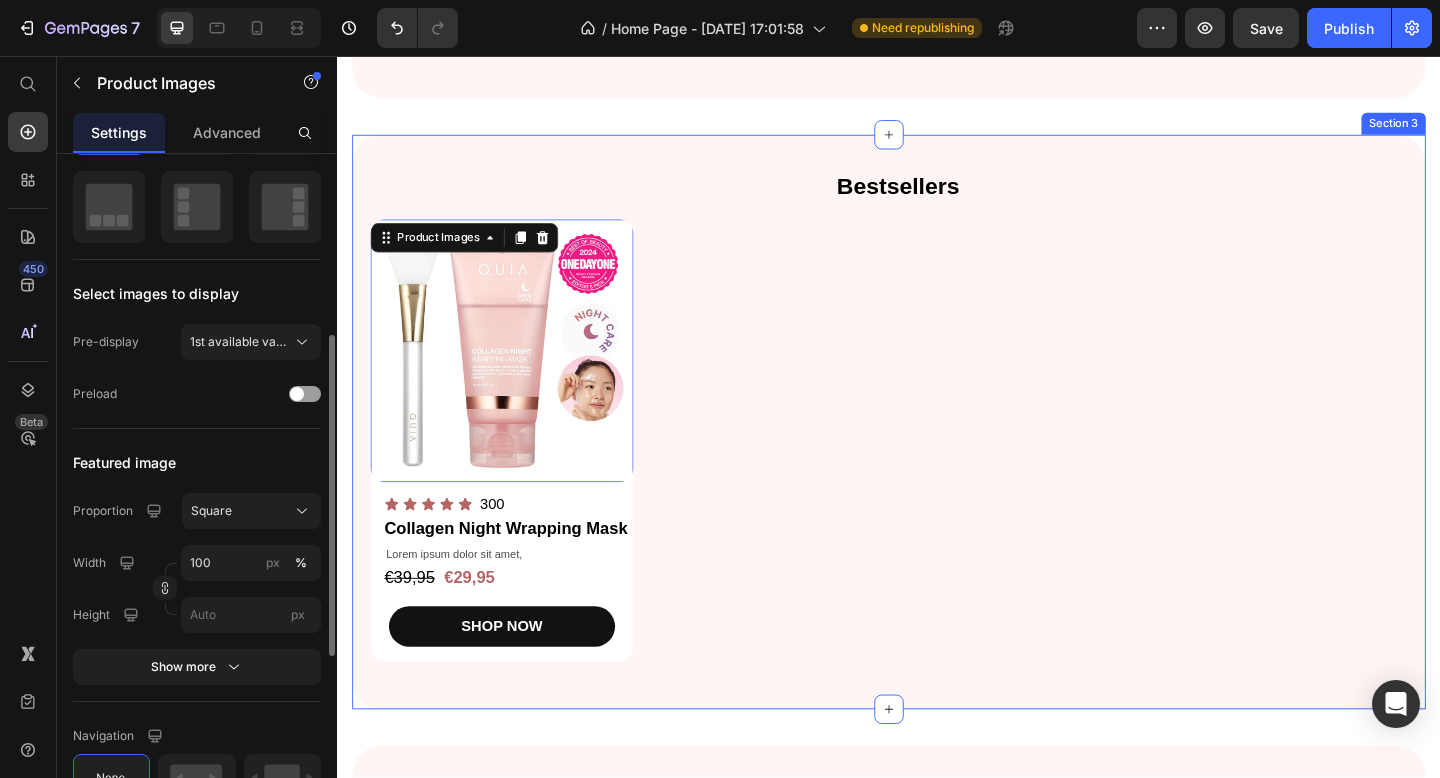 click on "Bestsellers Heading Product Images   16 Icon Icon Icon Icon Icon Icon List 300 Text Block Row Collagen Night Wrapping Mask Product Title Lorem ipsum dolor sit amet,  Text Block €39,95 Product Price €29,95 Product Price Row SHOP NOW Product Cart Button Row Product List Row Section 3" at bounding box center [937, 454] 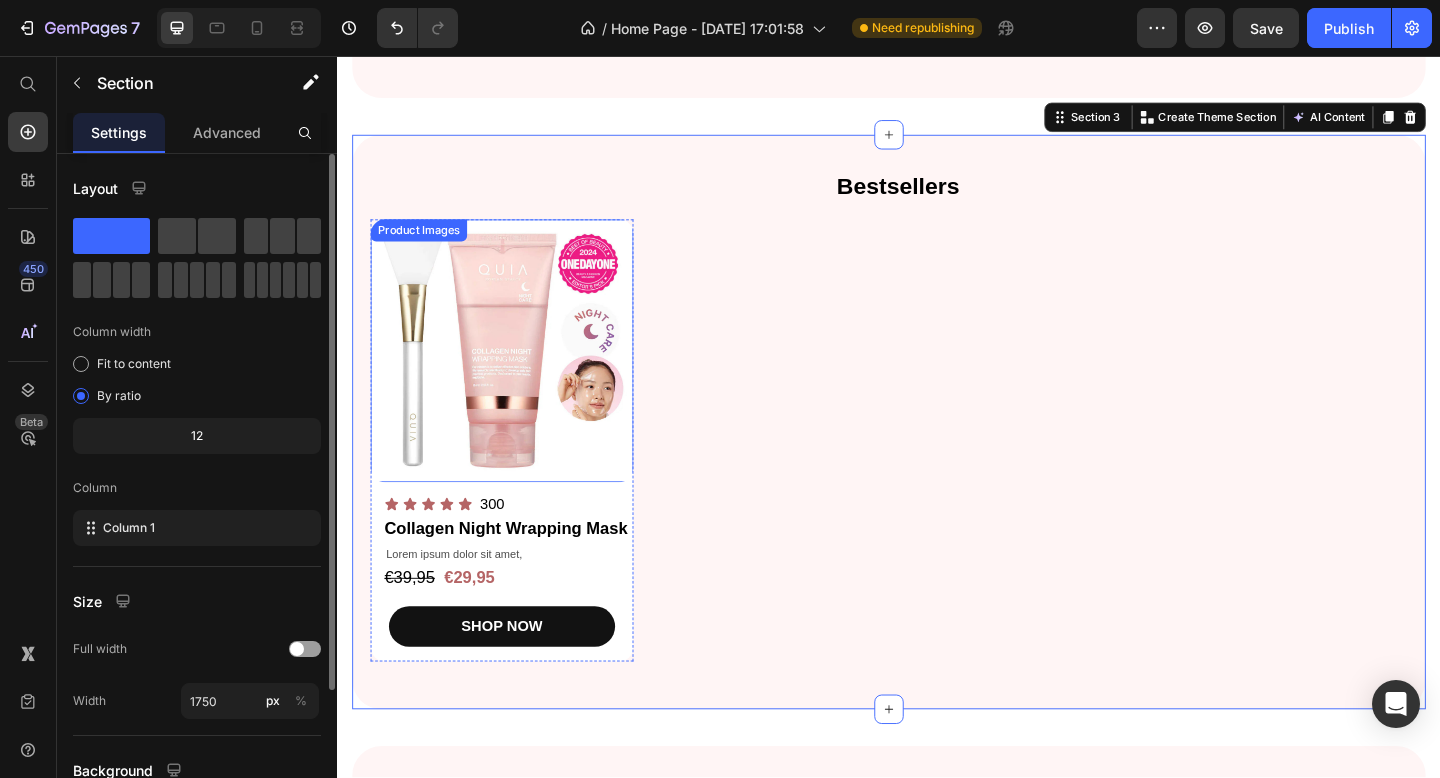 click at bounding box center [516, 377] 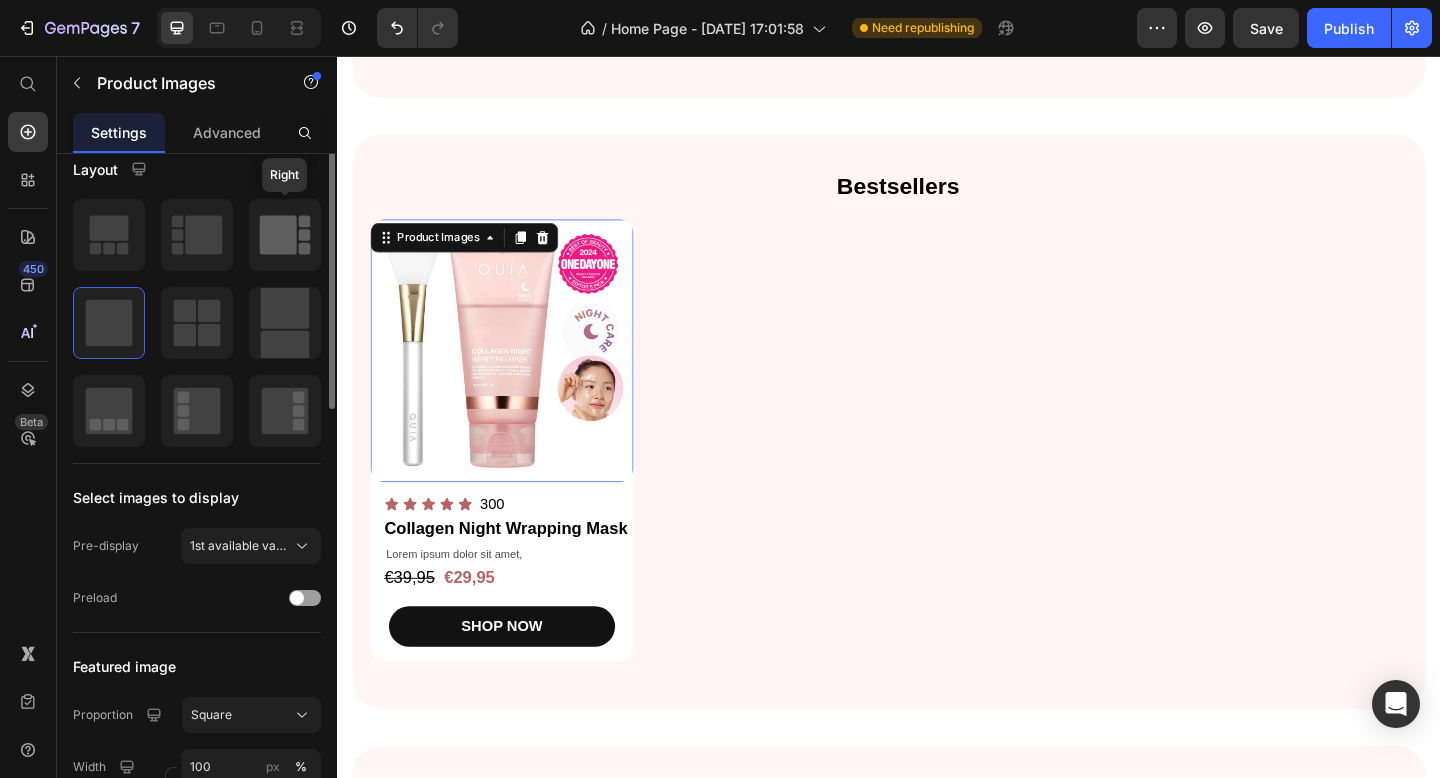 scroll, scrollTop: 359, scrollLeft: 0, axis: vertical 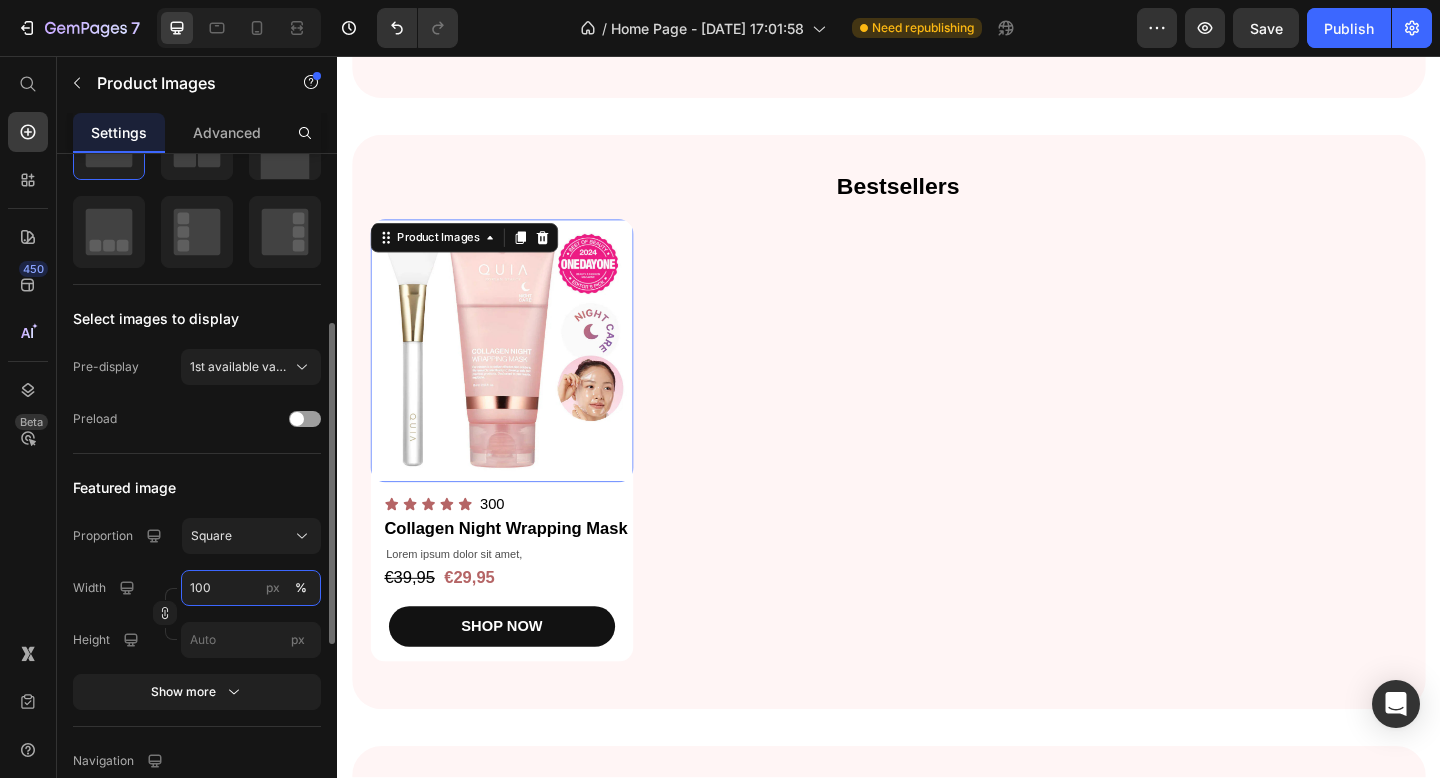 click on "100" at bounding box center [251, 588] 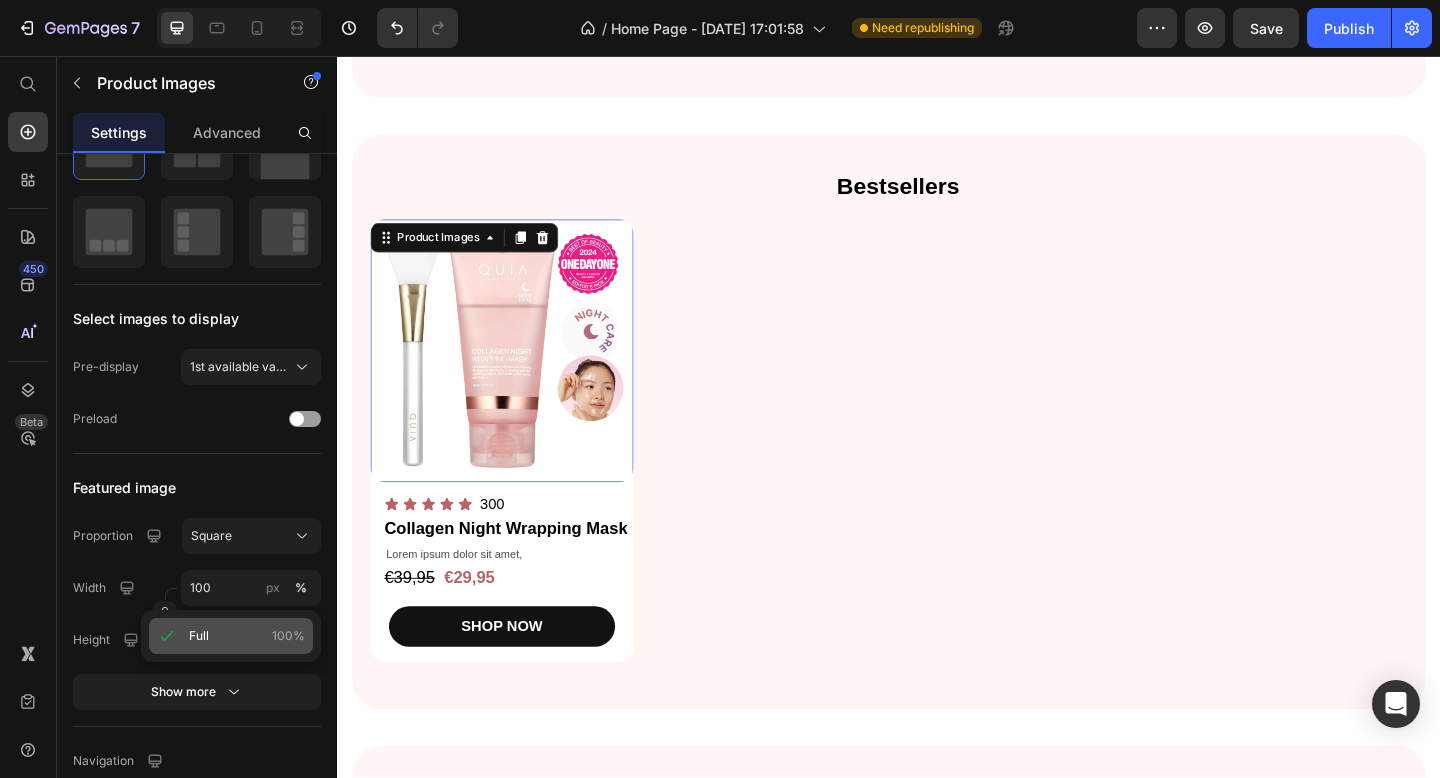 click on "Full 100%" 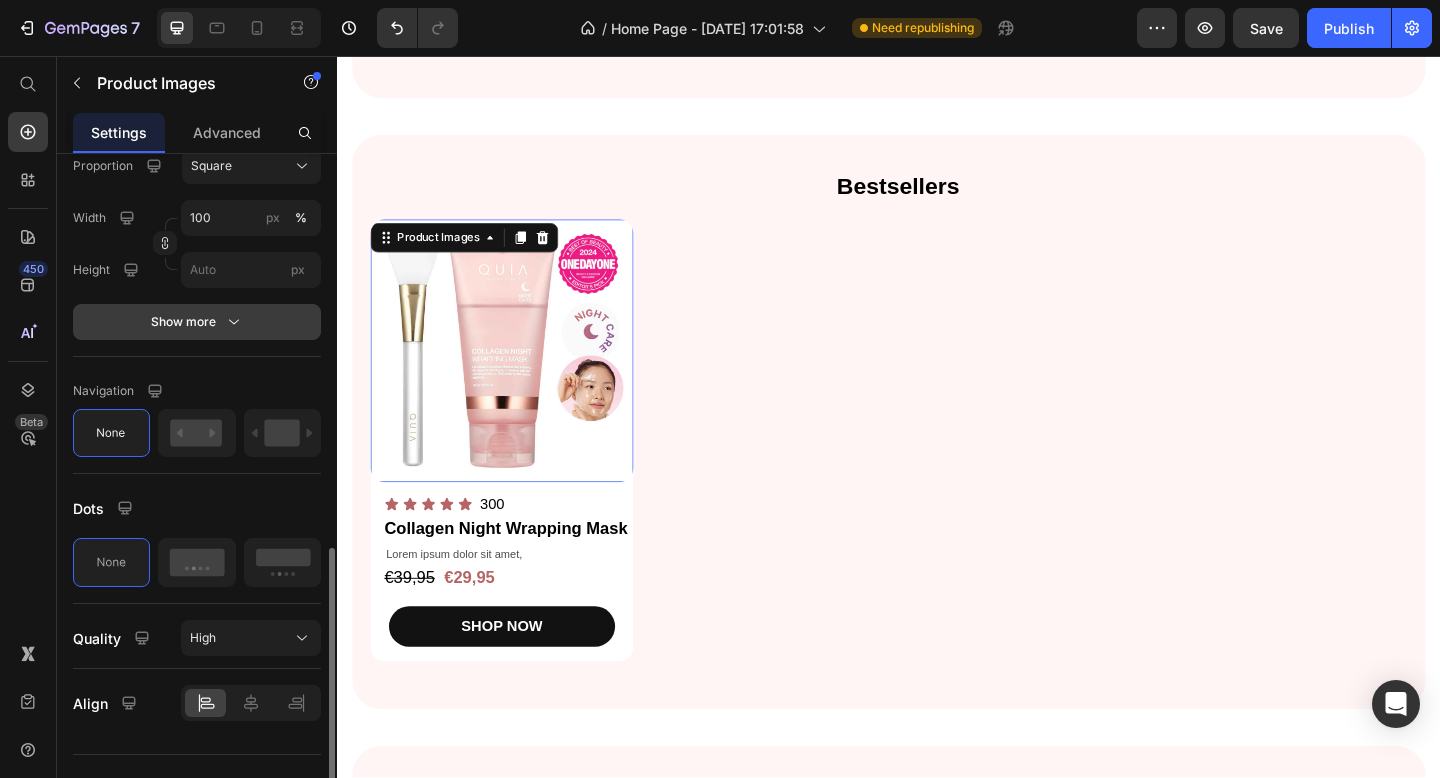 scroll, scrollTop: 763, scrollLeft: 0, axis: vertical 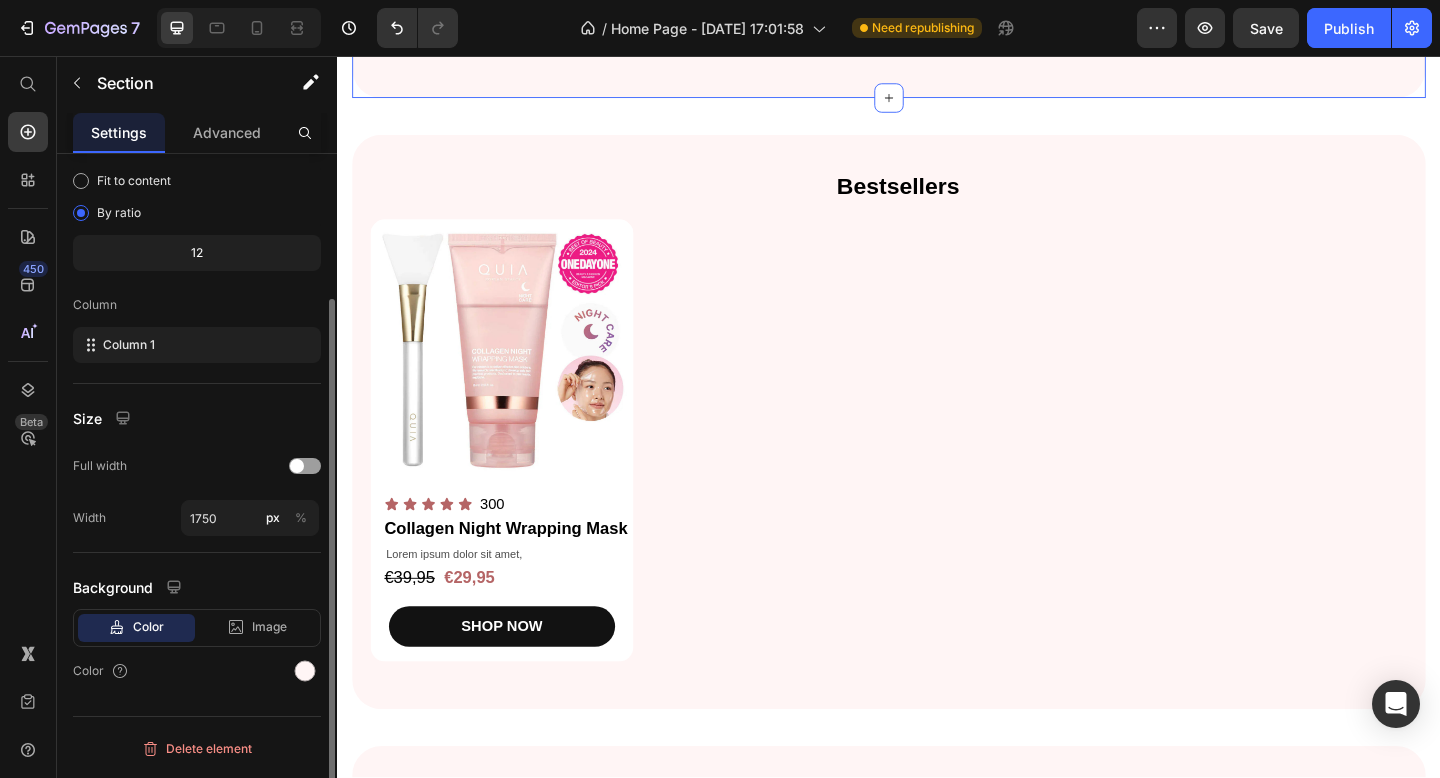 click on "Top Picks for   Clear, Hydrated, and Glowing Skin Heading Shop our best-selling collagen essentials for firm, smooth, andradiant Text Block SHOP NOW Button Image + 97,000  reviews Text Block Icon Icon Icon Icon Icon Icon List Row Image Row" at bounding box center [937, -201] 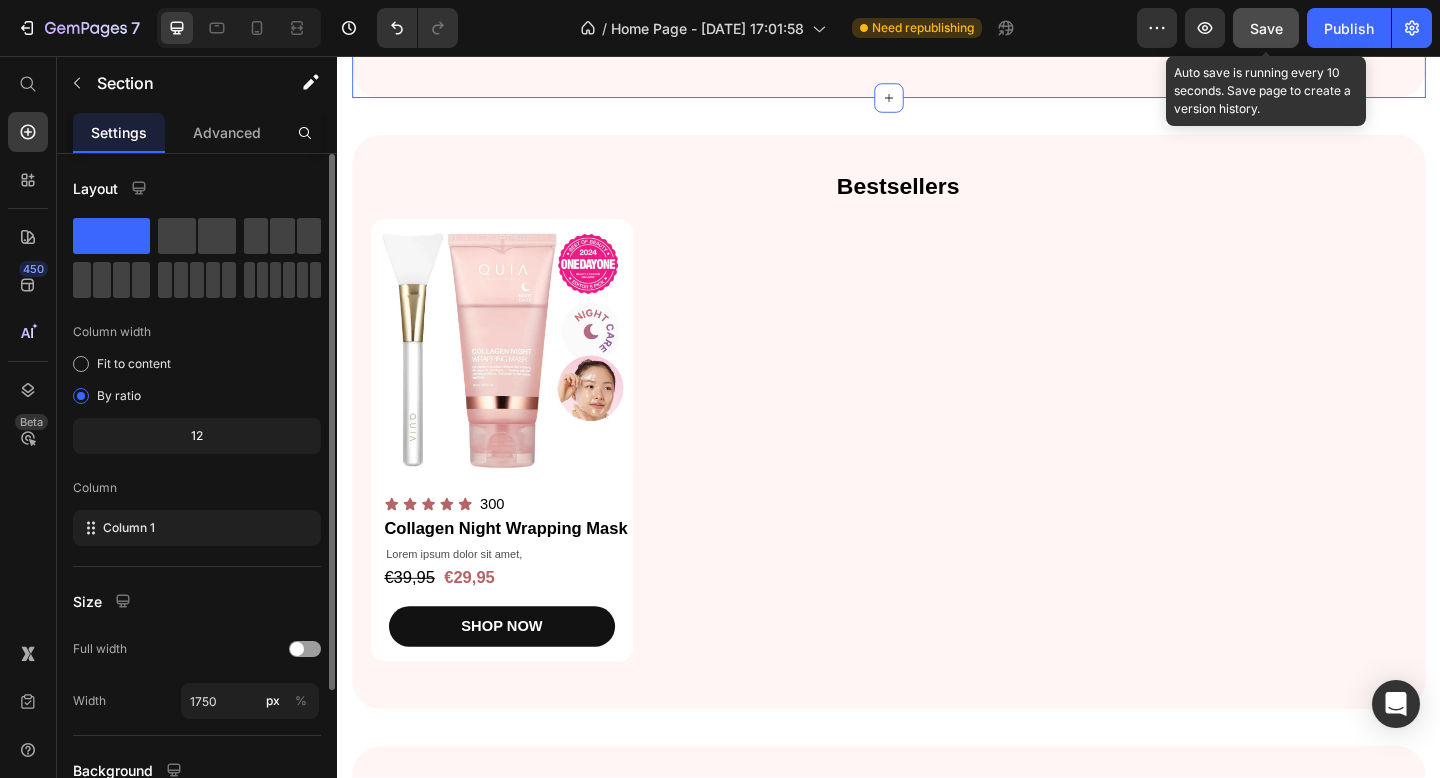click on "Save" at bounding box center [1266, 28] 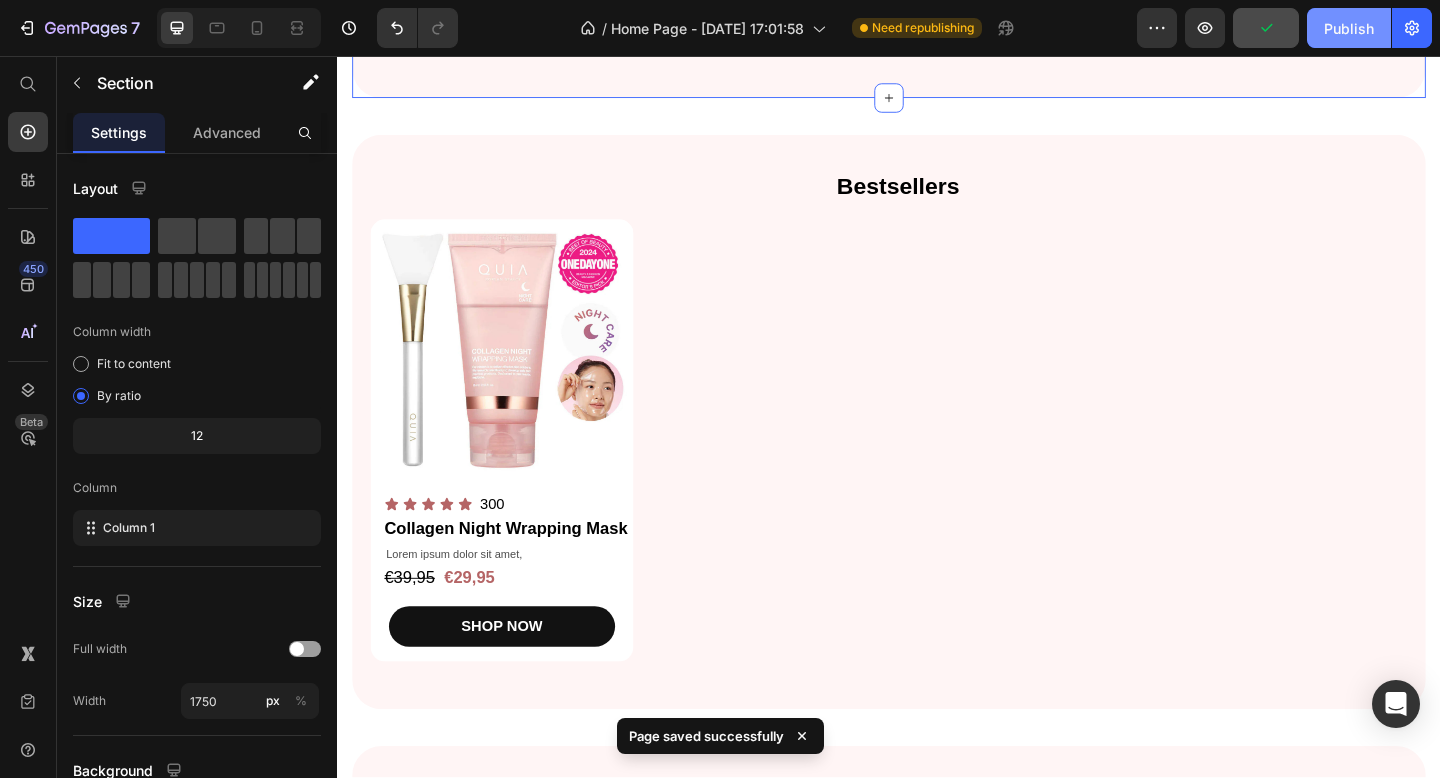 click on "Publish" 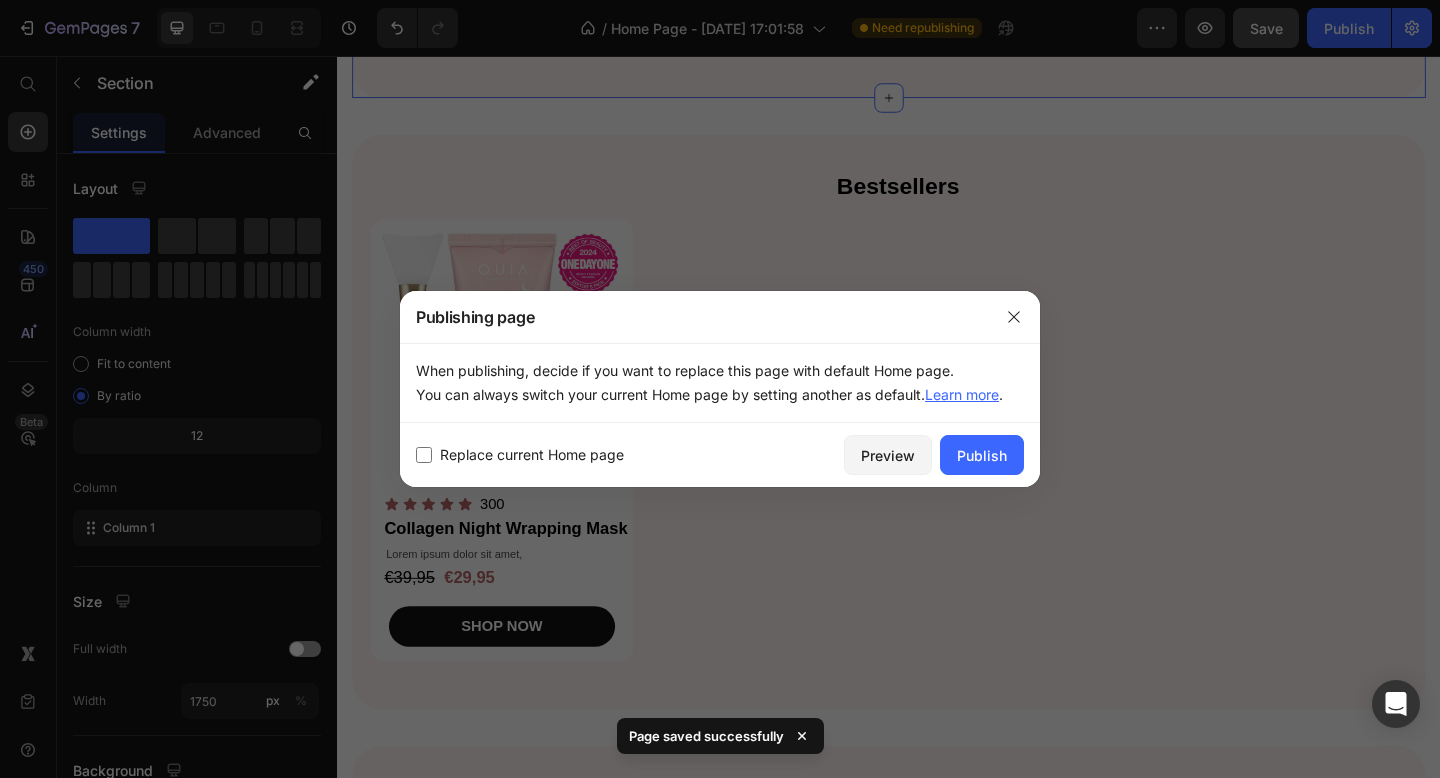 click on "Replace current Home page Preview  Publish" at bounding box center (720, 455) 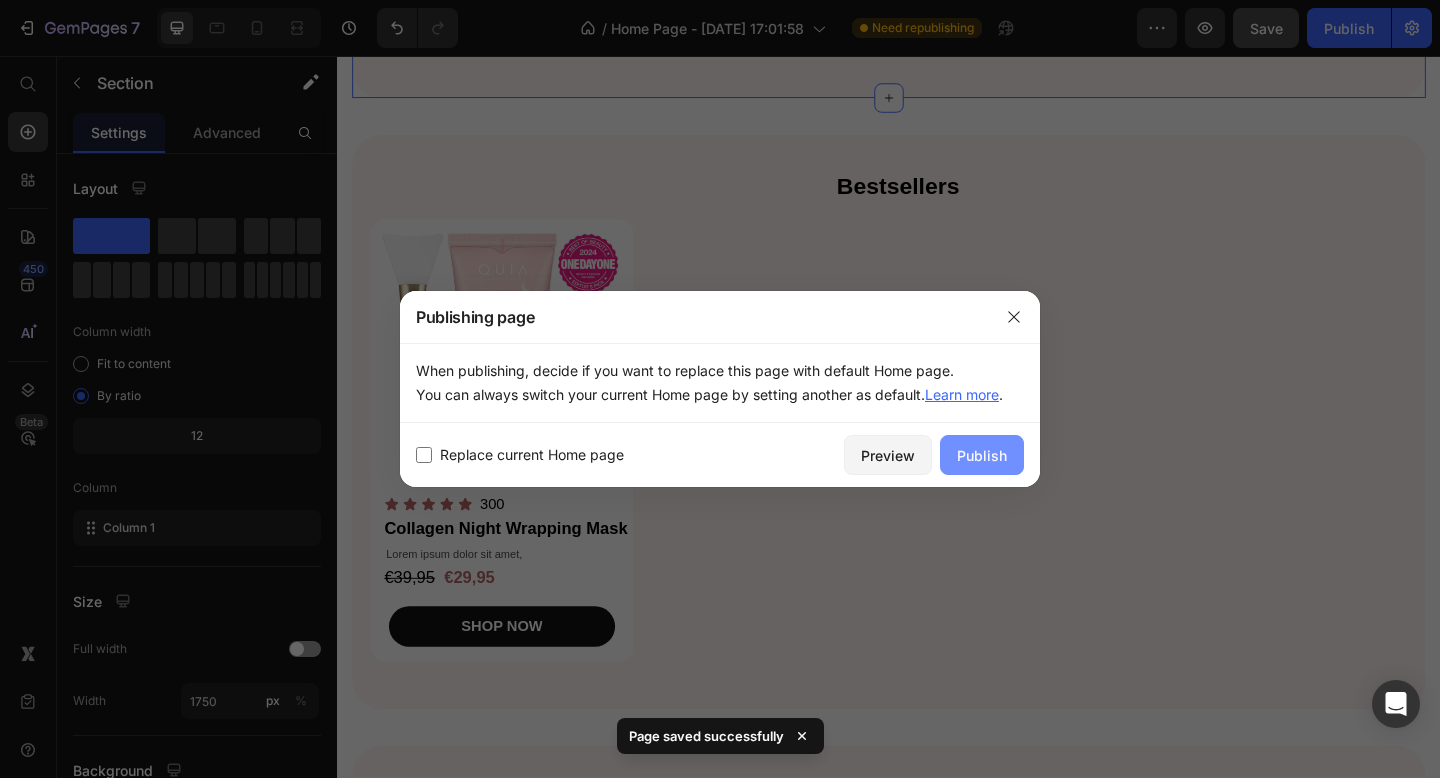 click on "Publish" at bounding box center [982, 455] 